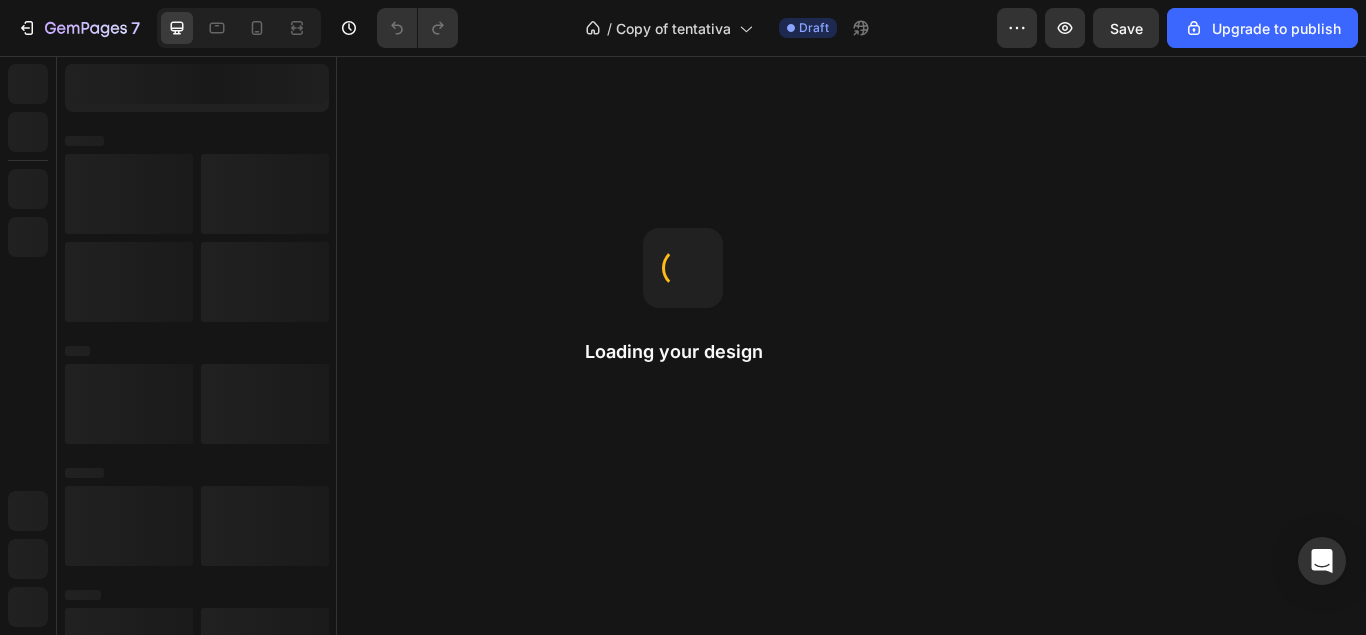 scroll, scrollTop: 0, scrollLeft: 0, axis: both 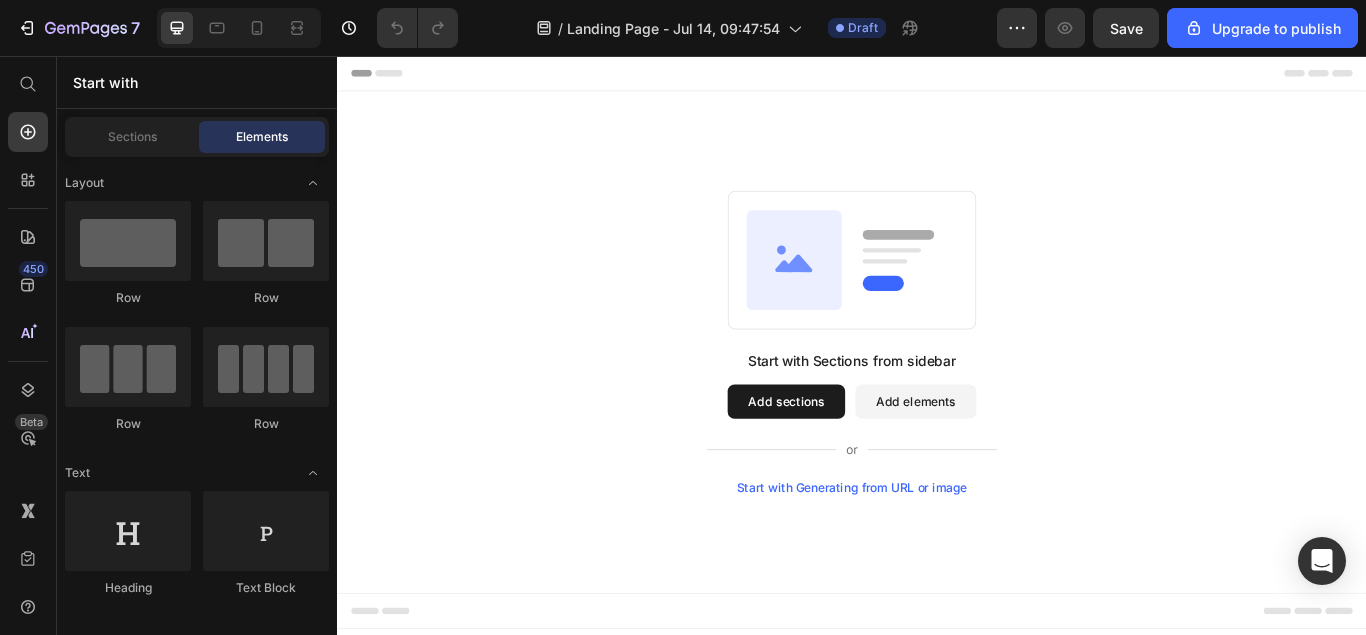 click on "Start with Sections from sidebar Add sections Add elements Start with Generating from URL or image" at bounding box center (937, 483) 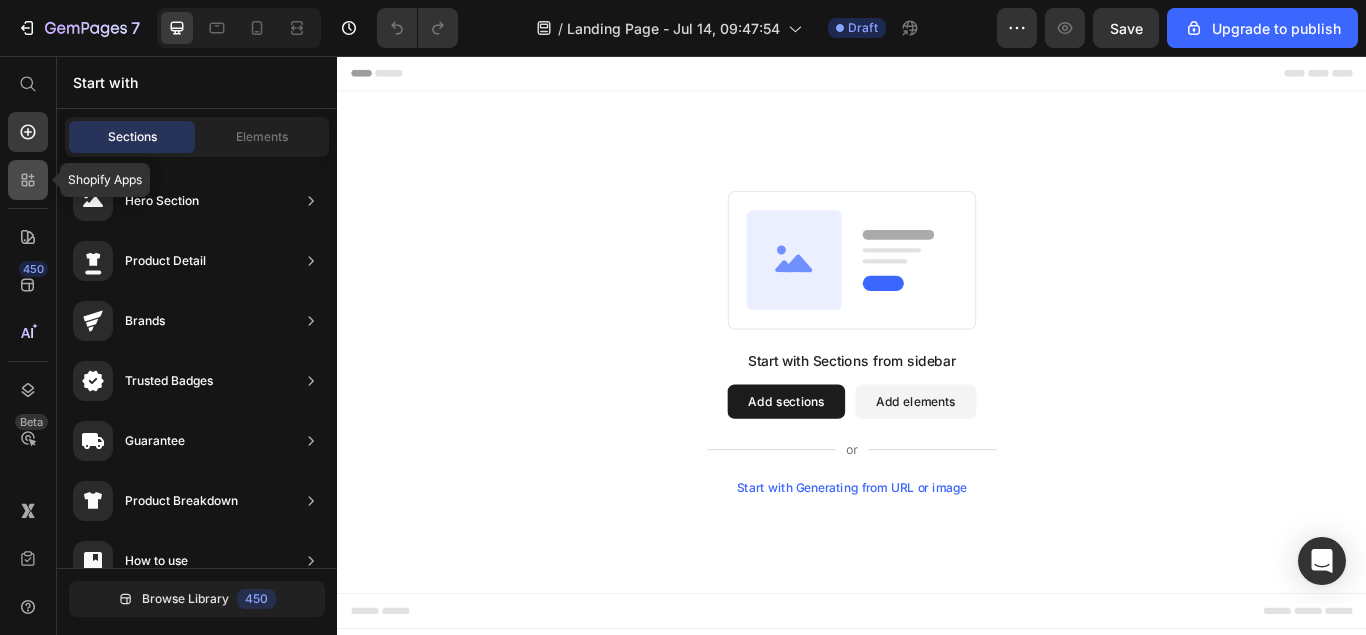 click 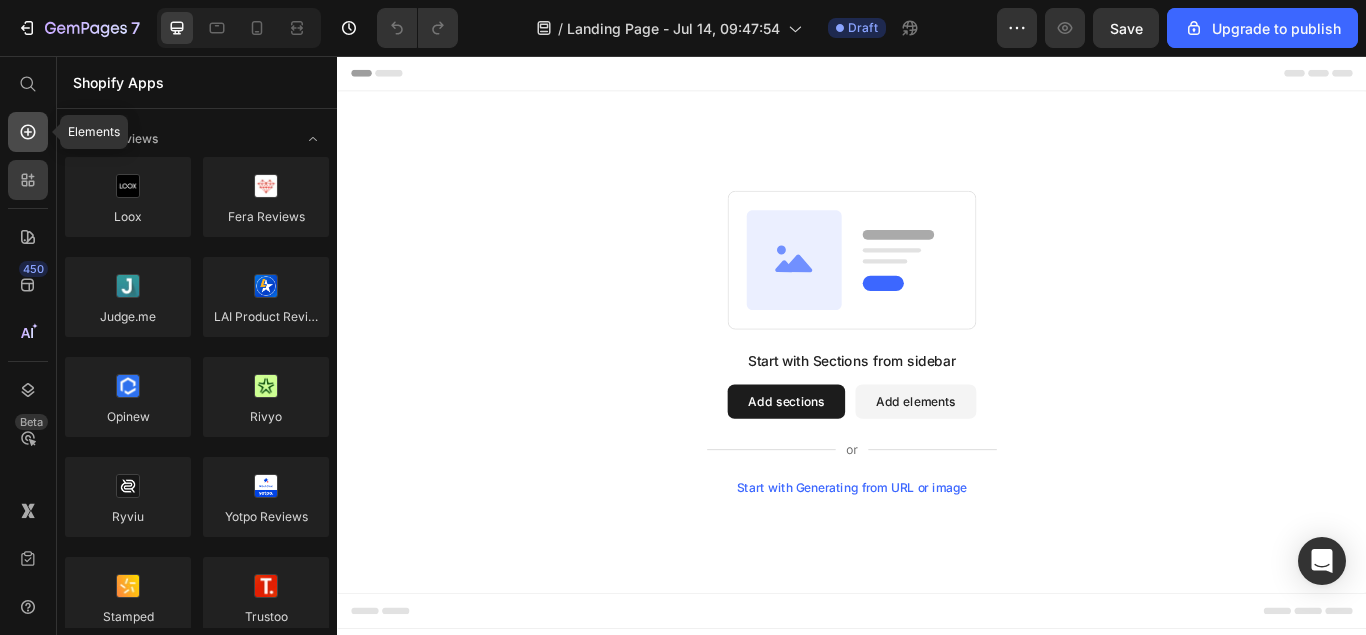 click 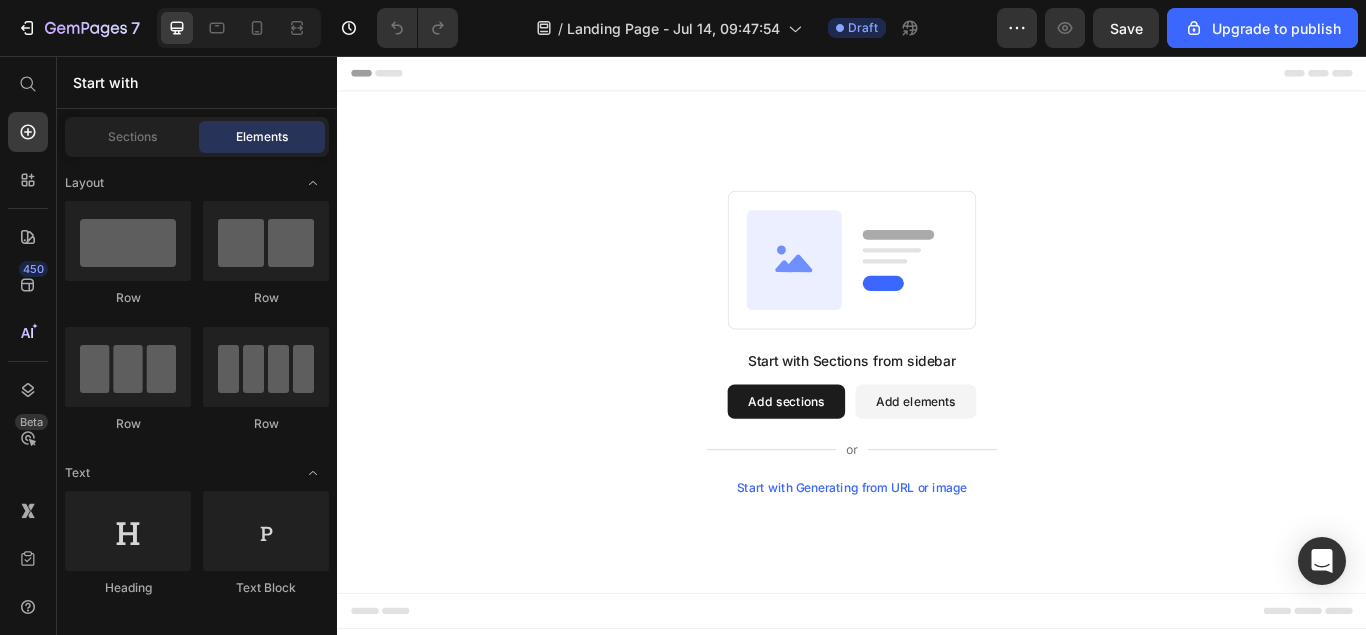 click on "Add sections" at bounding box center [860, 459] 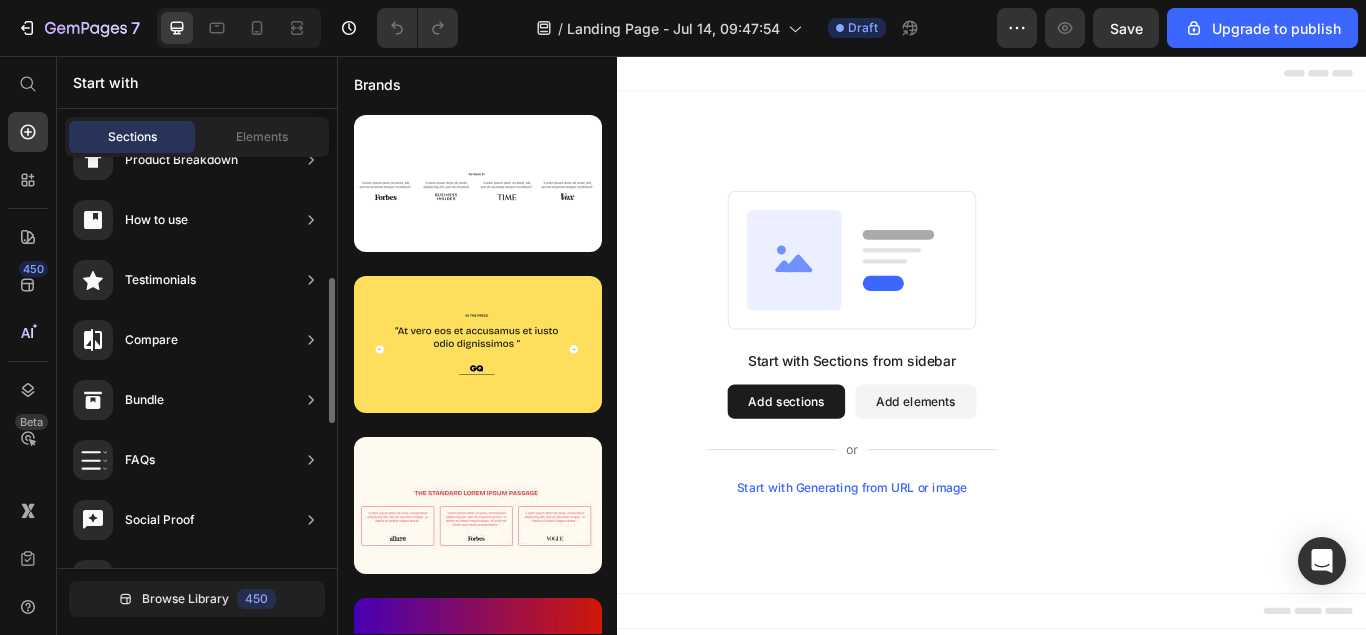 scroll, scrollTop: 0, scrollLeft: 0, axis: both 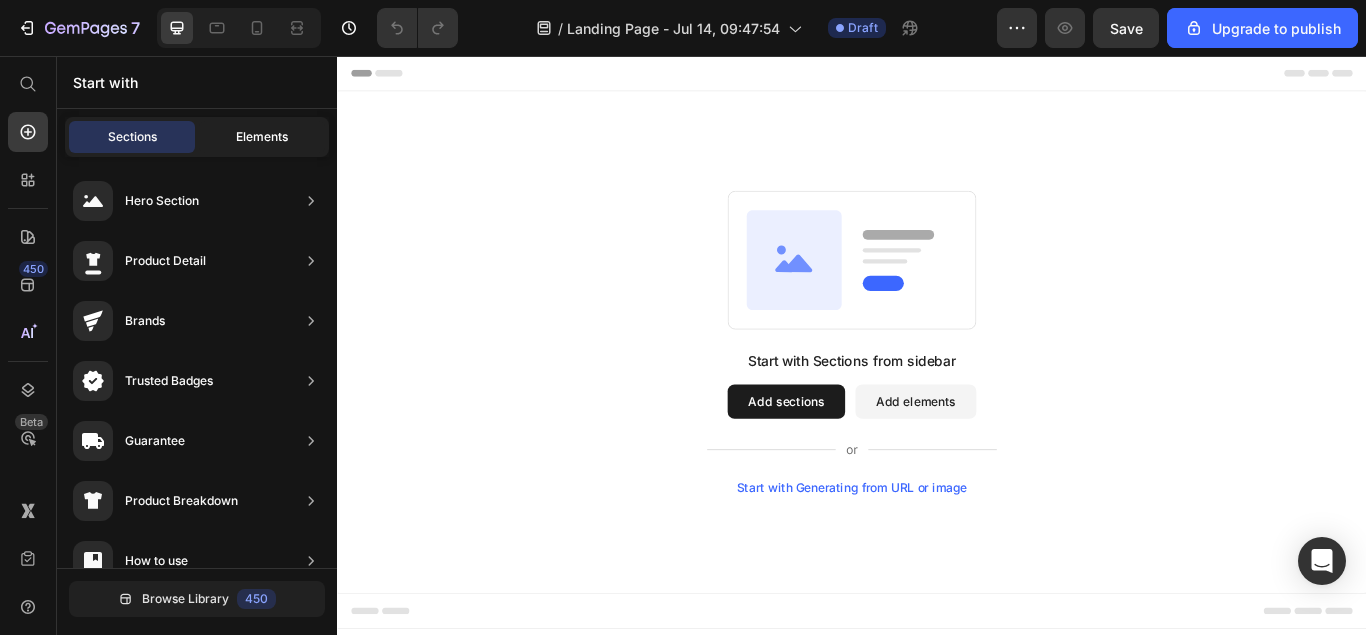 click on "Elements" 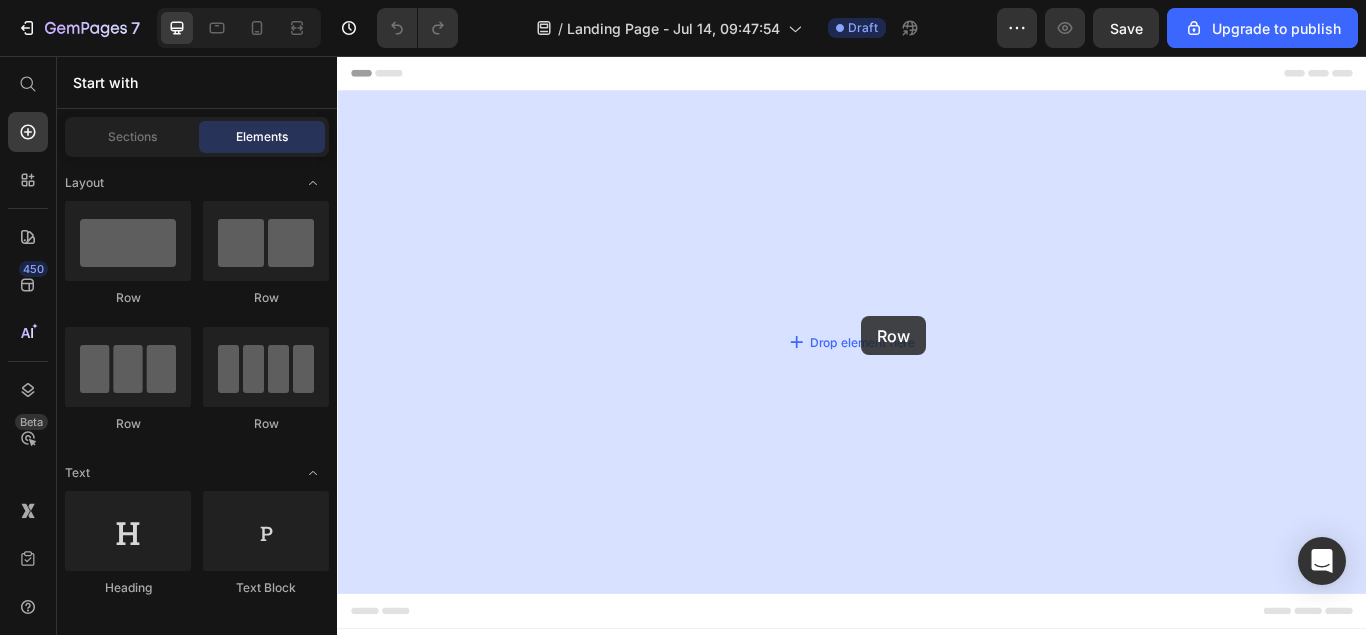 drag, startPoint x: 468, startPoint y: 322, endPoint x: 861, endPoint y: 316, distance: 393.0458 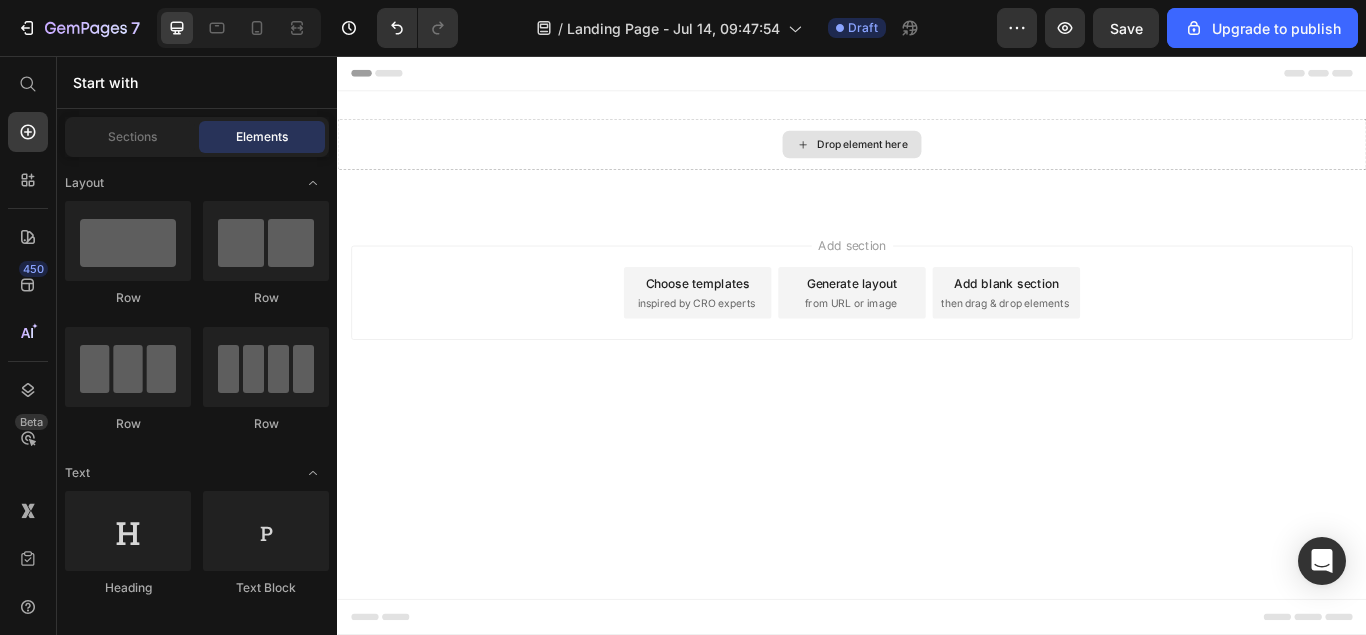 click on "Drop element here" at bounding box center [949, 159] 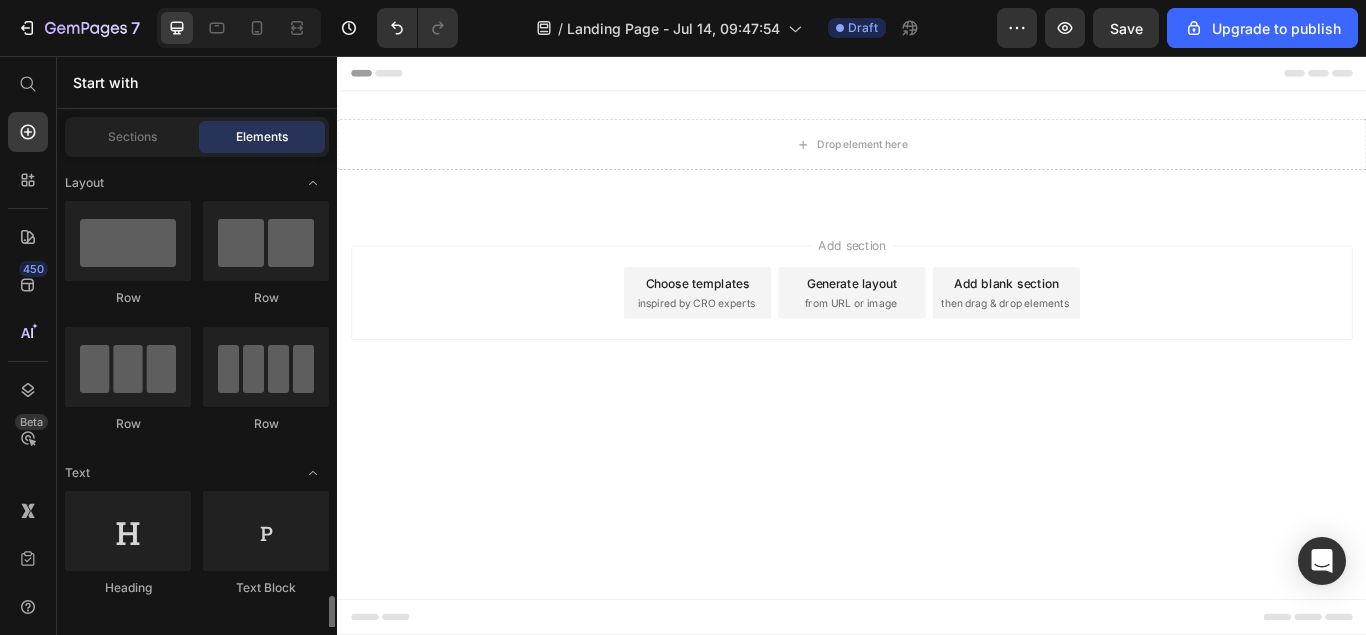scroll, scrollTop: 408, scrollLeft: 0, axis: vertical 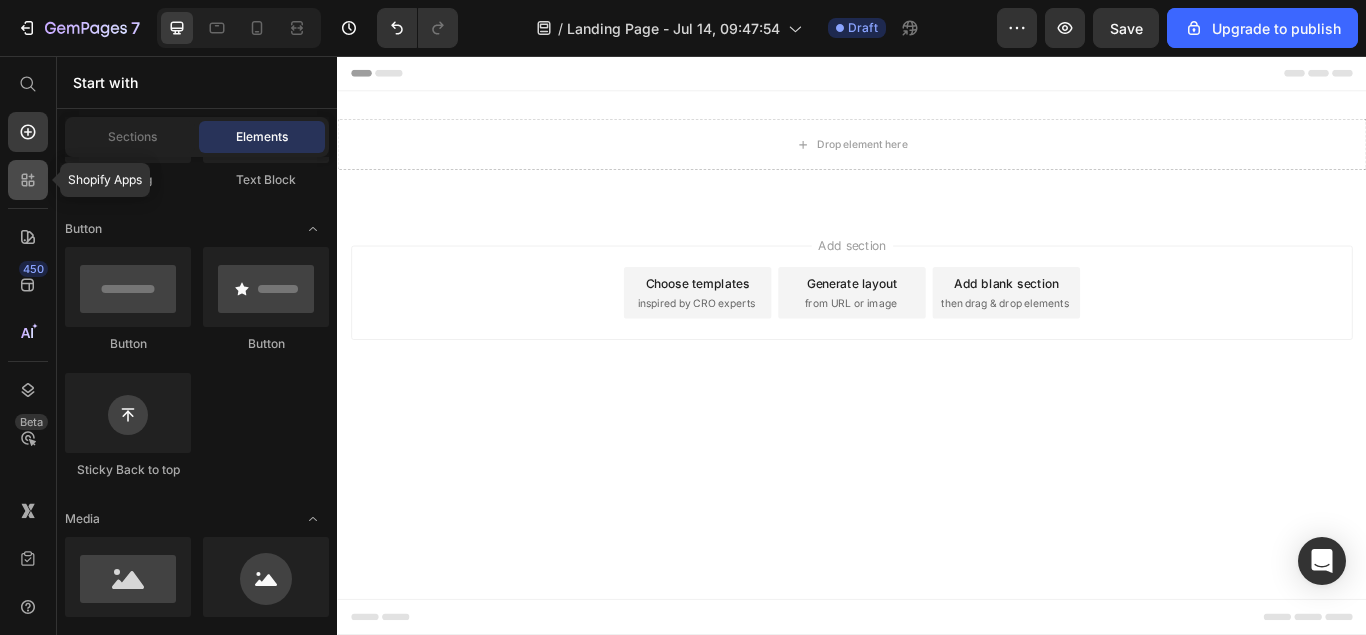 click 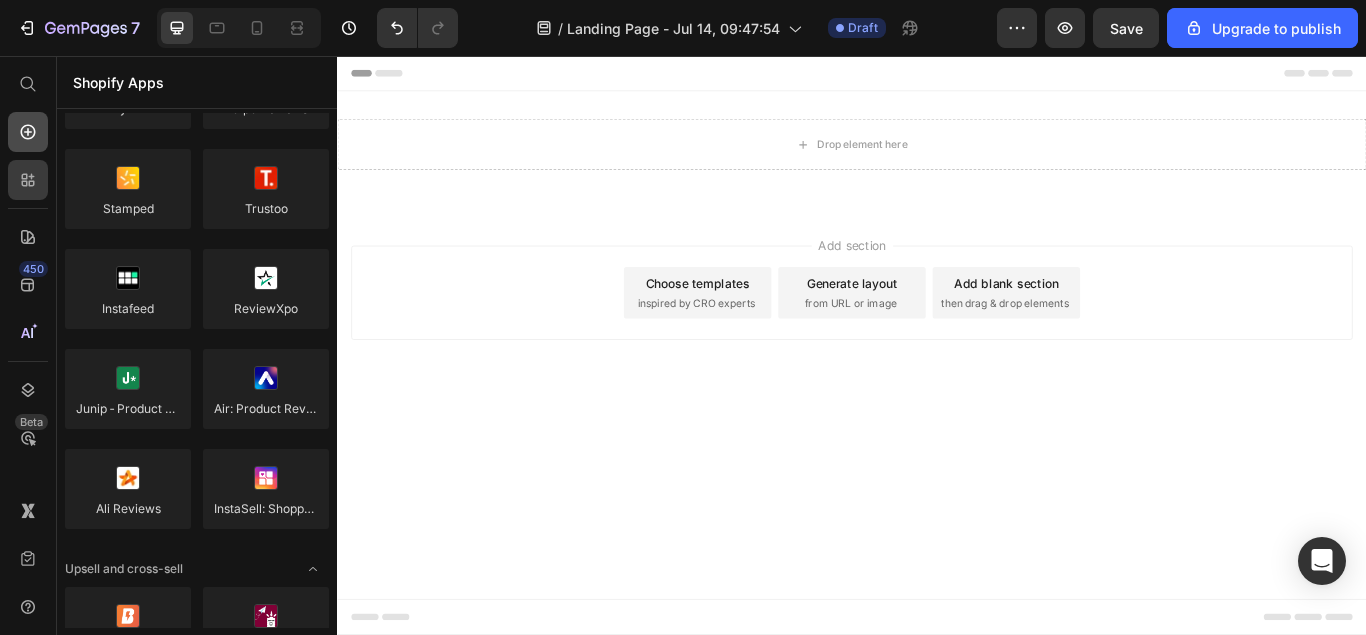 click 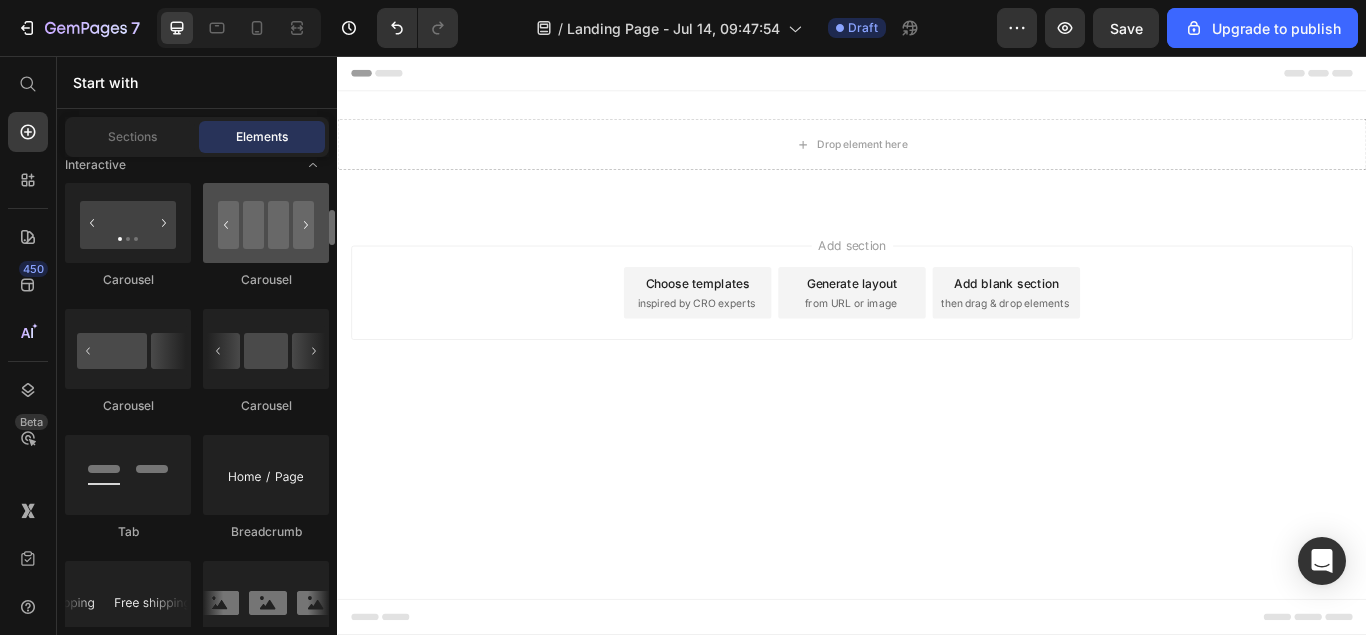 scroll, scrollTop: 2040, scrollLeft: 0, axis: vertical 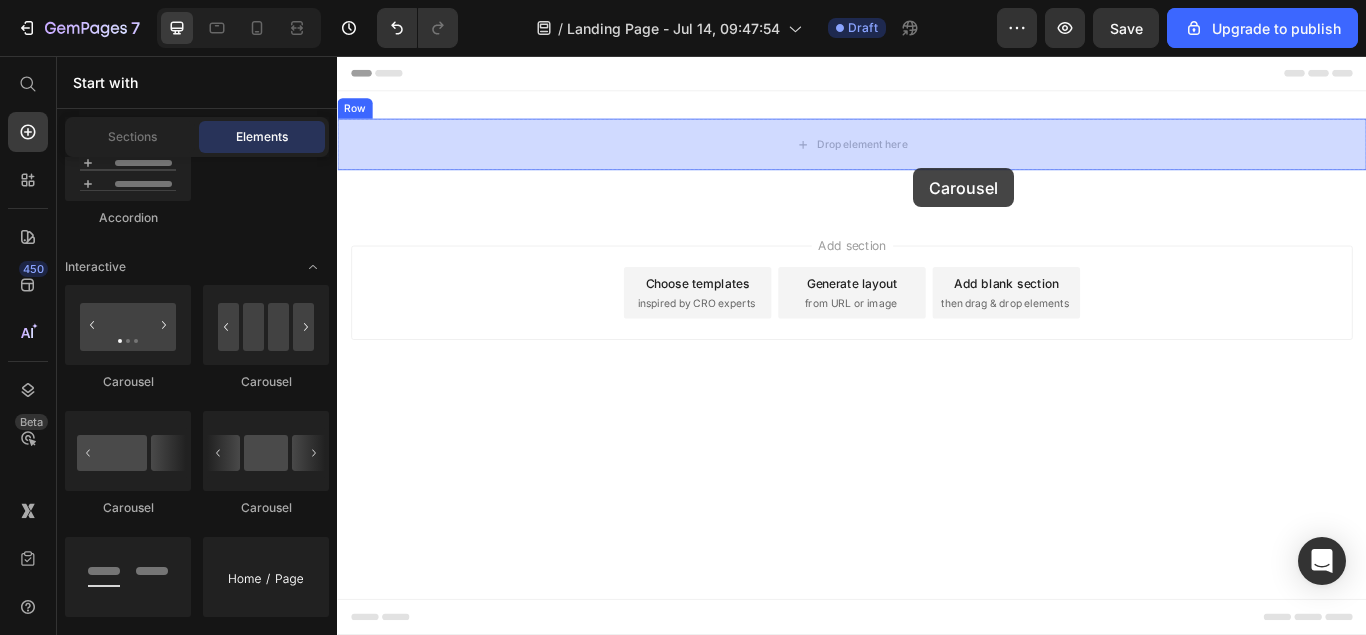 drag, startPoint x: 469, startPoint y: 398, endPoint x: 904, endPoint y: 182, distance: 485.6758 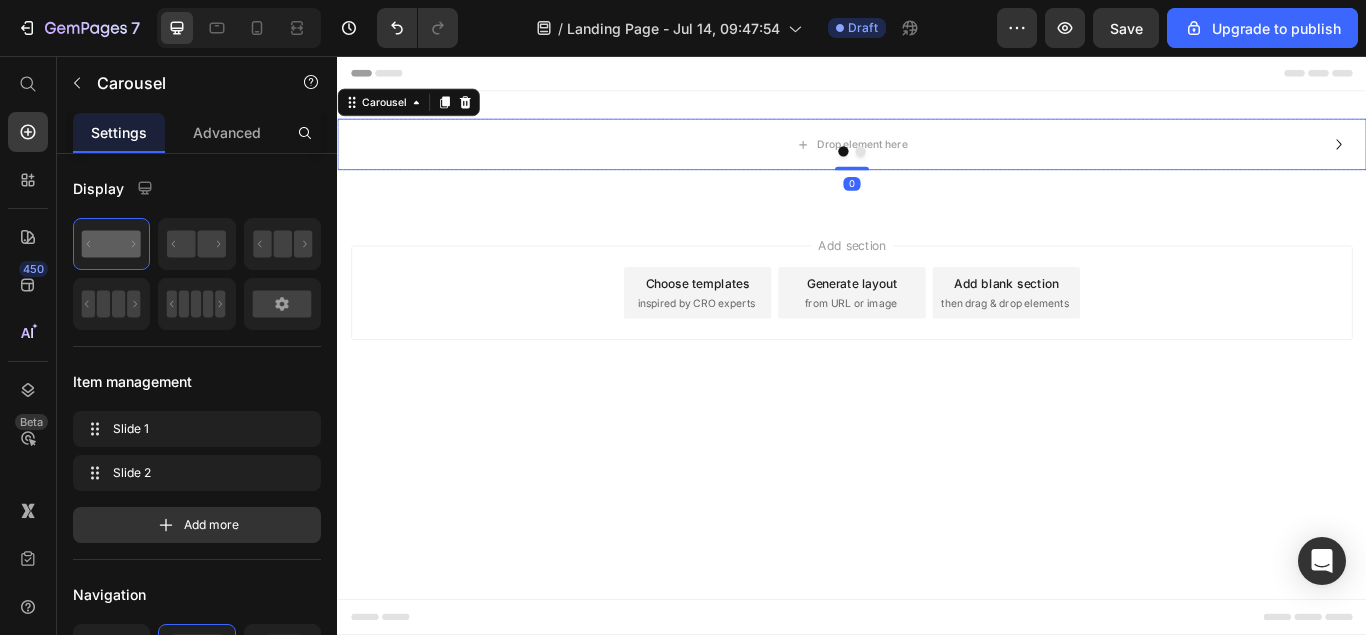click at bounding box center (937, 167) 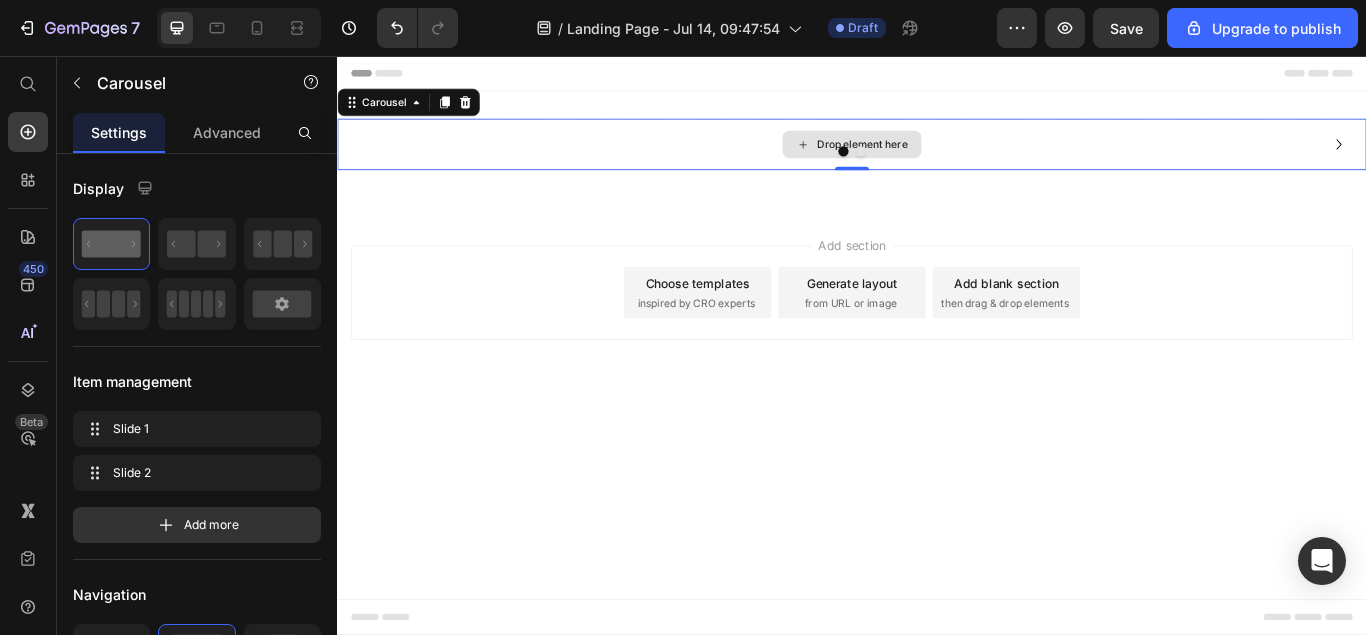 click 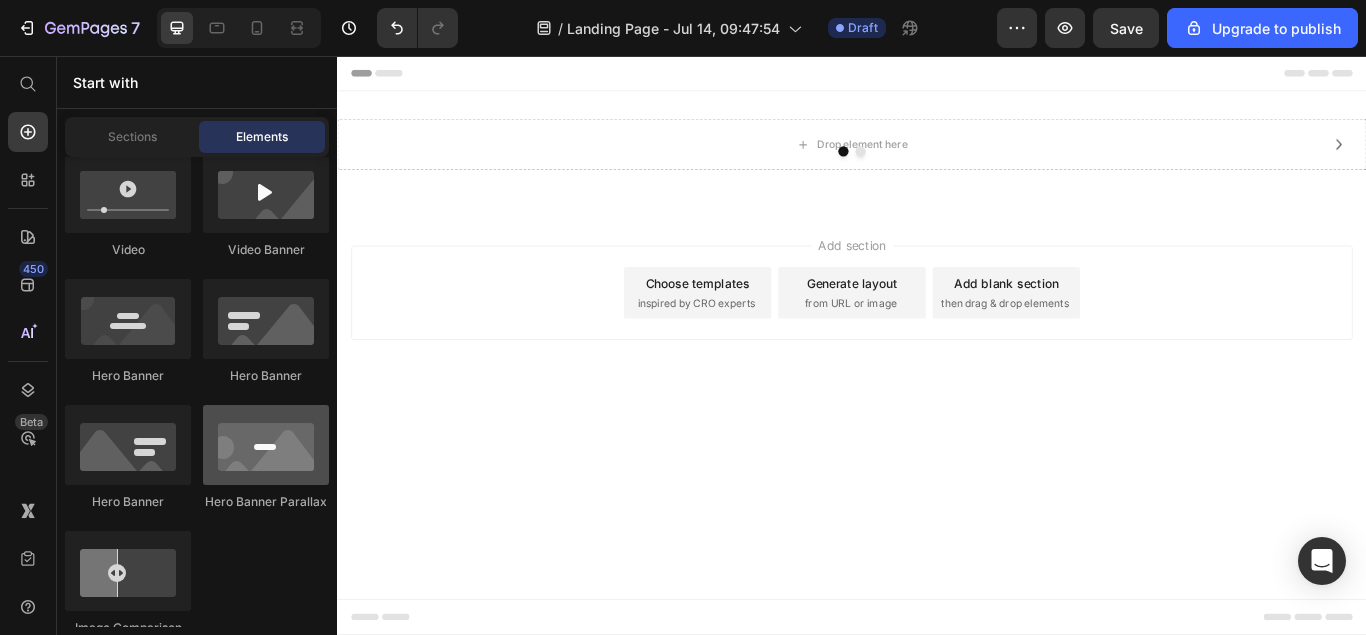 scroll, scrollTop: 816, scrollLeft: 0, axis: vertical 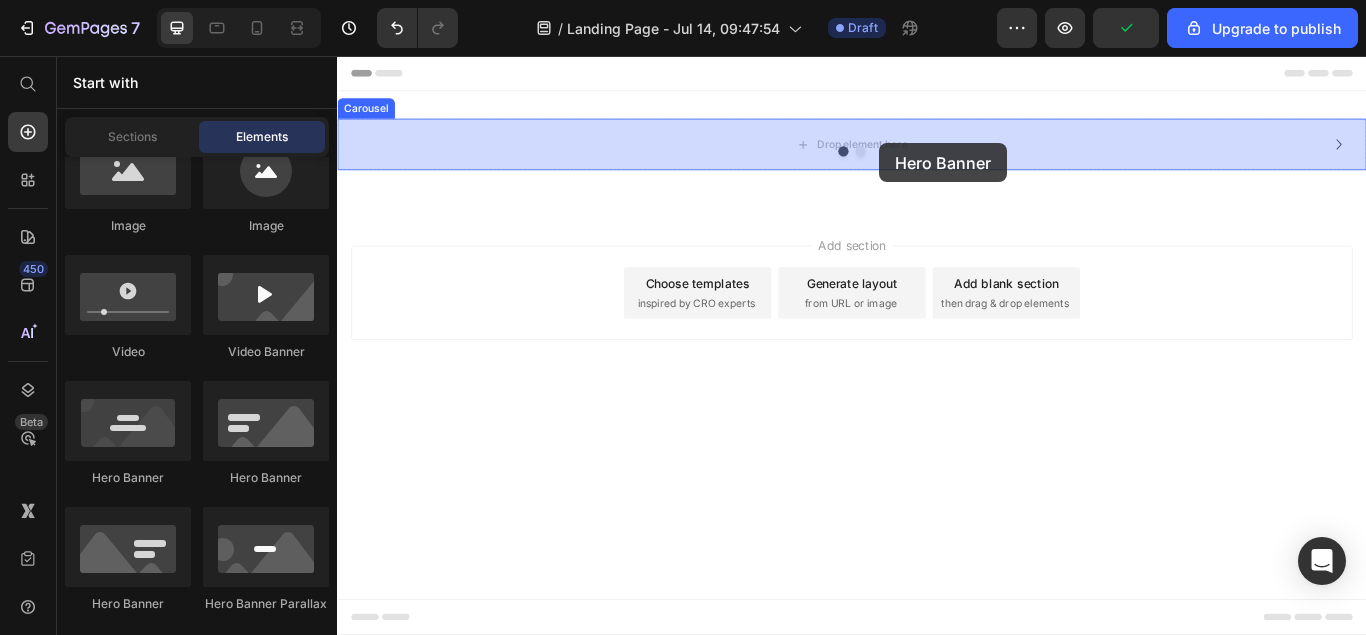 drag, startPoint x: 480, startPoint y: 506, endPoint x: 1015, endPoint y: 258, distance: 589.6855 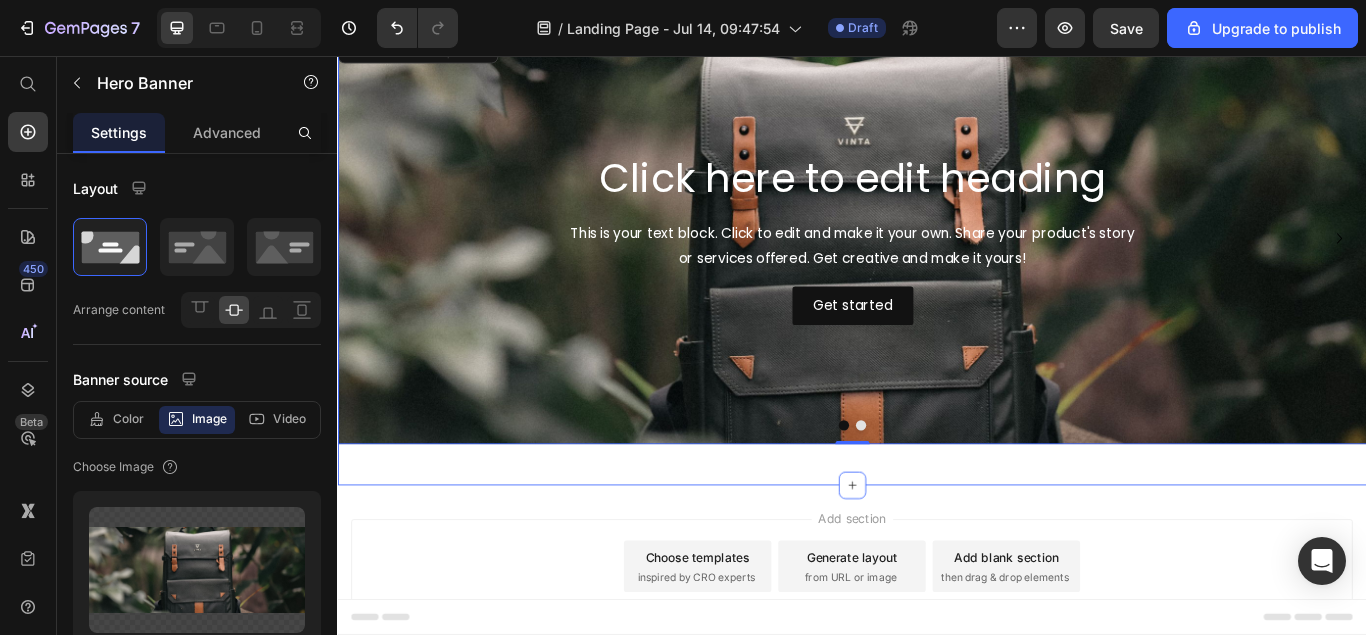 scroll, scrollTop: 0, scrollLeft: 0, axis: both 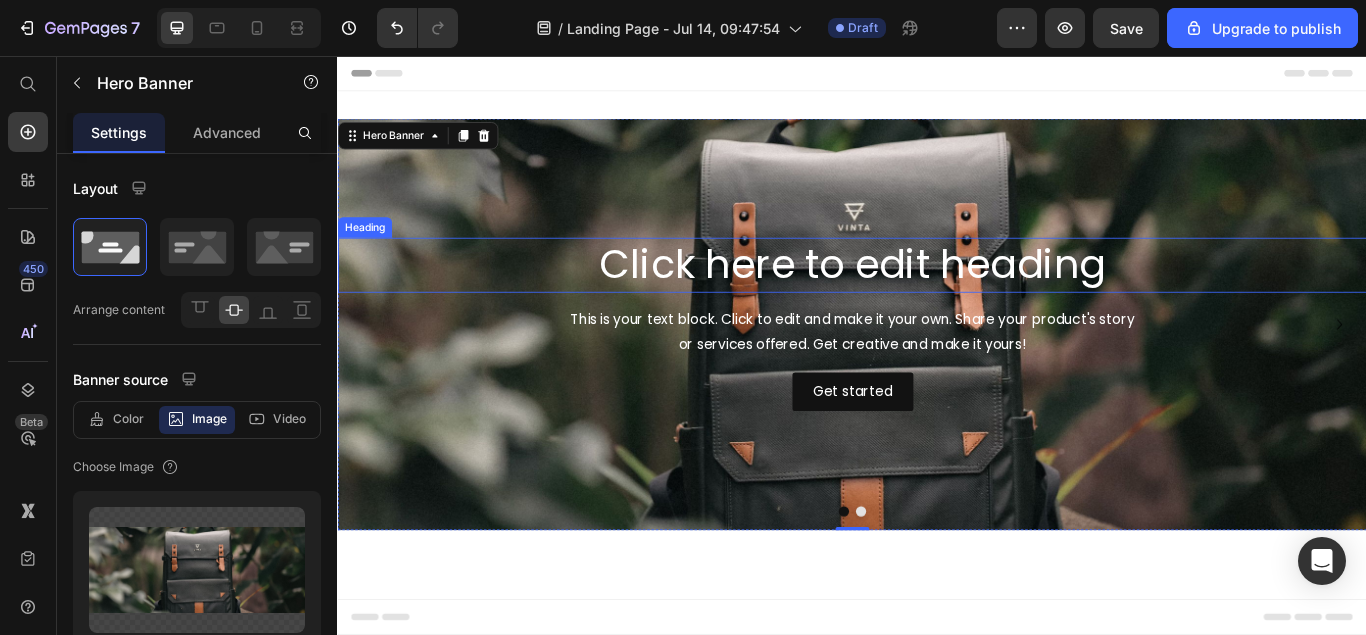 click on "Click here to edit heading" at bounding box center [937, 300] 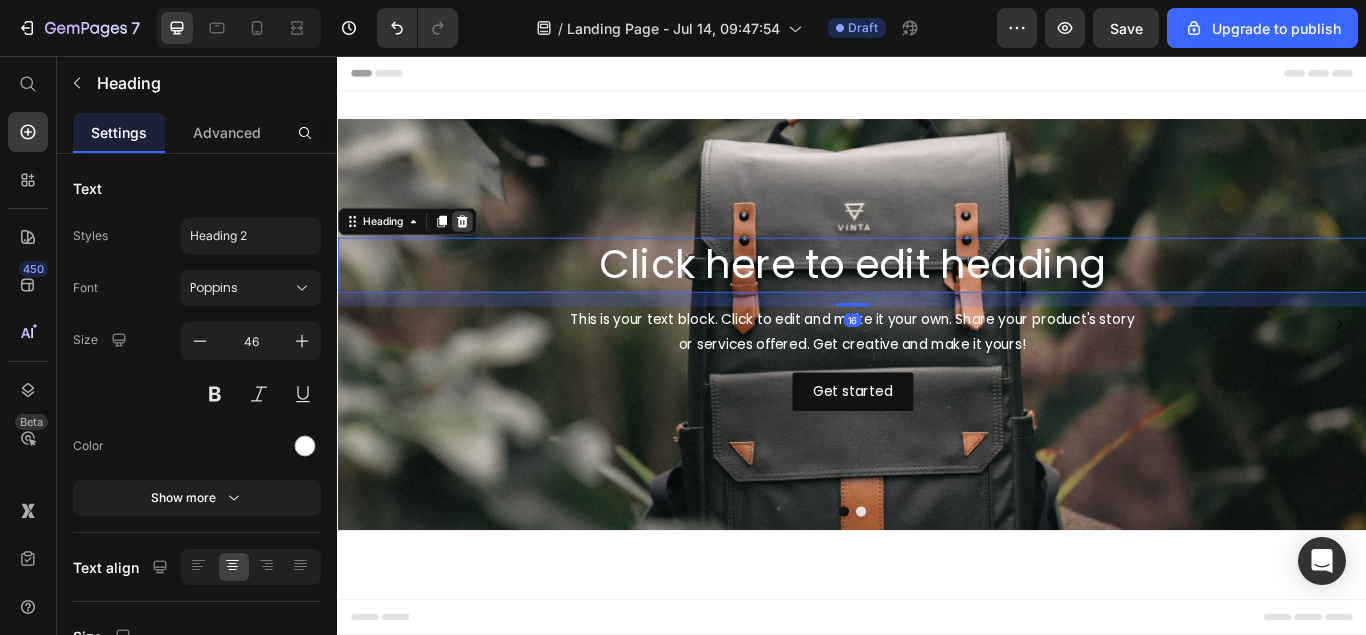 click 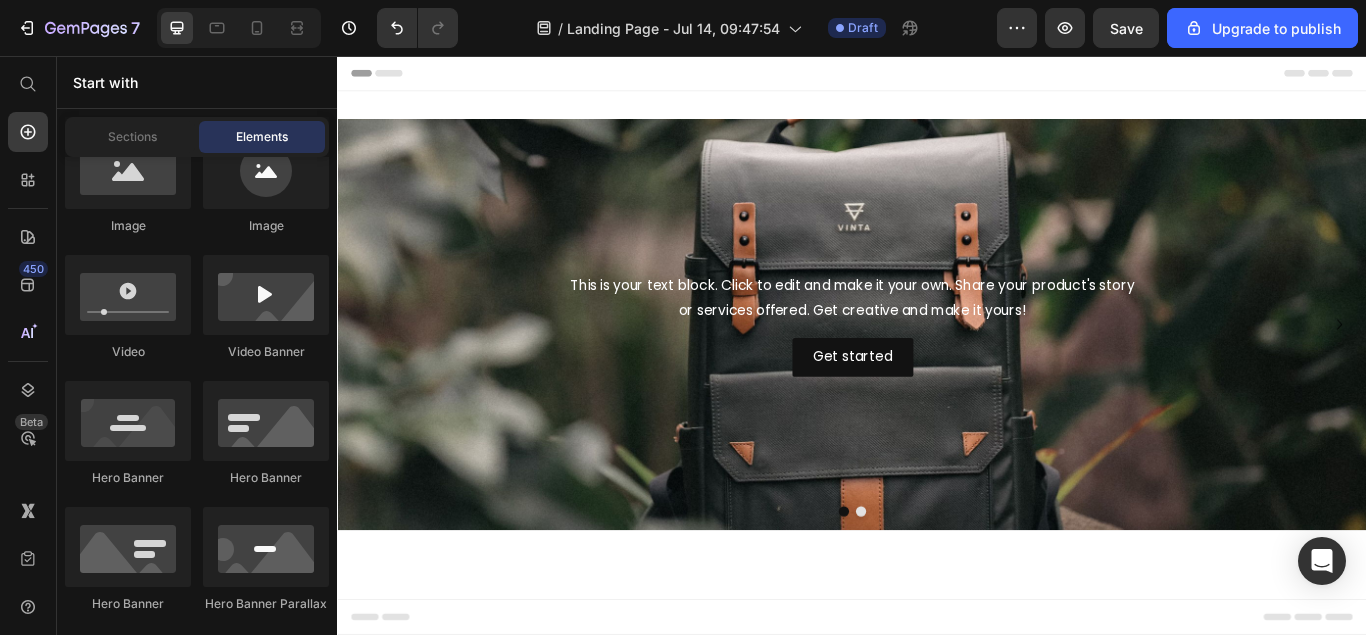 scroll, scrollTop: 816, scrollLeft: 0, axis: vertical 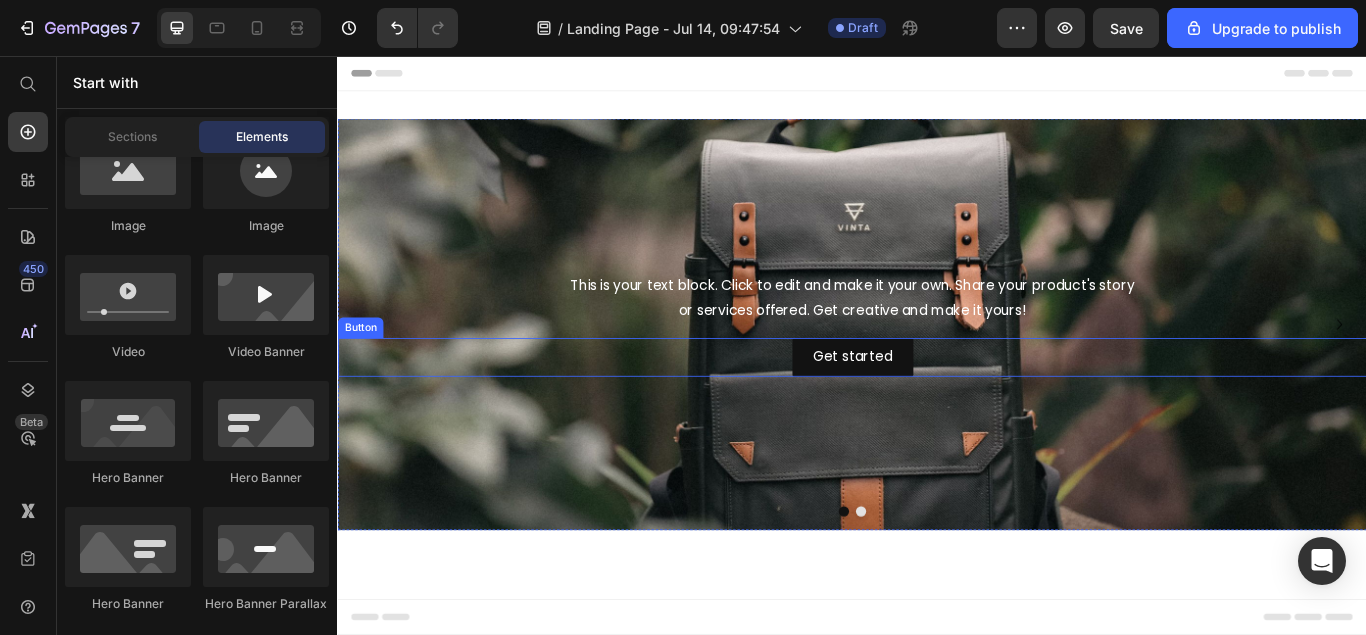 click on "This is your text block. Click to edit and make it your own. Share your product's story                   or services offered. Get creative and make it yours!" at bounding box center [937, 339] 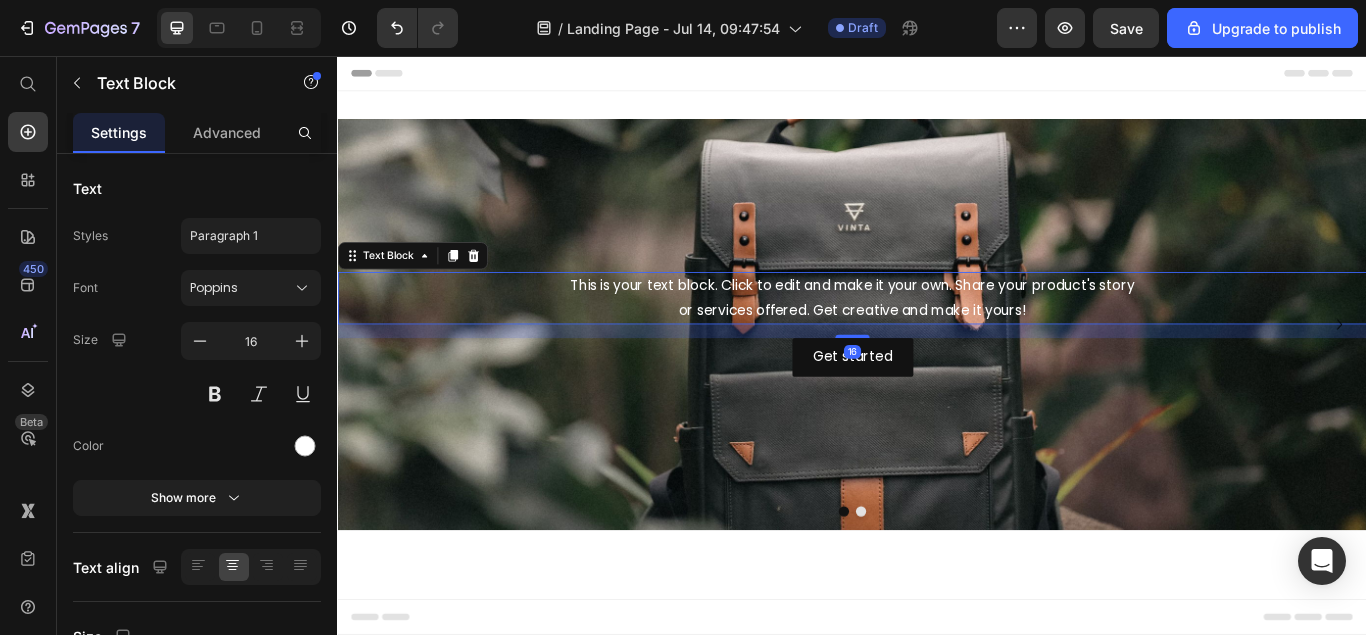 click 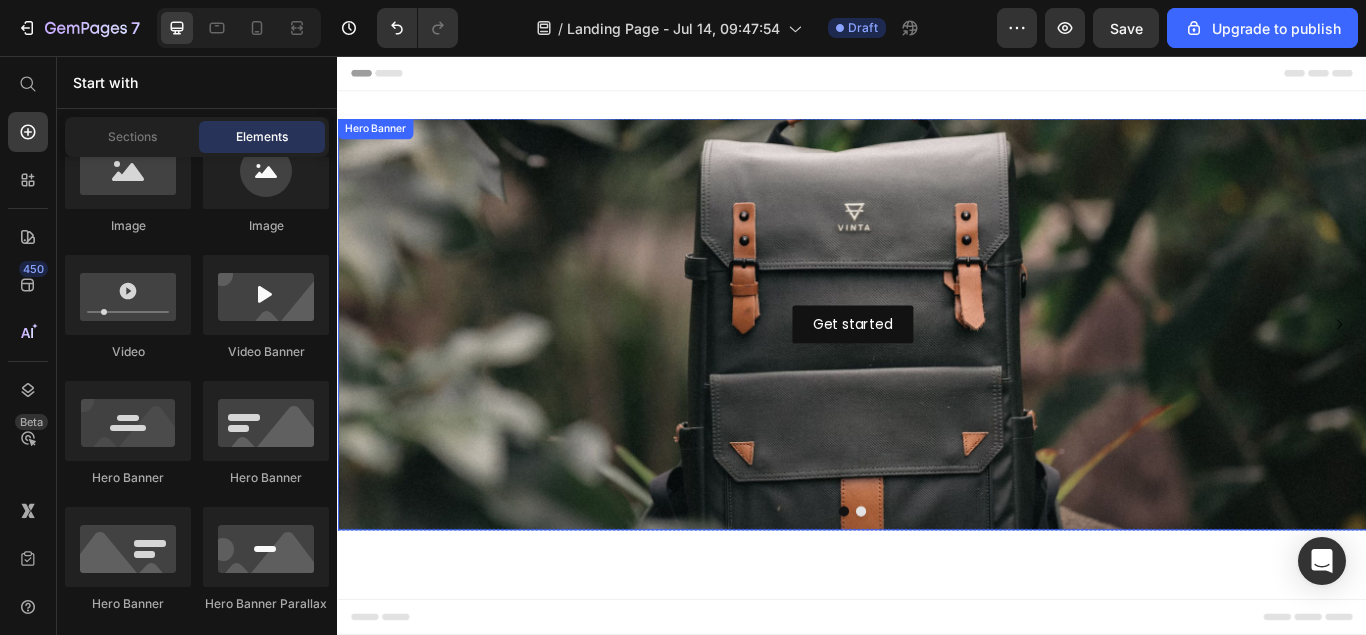 scroll, scrollTop: 816, scrollLeft: 0, axis: vertical 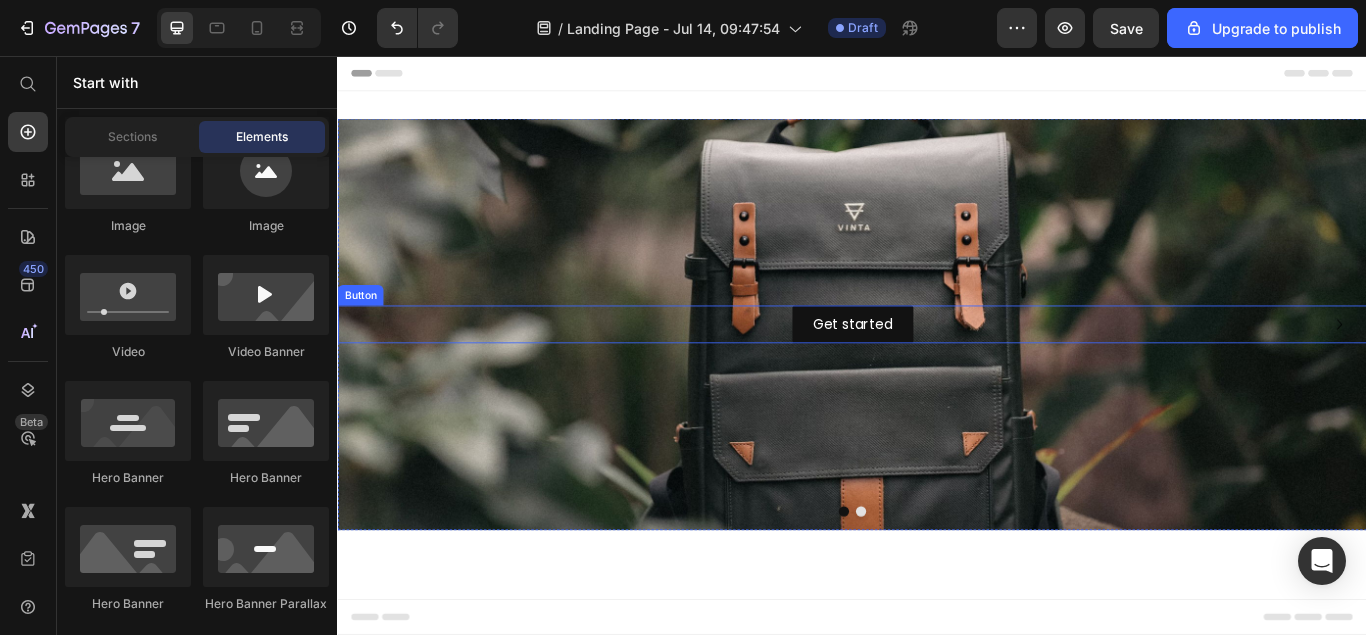 click on "Get started Button" at bounding box center (937, 369) 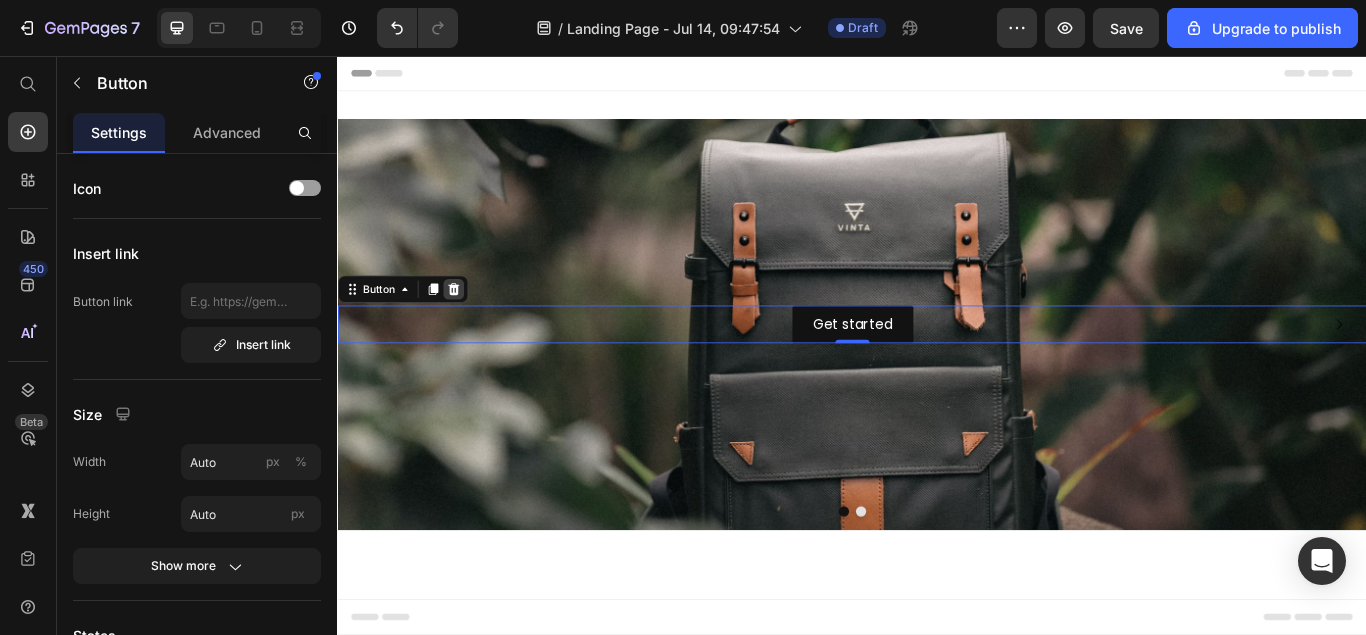 click 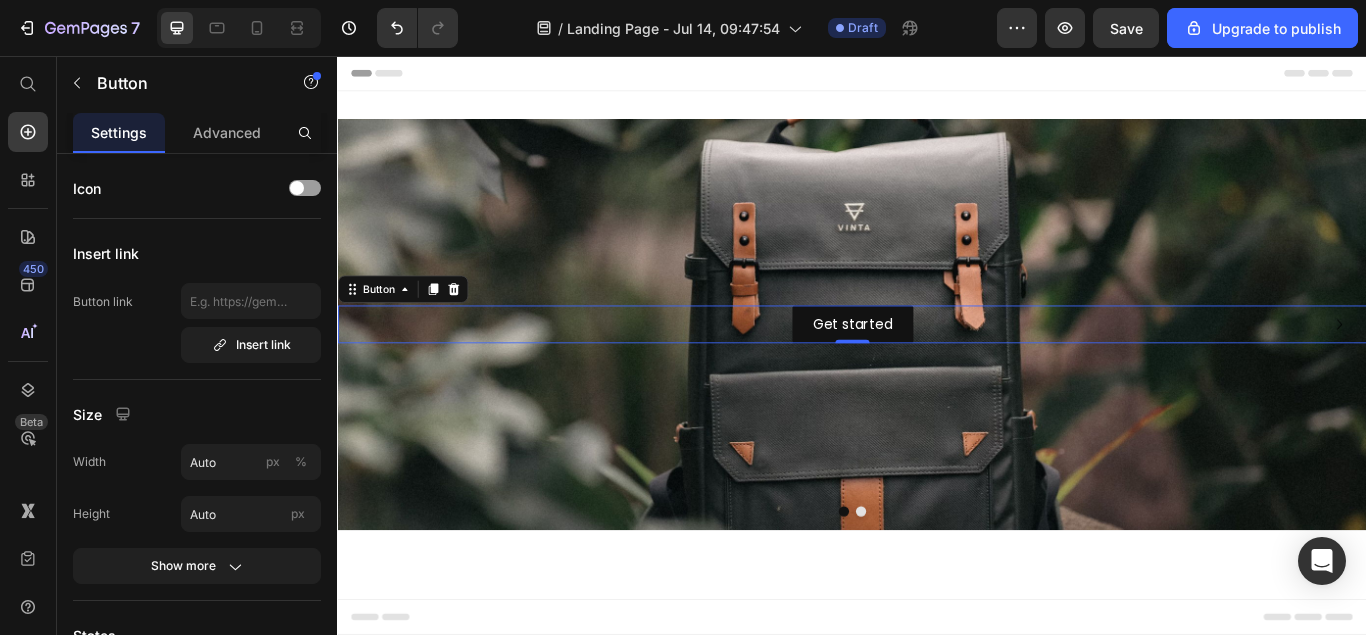 scroll, scrollTop: 816, scrollLeft: 0, axis: vertical 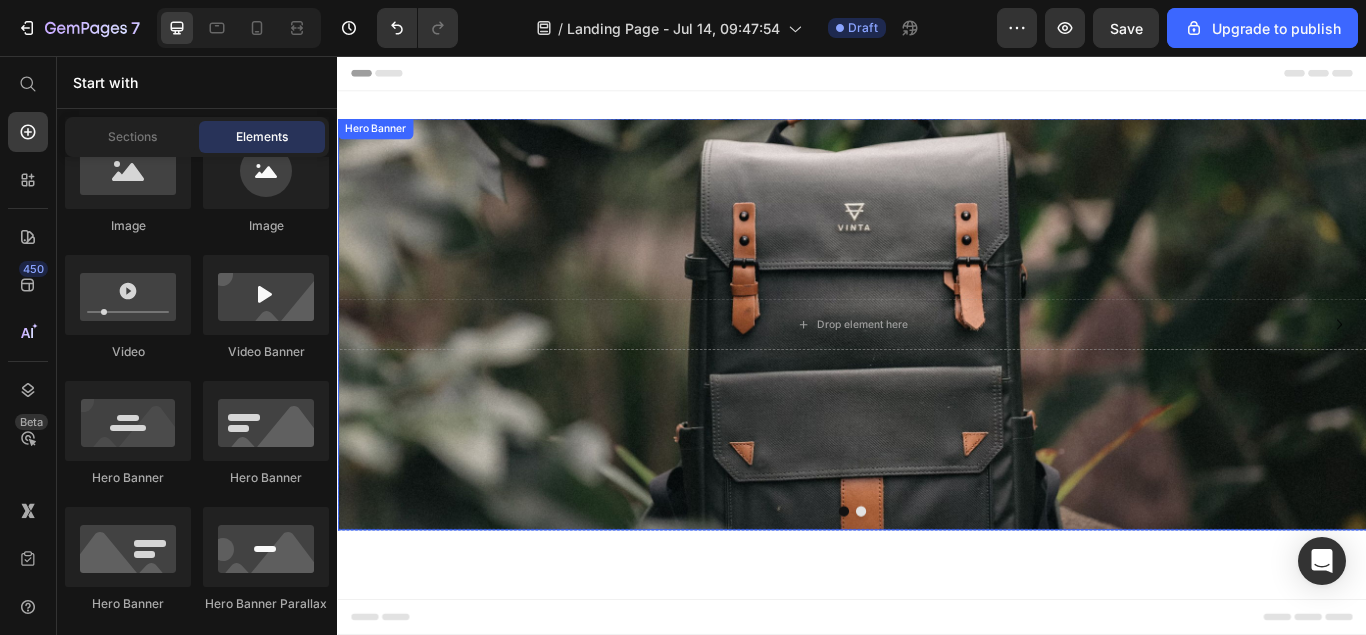 click at bounding box center (937, 369) 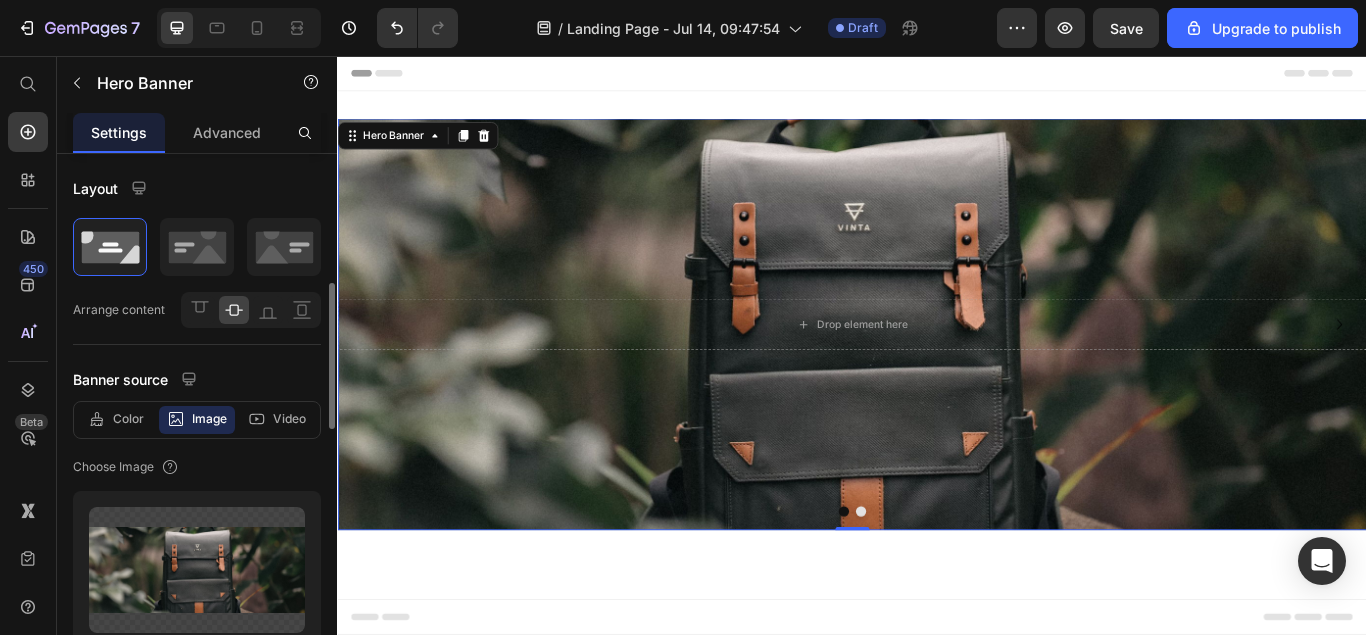scroll, scrollTop: 204, scrollLeft: 0, axis: vertical 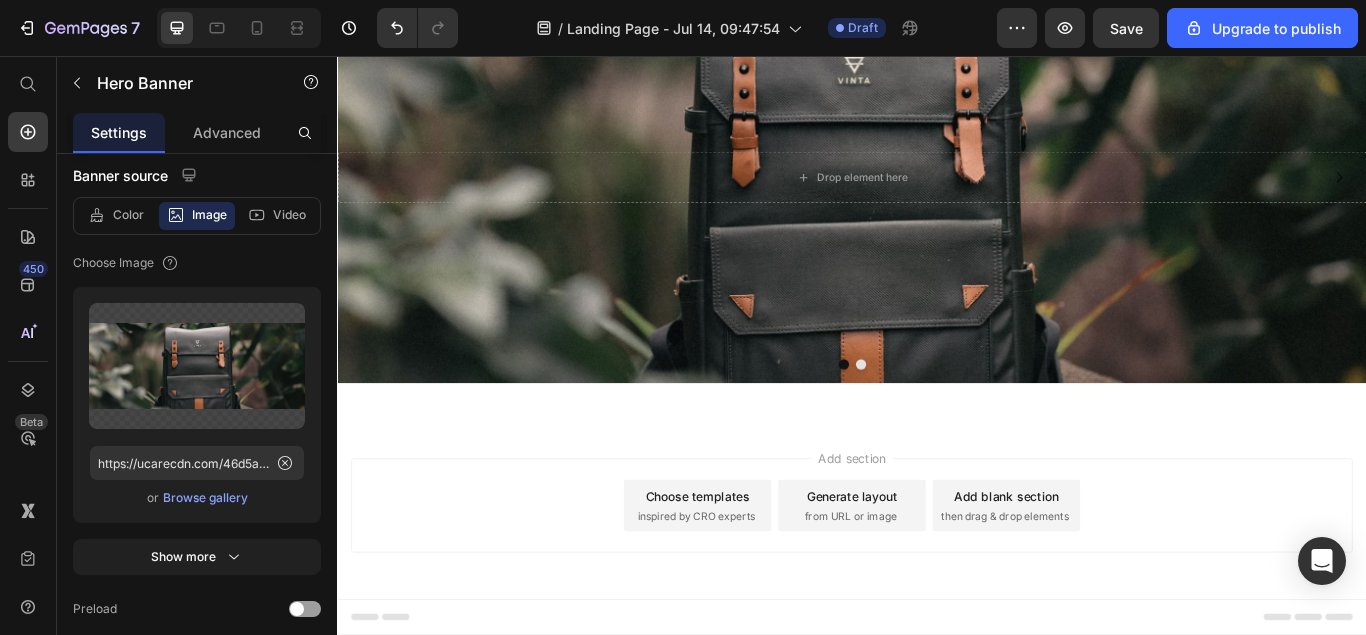 click on "Add blank section" at bounding box center [1117, 569] 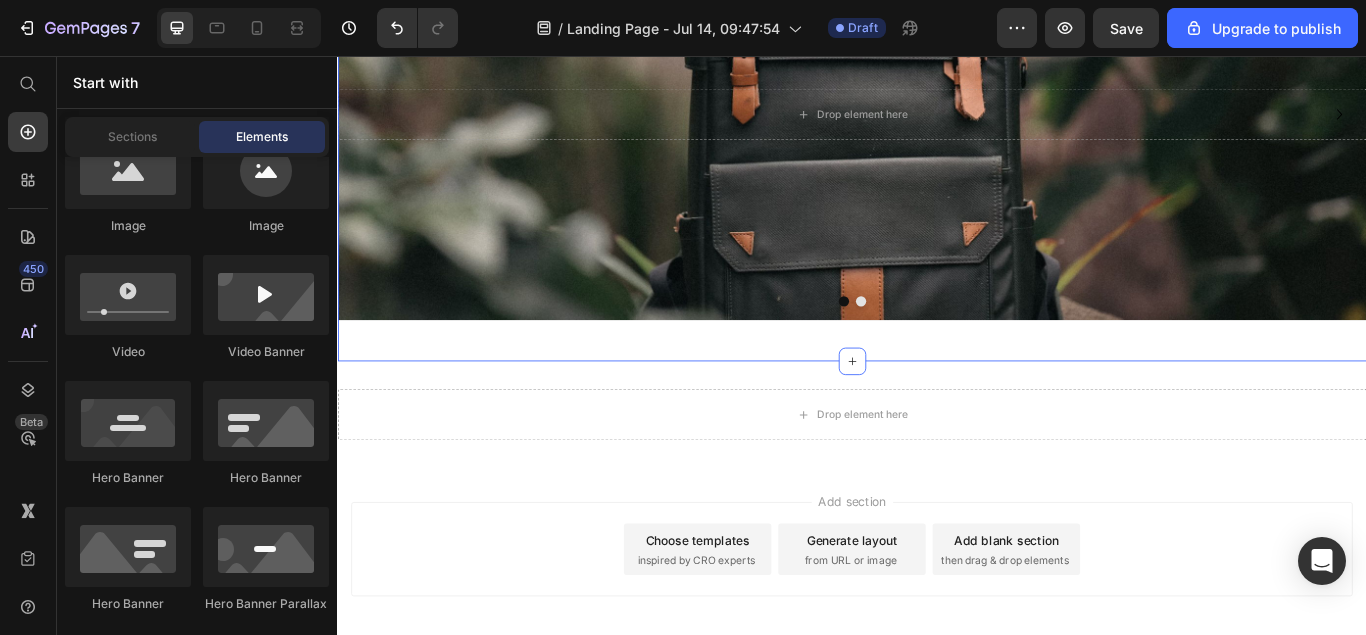 scroll, scrollTop: 273, scrollLeft: 0, axis: vertical 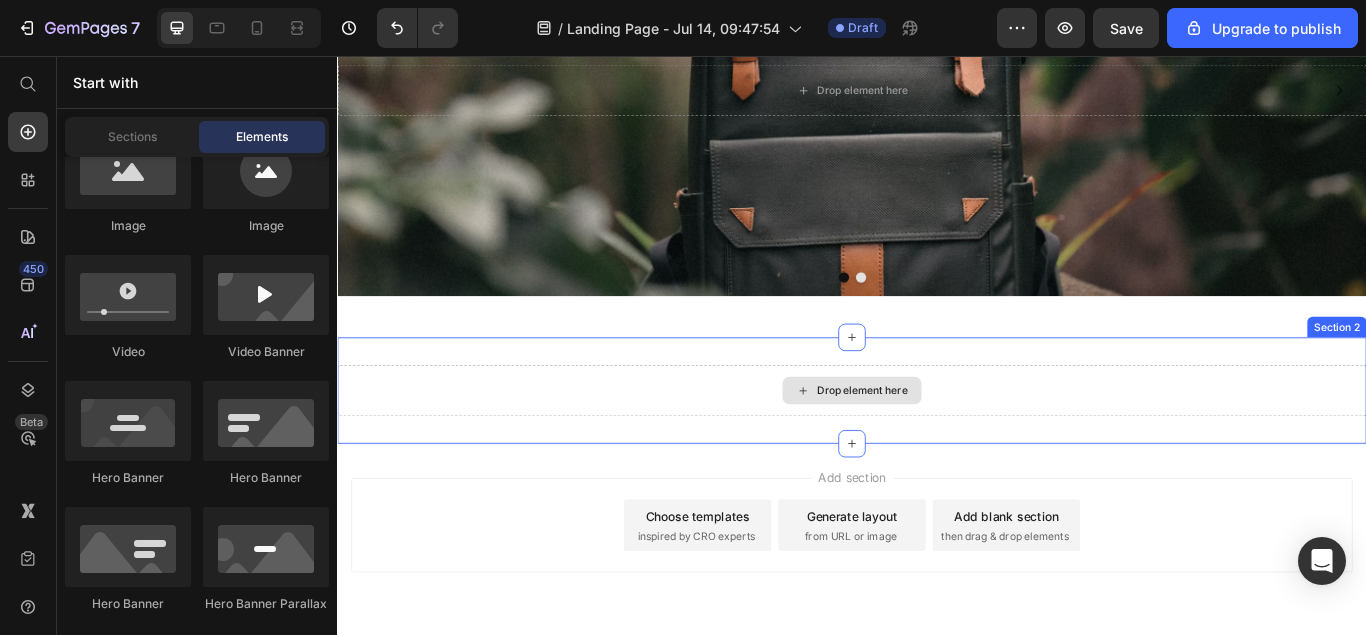 click on "Drop element here" at bounding box center [949, 446] 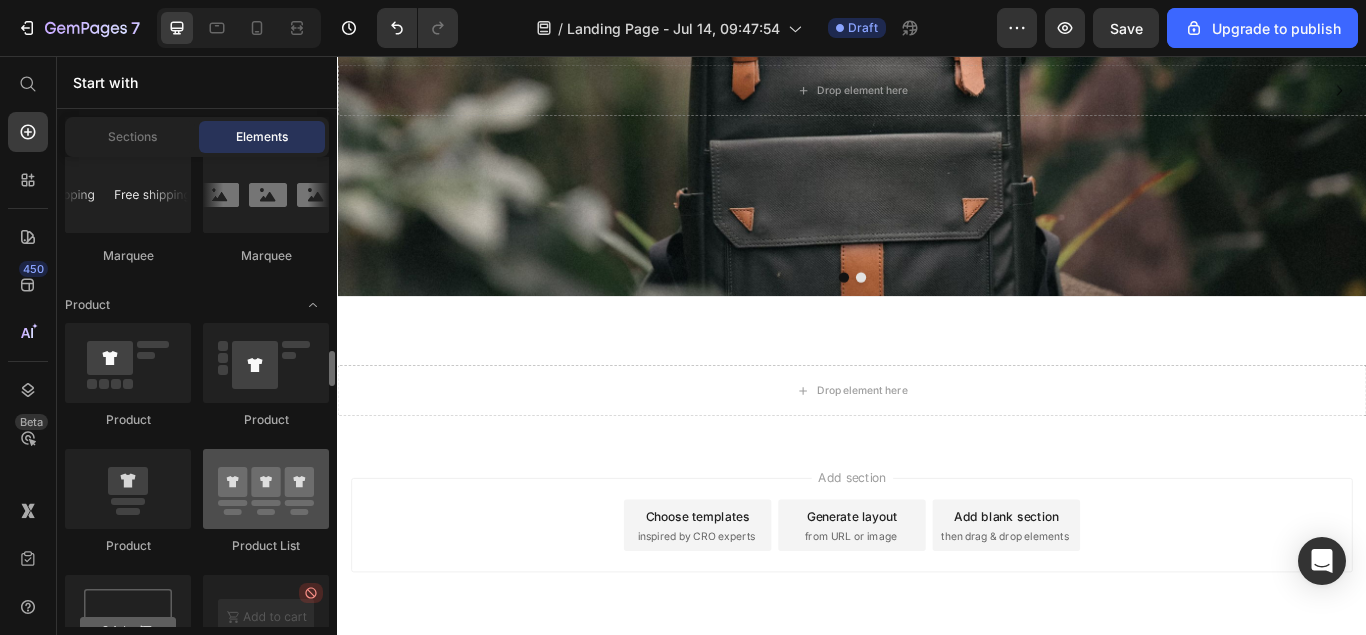 scroll, scrollTop: 2652, scrollLeft: 0, axis: vertical 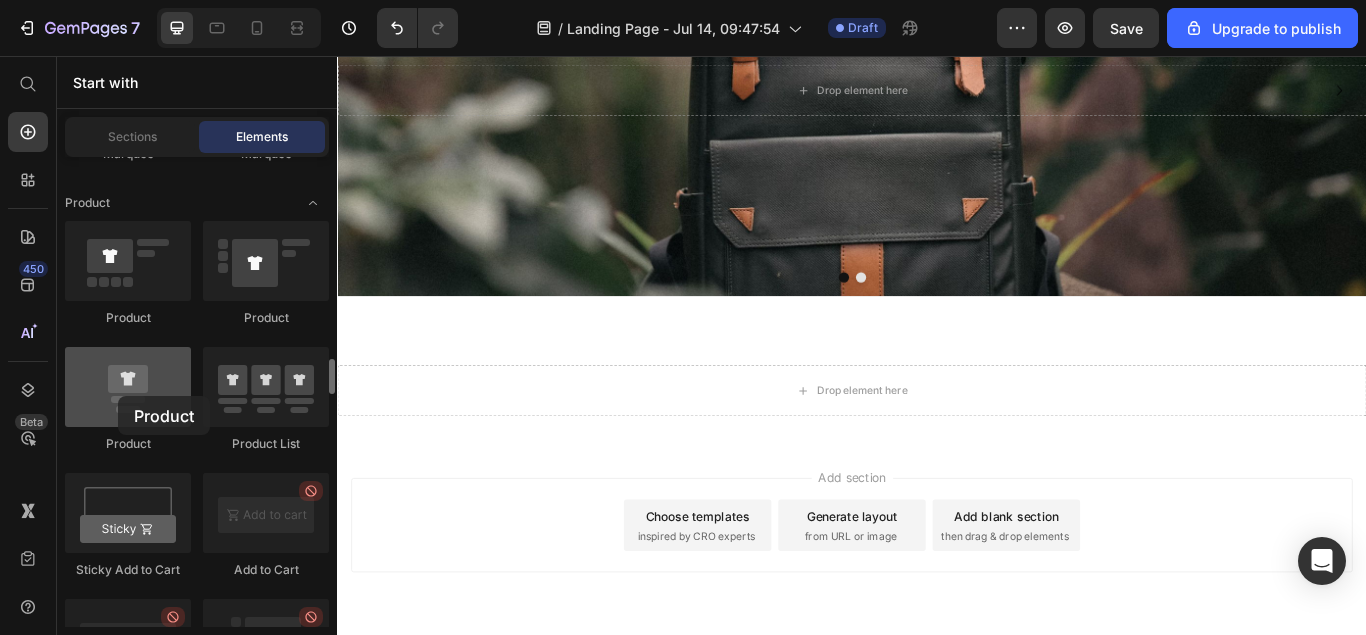 drag, startPoint x: 139, startPoint y: 417, endPoint x: 118, endPoint y: 396, distance: 29.698484 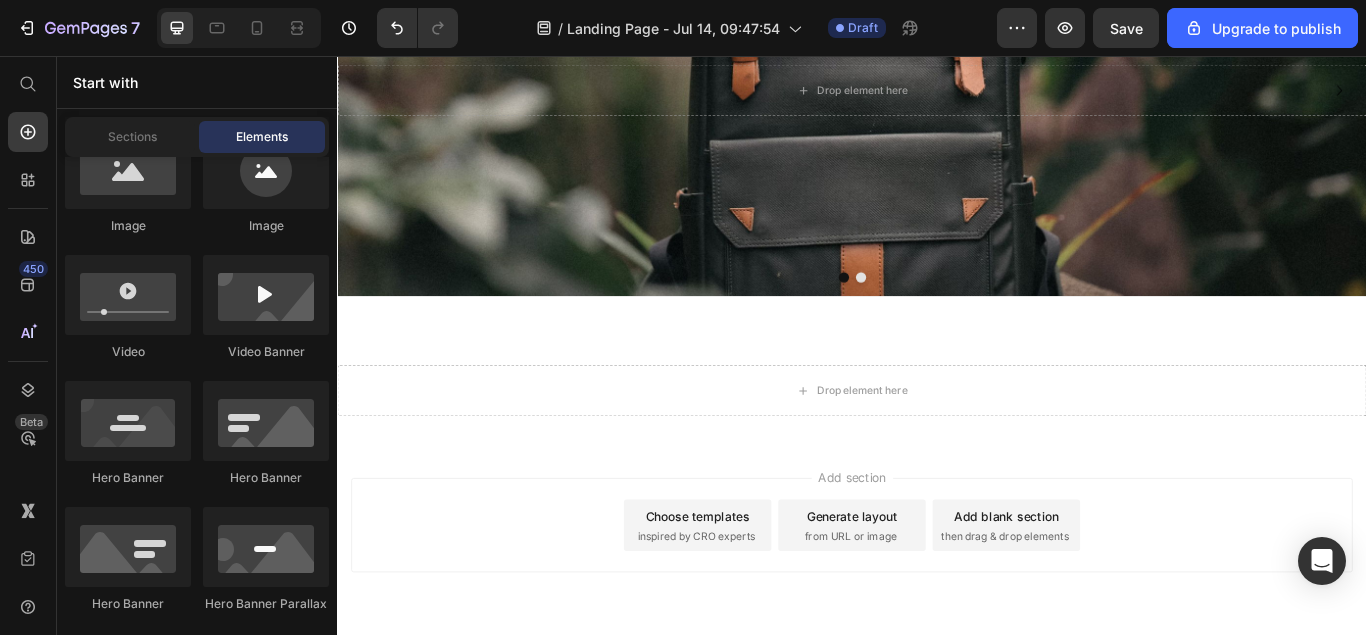 scroll, scrollTop: 0, scrollLeft: 0, axis: both 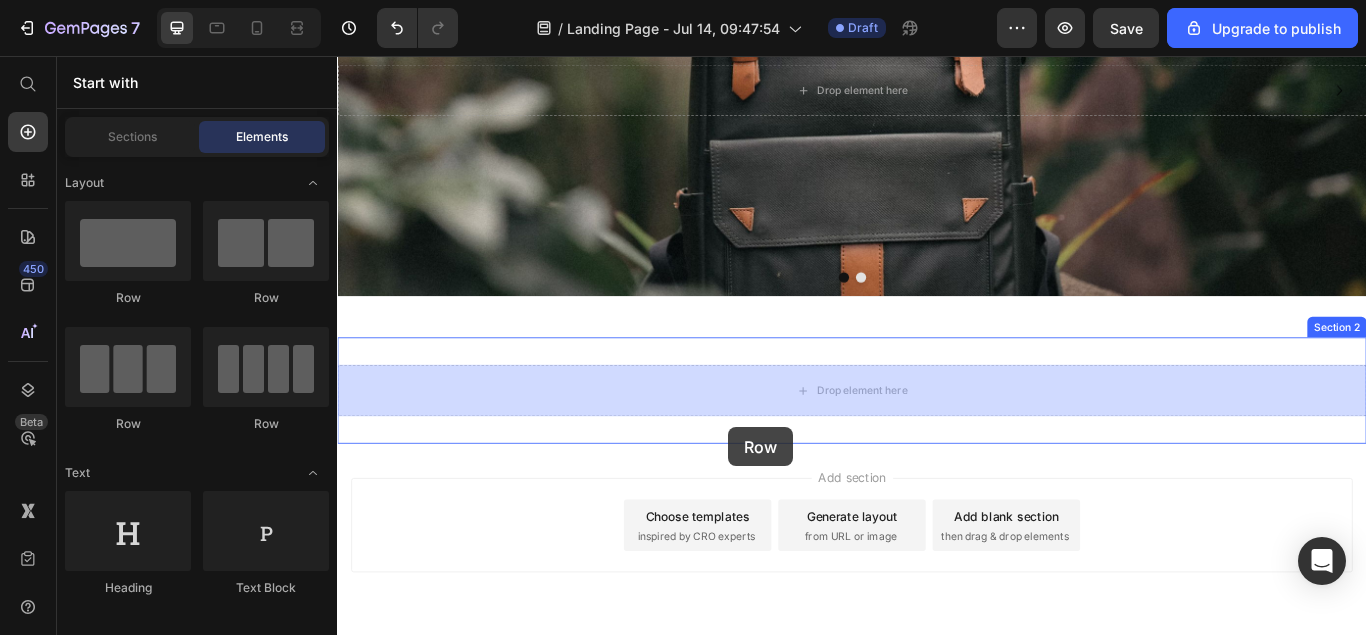 drag, startPoint x: 579, startPoint y: 433, endPoint x: 728, endPoint y: 427, distance: 149.12076 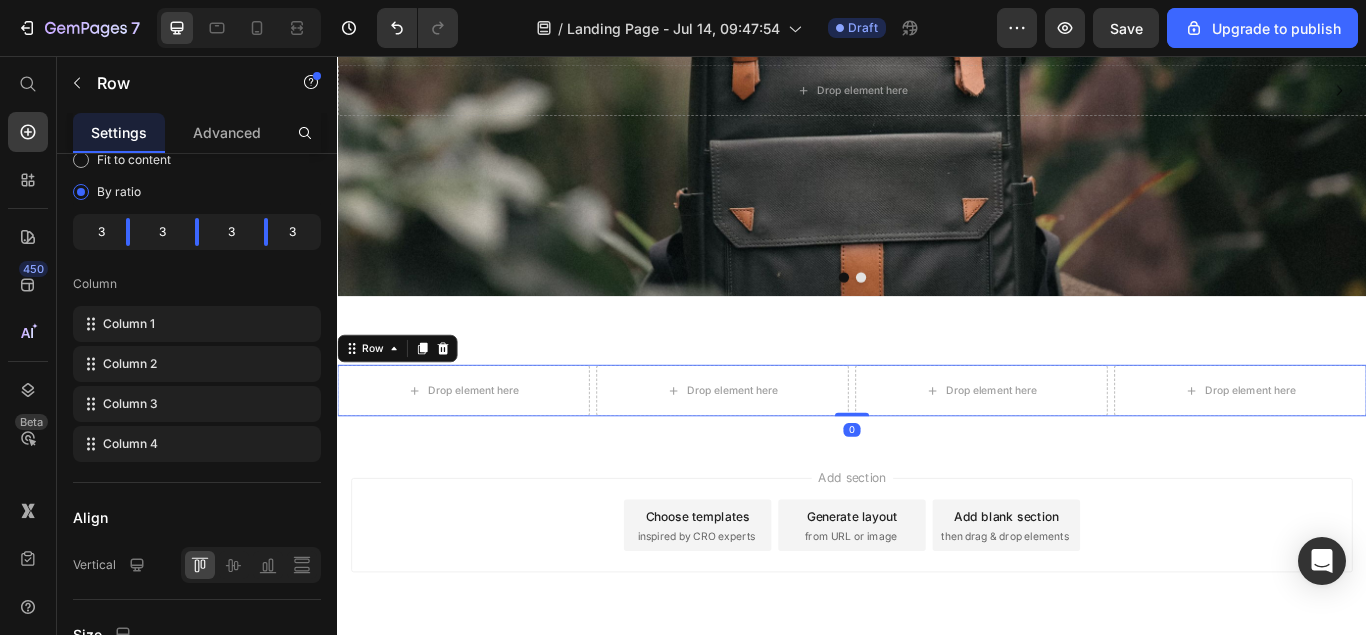 scroll, scrollTop: 0, scrollLeft: 0, axis: both 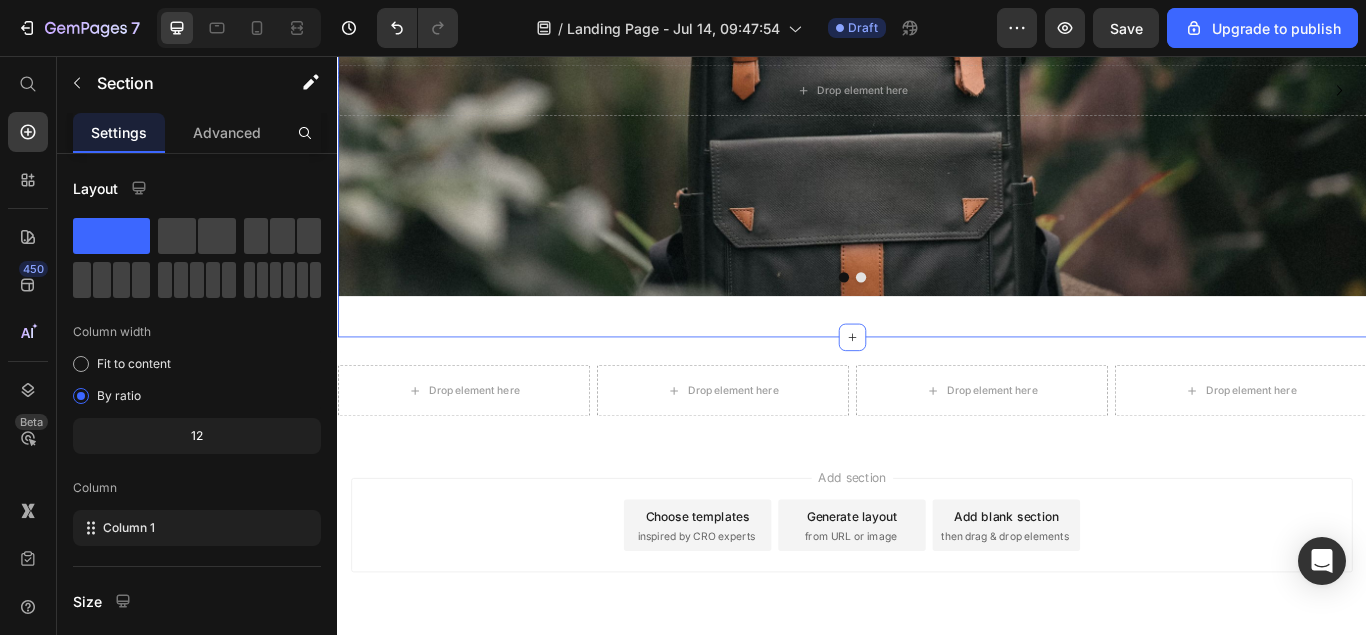 click on "Drop element here Hero Banner
Drop element here
Carousel Row Section 1   You can create reusable sections Create Theme Section AI Content Write with GemAI What would you like to describe here? Tone and Voice Persuasive Product Getting products... Show more Generate" at bounding box center [937, 104] 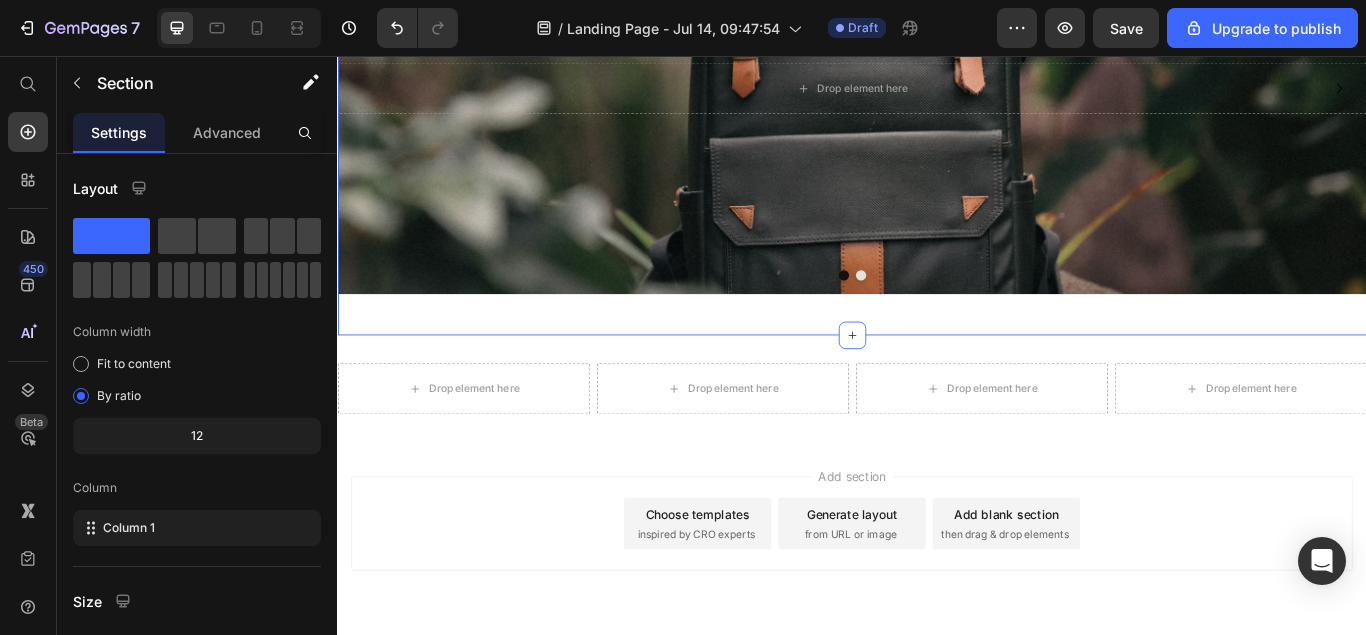 scroll, scrollTop: 338, scrollLeft: 0, axis: vertical 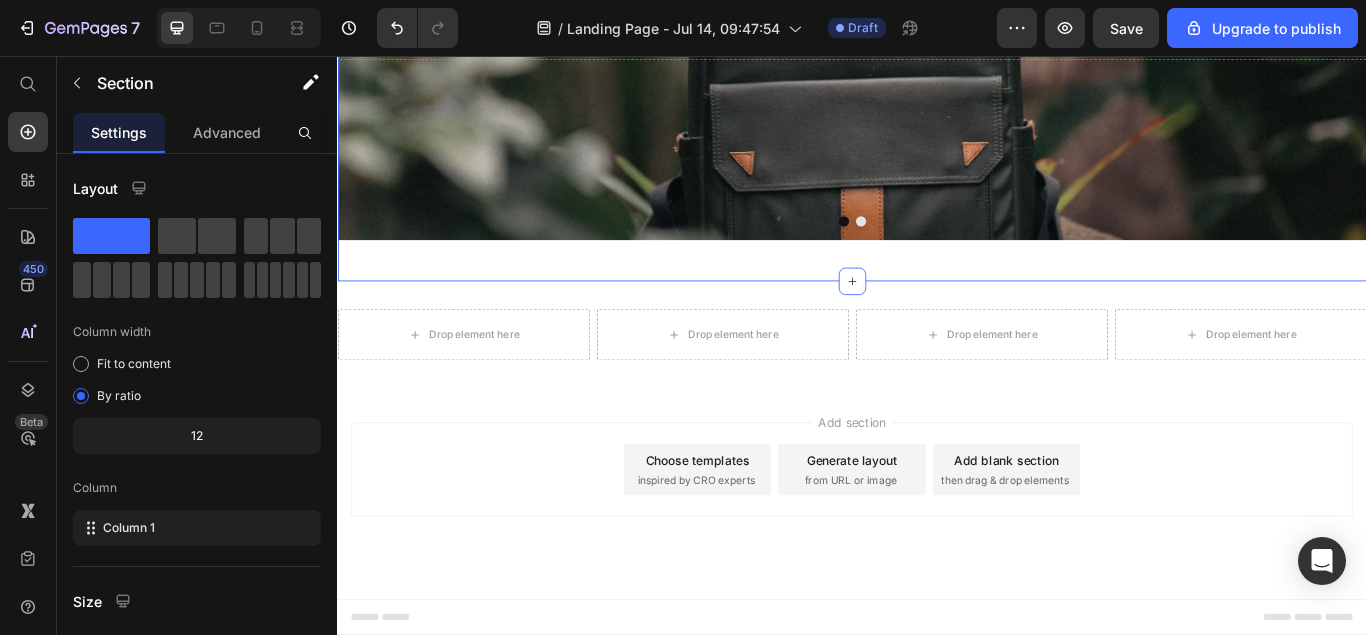 click on "then drag & drop elements" at bounding box center (1115, 551) 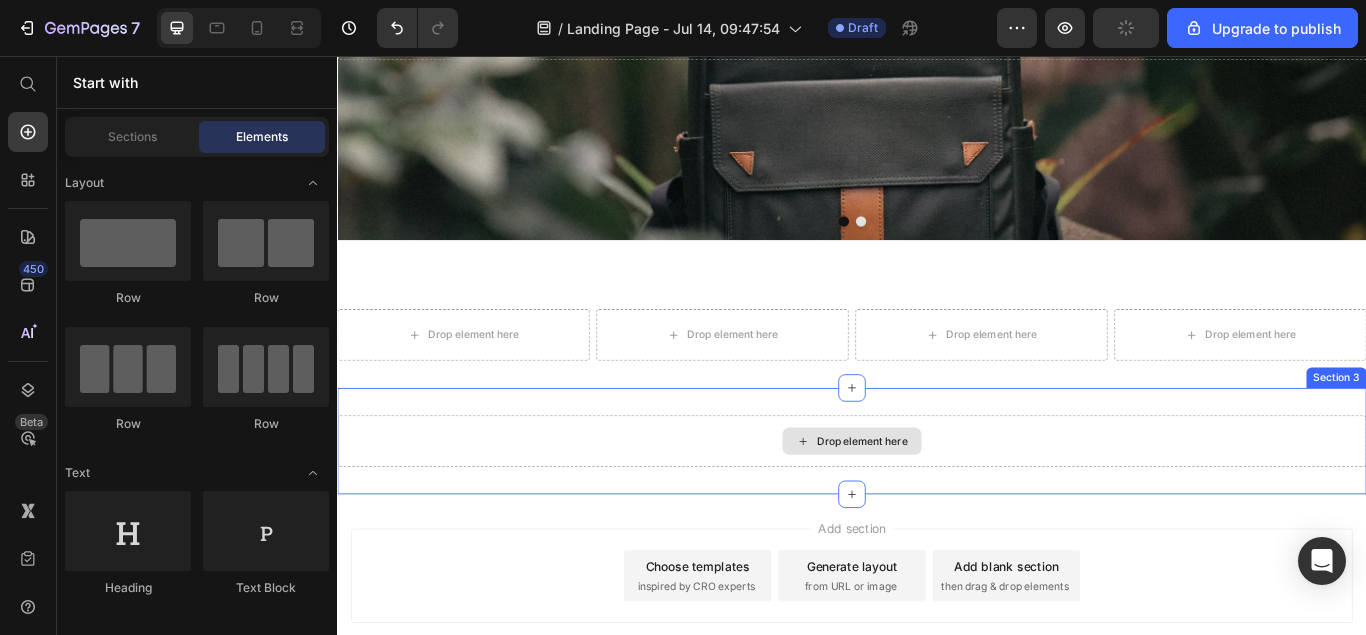 click on "Drop element here" at bounding box center (937, 505) 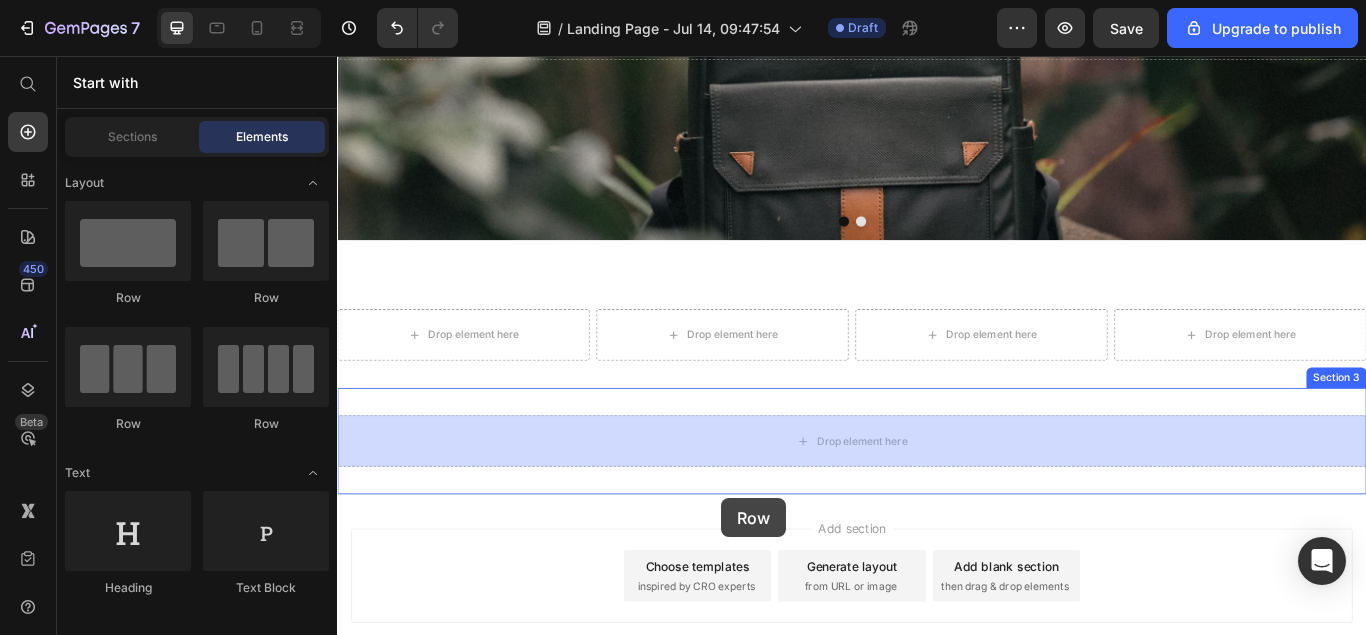drag, startPoint x: 602, startPoint y: 443, endPoint x: 721, endPoint y: 498, distance: 131.09538 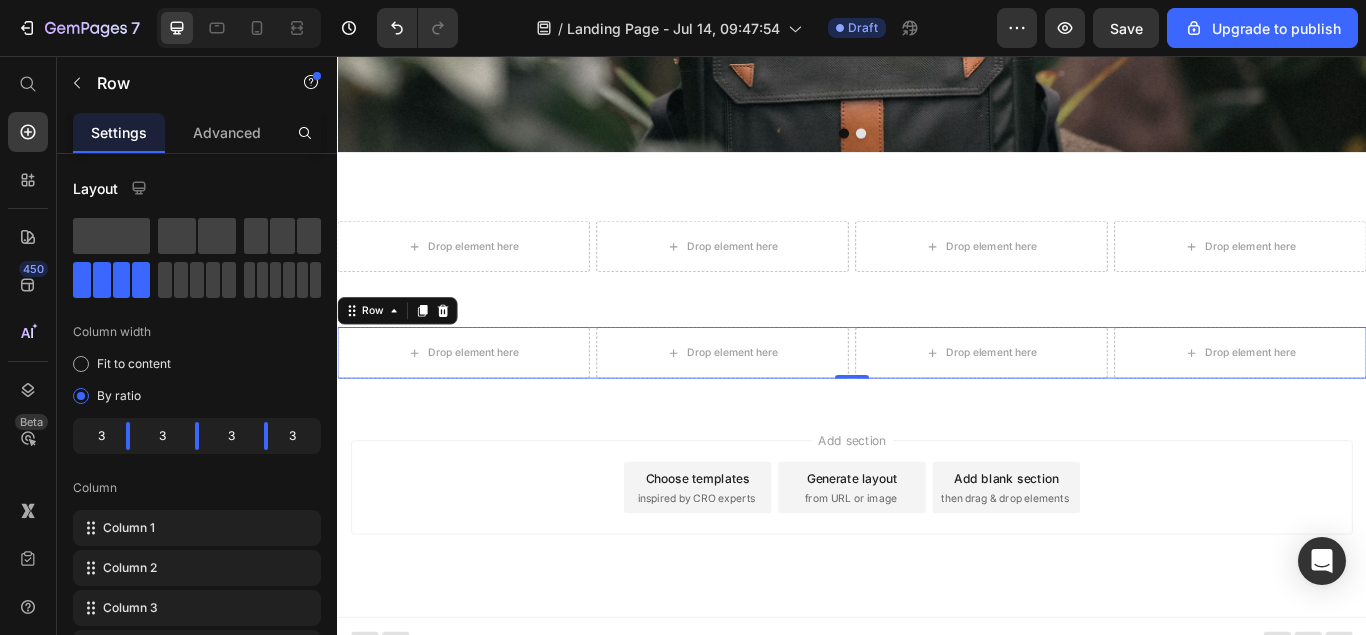 scroll, scrollTop: 462, scrollLeft: 0, axis: vertical 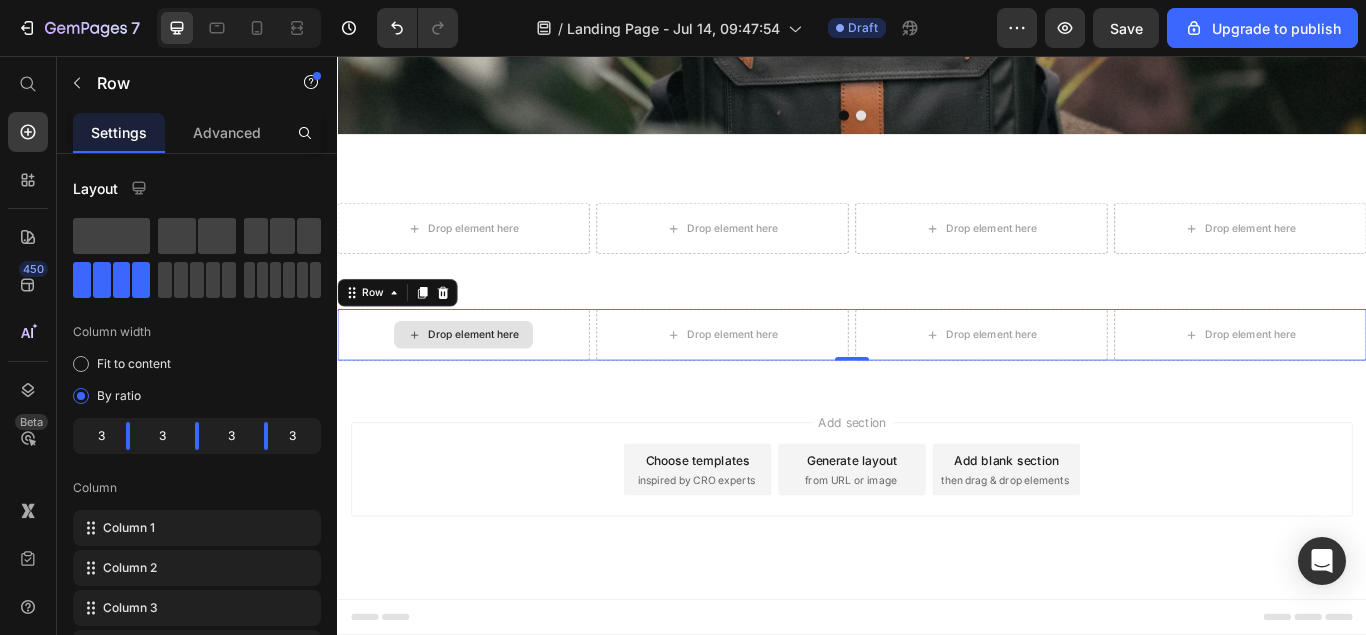 click on "Drop element here" at bounding box center [484, 381] 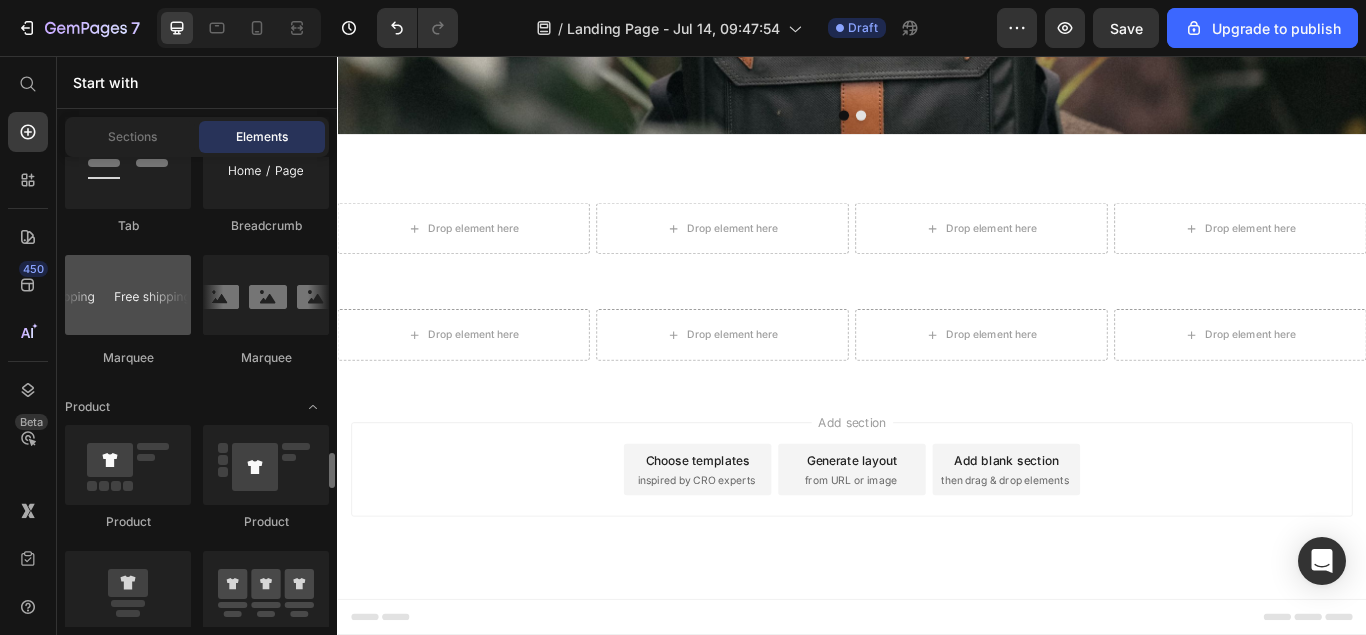 scroll, scrollTop: 2550, scrollLeft: 0, axis: vertical 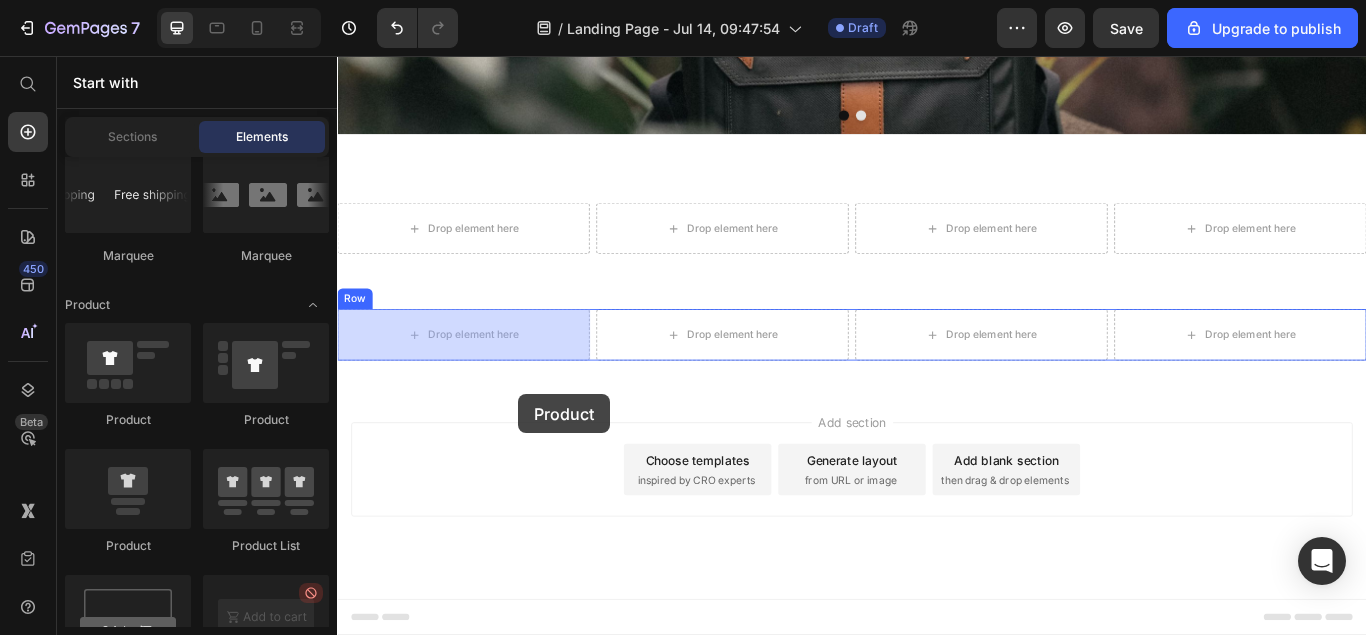 drag, startPoint x: 489, startPoint y: 569, endPoint x: 518, endPoint y: 394, distance: 177.38658 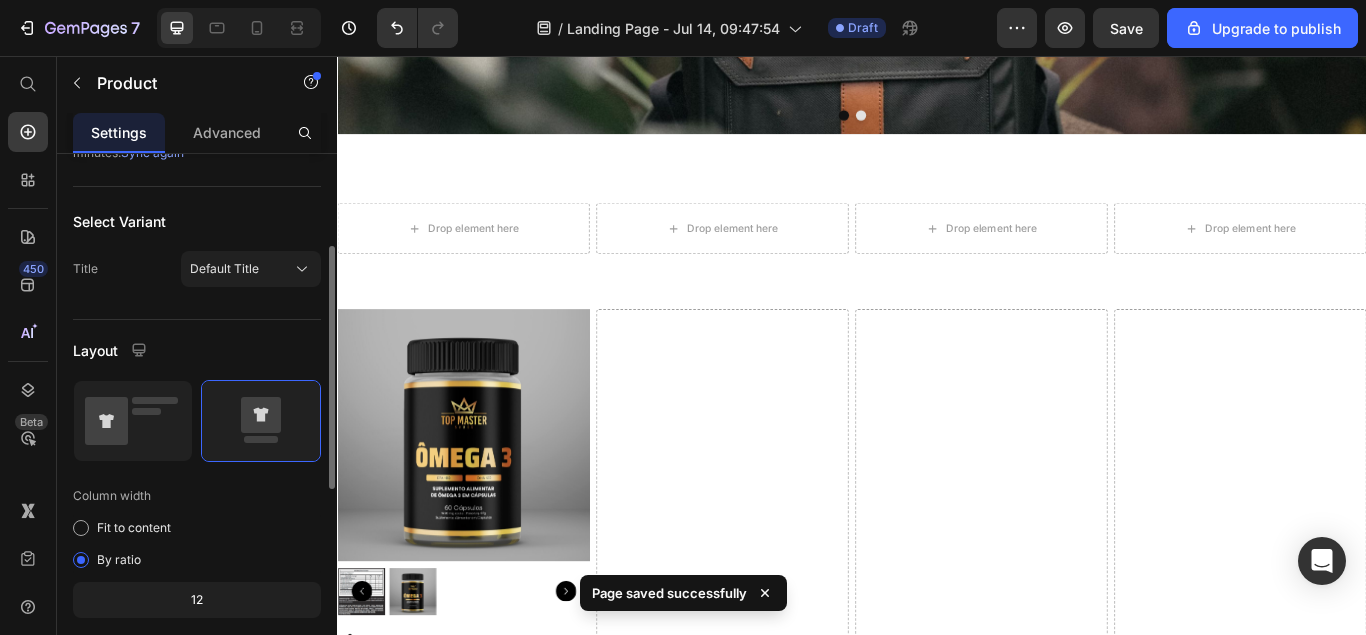 scroll, scrollTop: 408, scrollLeft: 0, axis: vertical 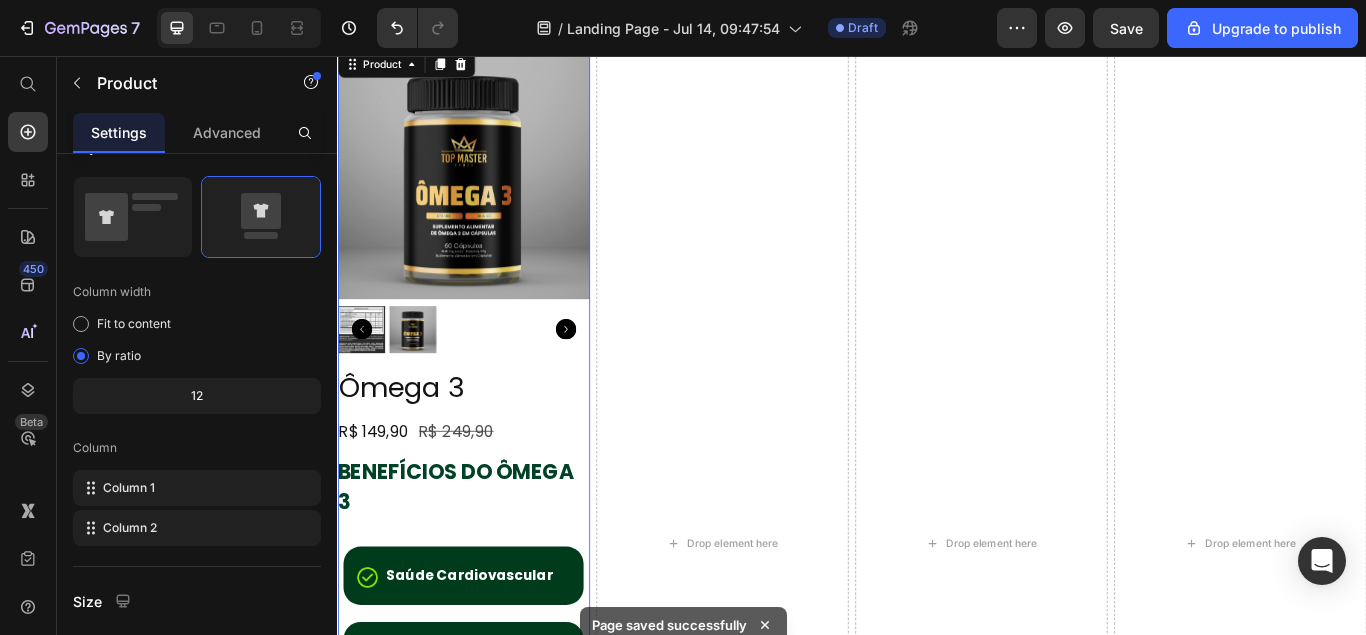 click on "Ômega 3 Product Title R$ 149,90 Product Price R$ 249,90 Product Price Row
BENEFÍCIOS DO ÔMEGA 3
Saúde Cardiovascular
Saúde Cerebral e Cognitiva
Ação Anti-inflamatória
Fortale o Sistema Imunológico
Como consumir o Ômega 3?
Basta uma cápsula ao dia, no horário de sua preferência ou conforme orientação de um profissional de saúde, para garantir todos os benefícios desta fórmula poderosa.
Cada frasco contém 60 cápsulas, fornecendo tratamento para 2 meses.
Este produto não é um medicamento. Os resultados podem variar de pessoa para pessoa, sendo o uso contínuo recomendado para melhores resultados.
Produto dispensado de registro conforme RDC 240/2018 Anvisa (se aplicável no Brasil).
Imagens meramente ilustrativas.
Show more Quantity 1" at bounding box center [484, 811] 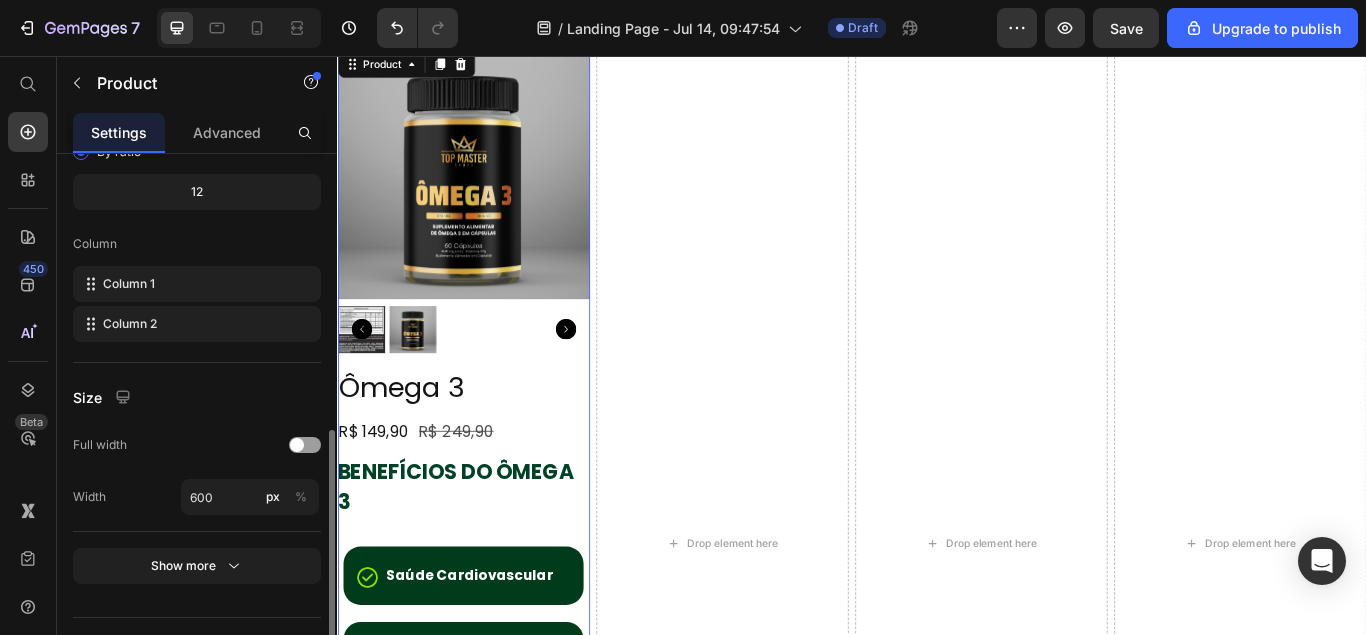 scroll, scrollTop: 408, scrollLeft: 0, axis: vertical 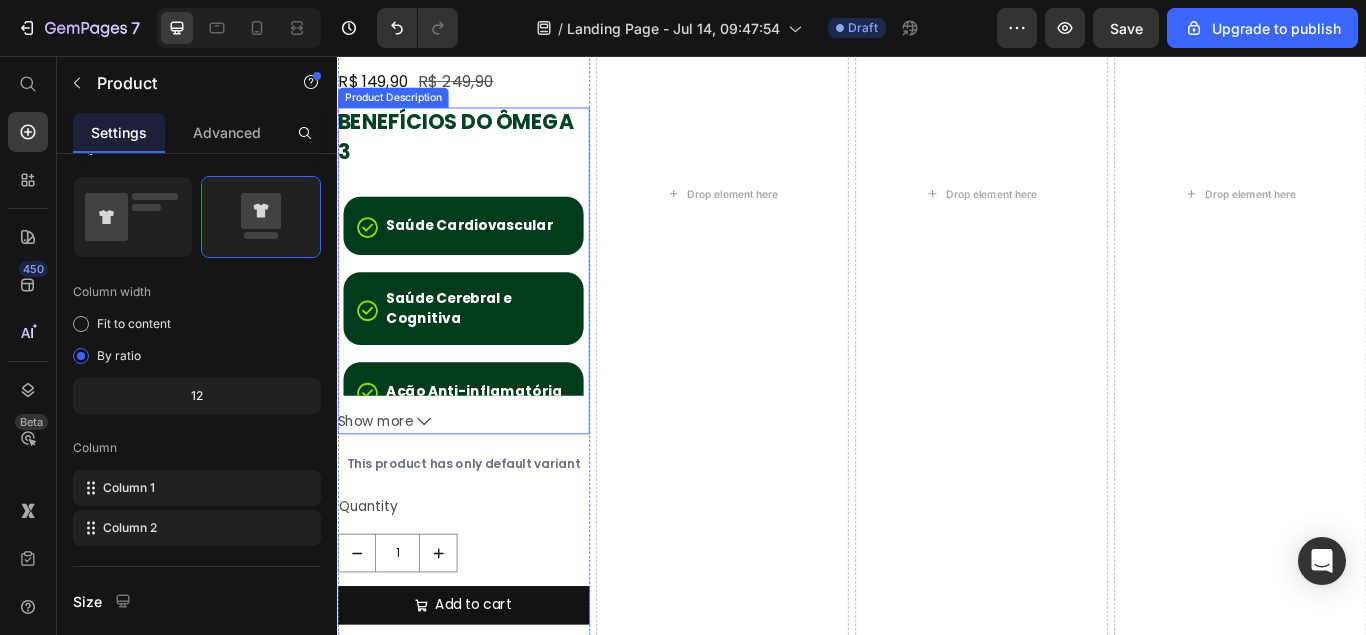 click on "BENEFÍCIOS DO ÔMEGA 3
Saúde Cardiovascular
Saúde Cerebral e Cognitiva
Ação Anti-inflamatória
Fortale o Sistema Imunológico
Como consumir o Ômega 3?
Basta uma cápsula ao dia, no horário de sua preferência ou conforme orientação de um profissional de saúde, para garantir todos os benefícios desta fórmula poderosa.
Cada frasco contém 60 cápsulas, fornecendo tratamento para 2 meses.
Este produto não é um medicamento. Os resultados podem variar de pessoa para pessoa, sendo o uso contínuo recomendado para melhores resultados.
Produto dispensado de registro conforme RDC 240/2018 Anvisa (se aplicável no Brasil).
Imagens meramente ilustrativas.
Show more" at bounding box center [484, 306] 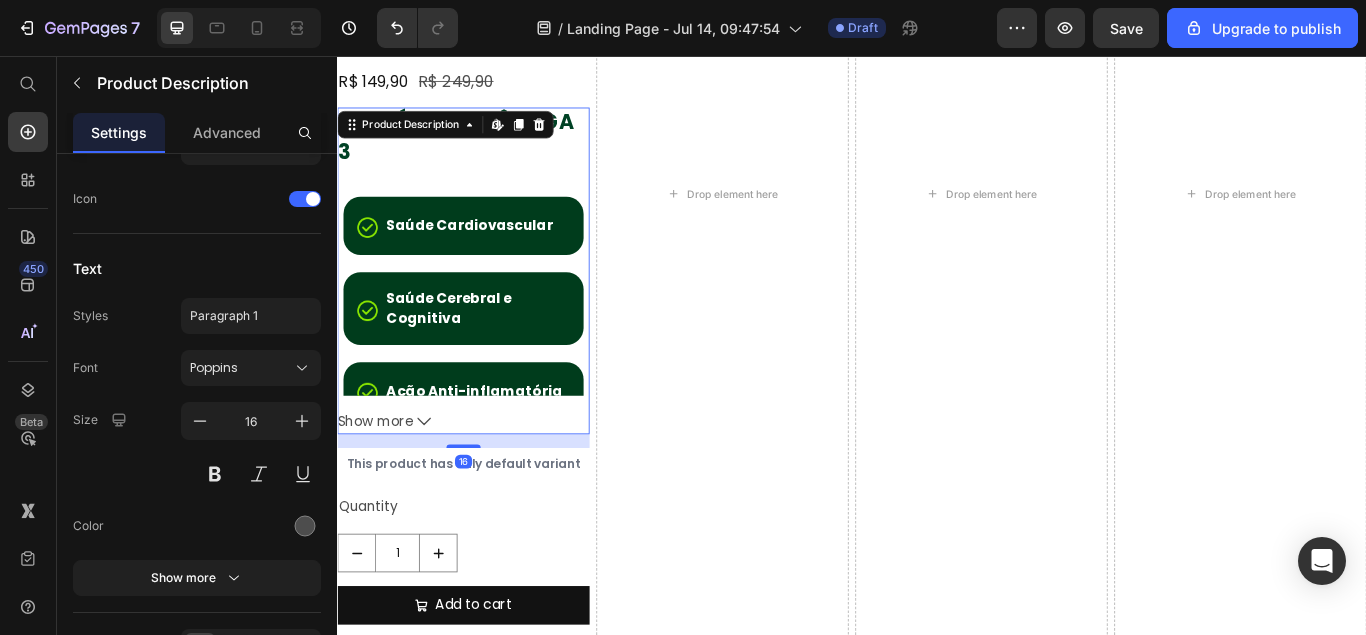 scroll, scrollTop: 0, scrollLeft: 0, axis: both 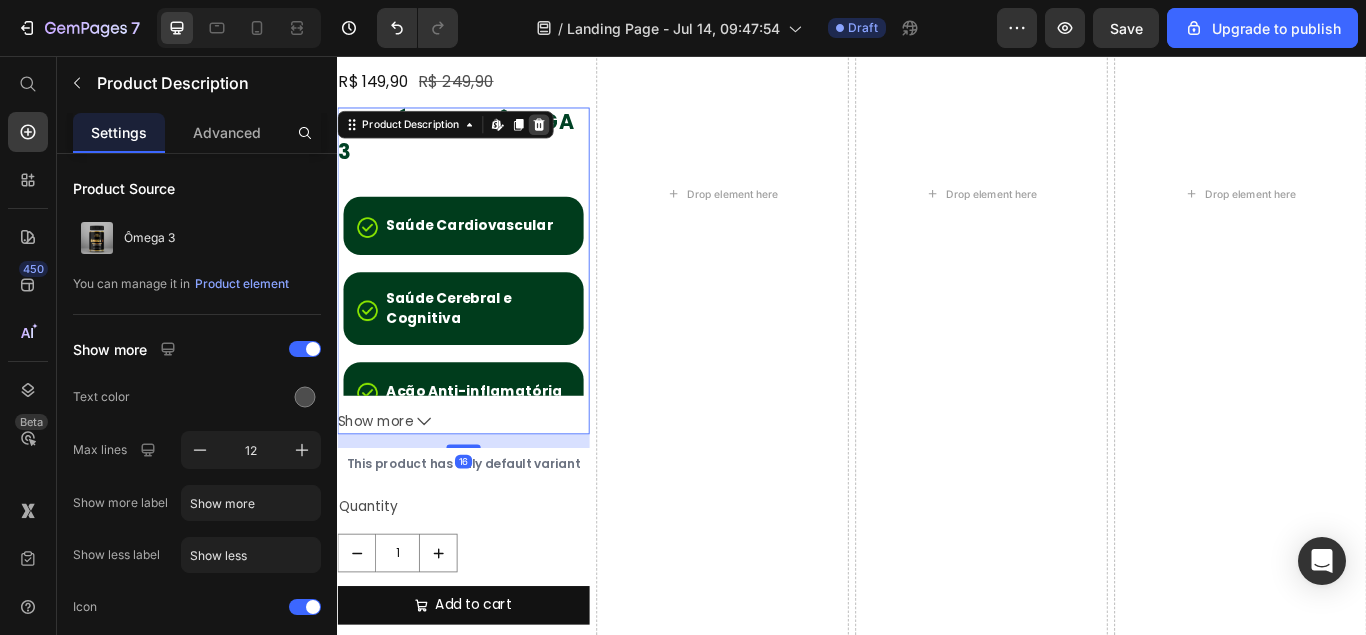 click 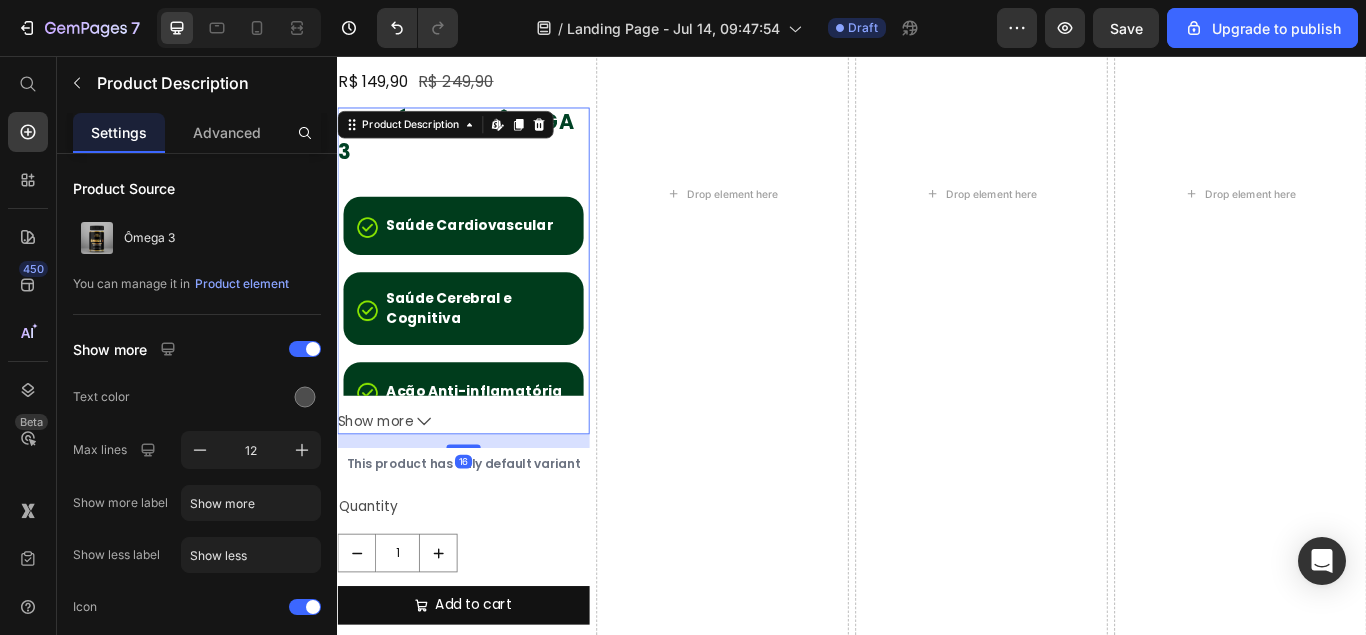 scroll, scrollTop: 1163, scrollLeft: 0, axis: vertical 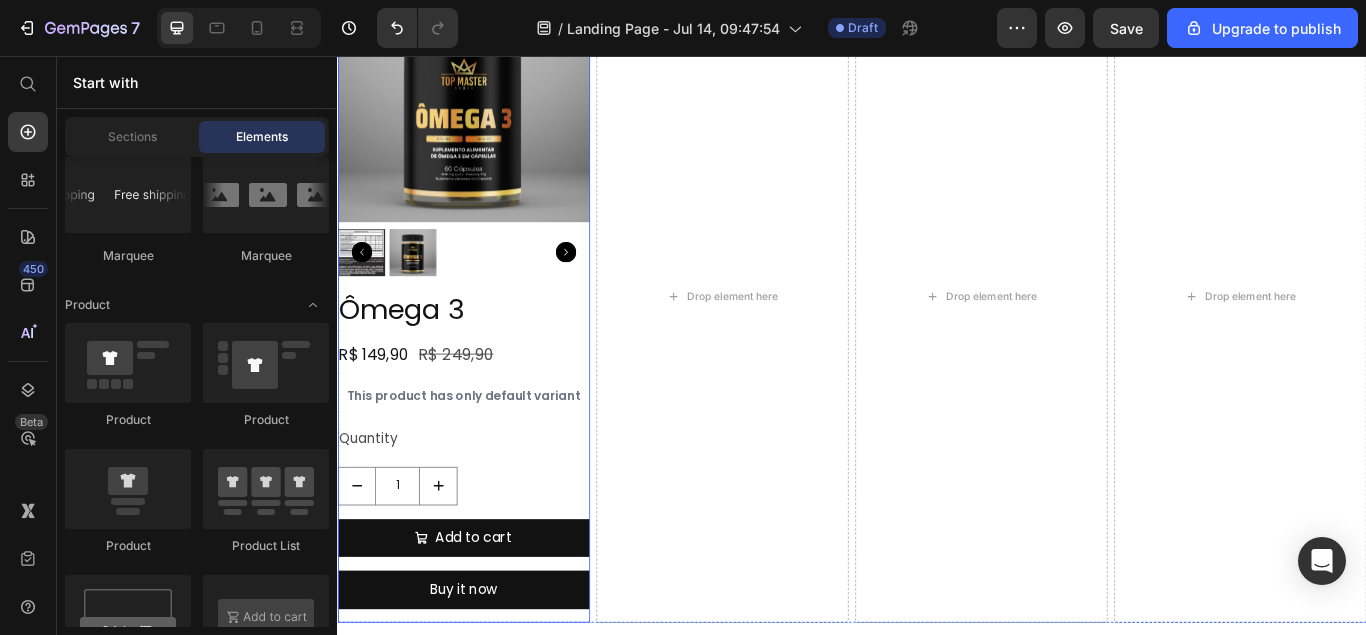click on "Ômega 3 Product Title R$ 149,90 Product Price R$ 249,90 Product Price Row This product has only default variant Product Variants & Swatches Quantity Text Block 1 Product Quantity
Add to cart Add to Cart Buy it now Dynamic Checkout" at bounding box center (484, 523) 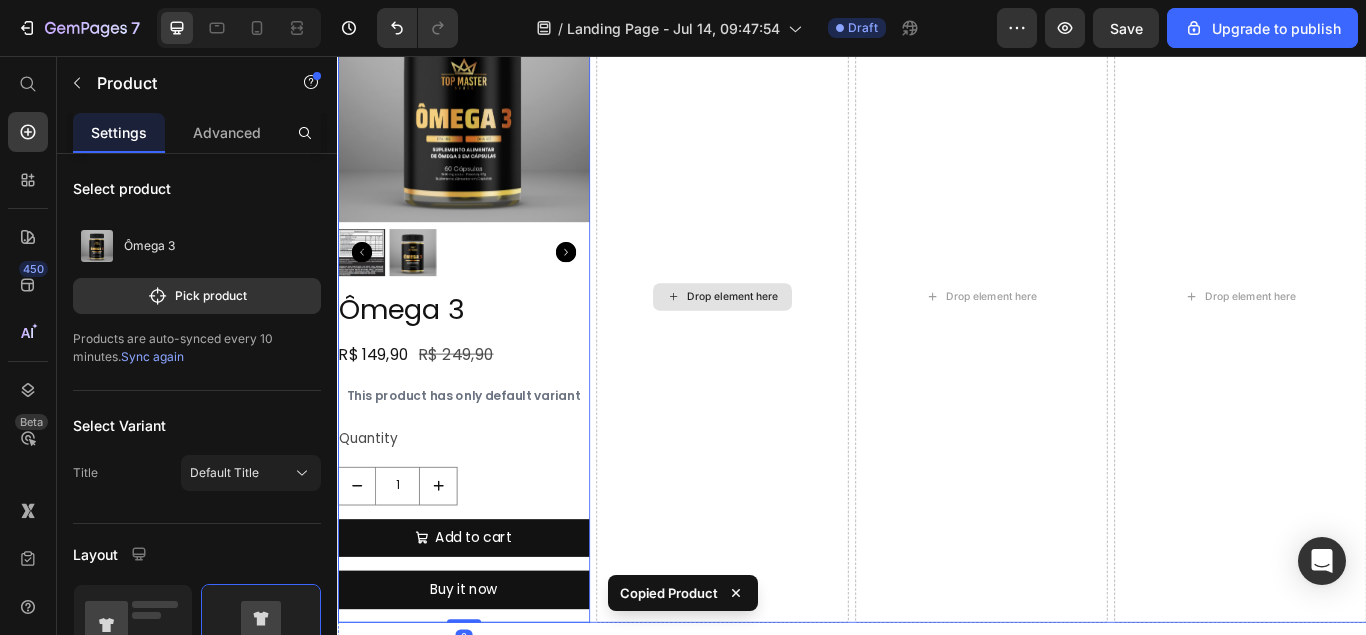 click on "Drop element here" at bounding box center (786, 336) 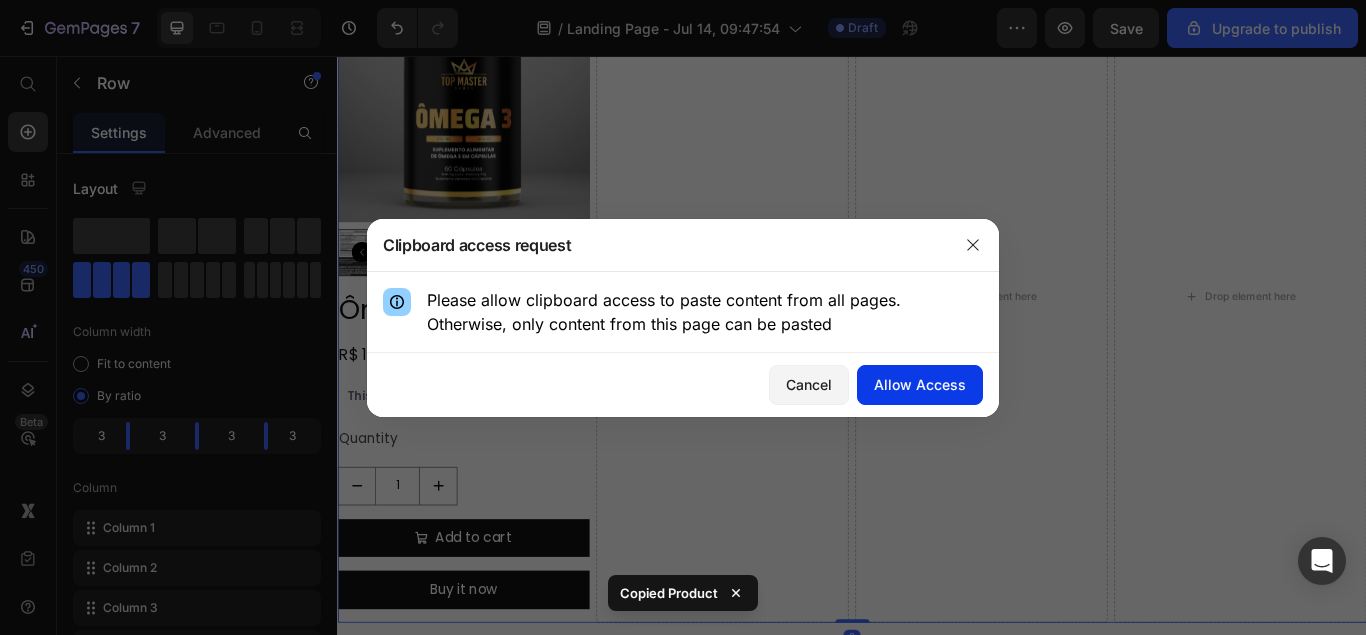 click on "Allow Access" at bounding box center [920, 384] 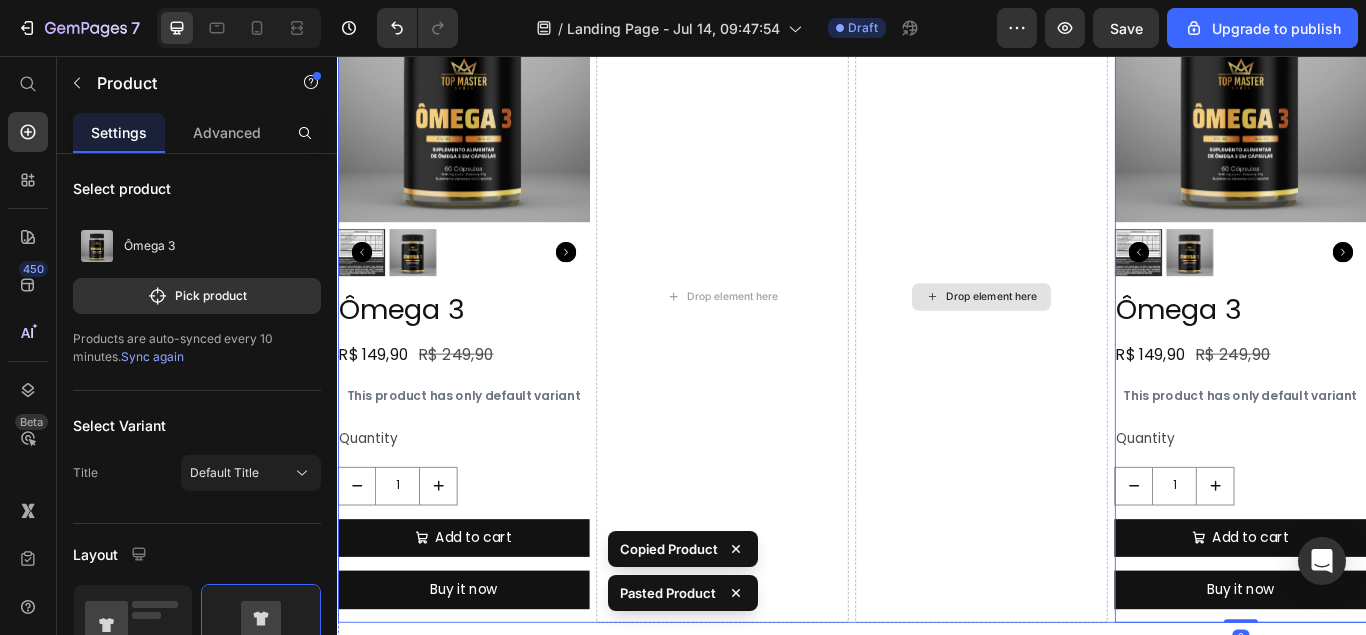 click on "Drop element here" at bounding box center (1088, 336) 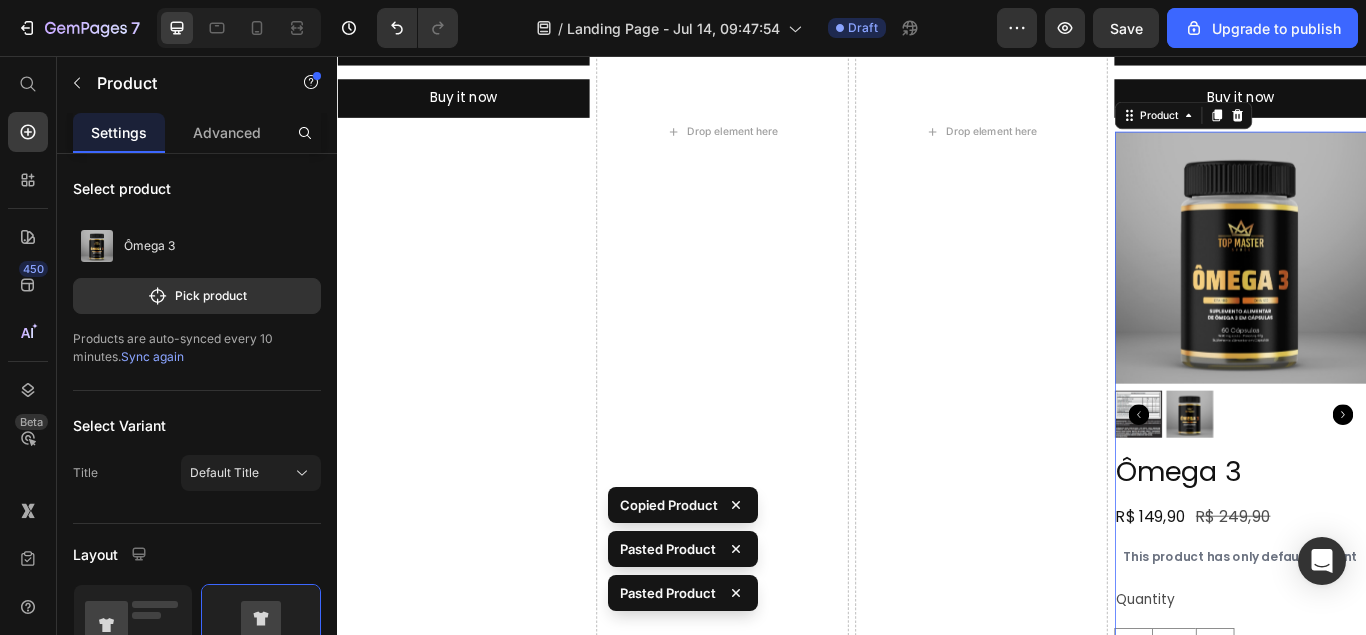 scroll, scrollTop: 1447, scrollLeft: 0, axis: vertical 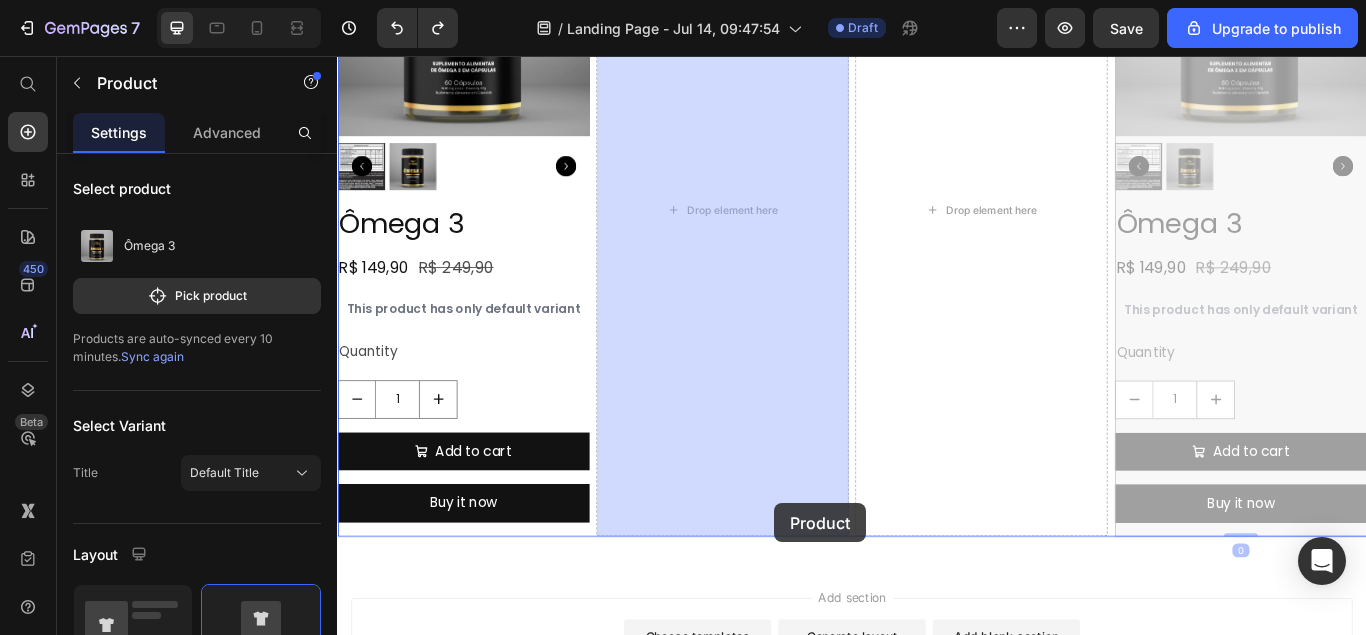drag, startPoint x: 1418, startPoint y: 550, endPoint x: 774, endPoint y: 503, distance: 645.71277 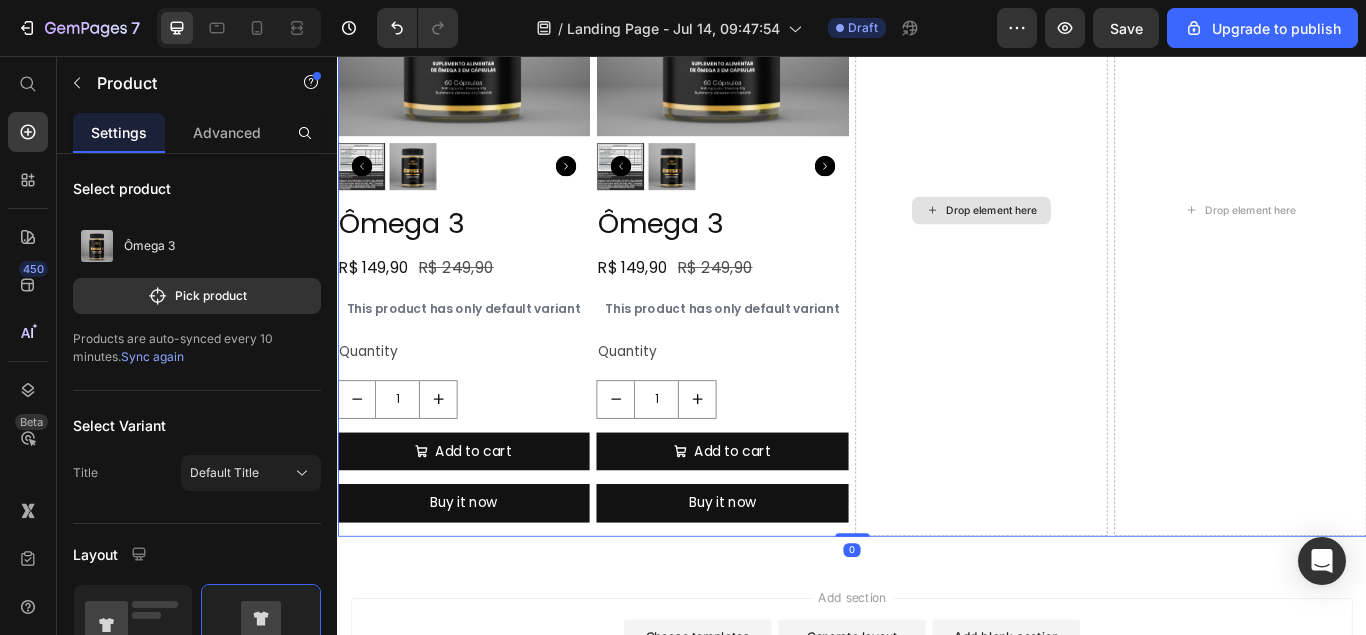 click on "Drop element here" at bounding box center [1088, 235] 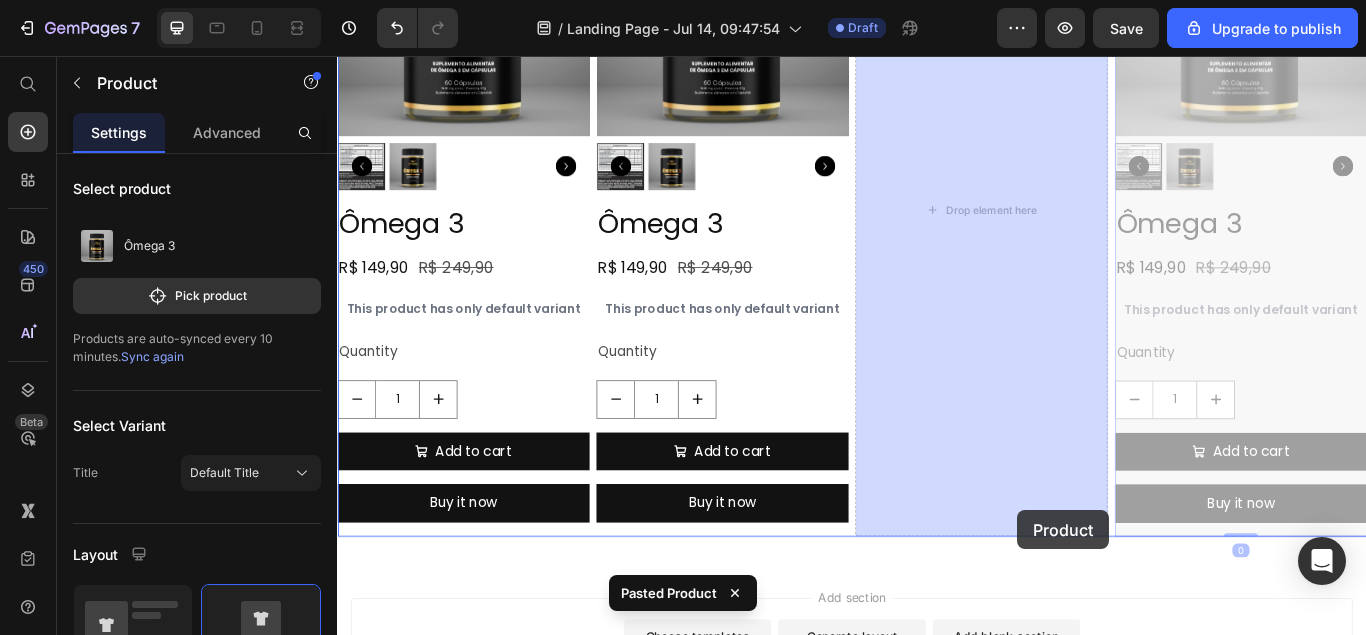 drag, startPoint x: 1406, startPoint y: 548, endPoint x: 1017, endPoint y: 510, distance: 390.85162 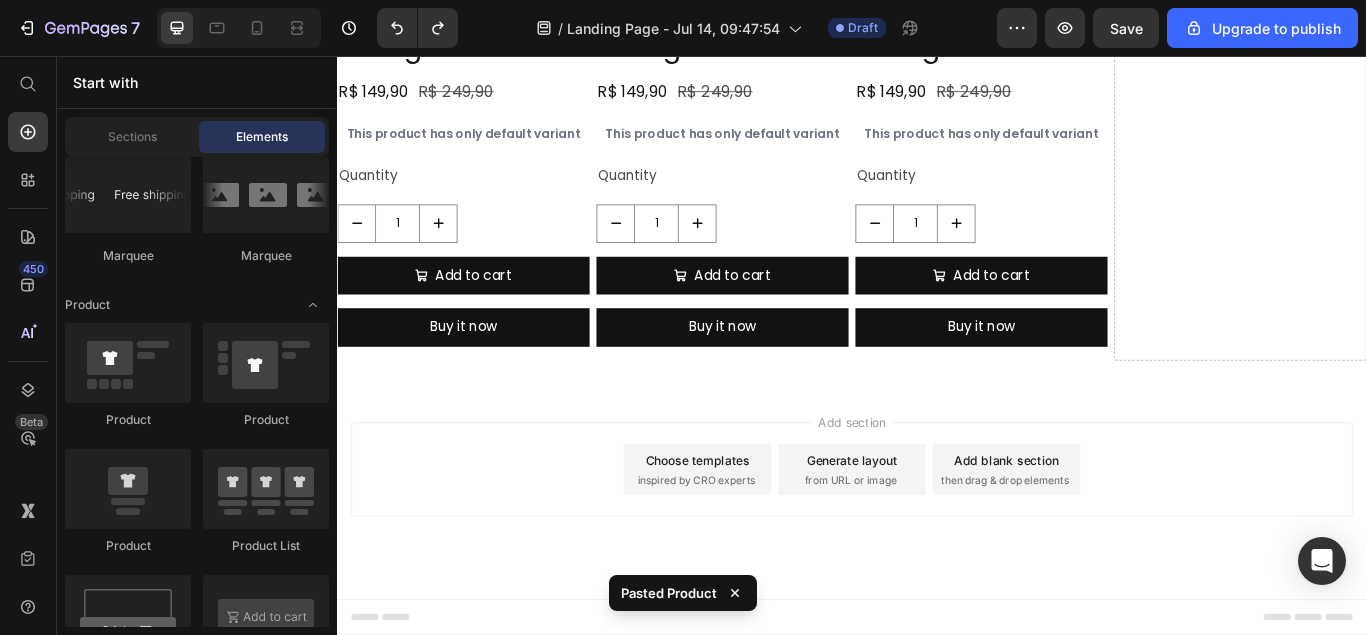 scroll, scrollTop: 857, scrollLeft: 0, axis: vertical 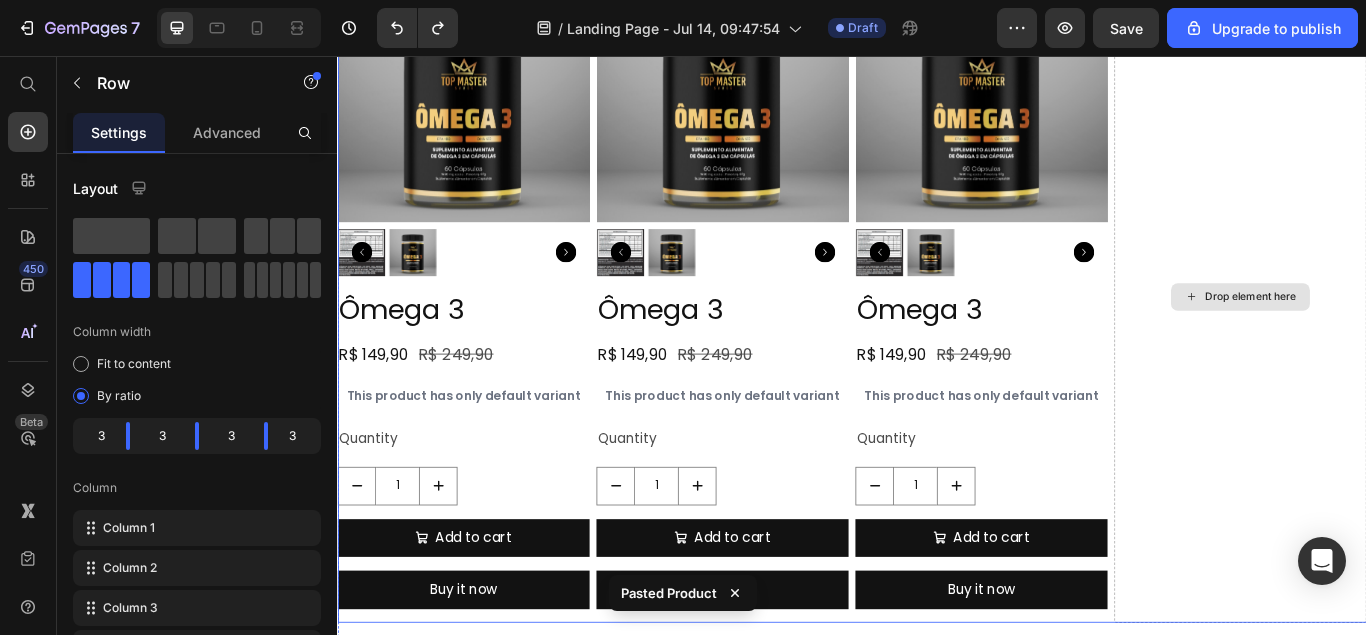 click on "Drop element here" at bounding box center (1390, 336) 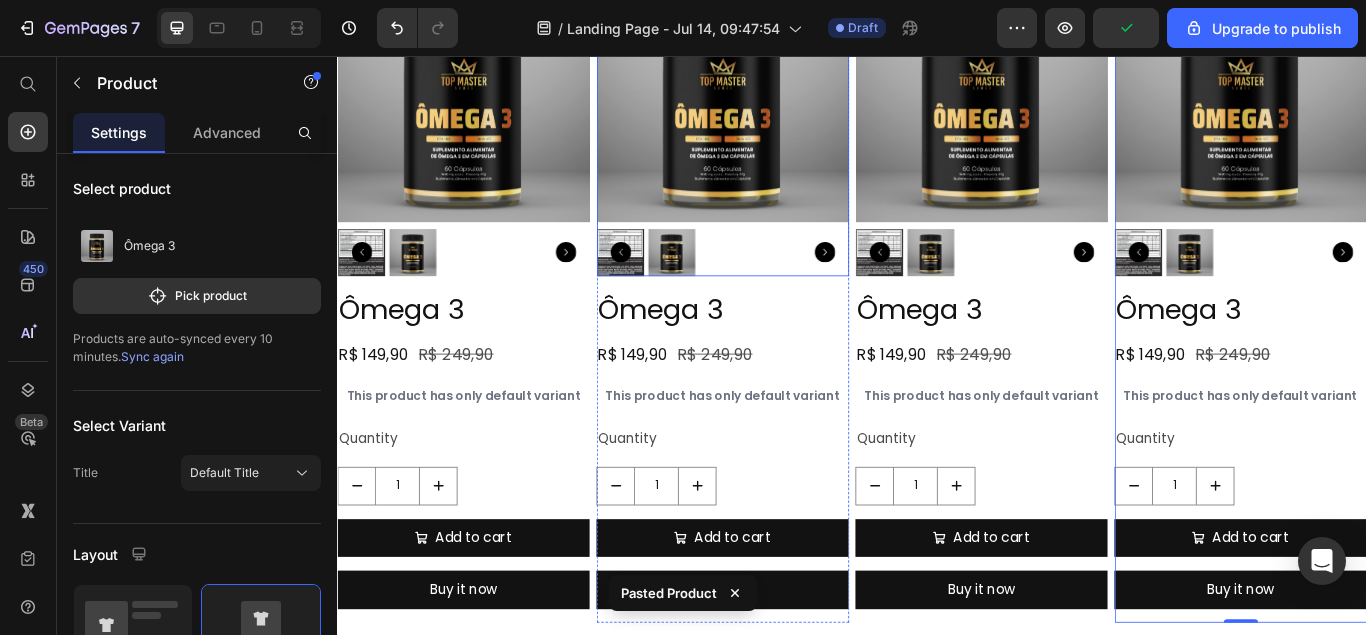 scroll, scrollTop: 1163, scrollLeft: 0, axis: vertical 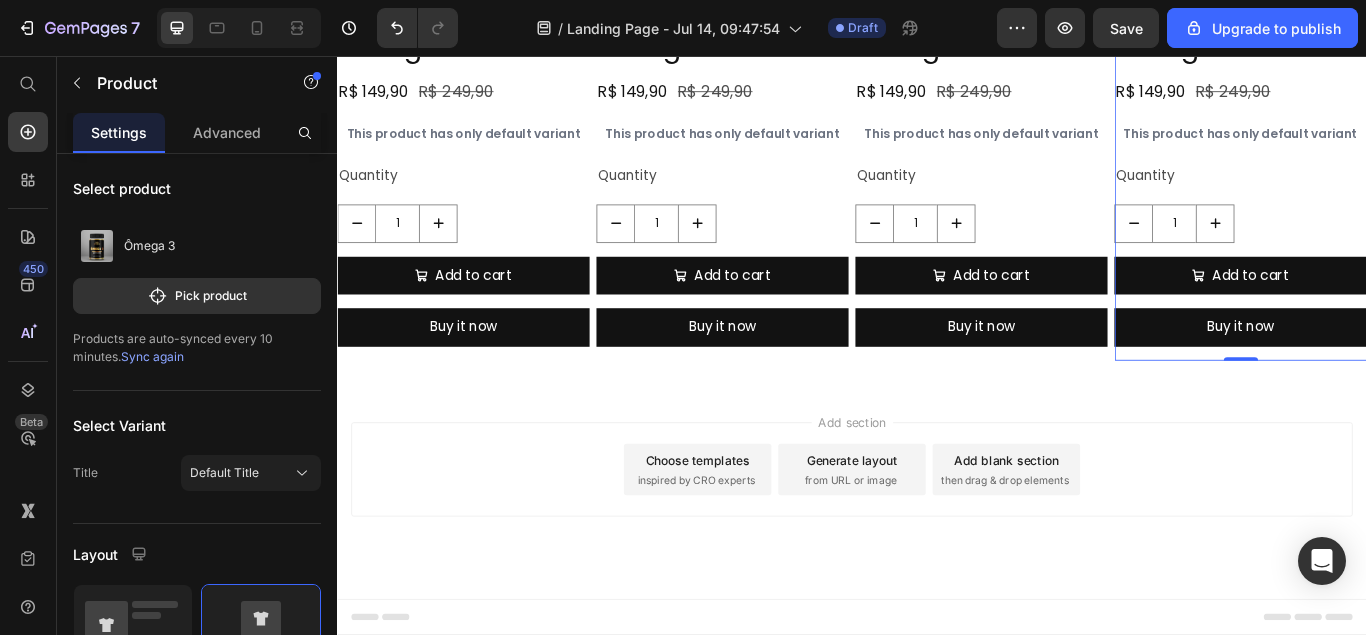 click on "Add blank section then drag & drop elements" at bounding box center (1117, 538) 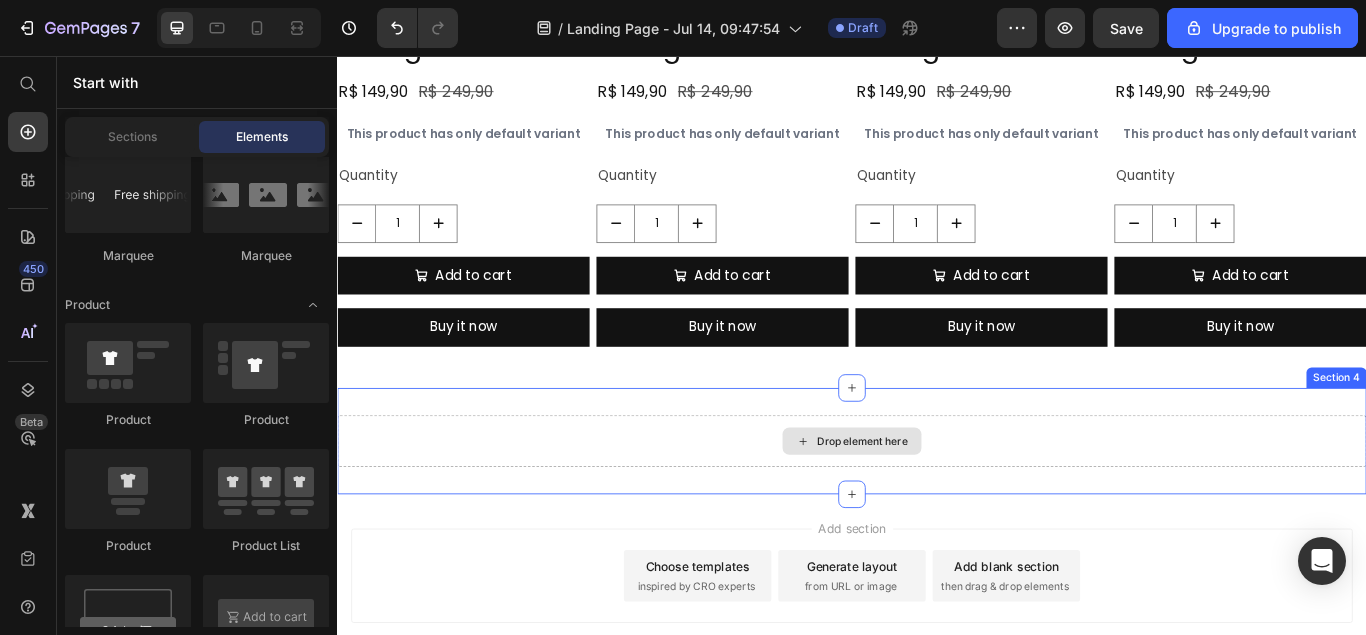 click on "Drop element here" at bounding box center (949, 505) 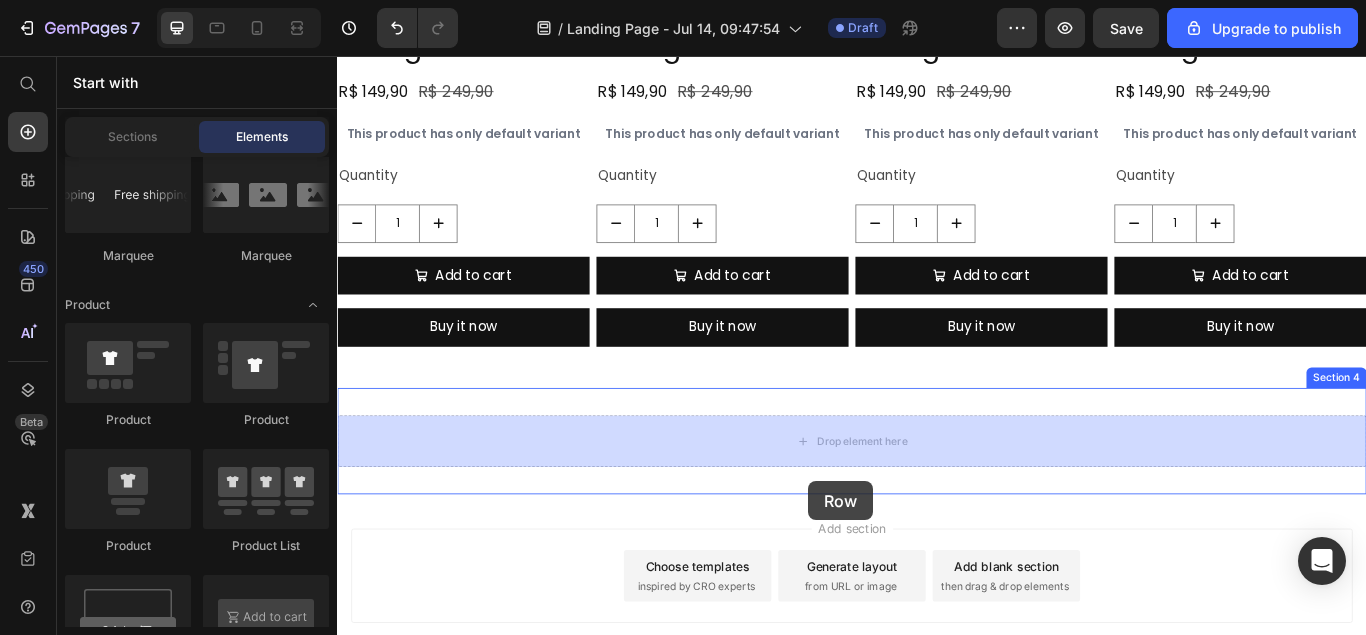 drag, startPoint x: 442, startPoint y: 446, endPoint x: 808, endPoint y: 481, distance: 367.66968 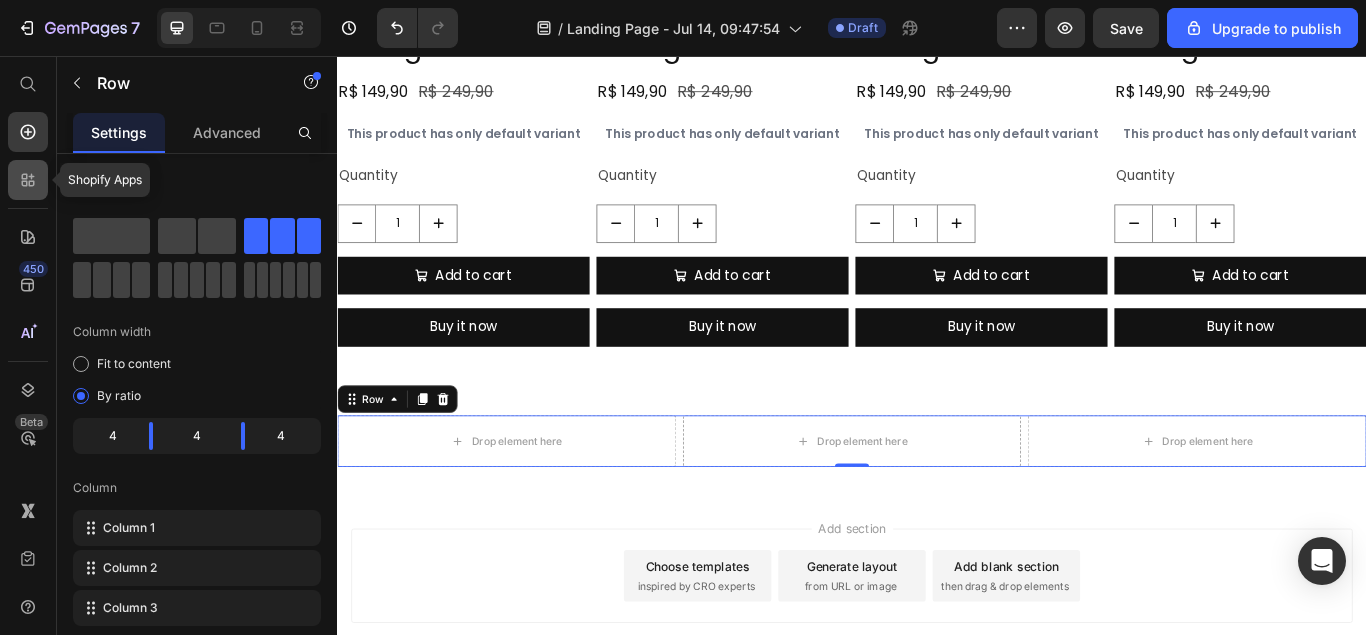 click 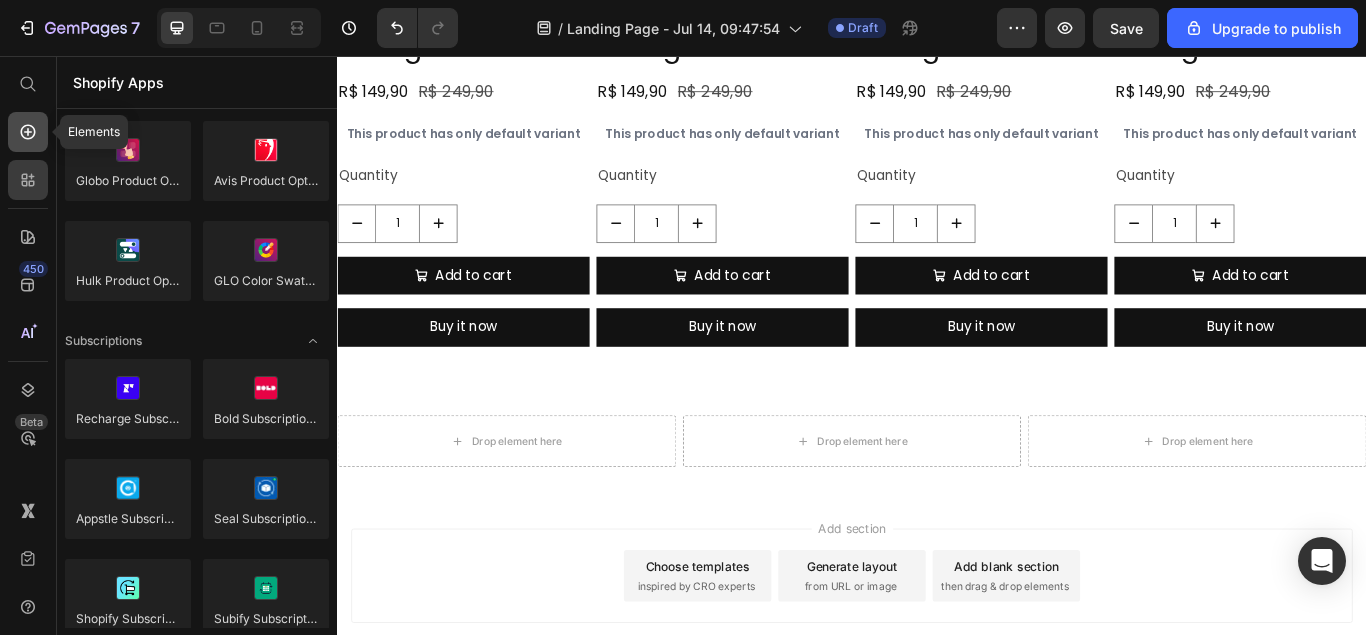 click 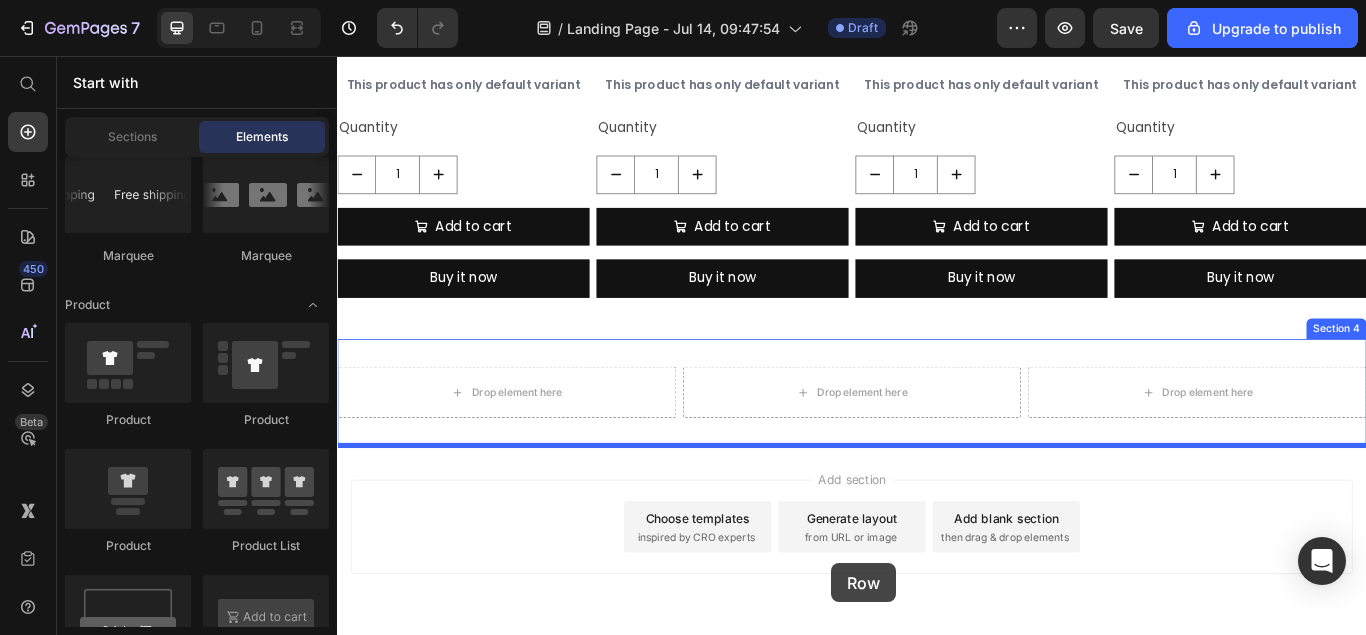 scroll, scrollTop: 1240, scrollLeft: 0, axis: vertical 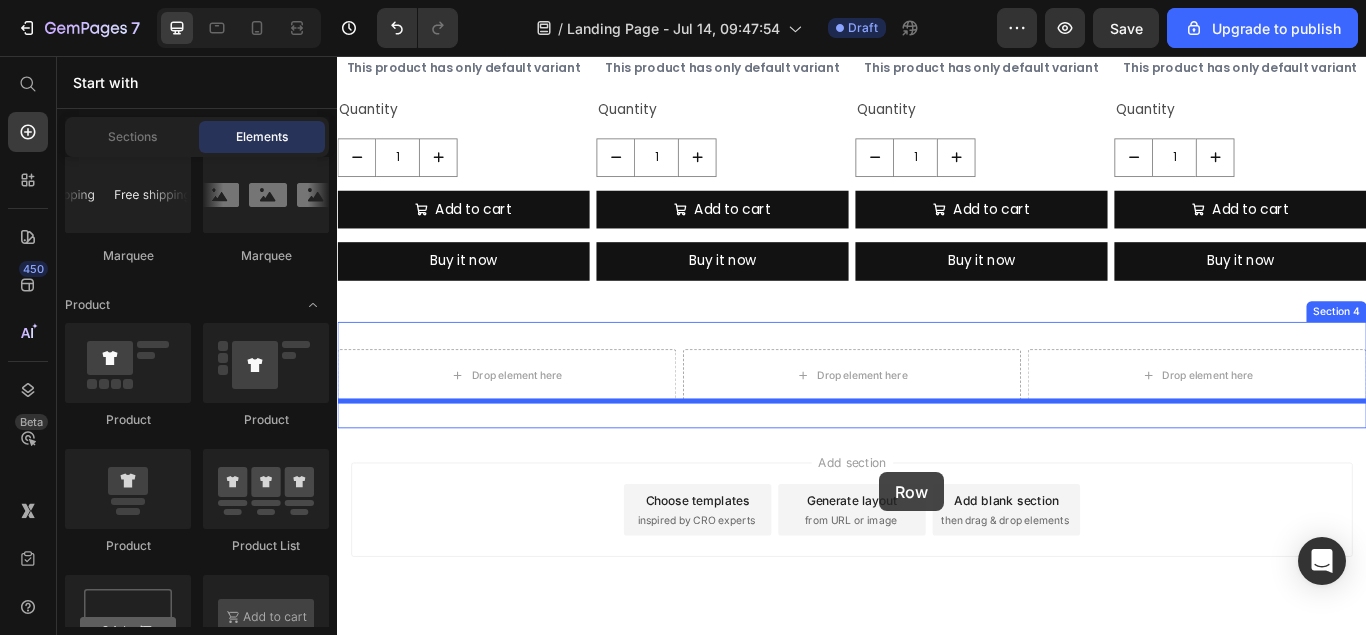 drag, startPoint x: 552, startPoint y: 443, endPoint x: 879, endPoint y: 472, distance: 328.28342 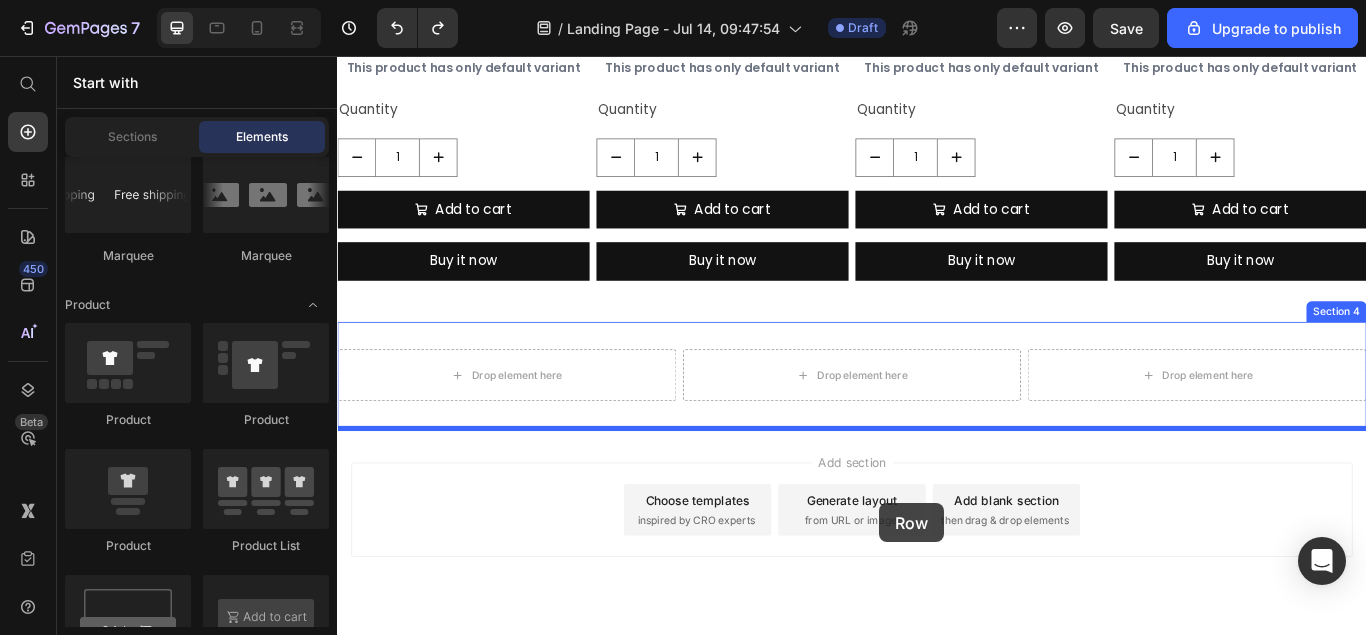 drag, startPoint x: 658, startPoint y: 453, endPoint x: 879, endPoint y: 503, distance: 226.58553 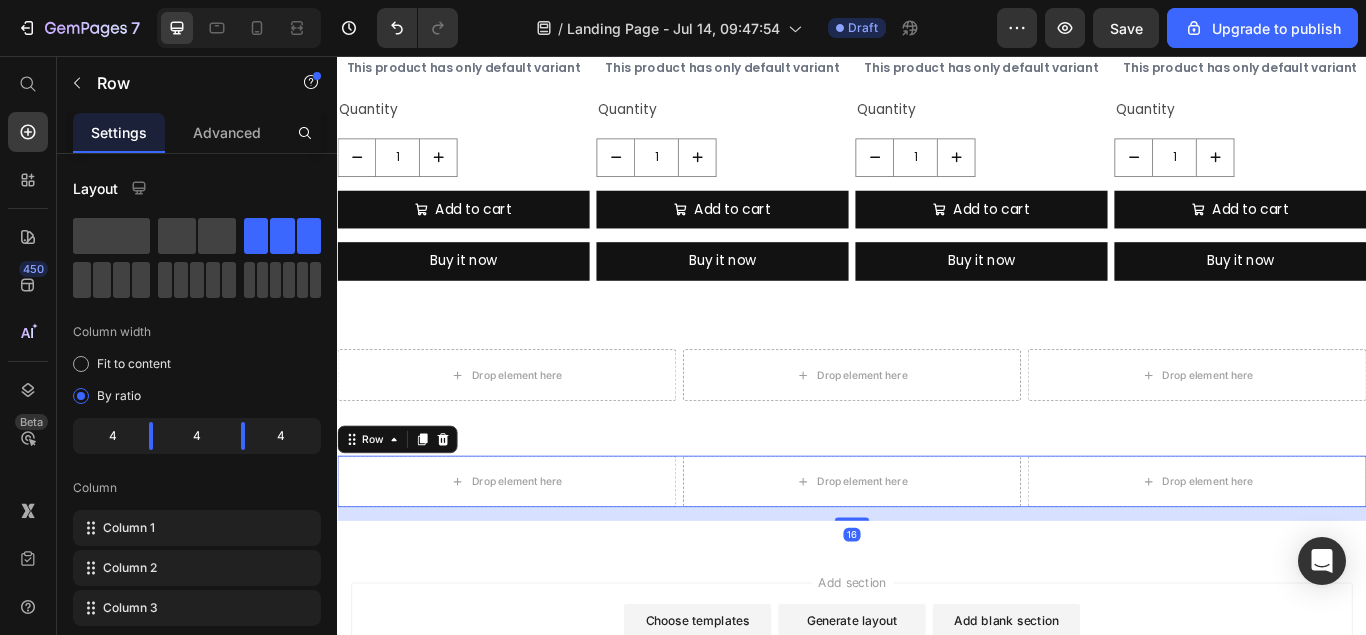 click on "Add section Choose templates inspired by CRO experts Generate layout from URL or image Add blank section then drag & drop elements" at bounding box center (937, 725) 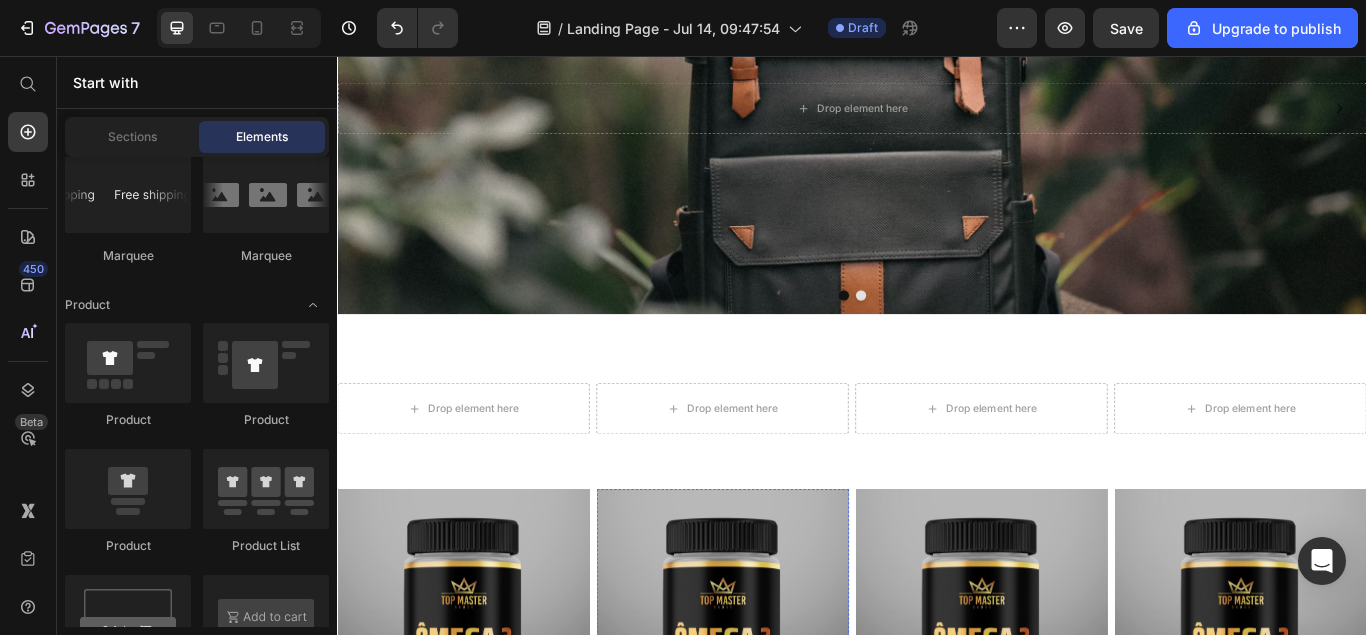 scroll, scrollTop: 219, scrollLeft: 0, axis: vertical 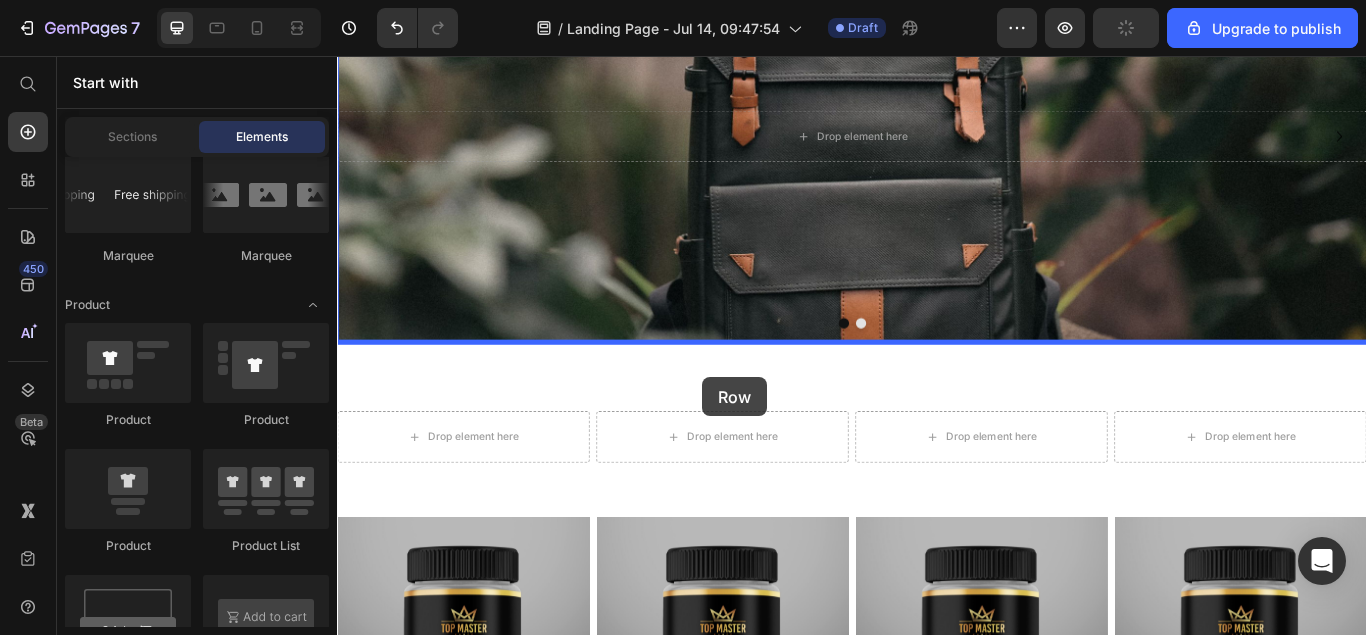 drag, startPoint x: 645, startPoint y: 448, endPoint x: 702, endPoint y: 377, distance: 91.04944 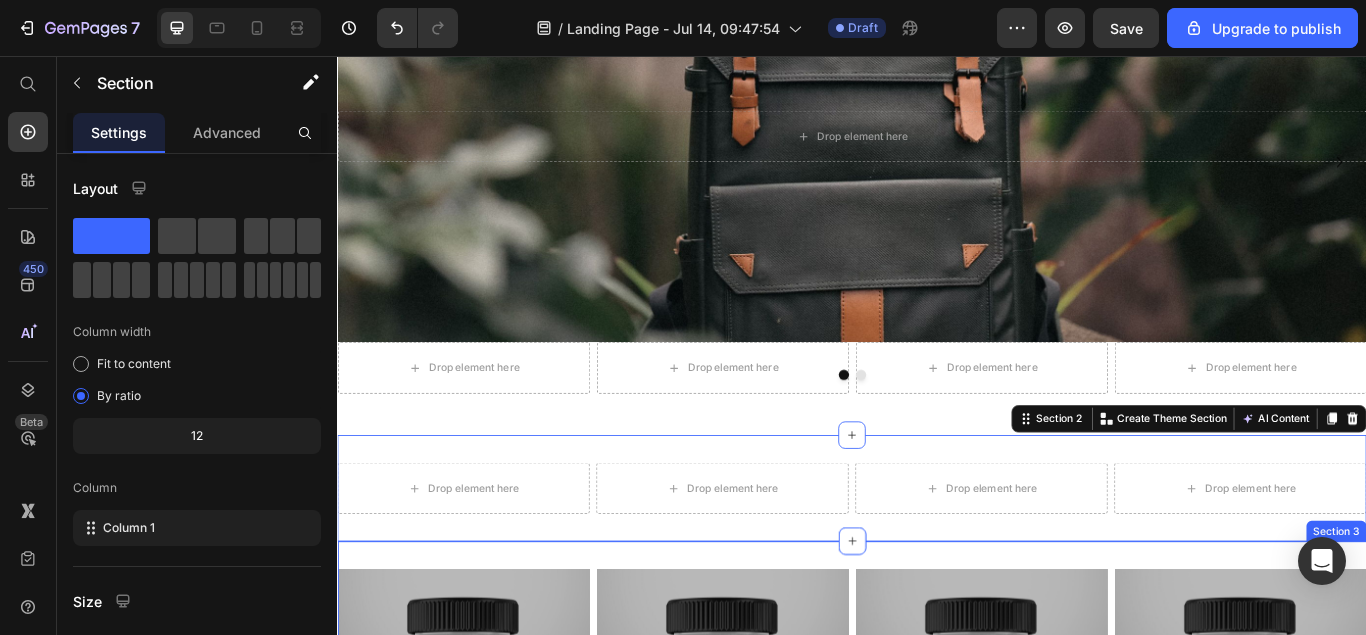 drag, startPoint x: 1451, startPoint y: 626, endPoint x: 1520, endPoint y: 645, distance: 71.568146 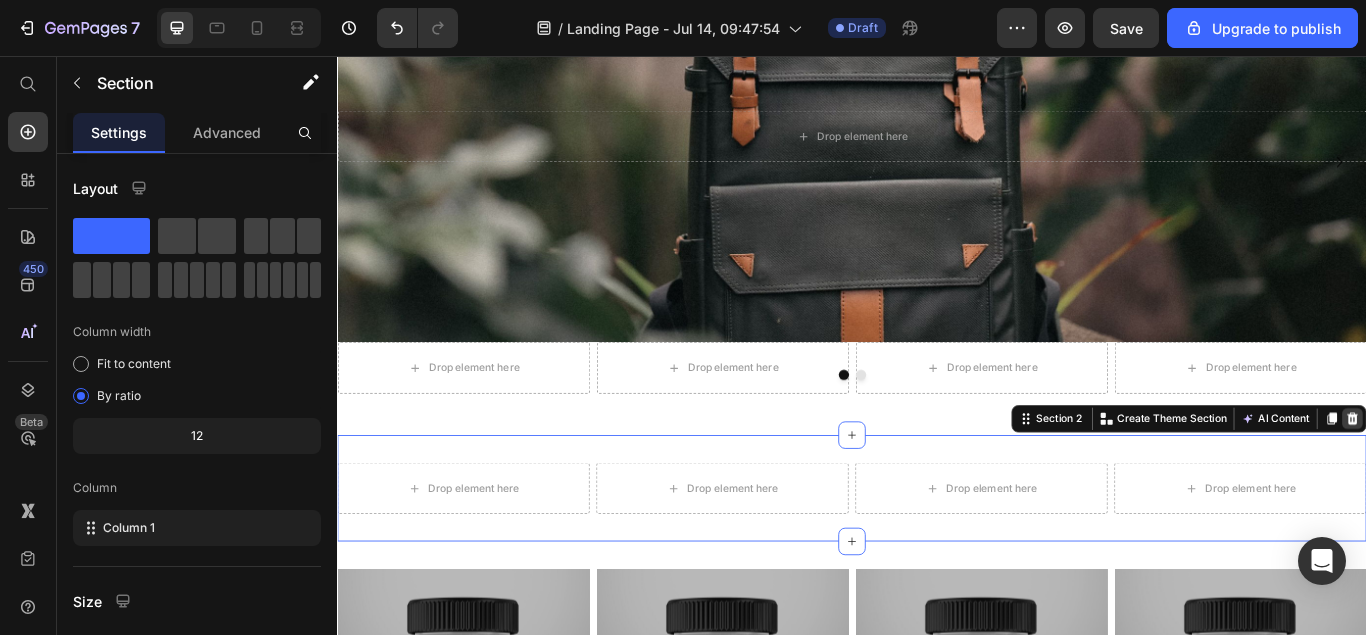 click at bounding box center [1520, 479] 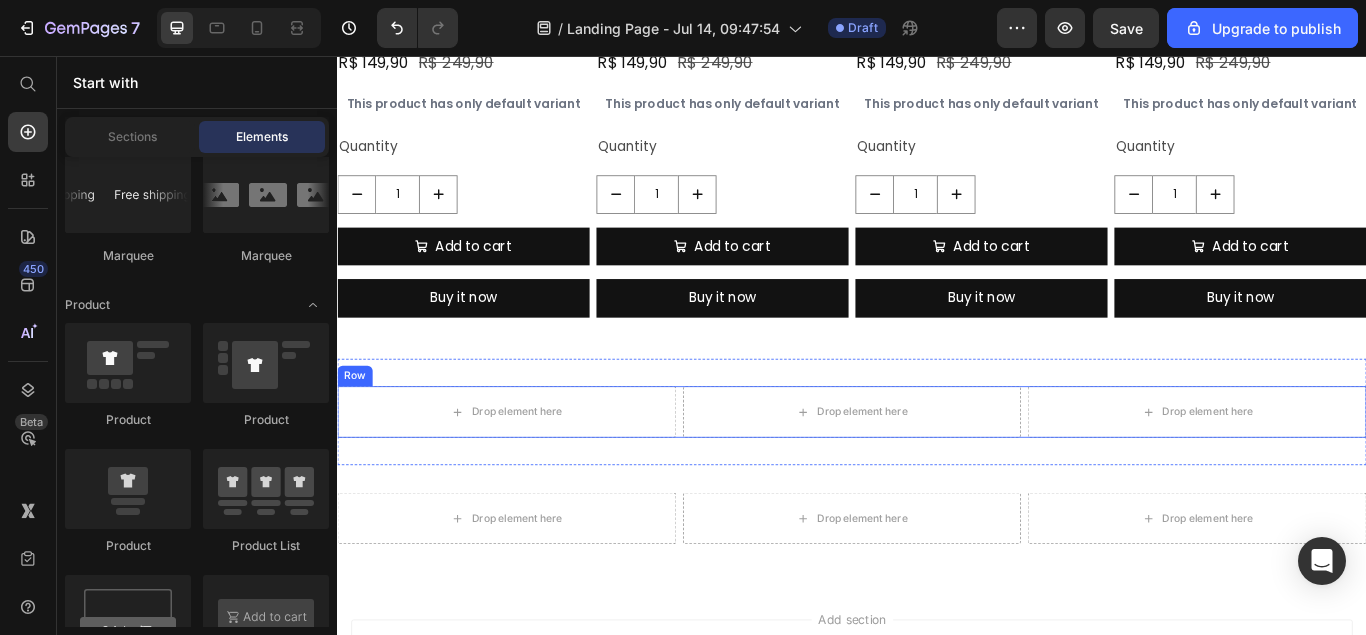 scroll, scrollTop: 1239, scrollLeft: 0, axis: vertical 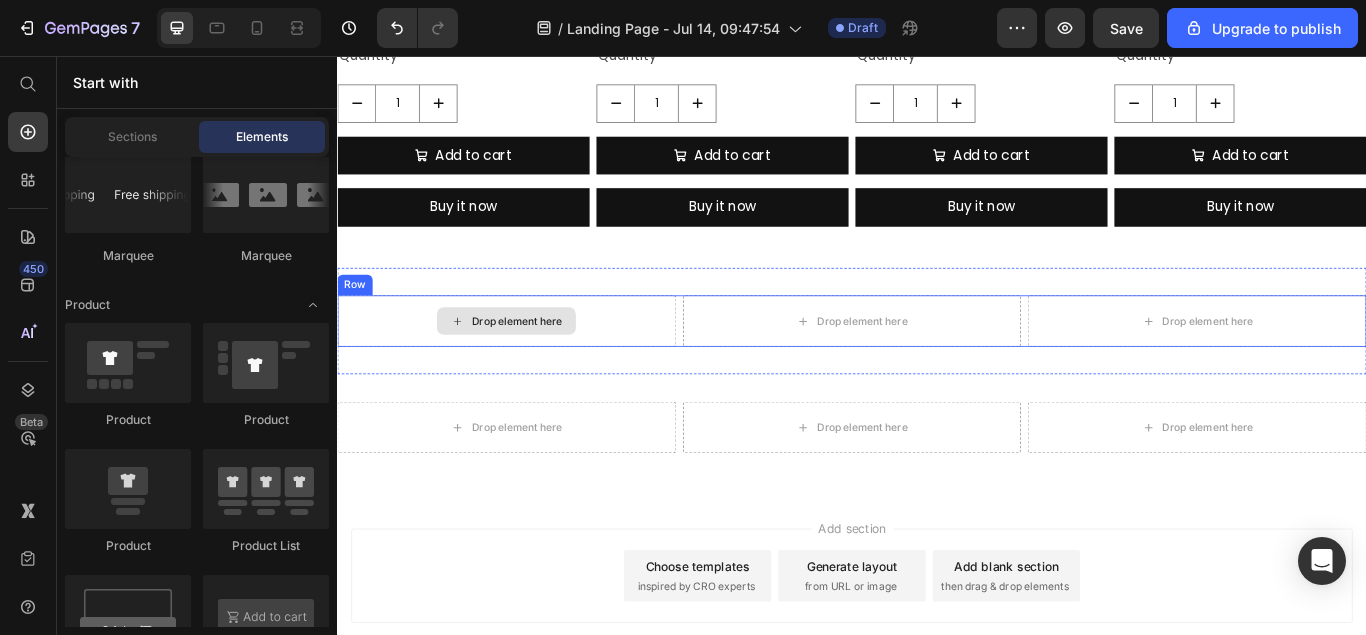 click on "Drop element here" at bounding box center (546, 365) 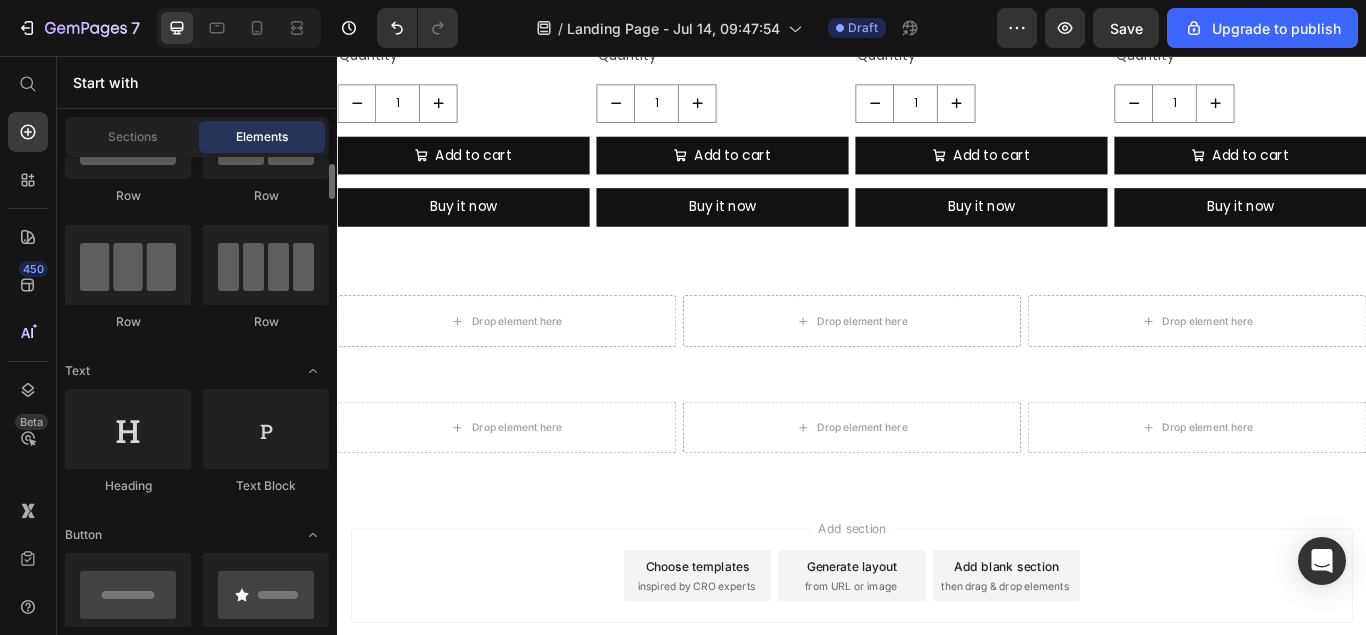 scroll, scrollTop: 0, scrollLeft: 0, axis: both 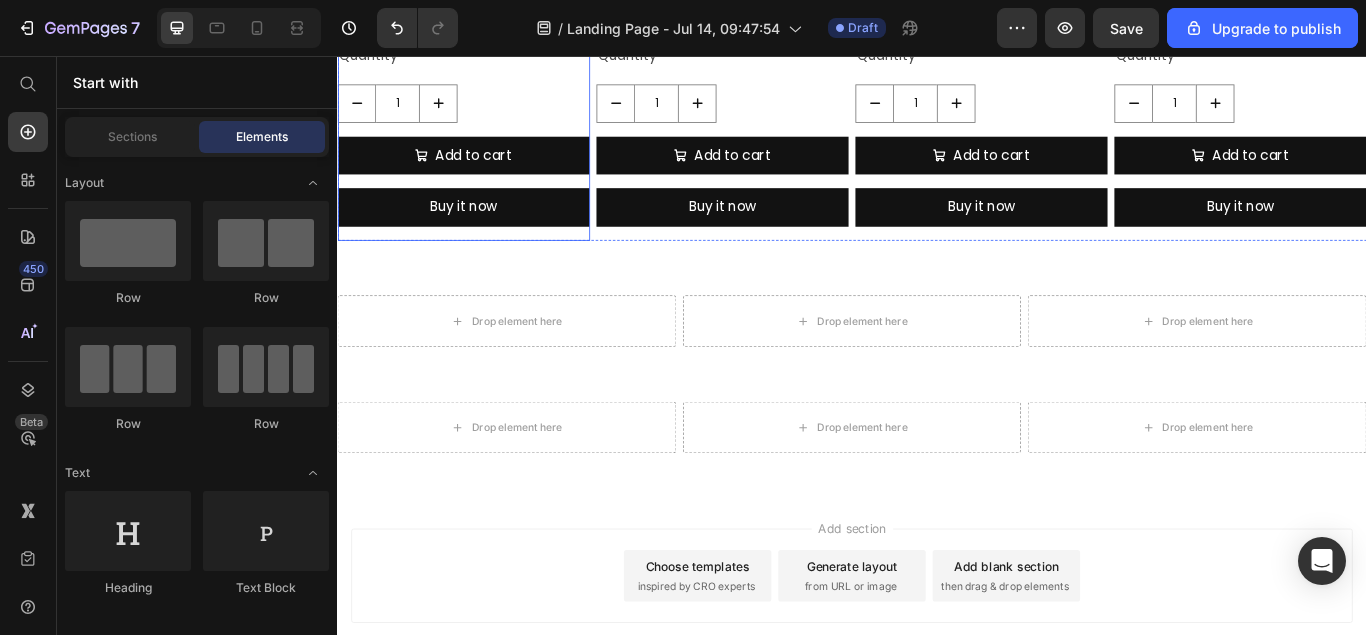 click on "Ômega 3 Product Title R$ 149,90 Product Price R$ 249,90 Product Price Row This product has only default variant Product Variants & Swatches Quantity Text Block 1 Product Quantity
Add to cart Add to Cart Buy it now Dynamic Checkout" at bounding box center (484, 77) 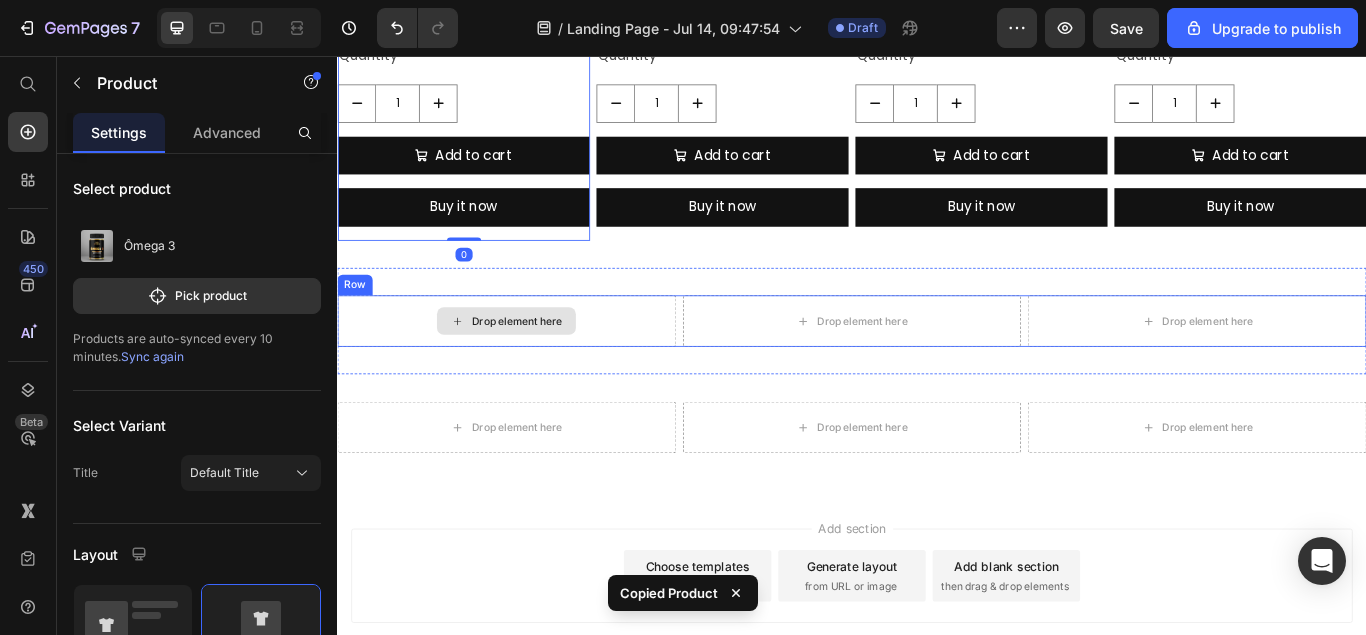 click on "Drop element here" at bounding box center (534, 365) 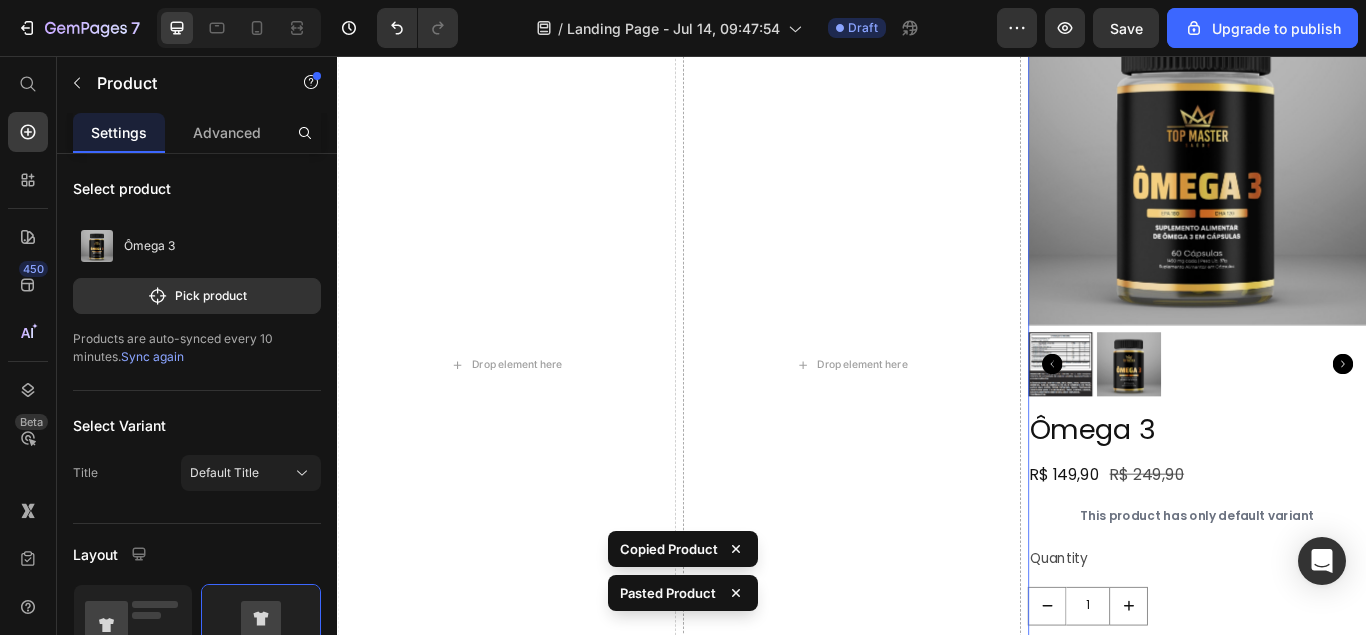 scroll, scrollTop: 1754, scrollLeft: 0, axis: vertical 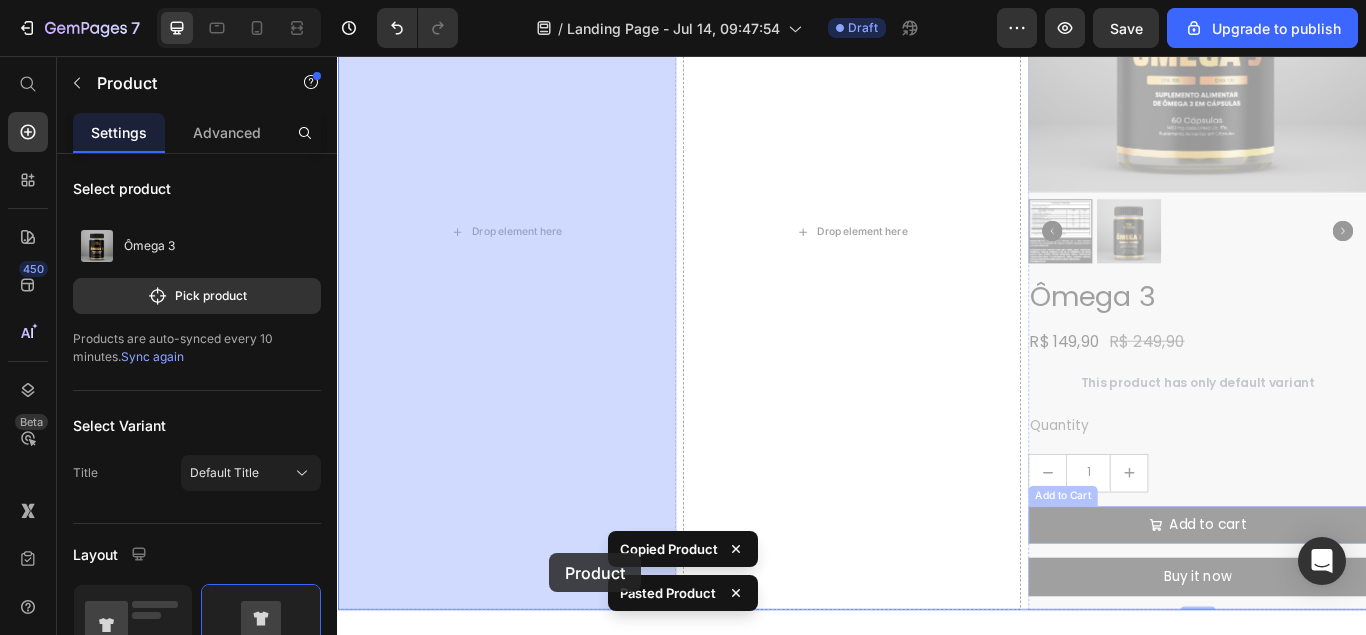 drag, startPoint x: 1331, startPoint y: 627, endPoint x: 541, endPoint y: 553, distance: 793.45825 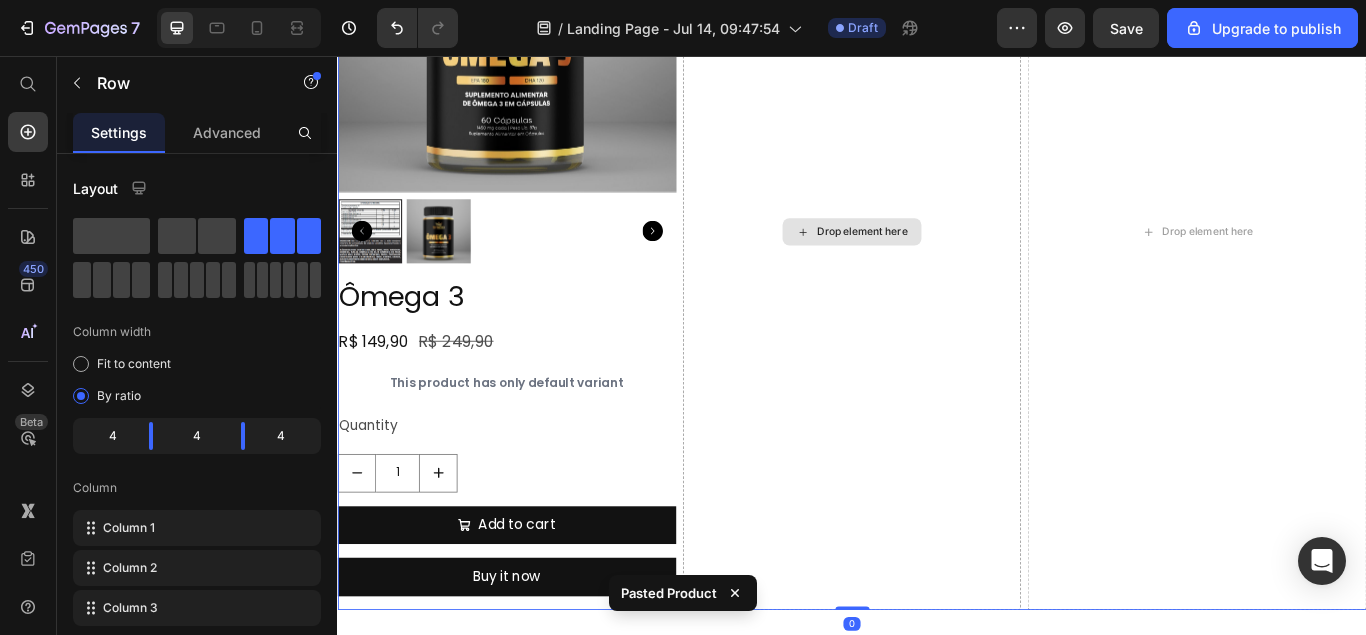 click on "Drop element here" at bounding box center (937, 261) 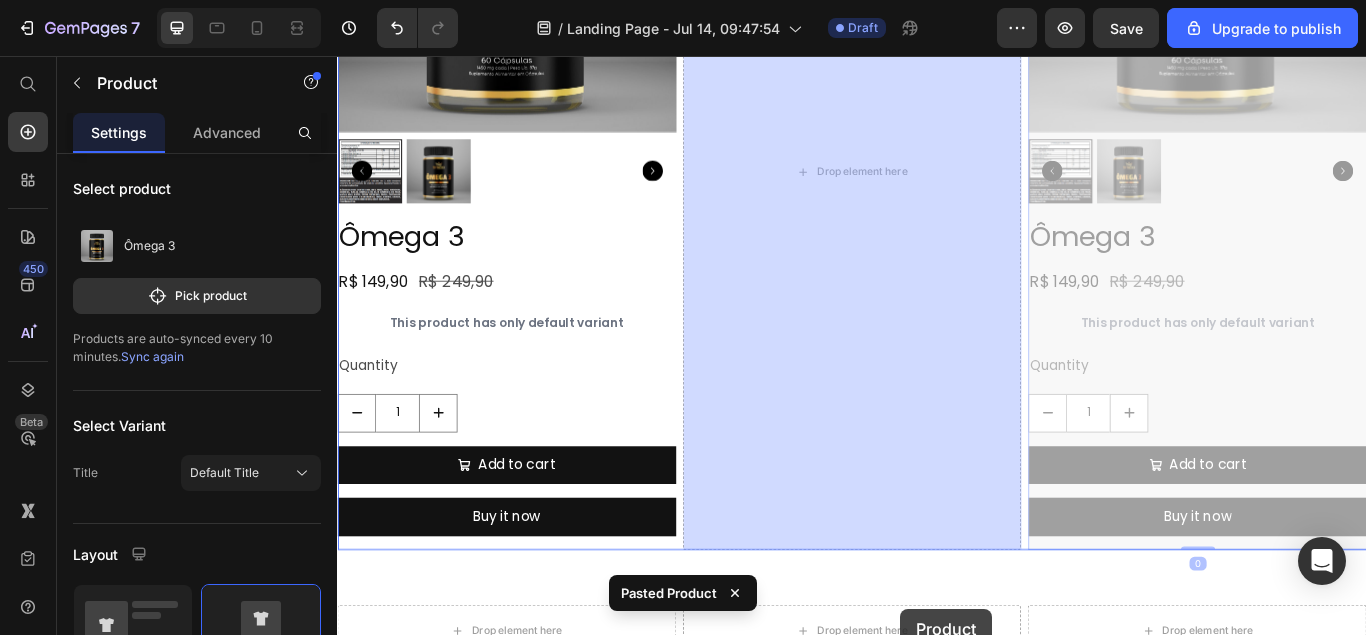 drag, startPoint x: 1324, startPoint y: 636, endPoint x: 901, endPoint y: 609, distance: 423.86084 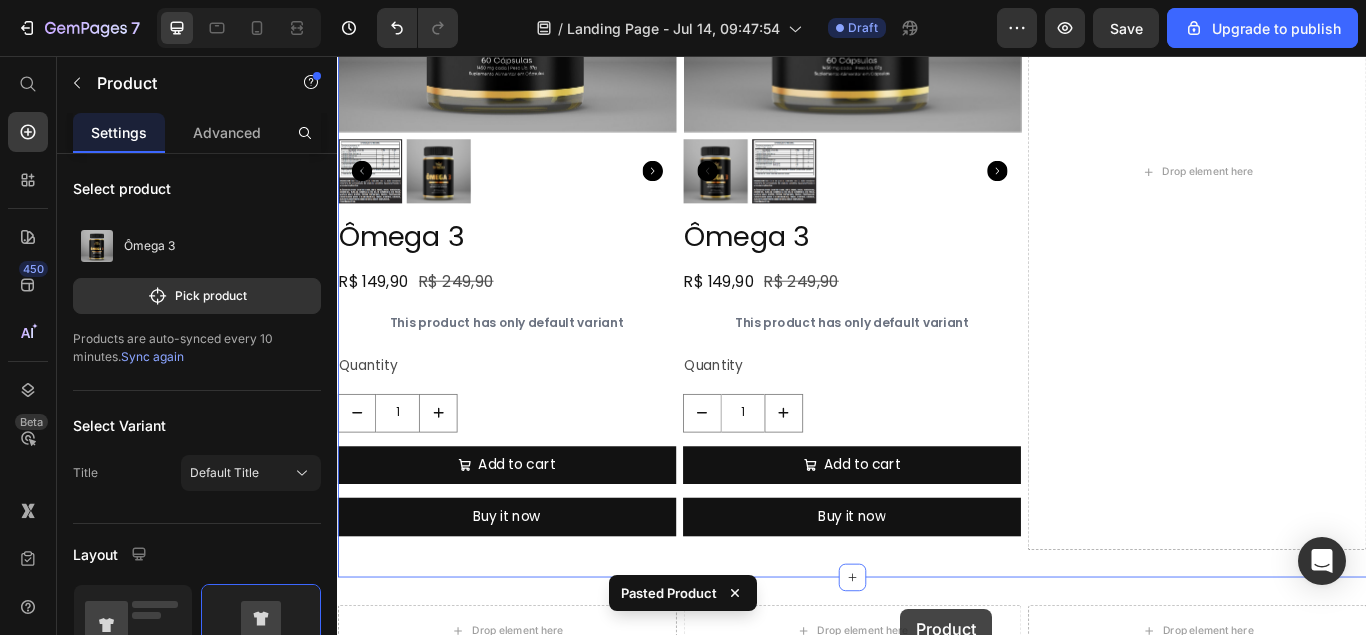 scroll, scrollTop: 1838, scrollLeft: 0, axis: vertical 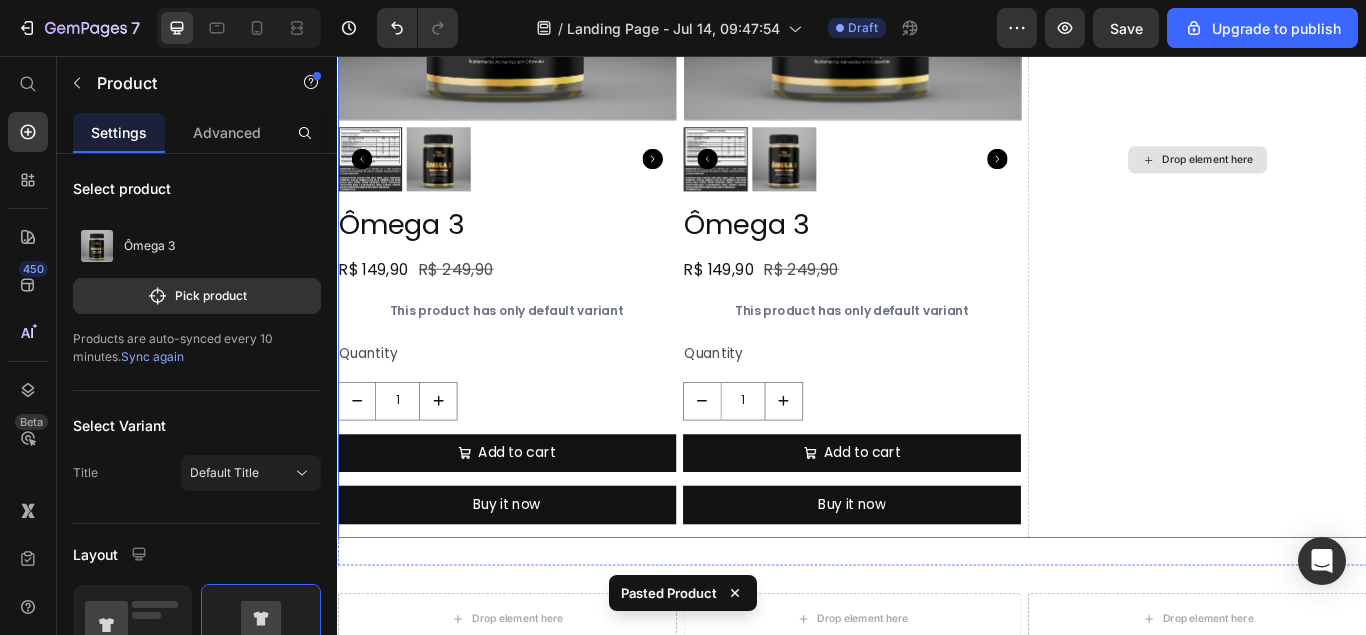 click on "Drop element here" at bounding box center [1339, 177] 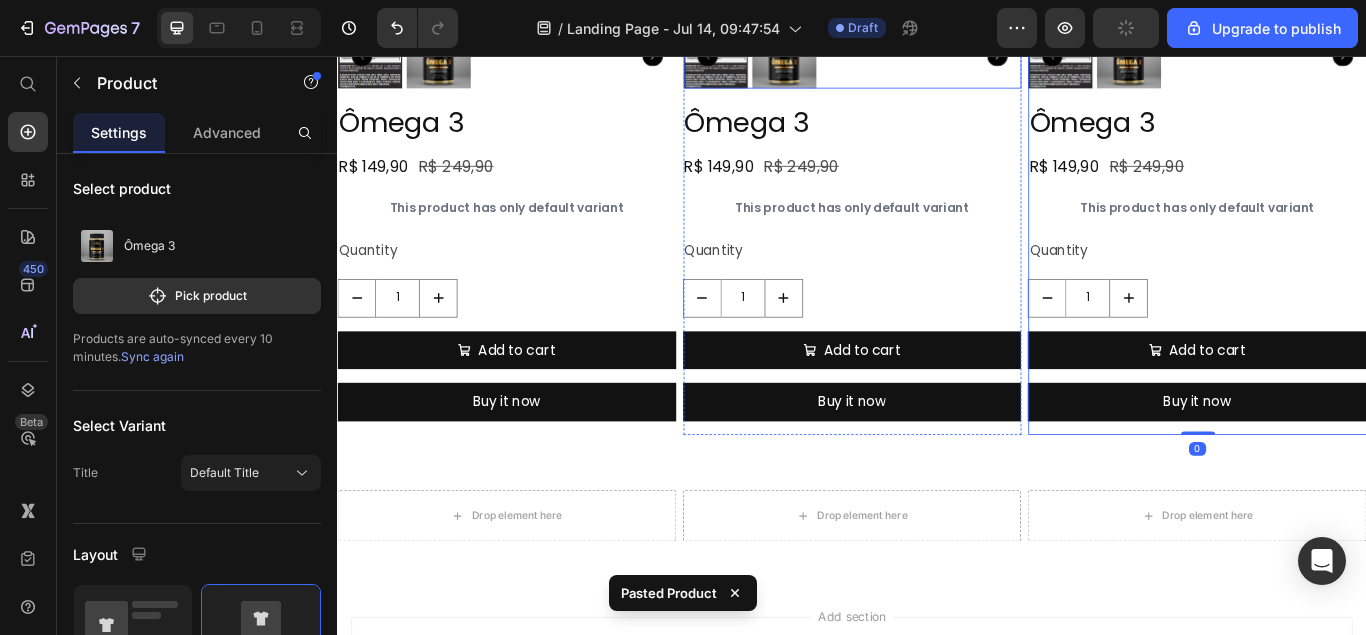 scroll, scrollTop: 2185, scrollLeft: 0, axis: vertical 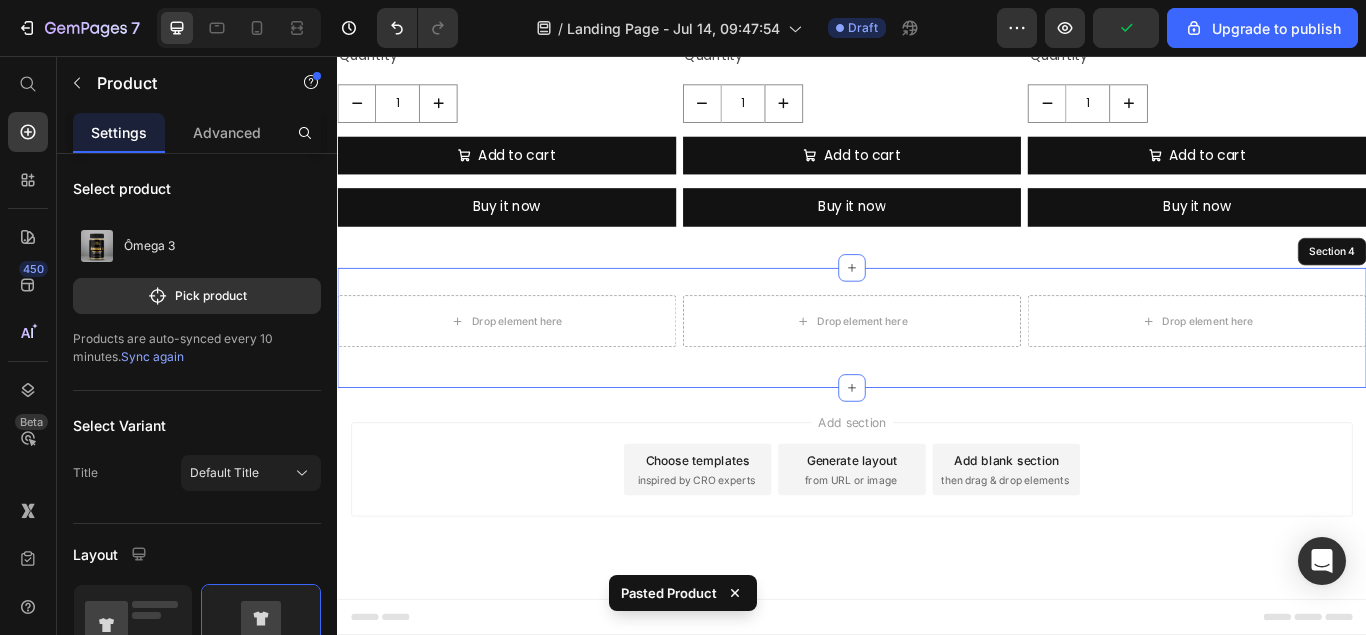 click on "Drop element here
Drop element here
Drop element here Row" at bounding box center [937, 373] 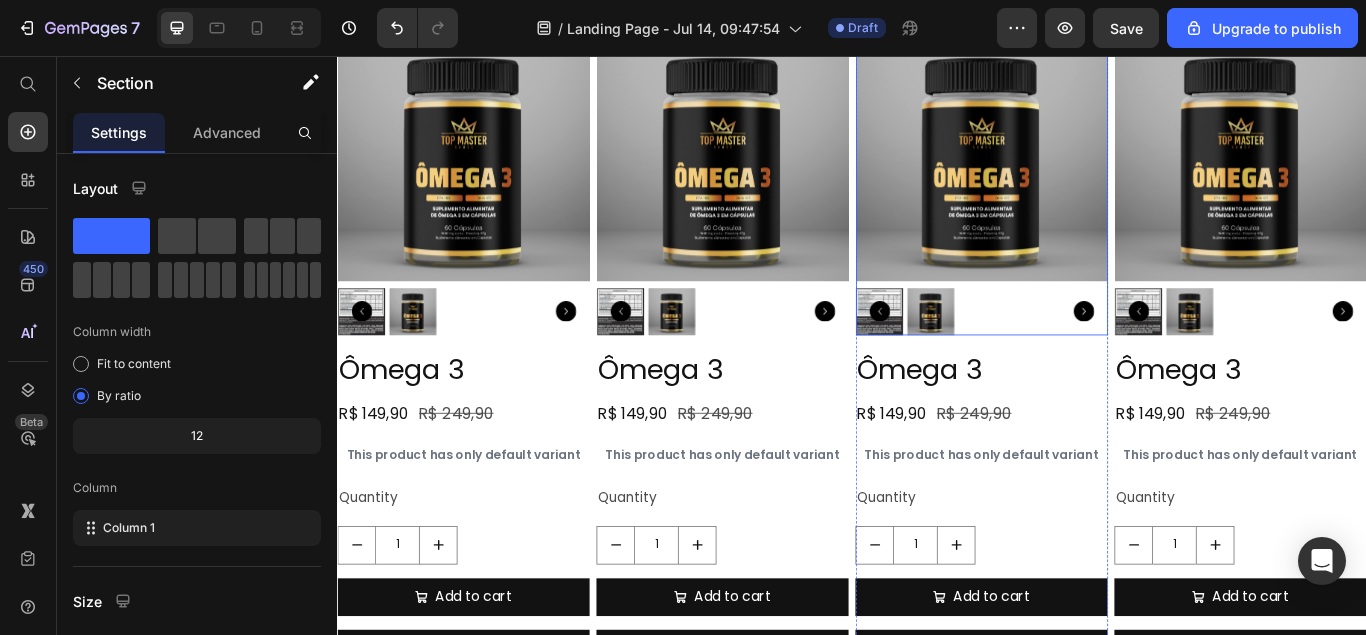 scroll, scrollTop: 756, scrollLeft: 0, axis: vertical 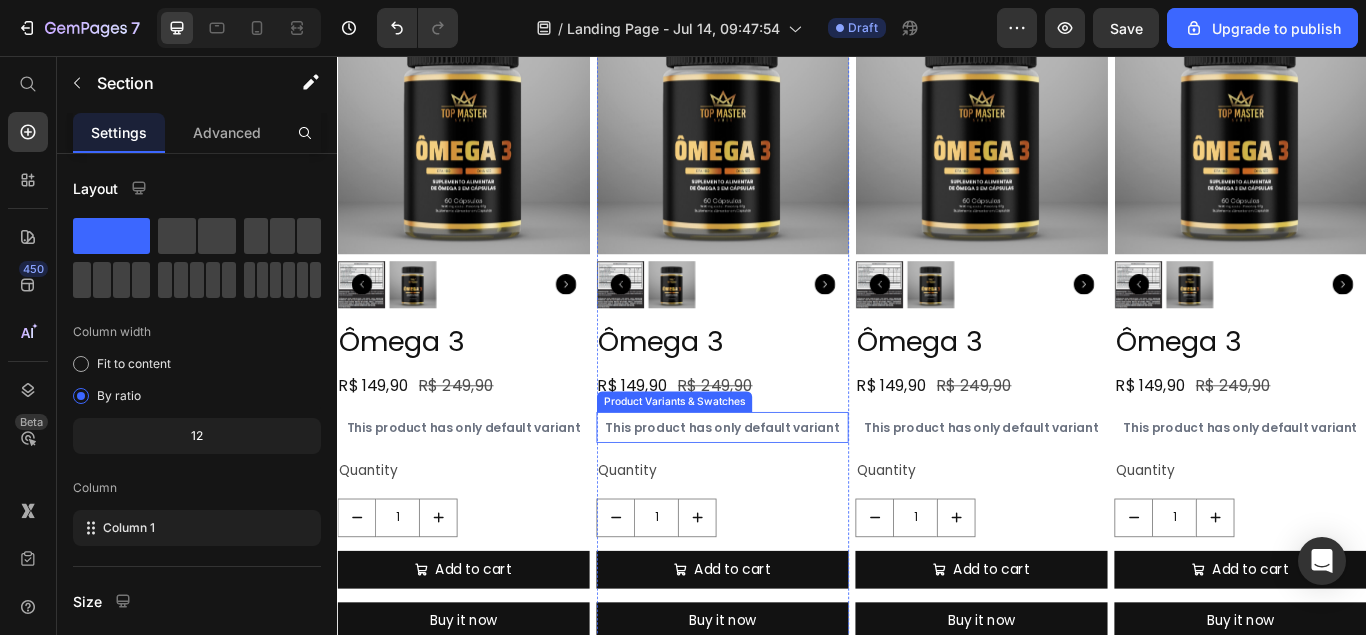 click on "This product has only default variant" at bounding box center (786, 489) 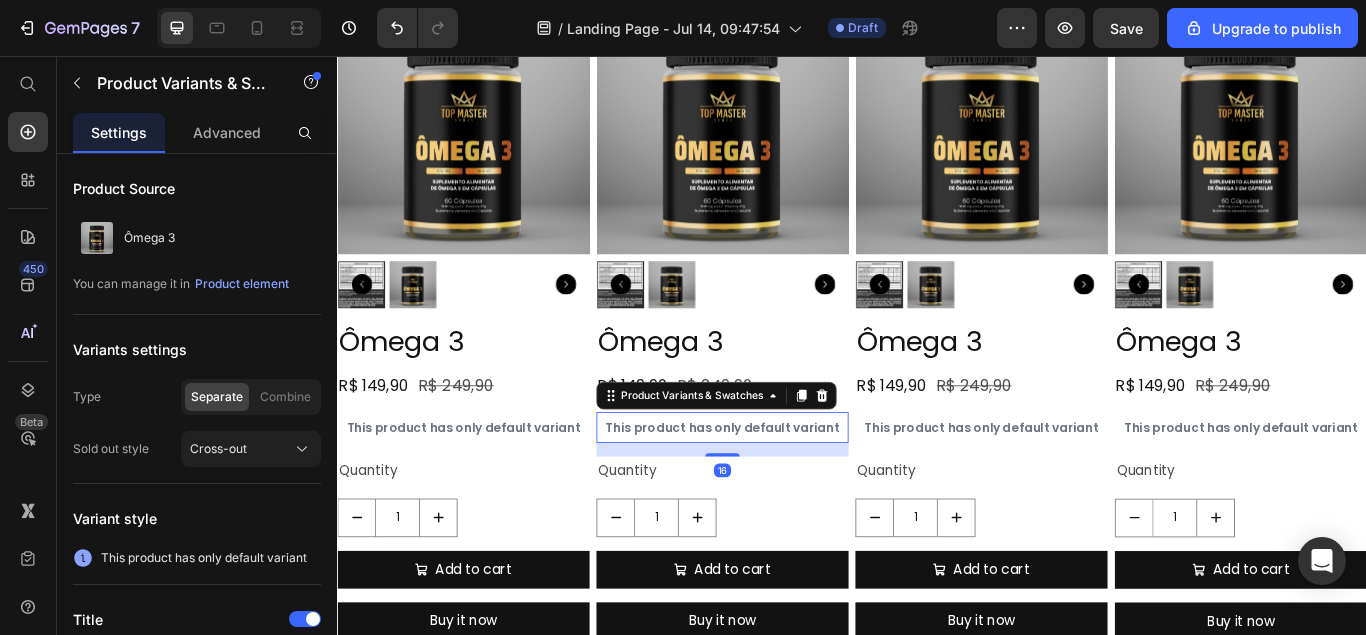 click on "Ômega 3 Product Title R$ 149,90 Product Price R$ 249,90 Product Price Row This product has only default variant Product Variants & Swatches   16 Quantity Text Block 1 Product Quantity
Add to cart Add to Cart Buy it now Dynamic Checkout" at bounding box center [786, 560] 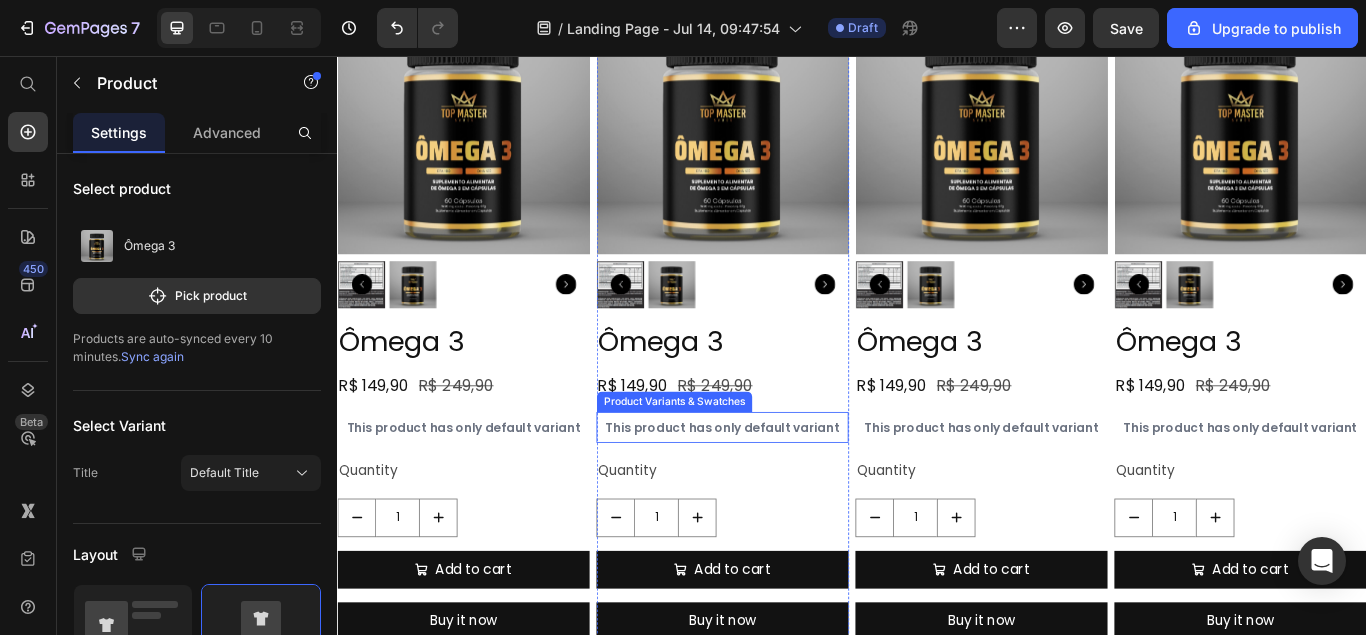 click on "This product has only default variant" at bounding box center [786, 489] 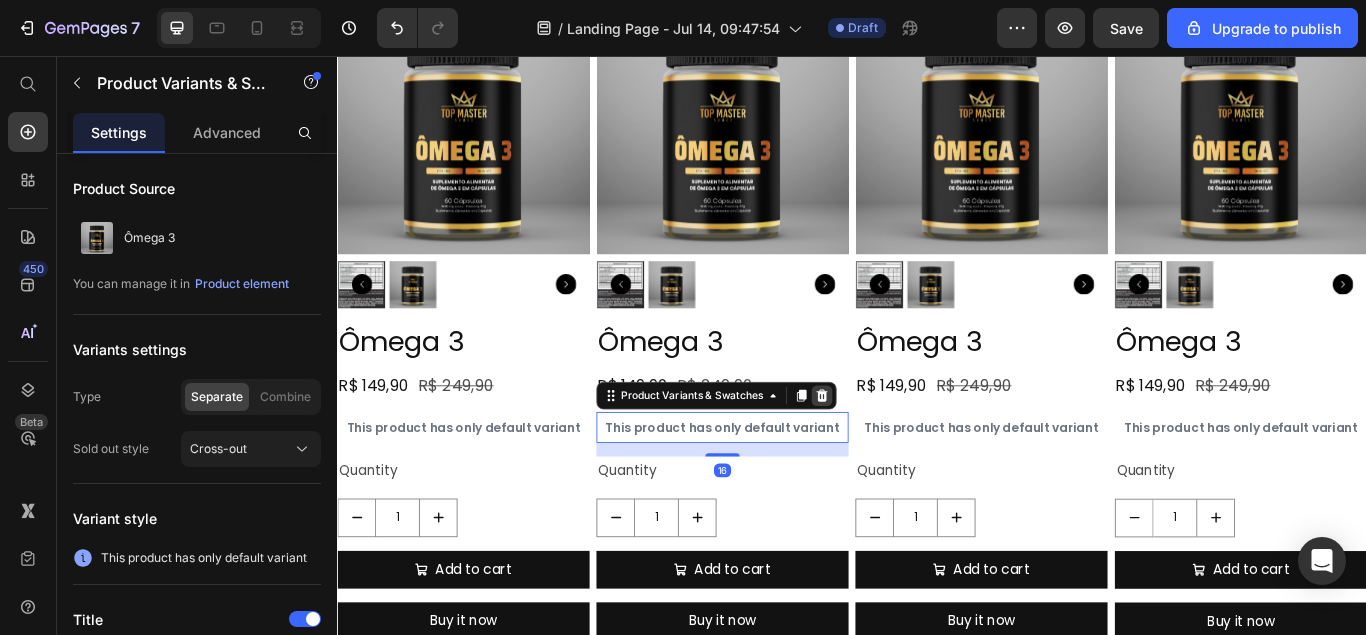click 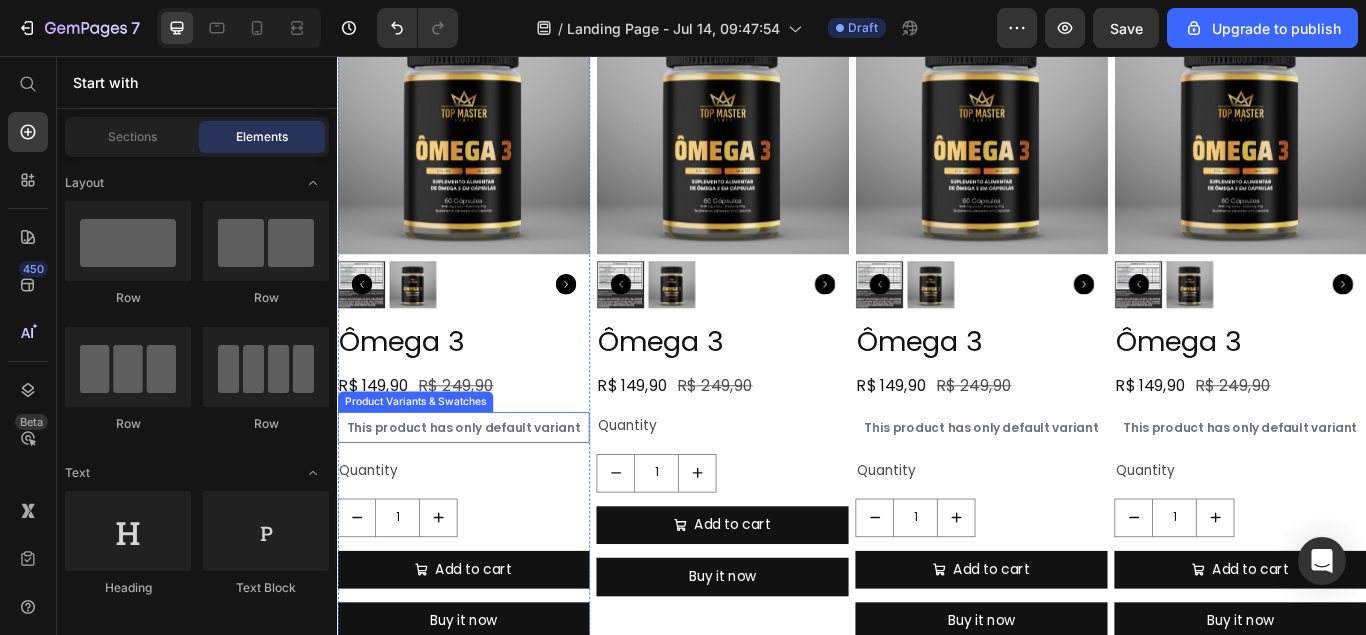 click on "This product has only default variant" at bounding box center (484, 489) 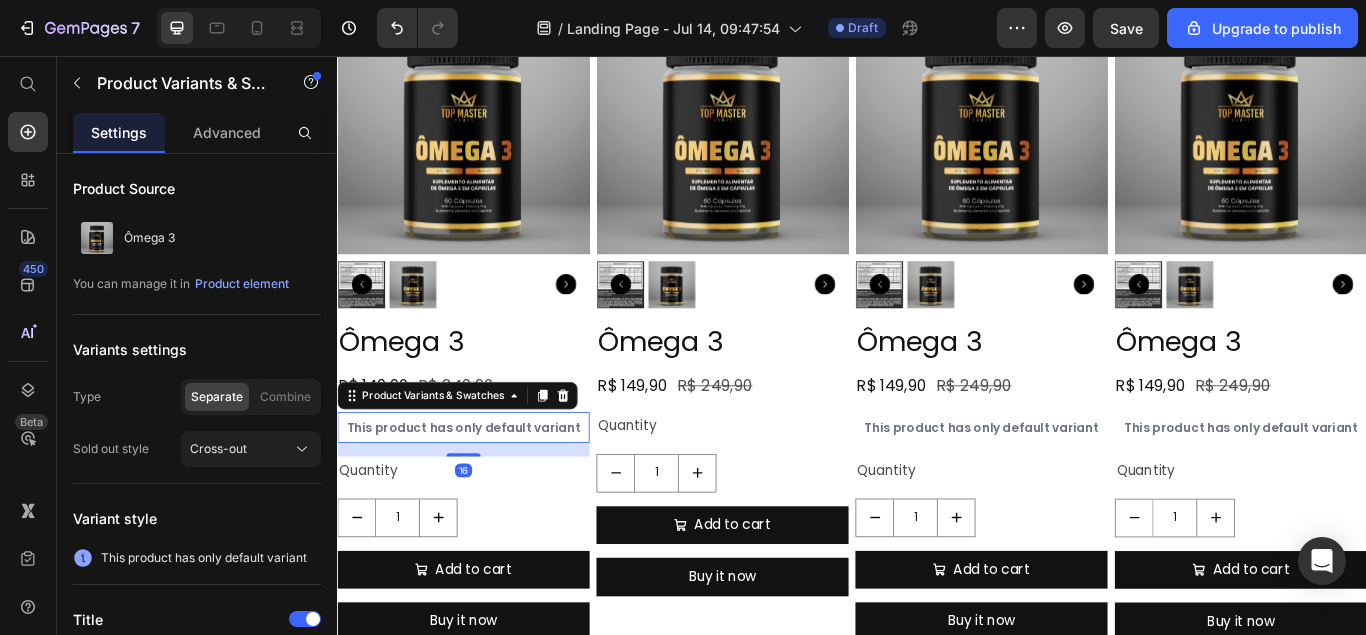 drag, startPoint x: 602, startPoint y: 451, endPoint x: 687, endPoint y: 460, distance: 85.47514 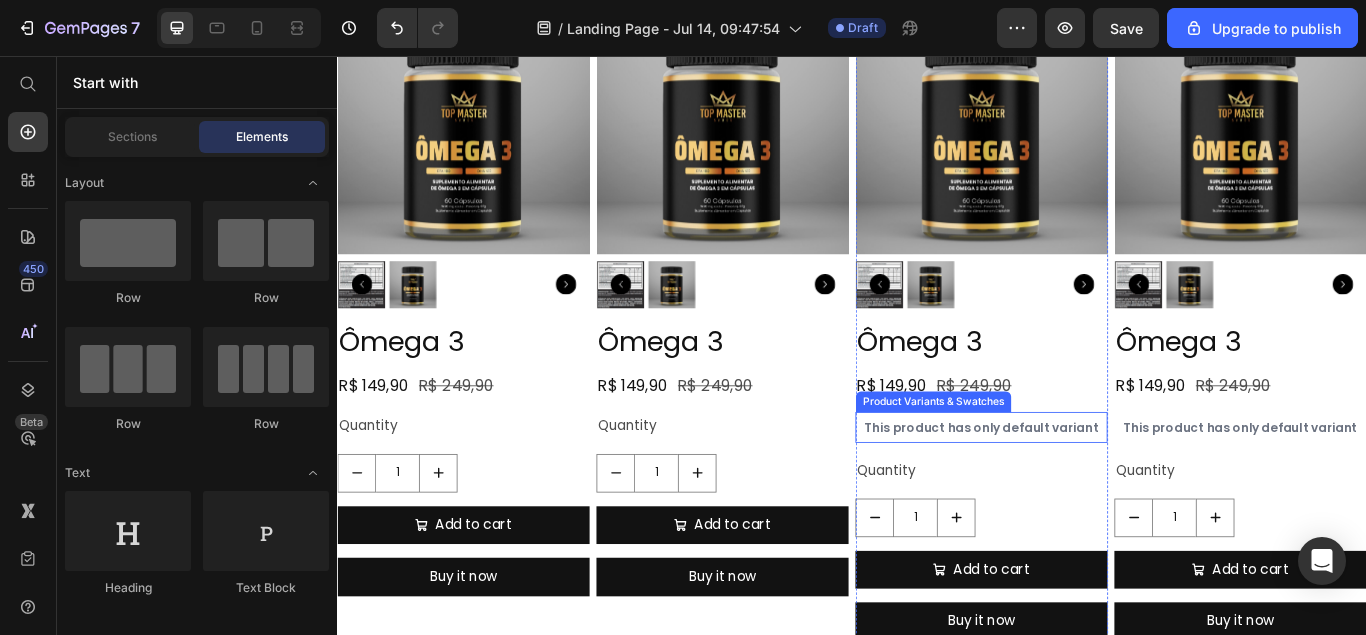 click on "This product has only default variant" at bounding box center [1088, 489] 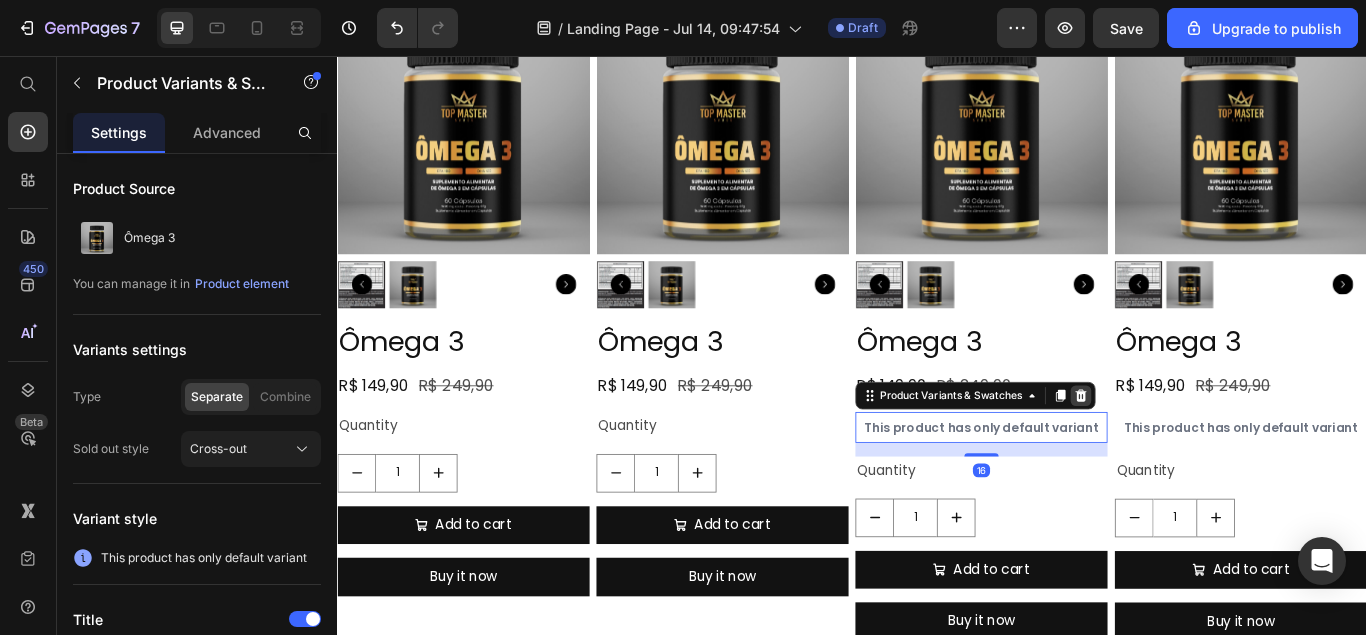 click at bounding box center (1204, 452) 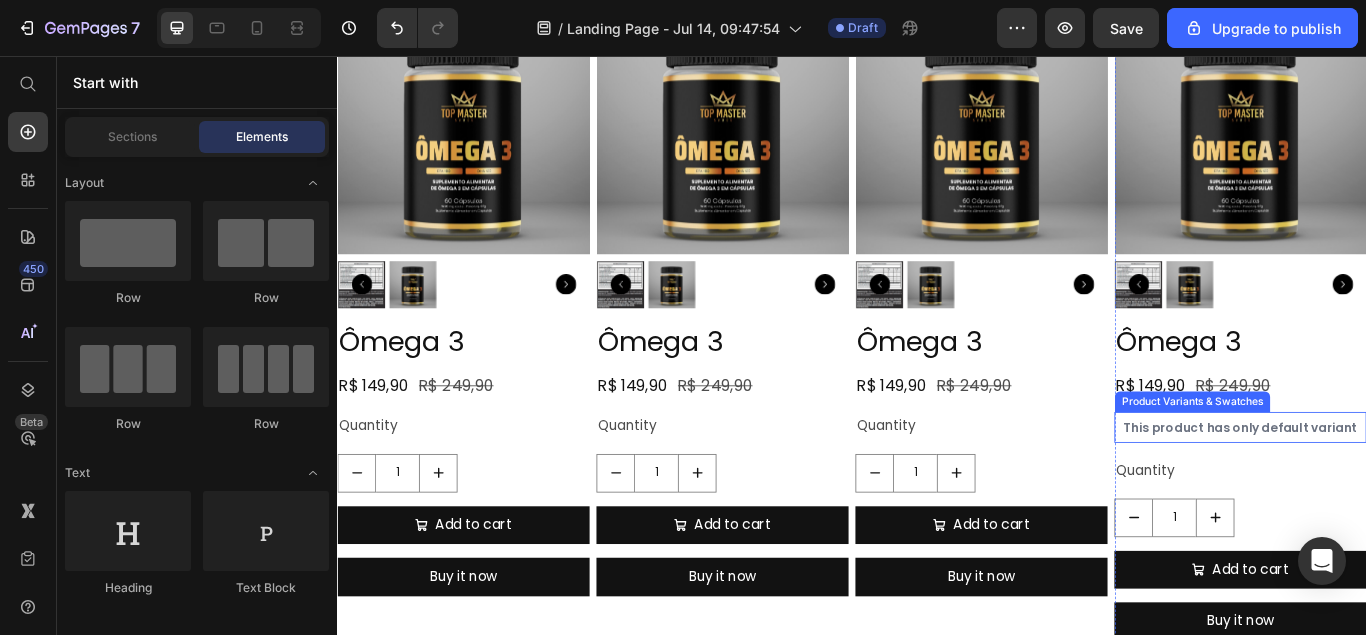 click on "This product has only default variant" at bounding box center [1390, 489] 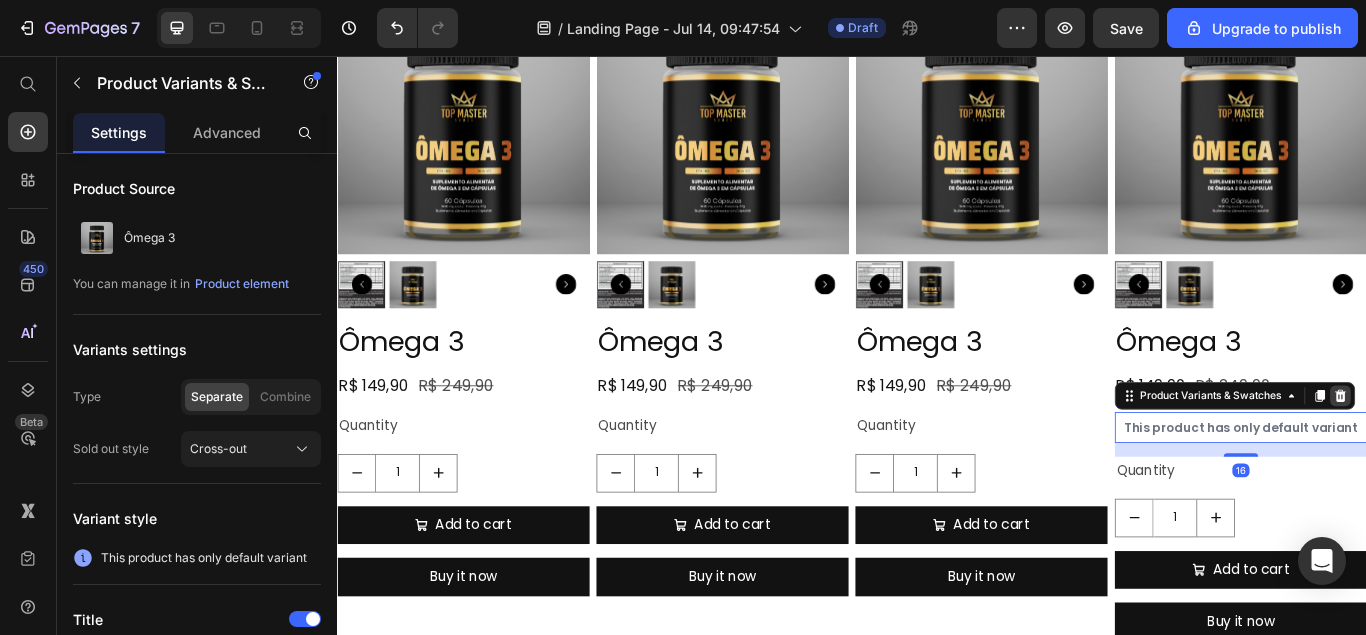 click 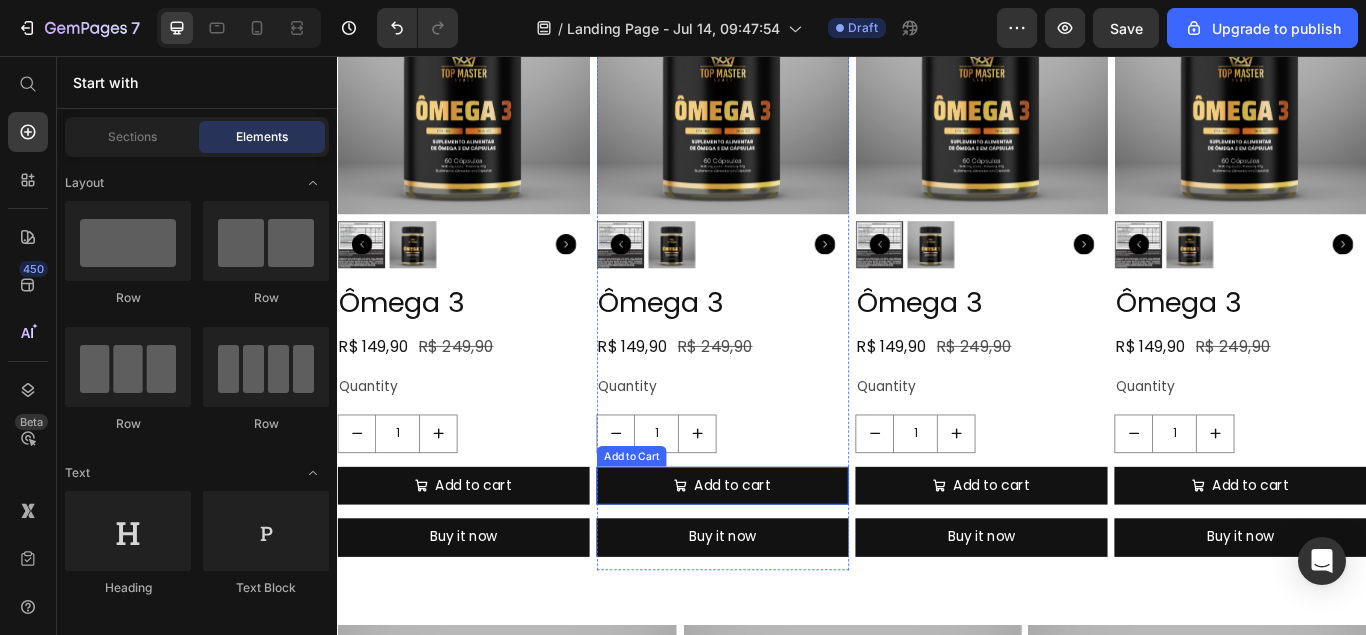 scroll, scrollTop: 961, scrollLeft: 0, axis: vertical 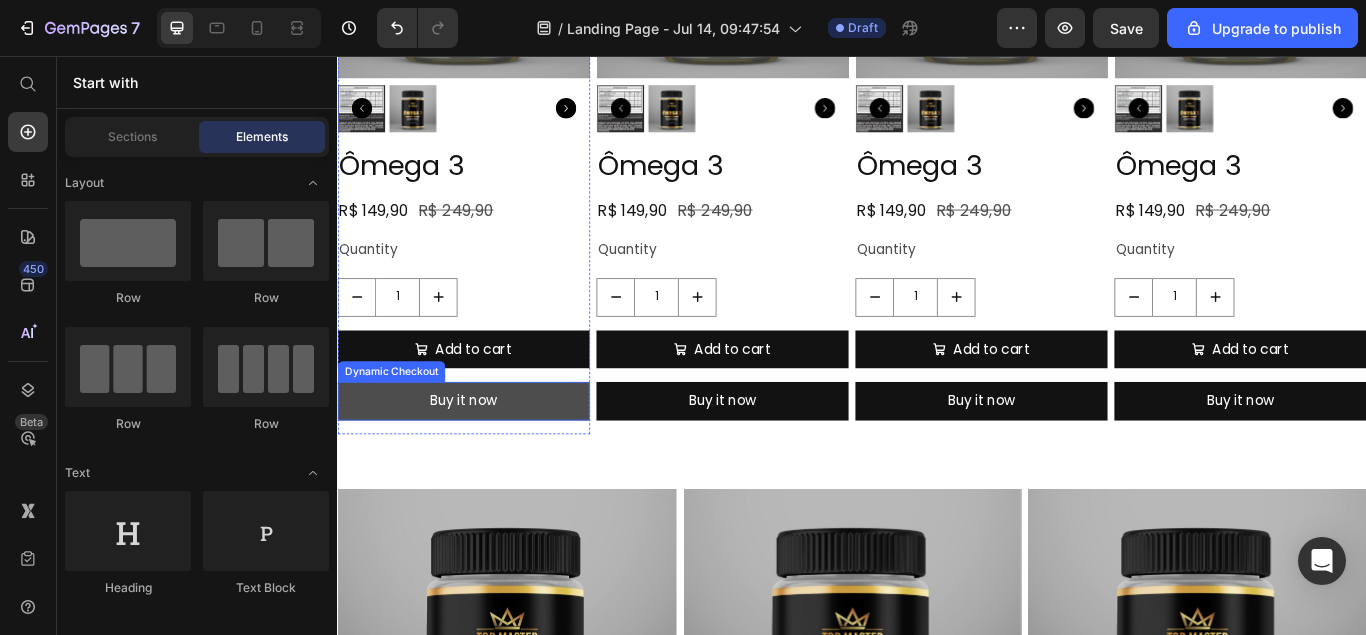 click on "Buy it now" at bounding box center (484, 458) 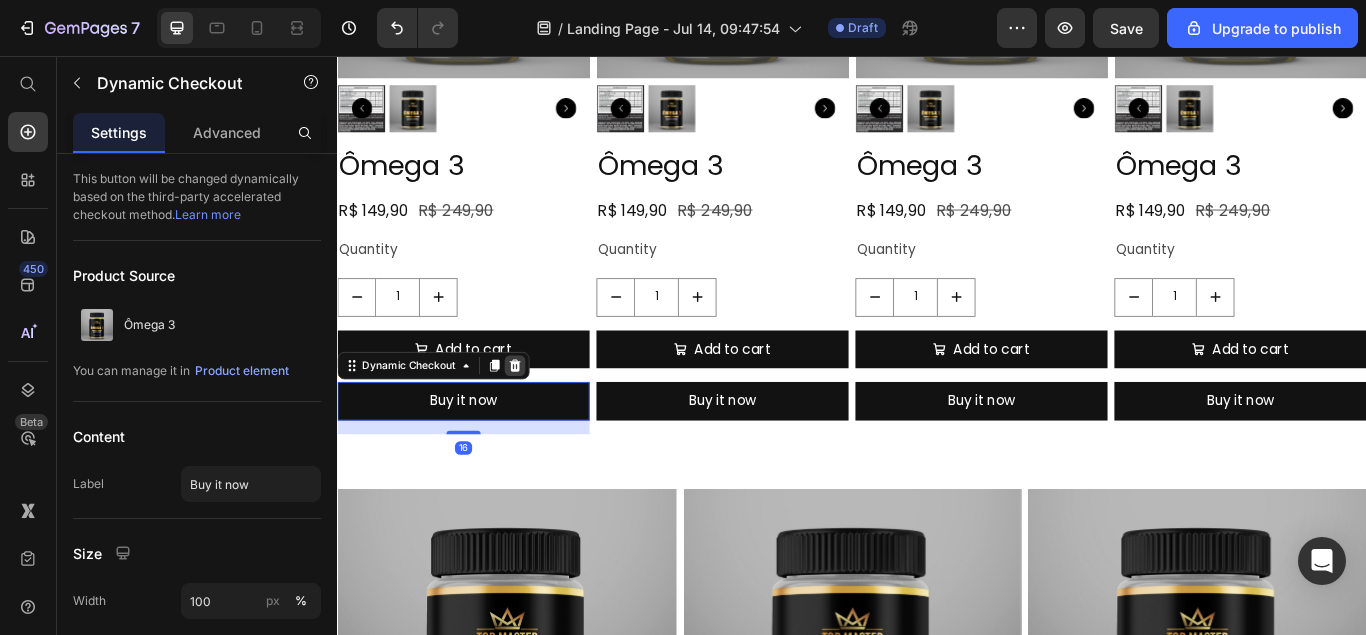 click 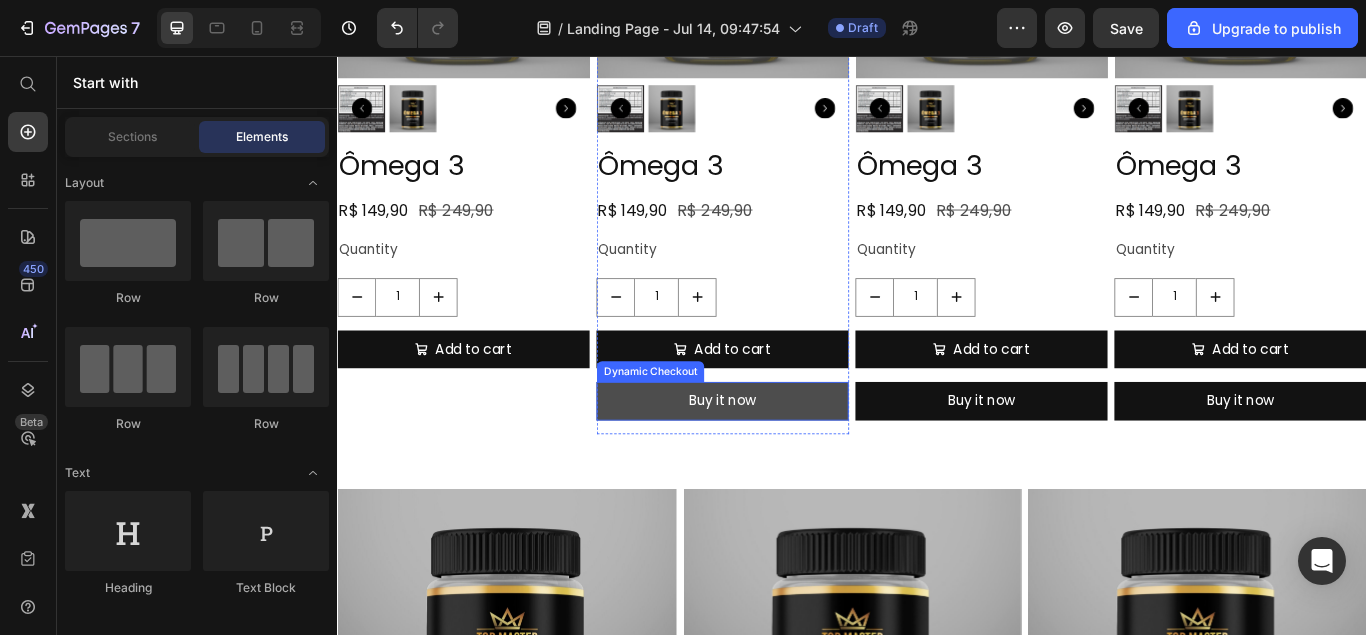 click on "Buy it now" at bounding box center [786, 458] 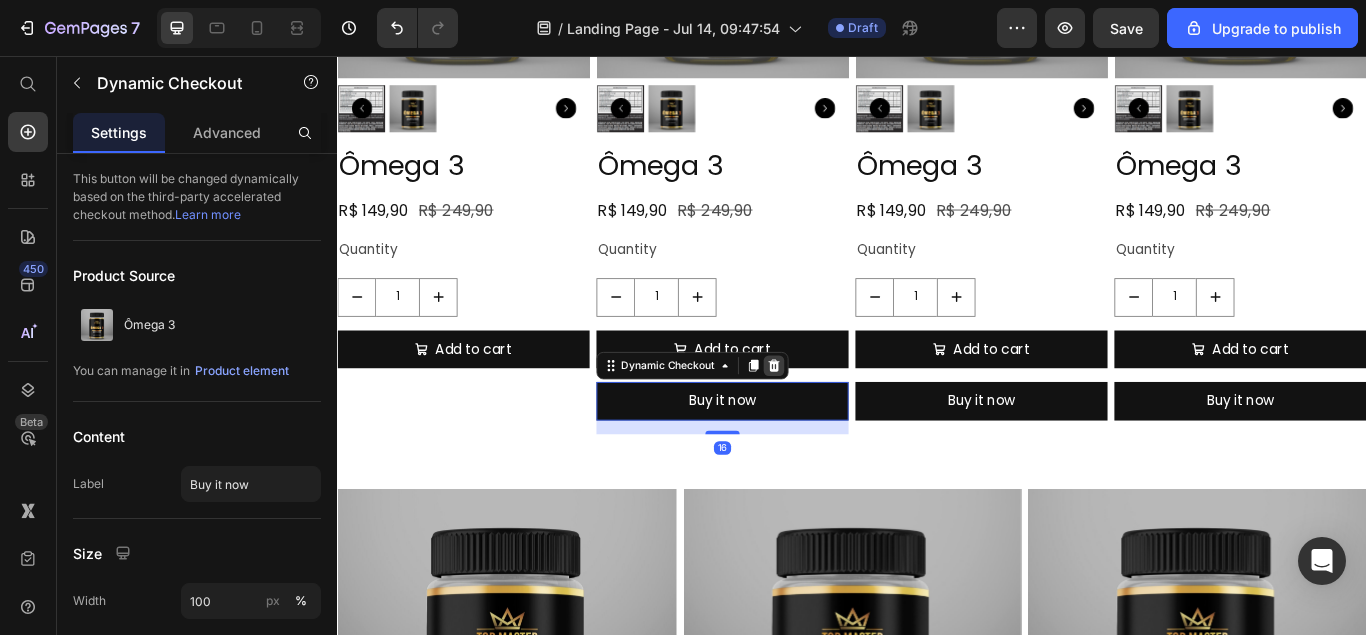 click 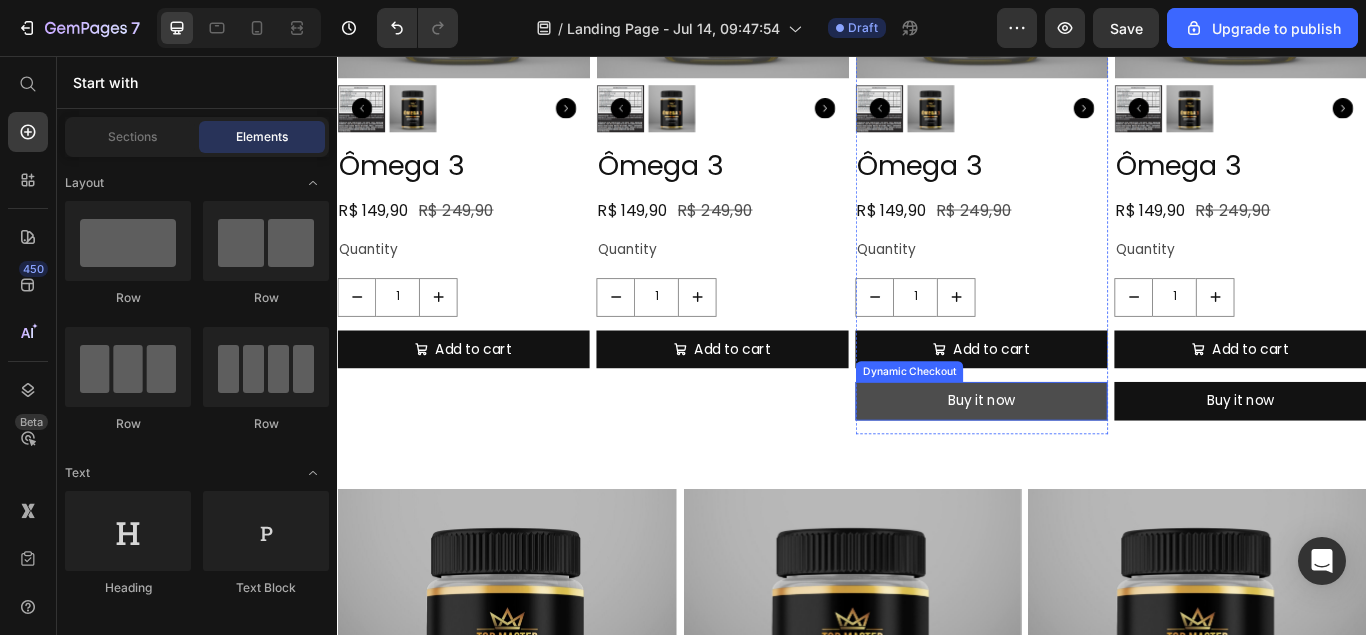 click on "Buy it now" at bounding box center [1088, 458] 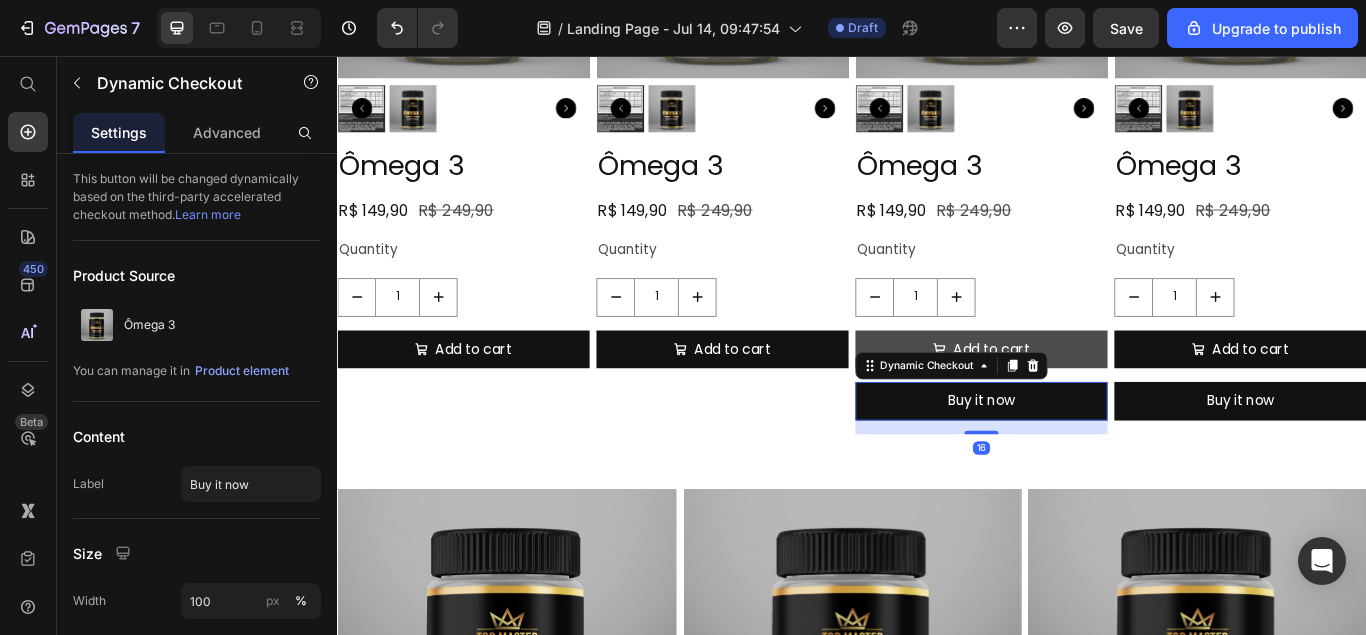 click 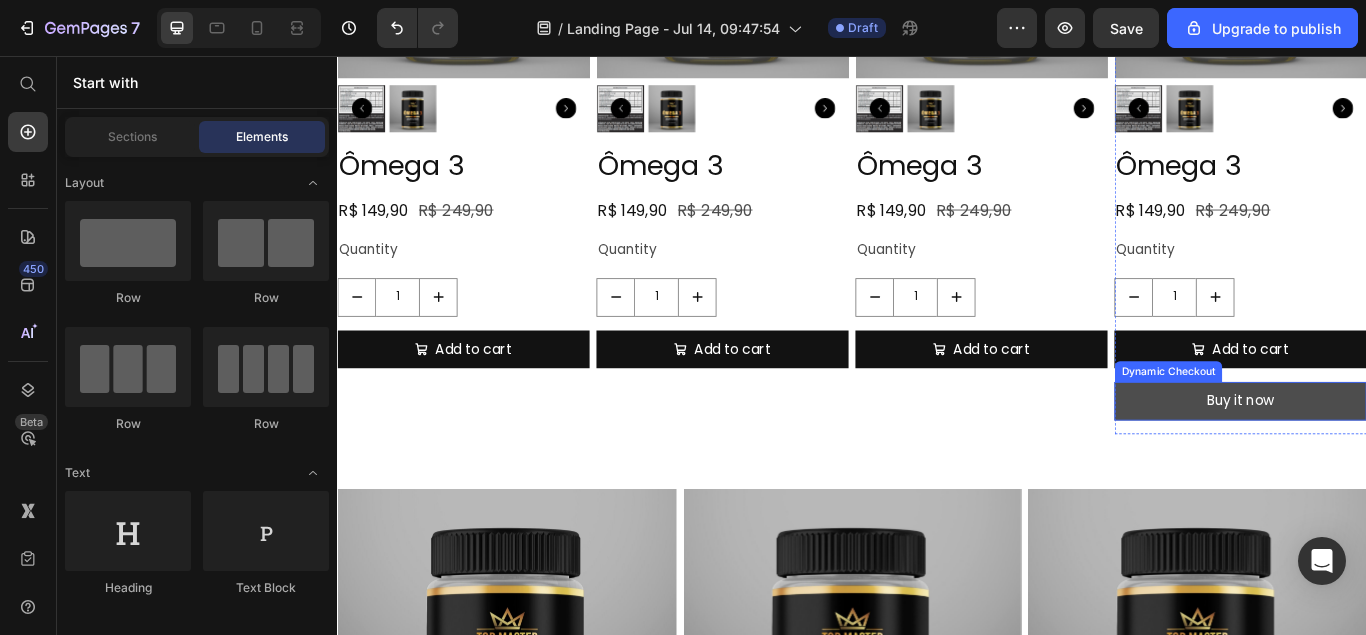 click on "Buy it now" at bounding box center [1390, 458] 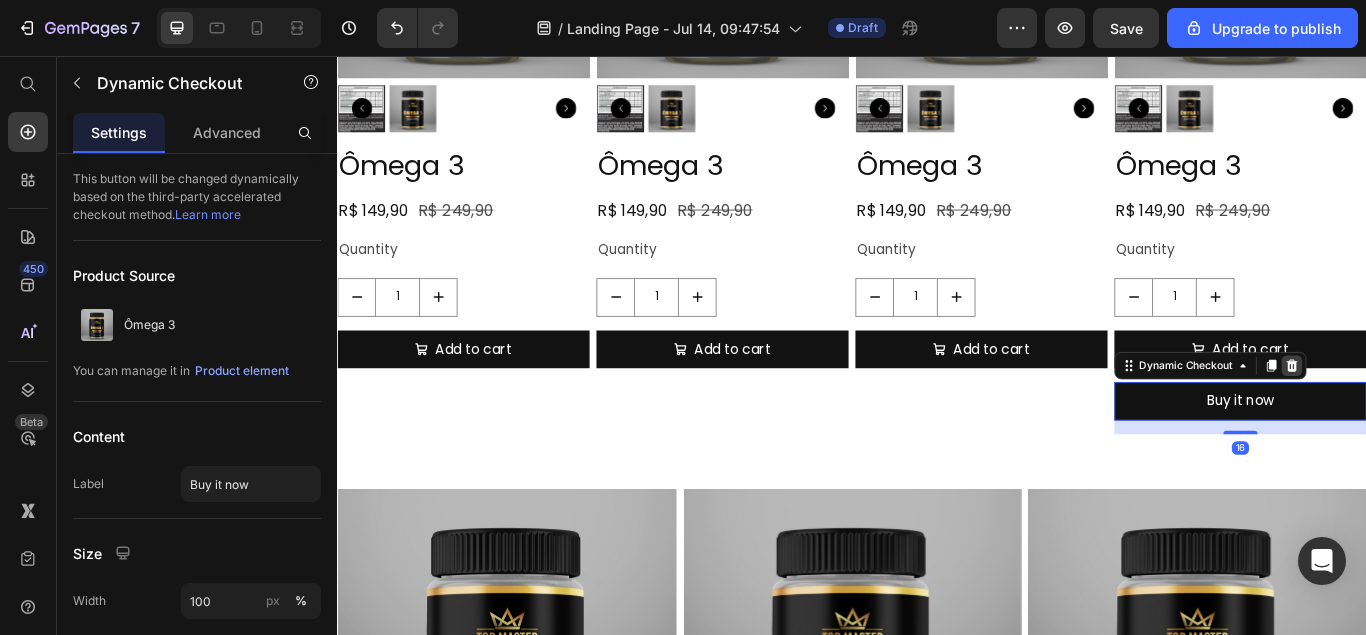 click at bounding box center [1450, 417] 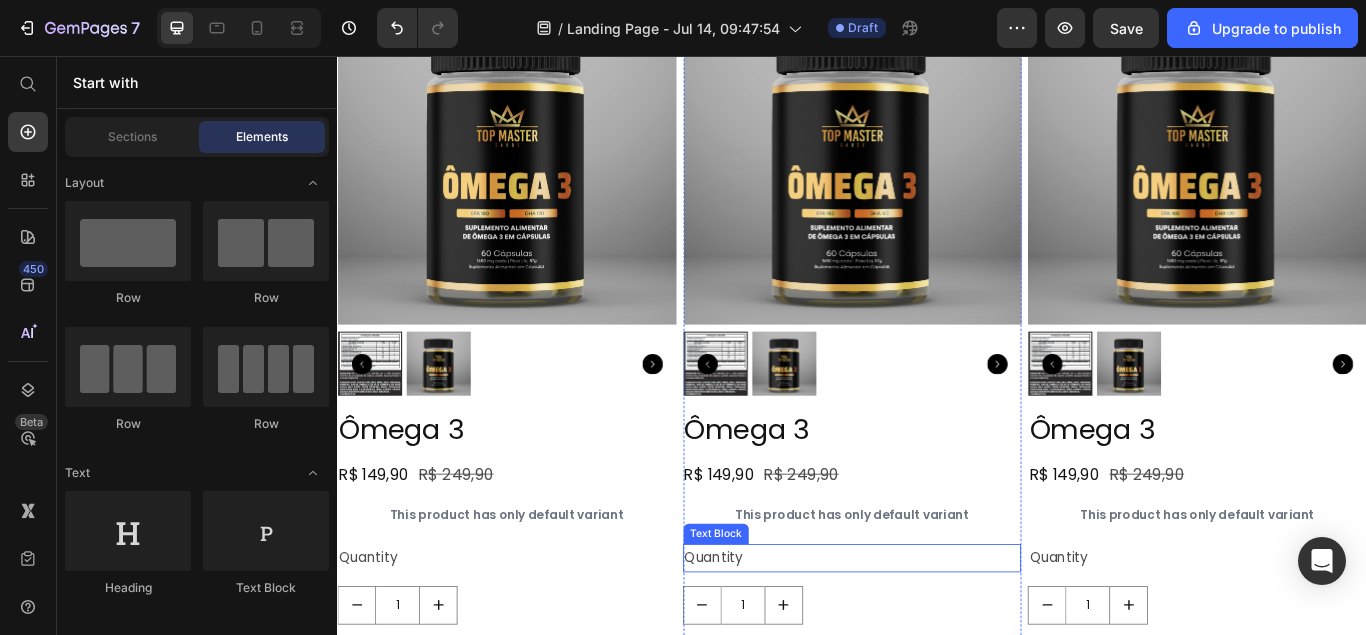 scroll, scrollTop: 1675, scrollLeft: 0, axis: vertical 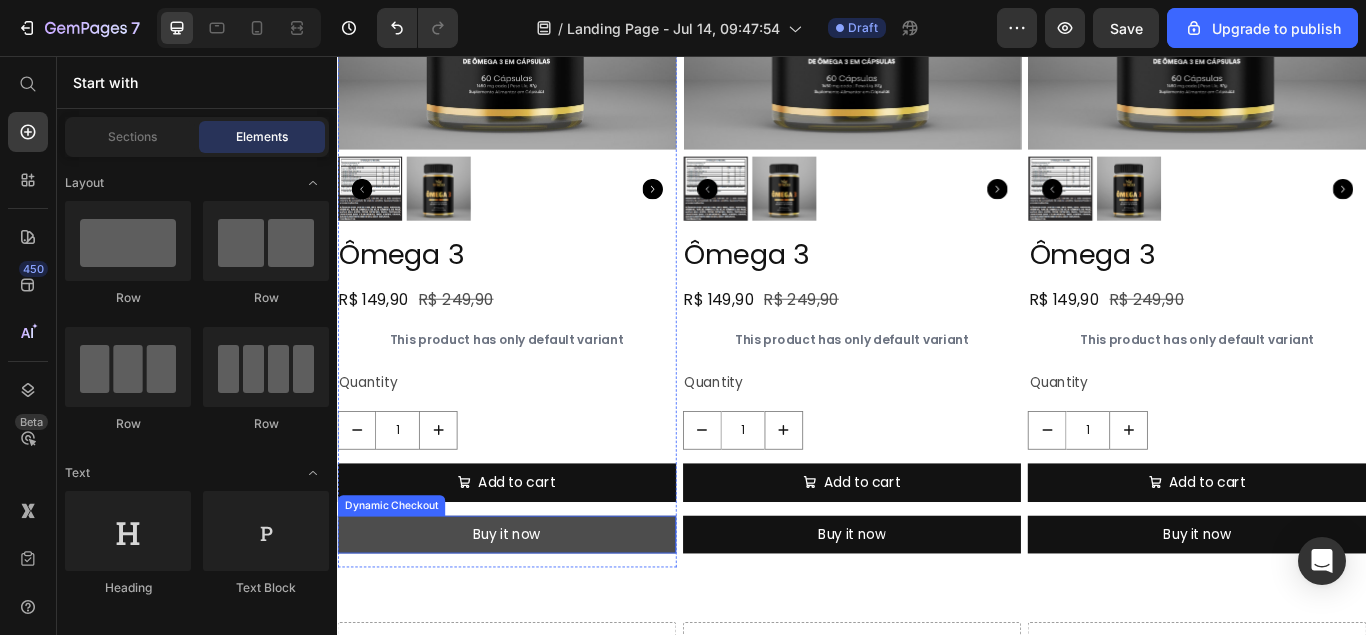 click on "Buy it now" at bounding box center [534, 614] 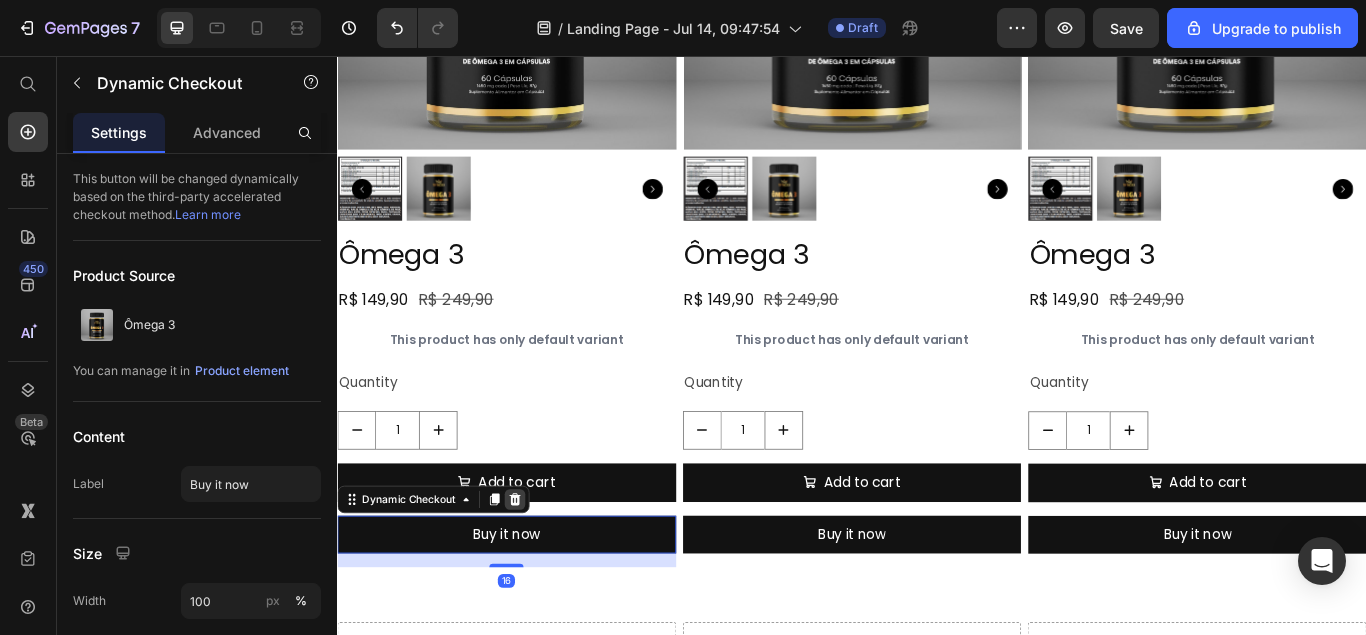 click 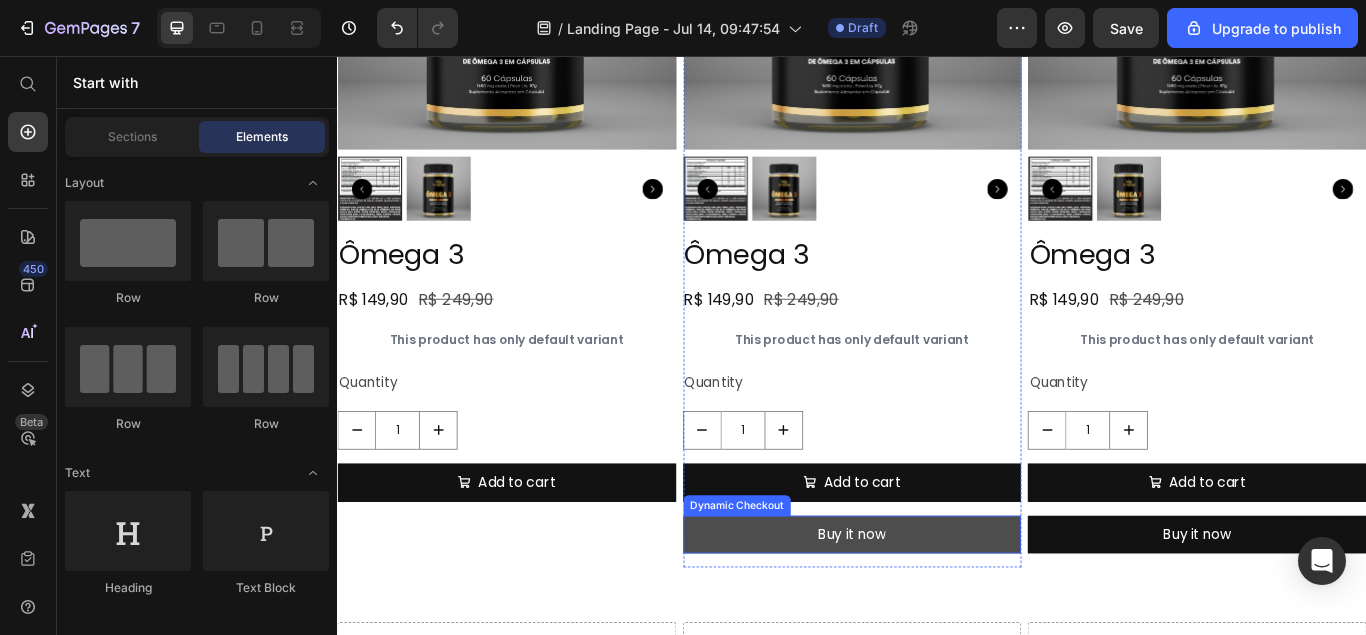 click on "Buy it now" at bounding box center [937, 614] 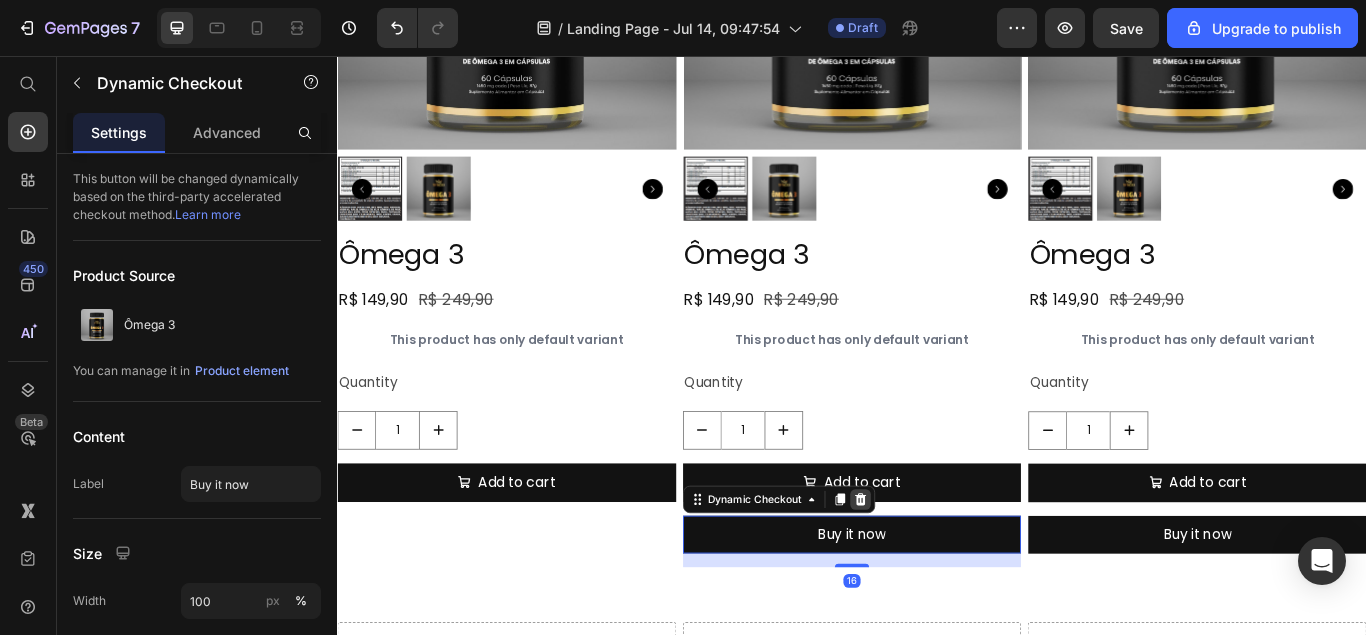 click 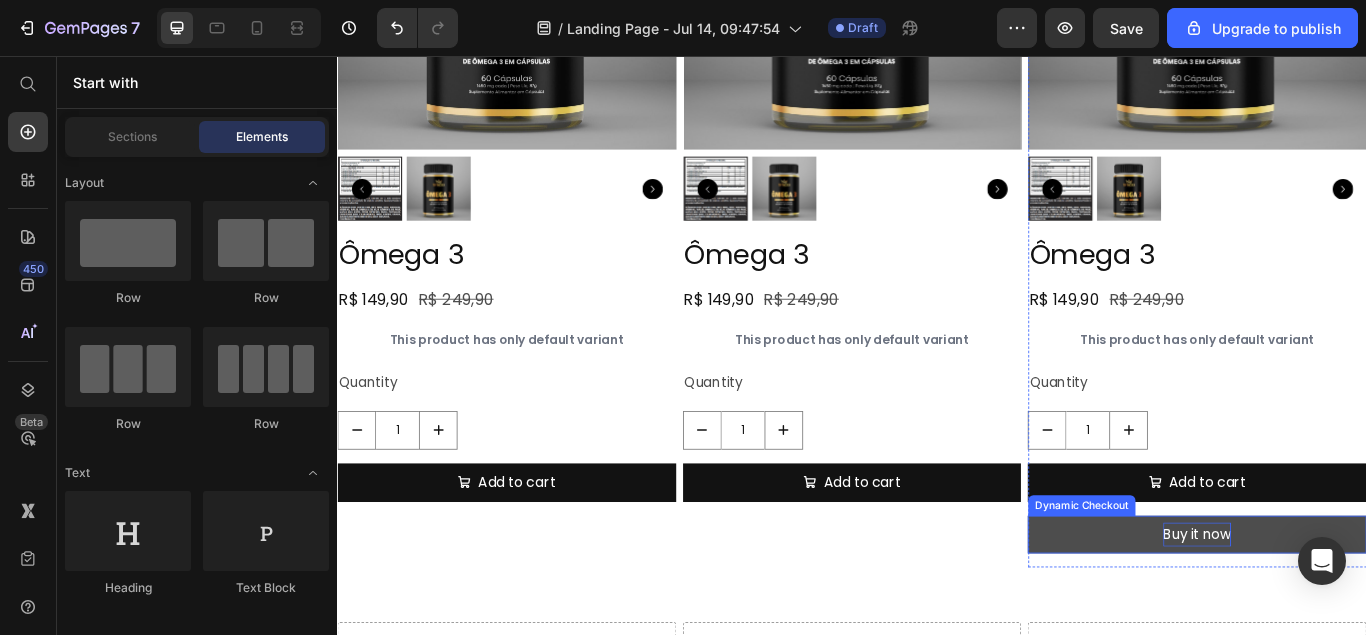 click on "Buy it now" at bounding box center [1339, 614] 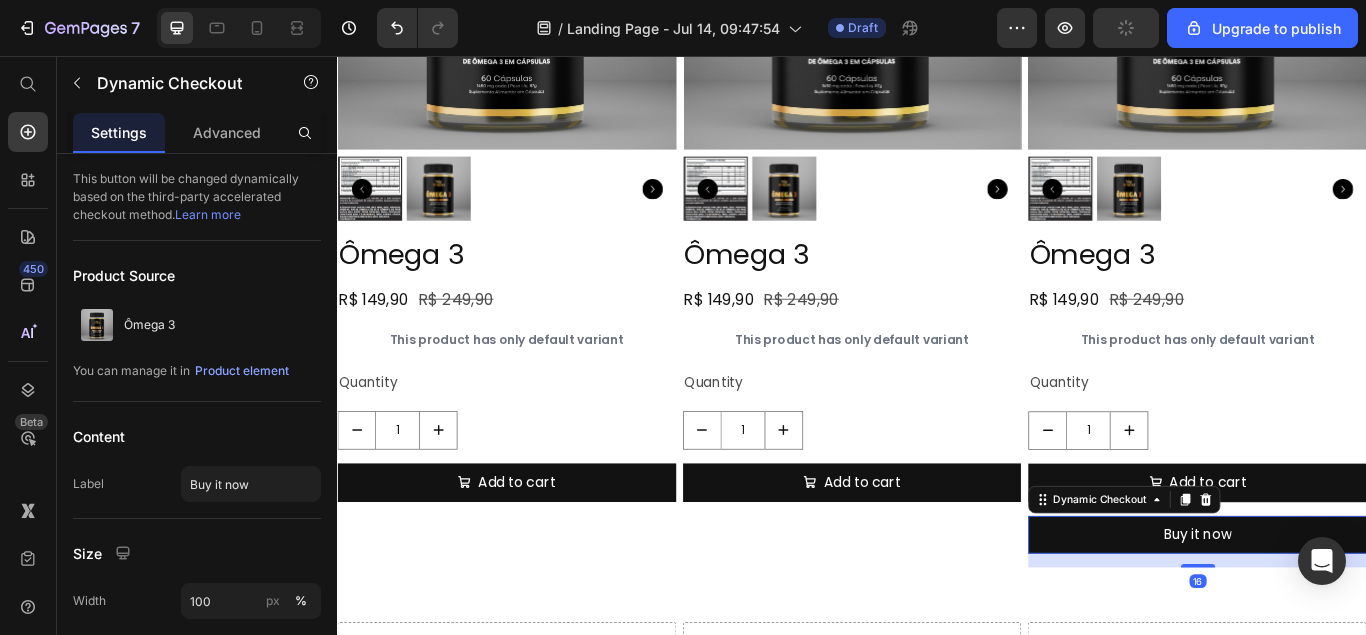 click on "Dynamic Checkout" at bounding box center (1254, 573) 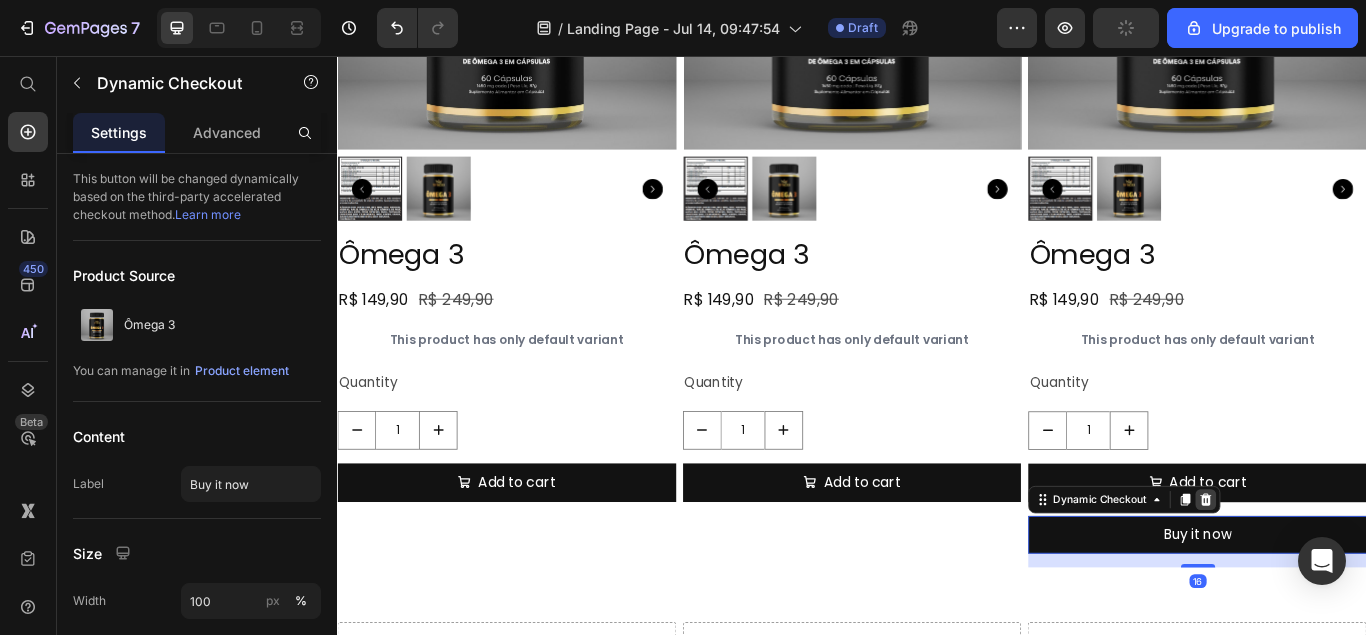 click 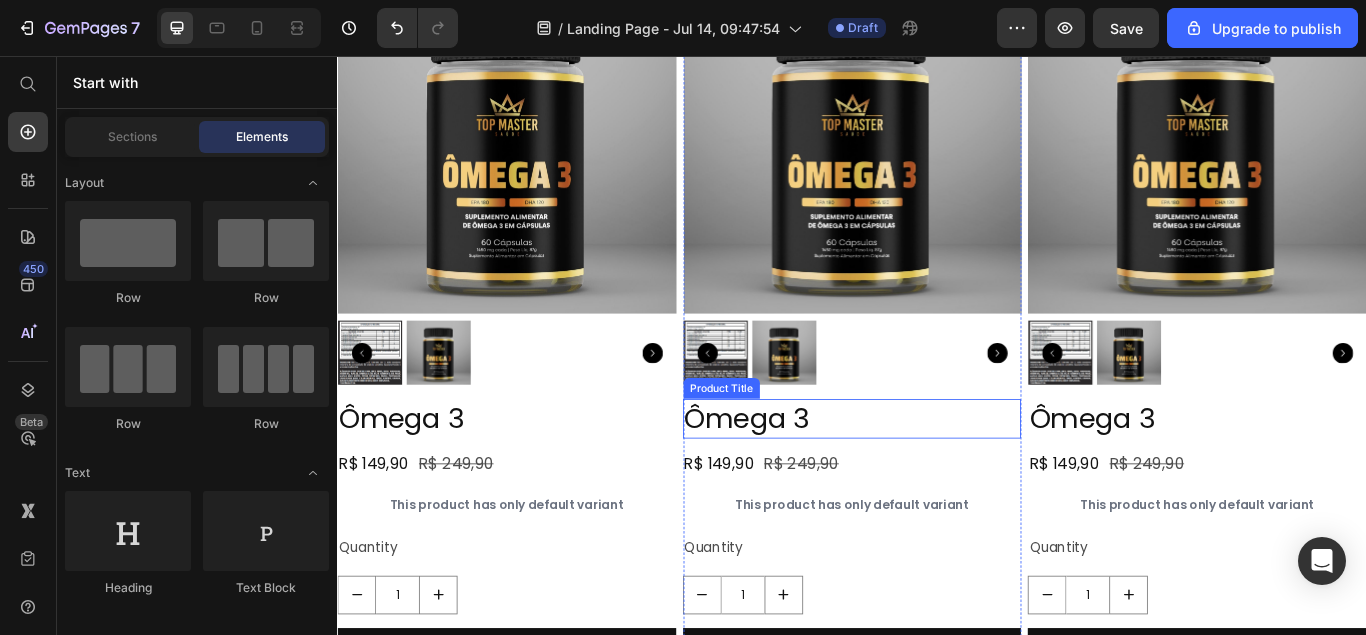scroll, scrollTop: 1776, scrollLeft: 0, axis: vertical 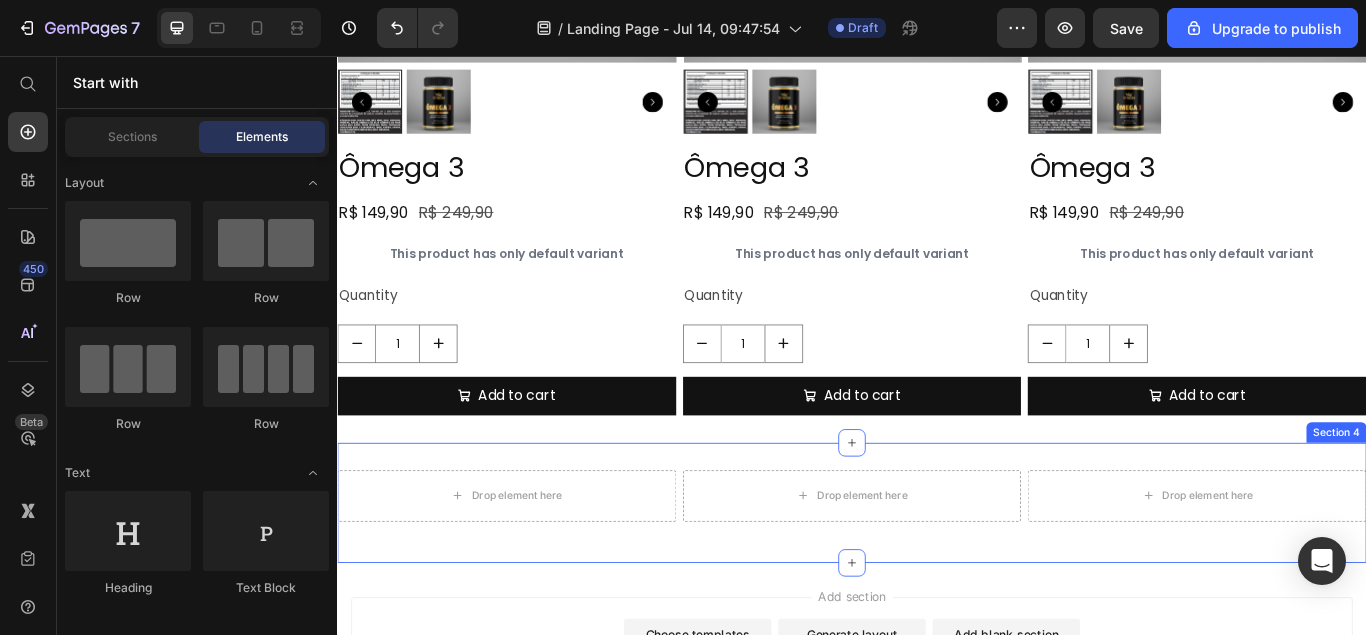 click on "Drop element here
Drop element here
Drop element here Row" at bounding box center (937, 577) 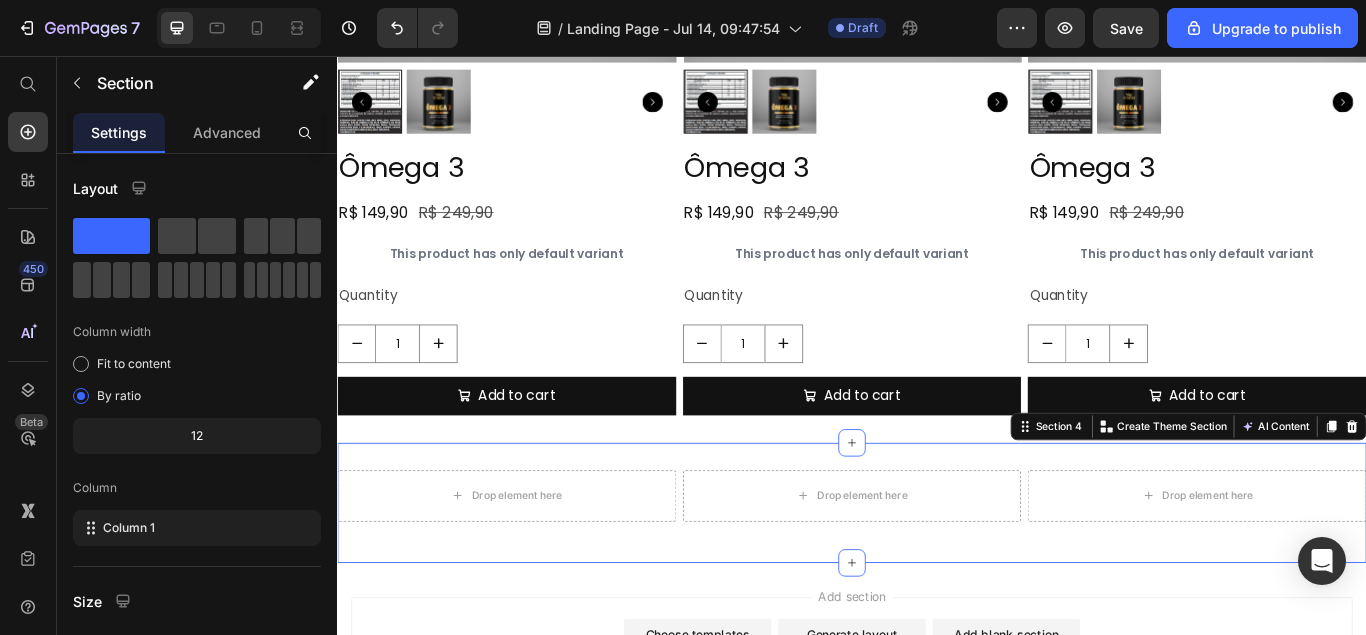 click on "Section 4   You can create reusable sections Create Theme Section AI Content Write with GemAI What would you like to describe here? Tone and Voice Persuasive Product Ômega 3 Show more Generate" at bounding box center (1329, 488) 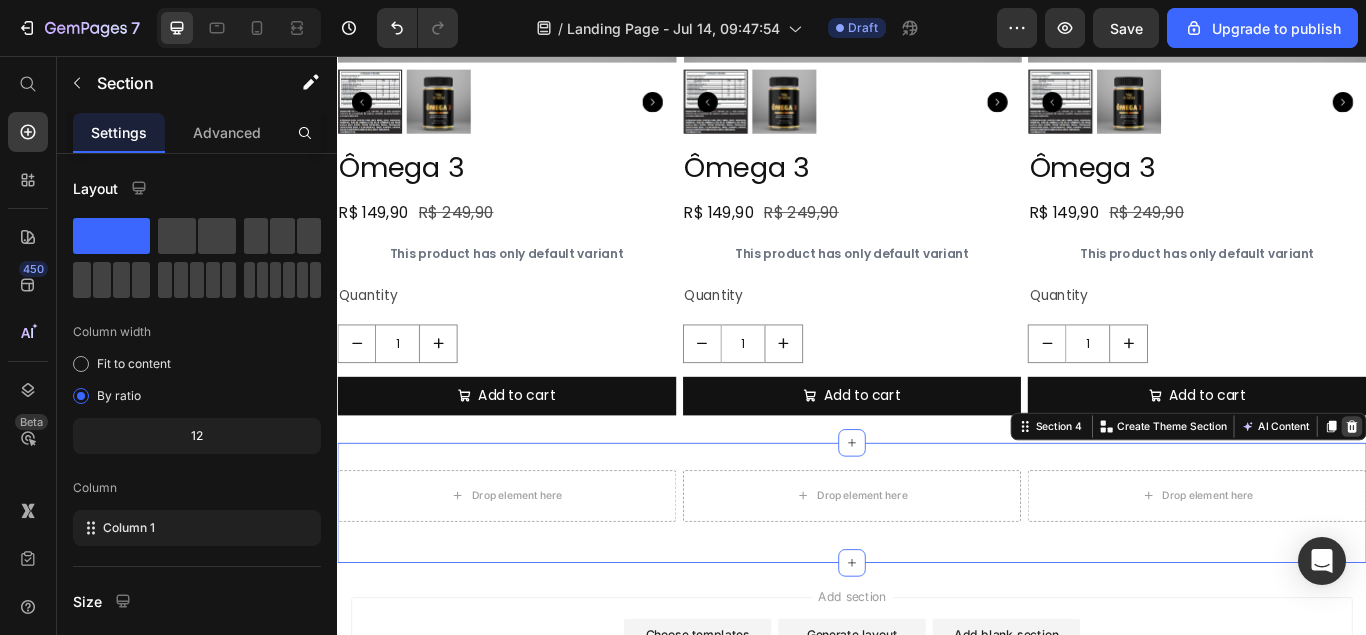 click 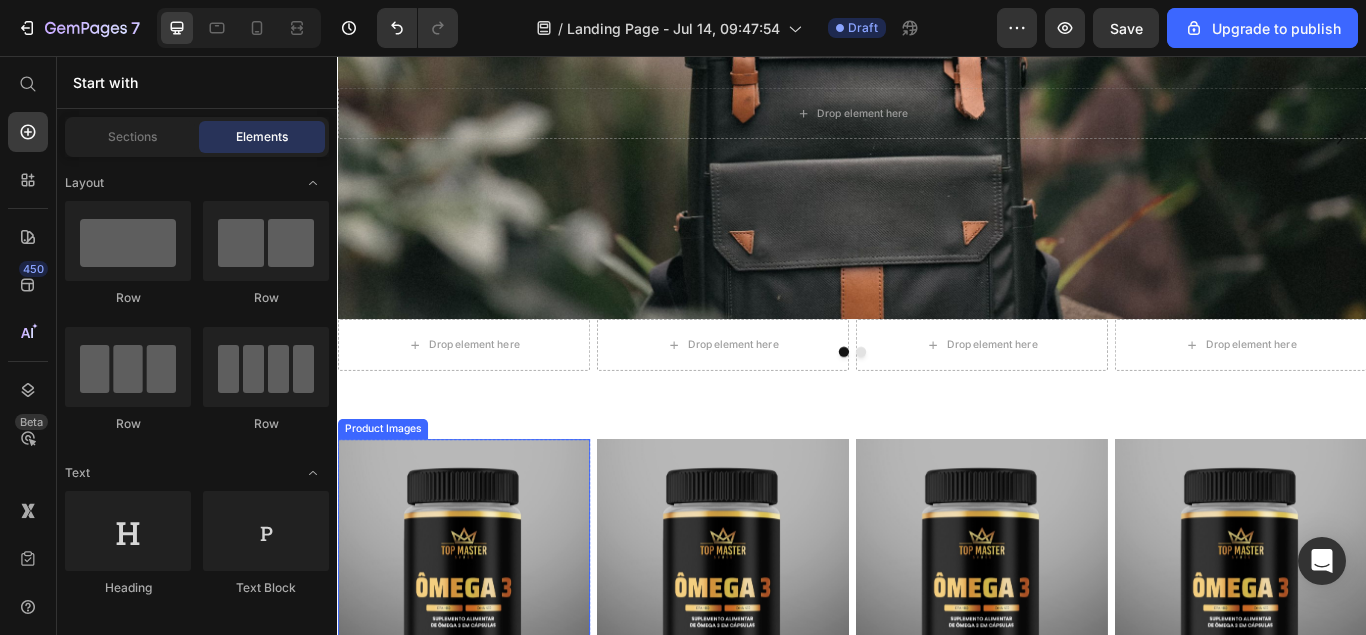 scroll, scrollTop: 0, scrollLeft: 0, axis: both 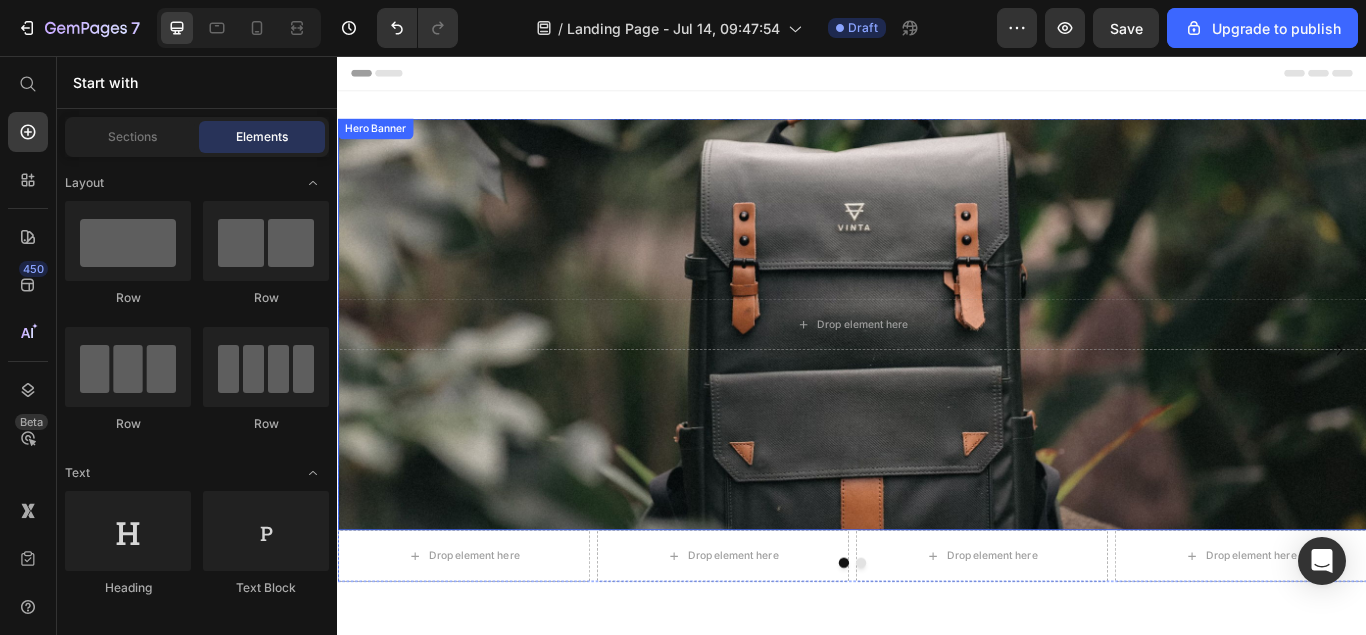 click at bounding box center [937, 369] 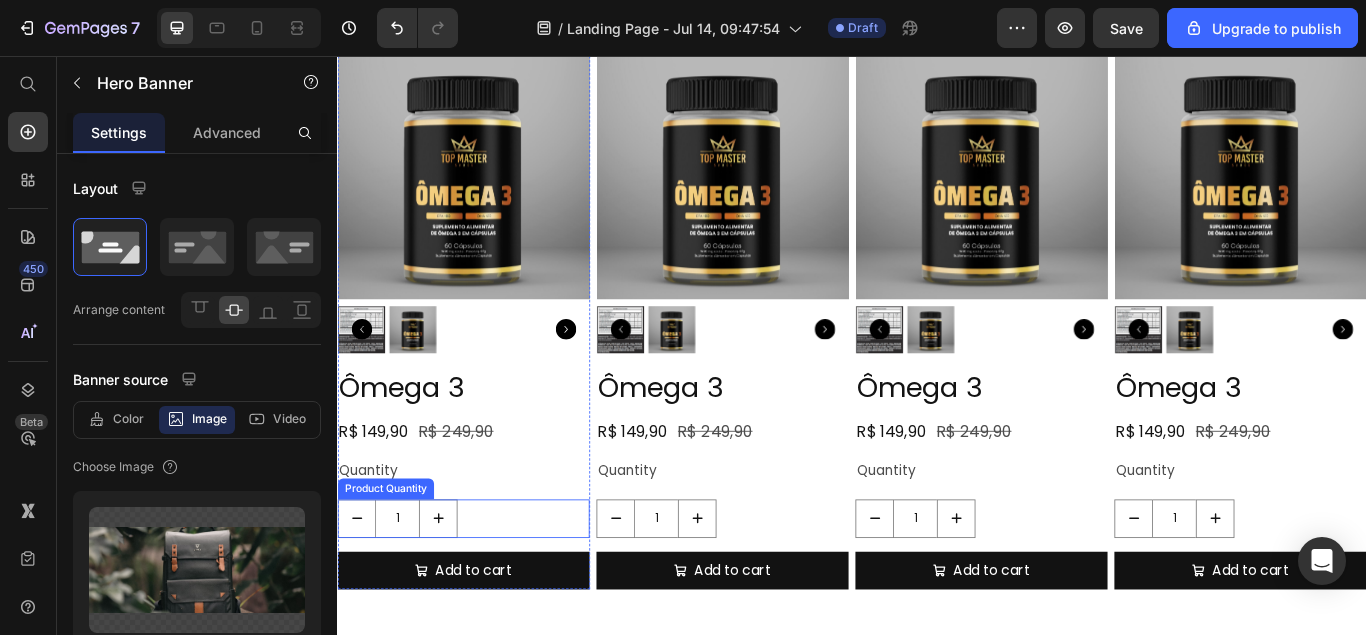 scroll, scrollTop: 612, scrollLeft: 0, axis: vertical 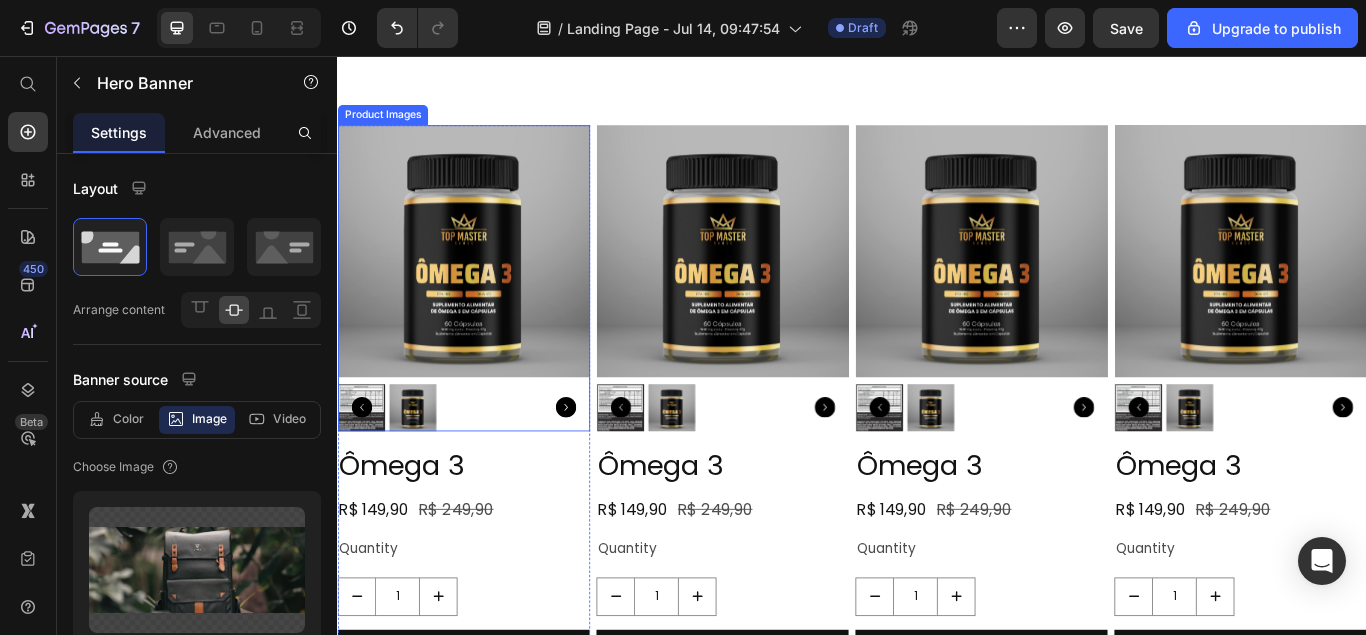 click at bounding box center [484, 284] 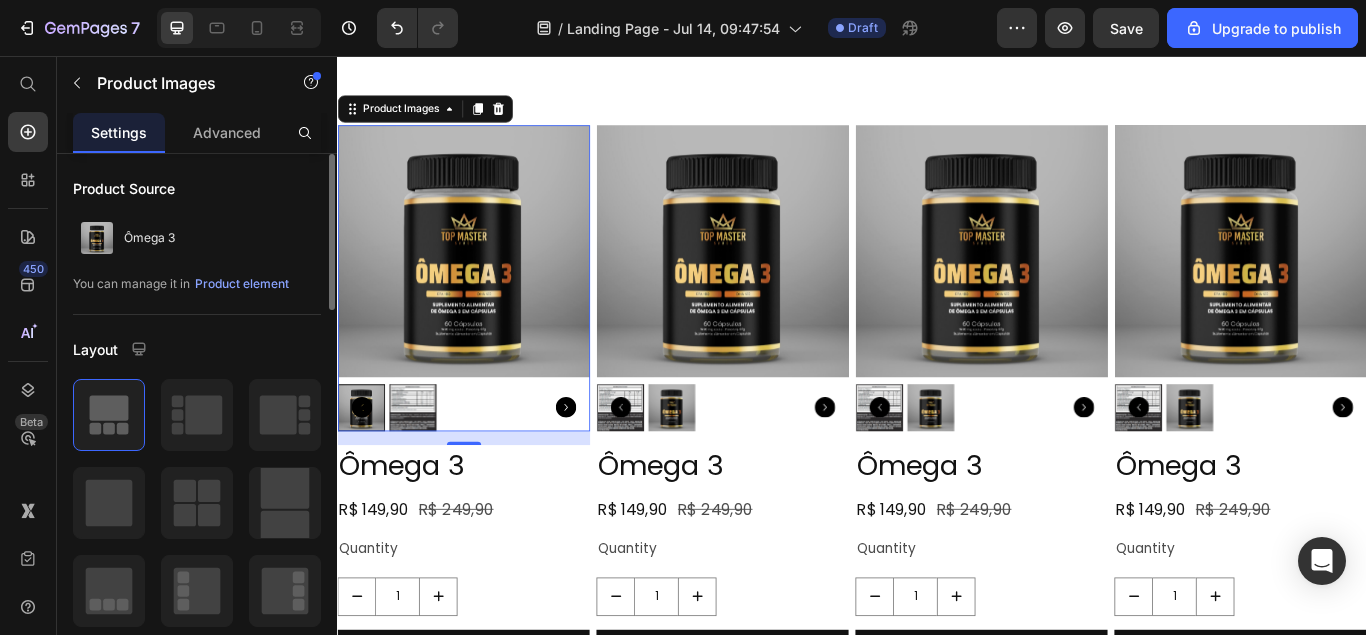 click on "Layout" at bounding box center [197, 349] 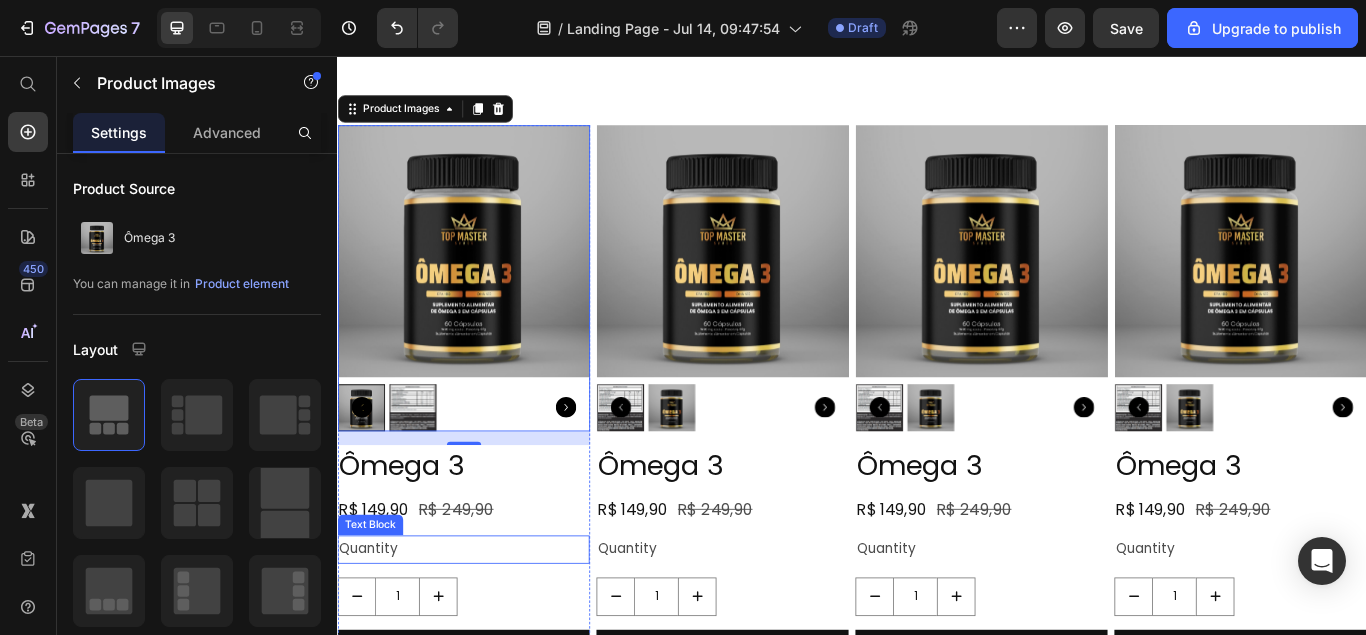 click on "Quantity" at bounding box center (484, 631) 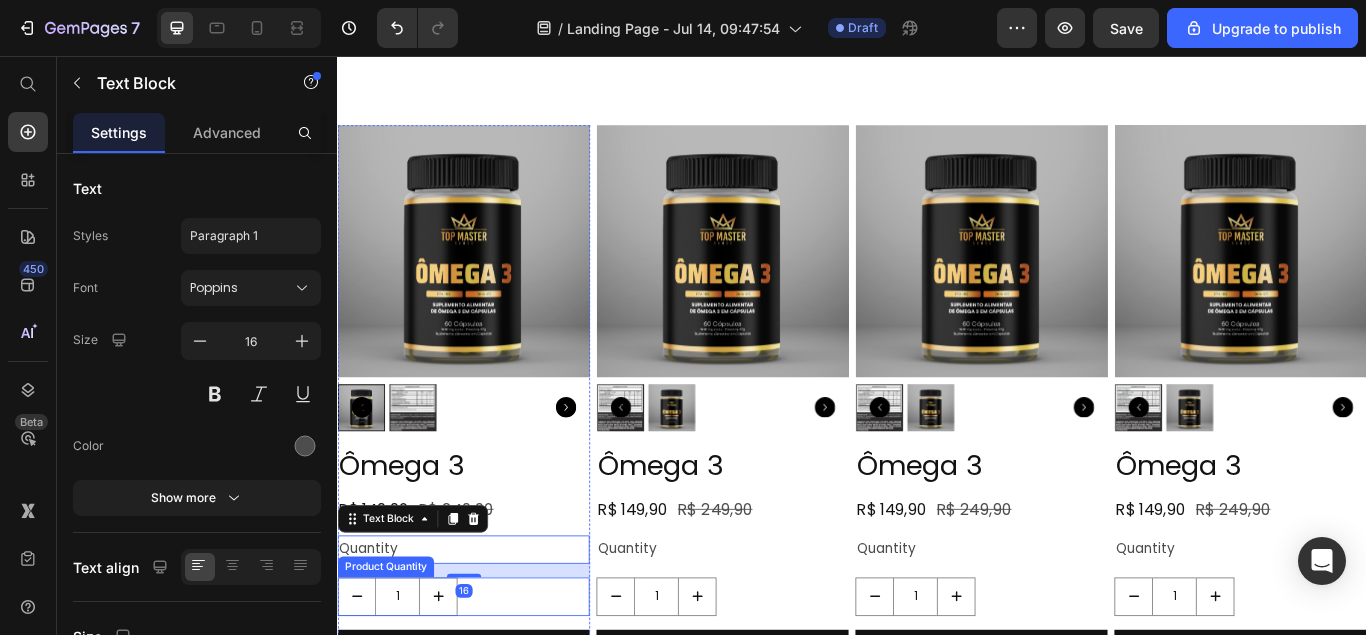 click on "1" at bounding box center (484, 686) 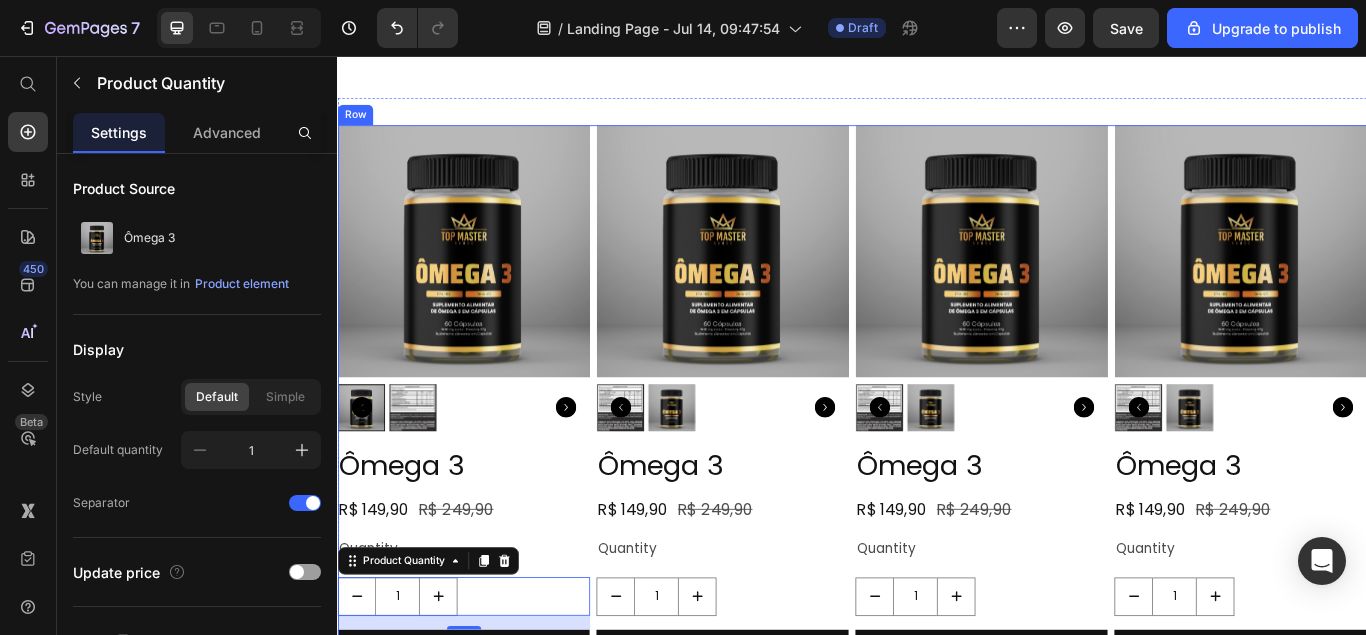 click on "Product Images Ômega 3 Product Title R$ 149,90 Product Price R$ 249,90 Product Price Row Quantity Text Block 1 Product Quantity   16
Add to cart Add to Cart Product
Product Images Ômega 3 Product Title R$ 149,90 Product Price R$ 249,90 Product Price Row Quantity Text Block 1 Product Quantity
Add to cart Add to Cart Product
Product Images Ômega 3 Product Title R$ 149,90 Product Price R$ 249,90 Product Price Row Quantity Text Block 1 Product Quantity
Add to cart Add to Cart Product
Product Images Ômega 3 Product Title R$ 149,90 Product Price R$ 249,90 Product Price Row Quantity Text Block 1 Product Quantity
Add to cart Add to Cart Product Row" at bounding box center (937, 453) 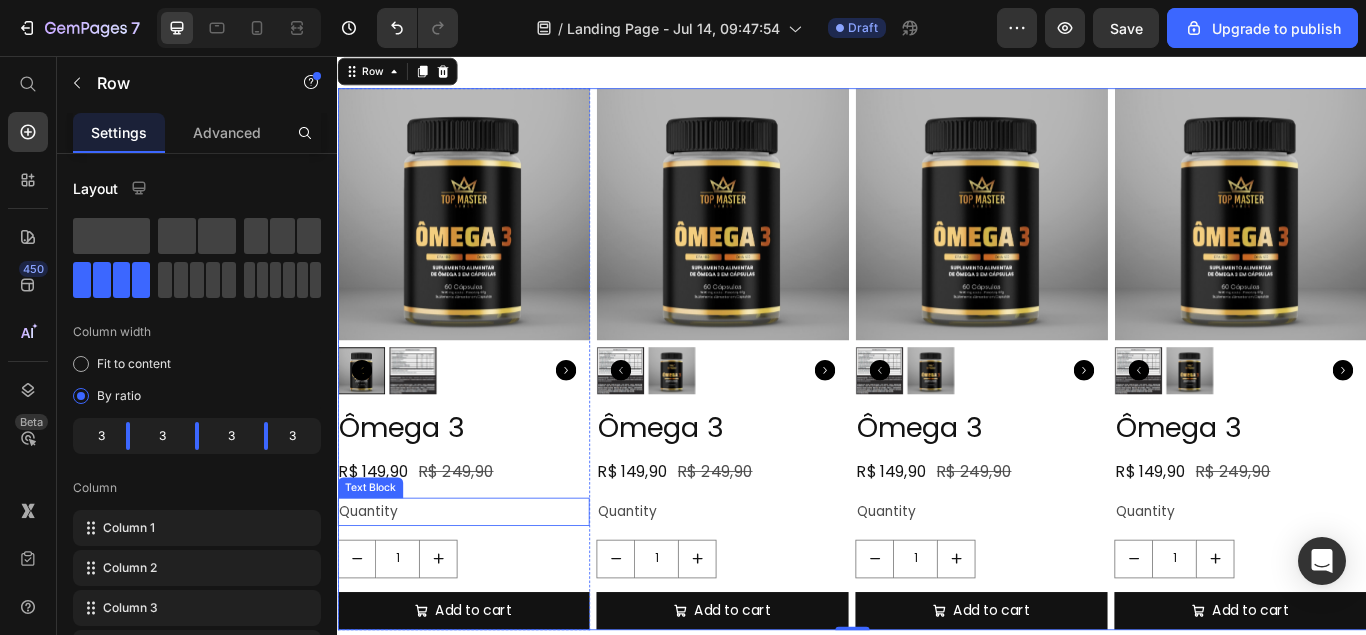 scroll, scrollTop: 917, scrollLeft: 0, axis: vertical 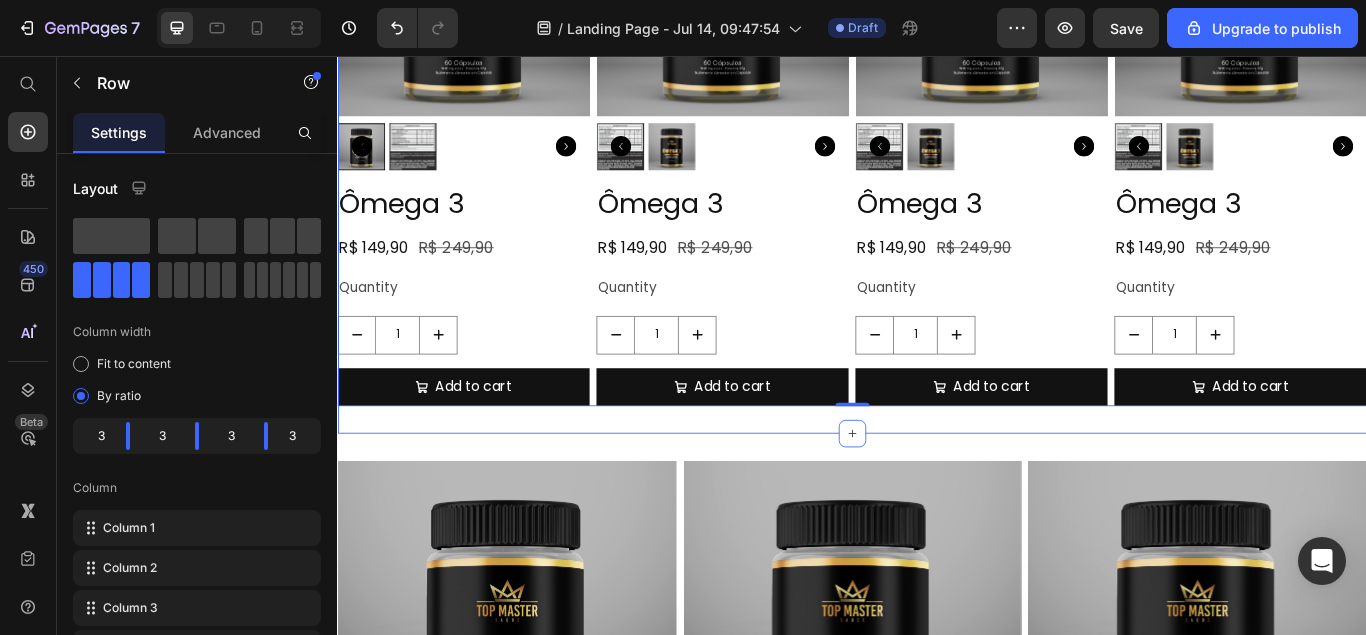 click on "Product Images Ômega 3 Product Title R$ 149,90 Product Price R$ 249,90 Product Price Row Quantity Text Block 1 Product Quantity
Add to cart Add to Cart Product
Product Images Ômega 3 Product Title R$ 149,90 Product Price R$ 249,90 Product Price Row Quantity Text Block 1 Product Quantity
Add to cart Add to Cart Product
Product Images Ômega 3 Product Title R$ 149,90 Product Price R$ 249,90 Product Price Row Quantity Text Block 1 Product Quantity
Add to cart Add to Cart Product
Product Images Ômega 3 Product Title R$ 149,90 Product Price R$ 249,90 Product Price Row Quantity Text Block 1 Product Quantity
Add to cart Add to Cart Product Row   0 Section 2" at bounding box center (937, 148) 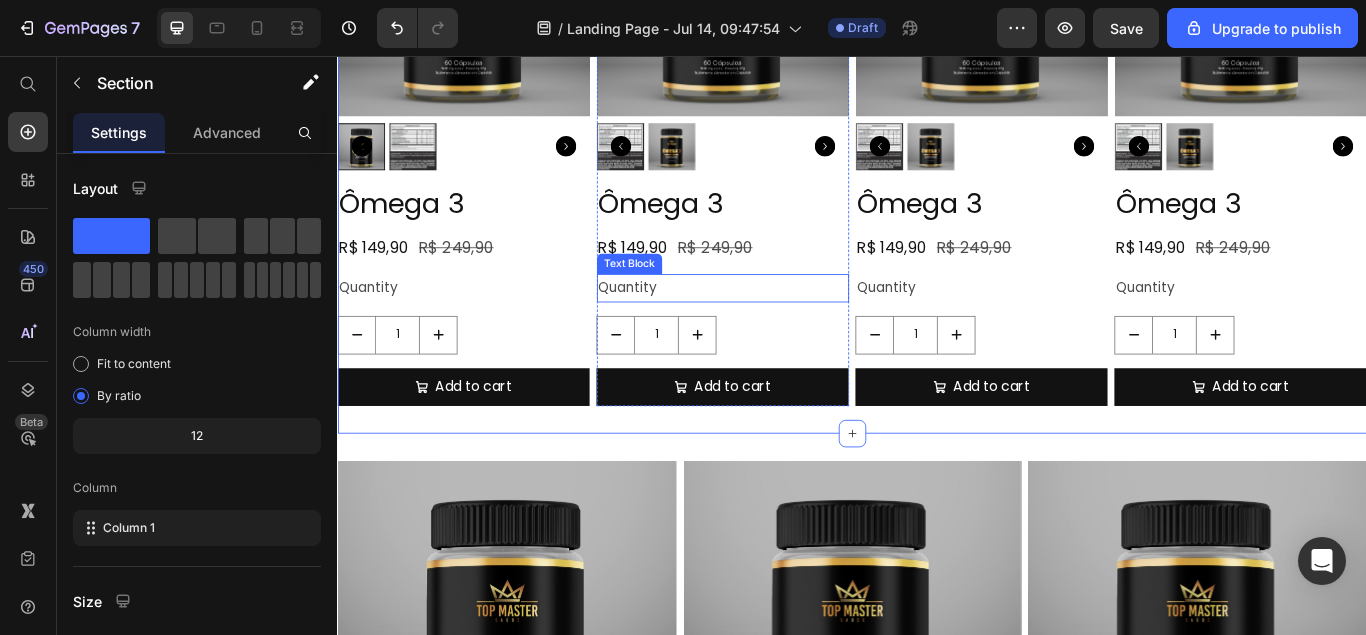 click on "Quantity" at bounding box center (786, 326) 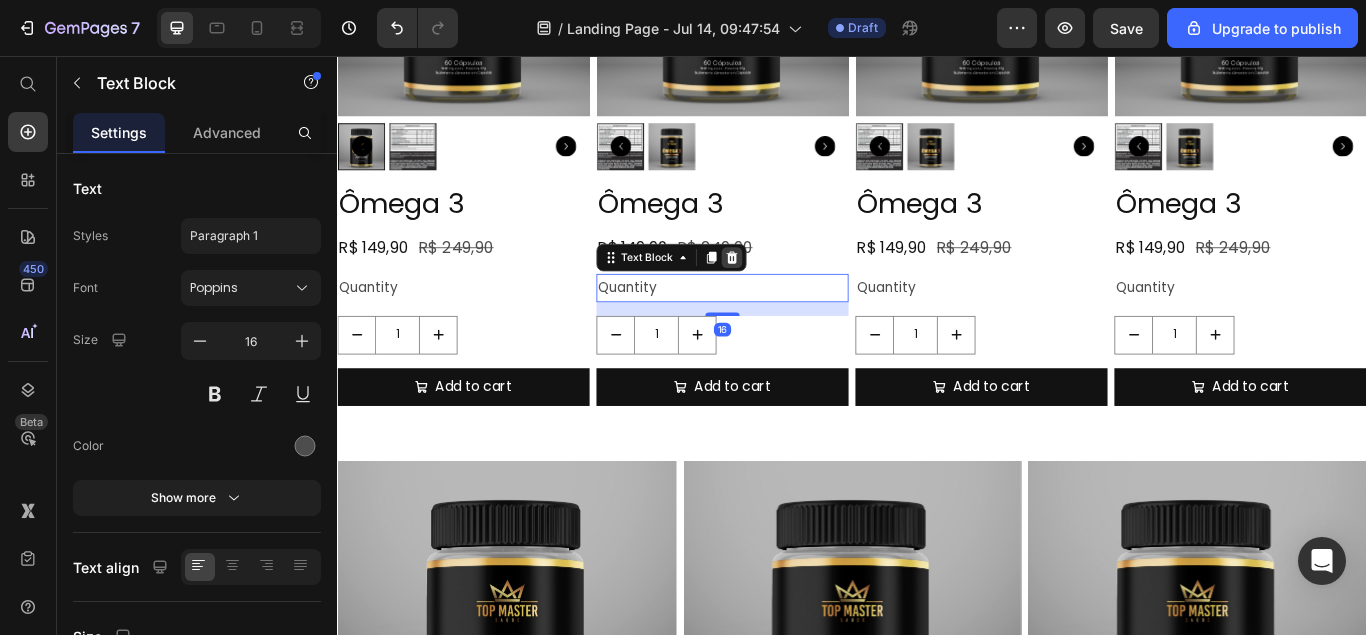 click 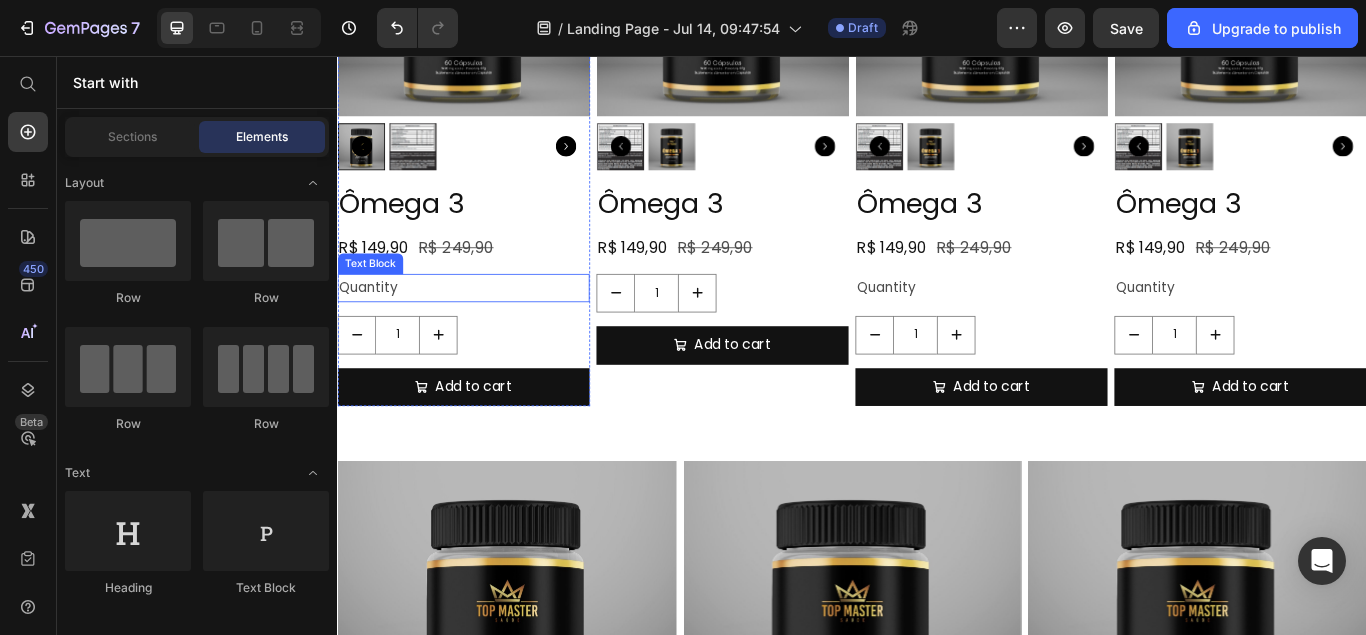 click on "Quantity" at bounding box center (484, 326) 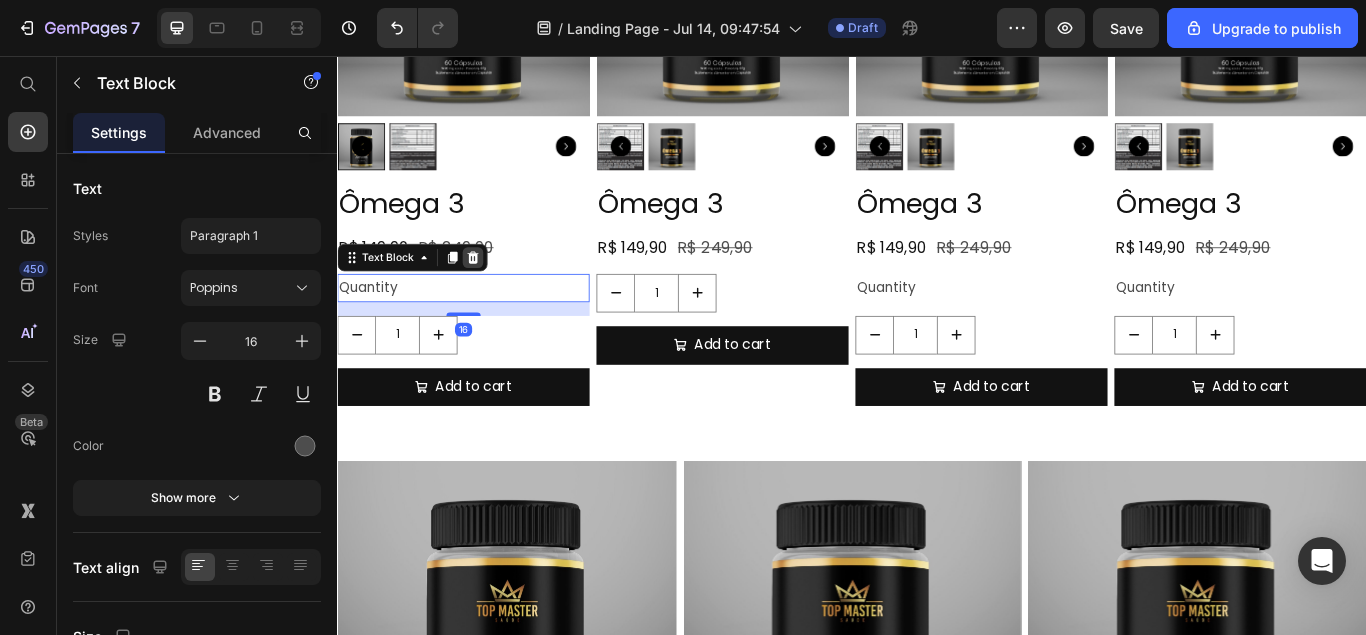 click 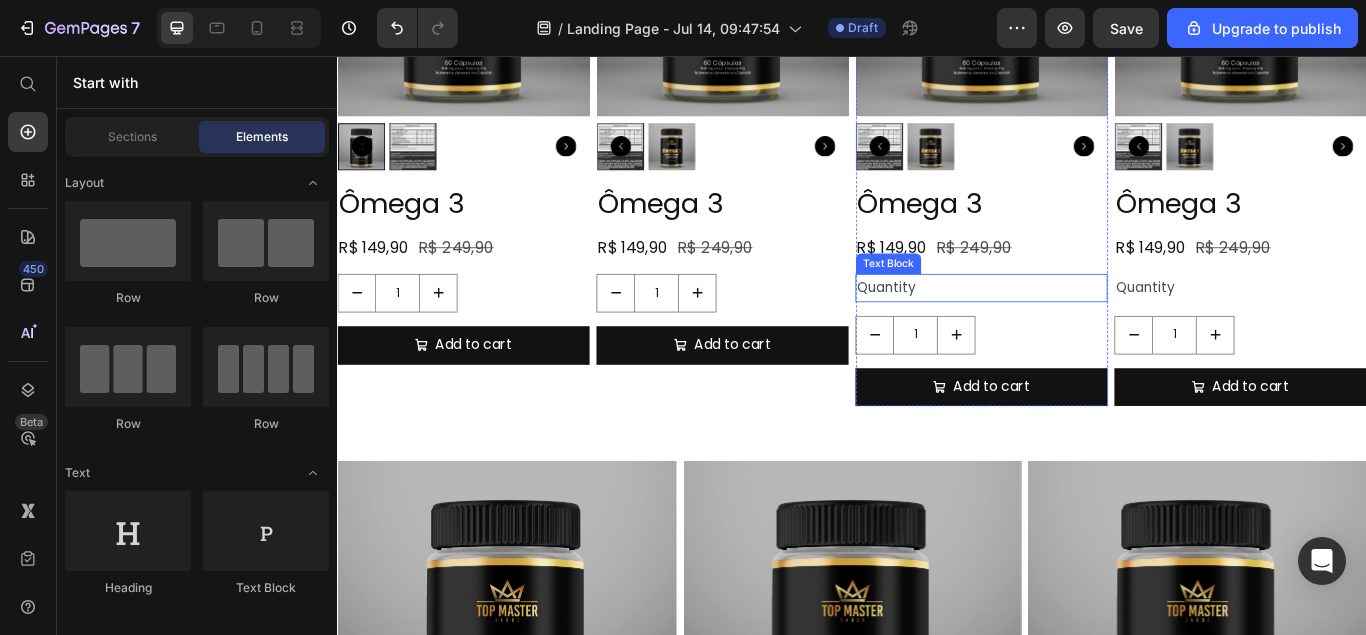 click on "Quantity" at bounding box center (1088, 326) 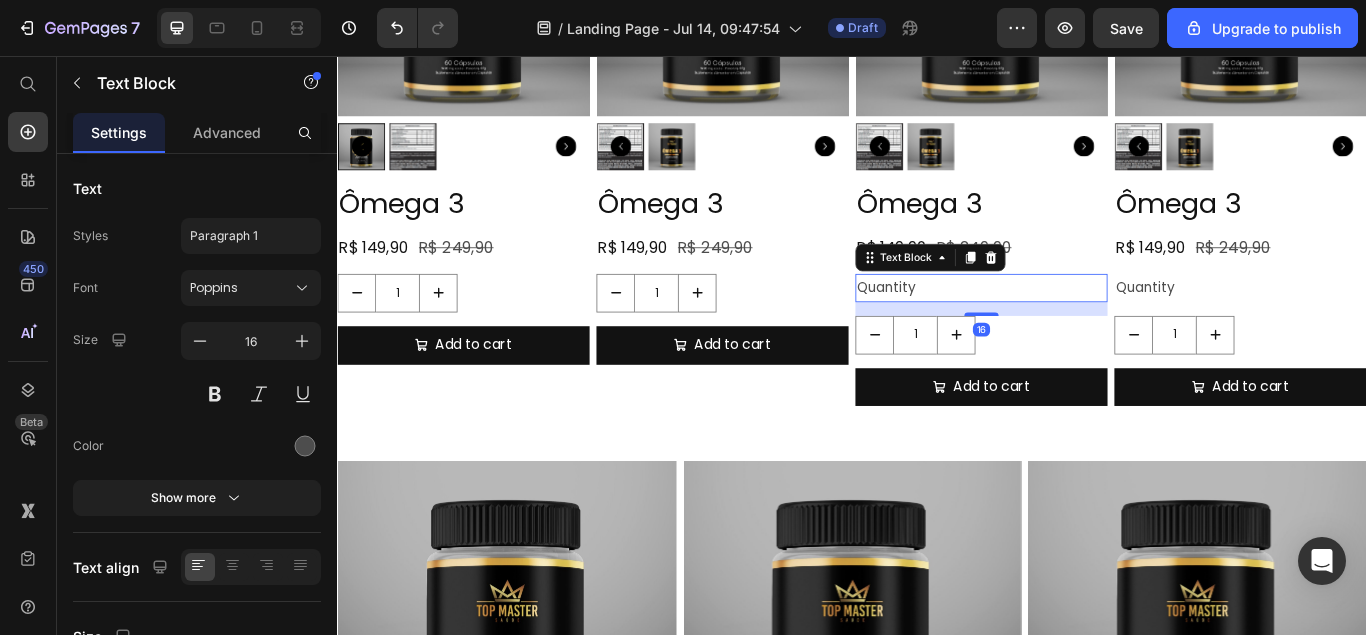 click 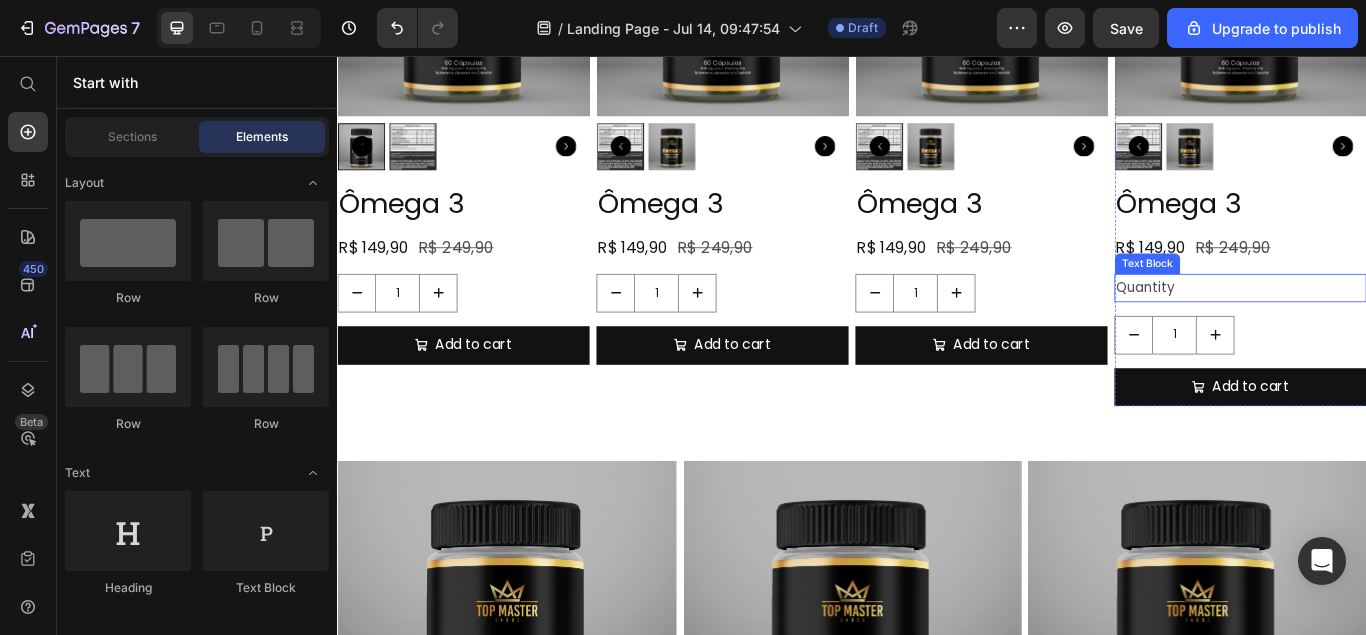 click on "Quantity" at bounding box center [1390, 326] 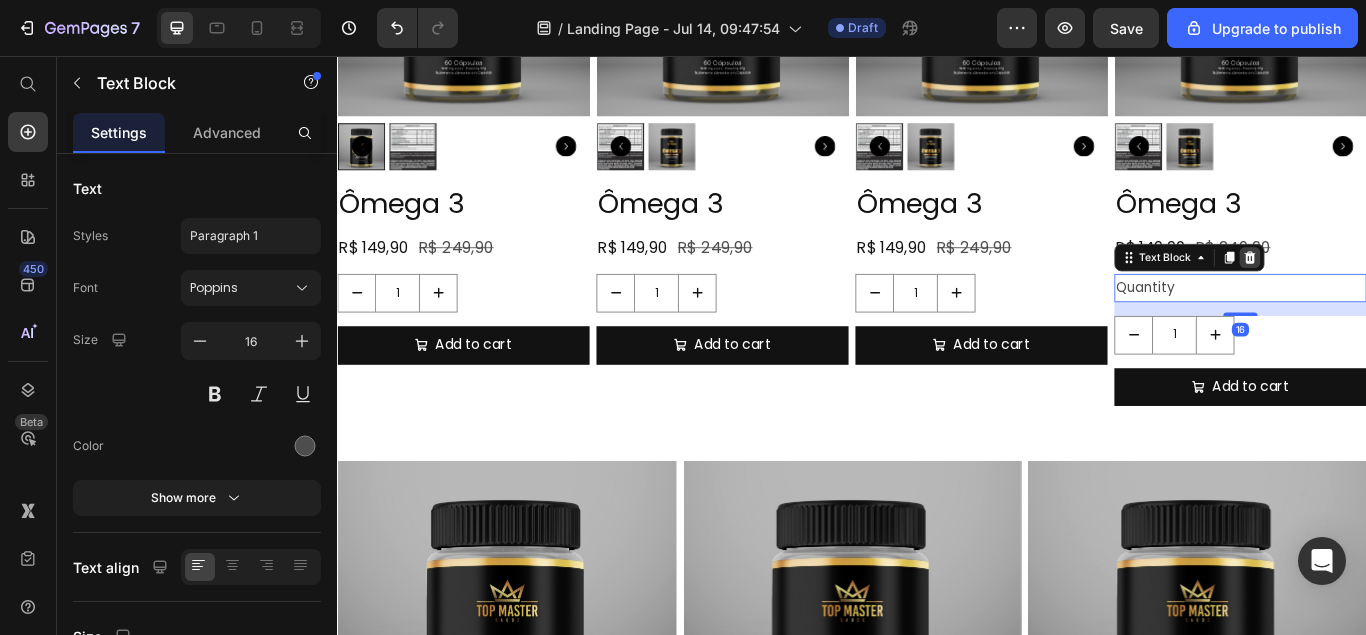 click 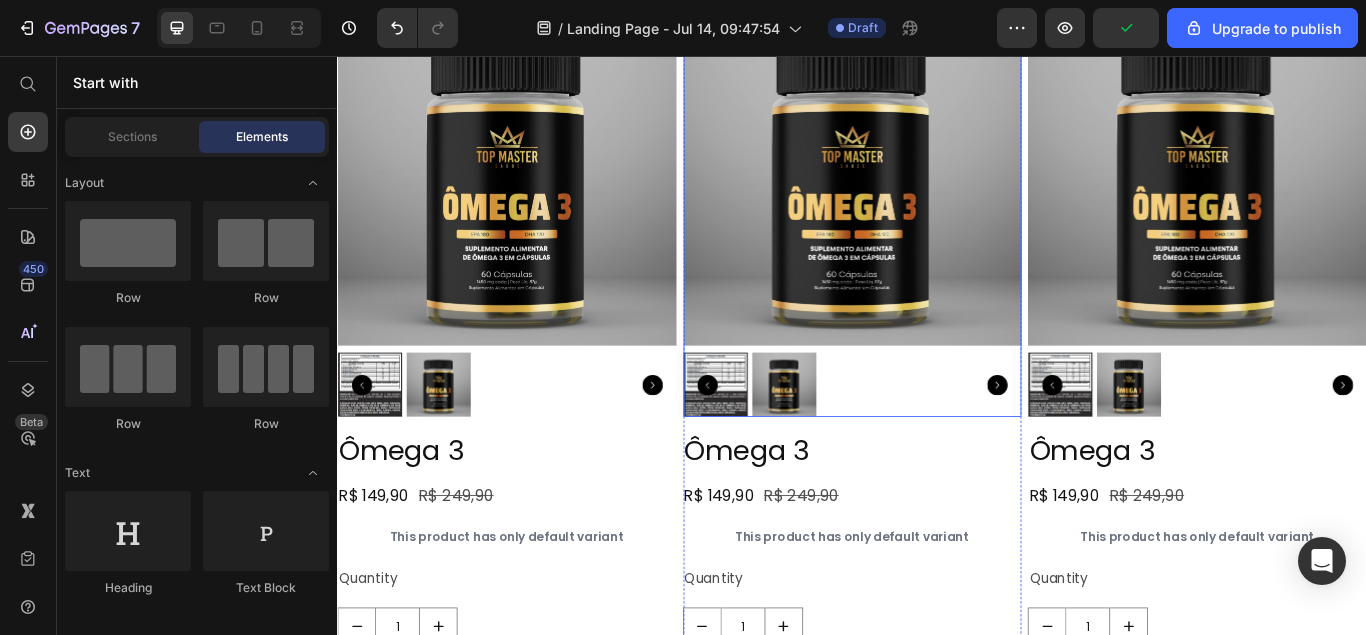scroll, scrollTop: 1530, scrollLeft: 0, axis: vertical 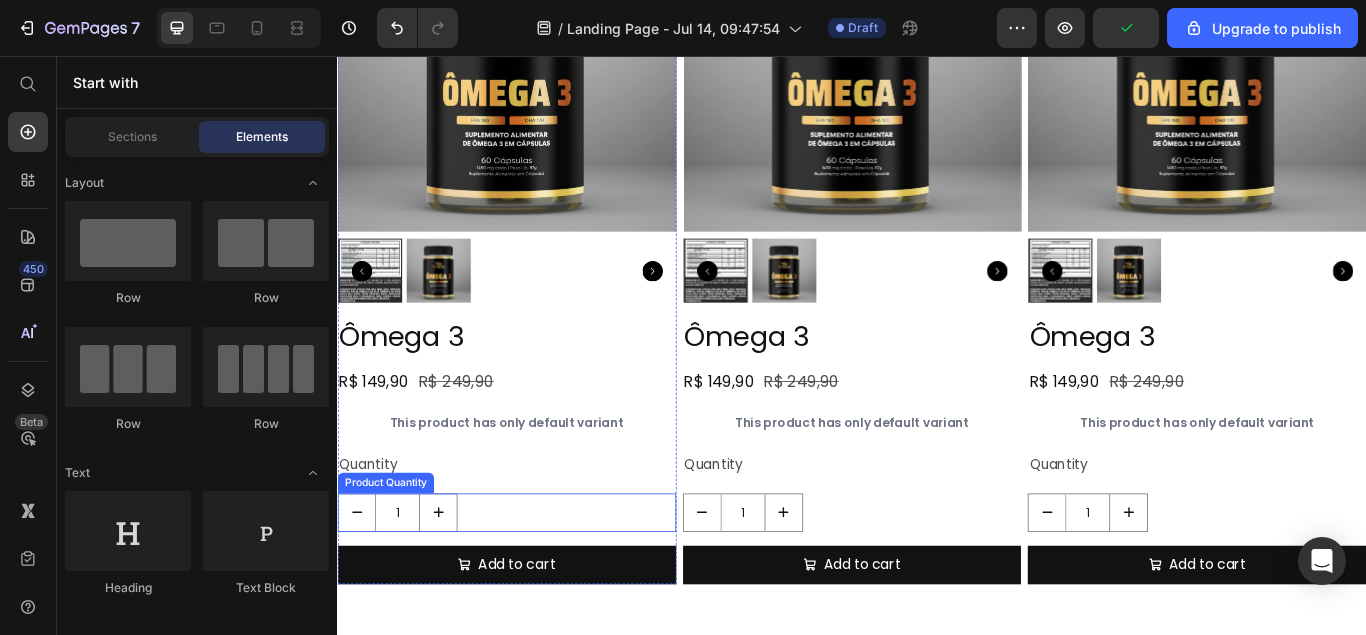 click on "1" at bounding box center [534, 588] 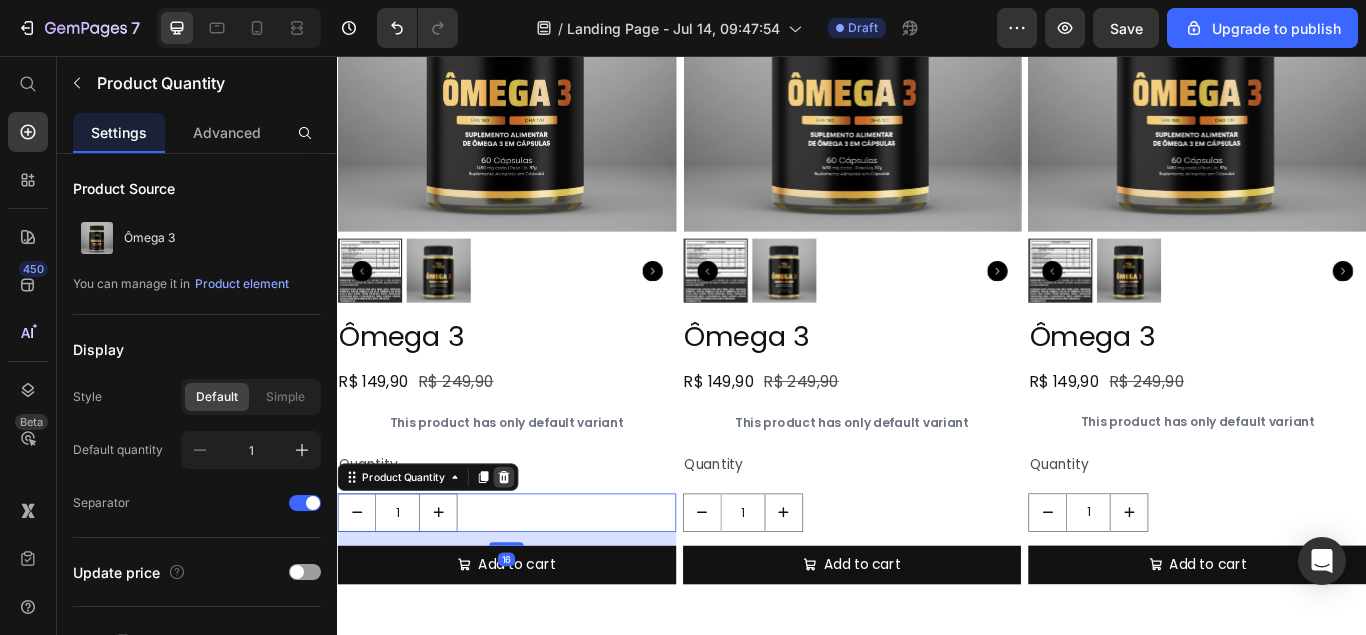 click 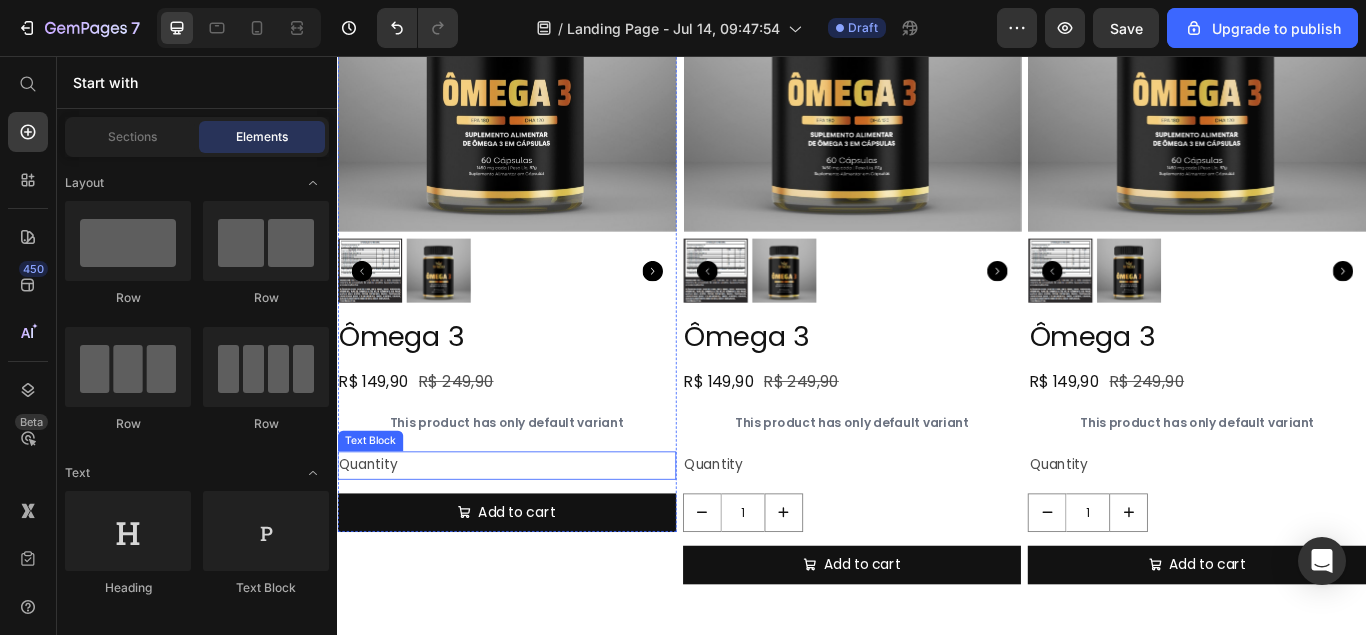 click on "Quantity" at bounding box center [534, 533] 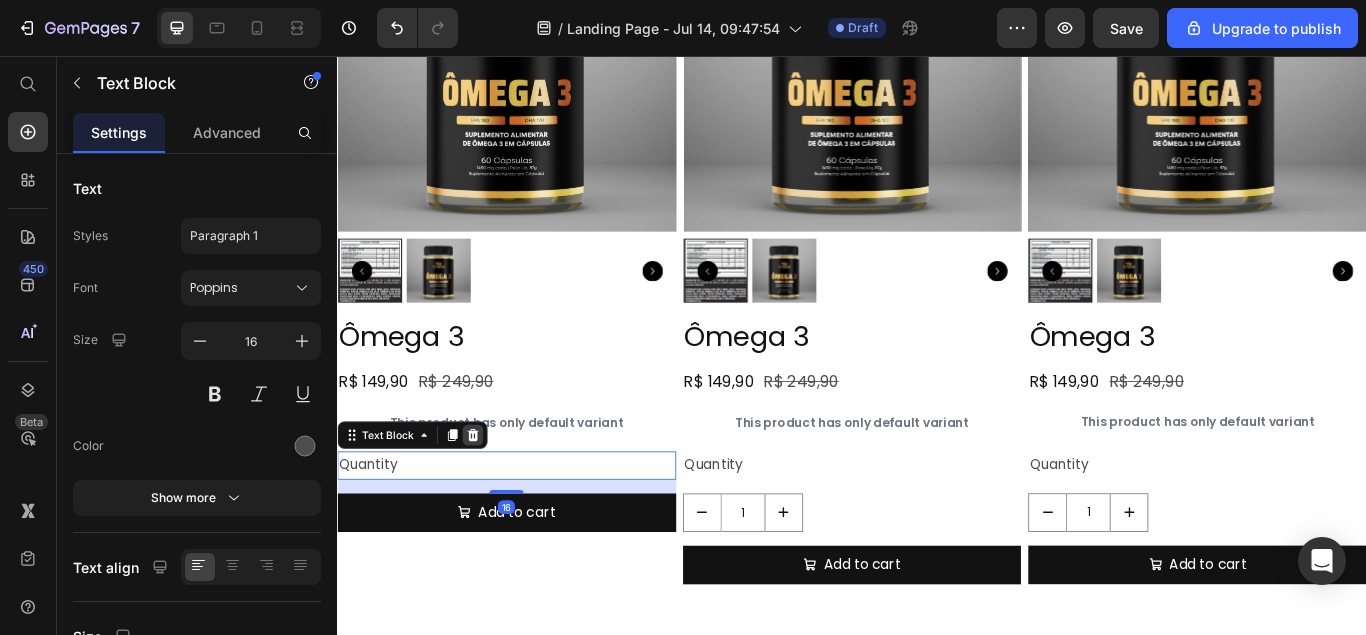 click 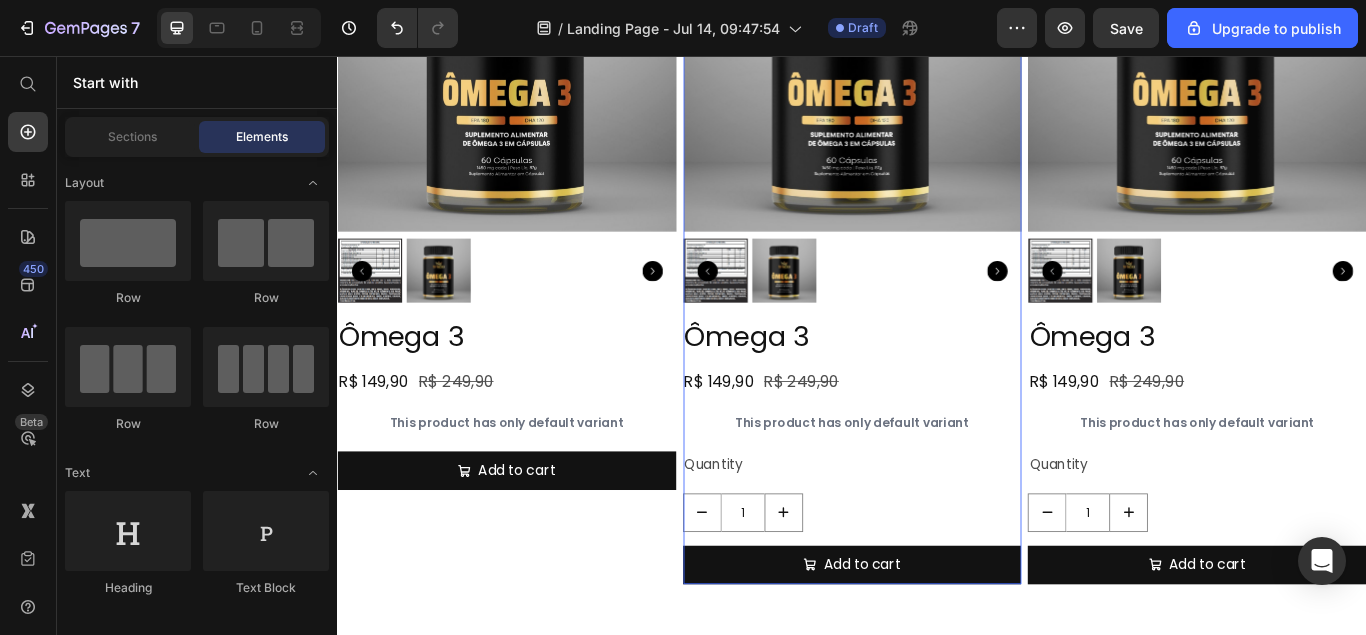 click on "Ômega 3 Product Title R$ 149,90 Product Price R$ 249,90 Product Price Row This product has only default variant Product Variants & Swatches Quantity Text Block 1 Product Quantity
Add to cart Add to Cart" at bounding box center [937, 516] 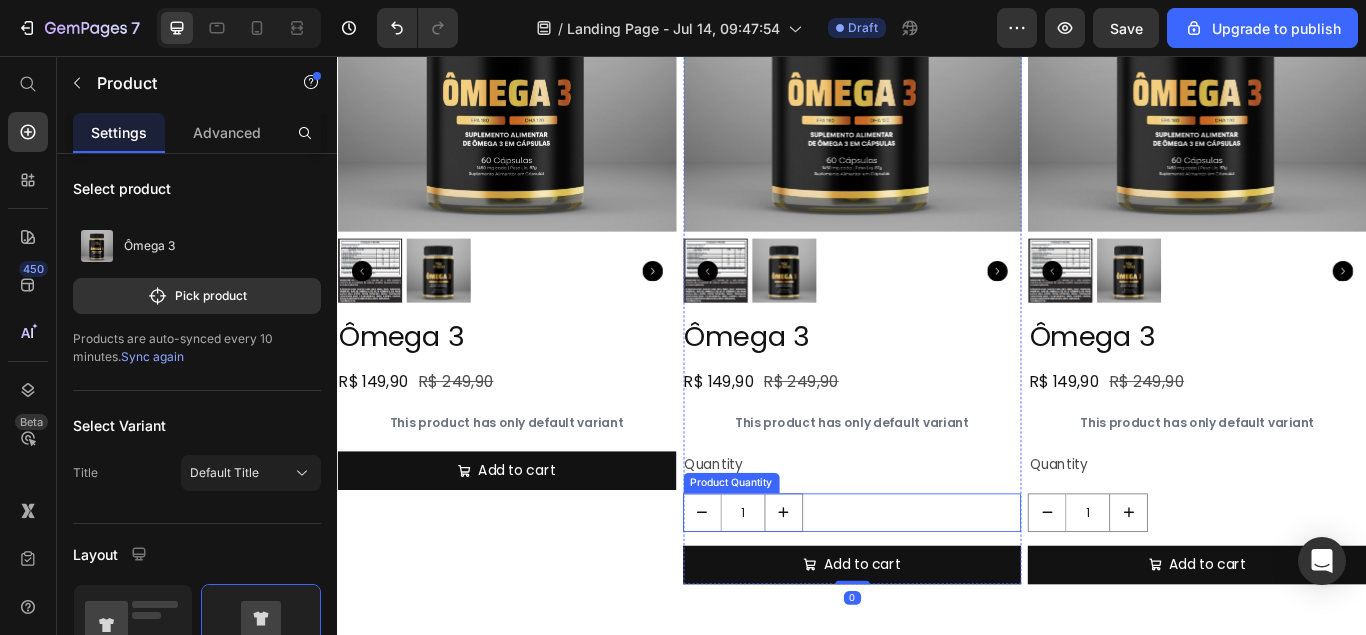 click on "1" at bounding box center [937, 588] 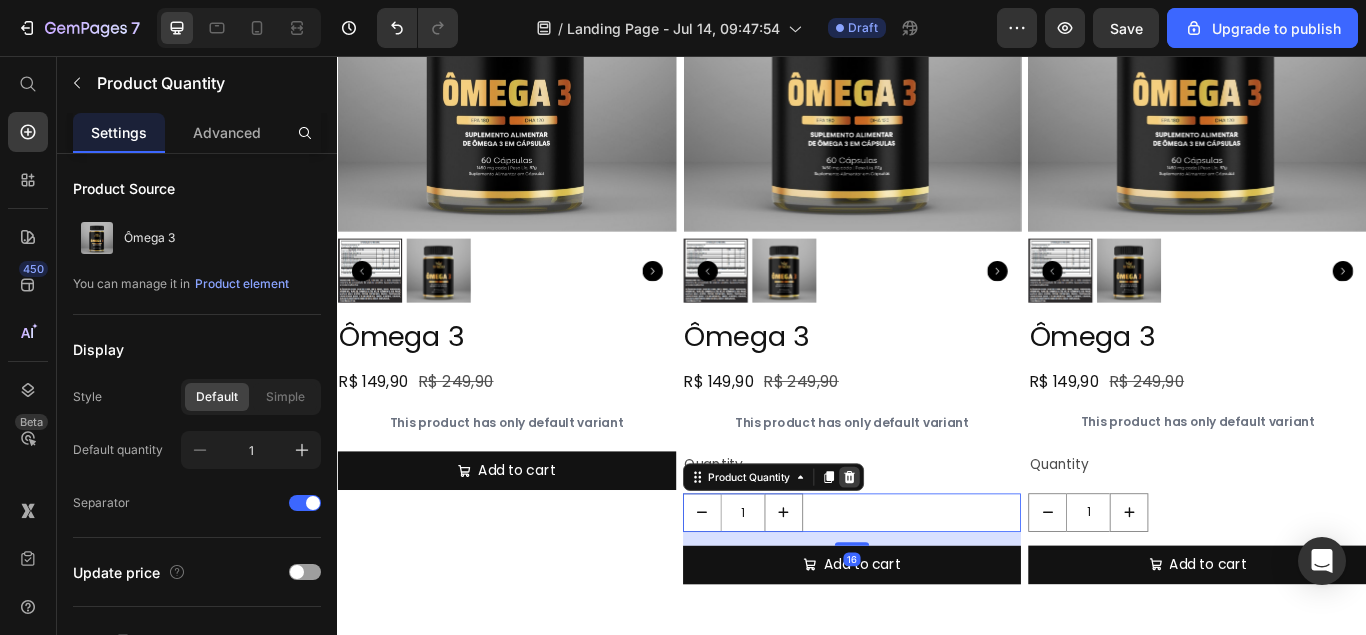 click 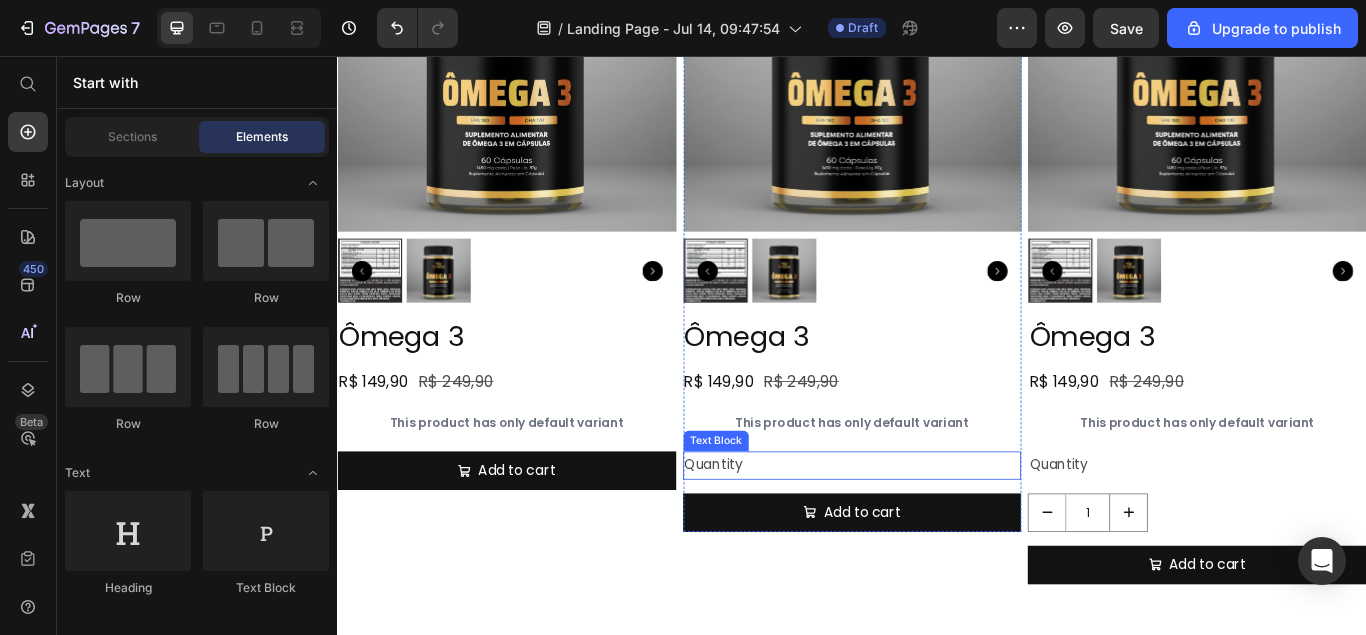 click on "Quantity" at bounding box center [937, 533] 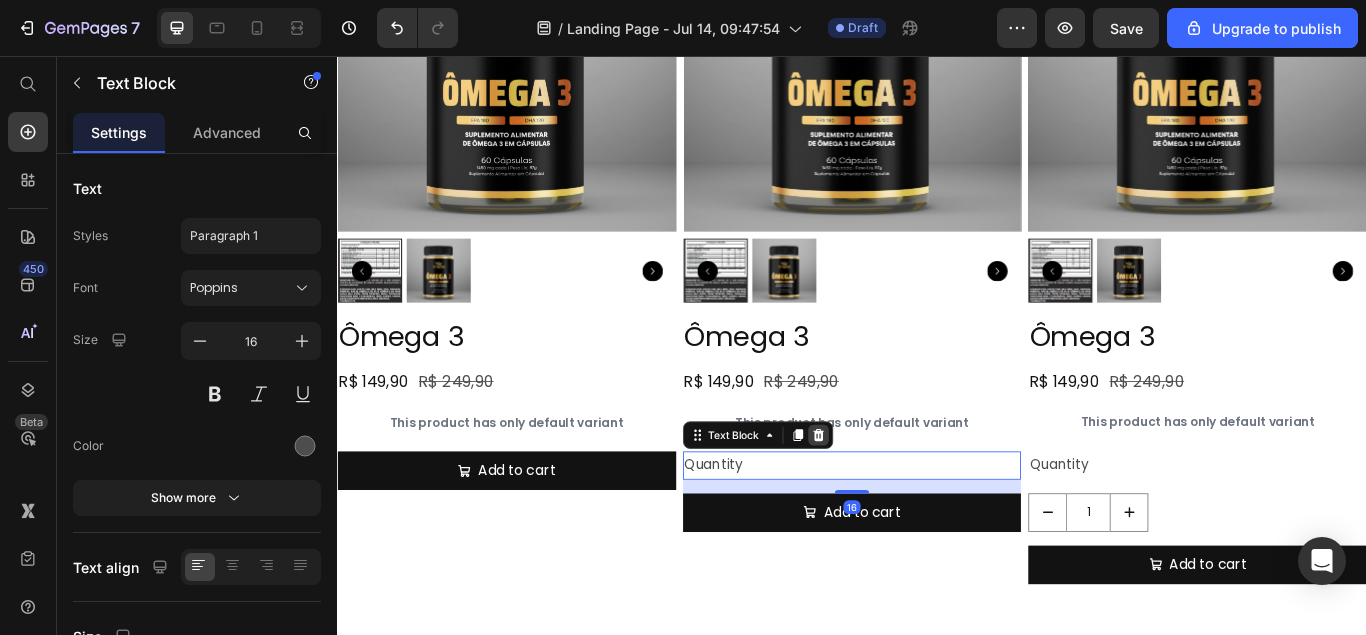 click 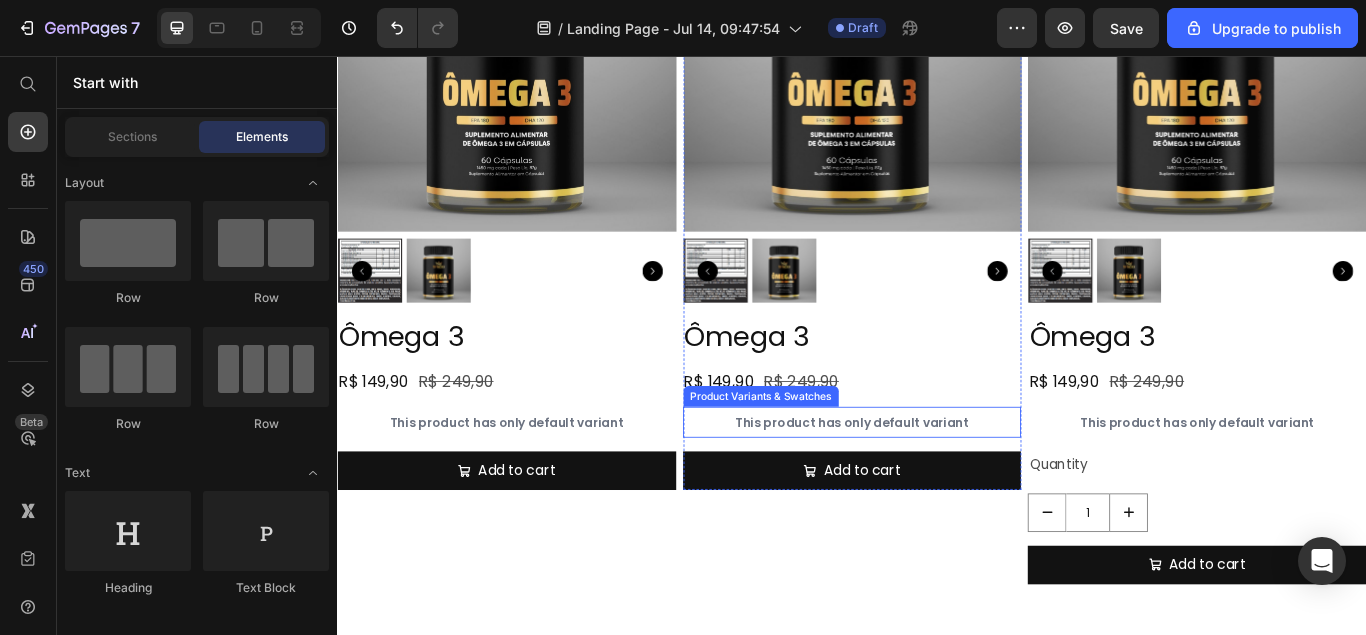 click on "This product has only default variant" at bounding box center [937, 483] 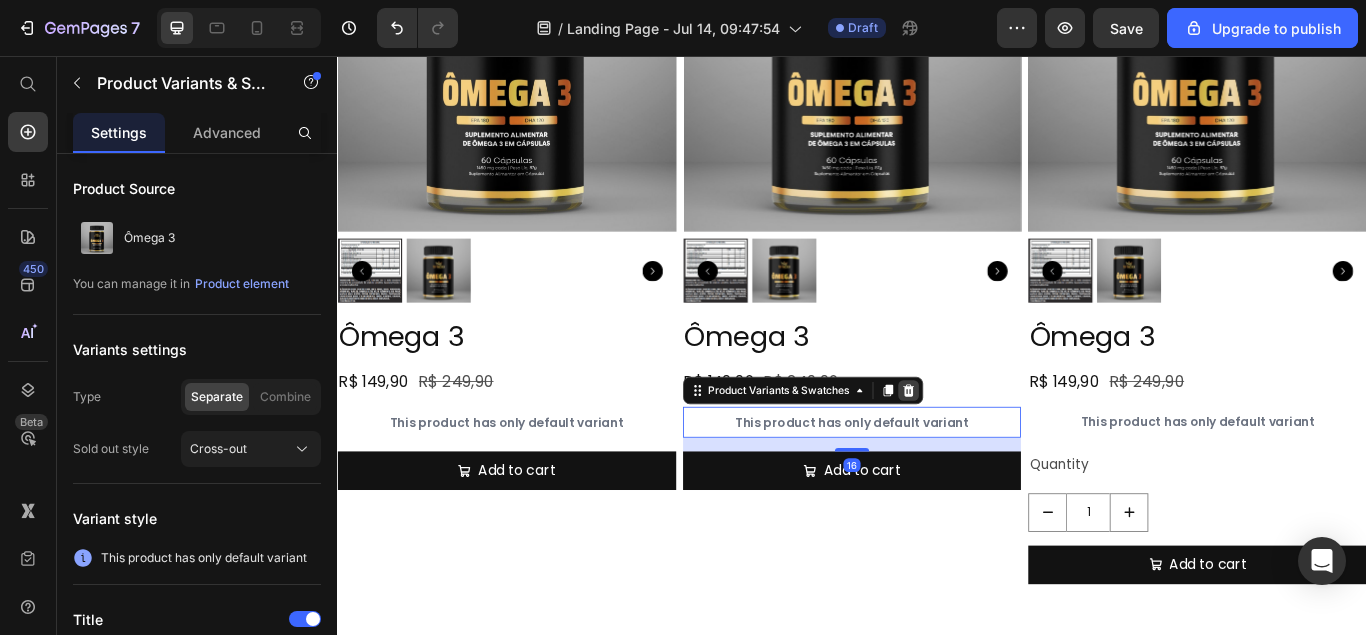 click 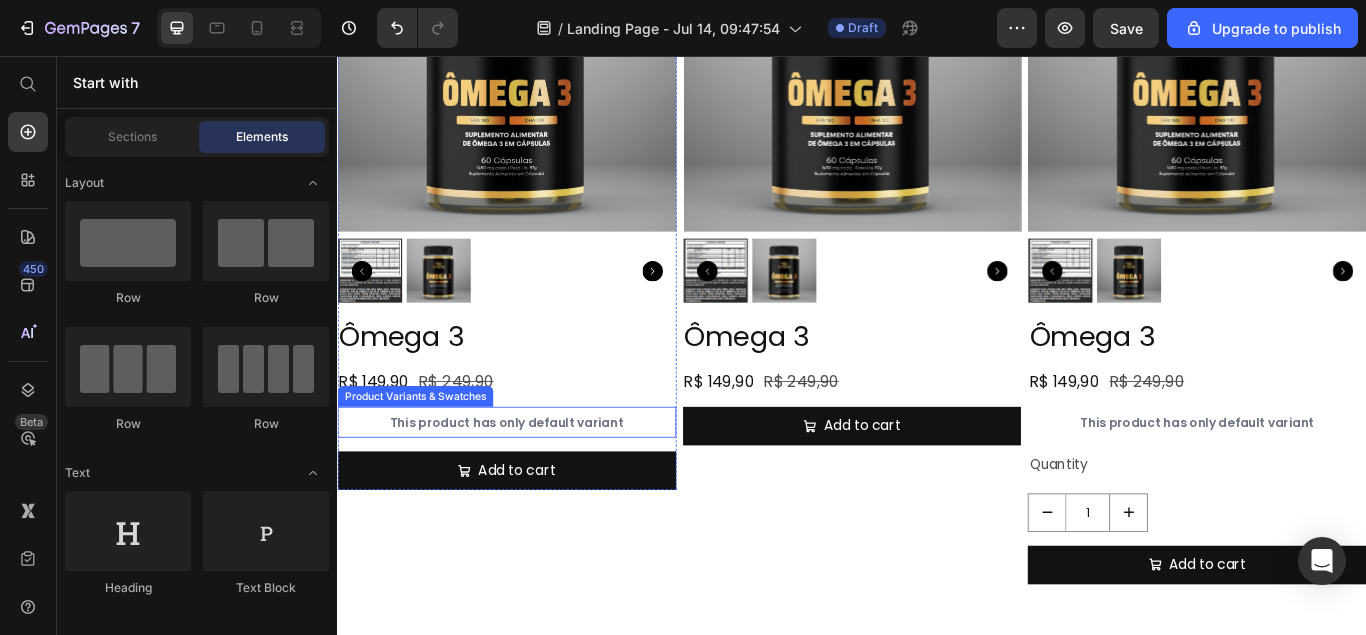 click on "This product has only default variant" at bounding box center [534, 483] 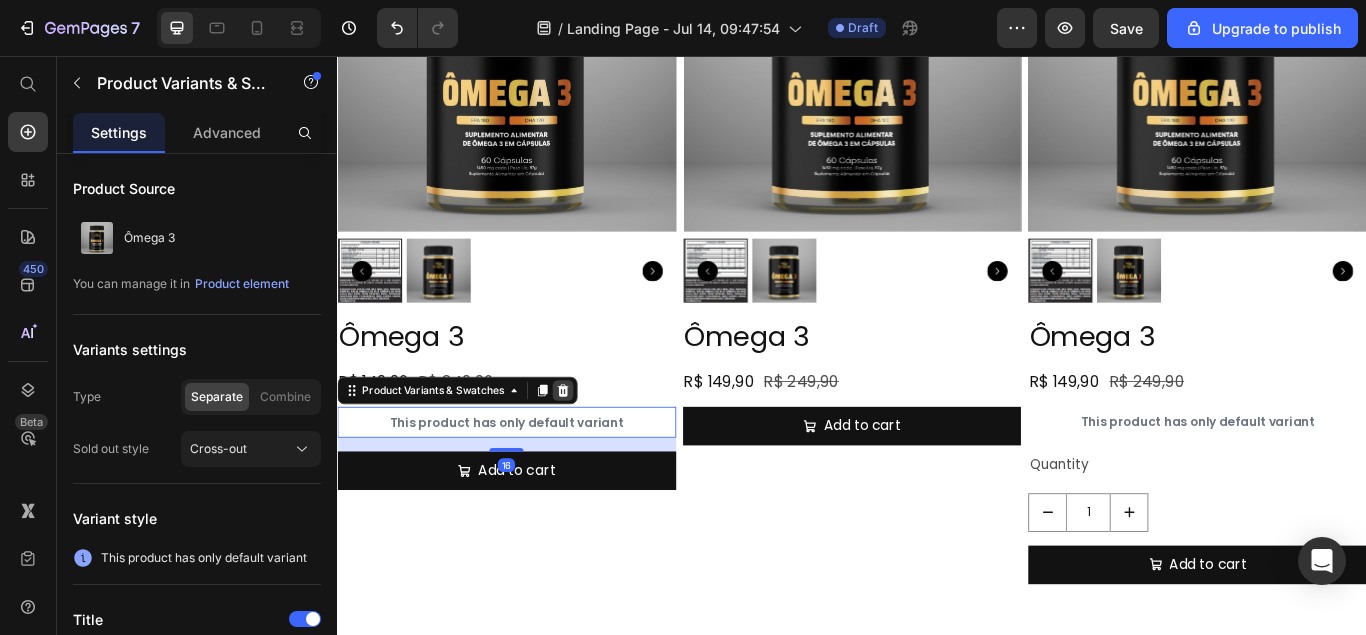 click 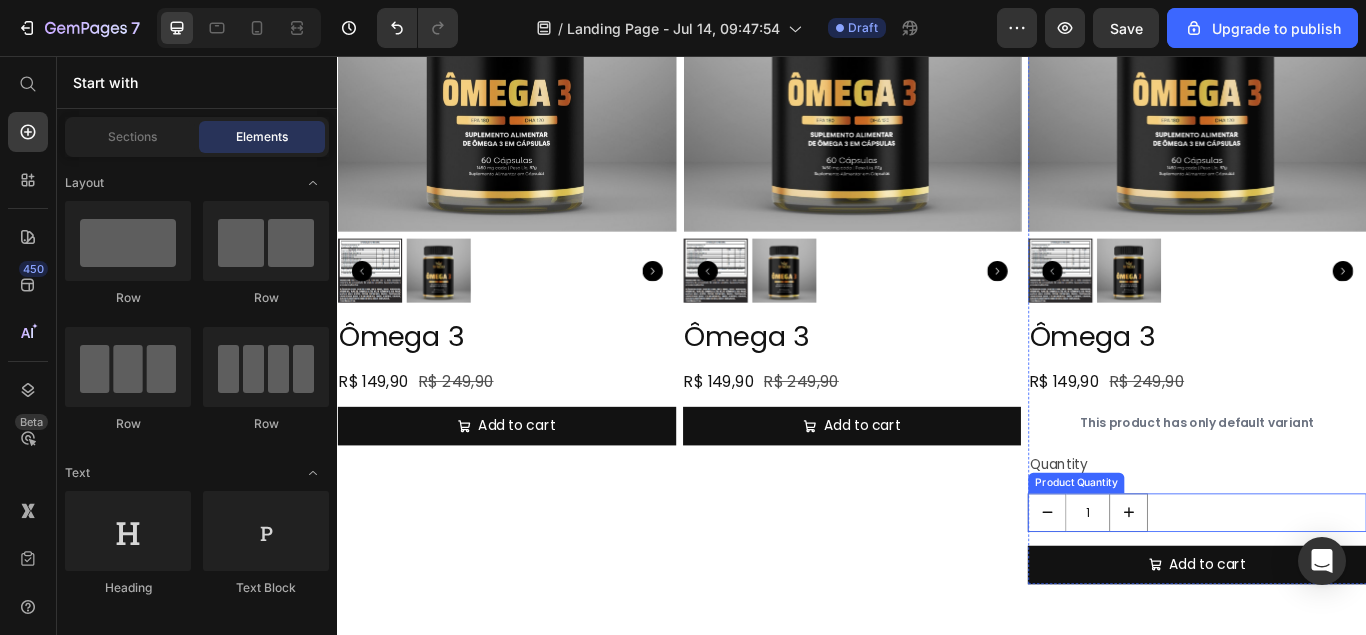 click on "1" at bounding box center (1339, 588) 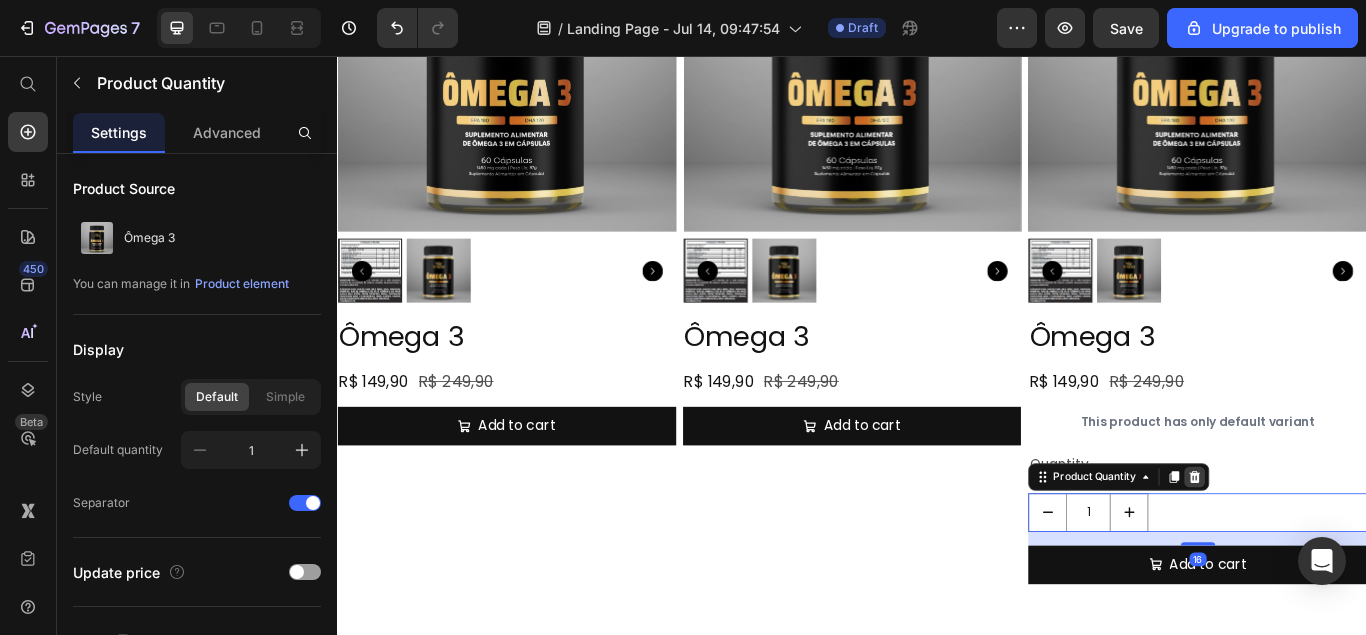 click 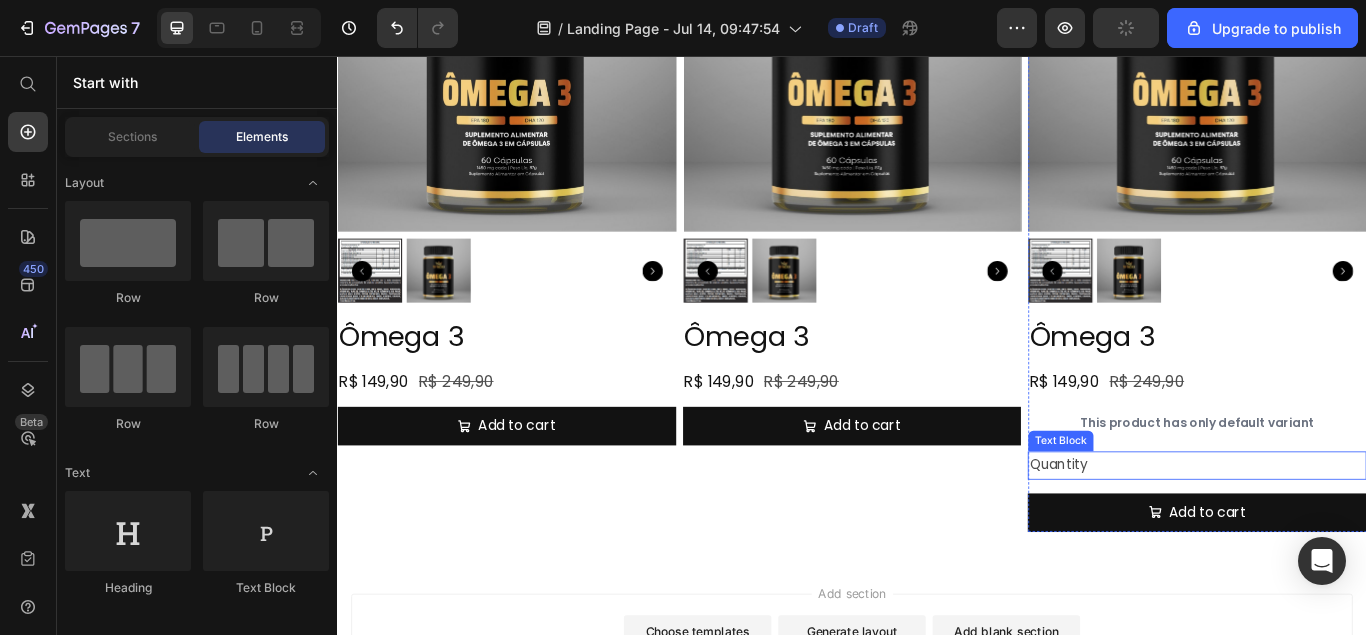 click on "Quantity" at bounding box center (1339, 533) 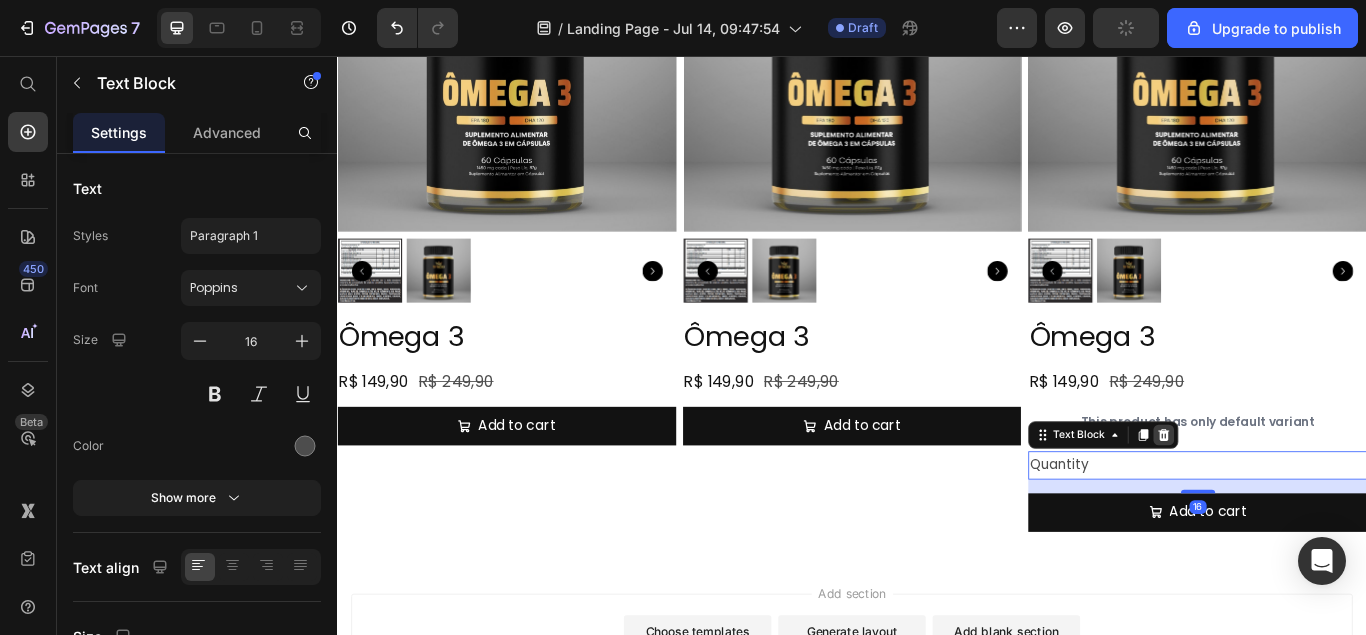 click 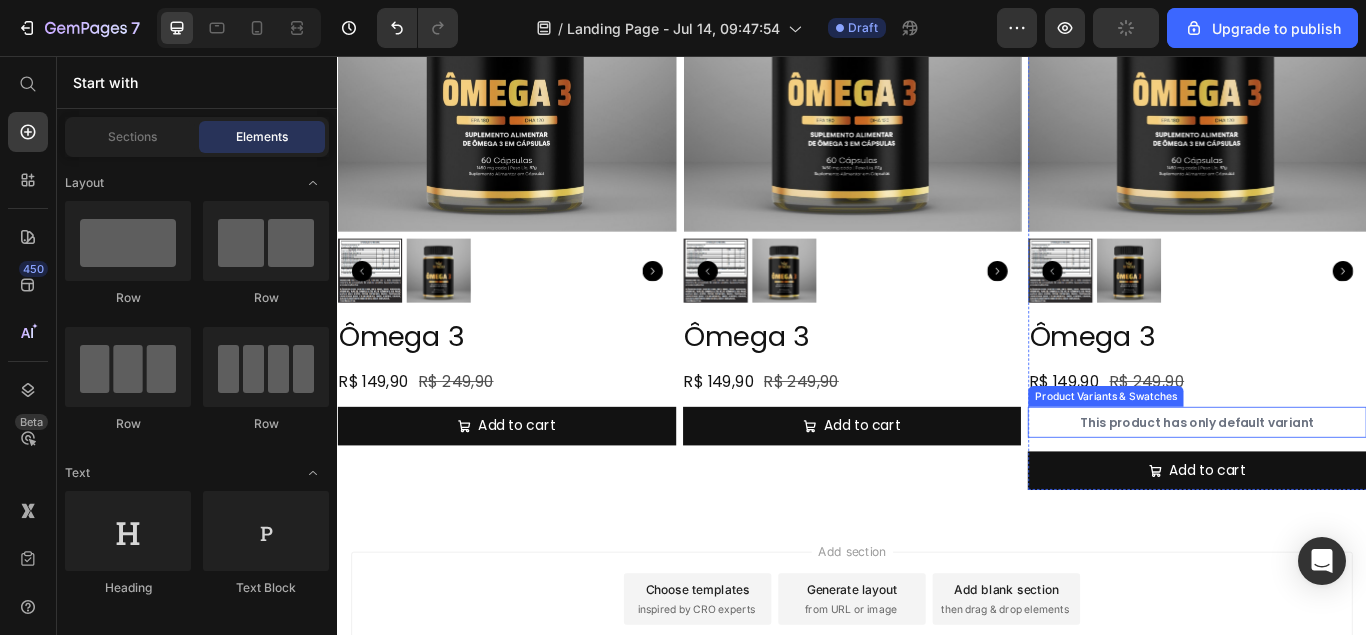 click on "This product has only default variant" at bounding box center (1339, 483) 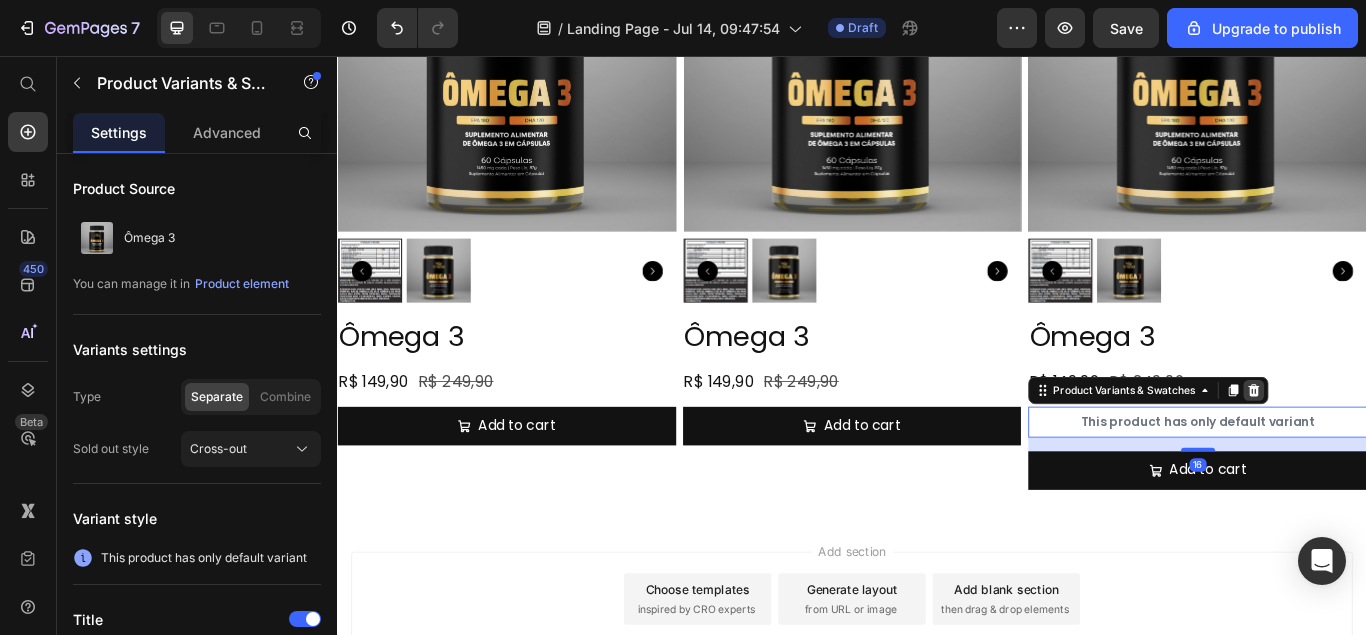 click 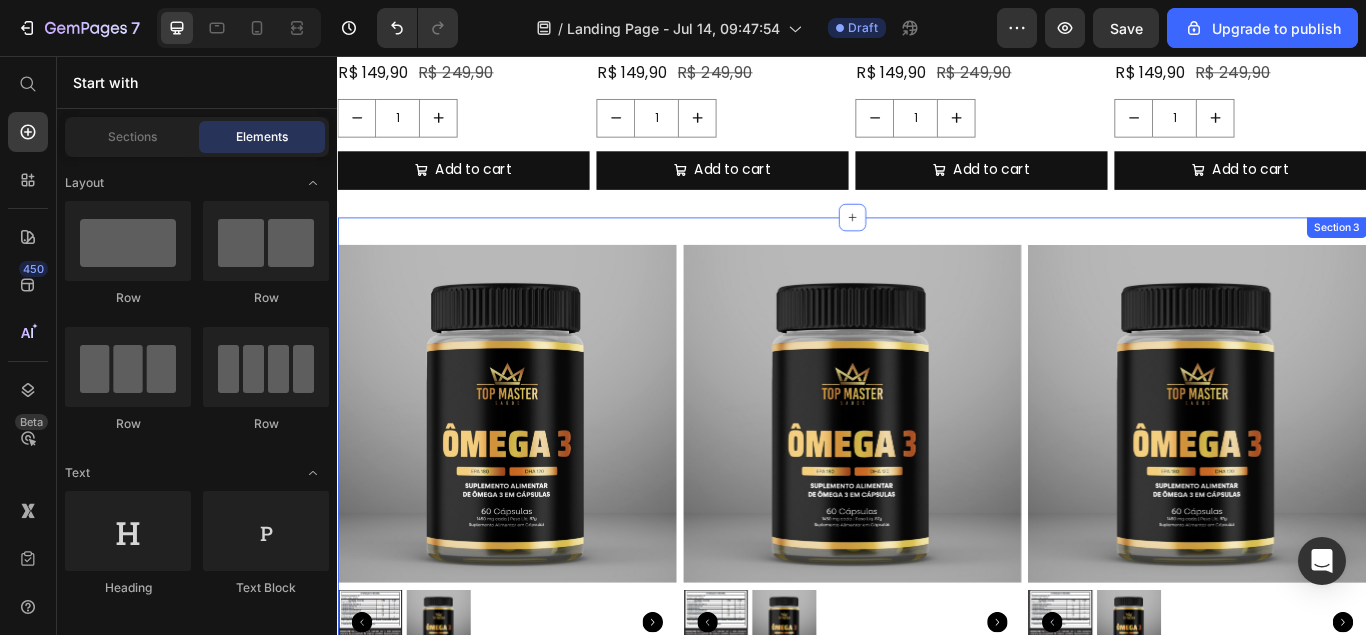 scroll, scrollTop: 713, scrollLeft: 0, axis: vertical 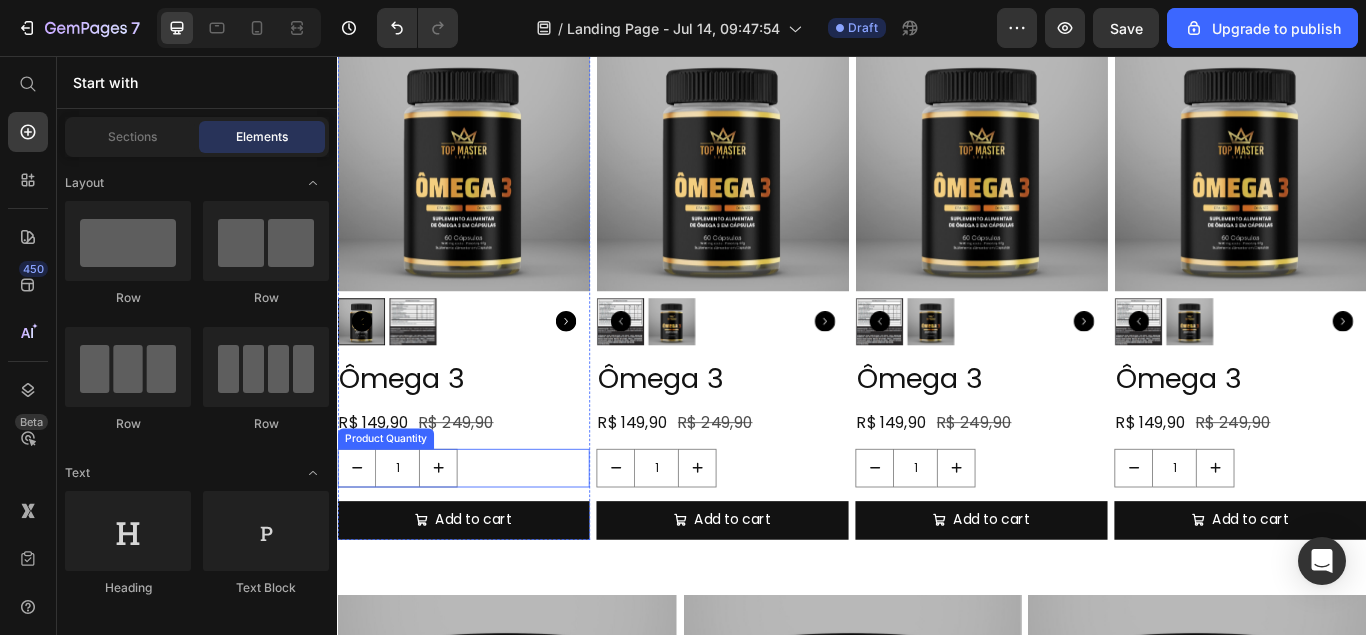 click on "1" at bounding box center (484, 536) 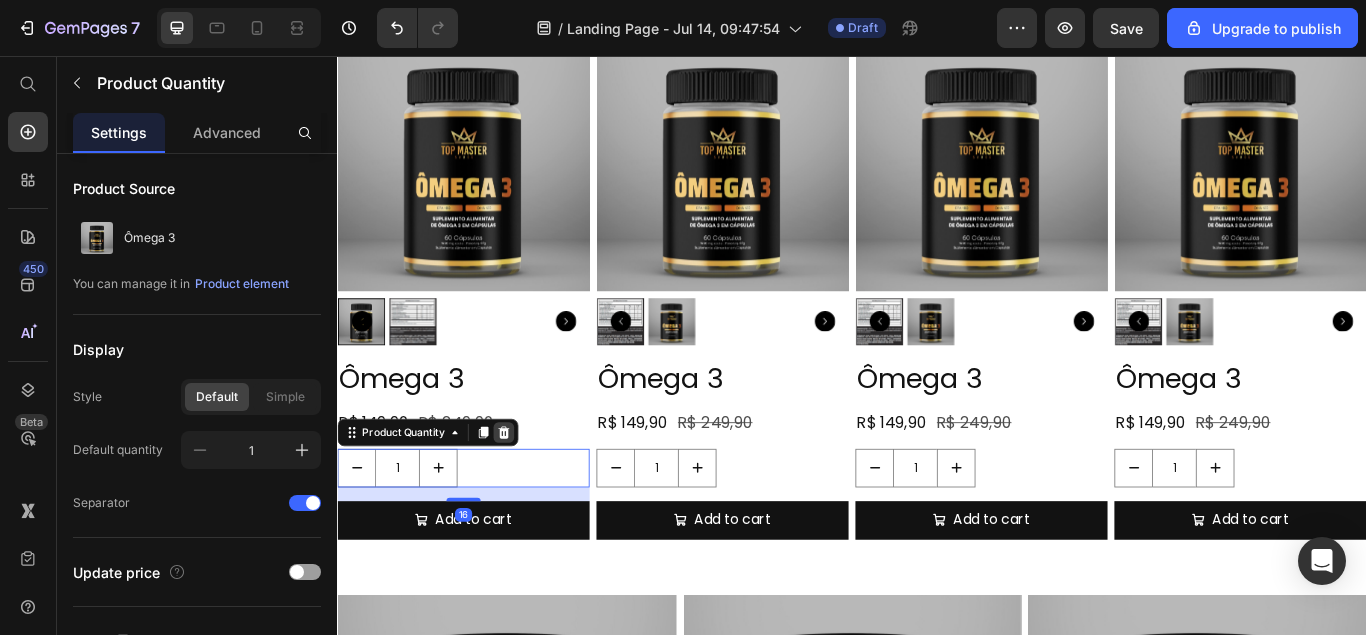 click 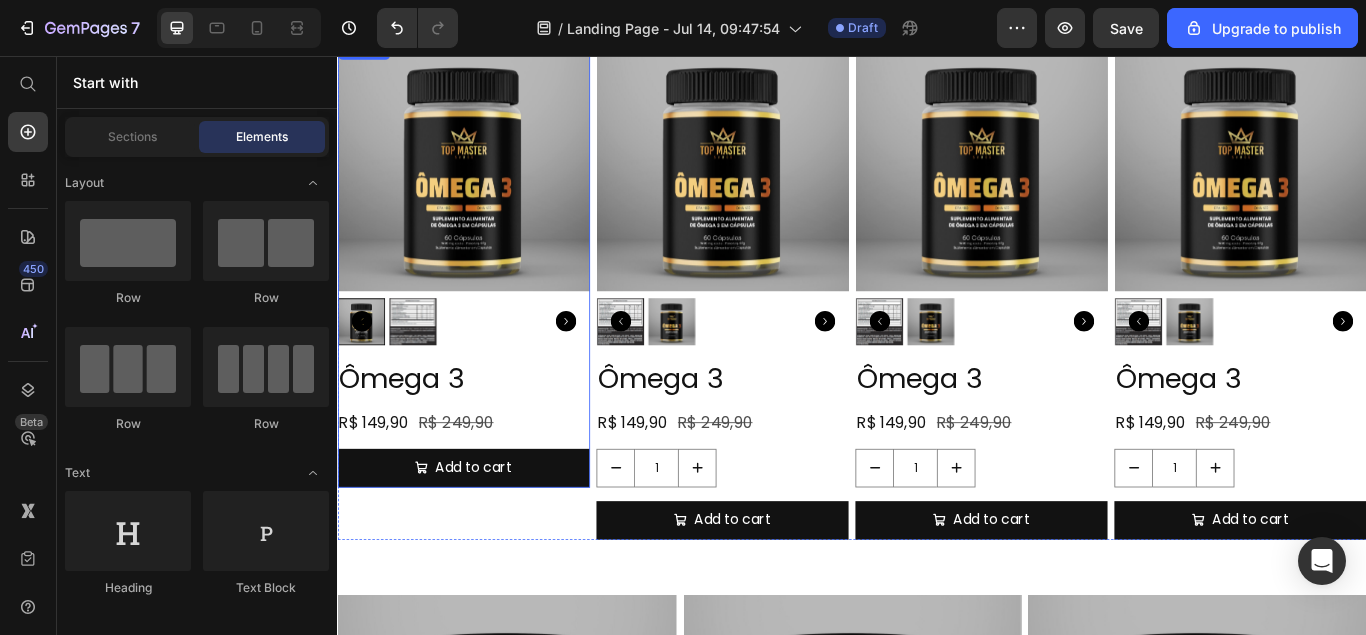 click on "R$ 149,90 Product Price R$ 249,90 Product Price Row" at bounding box center (484, 483) 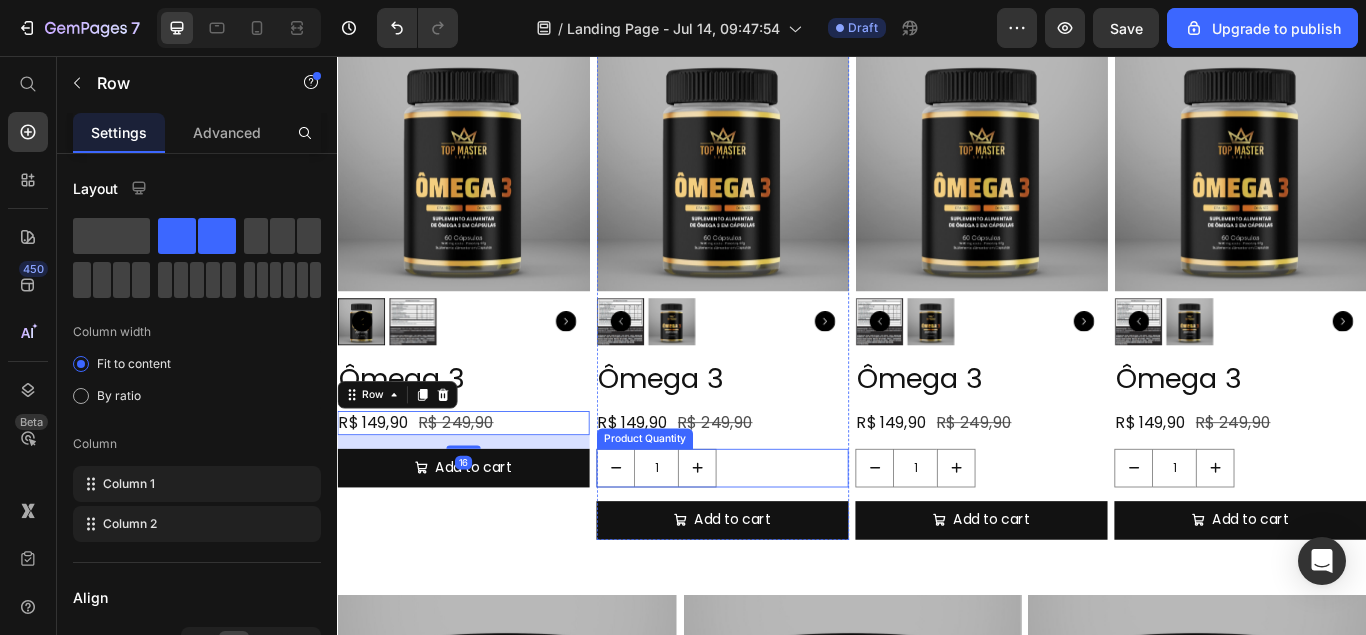 click on "1" at bounding box center (786, 536) 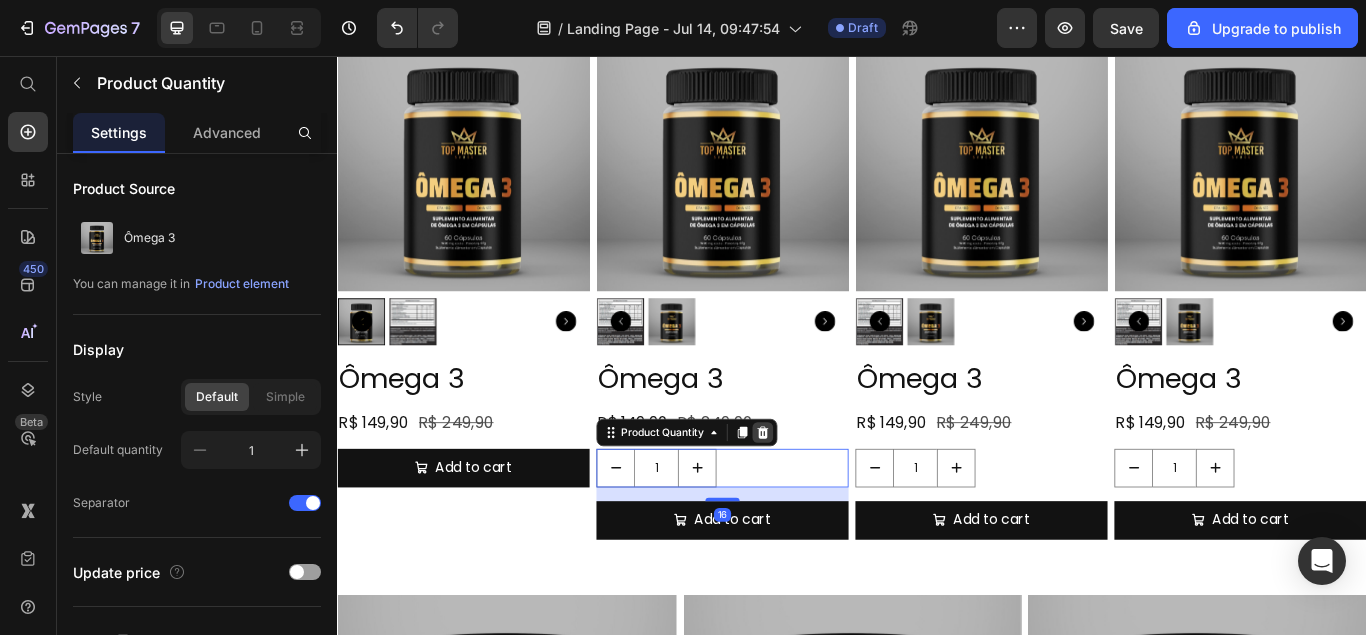 click 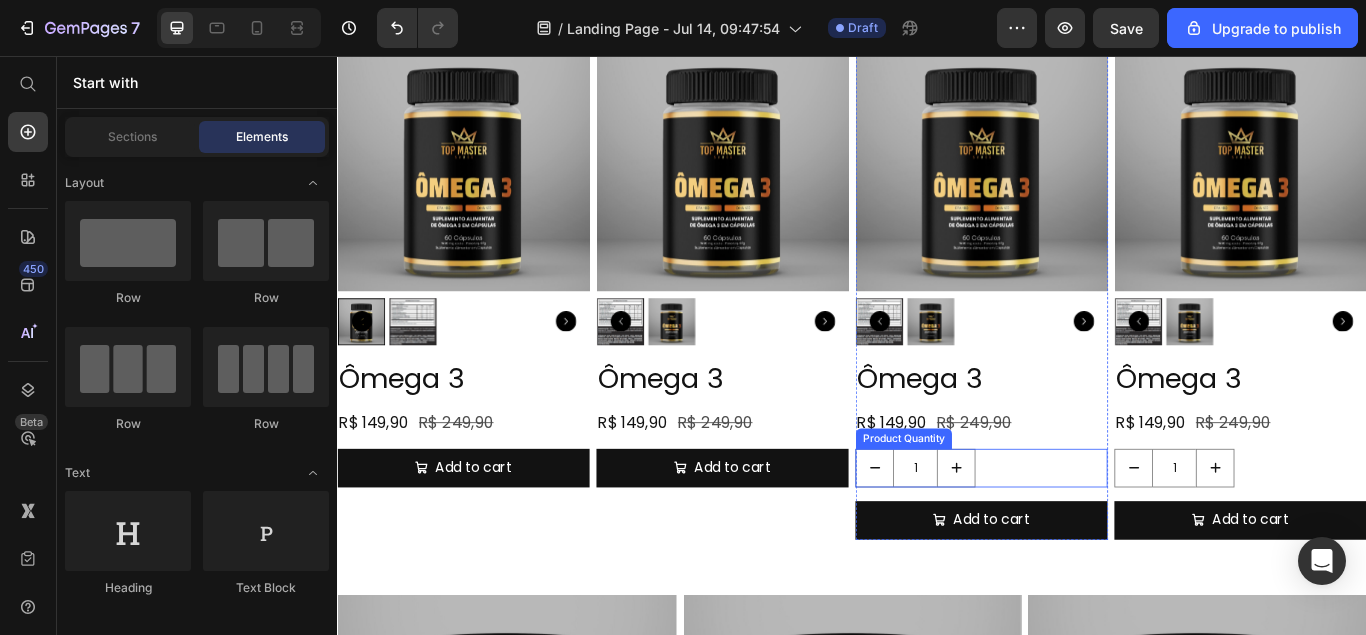click on "1" at bounding box center [1088, 536] 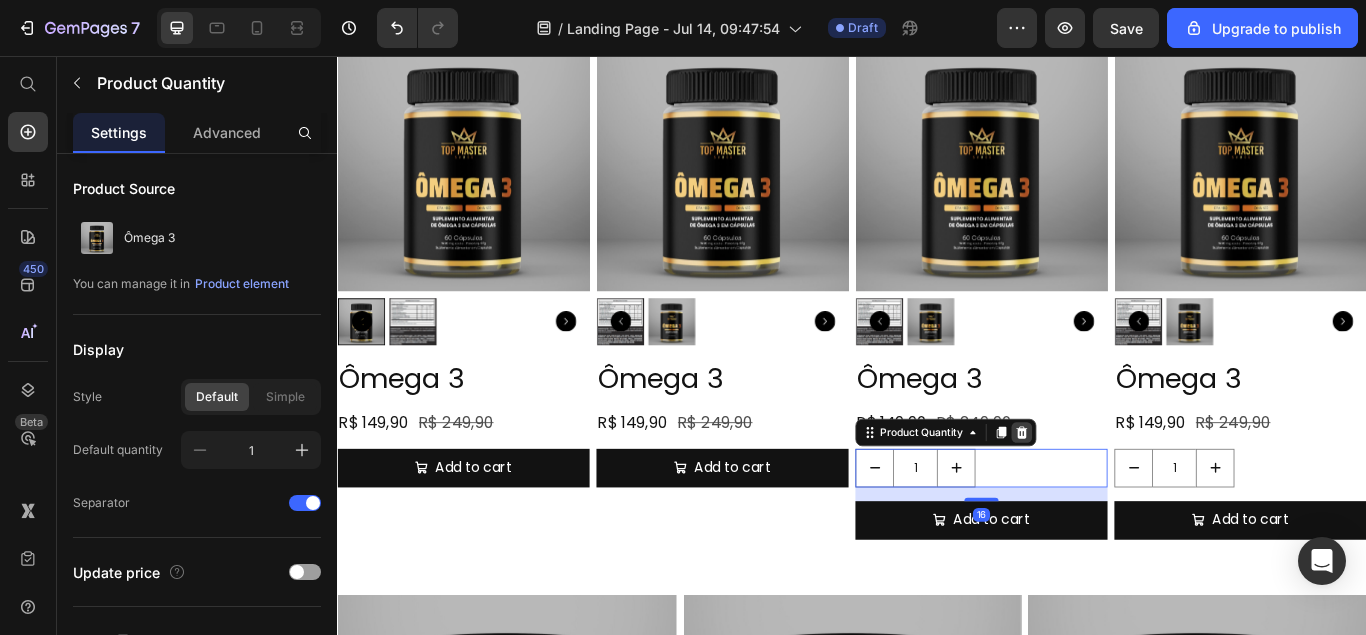 click 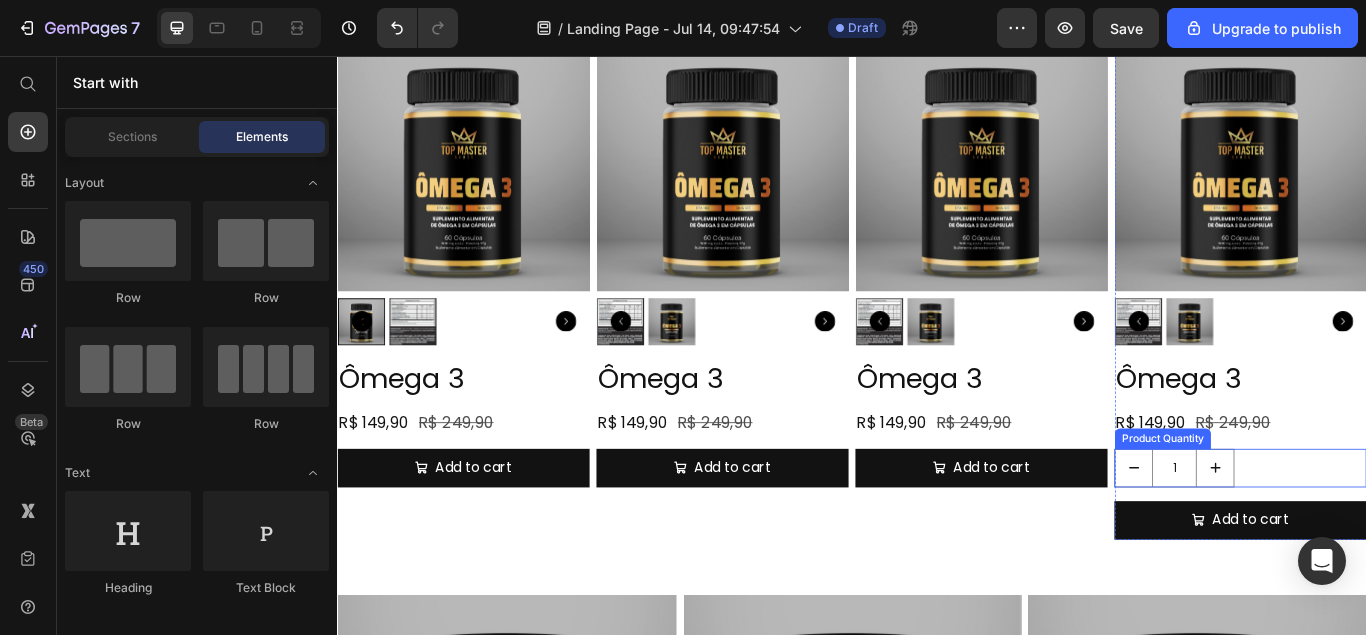 click on "1" at bounding box center (1390, 536) 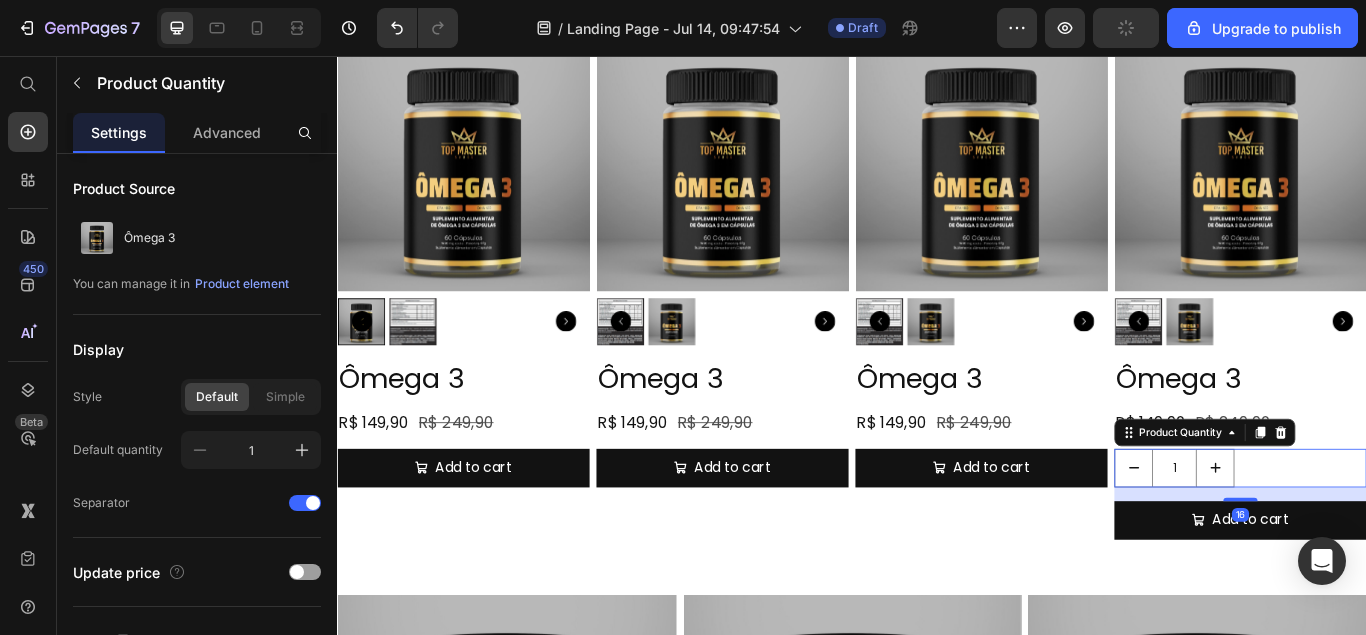 click on "Product Quantity" at bounding box center [1348, 495] 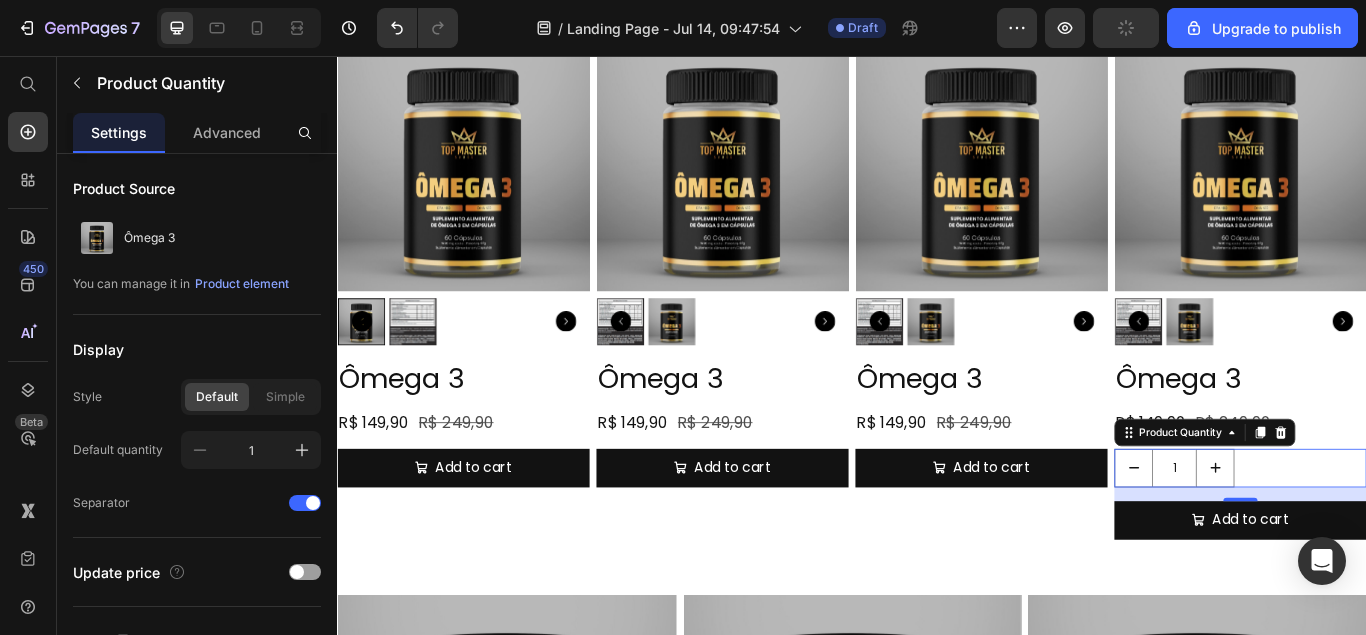 click at bounding box center [1437, 495] 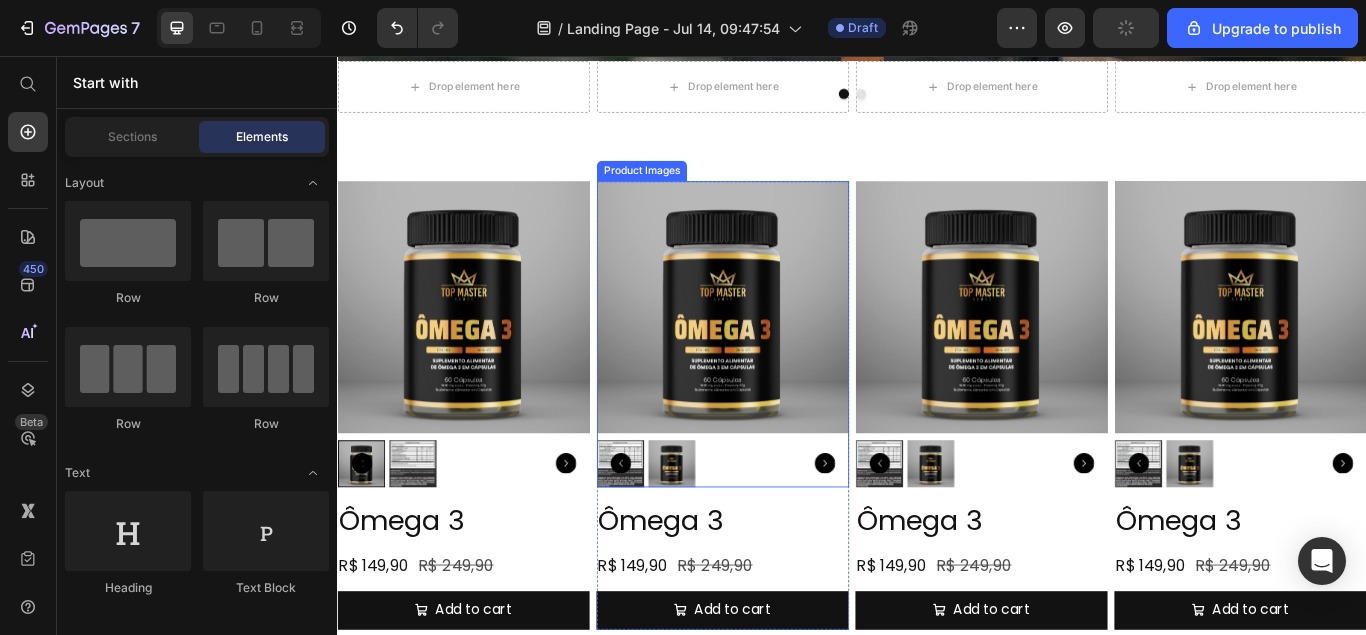 scroll, scrollTop: 242, scrollLeft: 0, axis: vertical 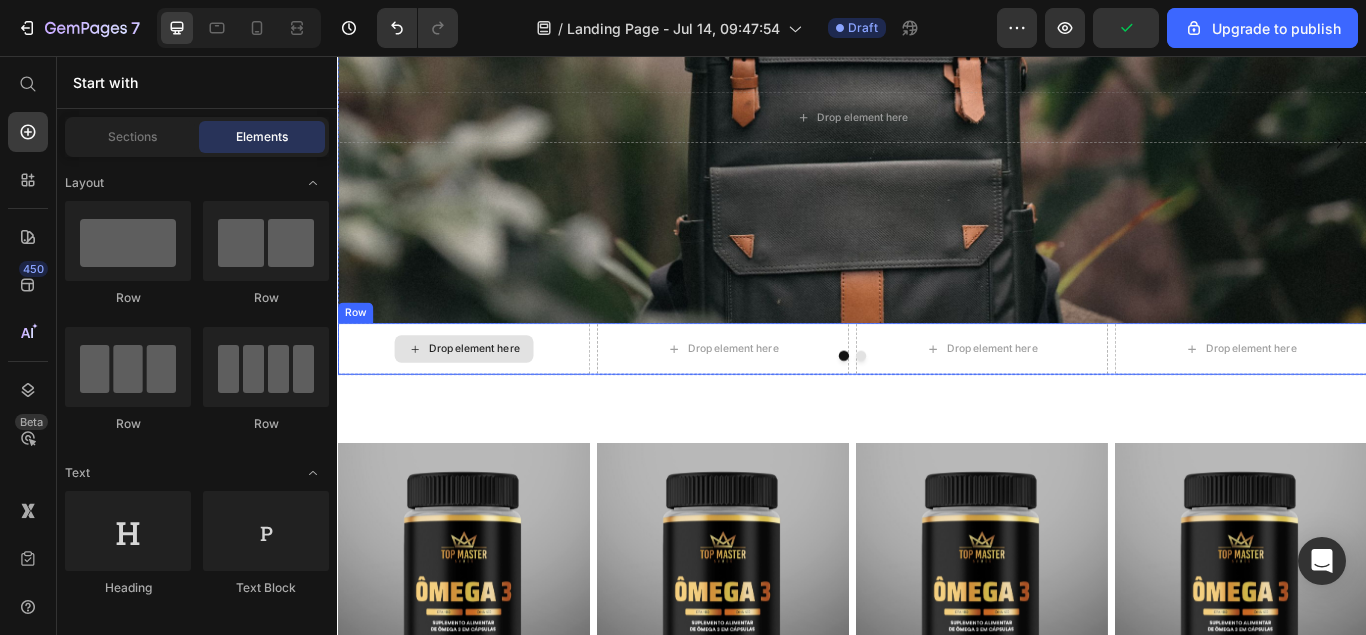 click on "Drop element here" at bounding box center [496, 397] 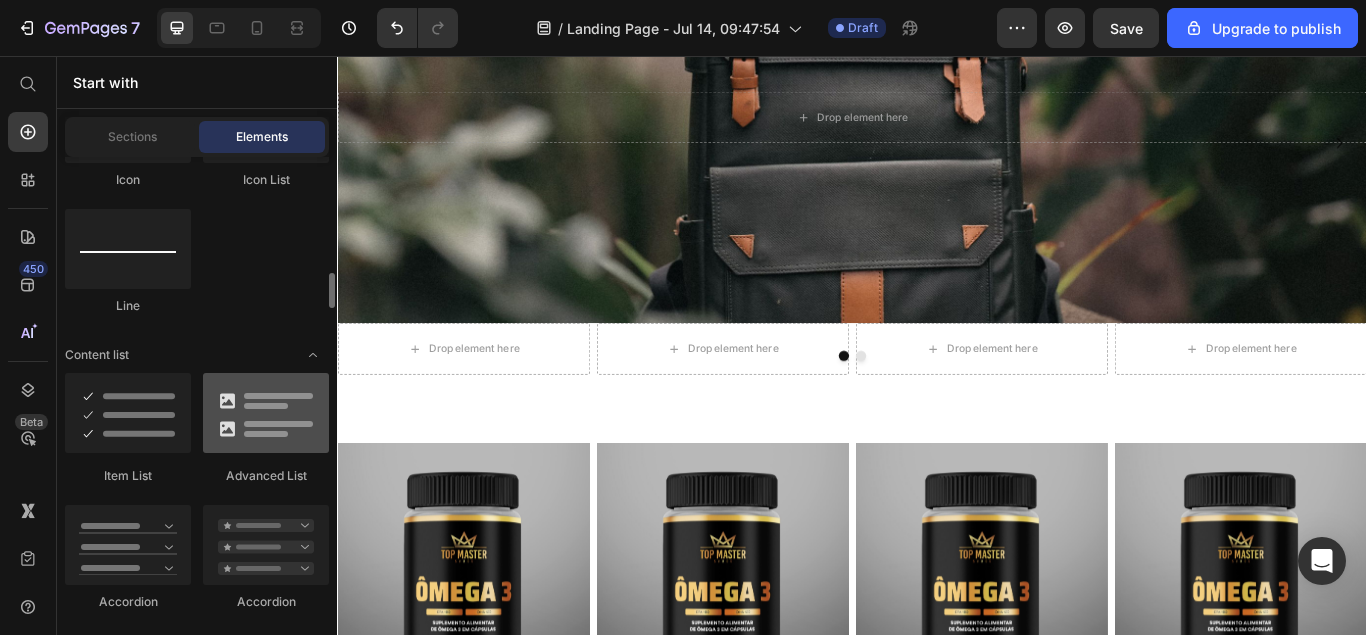 scroll, scrollTop: 1734, scrollLeft: 0, axis: vertical 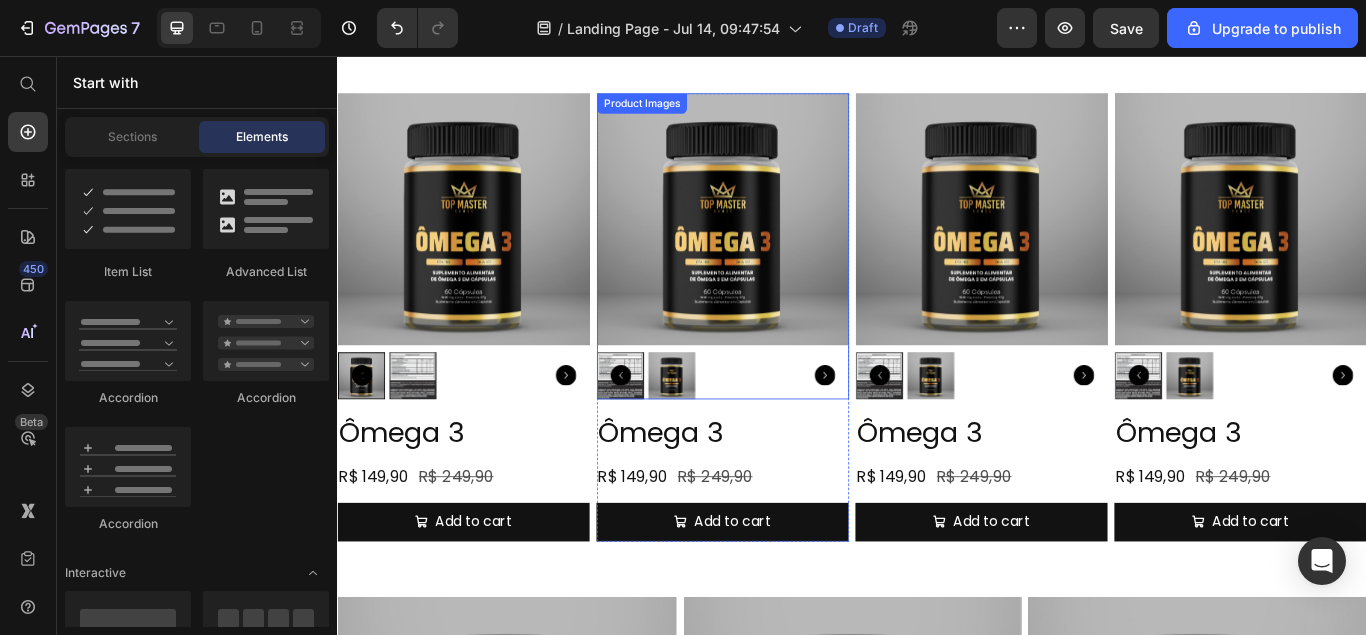 click at bounding box center [786, 246] 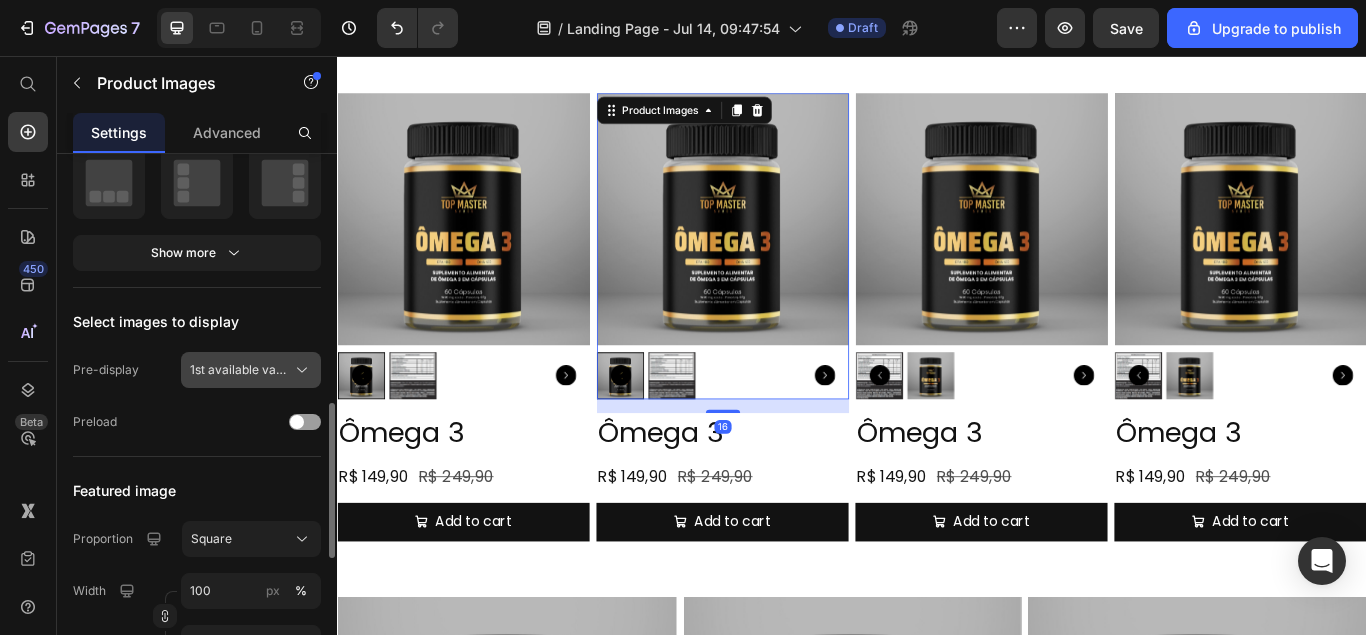 scroll, scrollTop: 510, scrollLeft: 0, axis: vertical 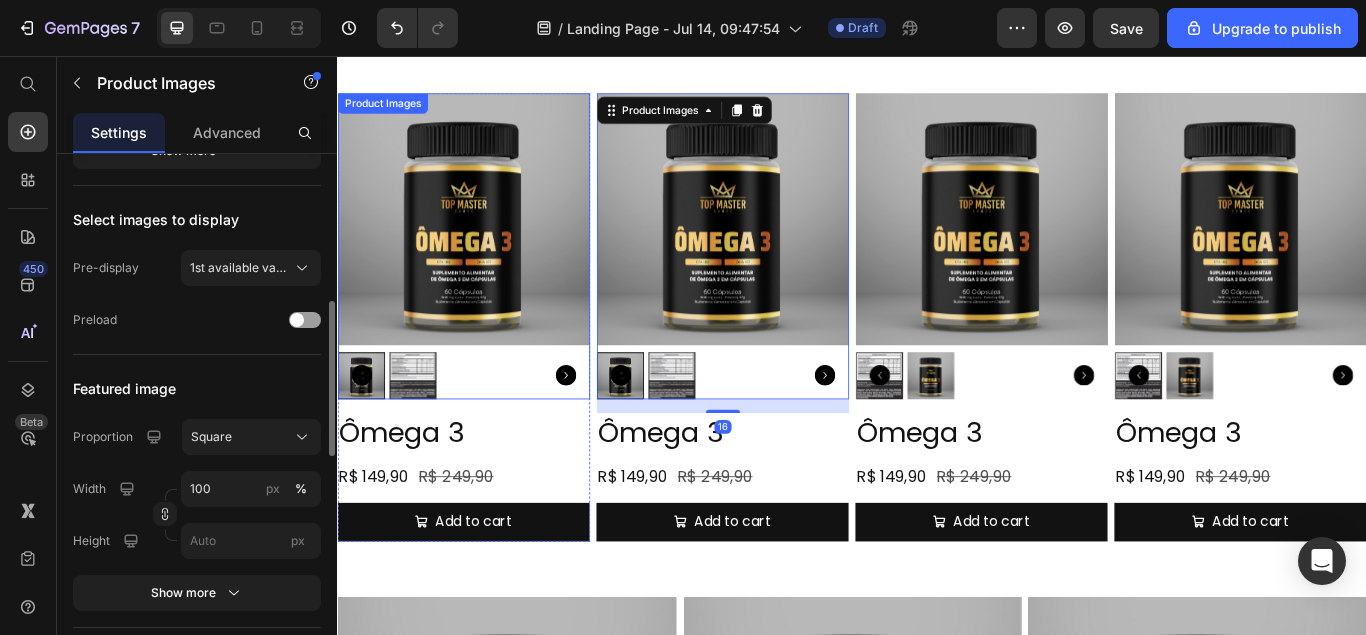 click at bounding box center [484, 246] 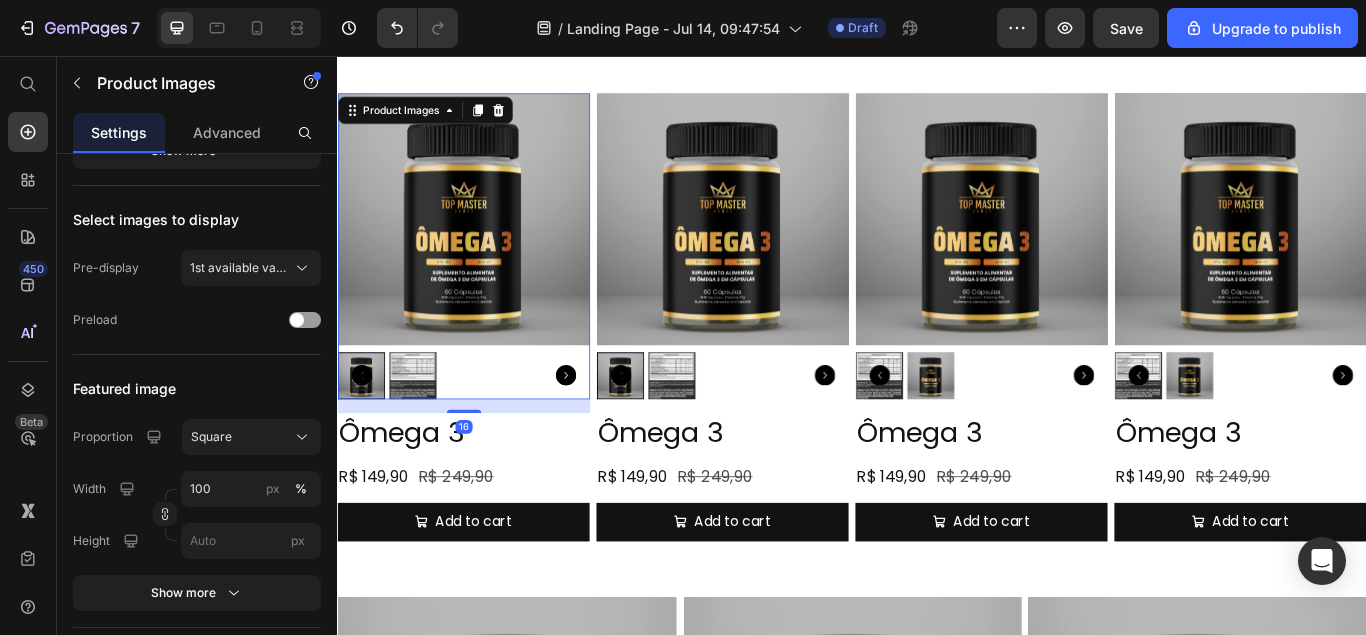 click at bounding box center [484, 246] 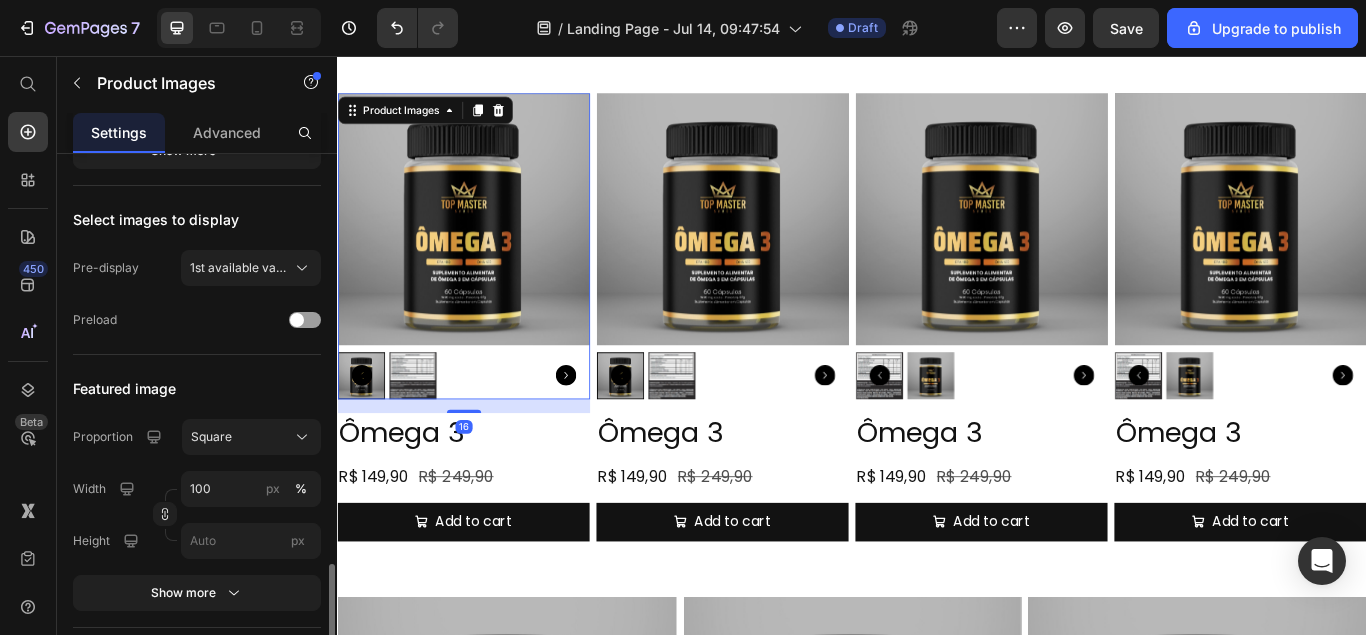 scroll, scrollTop: 714, scrollLeft: 0, axis: vertical 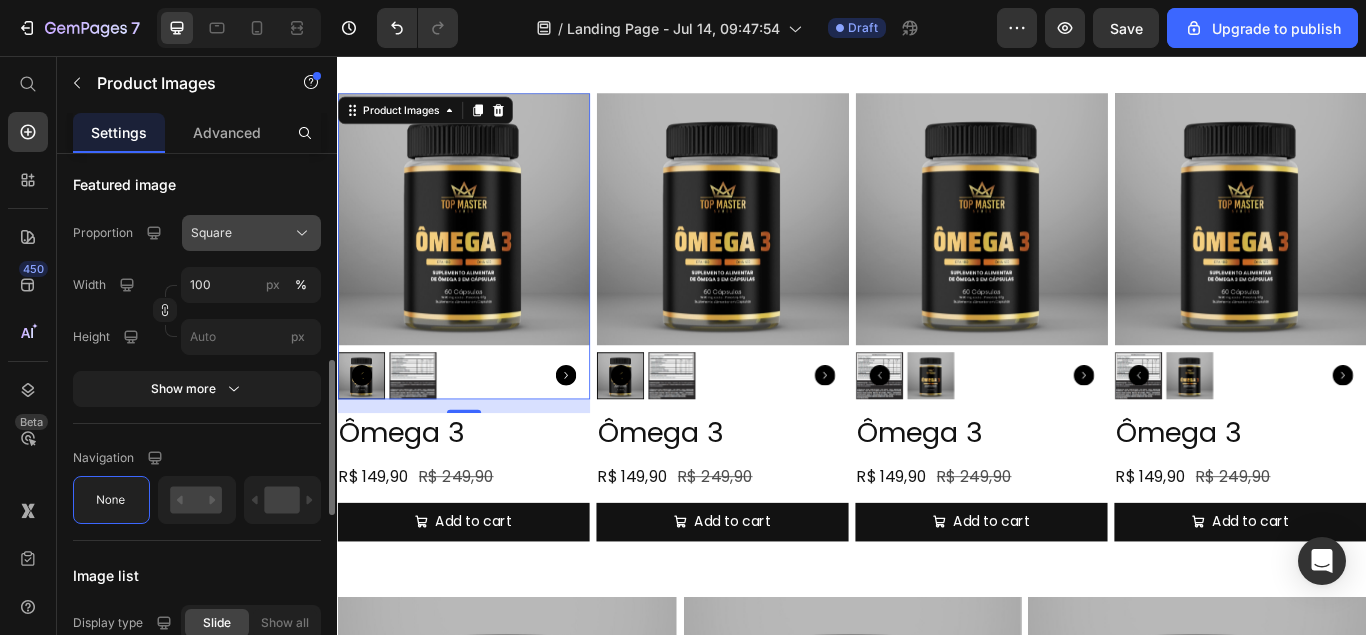 click on "Square" at bounding box center (251, 233) 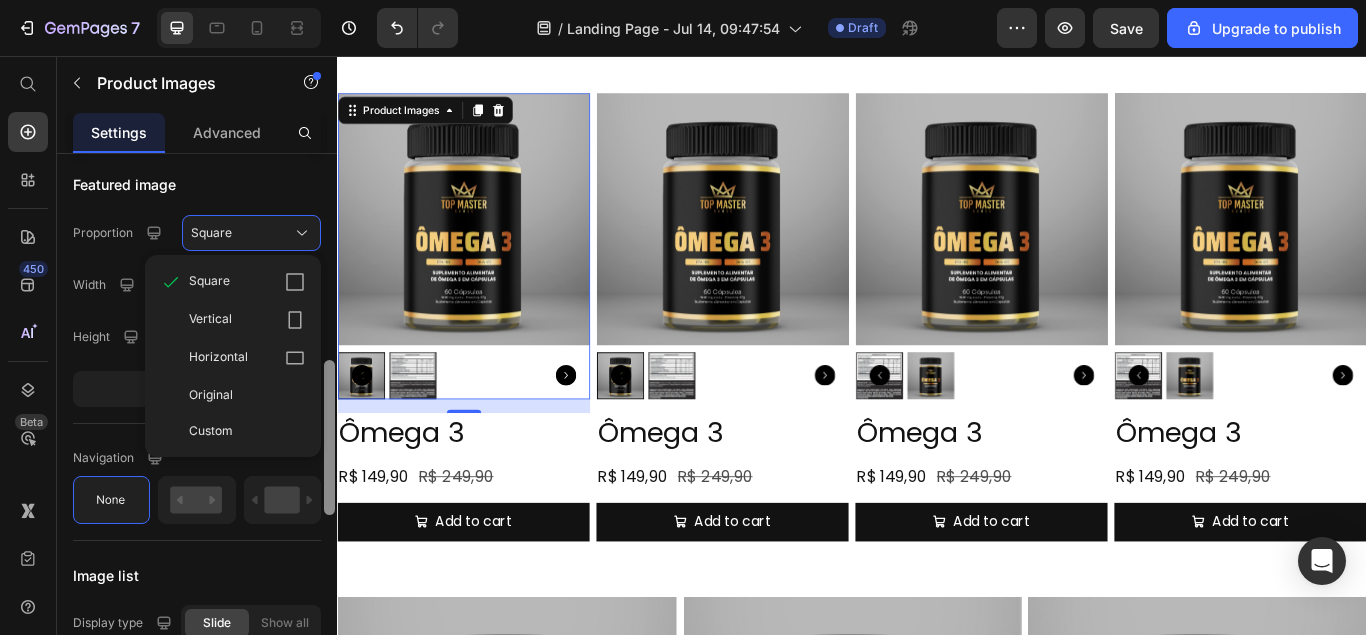 click on "Original" at bounding box center (247, 395) 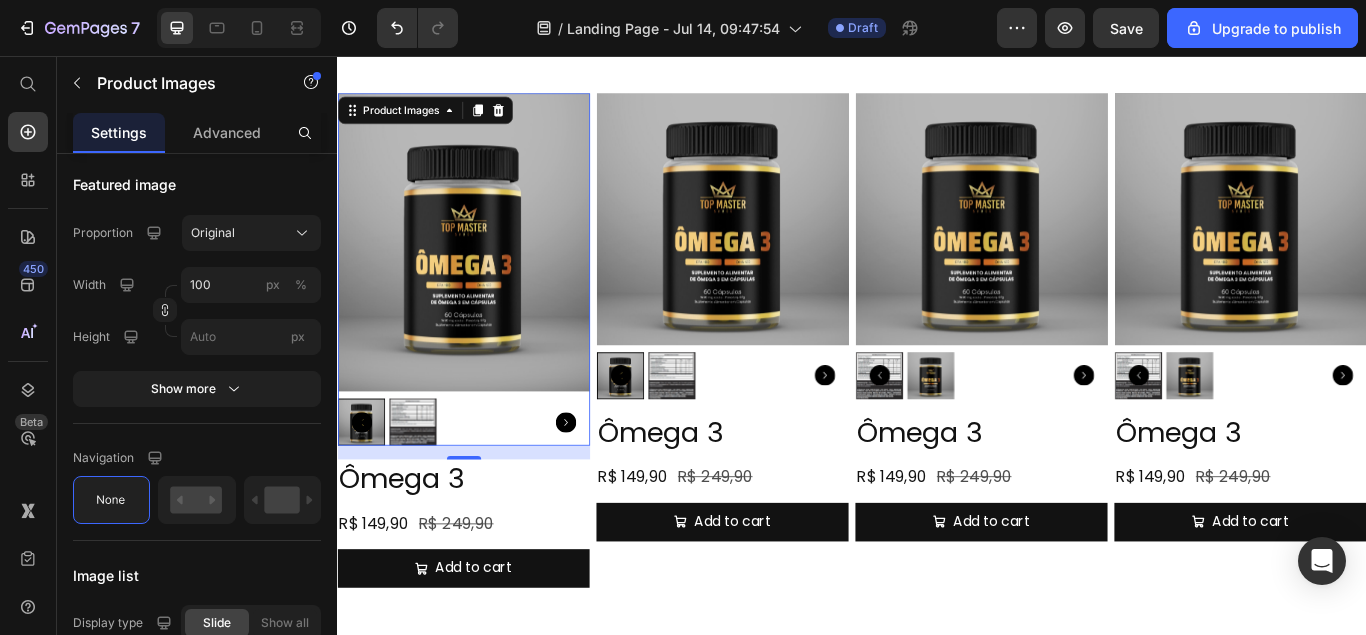 type 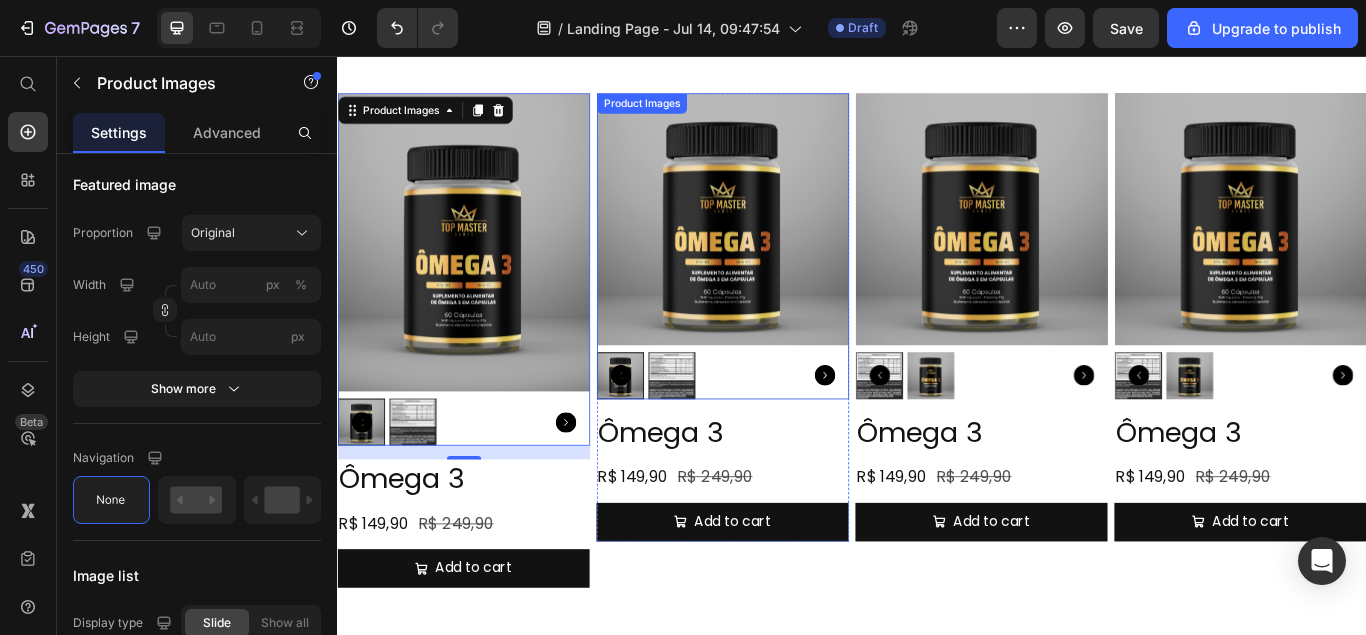 click at bounding box center [786, 246] 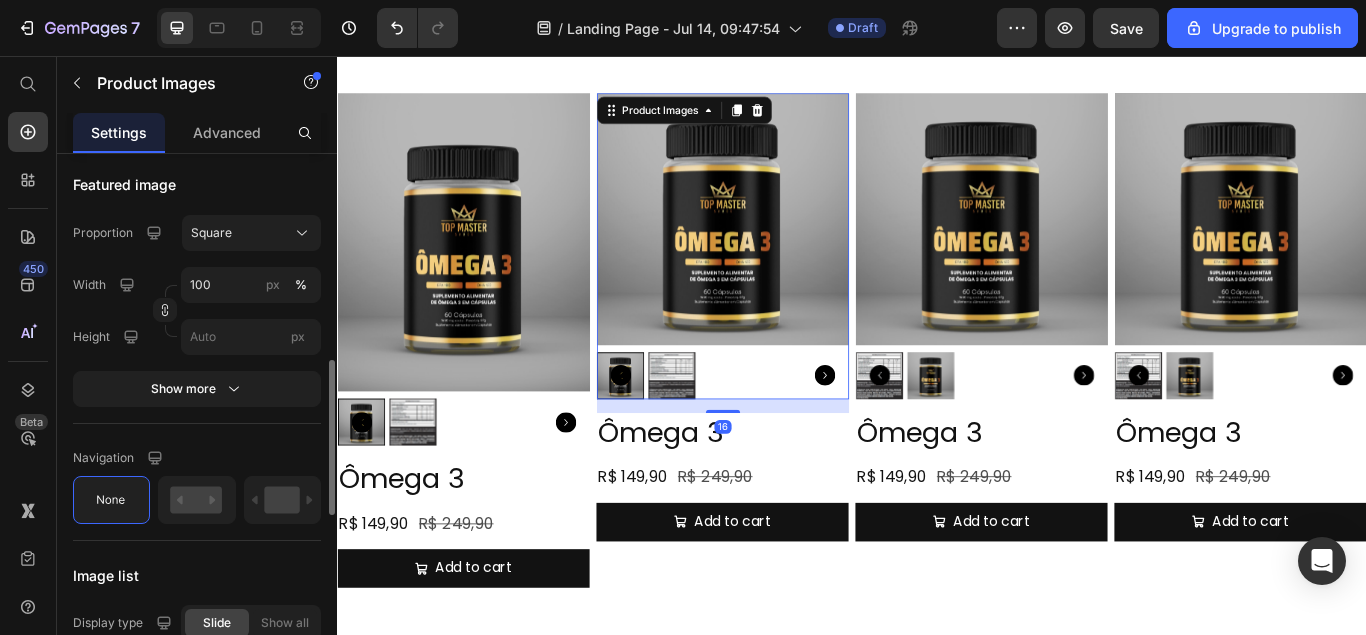 scroll, scrollTop: 918, scrollLeft: 0, axis: vertical 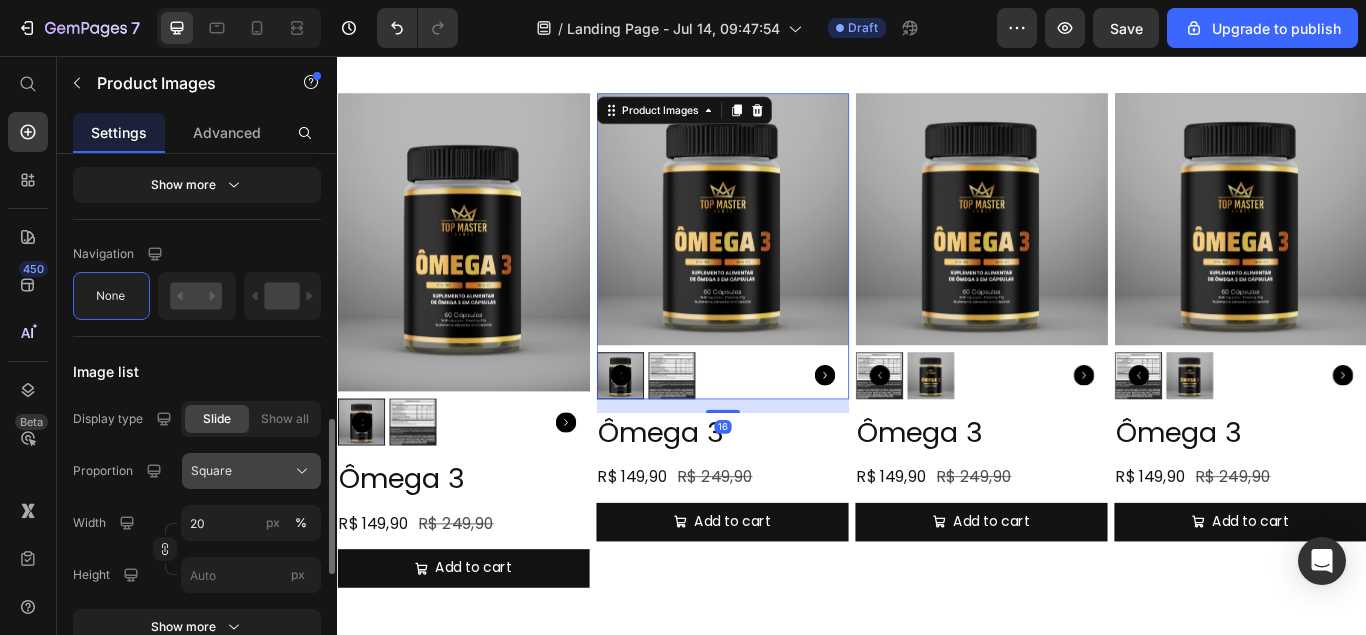 click on "Square" 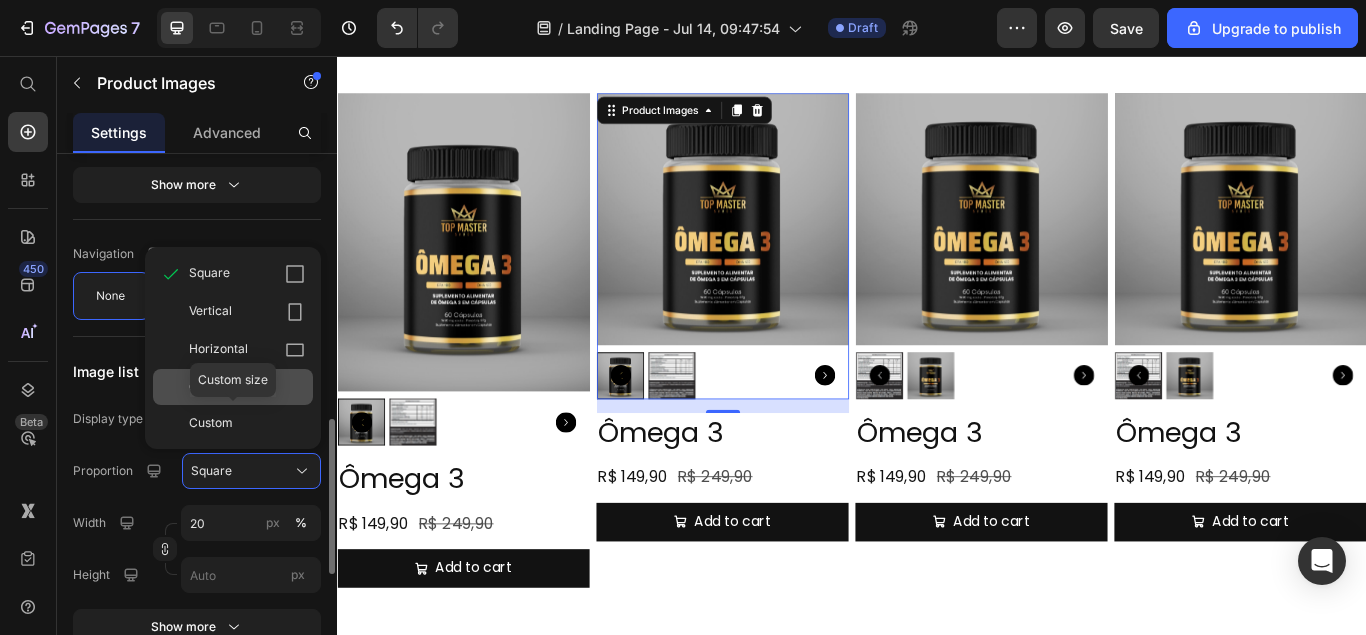 click on "Original" at bounding box center [247, 387] 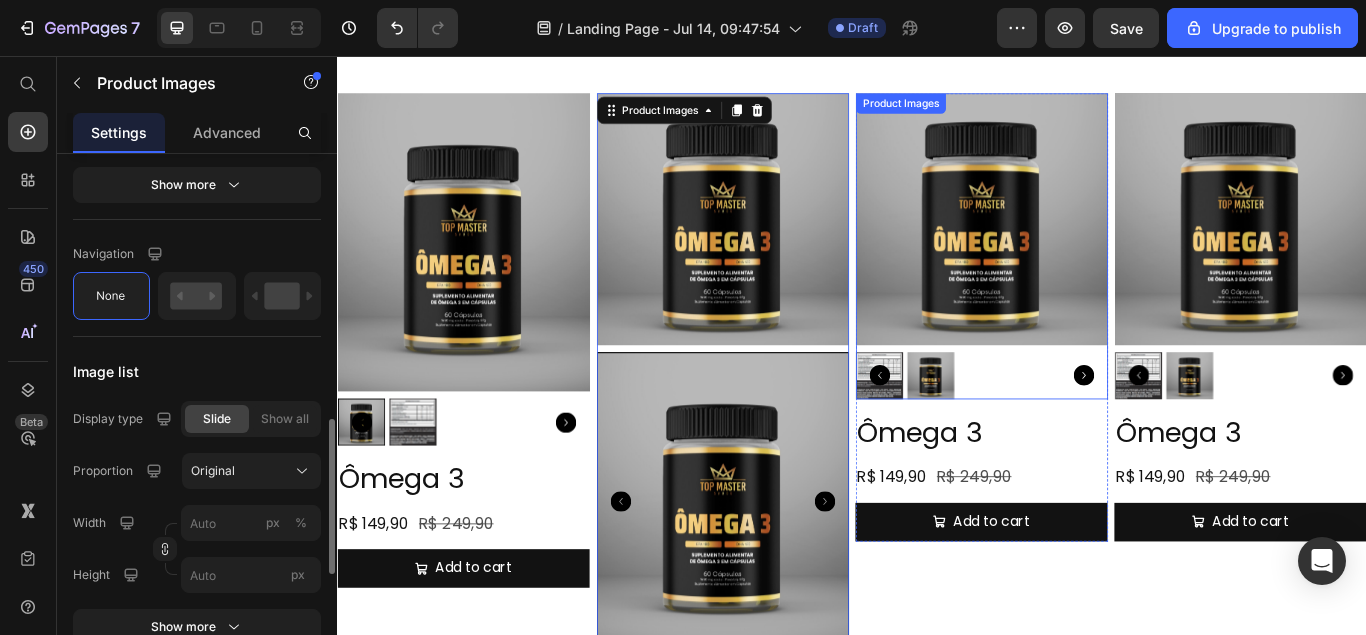 type on "20" 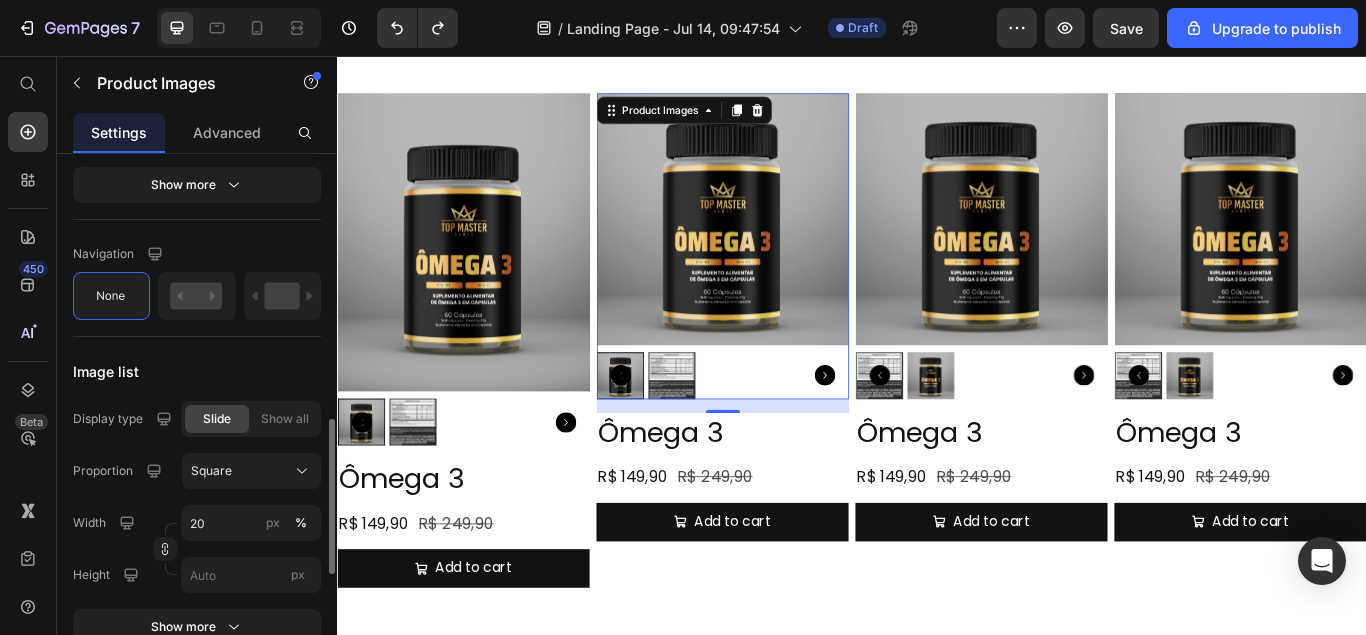 click at bounding box center (786, 246) 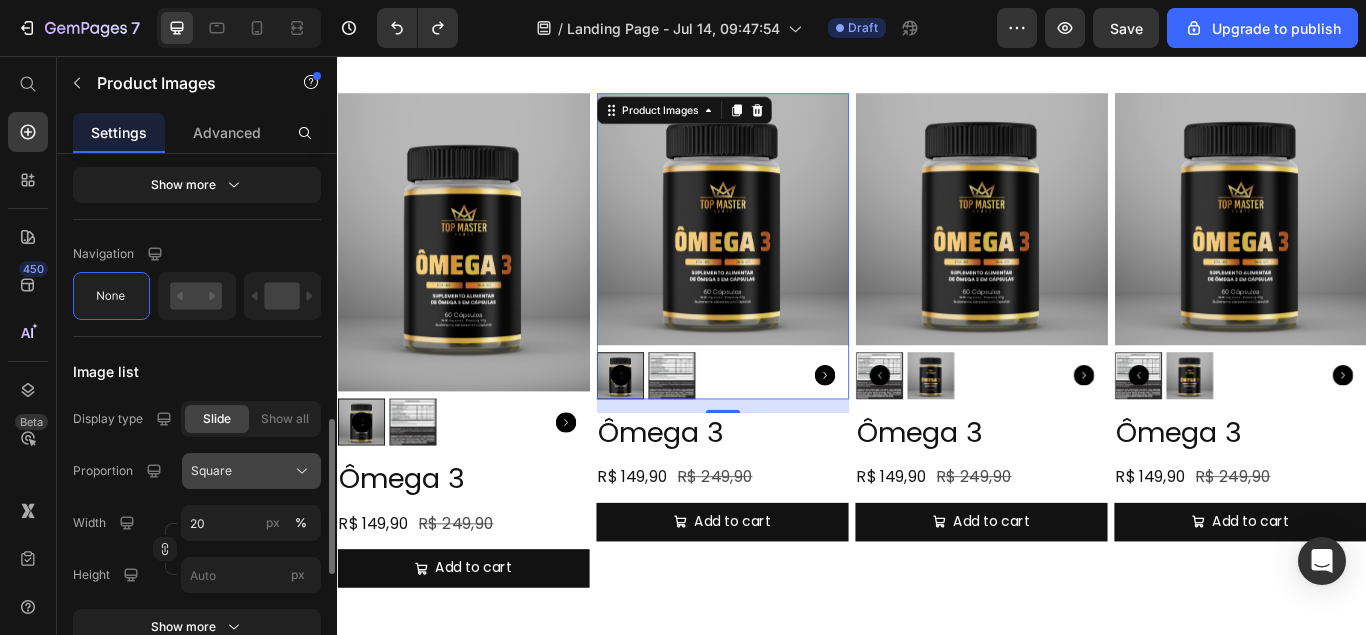 click on "Square" 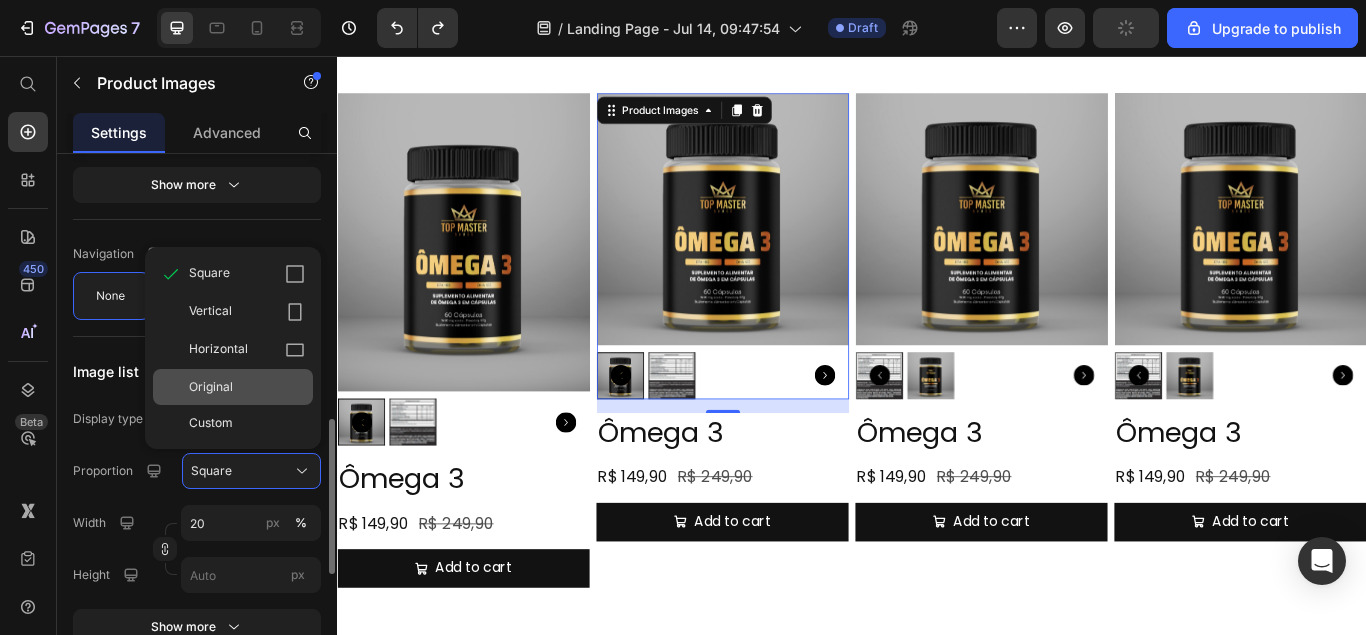 click on "Original" at bounding box center (247, 387) 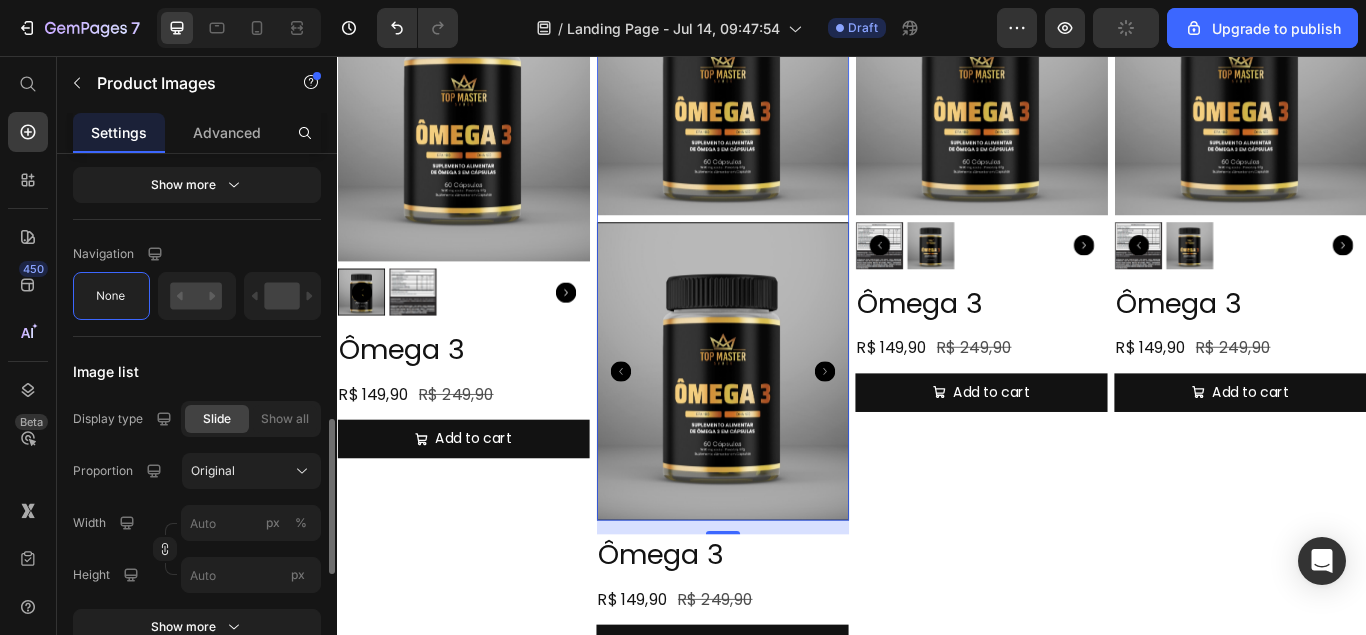 scroll, scrollTop: 751, scrollLeft: 0, axis: vertical 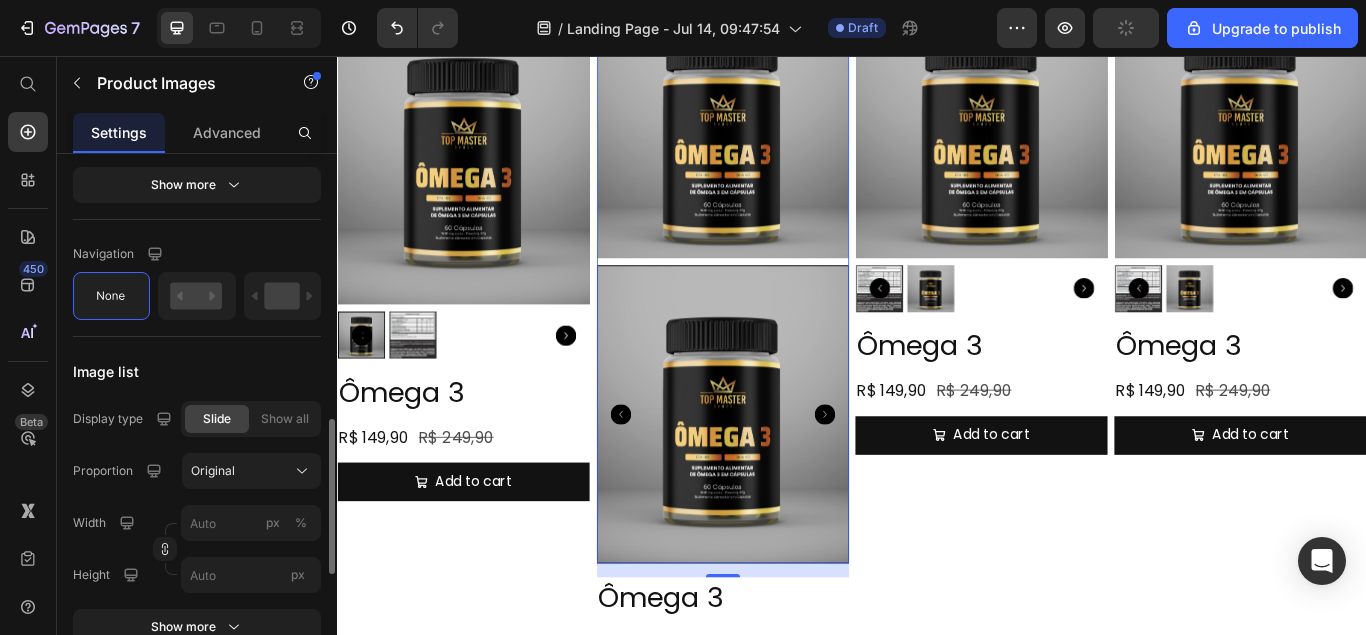 click at bounding box center [786, 145] 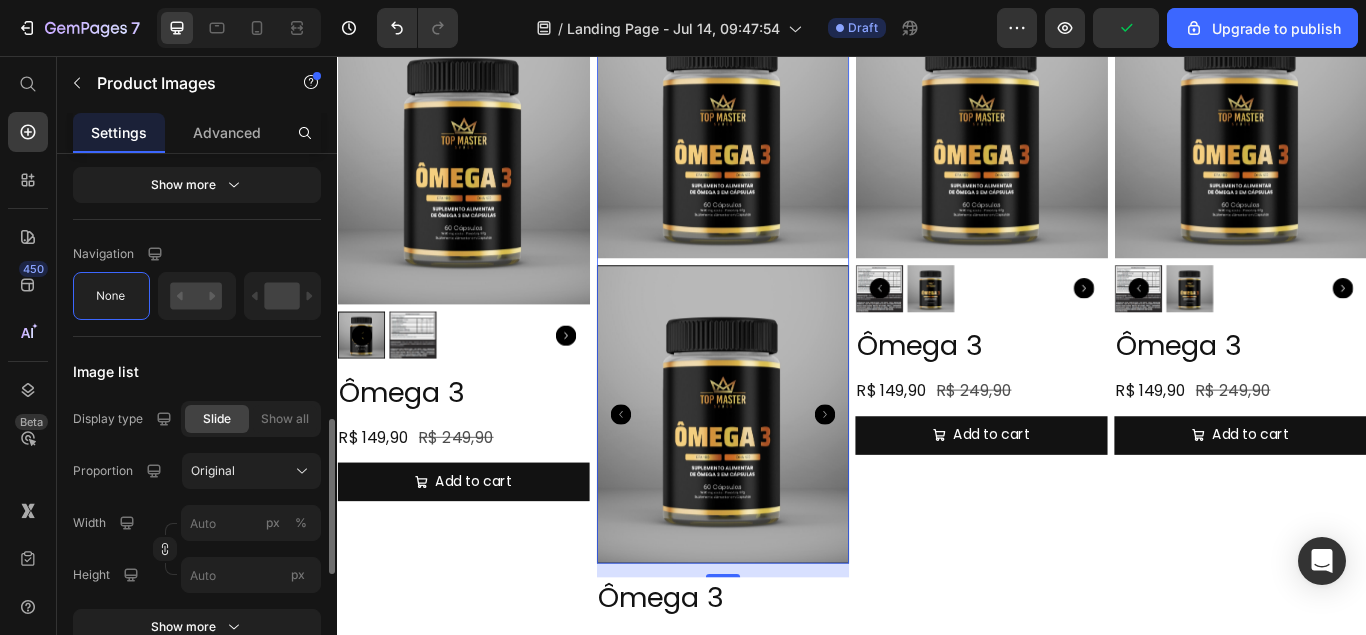 scroll, scrollTop: 918, scrollLeft: 0, axis: vertical 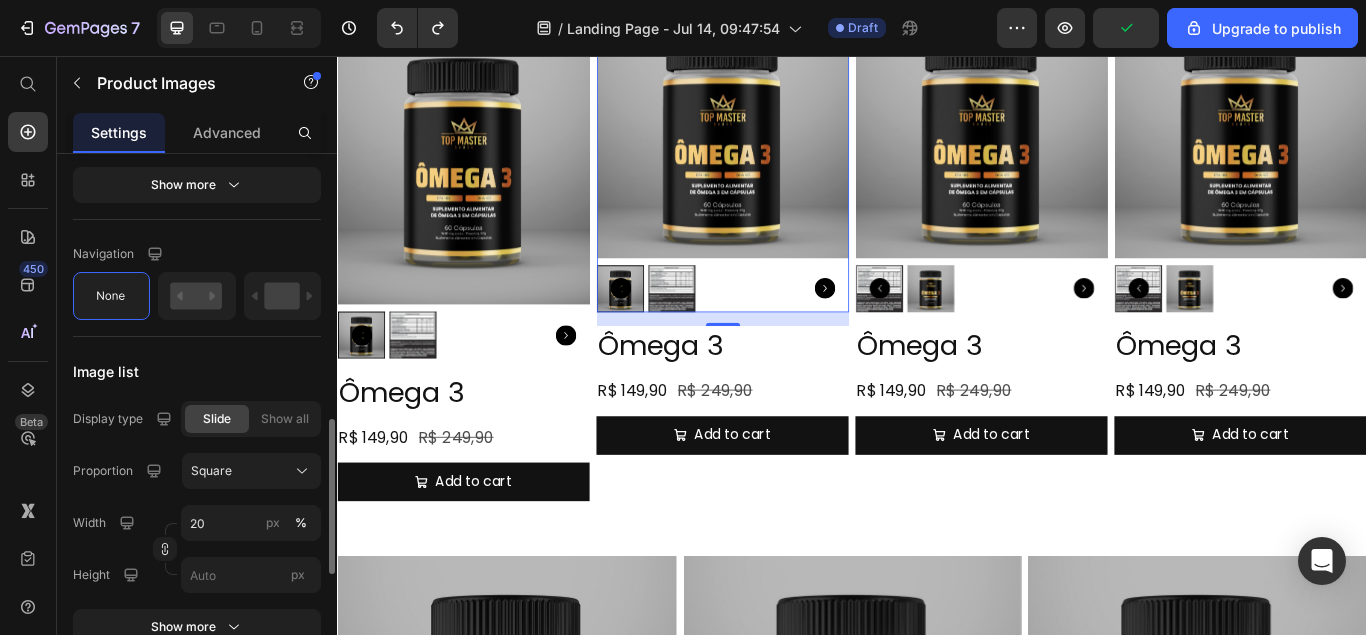 click at bounding box center (1088, 145) 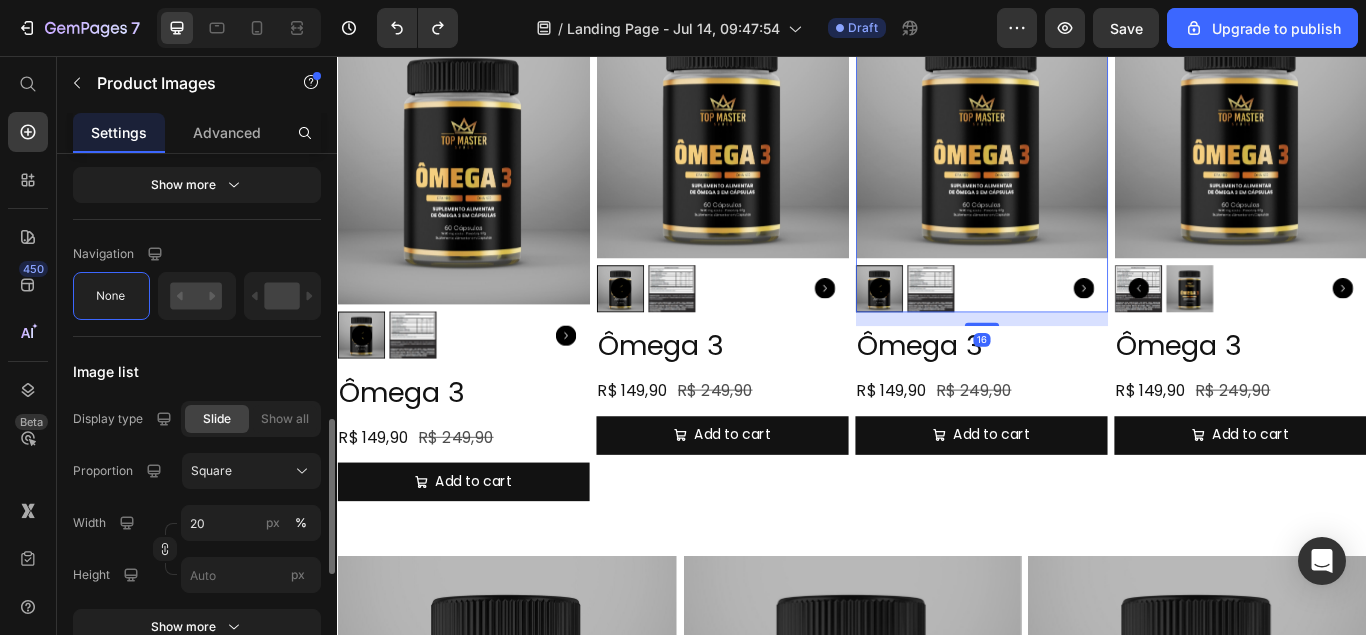 click at bounding box center (1088, 145) 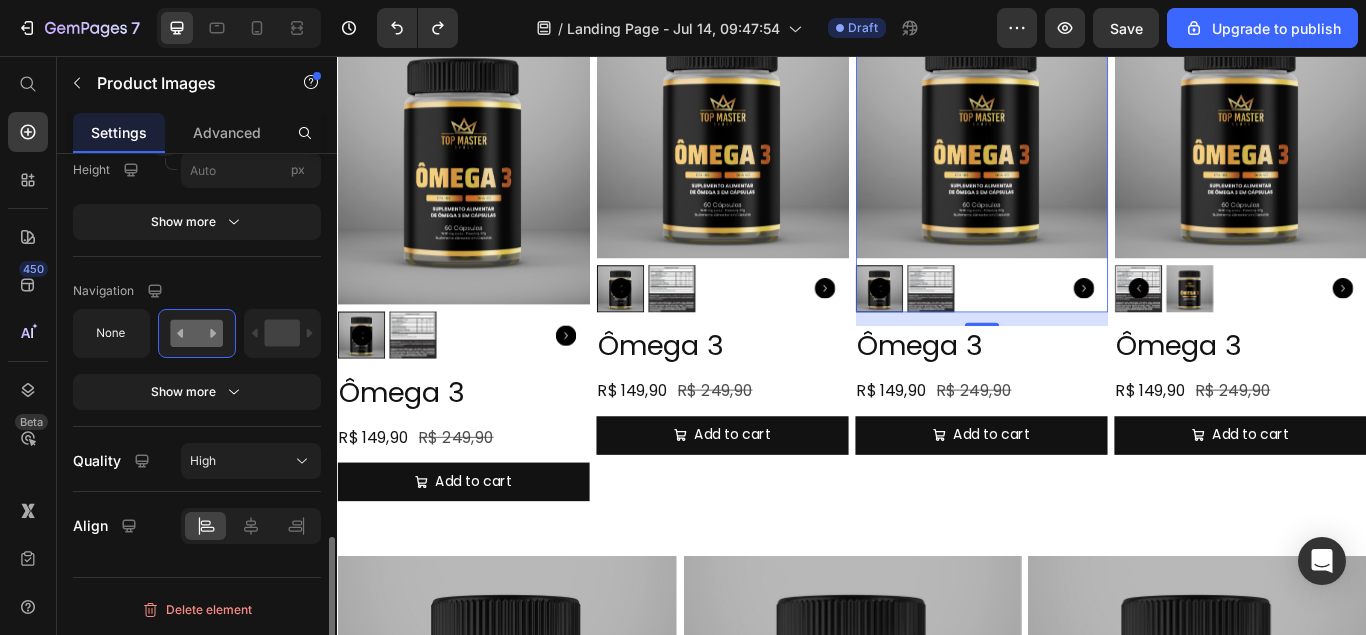 scroll, scrollTop: 1119, scrollLeft: 0, axis: vertical 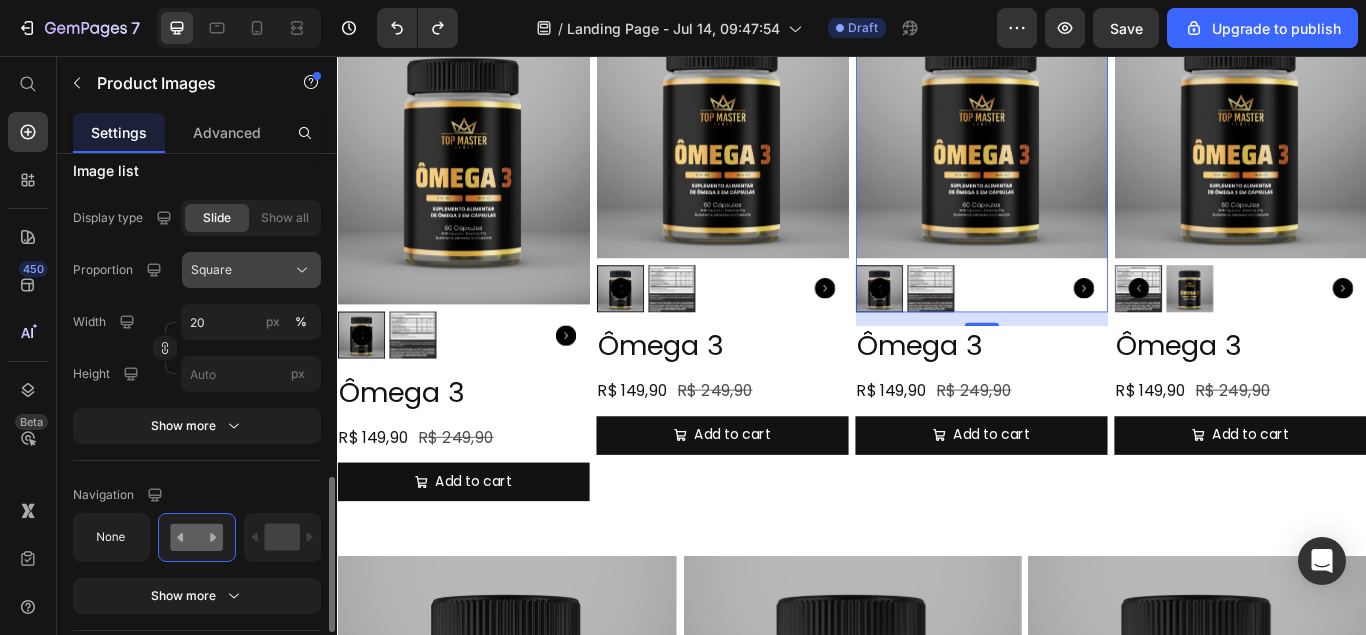 click on "Square" at bounding box center (251, 270) 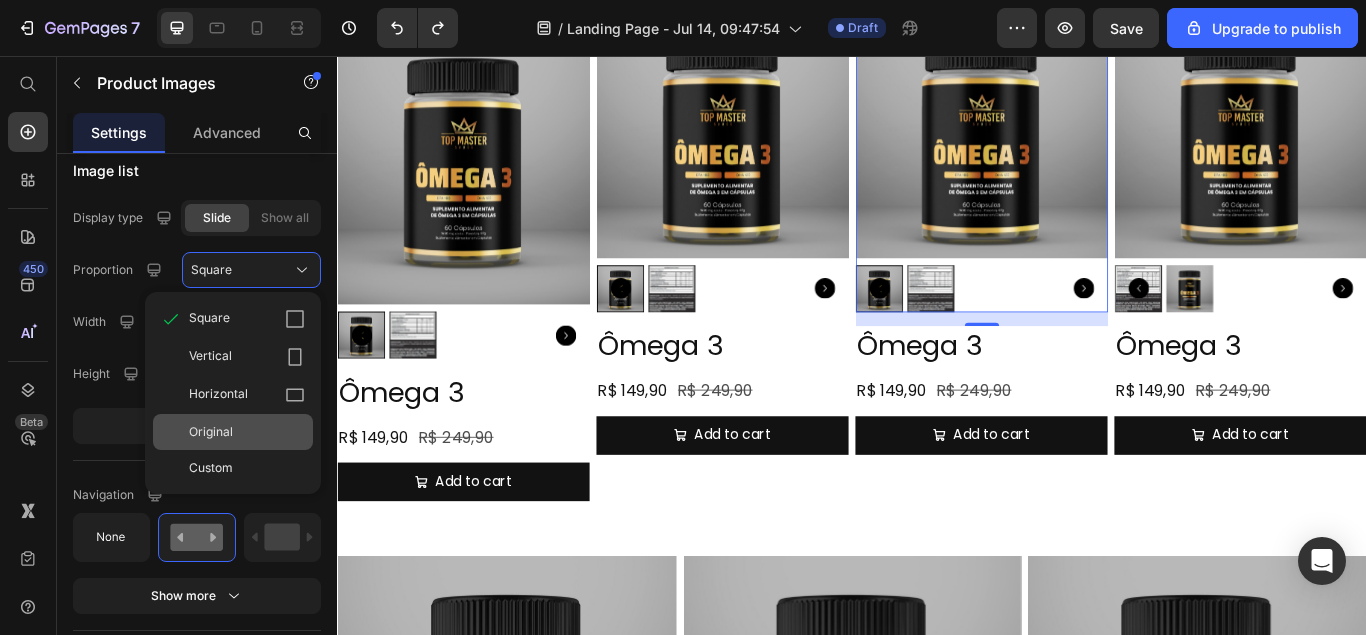 click on "Original" at bounding box center (247, 432) 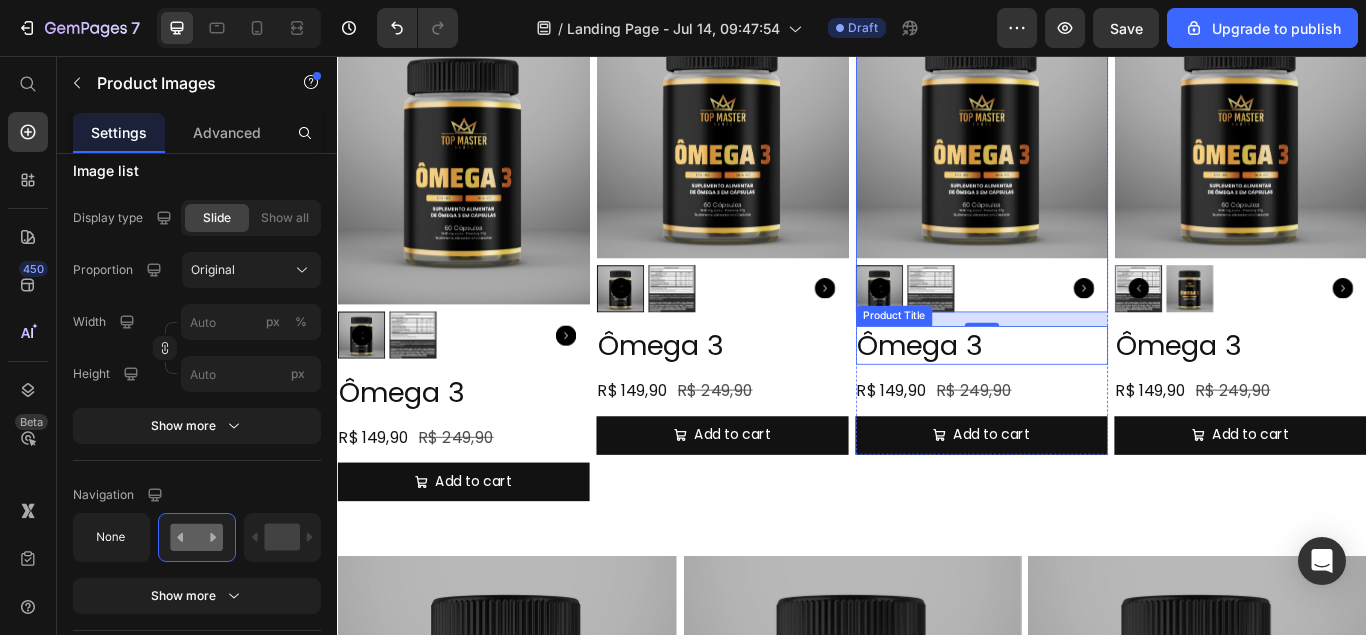 type on "20" 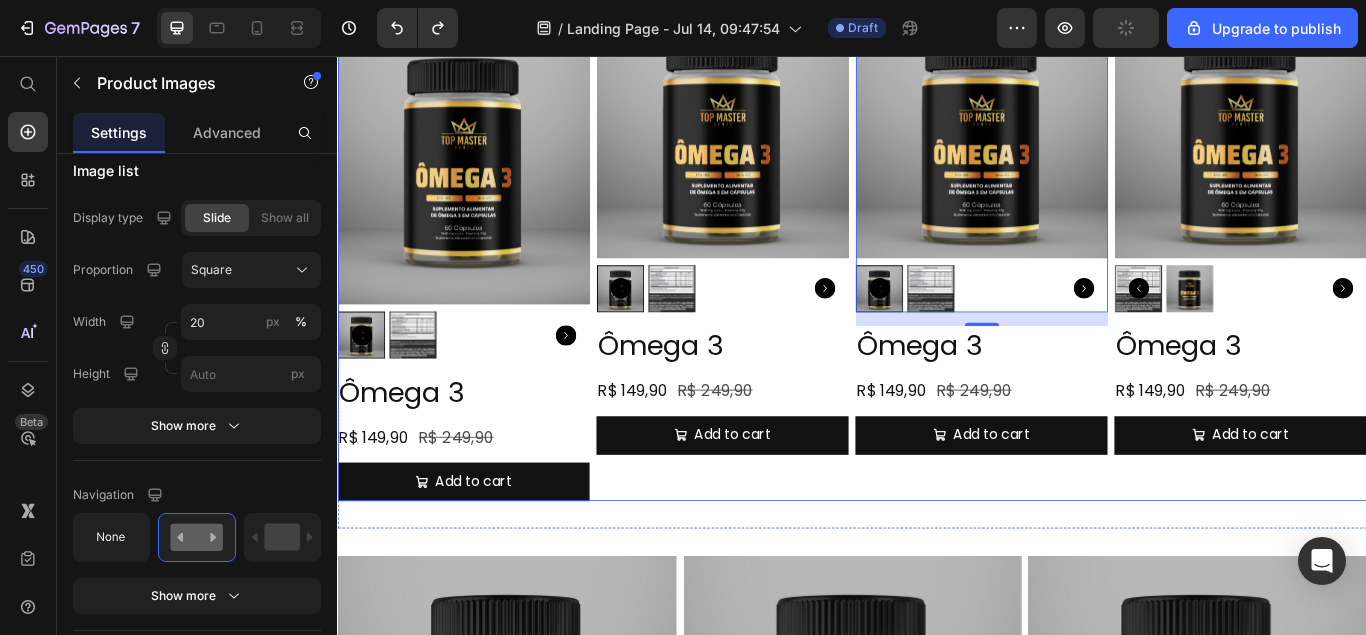 click on "Product Images Ômega 3 Product Title R$ 149,90 Product Price R$ 249,90 Product Price Row
Add to cart Add to Cart Product" at bounding box center (786, 286) 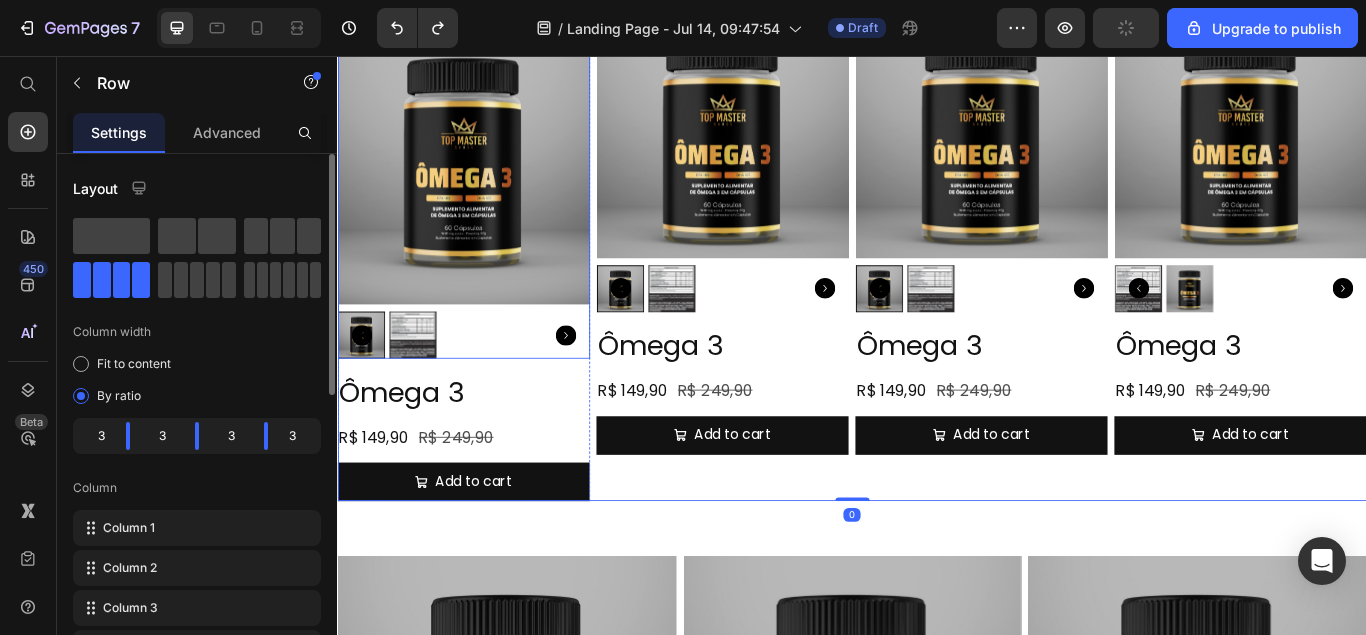 click at bounding box center [484, 172] 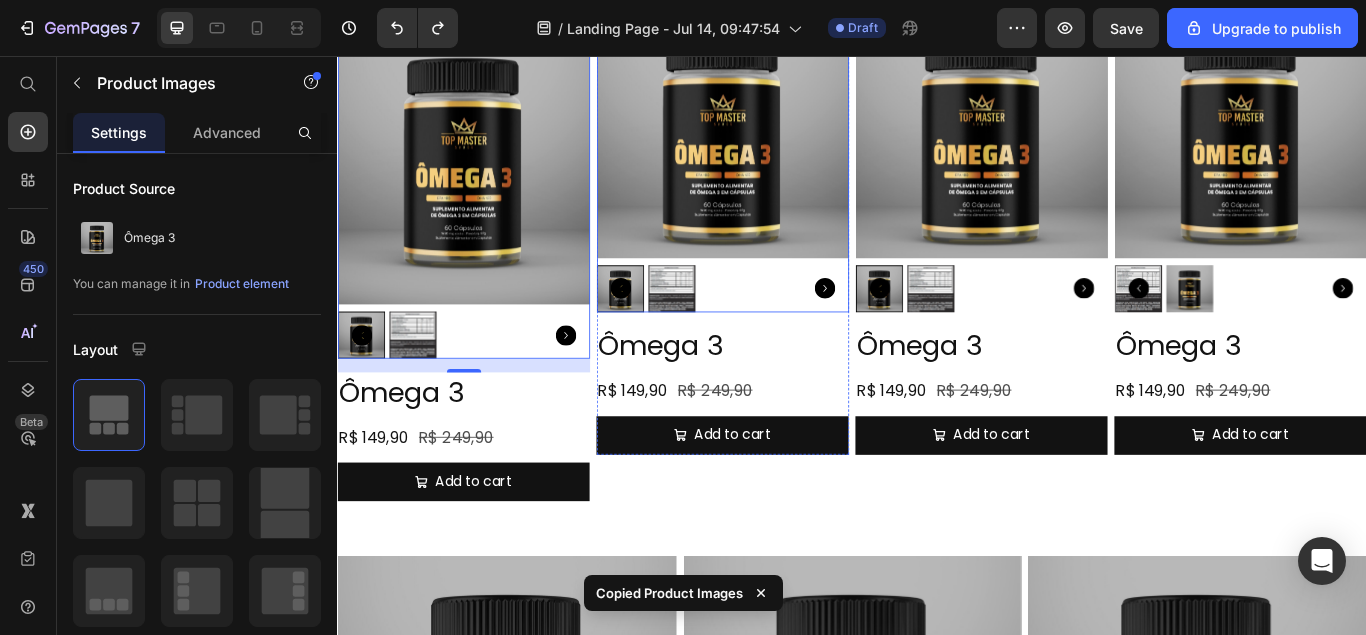 click at bounding box center [786, 145] 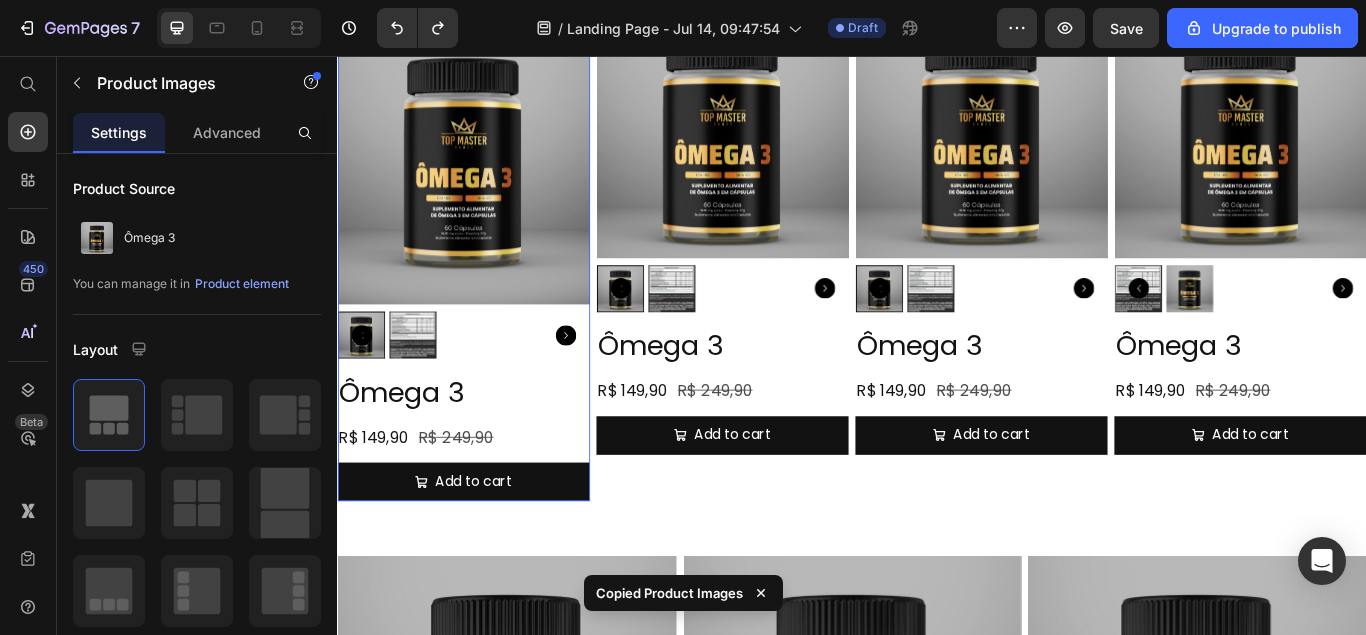 click on "Ômega 3 Product Title R$ 149,90 Product Price R$ 249,90 Product Price Row
Add to cart Add to Cart" at bounding box center (484, 500) 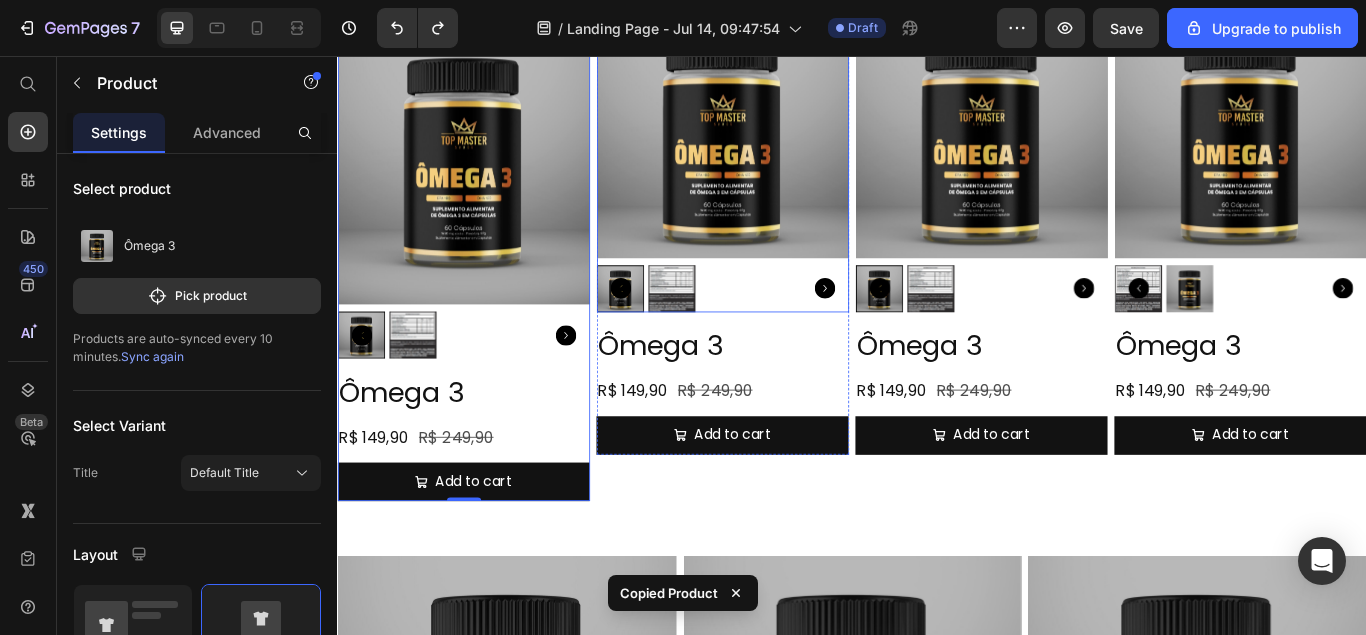 click at bounding box center [786, 145] 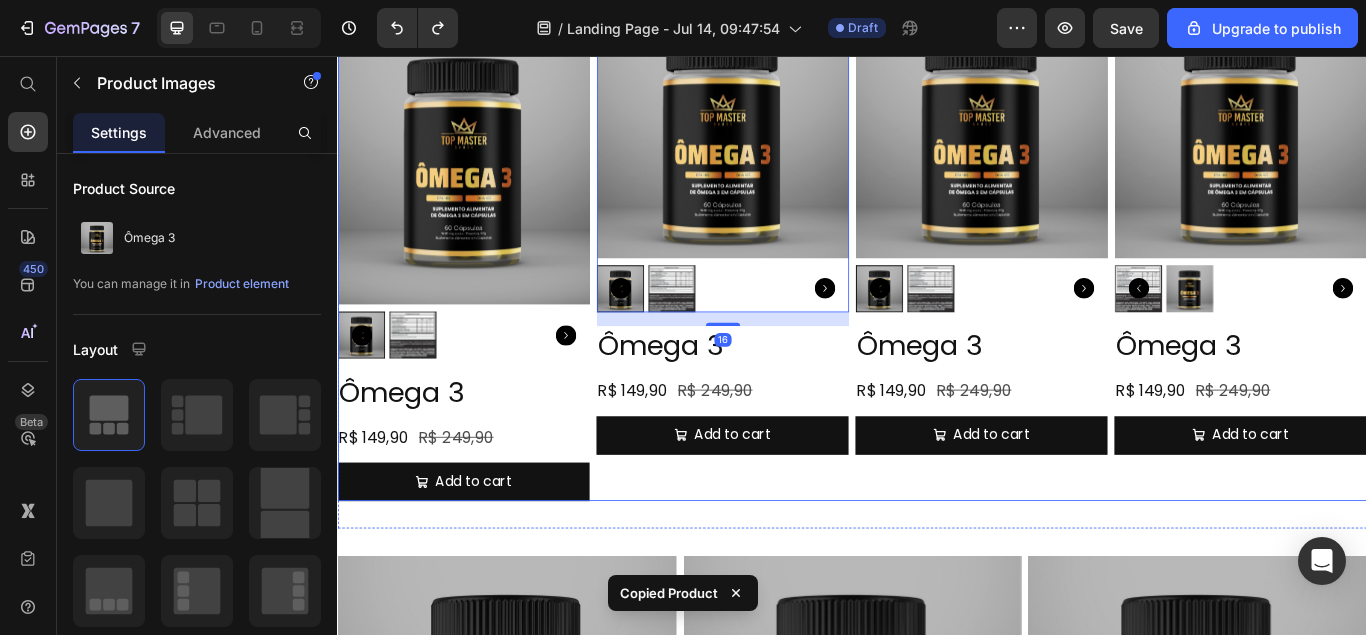 click on "Product Images   16 Ômega 3 Product Title R$ 149,90 Product Price R$ 249,90 Product Price Row
Add to cart Add to Cart Product" at bounding box center [786, 286] 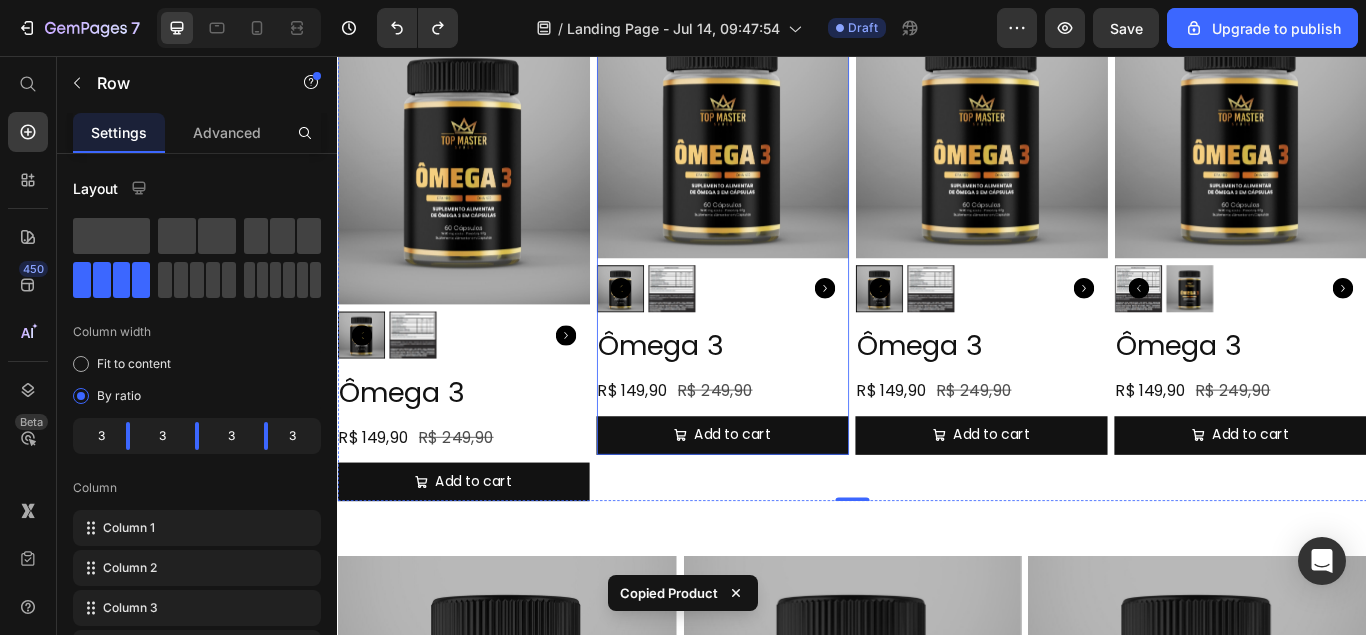 click on "Product Images" at bounding box center [786, 184] 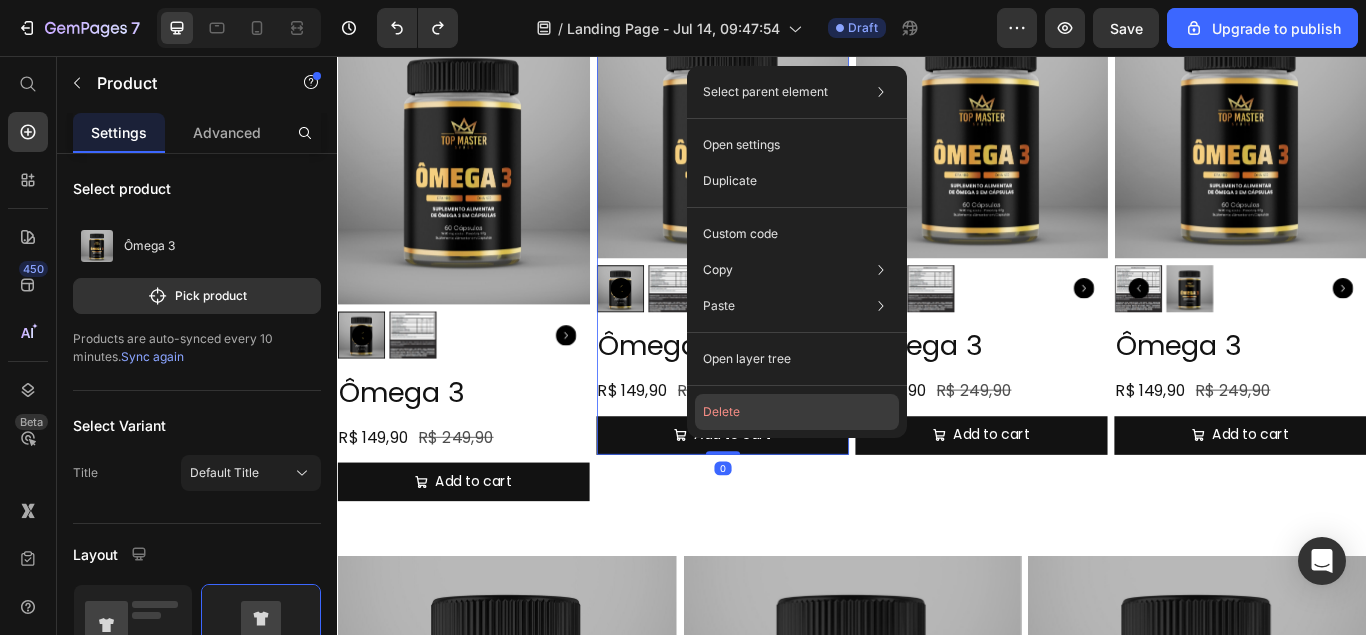 click on "Delete" 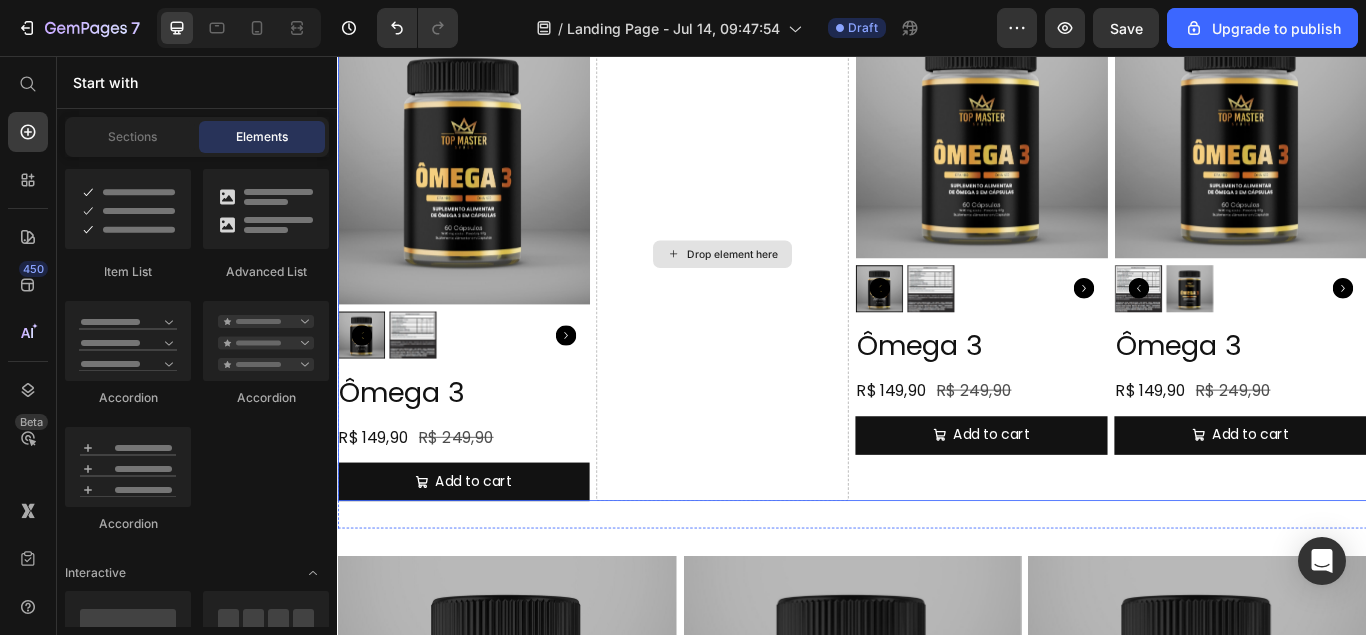 click on "Drop element here" at bounding box center (786, 287) 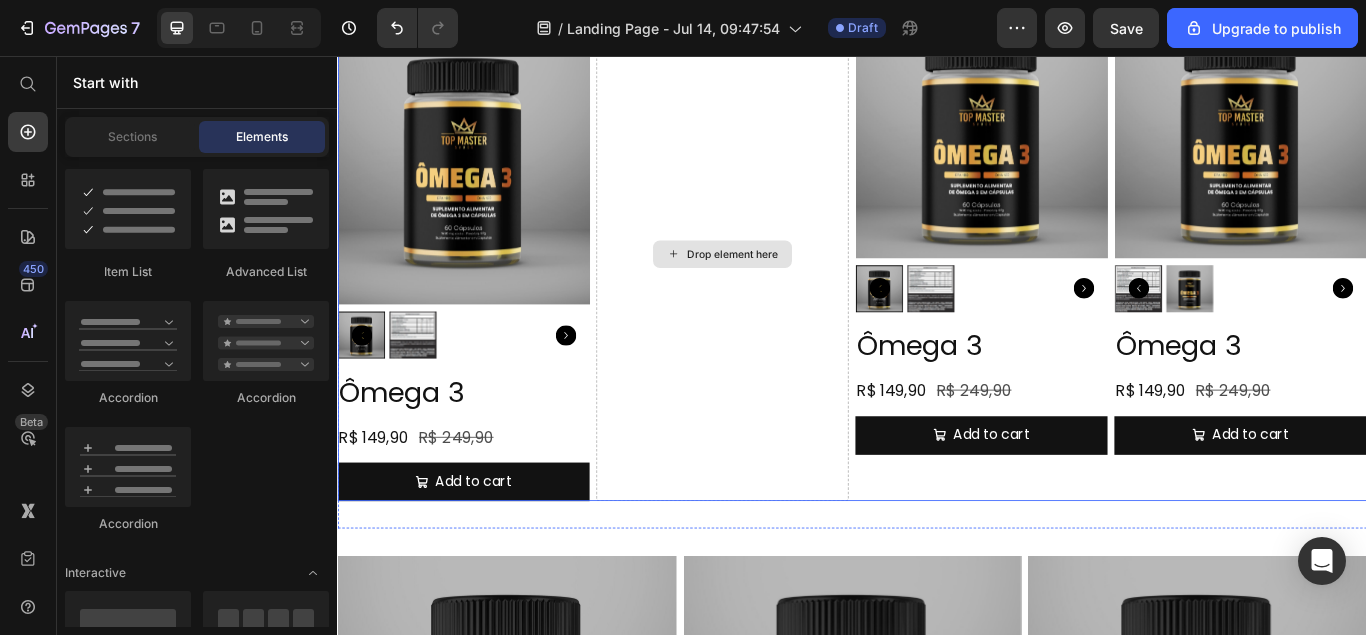 scroll, scrollTop: 1734, scrollLeft: 0, axis: vertical 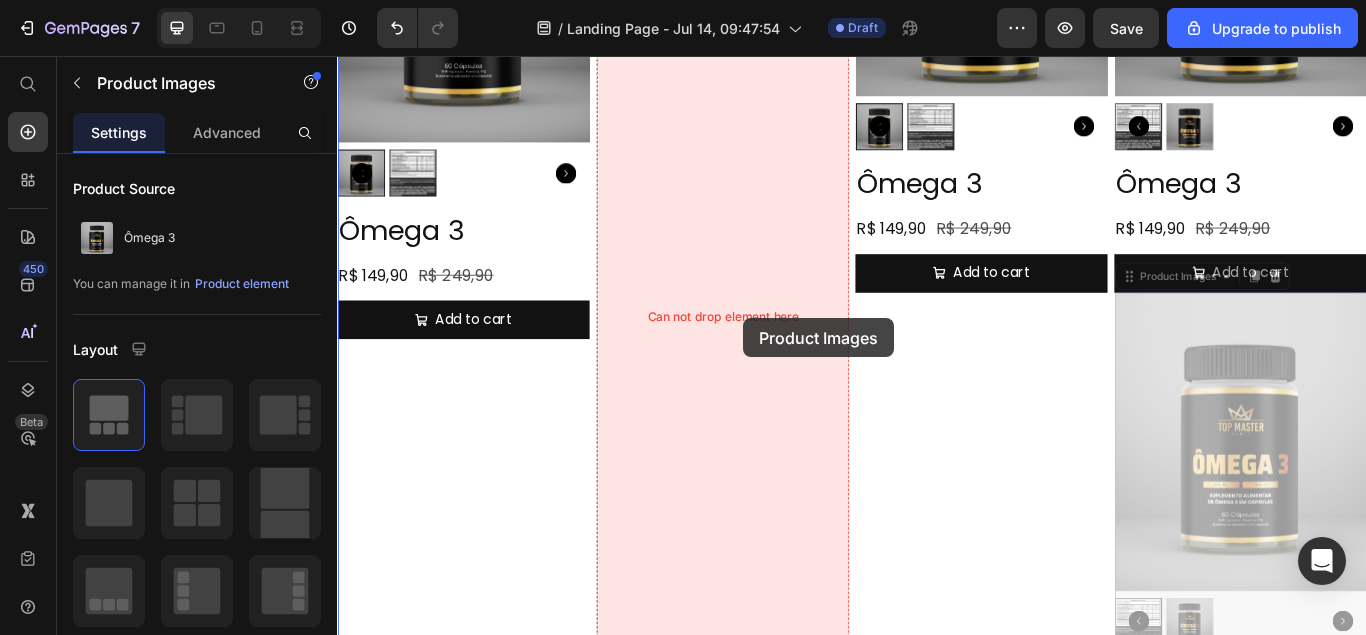 drag, startPoint x: 1180, startPoint y: 369, endPoint x: 743, endPoint y: 318, distance: 439.9659 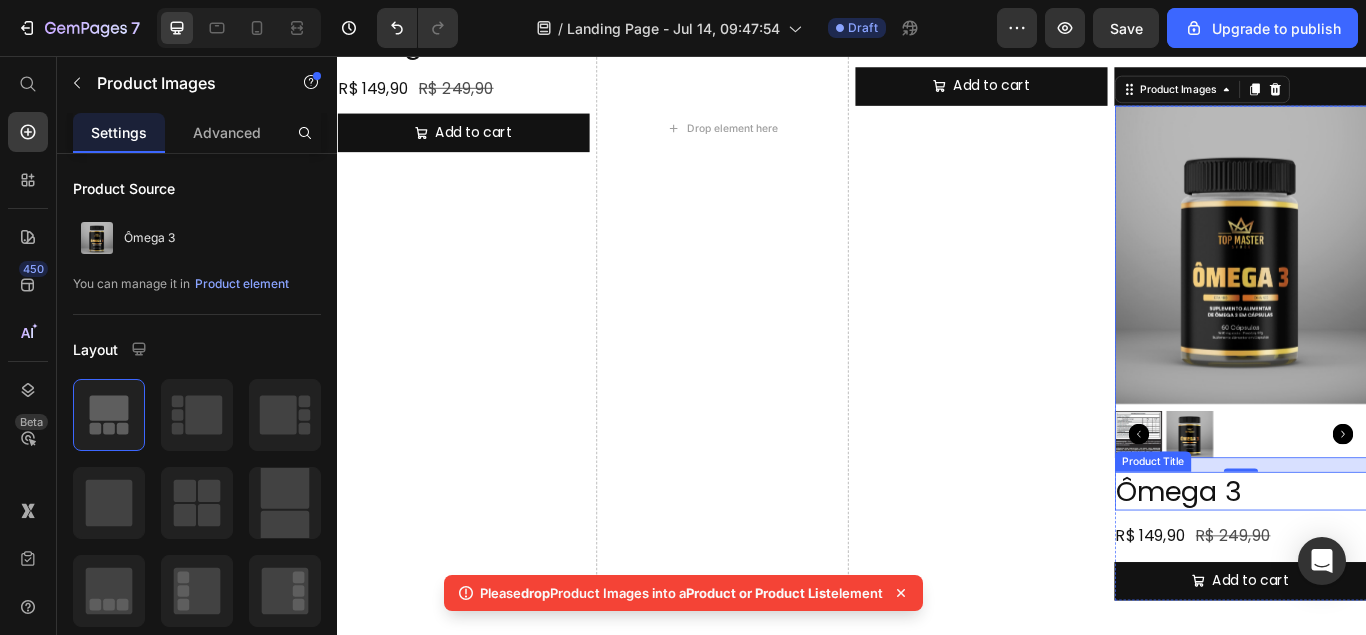 scroll, scrollTop: 1247, scrollLeft: 0, axis: vertical 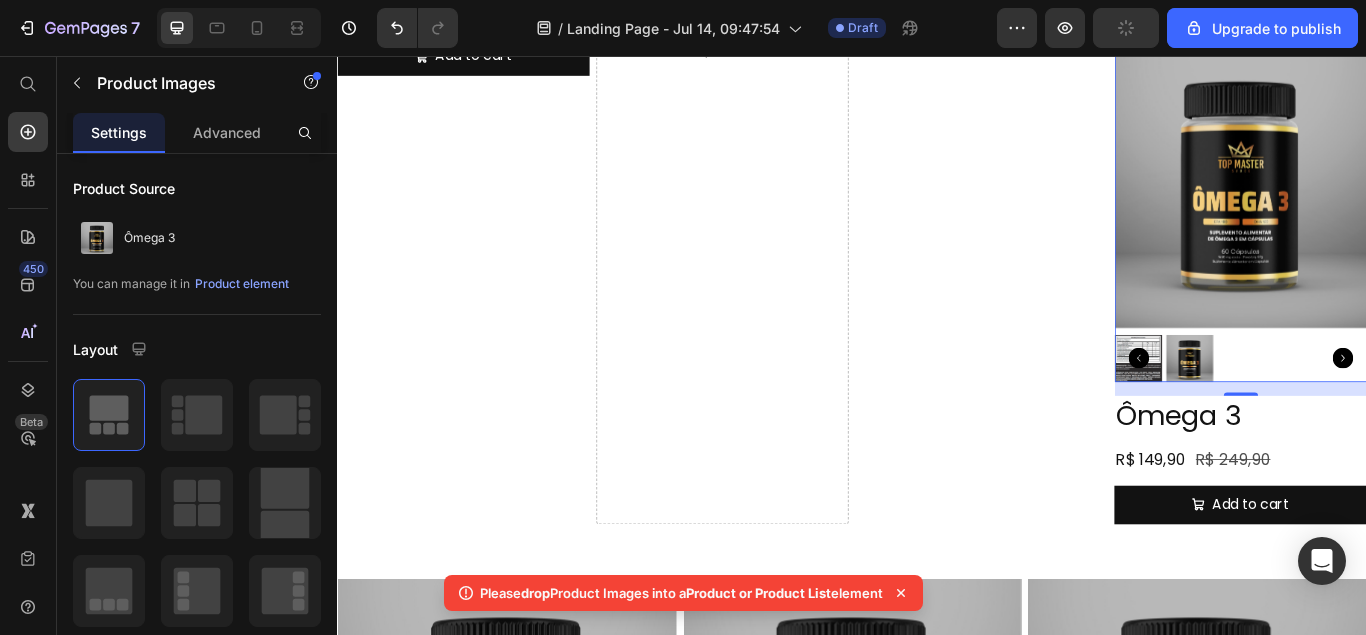 click at bounding box center (1390, 408) 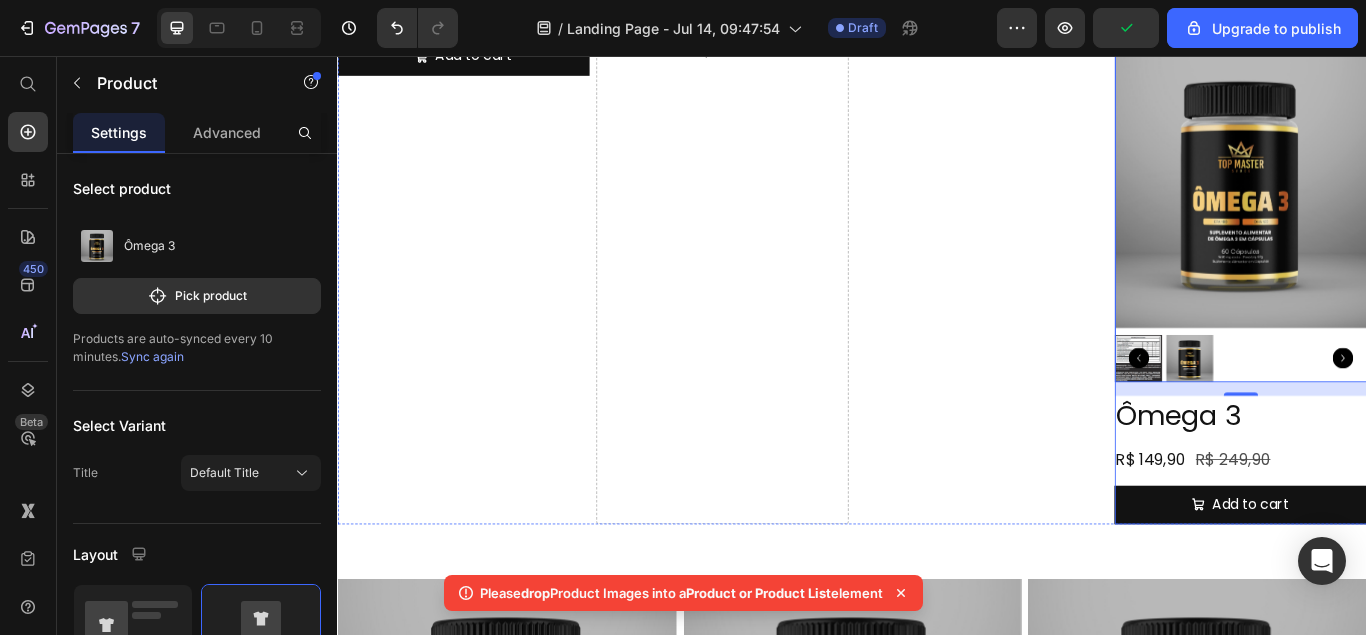click on "Ômega 3 Product Title R$ 149,90 Product Price R$ 249,90 Product Price Row
Add to cart Add to Cart" at bounding box center (1390, 527) 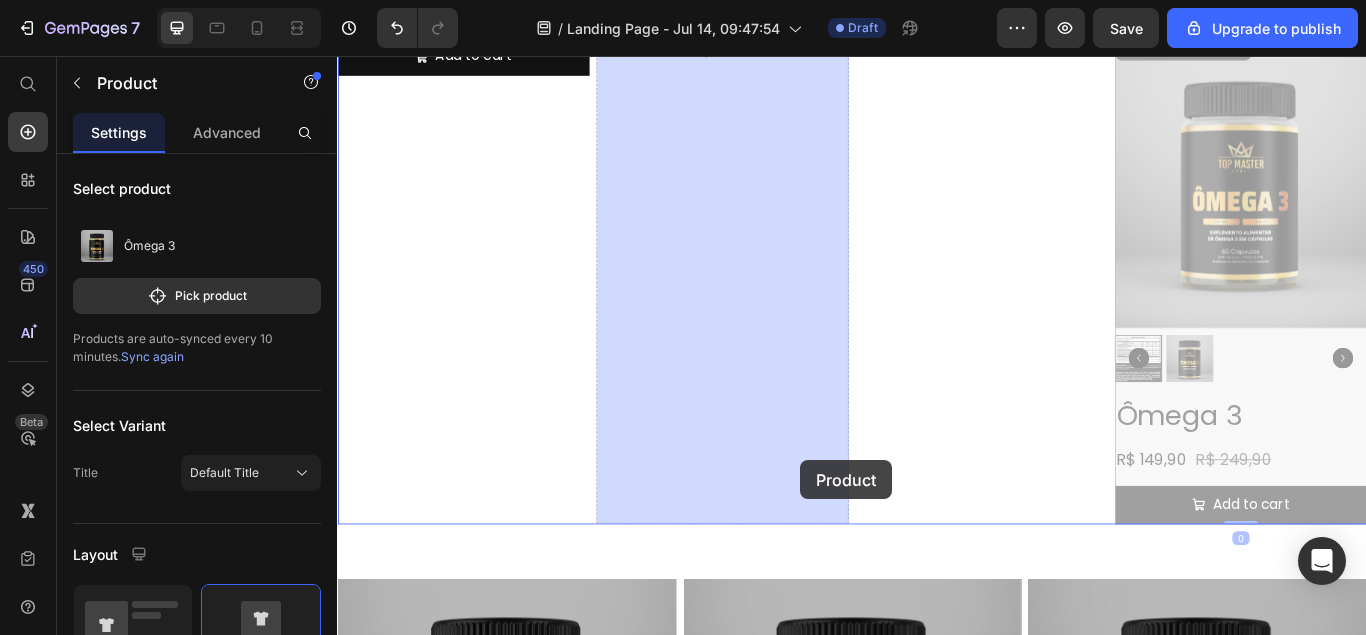 drag, startPoint x: 1394, startPoint y: 549, endPoint x: 803, endPoint y: 460, distance: 597.66376 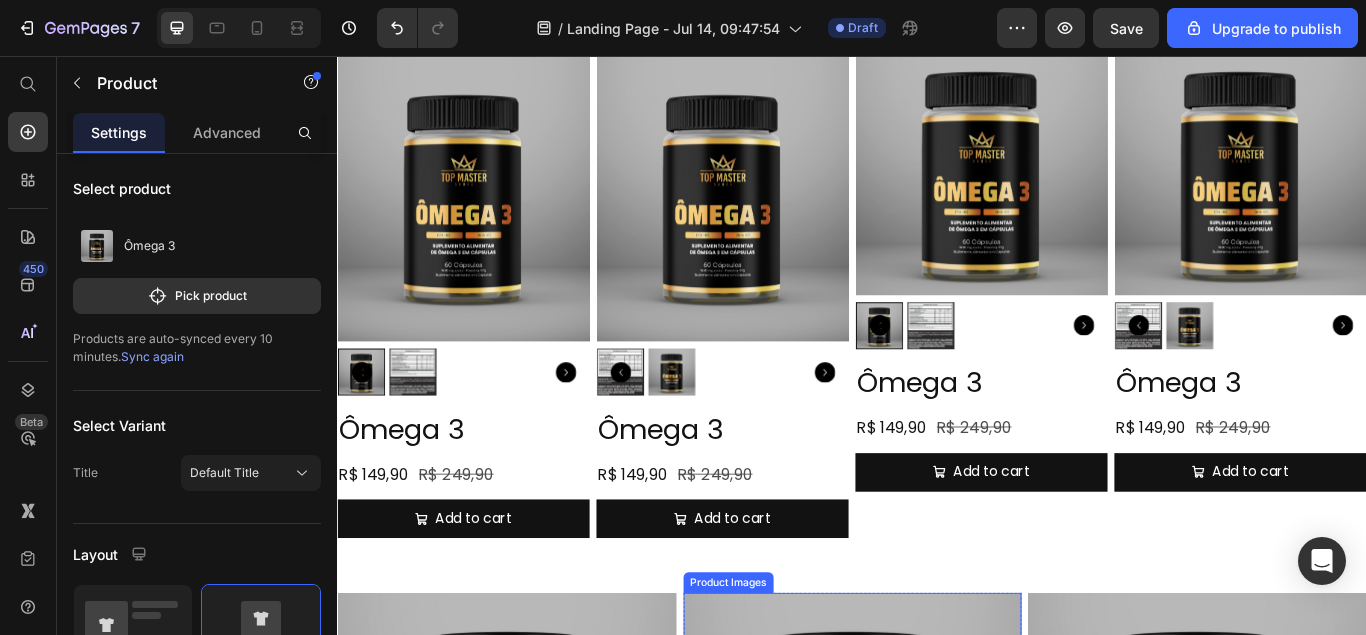 scroll, scrollTop: 839, scrollLeft: 0, axis: vertical 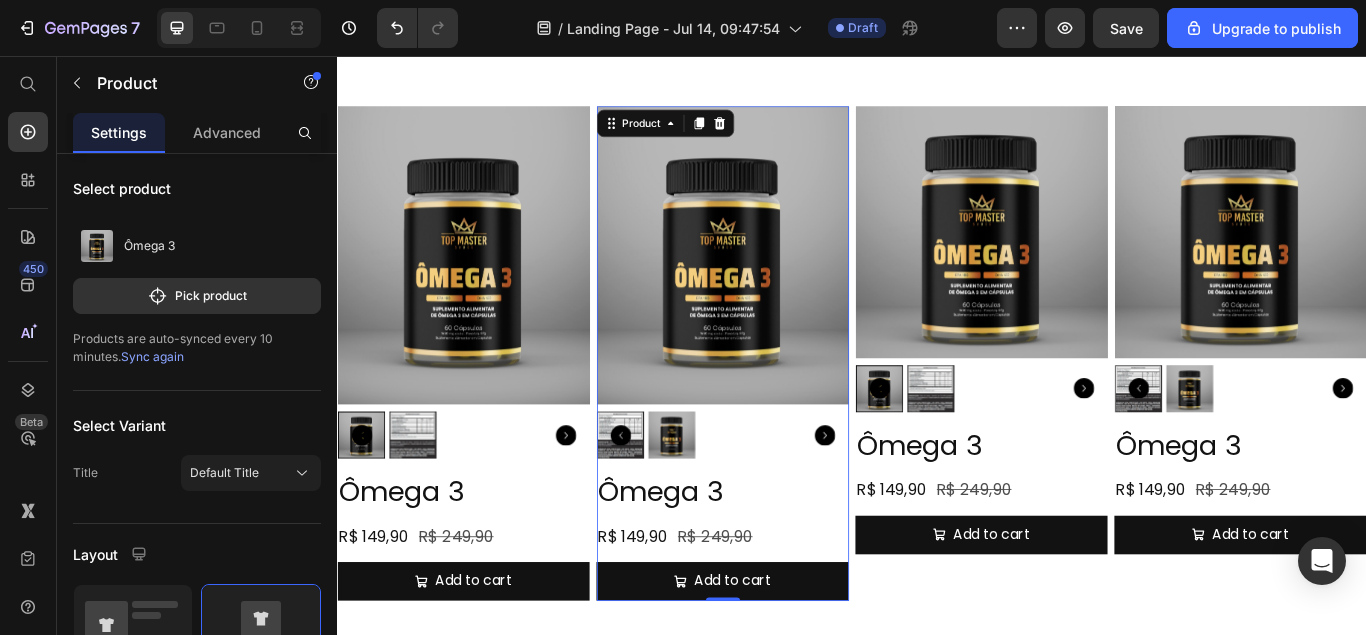 click on "Ômega 3 Product Title R$ 149,90 Product Price R$ 249,90 Product Price Row
Add to cart Add to Cart" at bounding box center (786, 616) 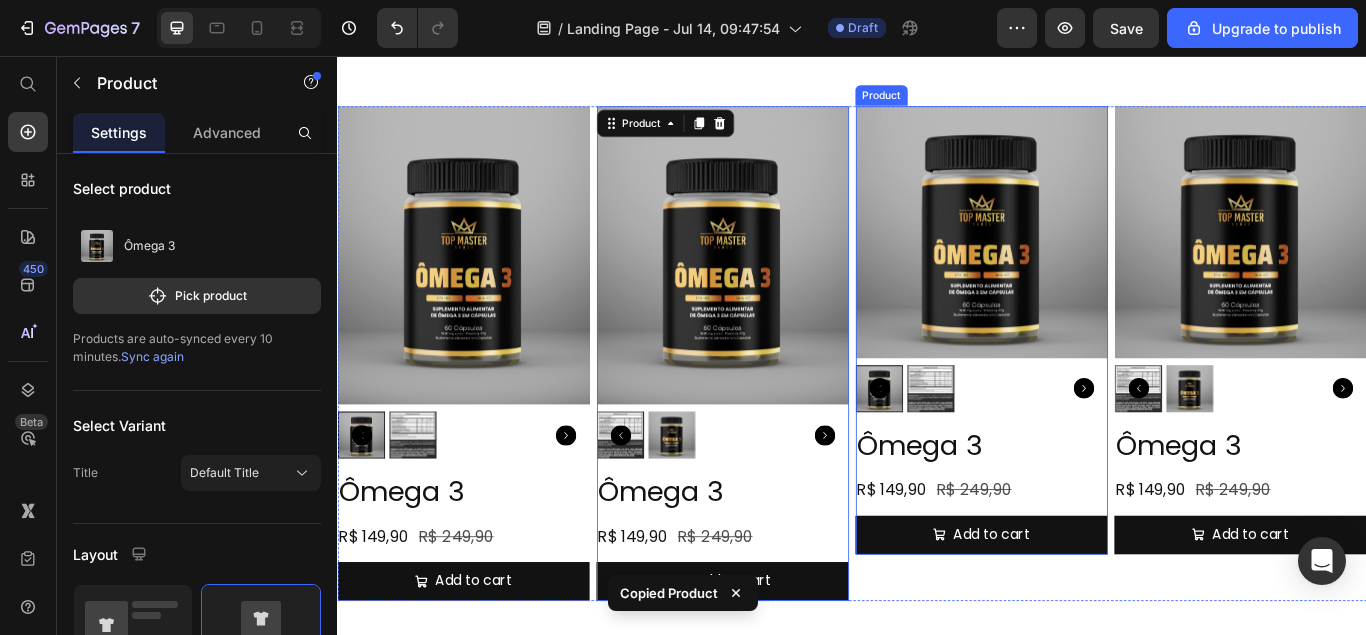 click on "Ômega 3 Product Title R$ 149,90 Product Price R$ 249,90 Product Price Row
Add to cart Add to Cart" at bounding box center (1088, 562) 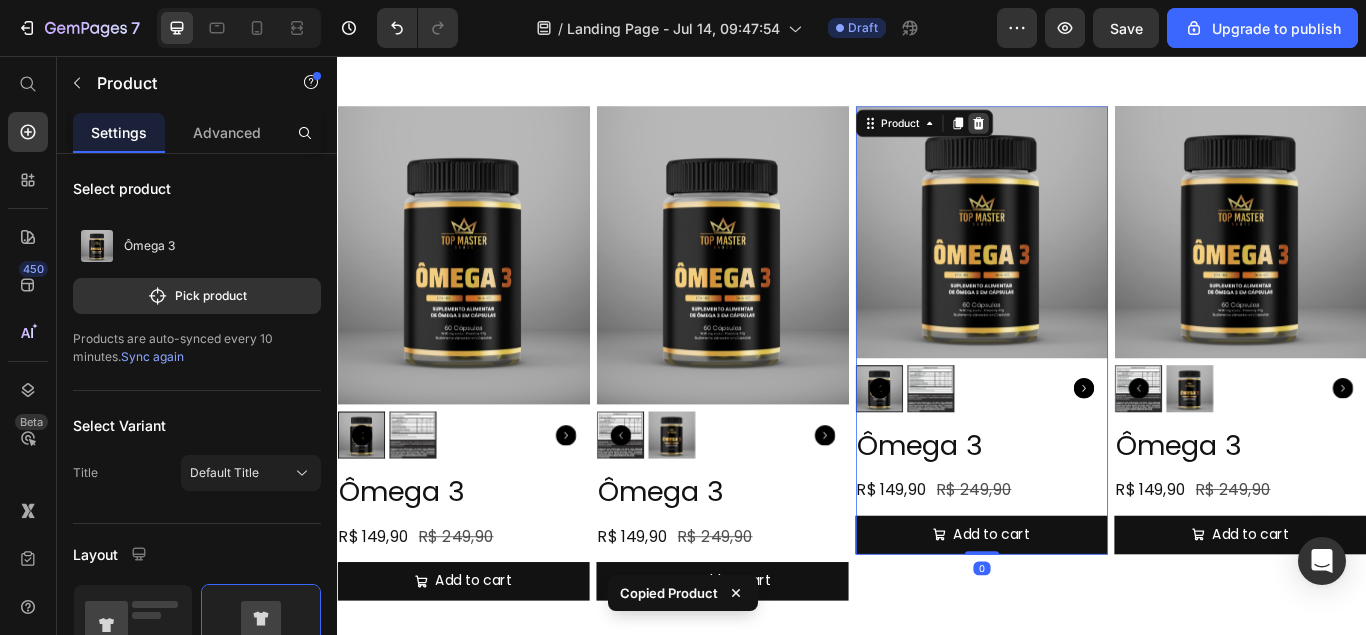 click 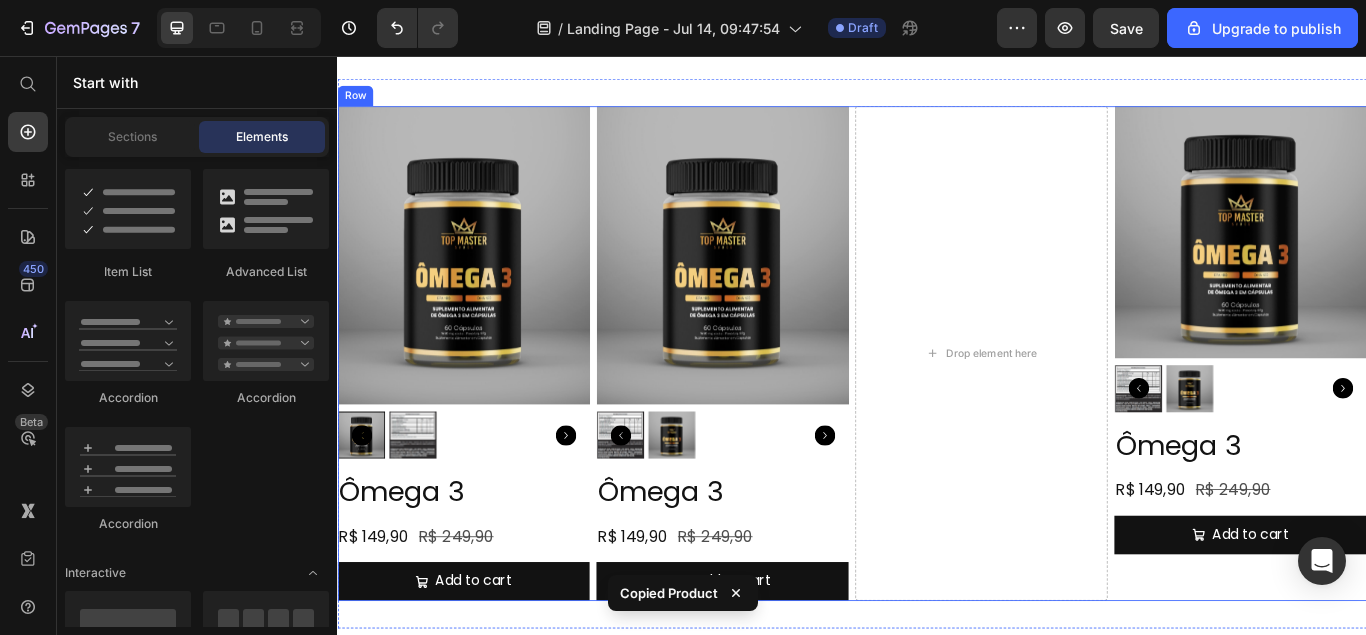 click on "Drop element here" at bounding box center (1088, 402) 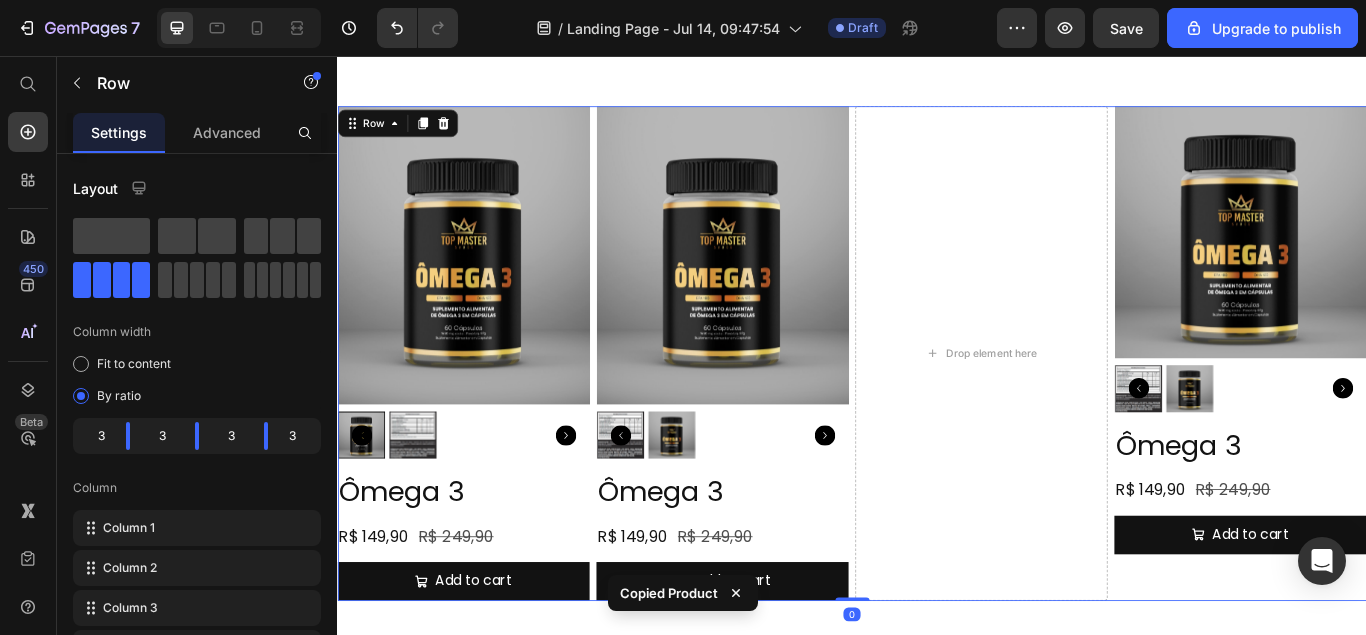 click on "Drop element here" at bounding box center (1088, 403) 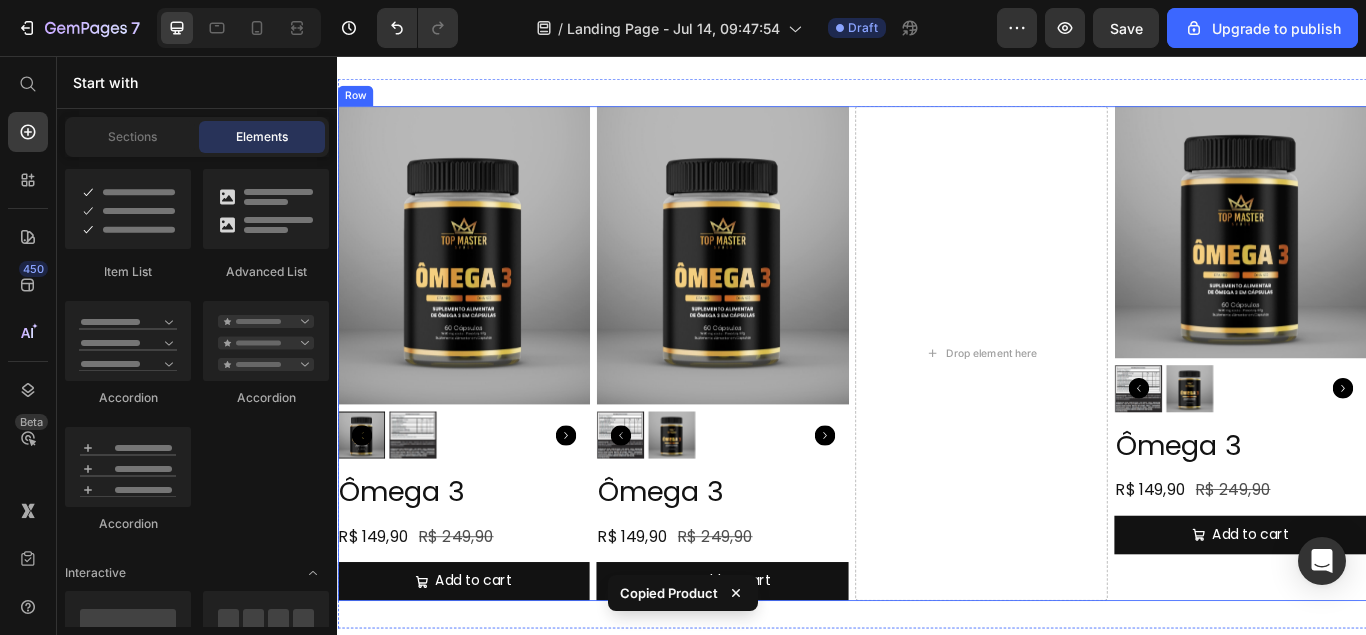 click on "Drop element here" at bounding box center (1088, 403) 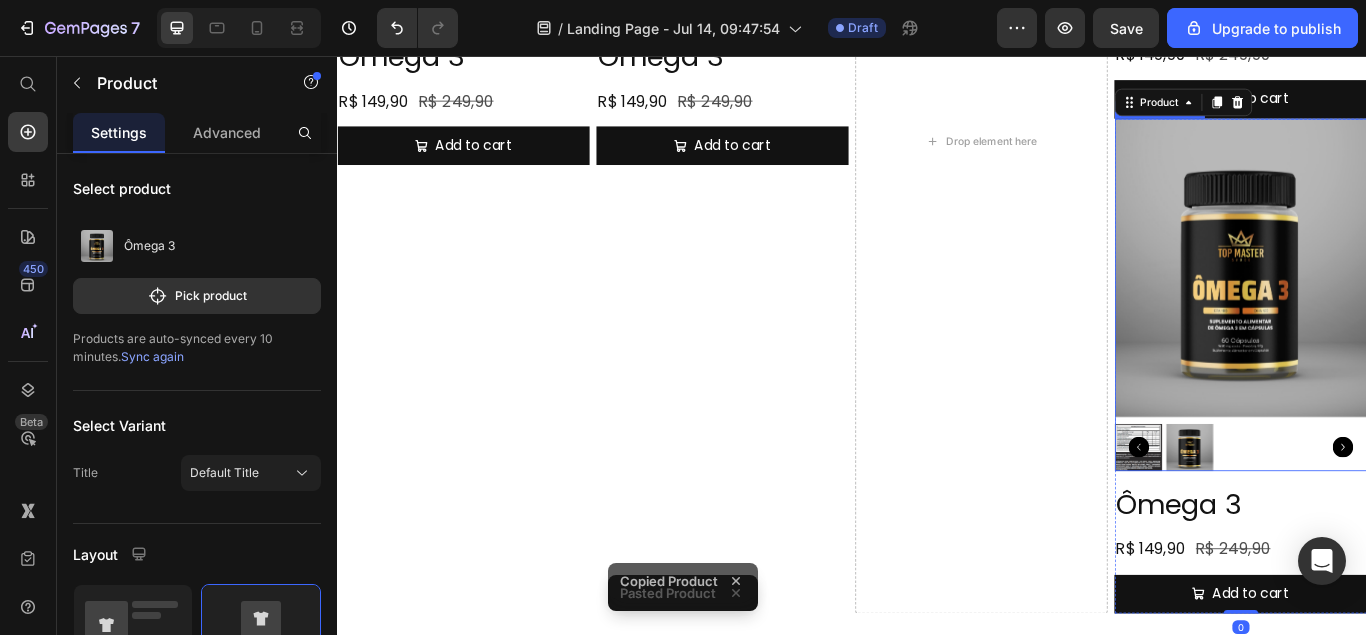 scroll, scrollTop: 1144, scrollLeft: 0, axis: vertical 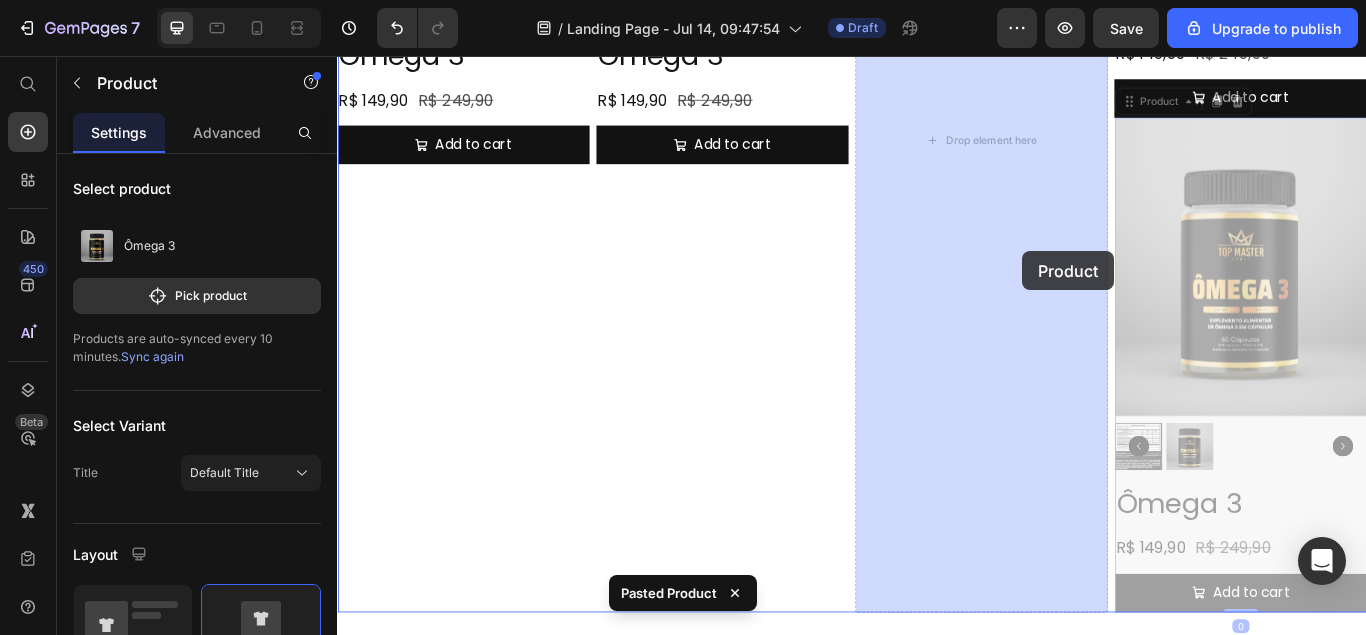 drag, startPoint x: 1290, startPoint y: 651, endPoint x: 1226, endPoint y: 453, distance: 208.08652 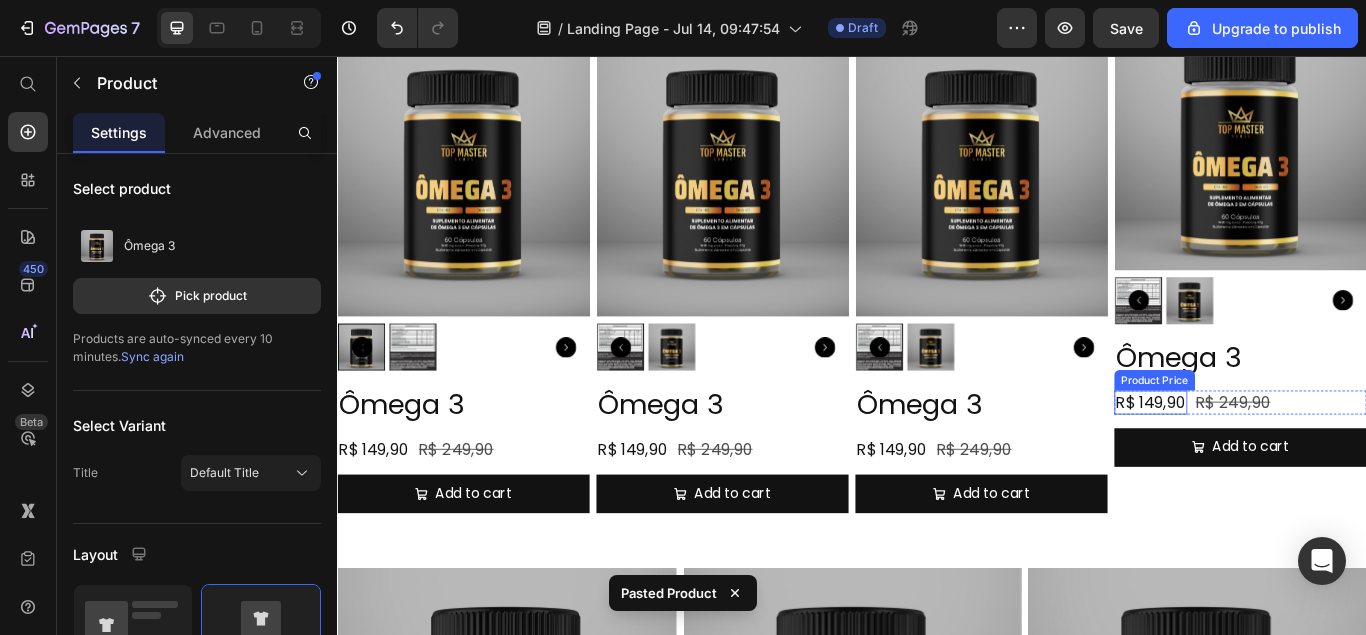 scroll, scrollTop: 736, scrollLeft: 0, axis: vertical 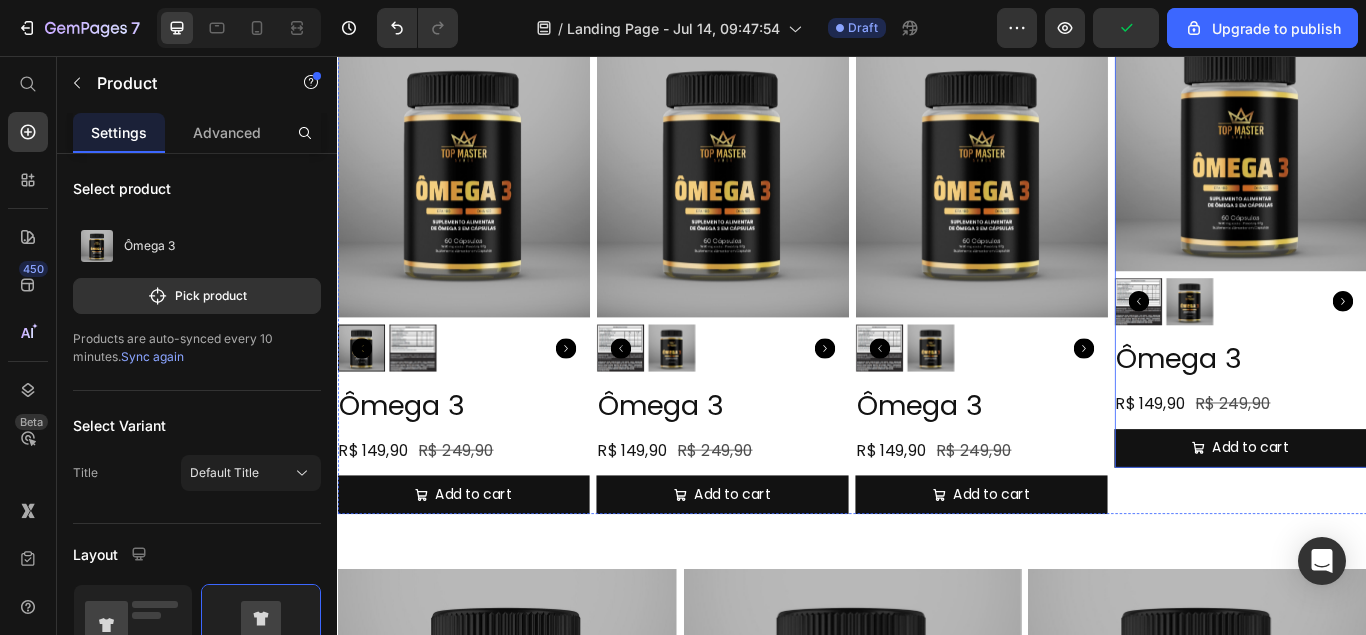 click on "Ômega 3 Product Title R$ 149,90 Product Price R$ 249,90 Product Price Row
Add to cart Add to Cart" at bounding box center [1390, 461] 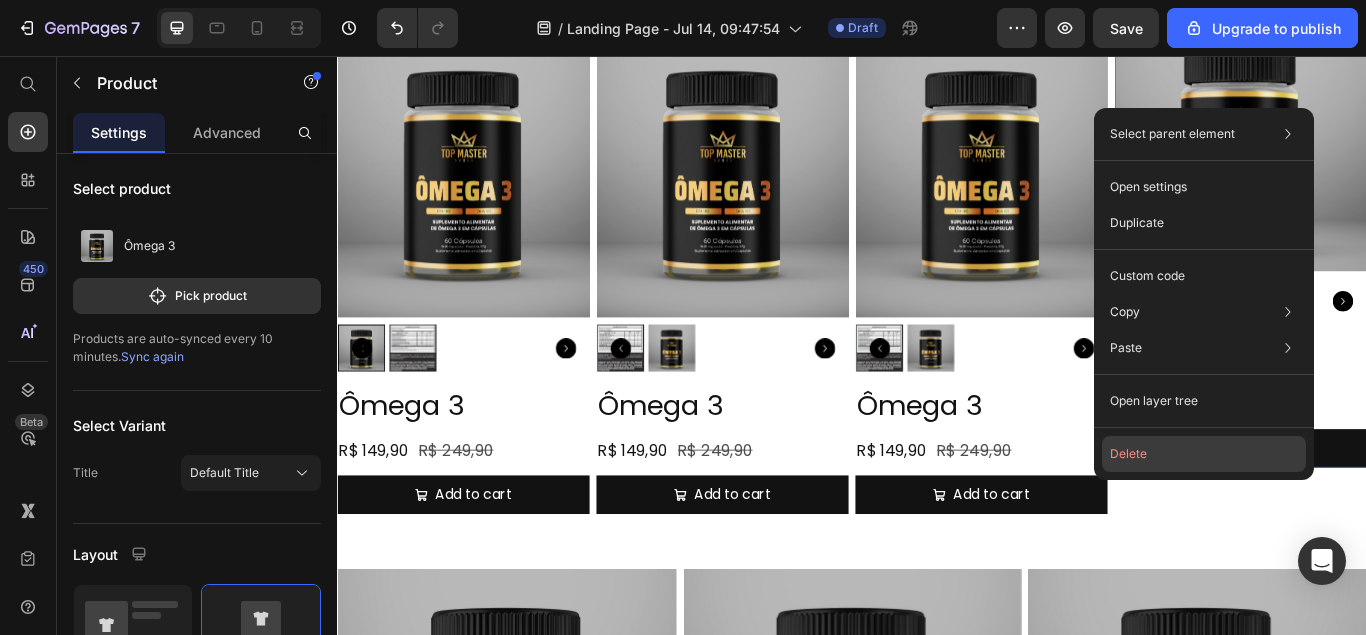 click on "Delete" 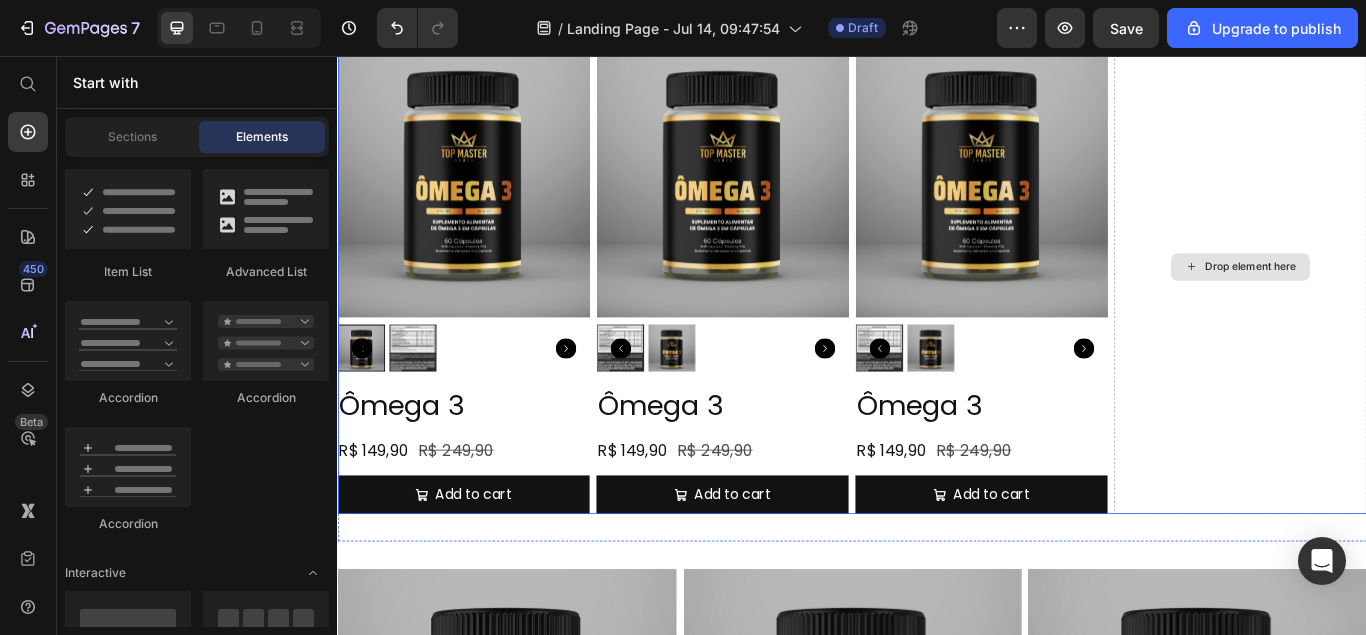 click on "Drop element here" at bounding box center [1402, 302] 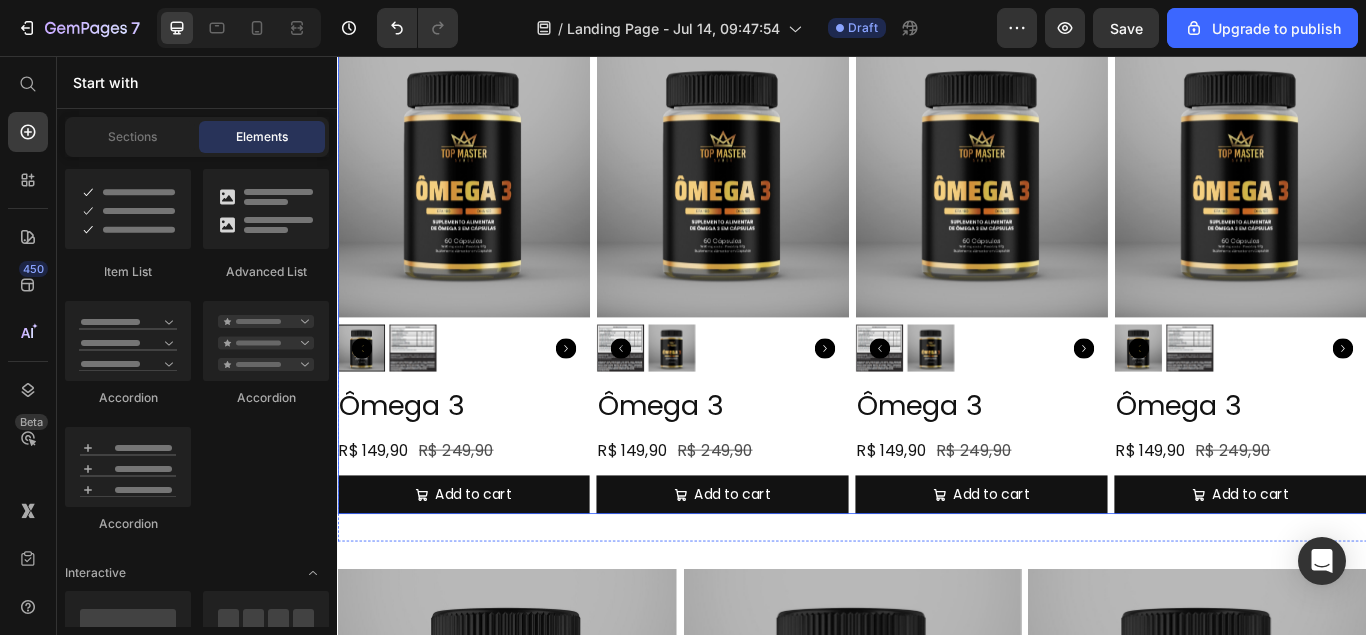 scroll, scrollTop: 0, scrollLeft: 0, axis: both 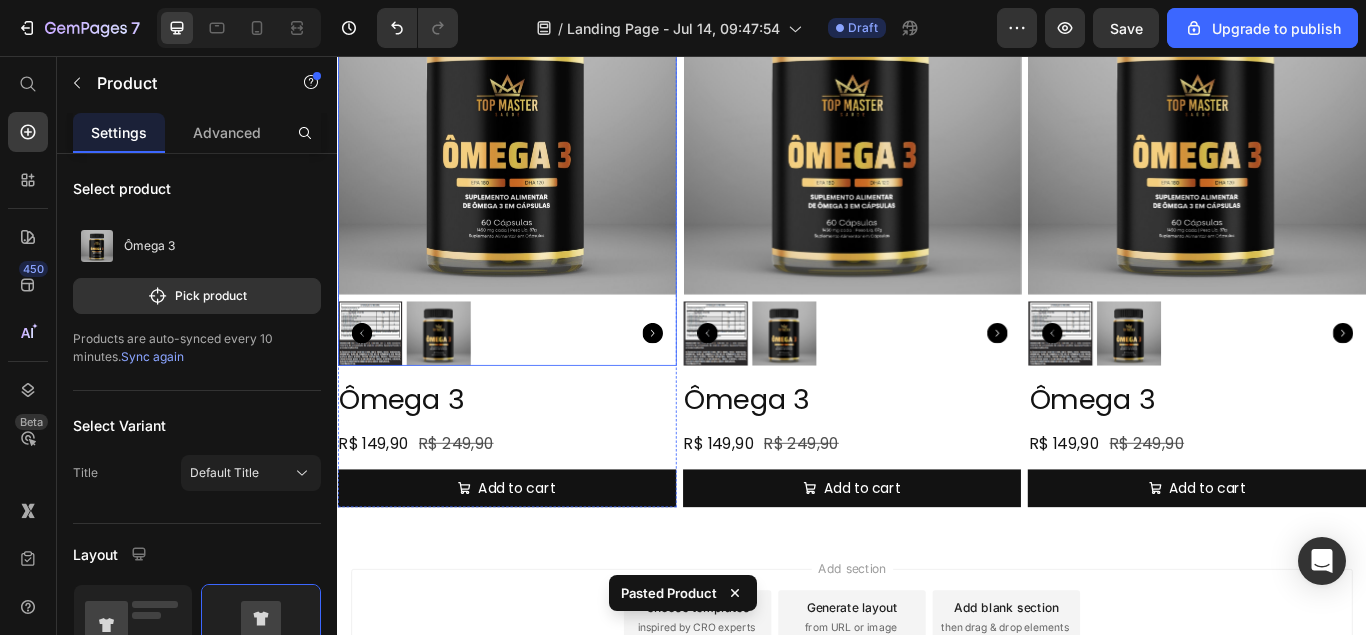 click at bounding box center (534, 136) 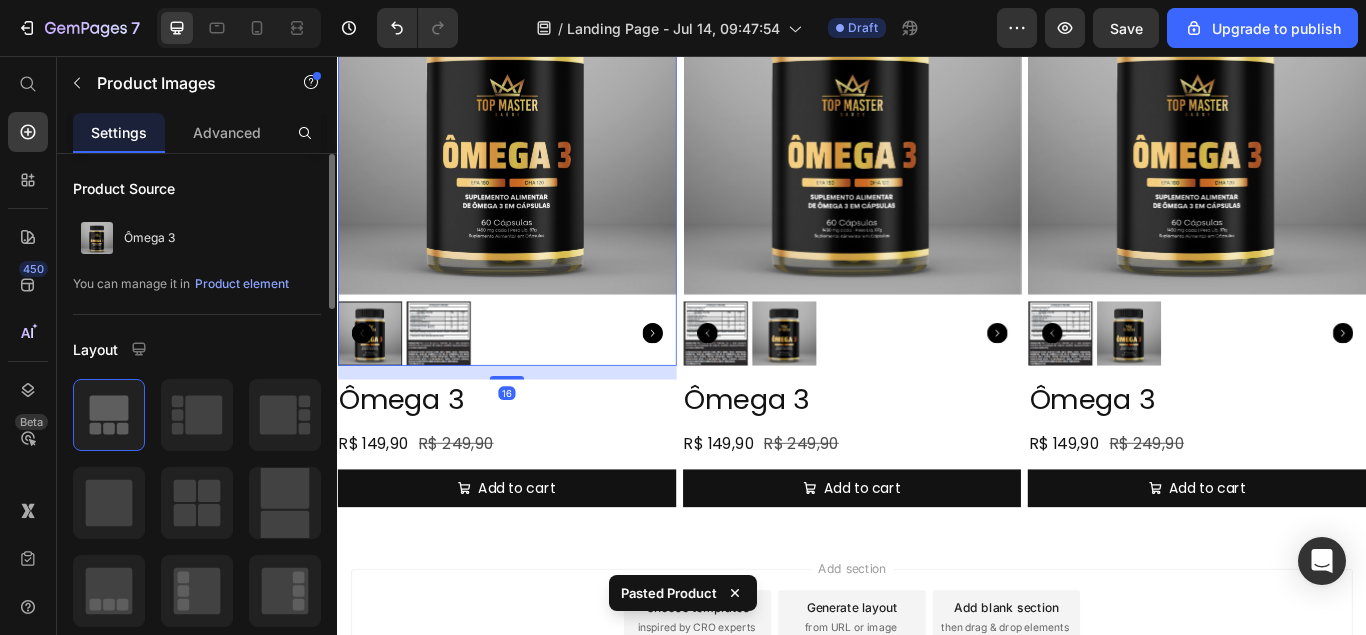 scroll, scrollTop: 510, scrollLeft: 0, axis: vertical 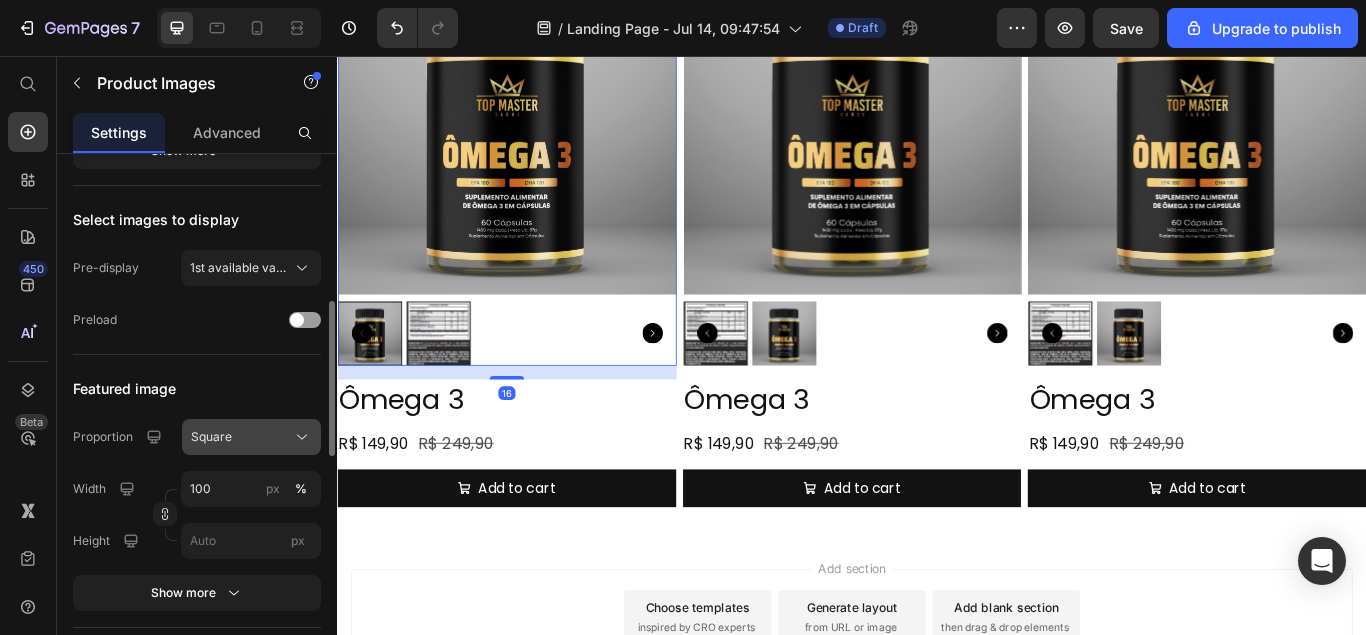 click on "Square" at bounding box center [251, 437] 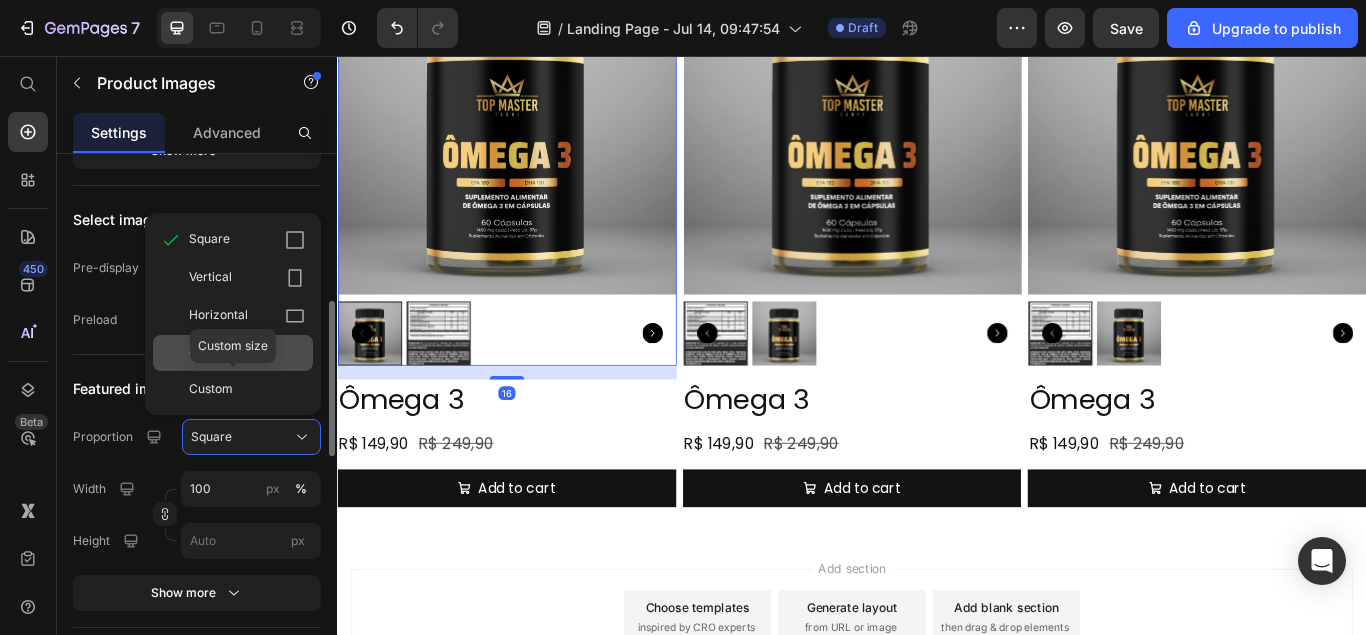click on "Original" at bounding box center [247, 353] 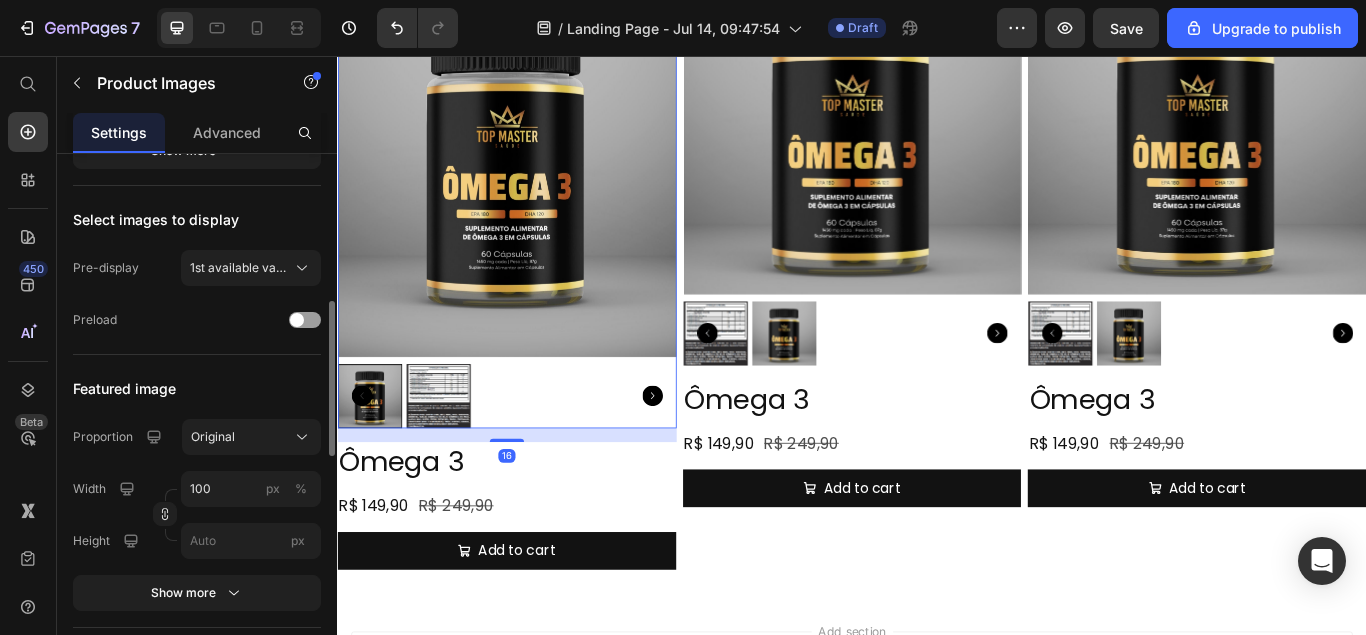 type 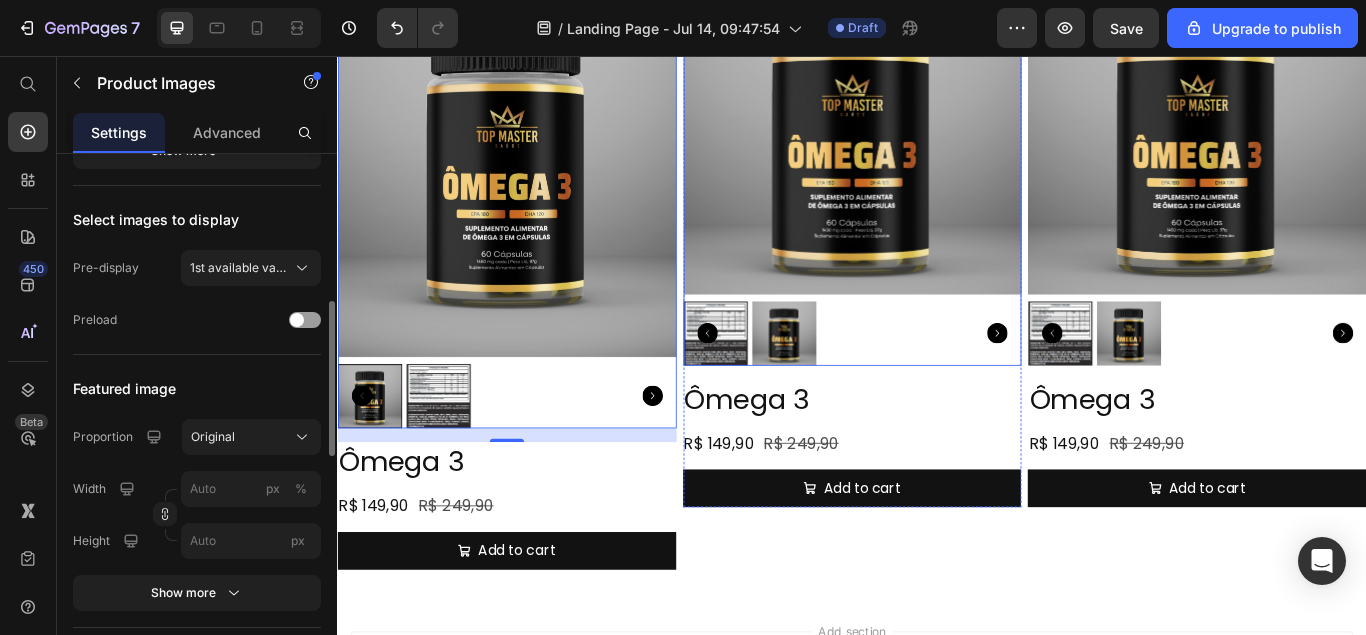 click at bounding box center (937, 136) 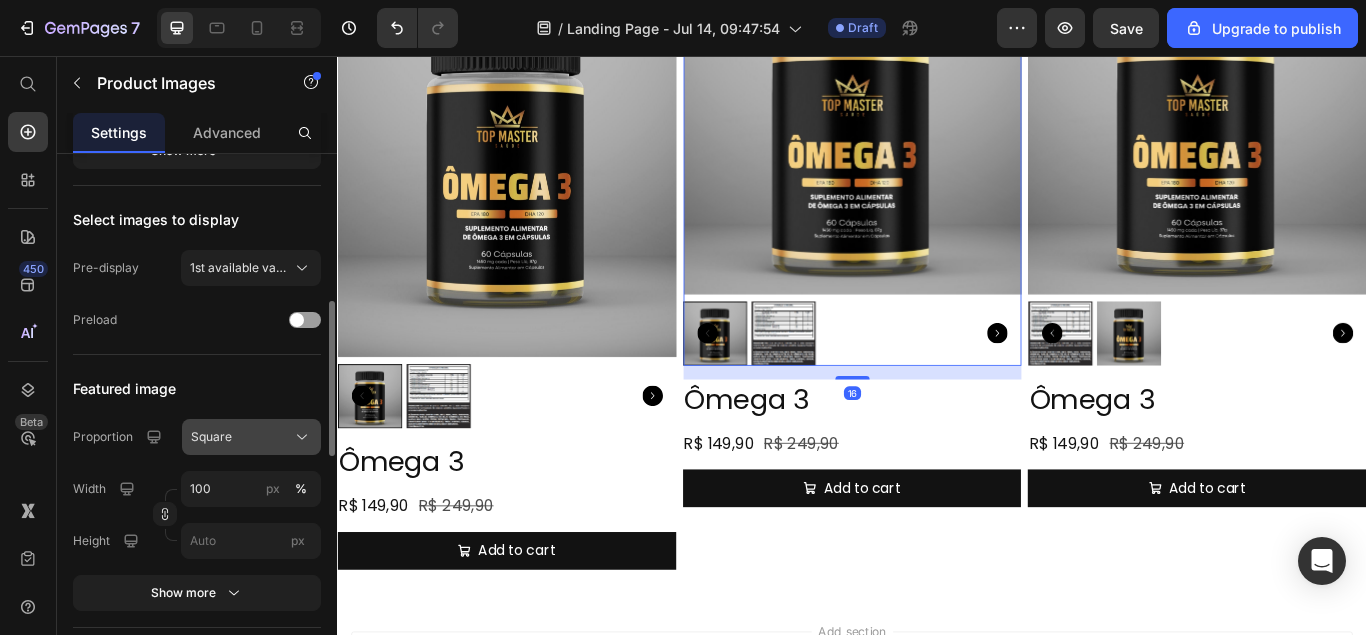 click on "Square" 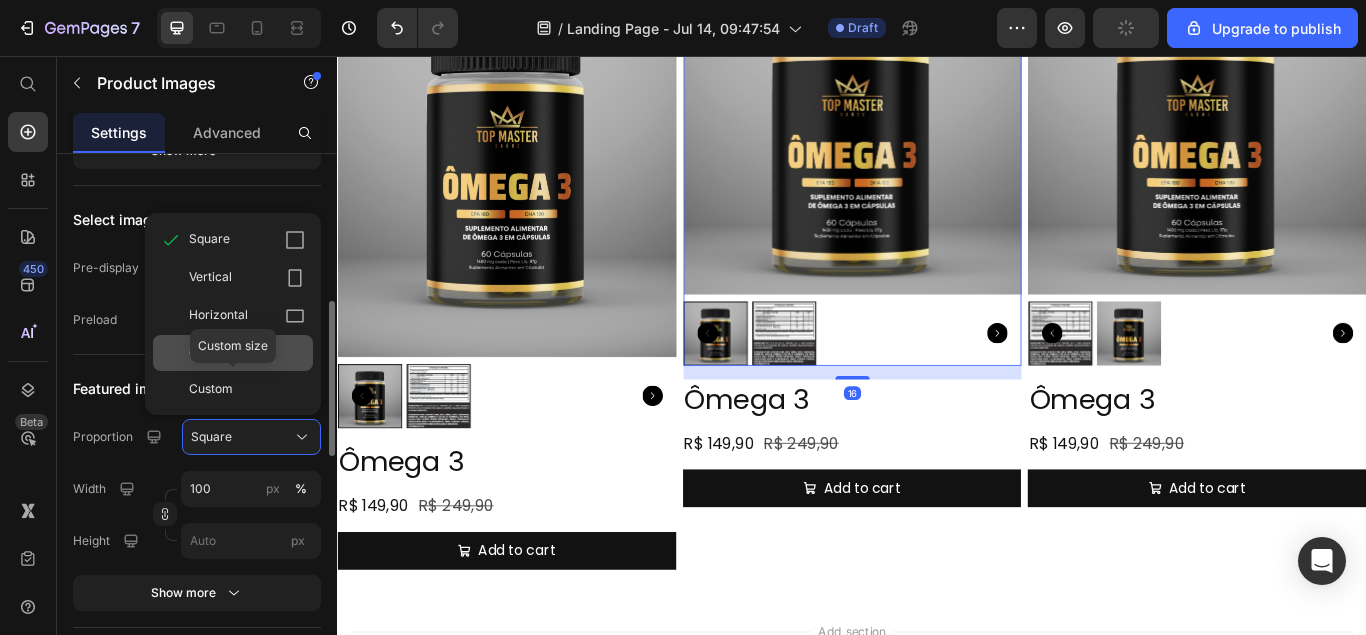 click on "Original" at bounding box center [247, 353] 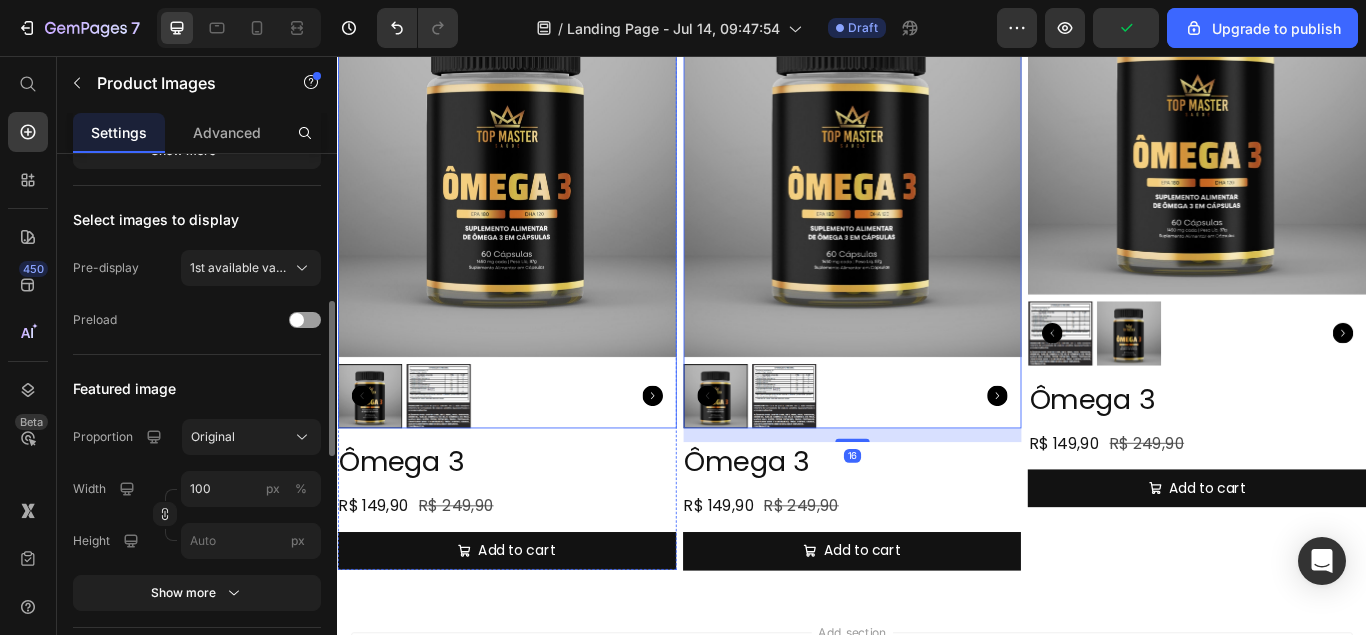 type 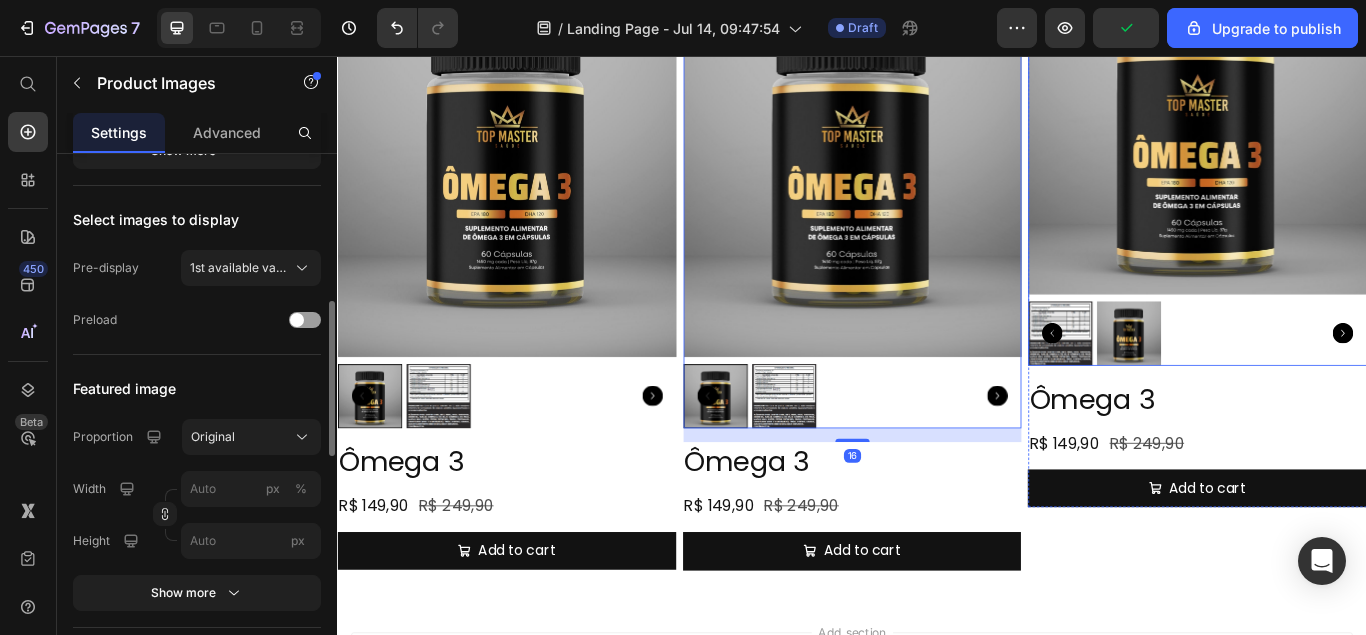 click at bounding box center [1339, 136] 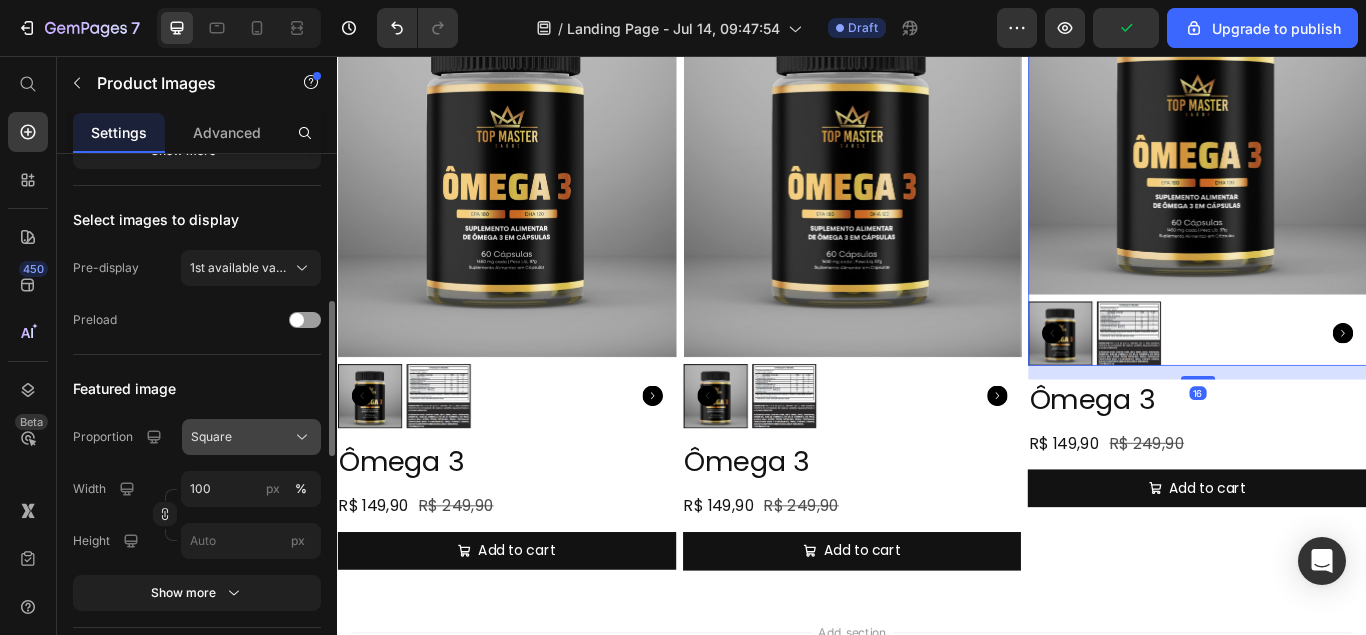 click on "Square" 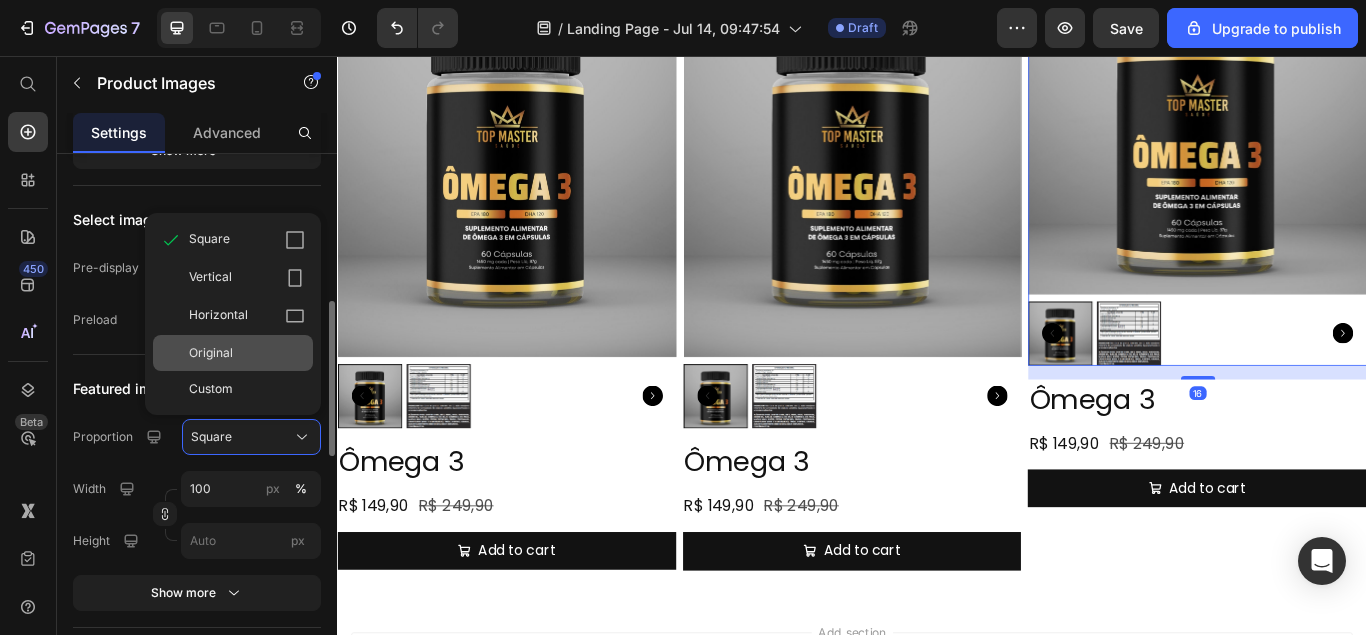 click on "Original" at bounding box center [211, 353] 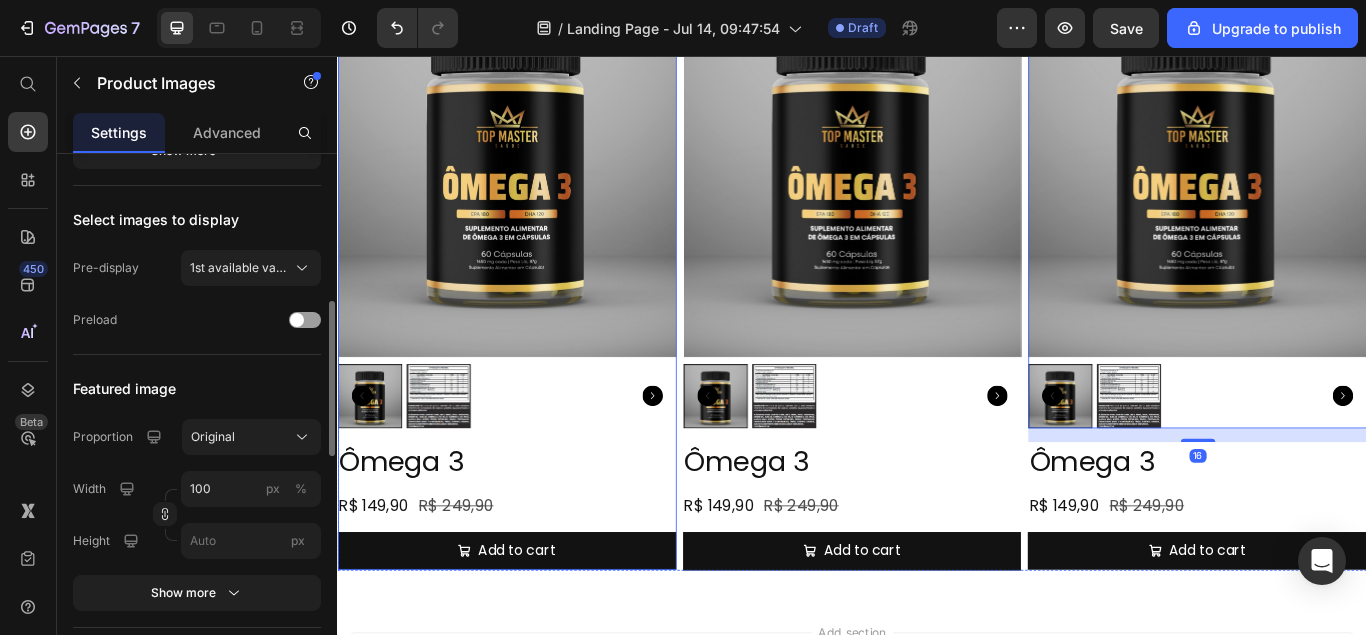 type 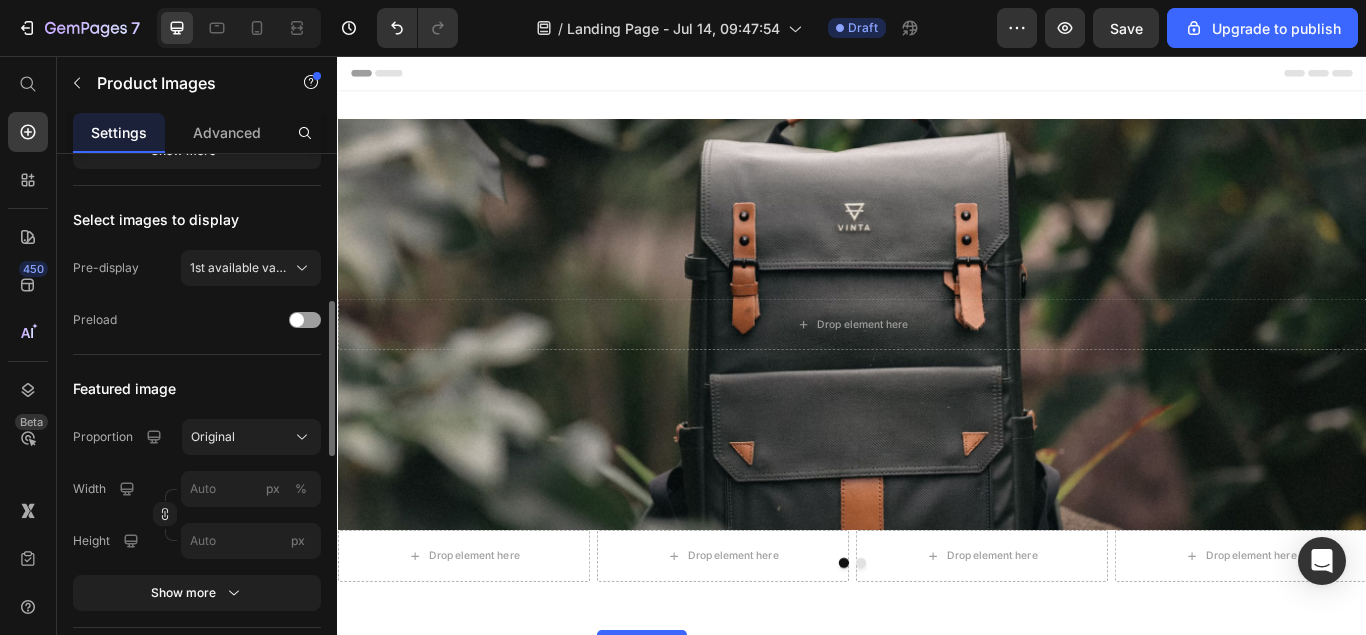 scroll, scrollTop: 0, scrollLeft: 0, axis: both 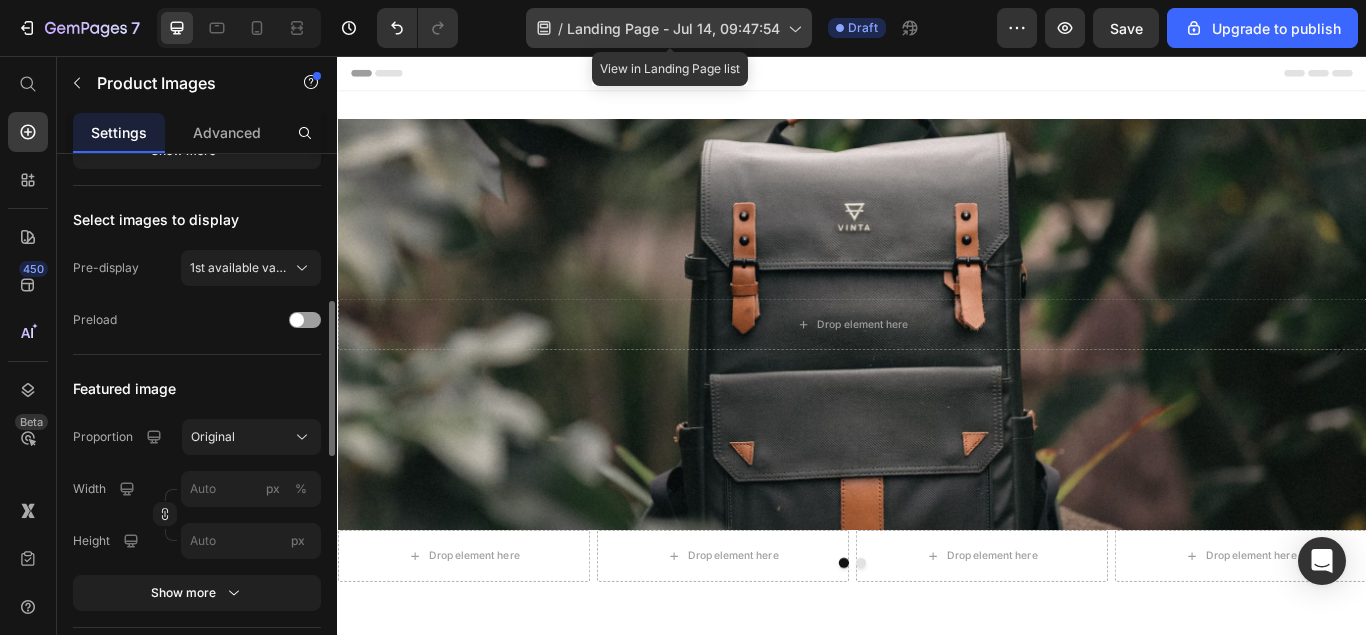 click on "Landing Page - Jul 14, 09:47:54" at bounding box center (673, 28) 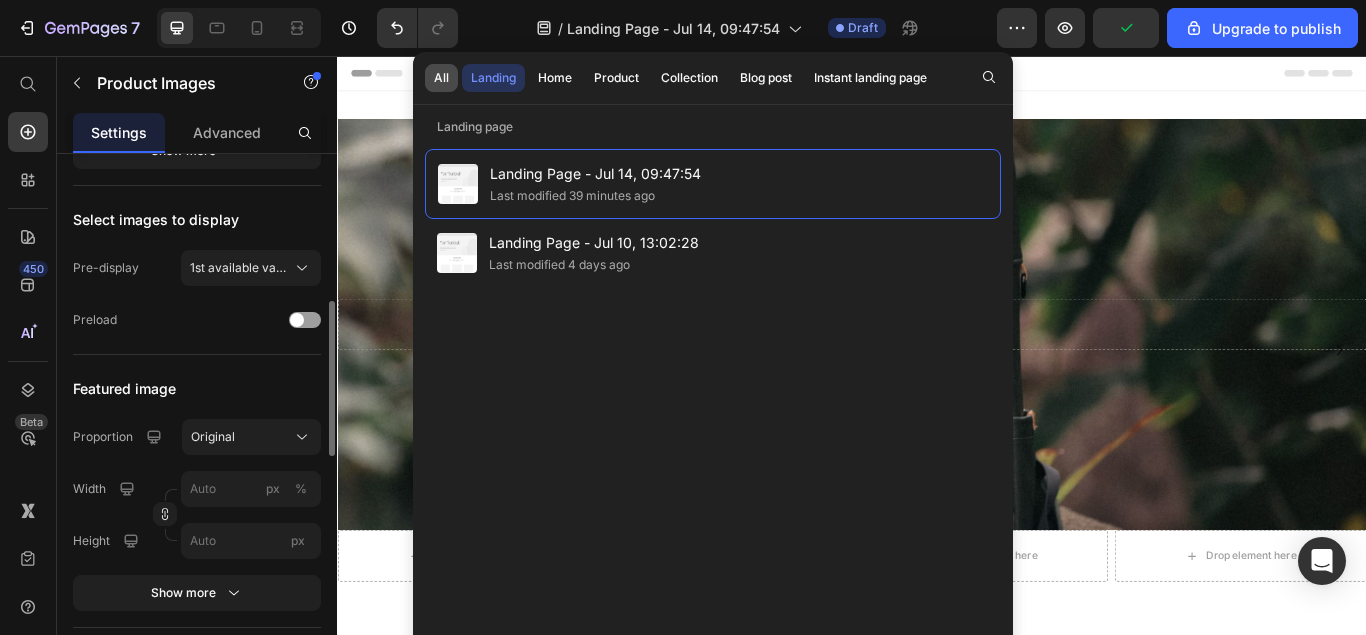 click on "All" 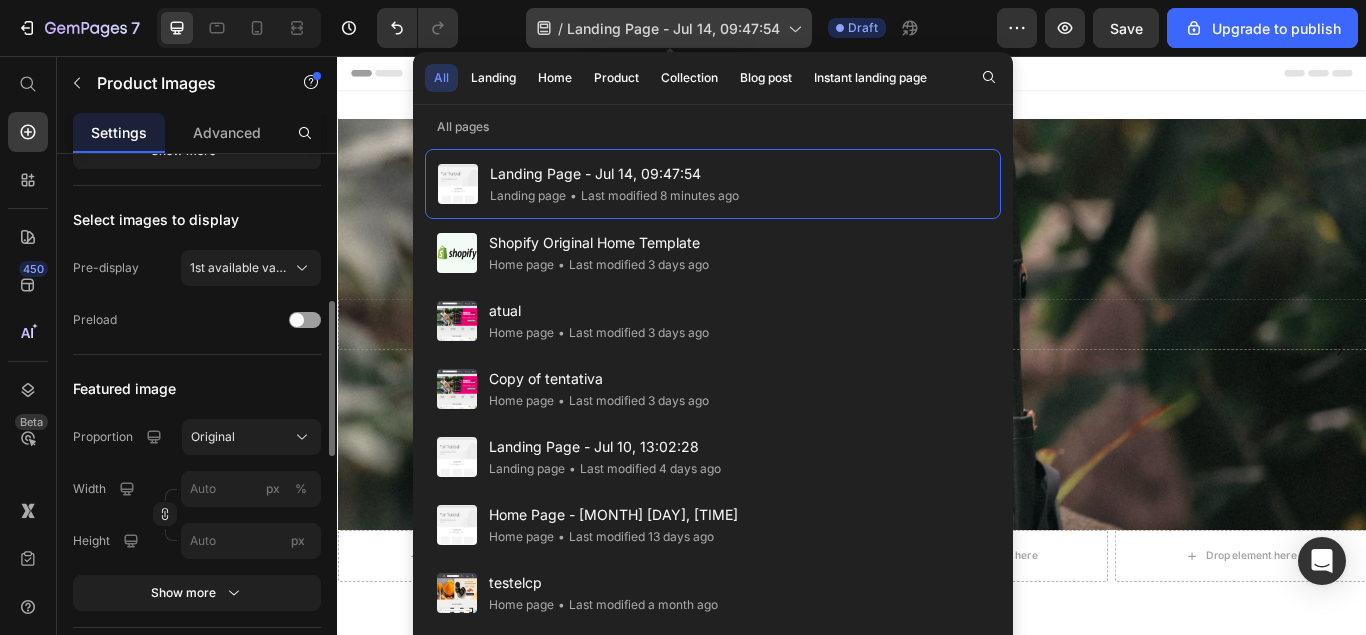 click on "Landing Page - Jul 14, 09:47:54" at bounding box center (673, 28) 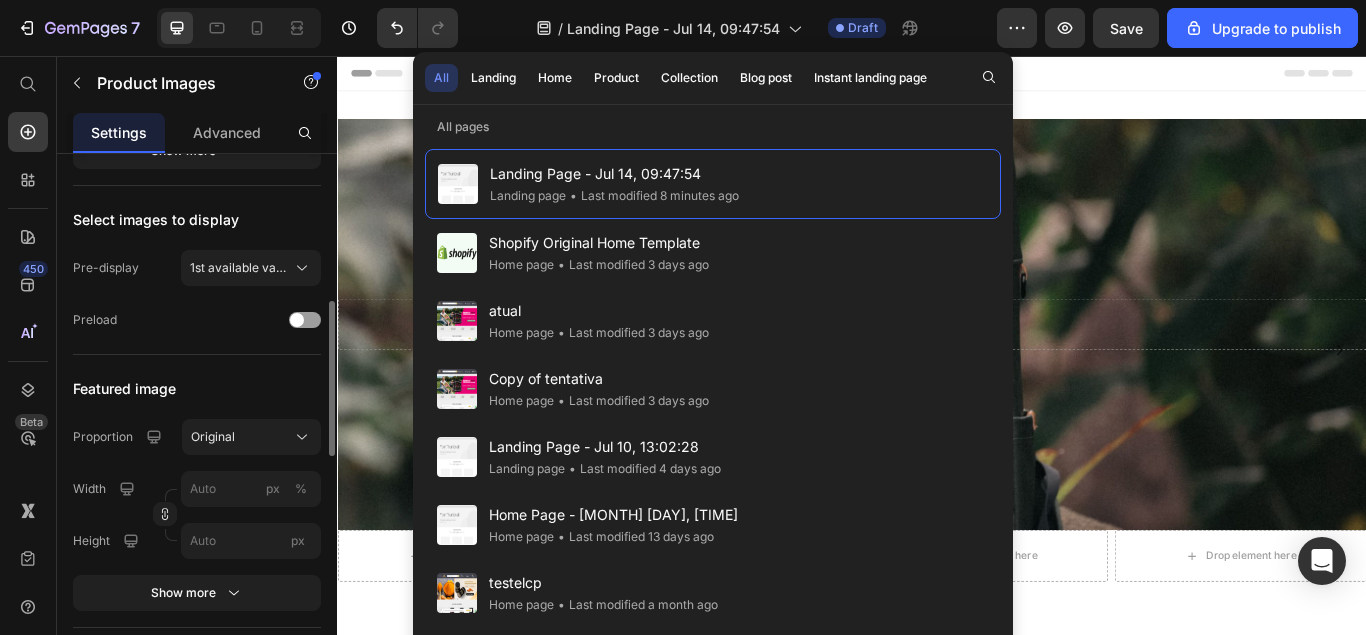 click on "/  Landing Page - Jul 14, 09:47:54 Draft" 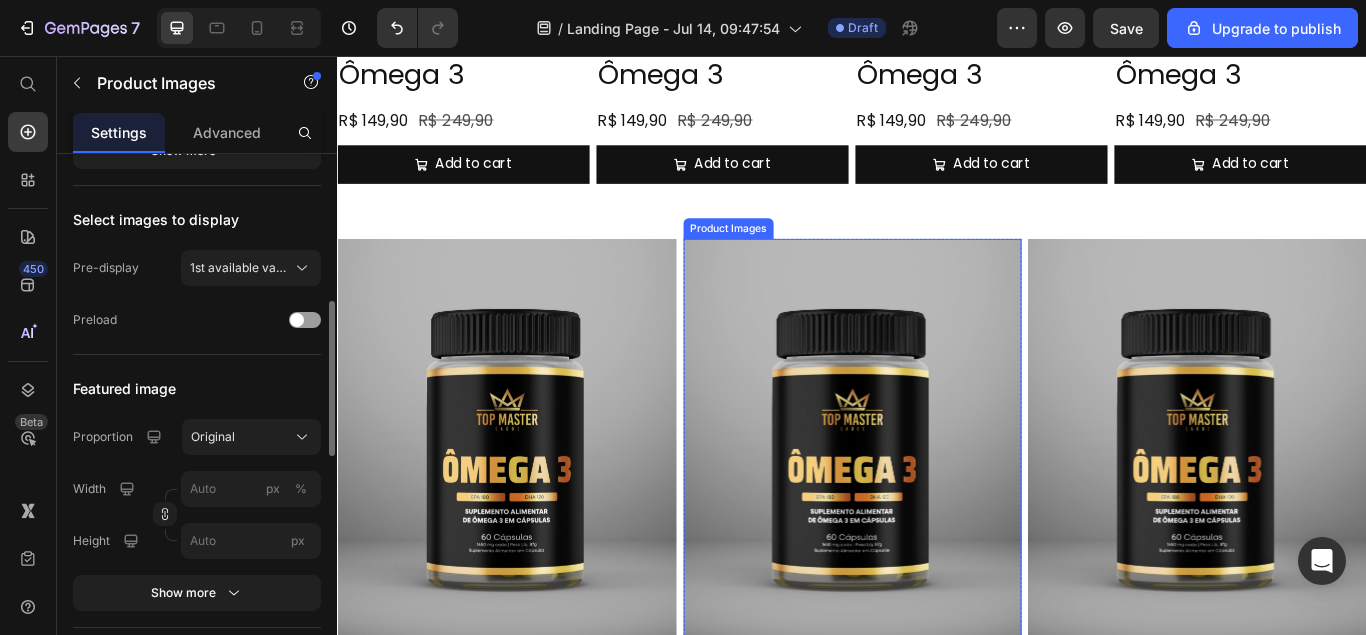 scroll, scrollTop: 1530, scrollLeft: 0, axis: vertical 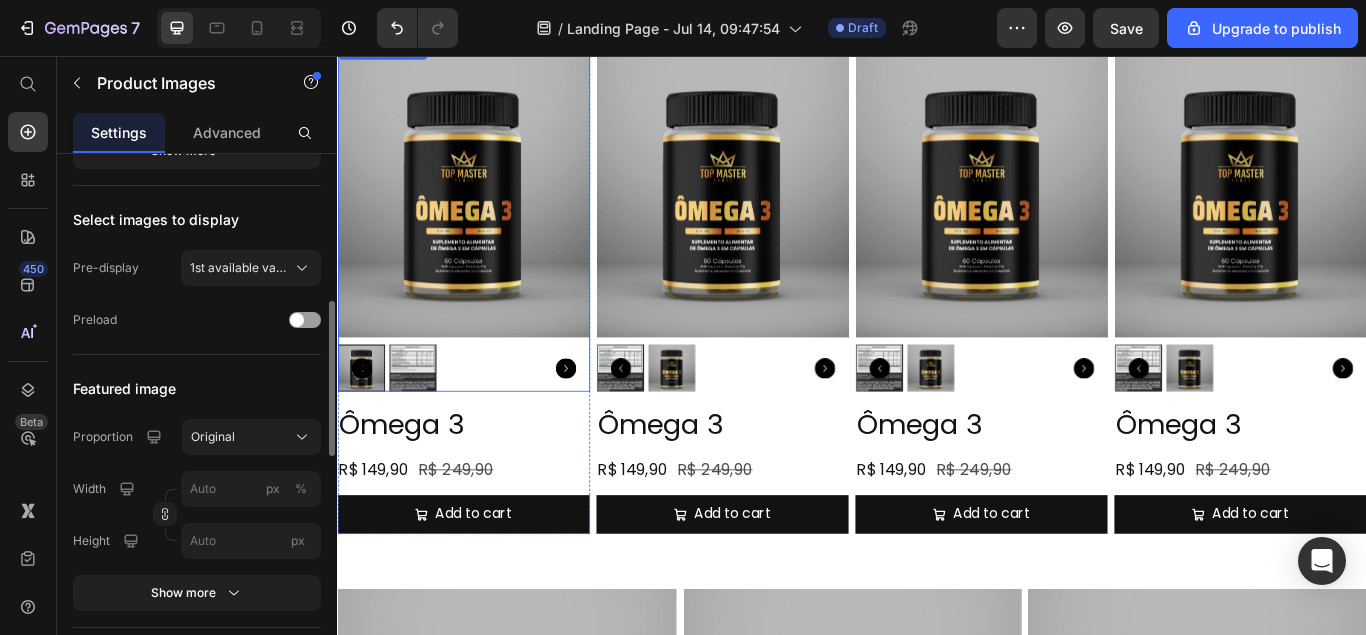 click at bounding box center [484, 210] 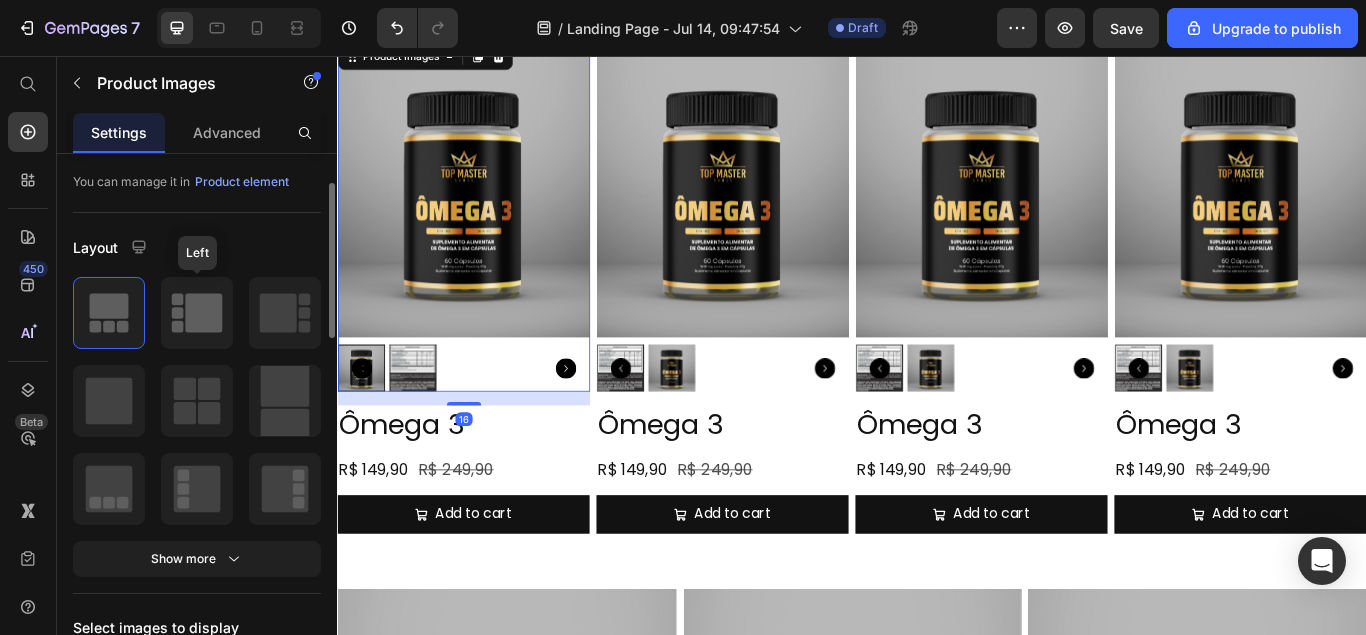 scroll, scrollTop: 0, scrollLeft: 0, axis: both 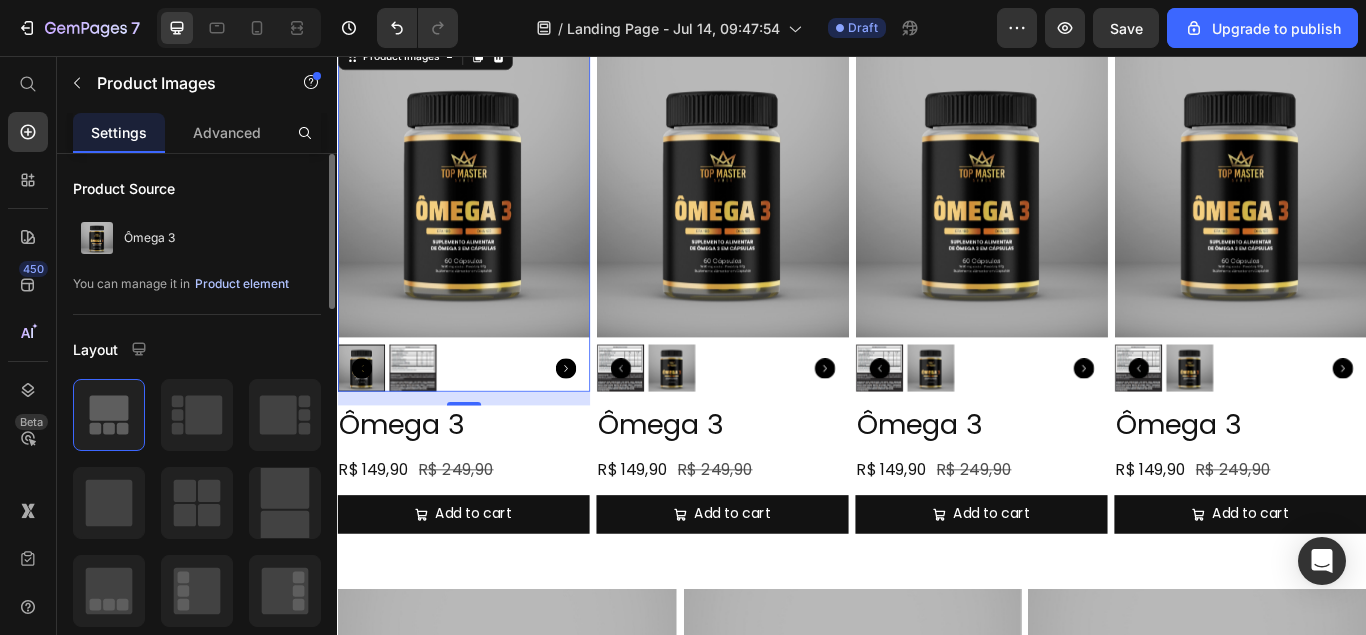 click on "Product element" at bounding box center (242, 284) 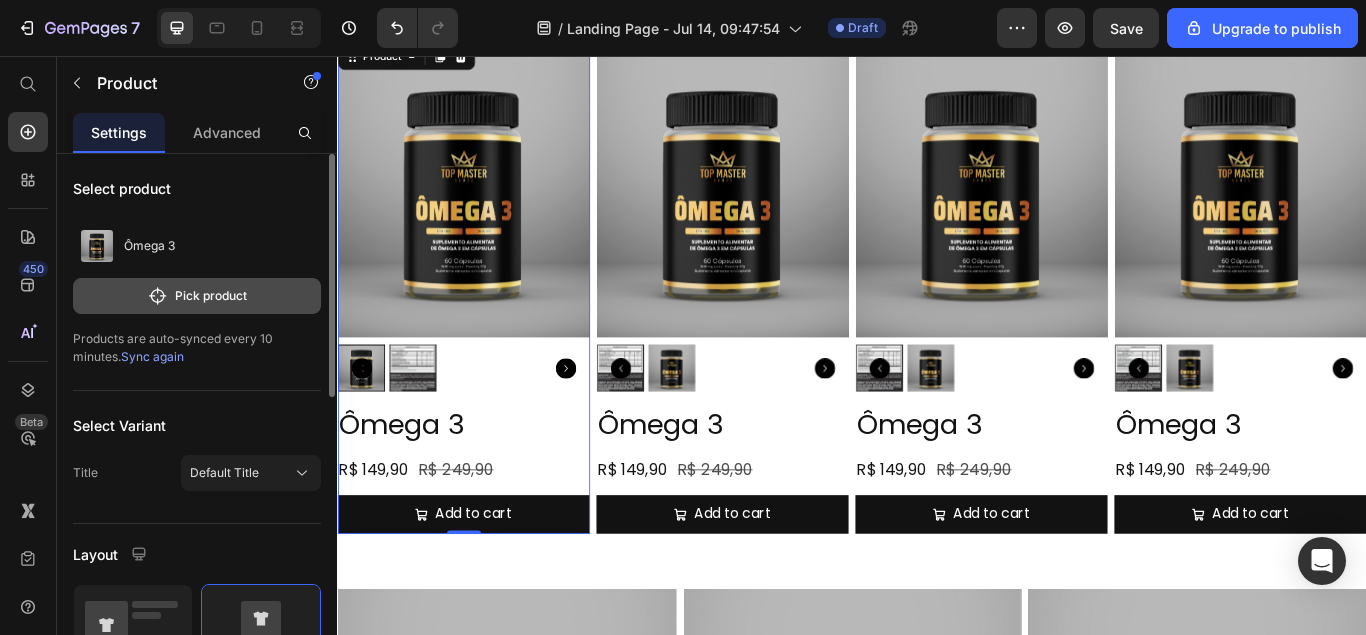 click on "Pick product" at bounding box center (197, 296) 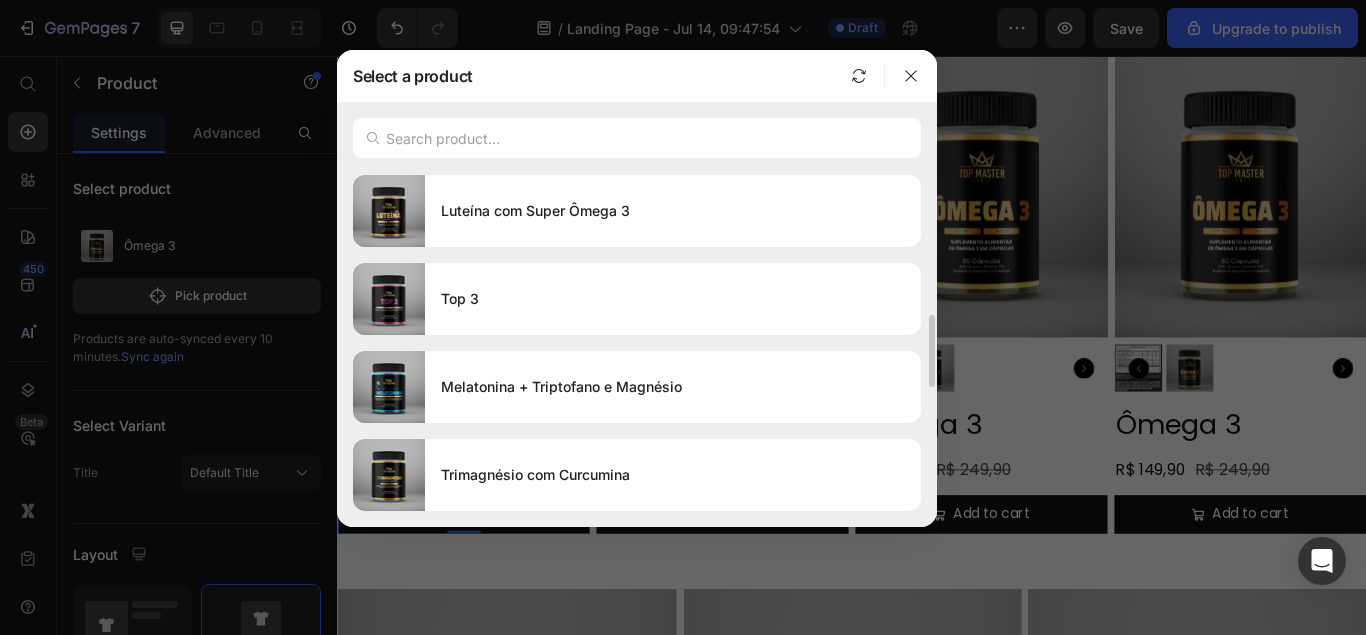 scroll, scrollTop: 1029, scrollLeft: 0, axis: vertical 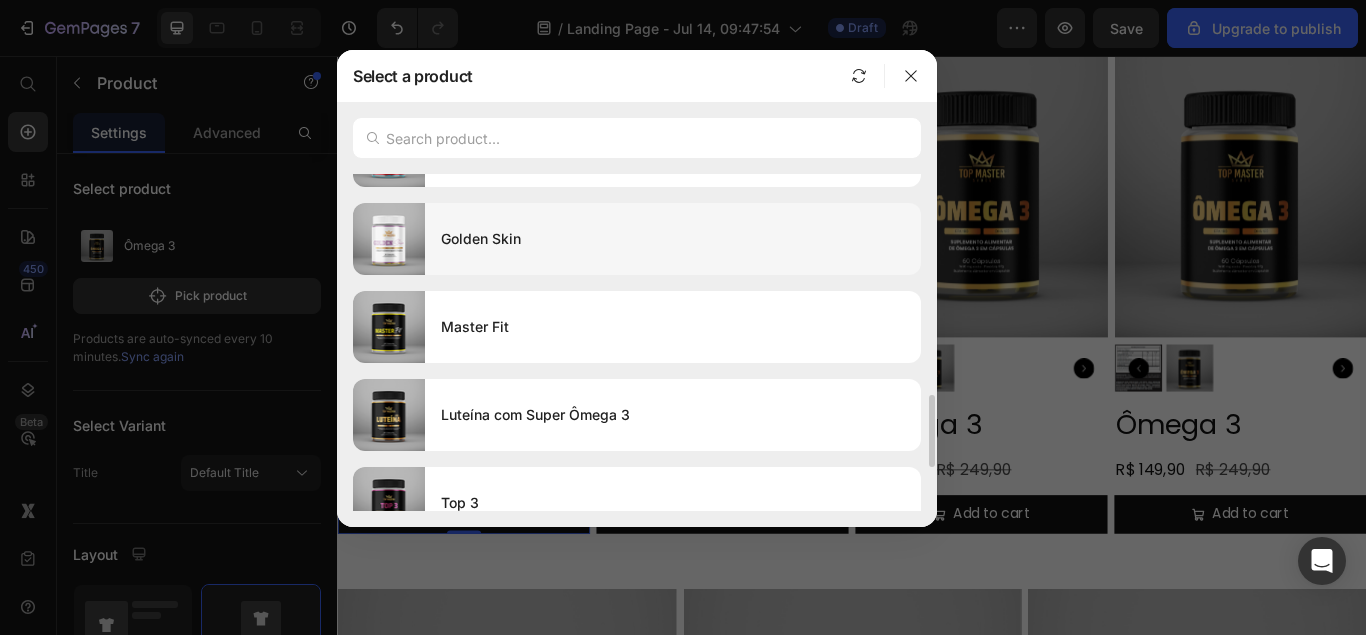 click on "Golden Skin" at bounding box center [673, 239] 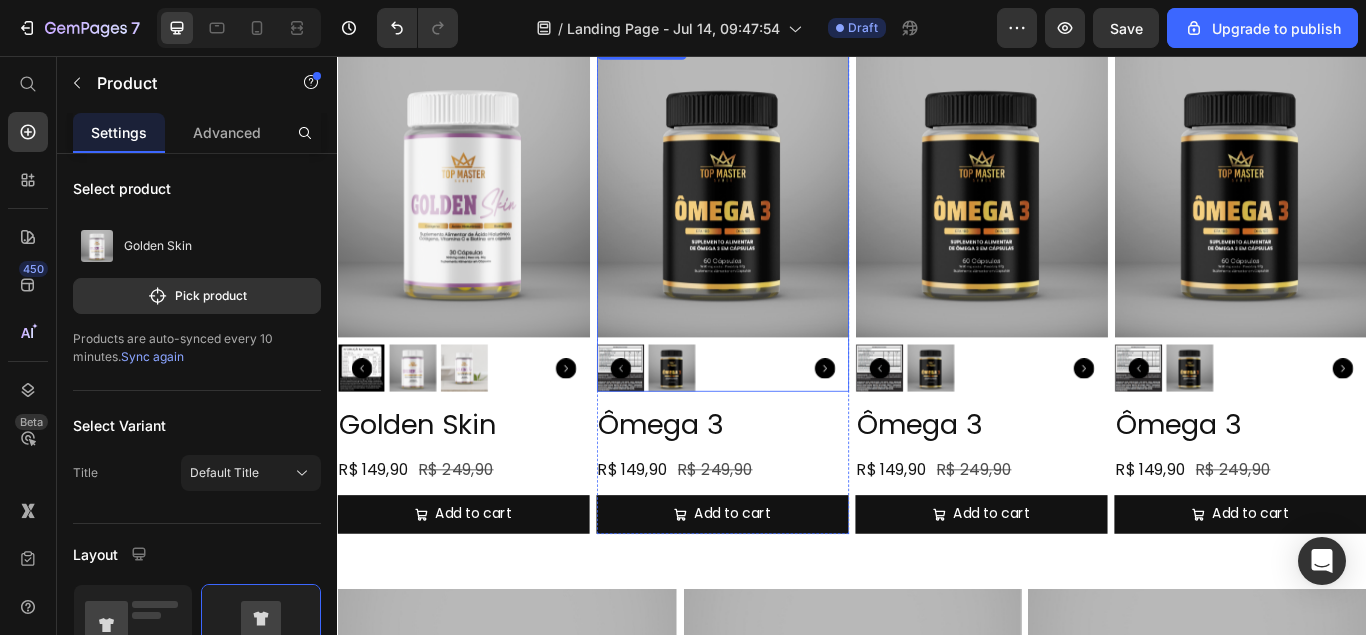 click at bounding box center (786, 210) 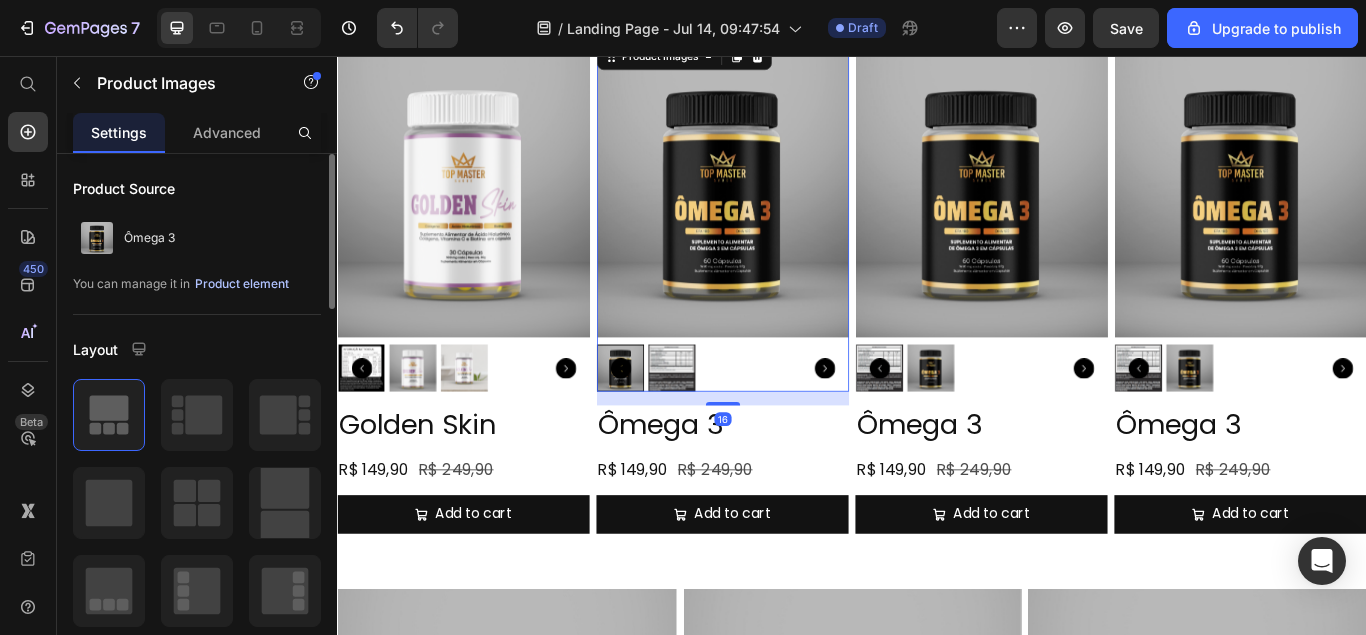 click on "Product element" at bounding box center (242, 284) 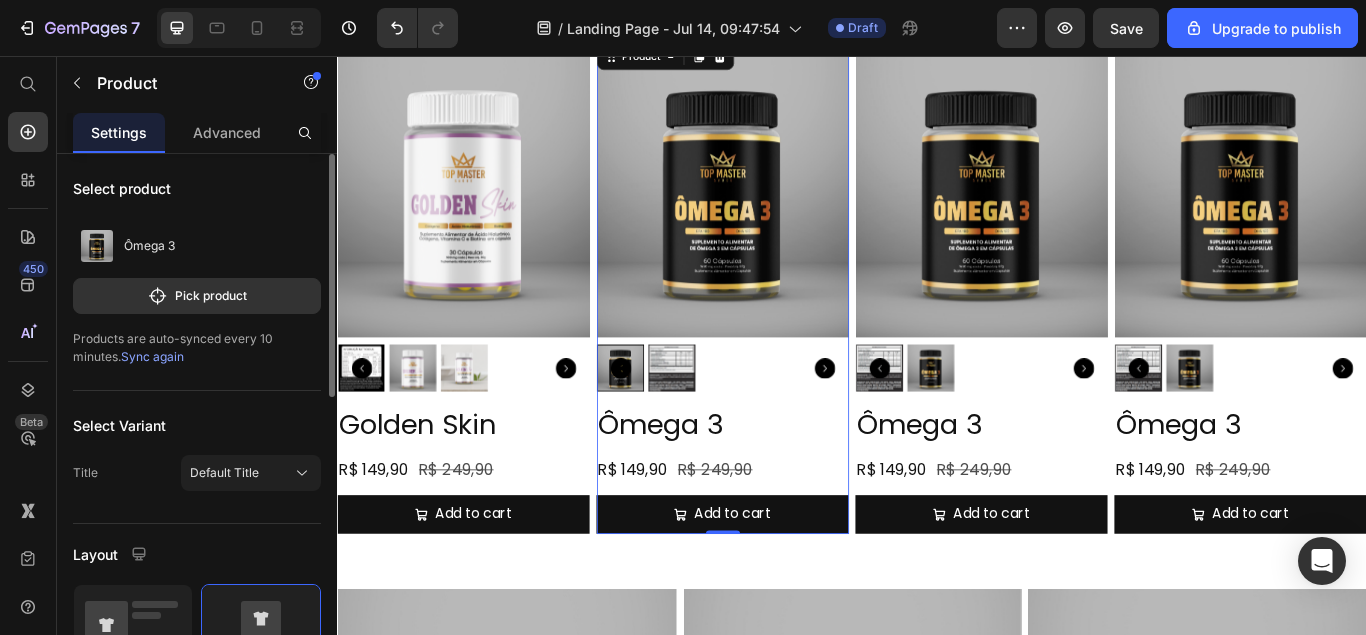 click on "Sync again" at bounding box center (152, 356) 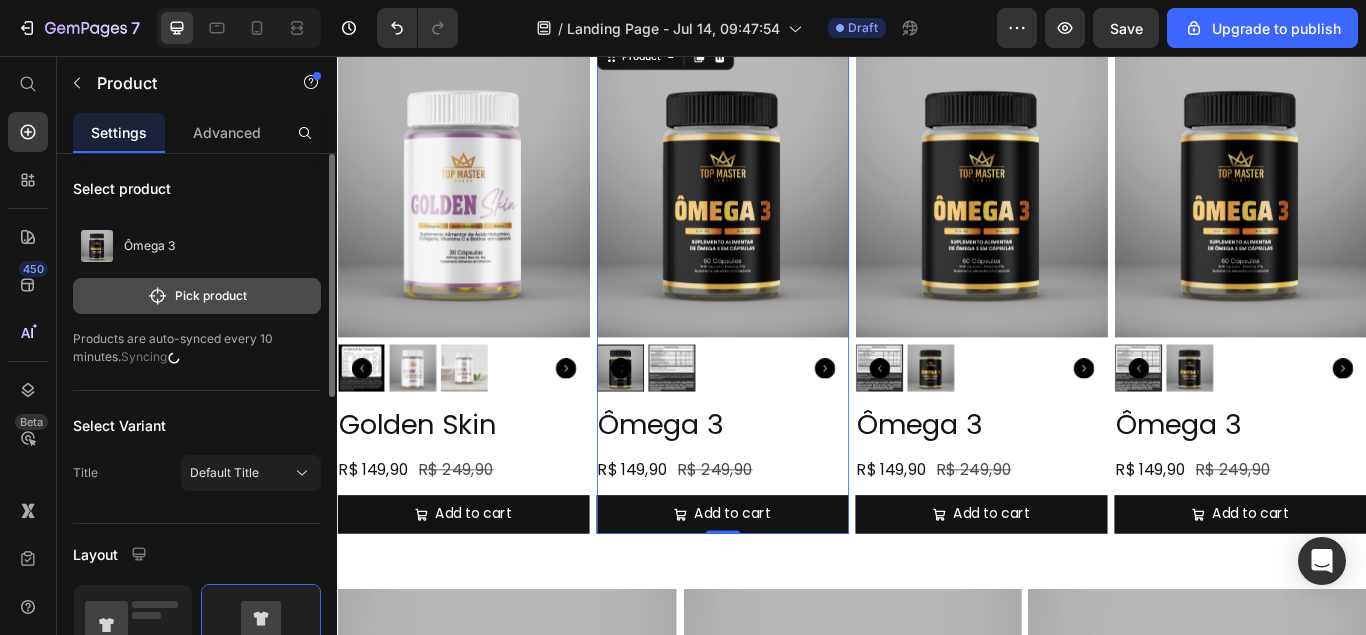 click on "Pick product" at bounding box center [197, 296] 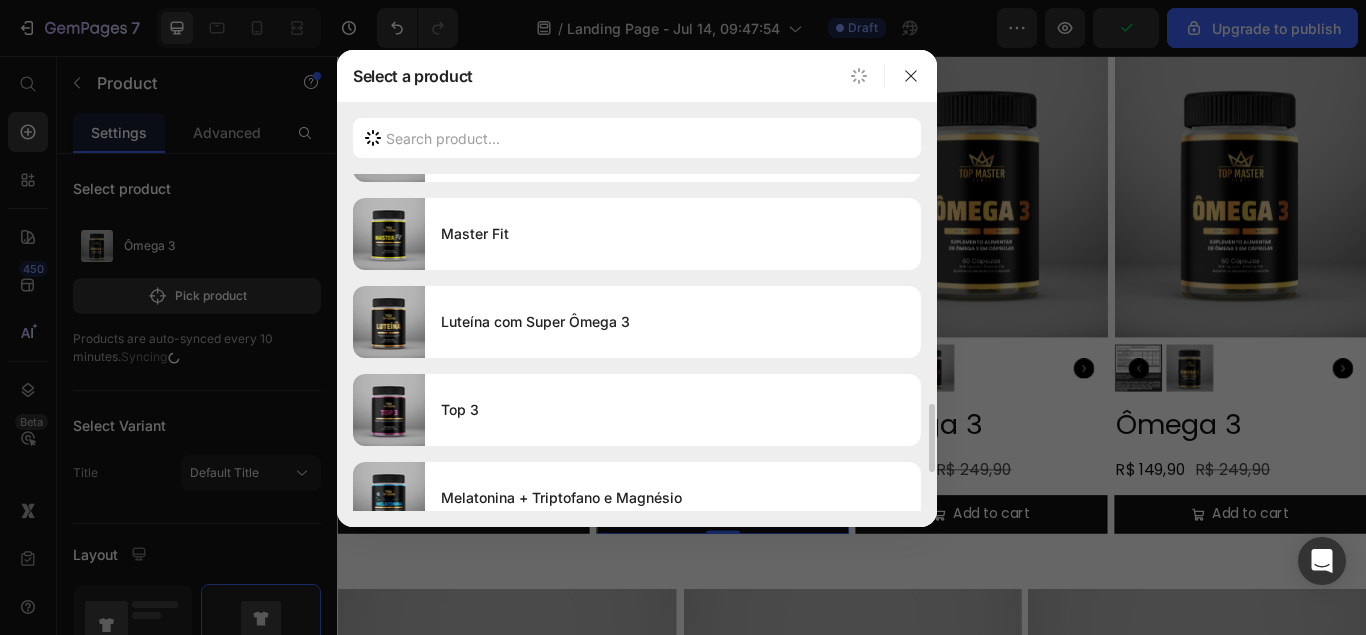 scroll, scrollTop: 1224, scrollLeft: 0, axis: vertical 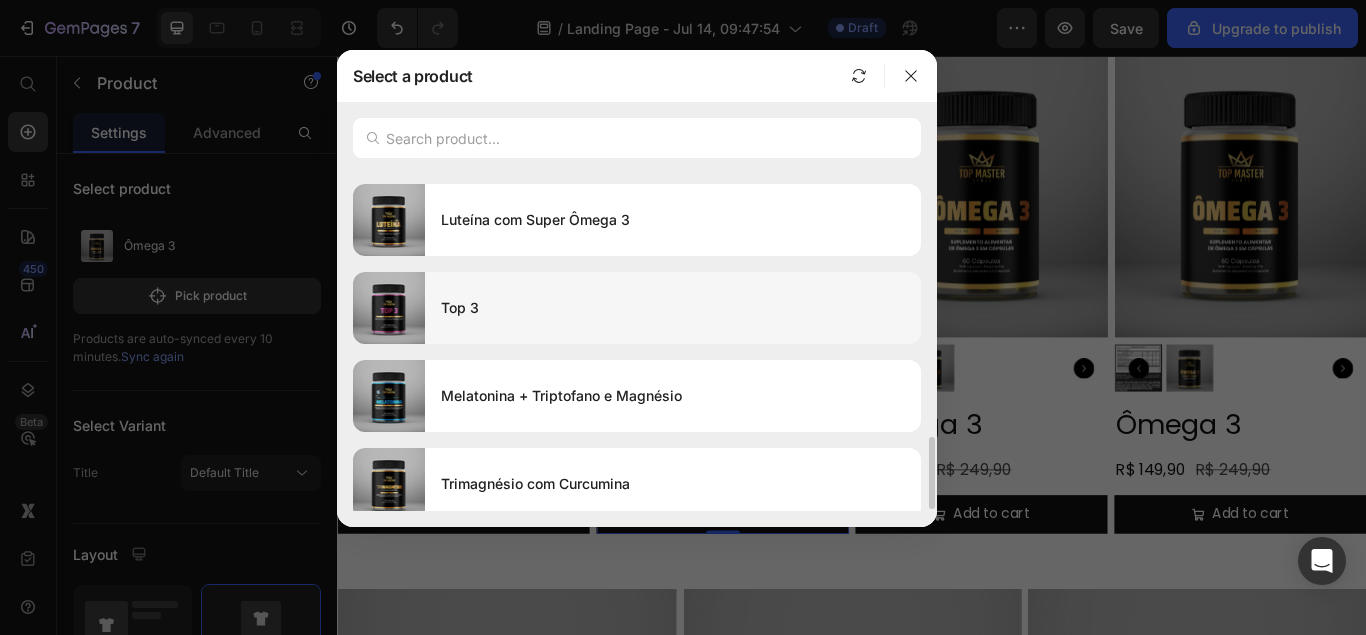 click on "Top 3" at bounding box center (673, 308) 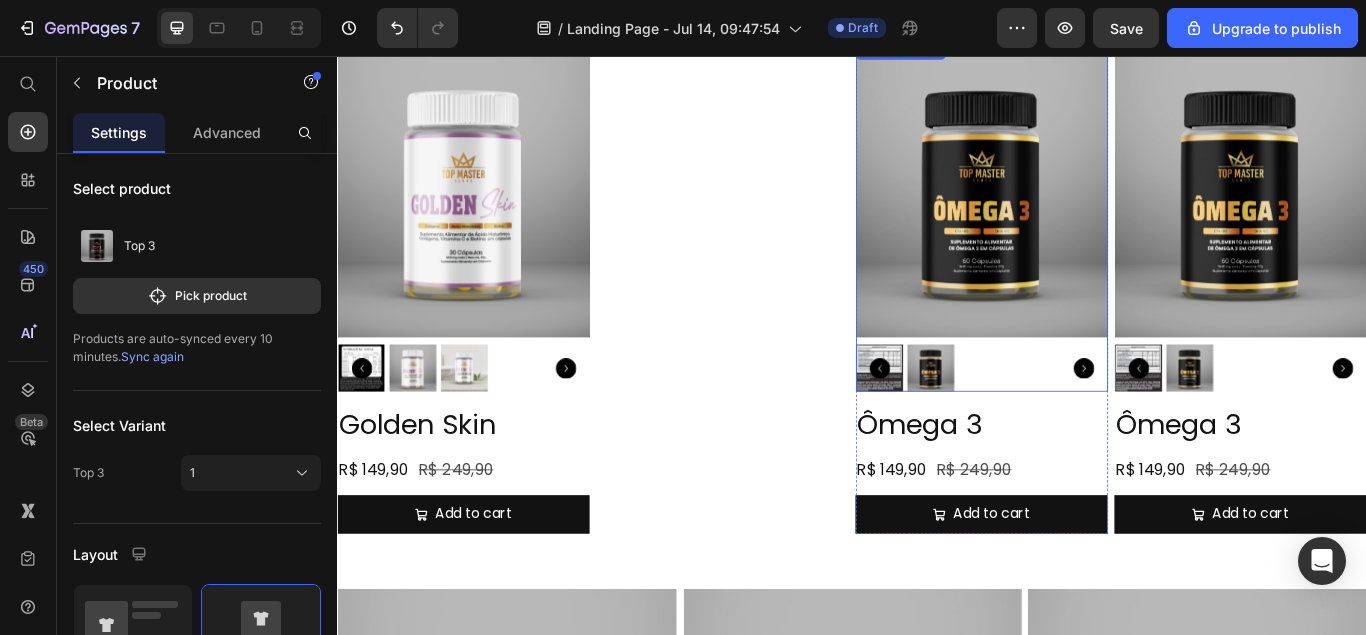 click at bounding box center (1088, 210) 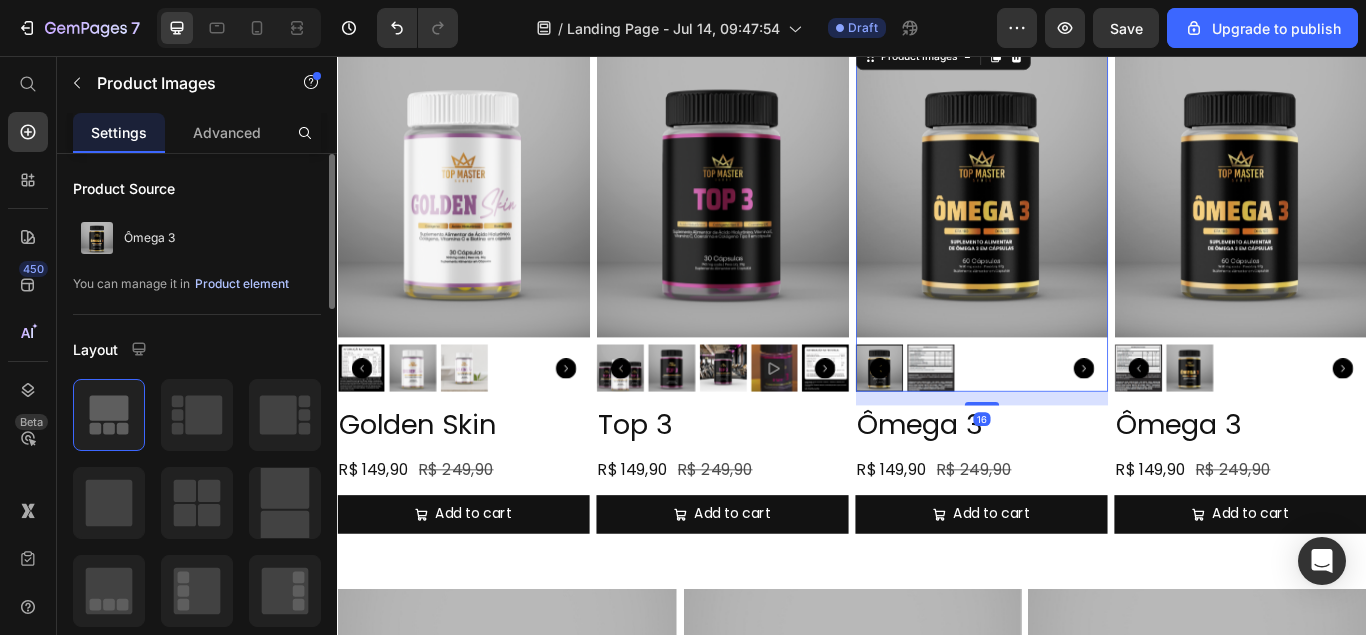 click on "Product element" at bounding box center (242, 284) 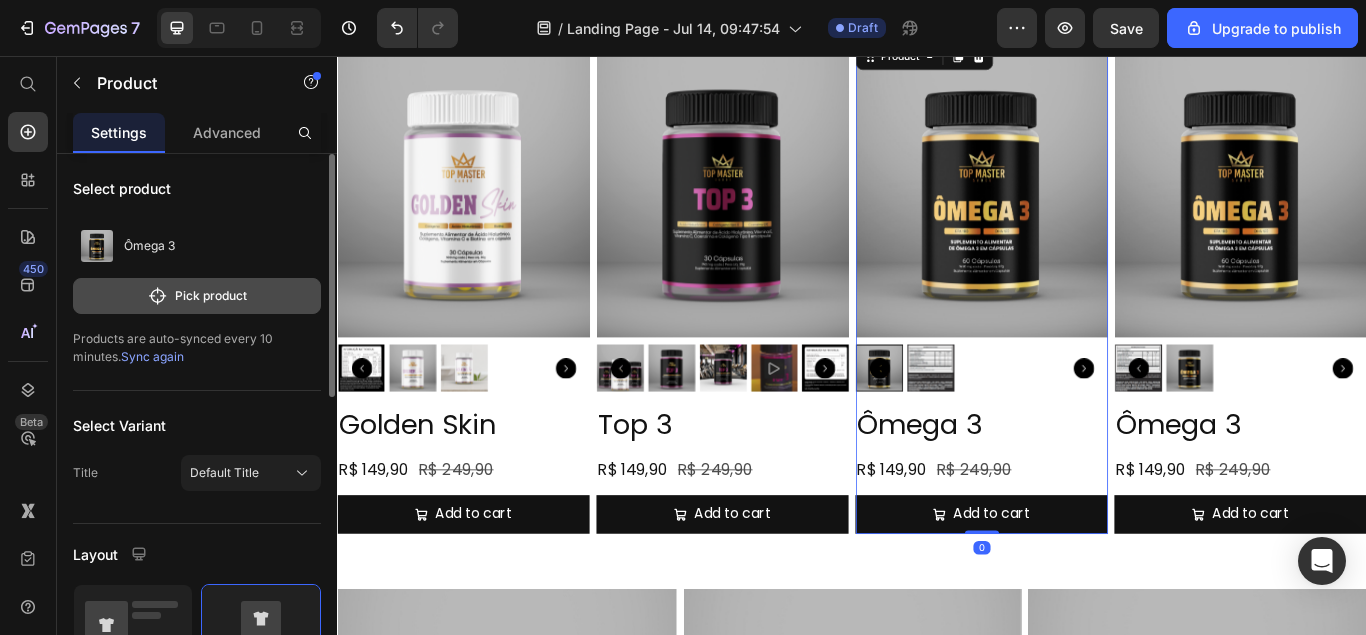 click on "Pick product" 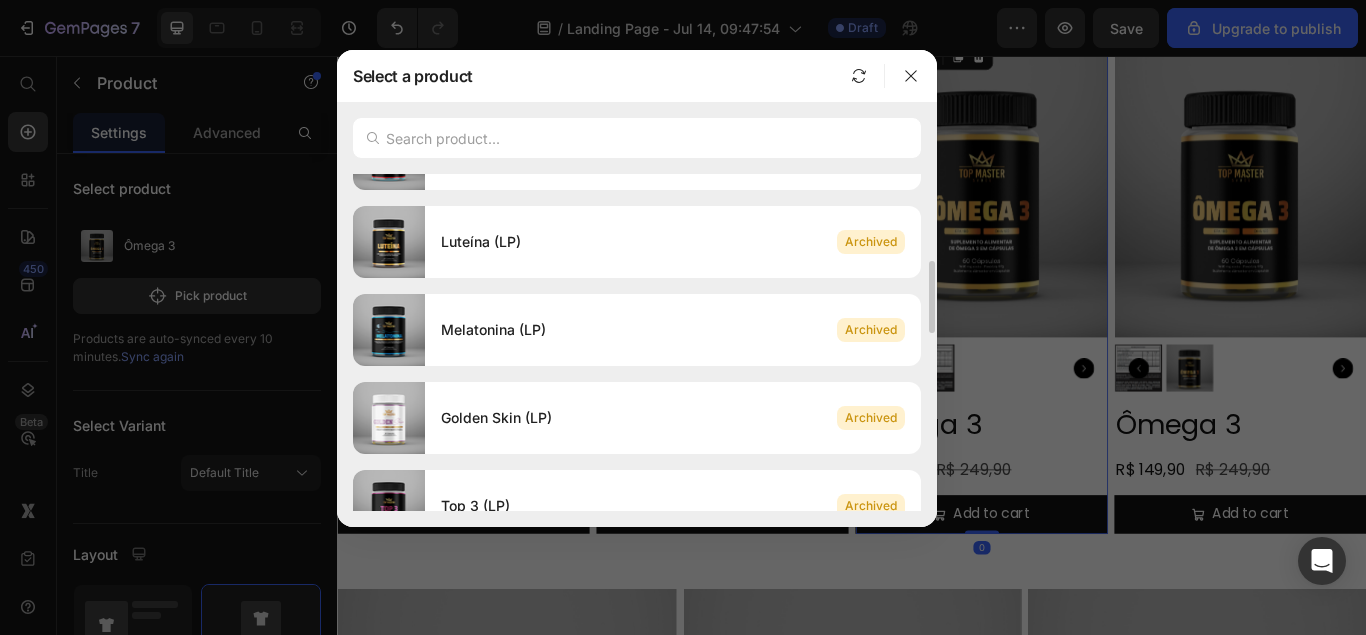 scroll, scrollTop: 510, scrollLeft: 0, axis: vertical 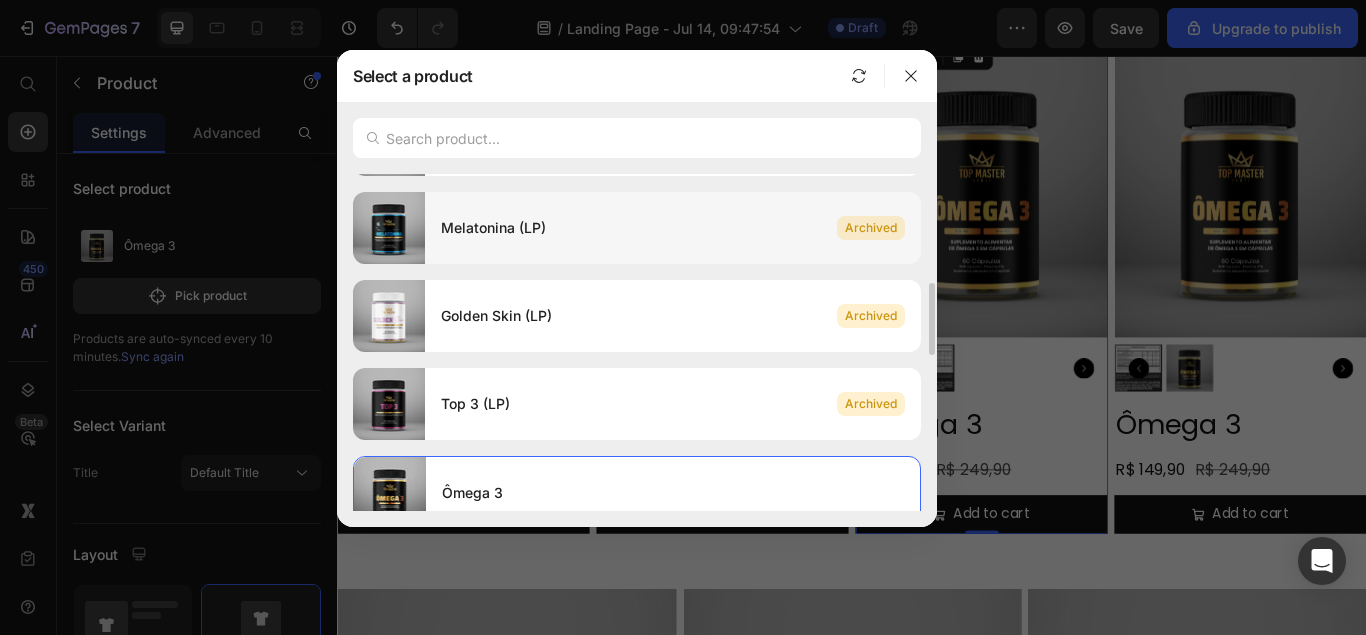 click on "Melatonina (LP)" at bounding box center (631, 228) 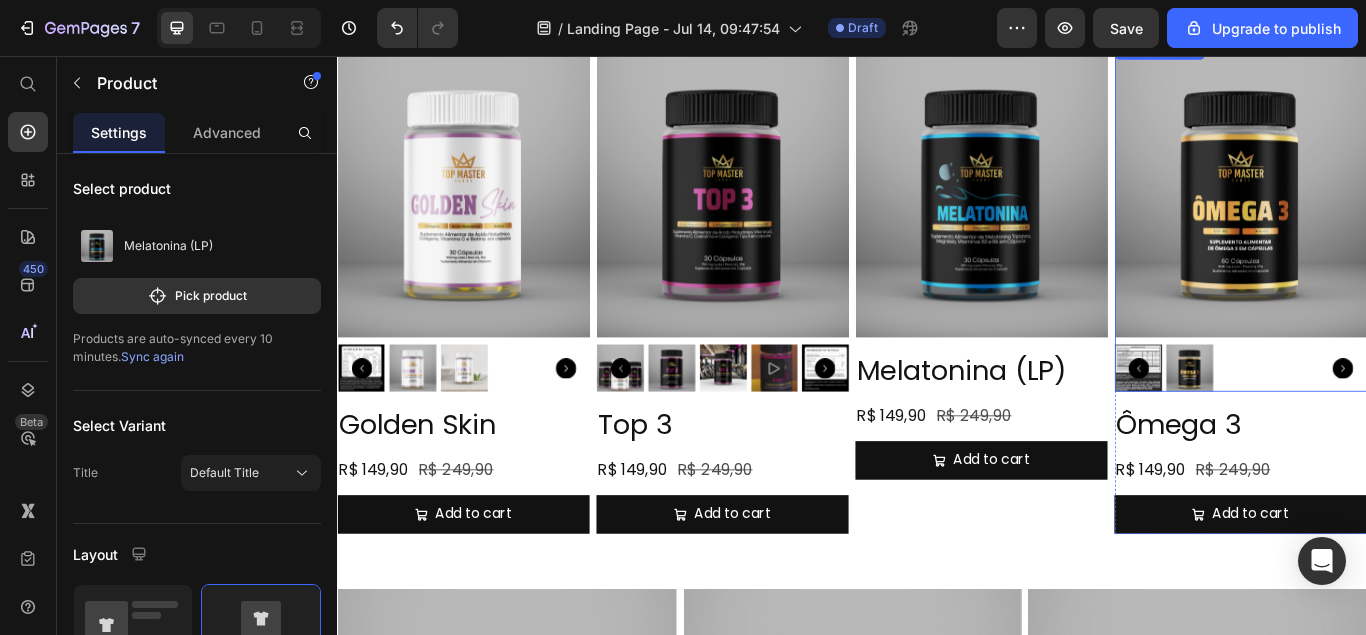 click at bounding box center (1390, 210) 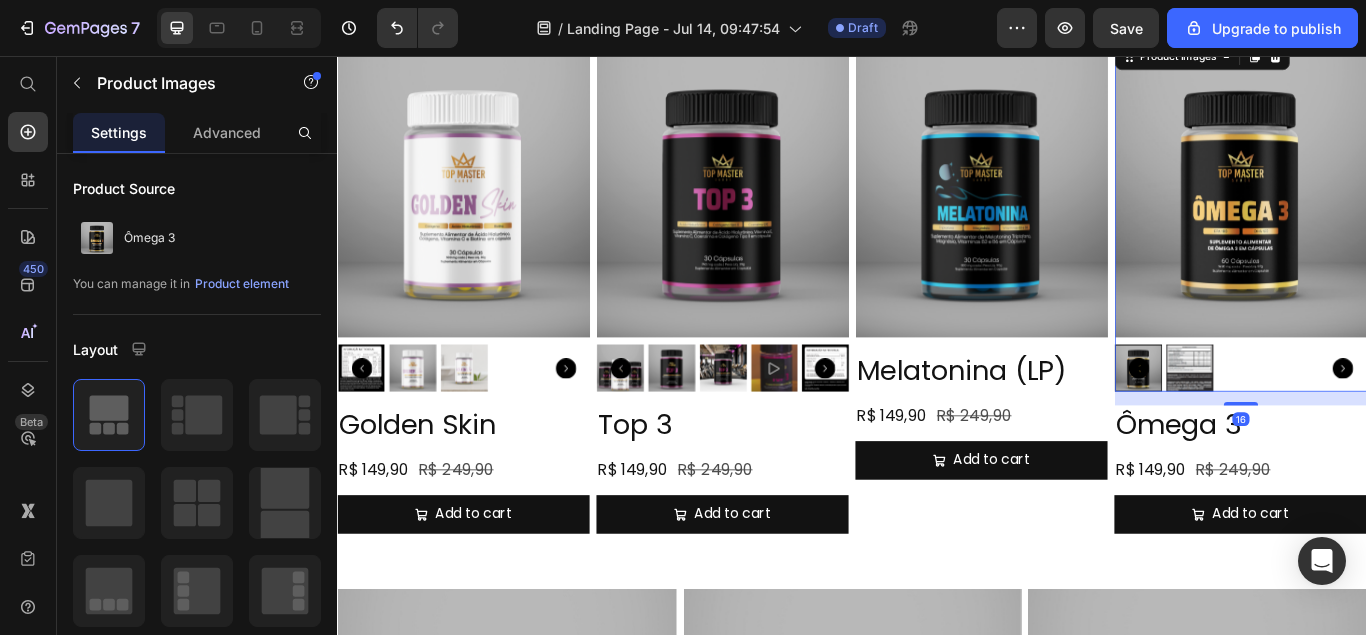 click at bounding box center [1088, 210] 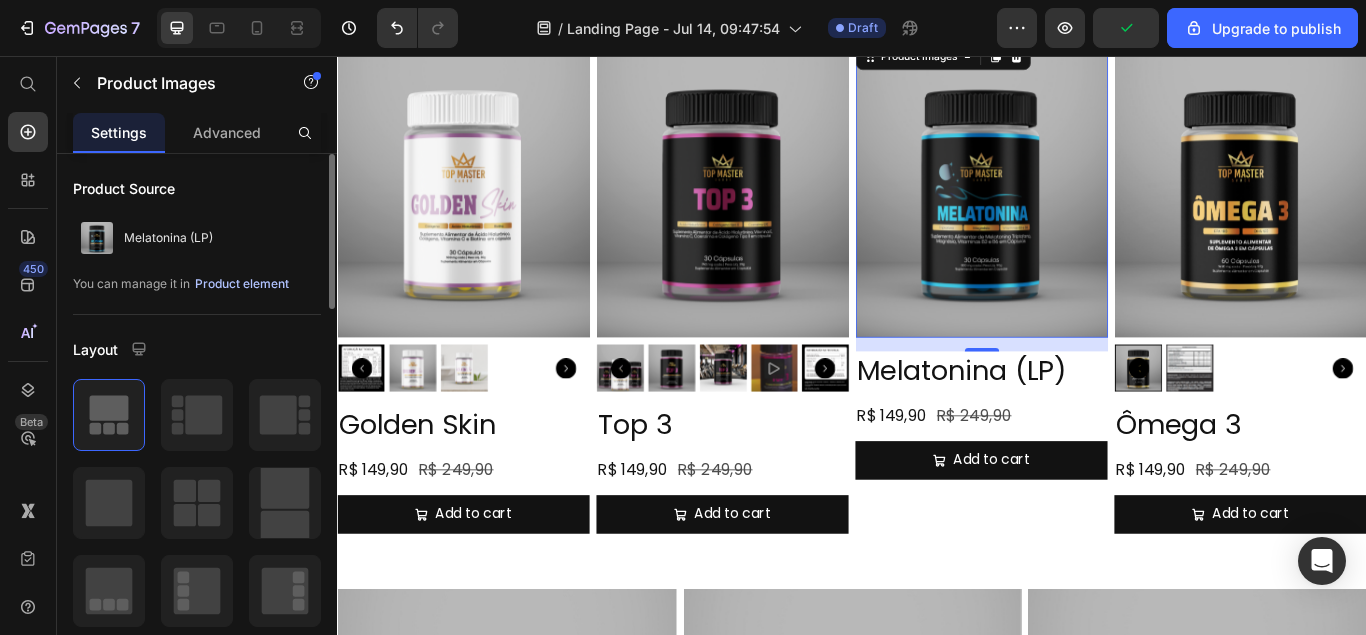 click on "Product element" at bounding box center [242, 284] 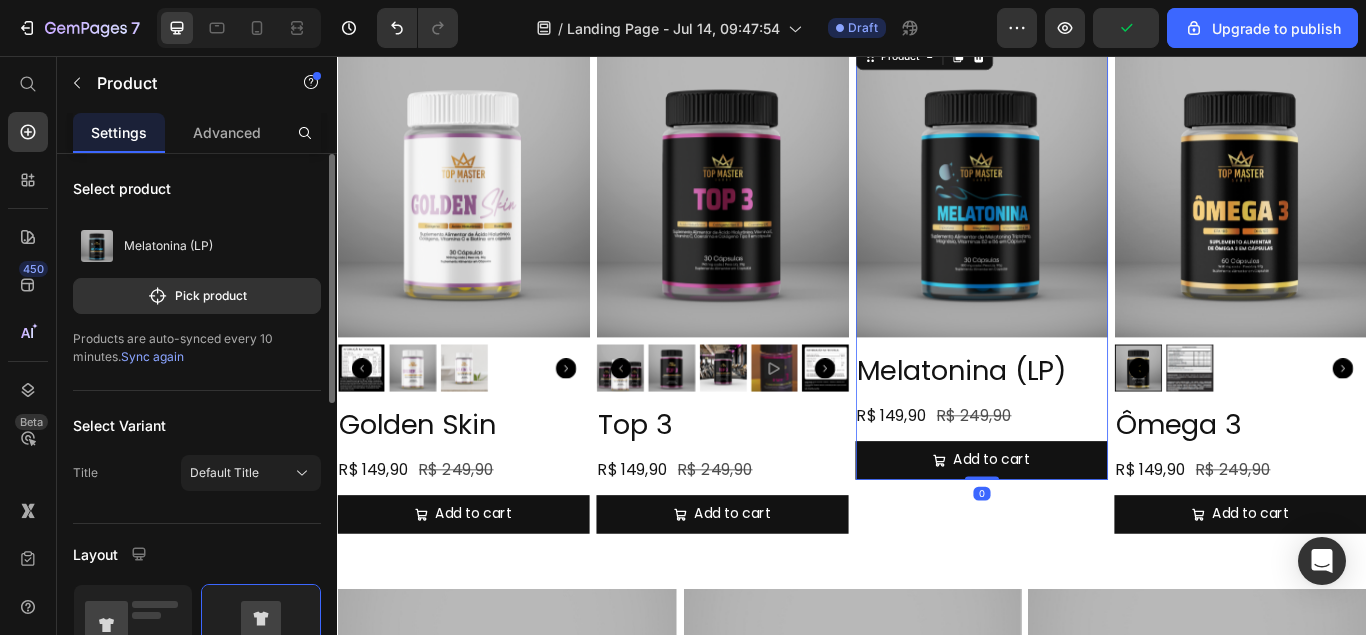 click on "Pick product" at bounding box center (197, 296) 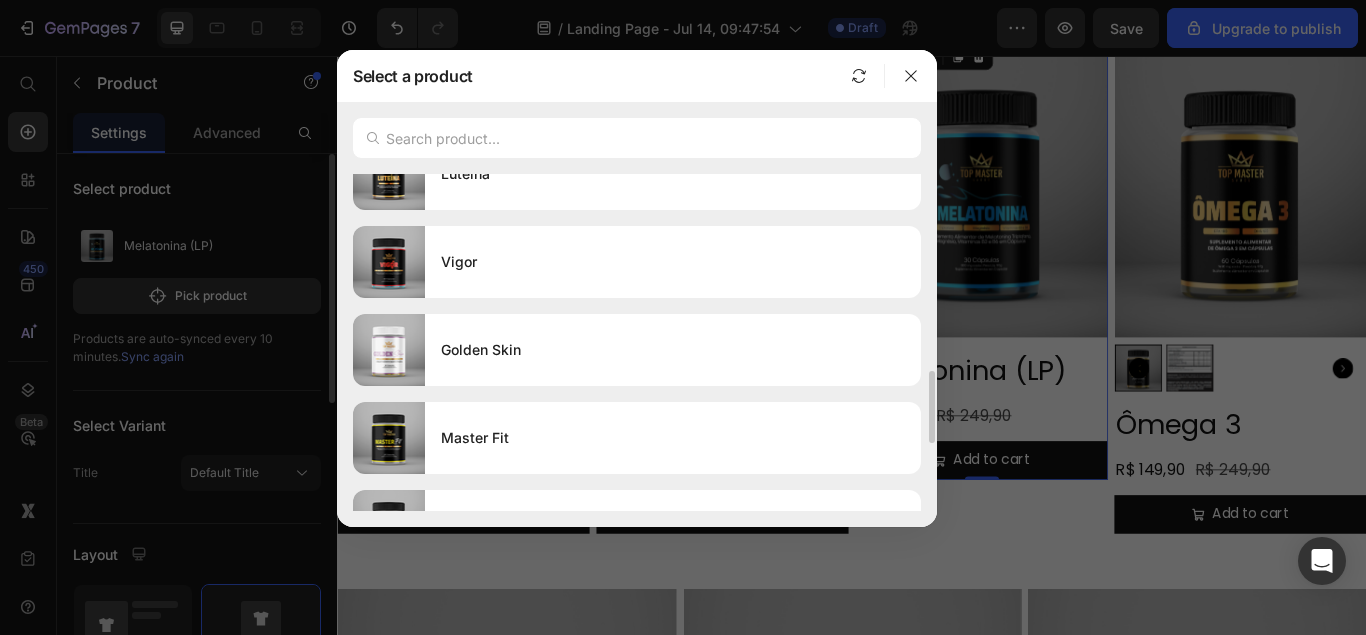 scroll, scrollTop: 1233, scrollLeft: 0, axis: vertical 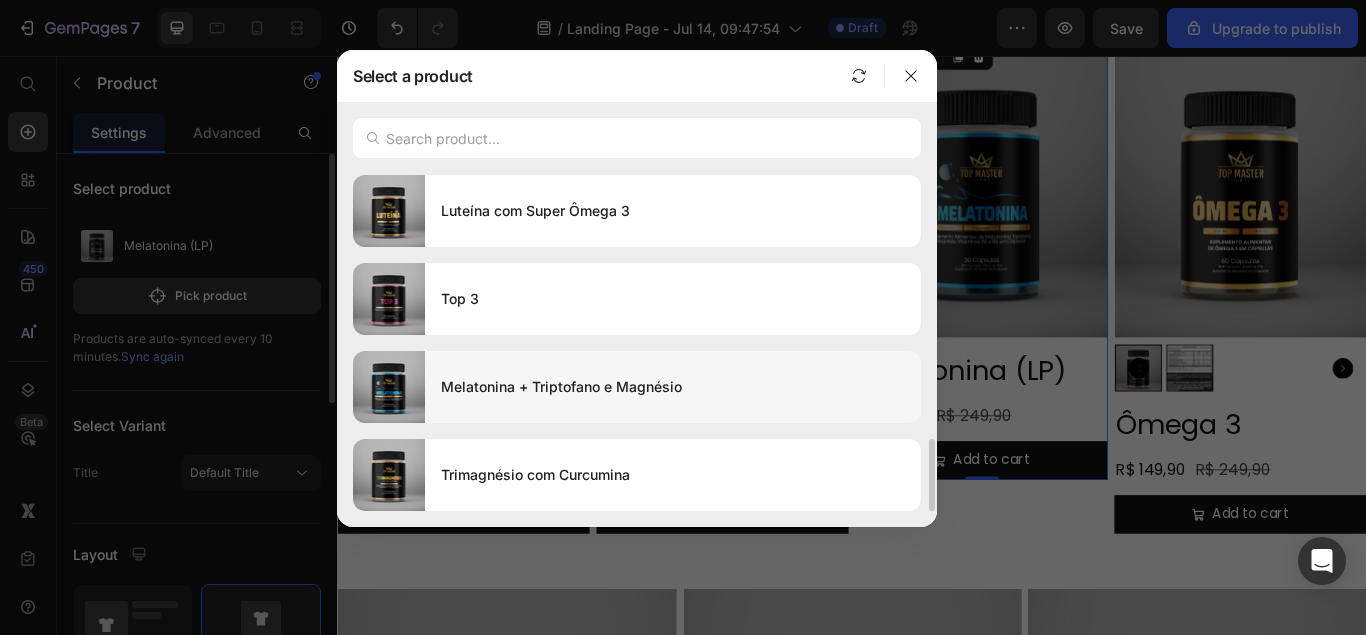 click on "Melatonina + Triptofano e Magnésio" at bounding box center [673, 387] 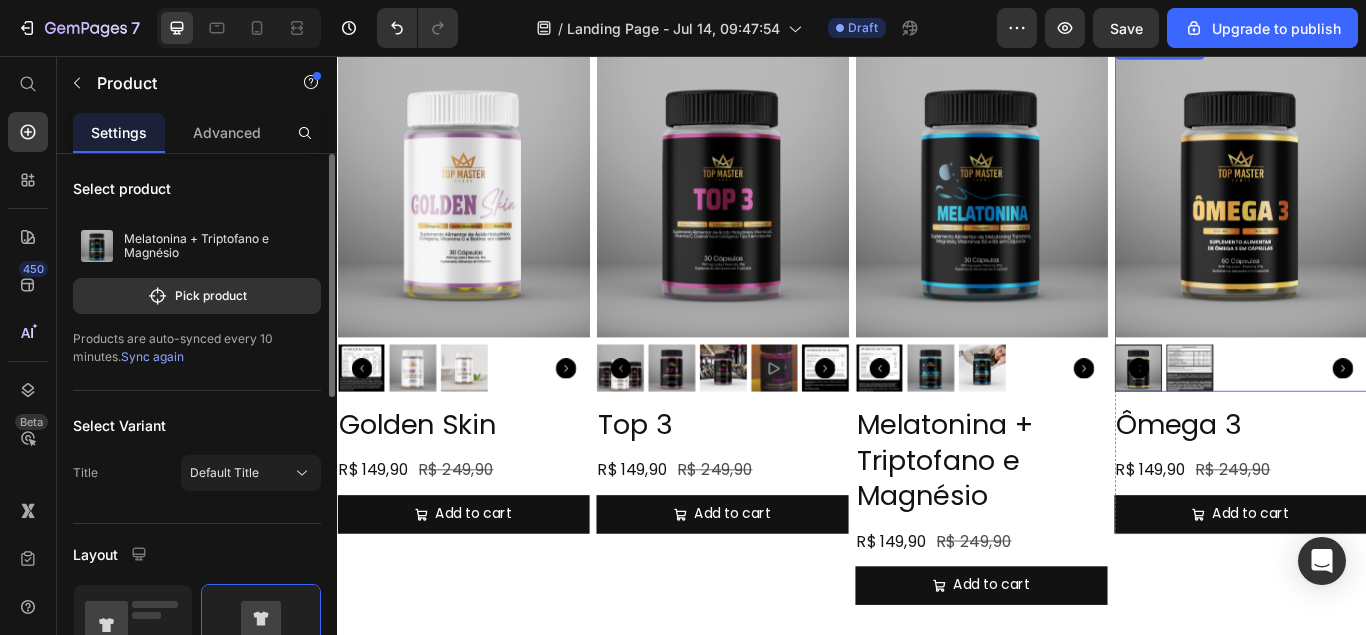 click at bounding box center (1390, 210) 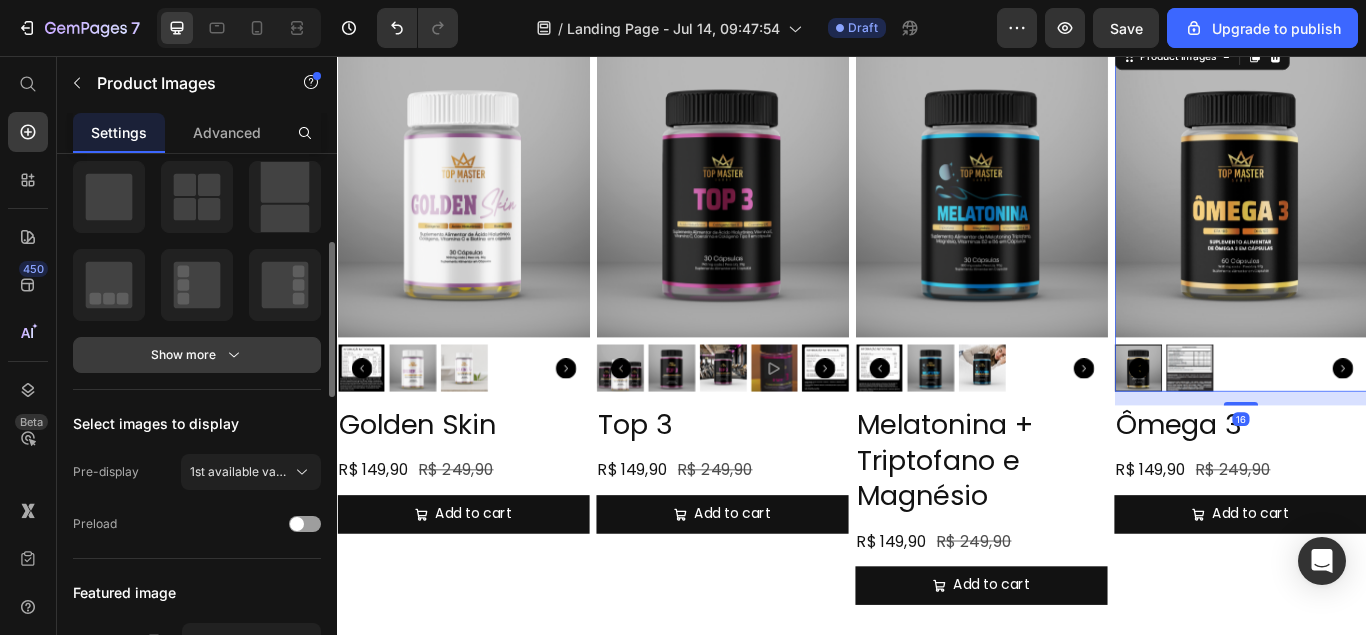 scroll, scrollTop: 0, scrollLeft: 0, axis: both 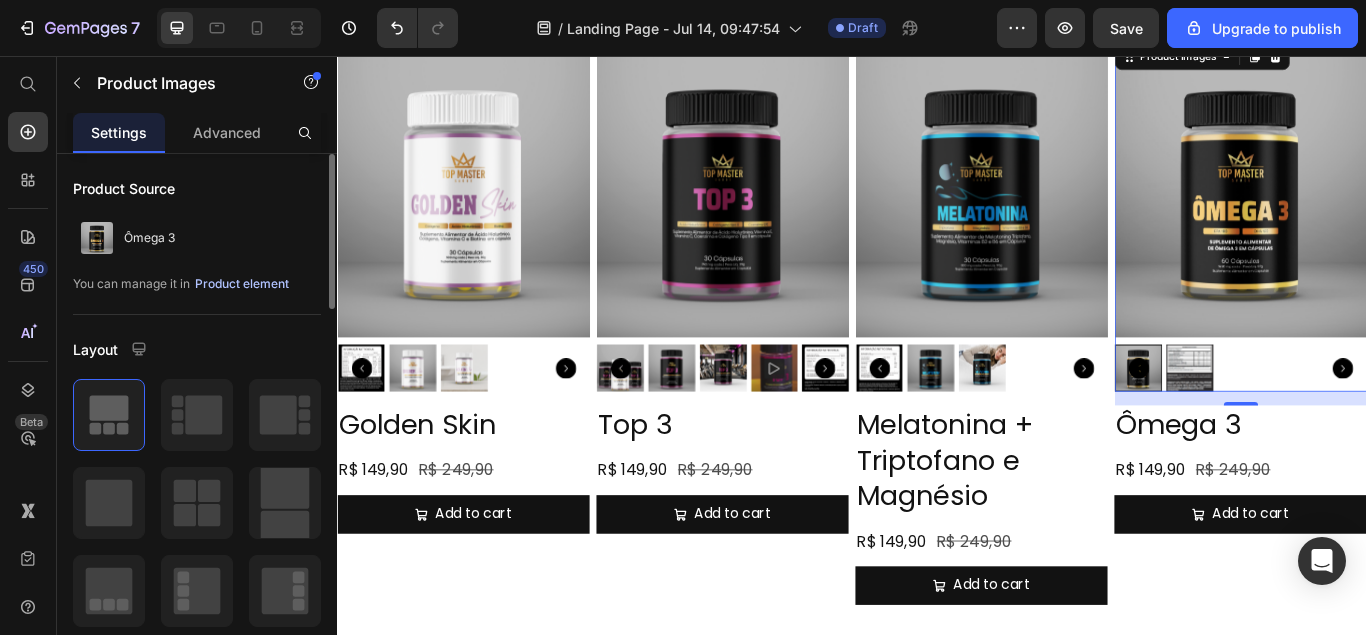 click on "Product element" at bounding box center (242, 284) 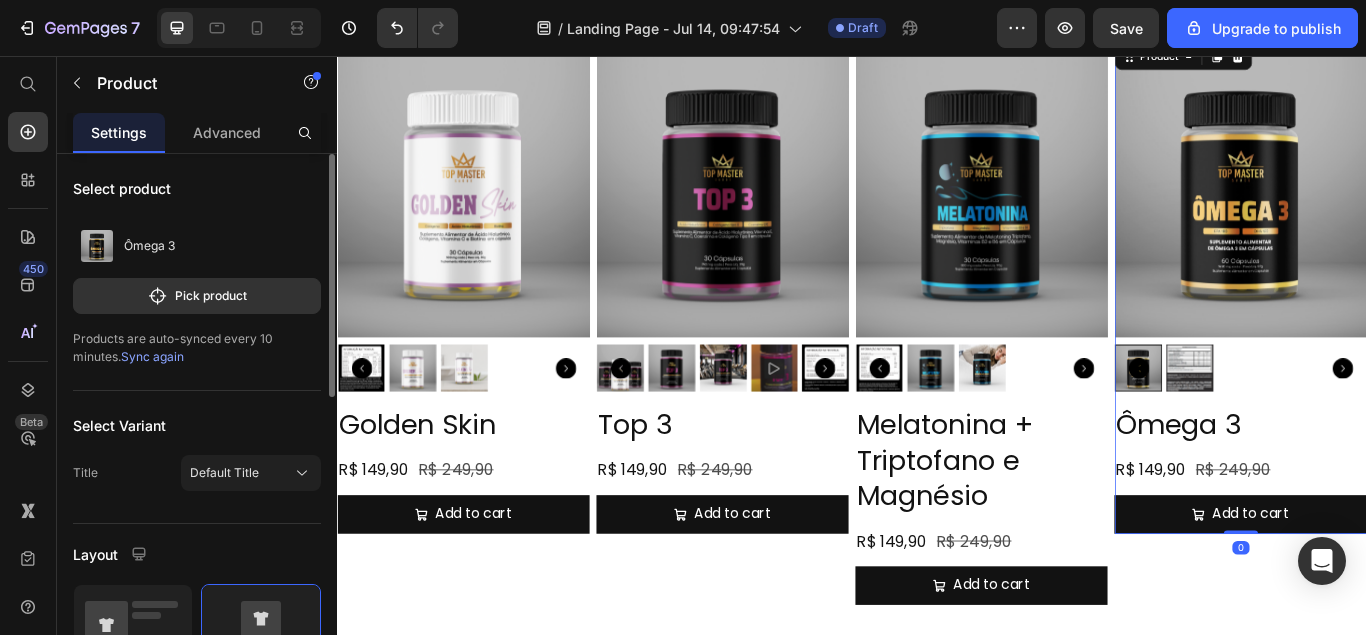 click on "Ômega 3 Pick product" at bounding box center (197, 268) 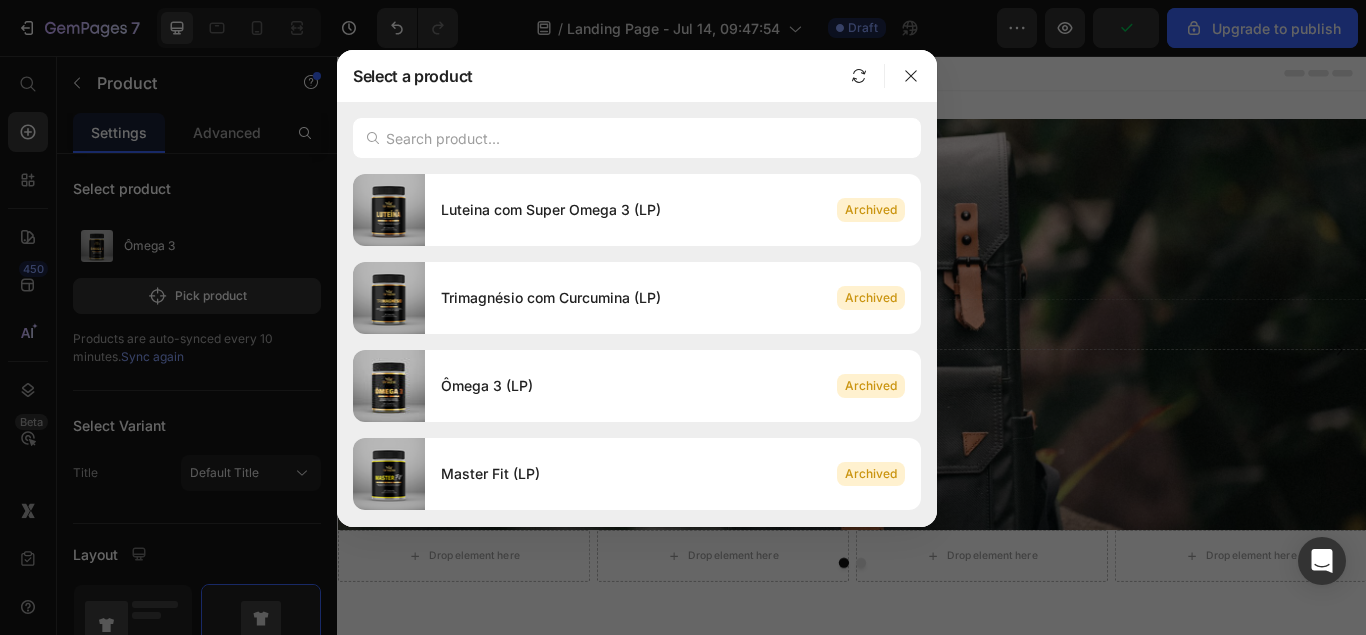 scroll, scrollTop: 714, scrollLeft: 0, axis: vertical 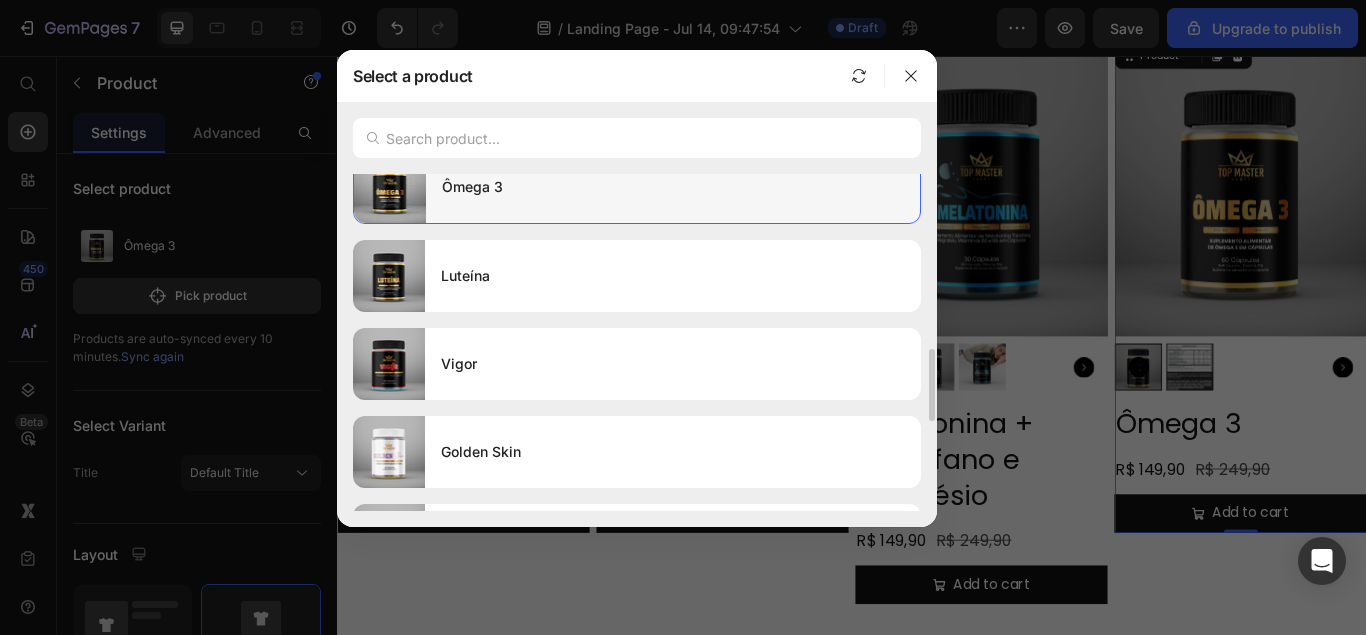 click on "Vigor" at bounding box center (673, 364) 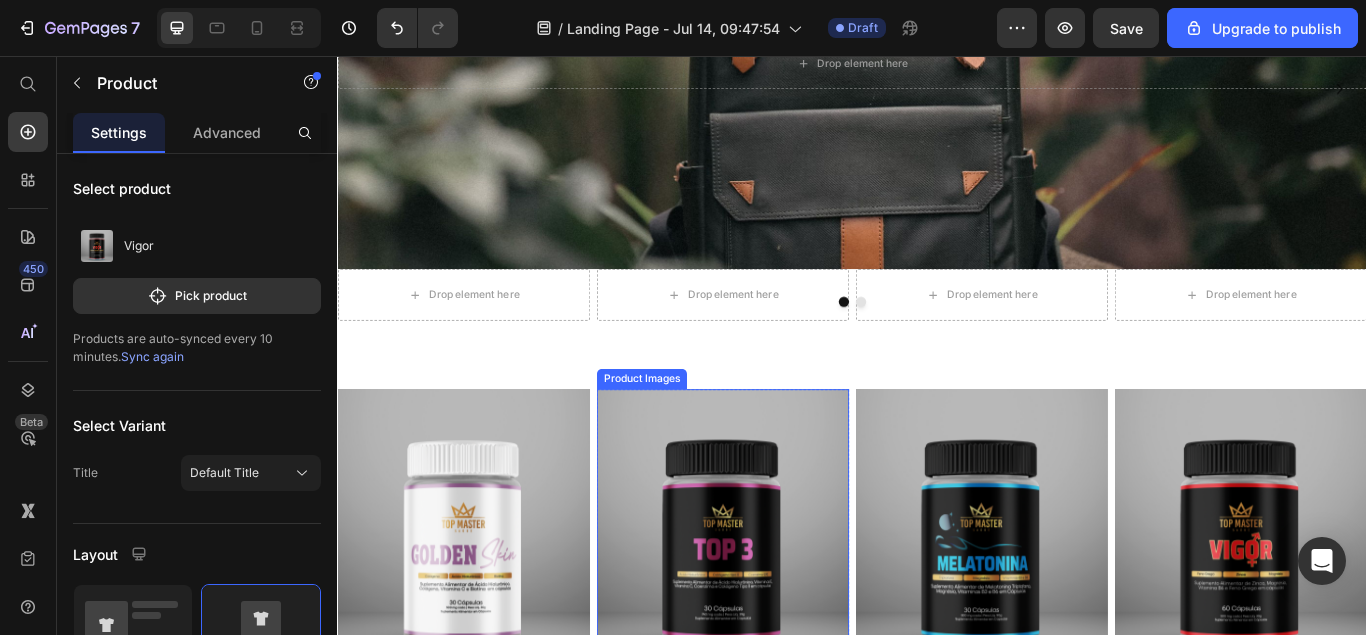 scroll, scrollTop: 0, scrollLeft: 0, axis: both 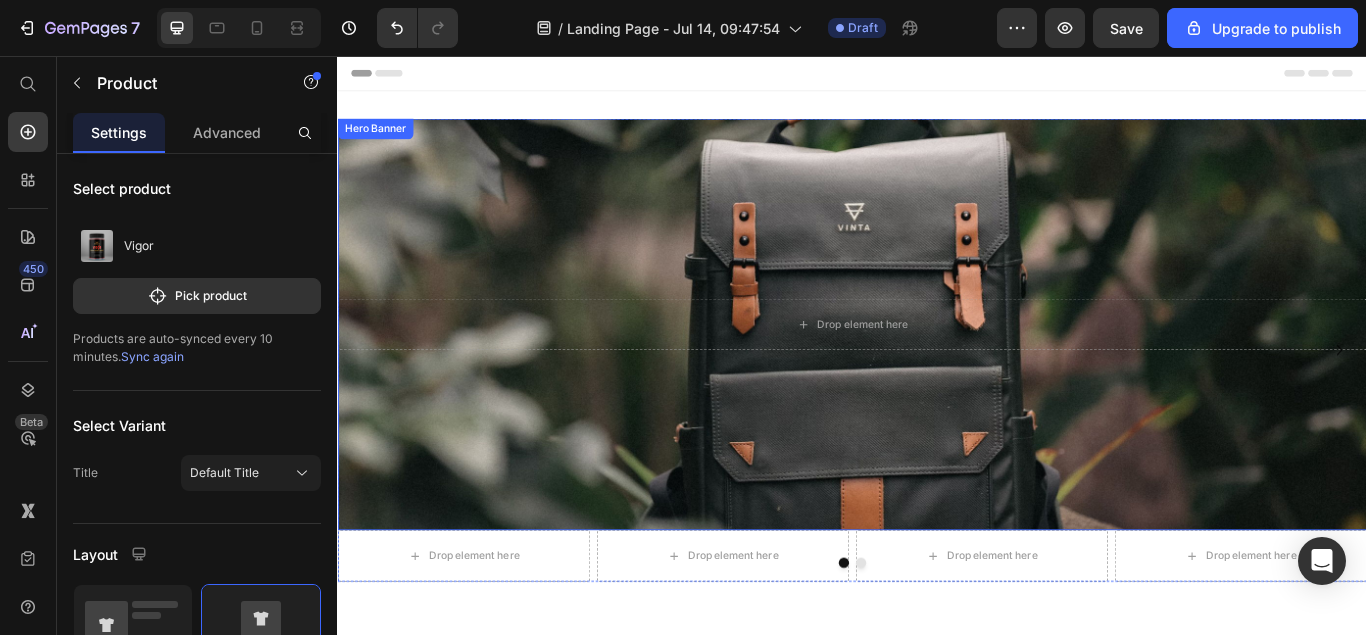 click at bounding box center (937, 369) 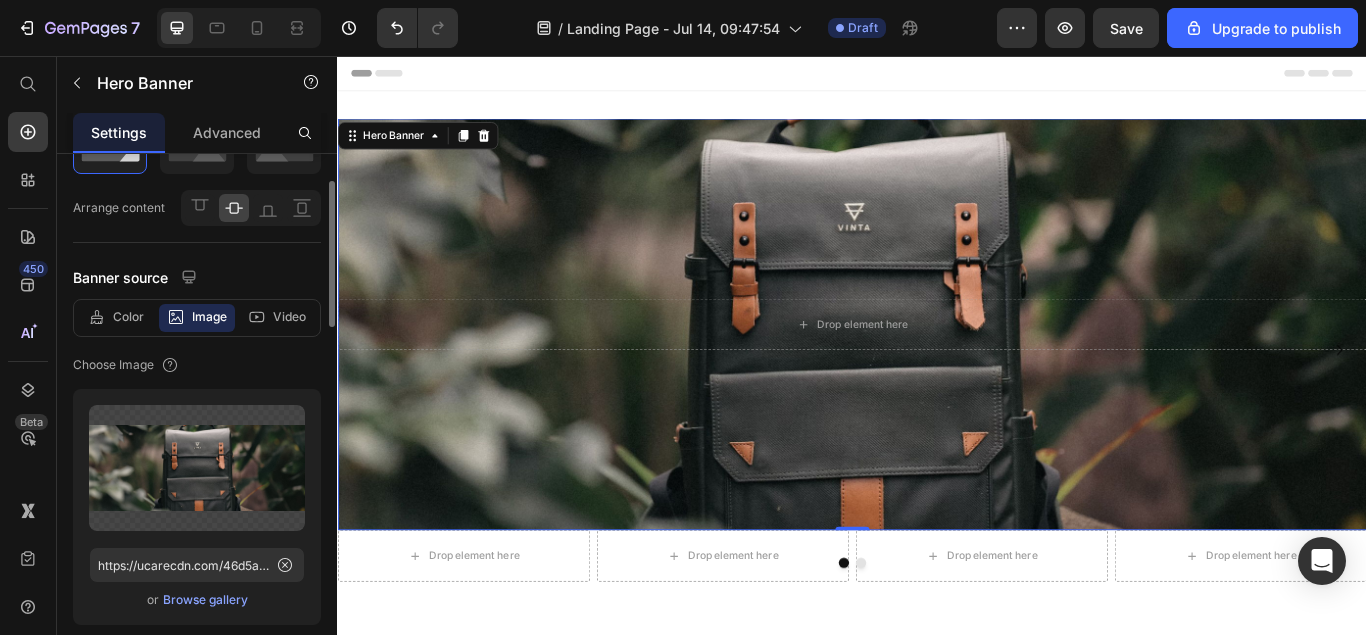 scroll, scrollTop: 0, scrollLeft: 0, axis: both 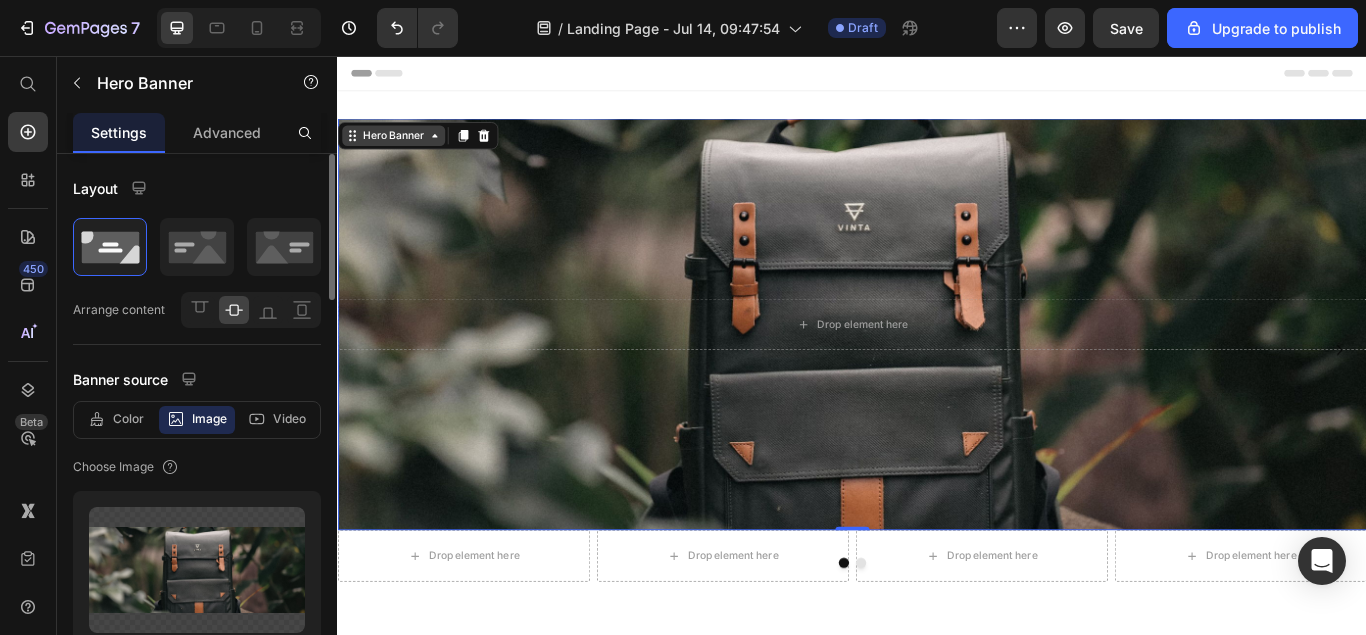 click on "Hero Banner" at bounding box center [402, 149] 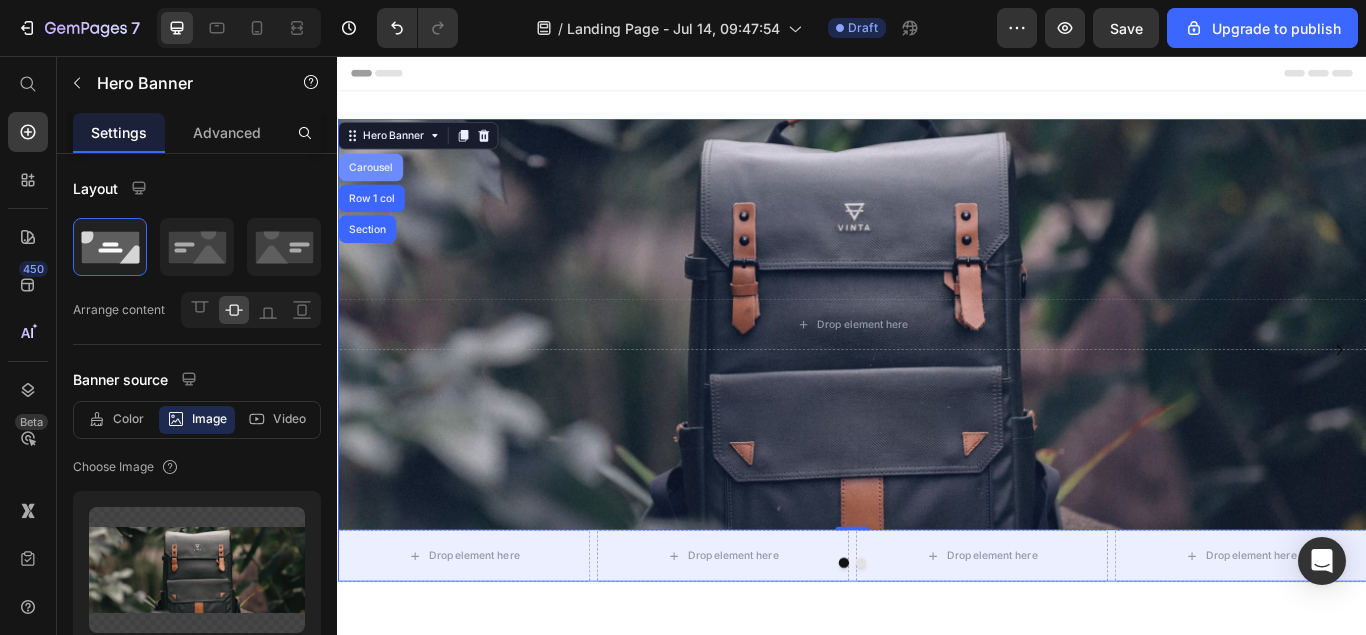 click on "Carousel" at bounding box center [375, 186] 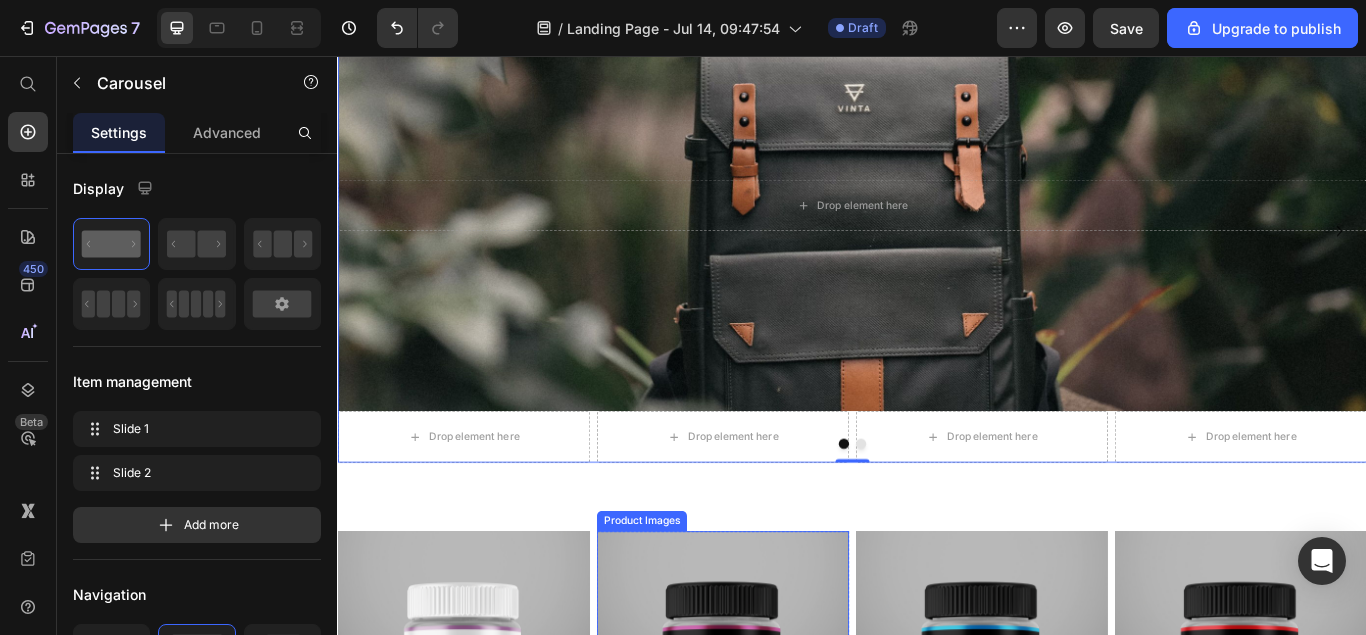 scroll, scrollTop: 204, scrollLeft: 0, axis: vertical 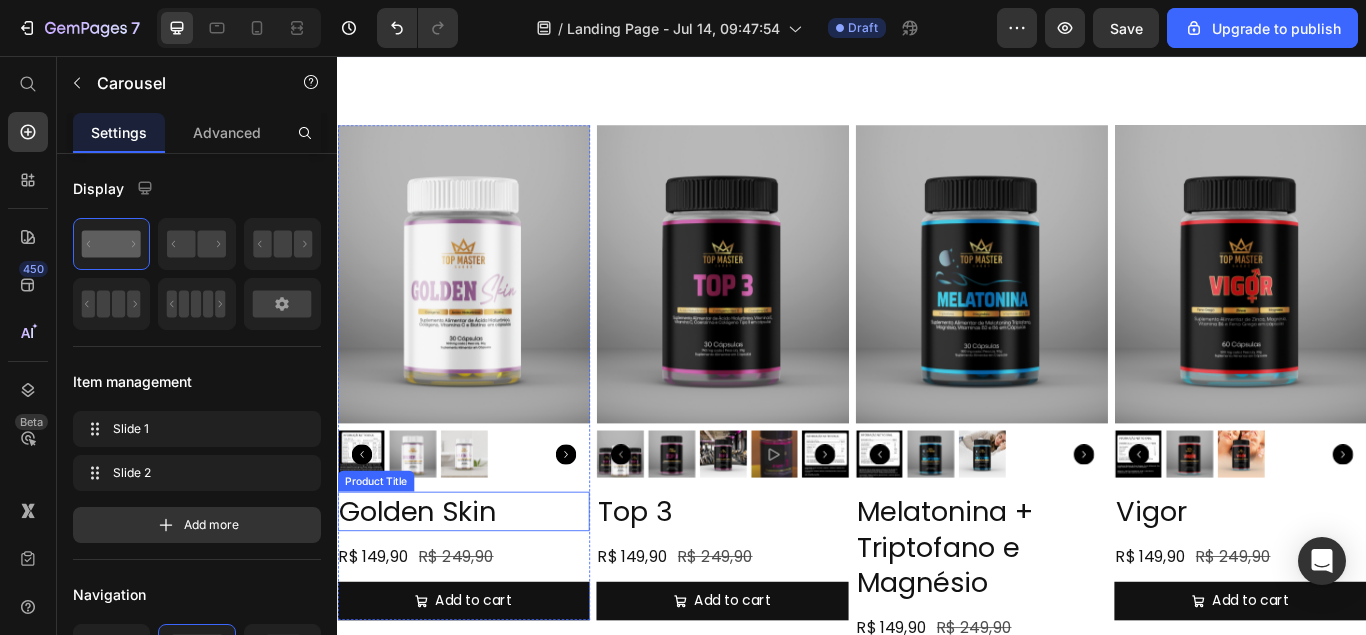 click on "Golden Skin" at bounding box center [484, 587] 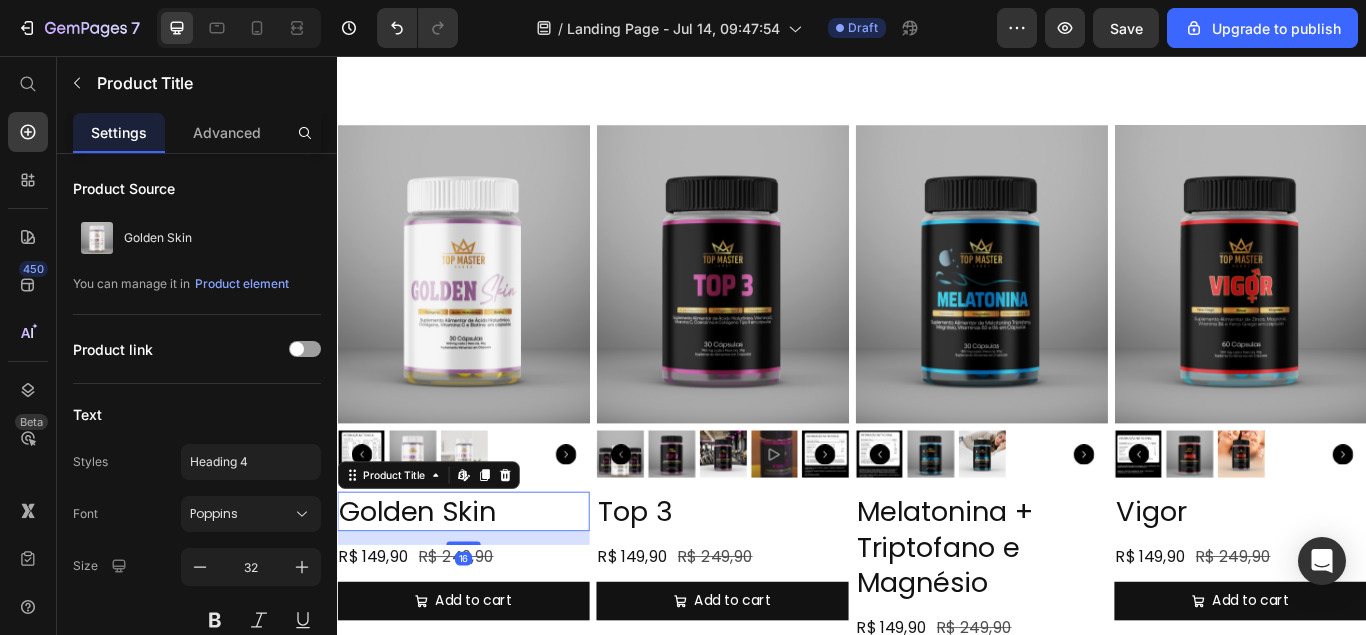 click 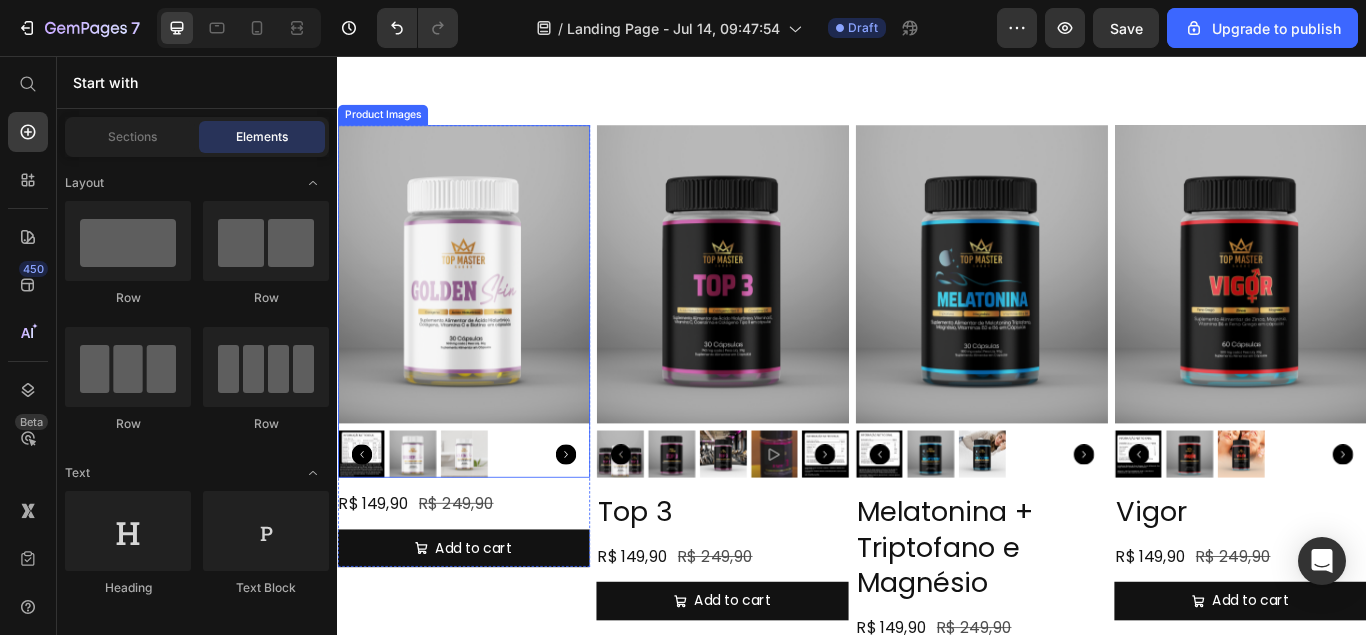 scroll, scrollTop: 1734, scrollLeft: 0, axis: vertical 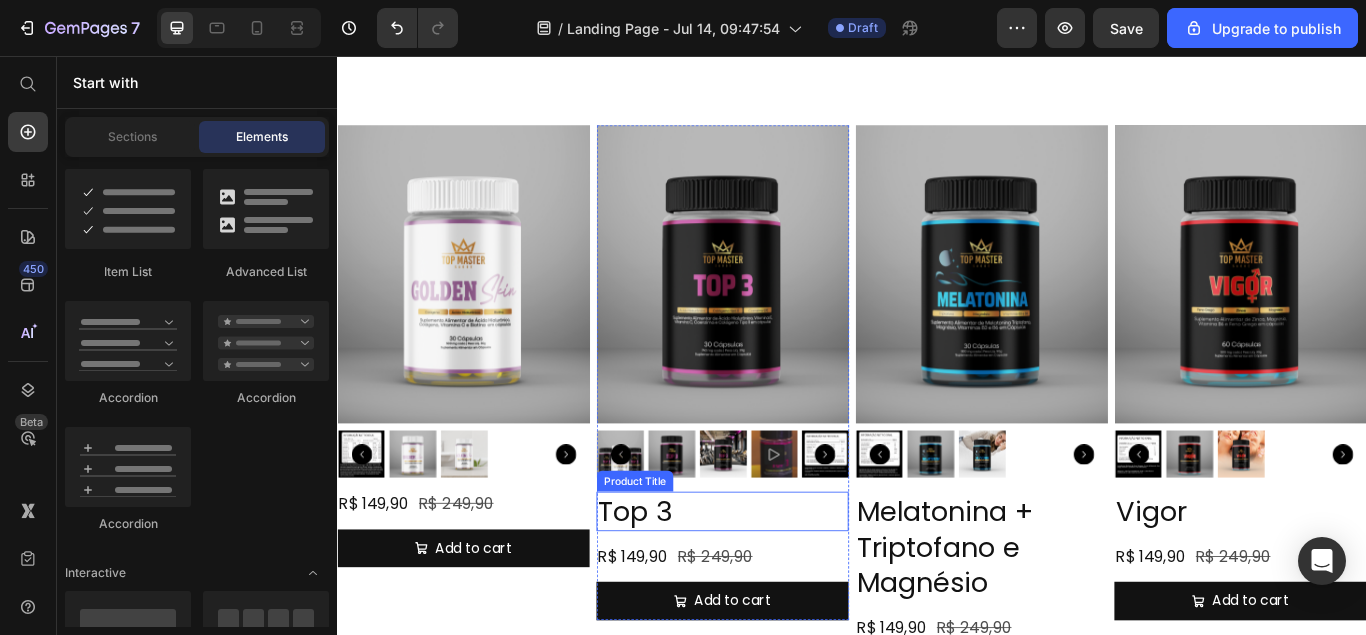 click on "Top 3" at bounding box center [786, 587] 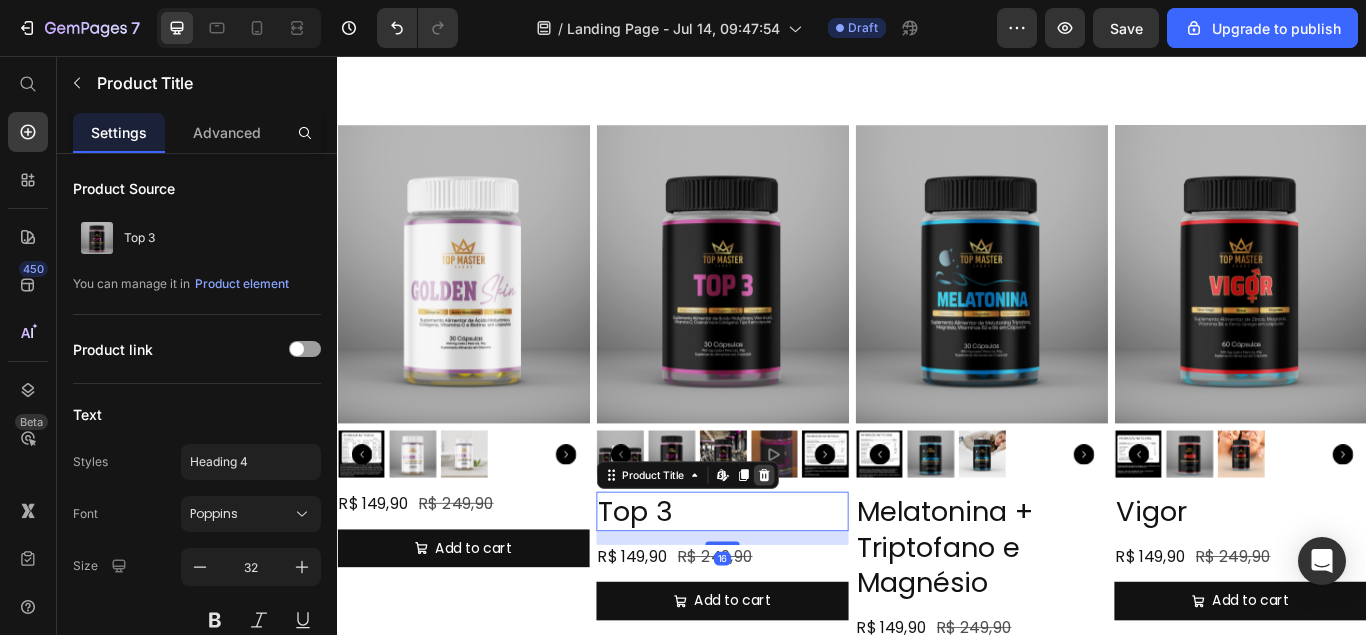 click 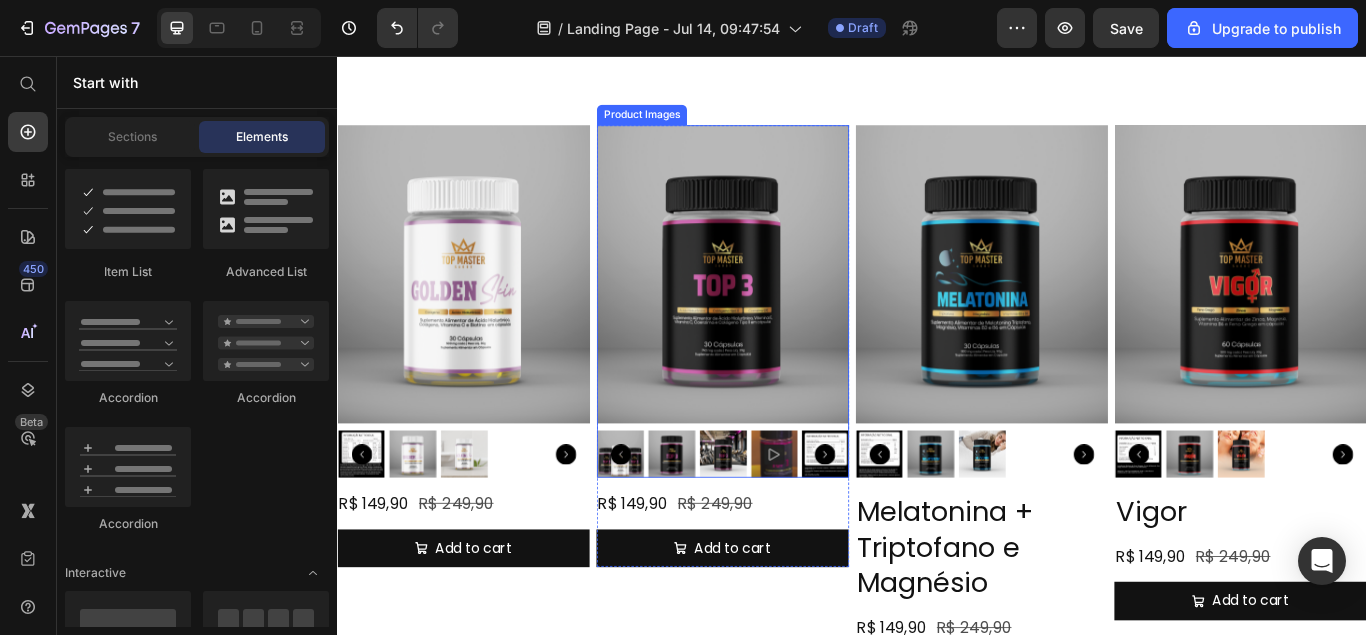 scroll, scrollTop: 1734, scrollLeft: 0, axis: vertical 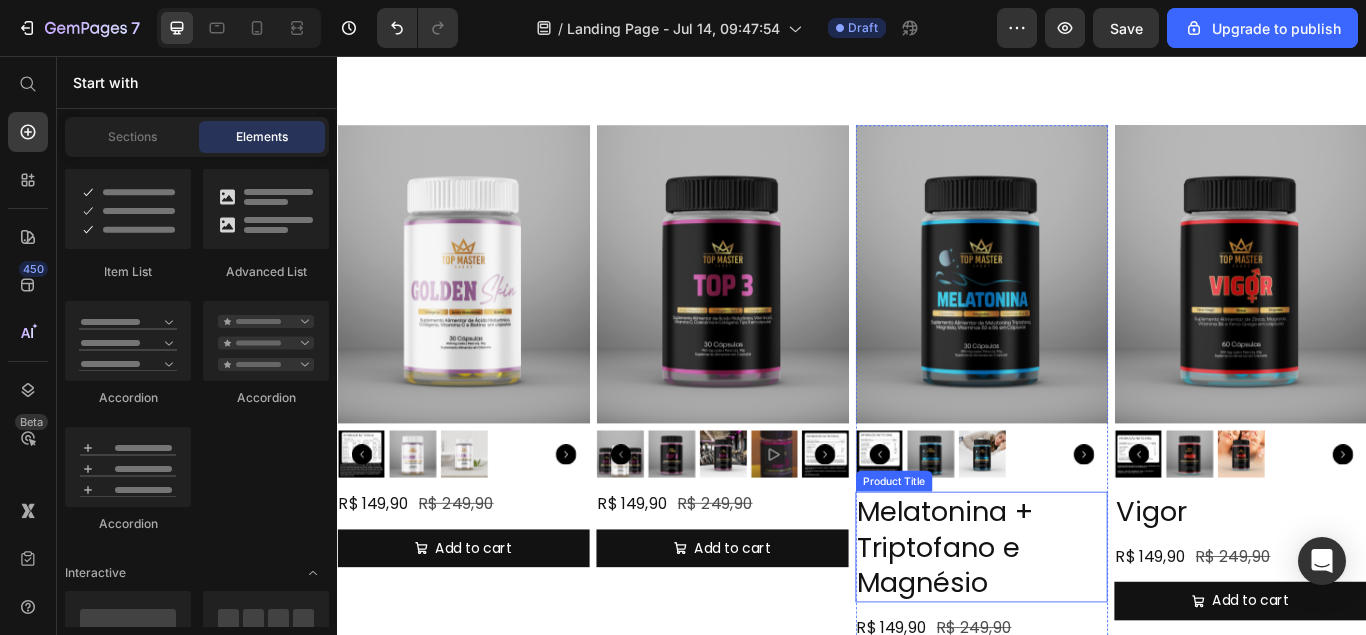 click on "Melatonina + Triptofano e Magnésio" at bounding box center [1088, 628] 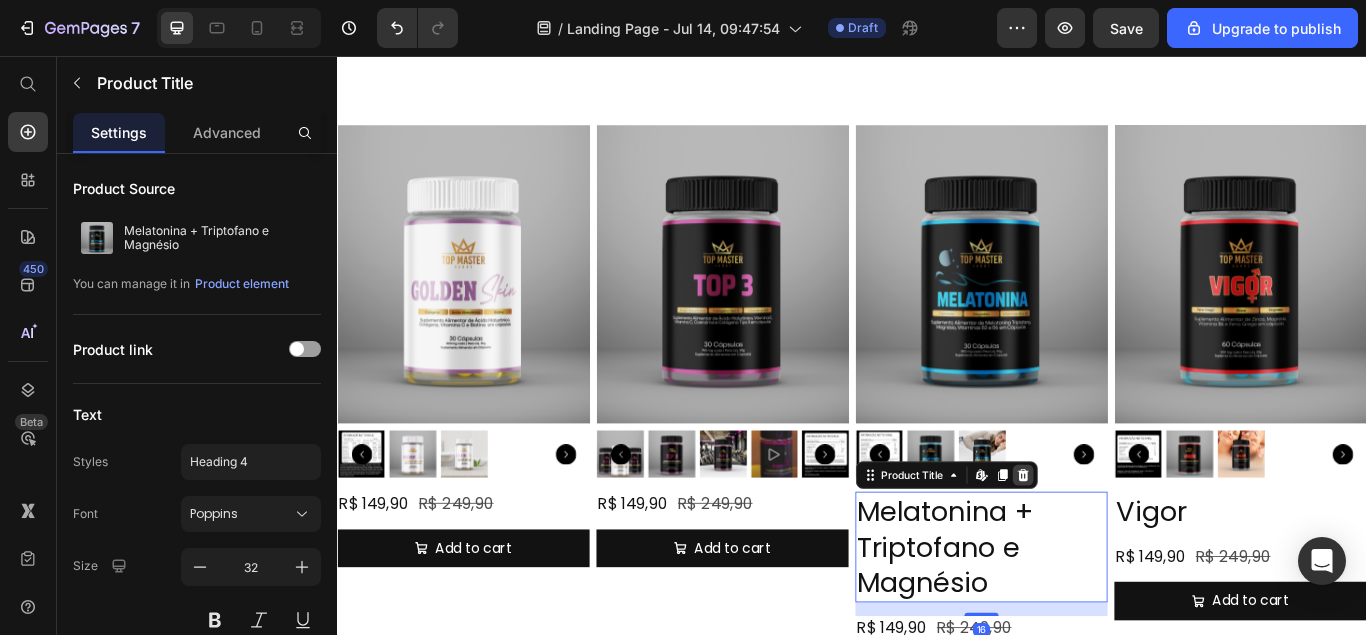 click 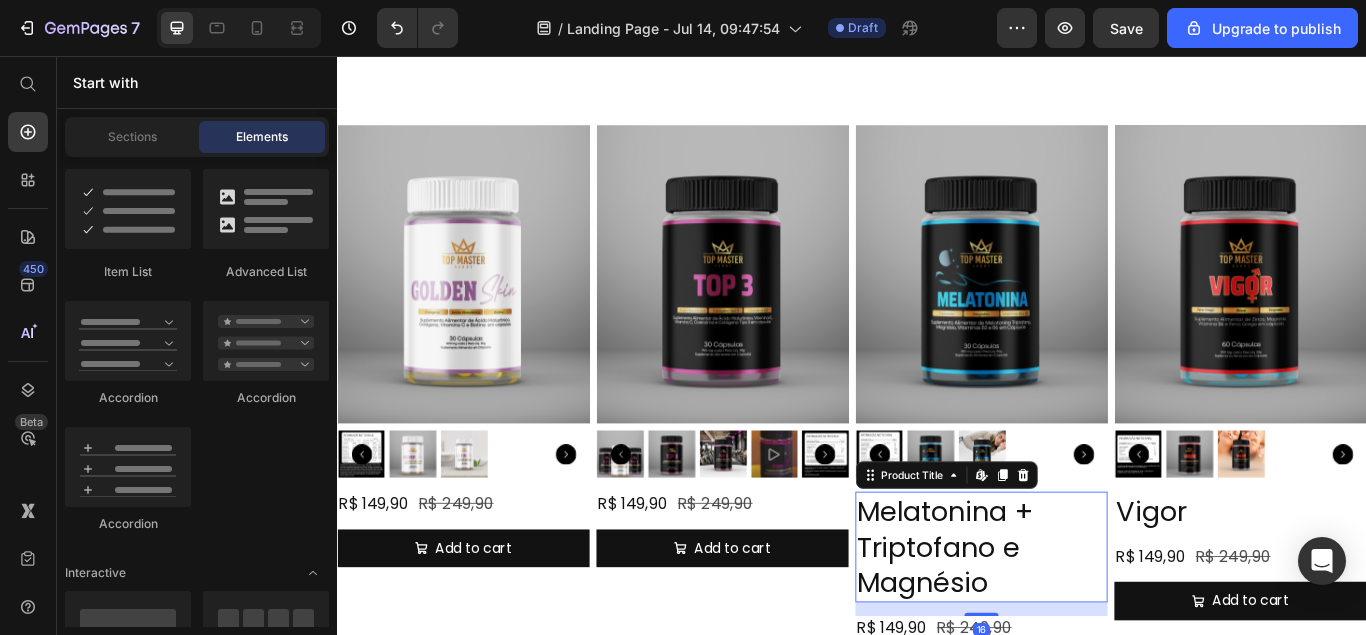 scroll, scrollTop: 1734, scrollLeft: 0, axis: vertical 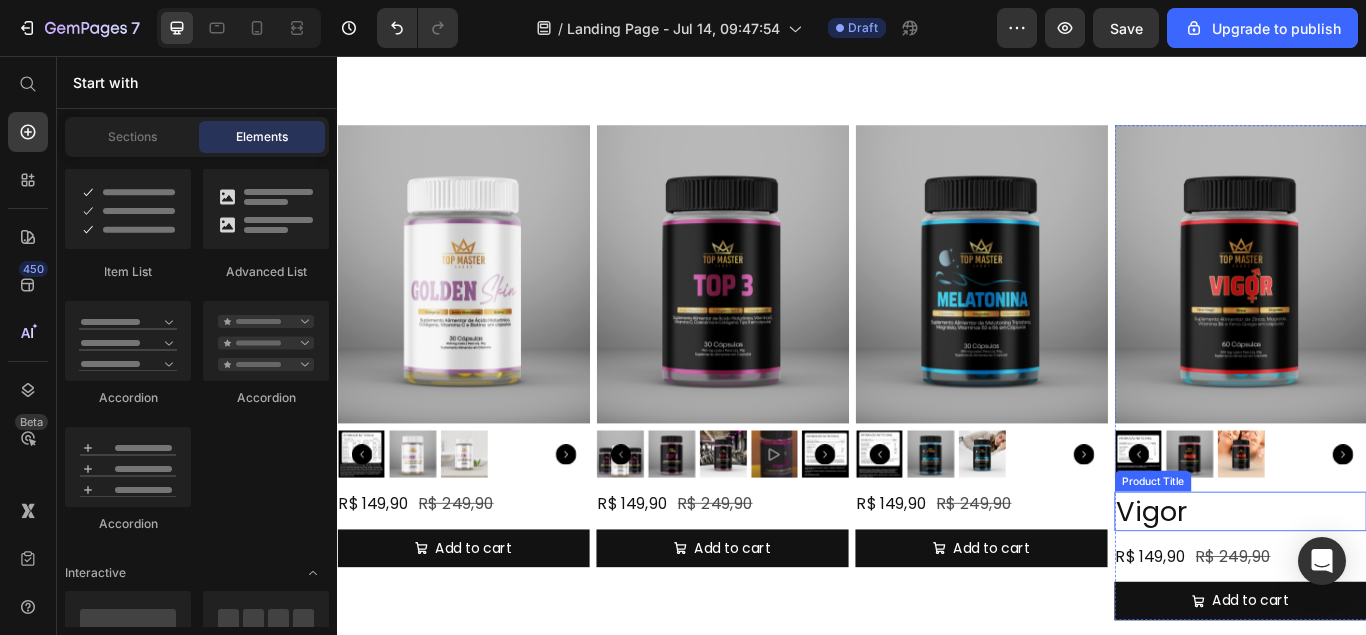 click on "Vigor" at bounding box center [1390, 587] 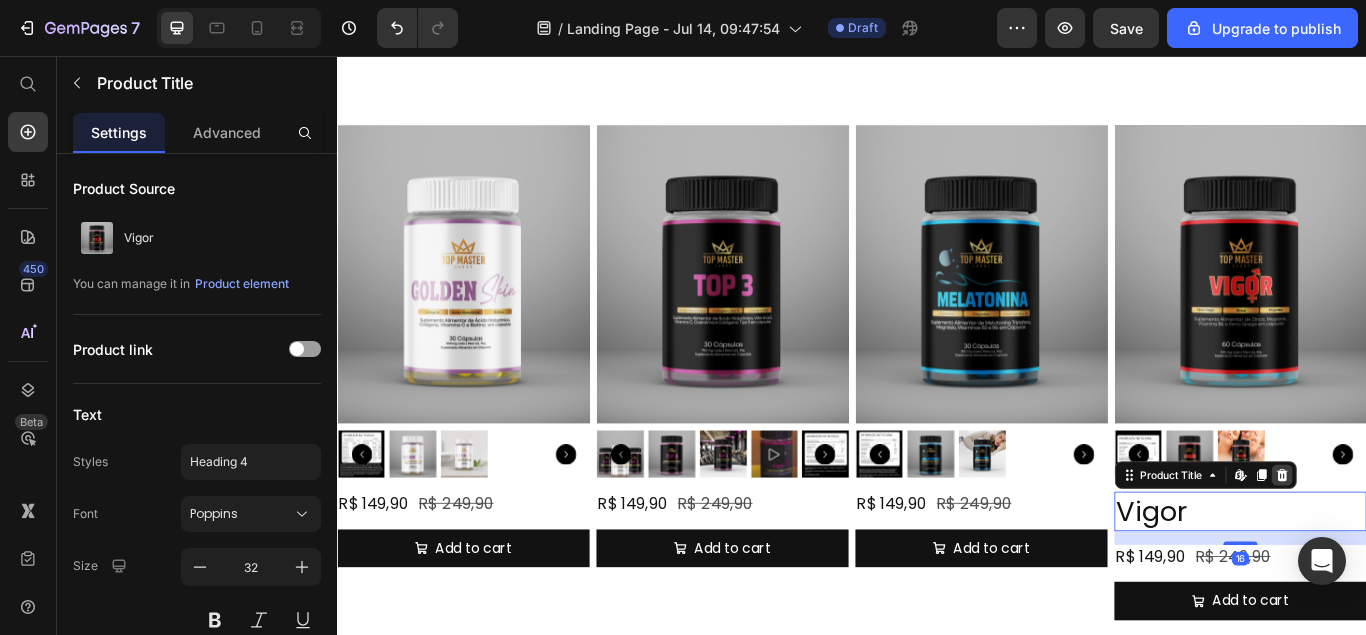 click 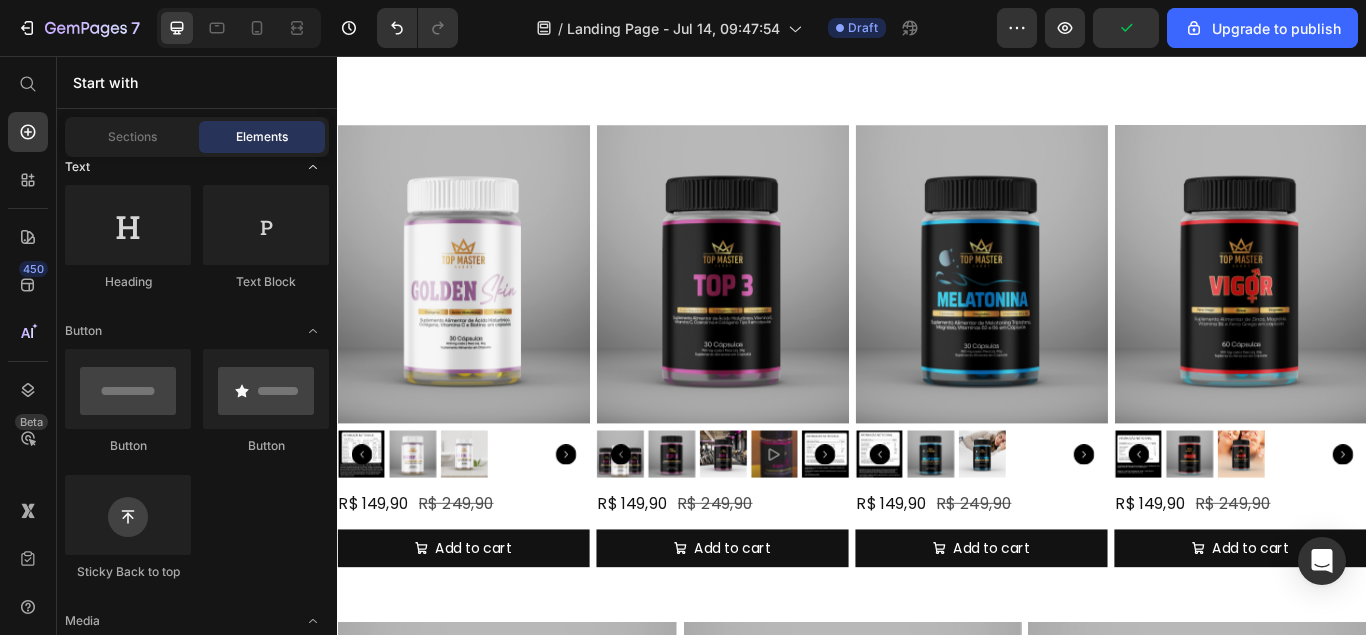 scroll, scrollTop: 204, scrollLeft: 0, axis: vertical 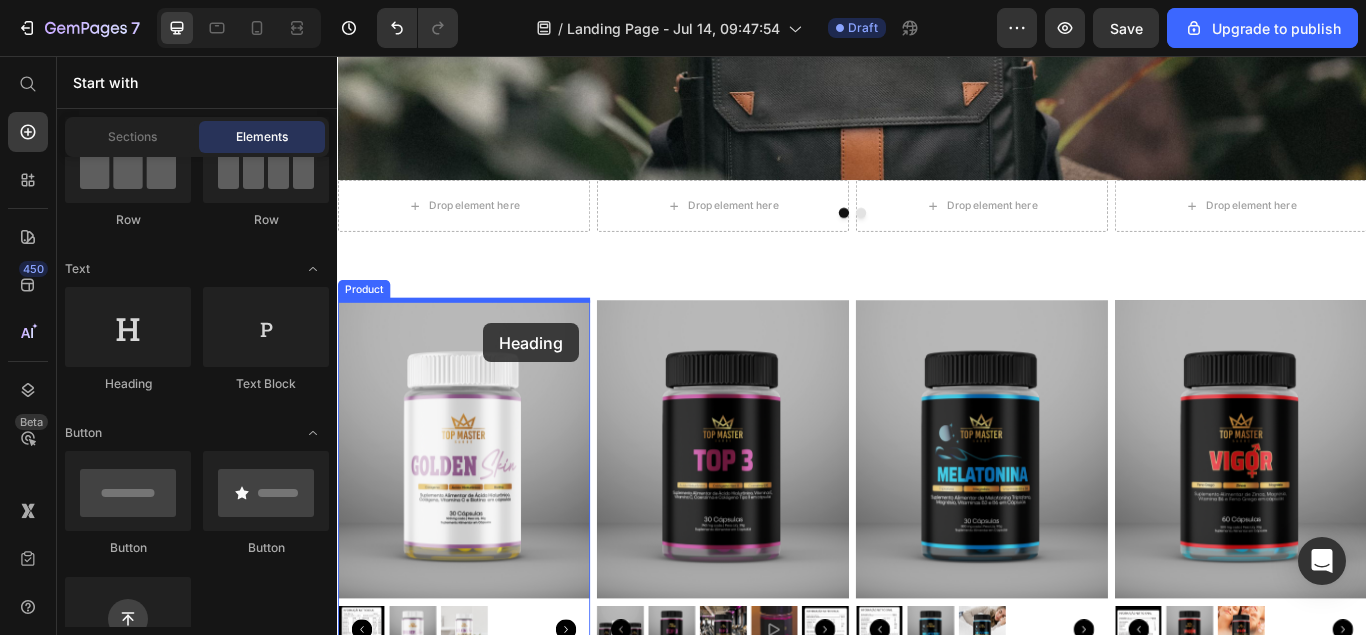 drag, startPoint x: 468, startPoint y: 388, endPoint x: 483, endPoint y: 323, distance: 66.70832 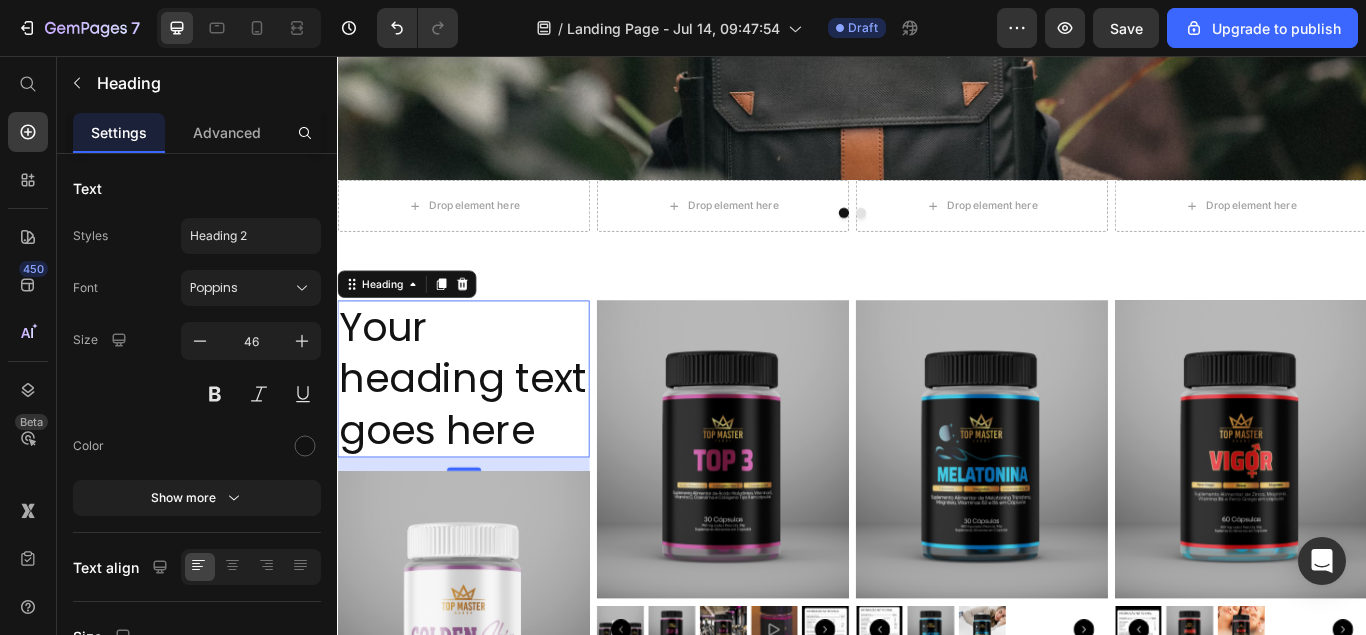 click on "Your heading text goes here" at bounding box center [484, 432] 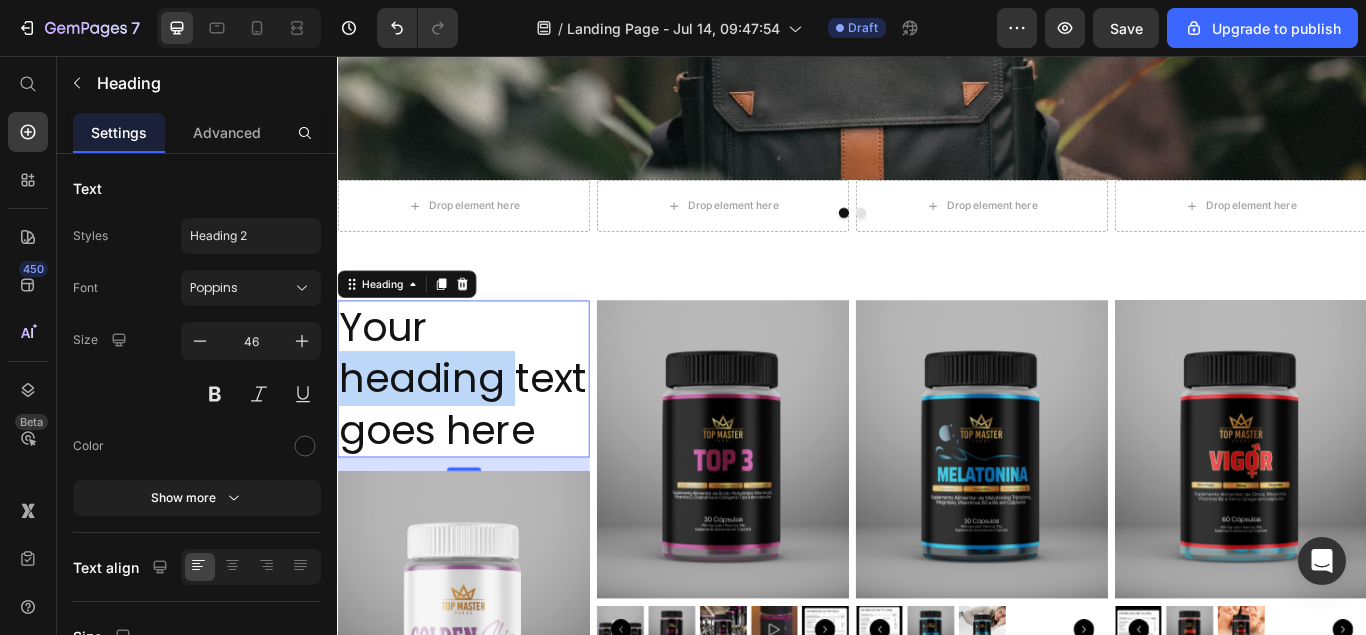 click on "Your heading text goes here" at bounding box center [484, 432] 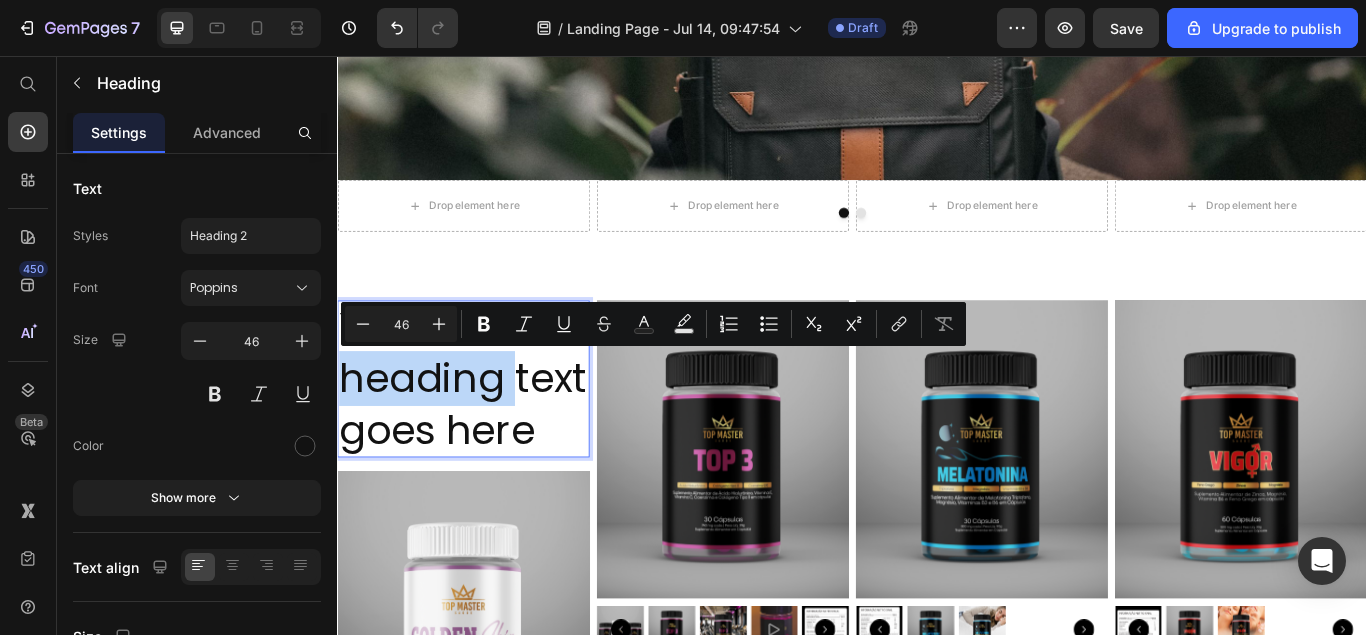 click on "Your heading text goes here" at bounding box center [484, 432] 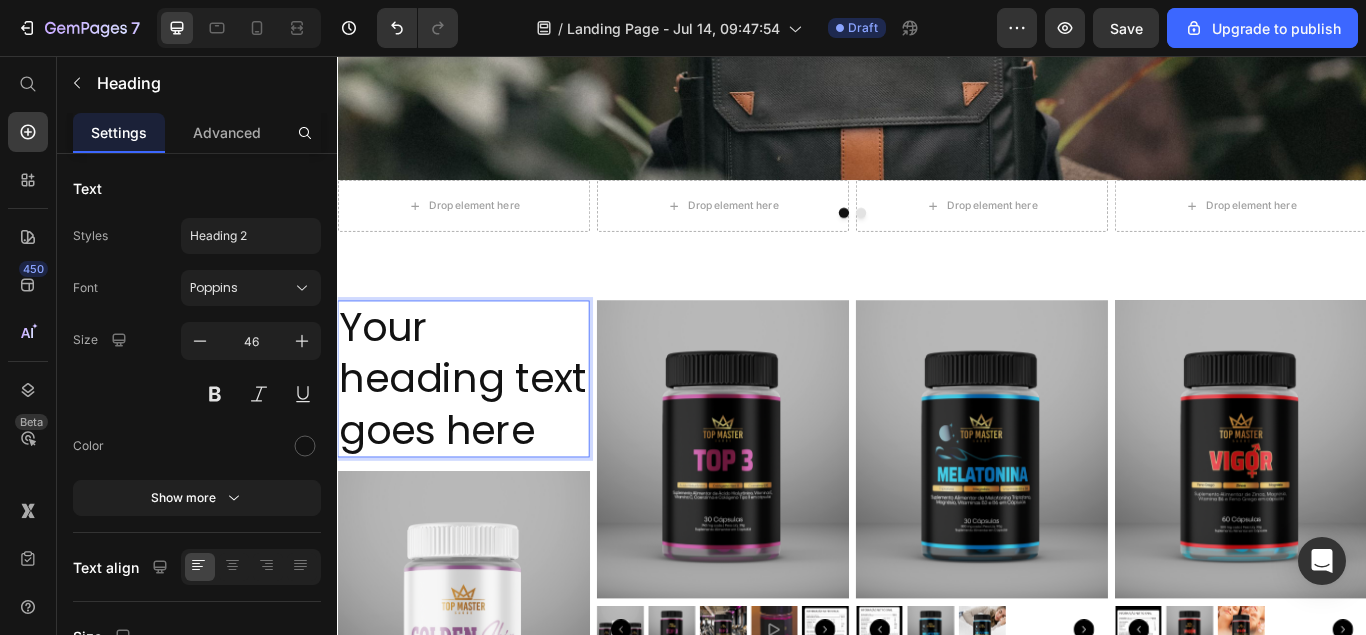 click on "Your heading text goes here" at bounding box center [484, 432] 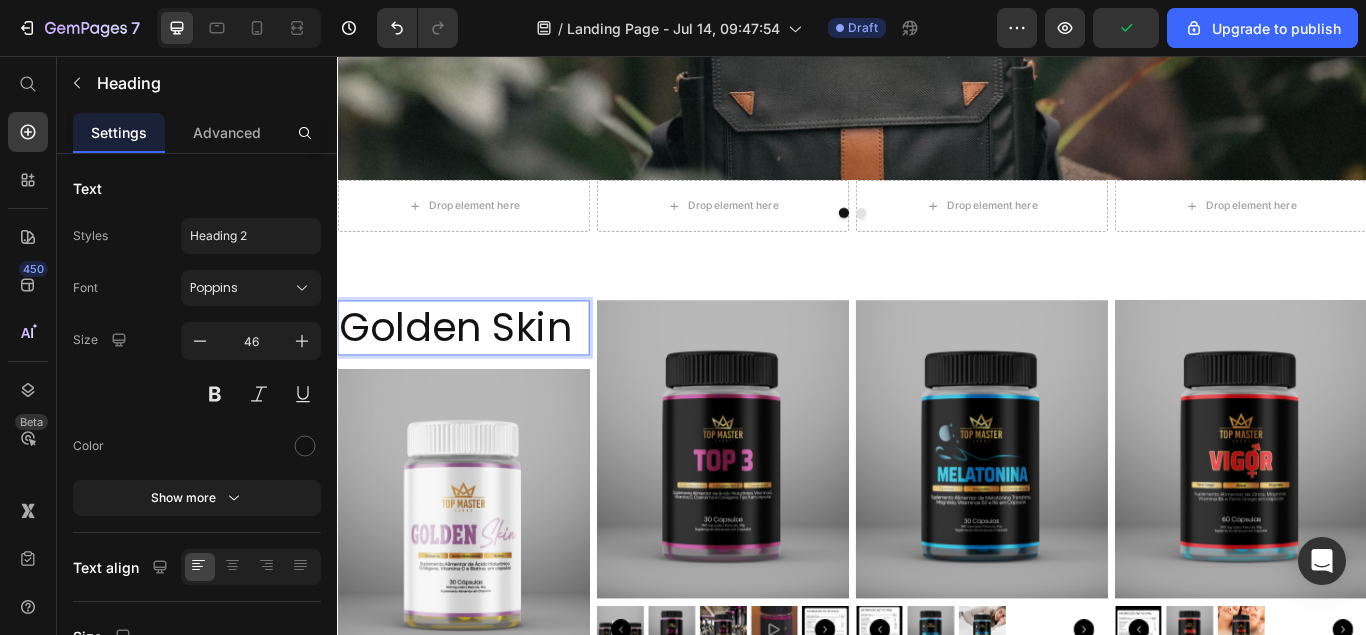 click on "Golden Skin" at bounding box center (484, 373) 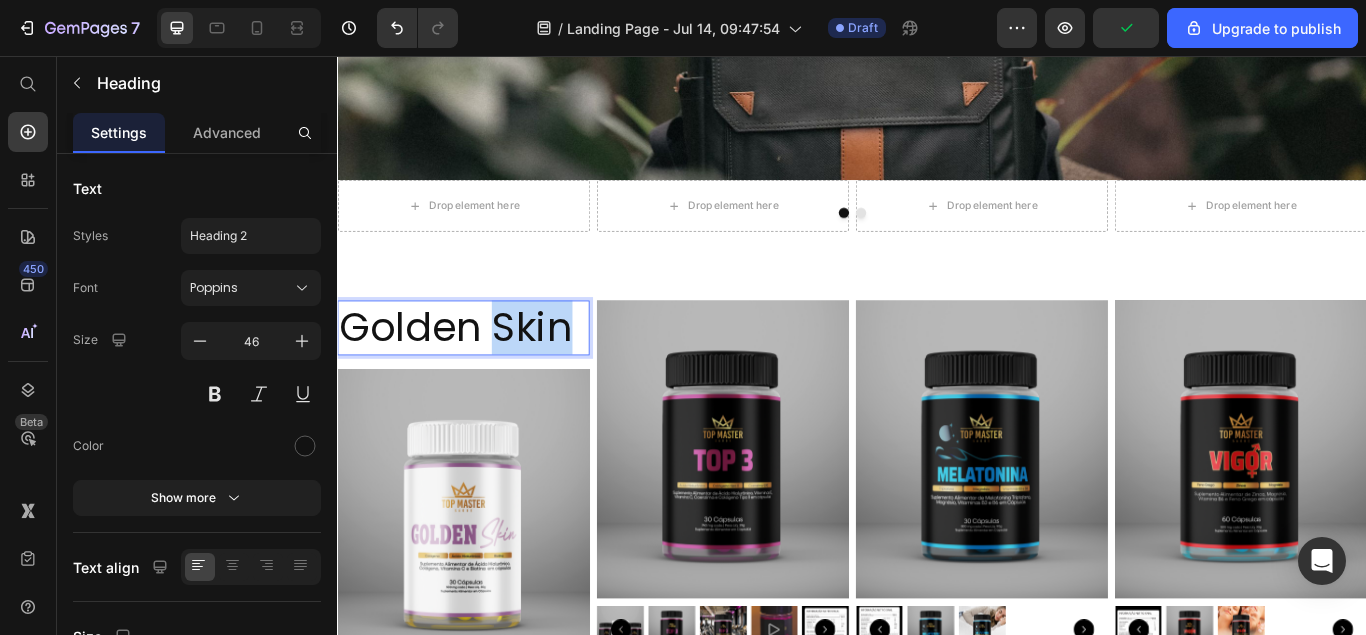 click on "Golden Skin" at bounding box center (484, 373) 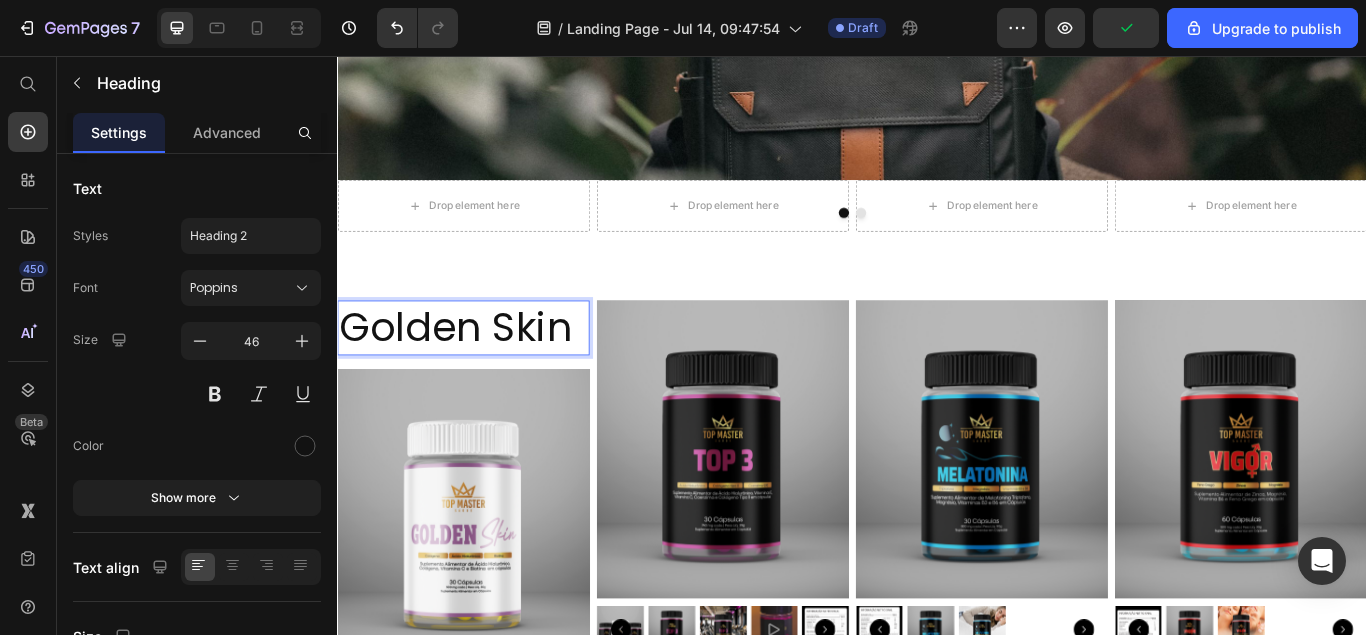 click on "Golden Skin" at bounding box center (484, 373) 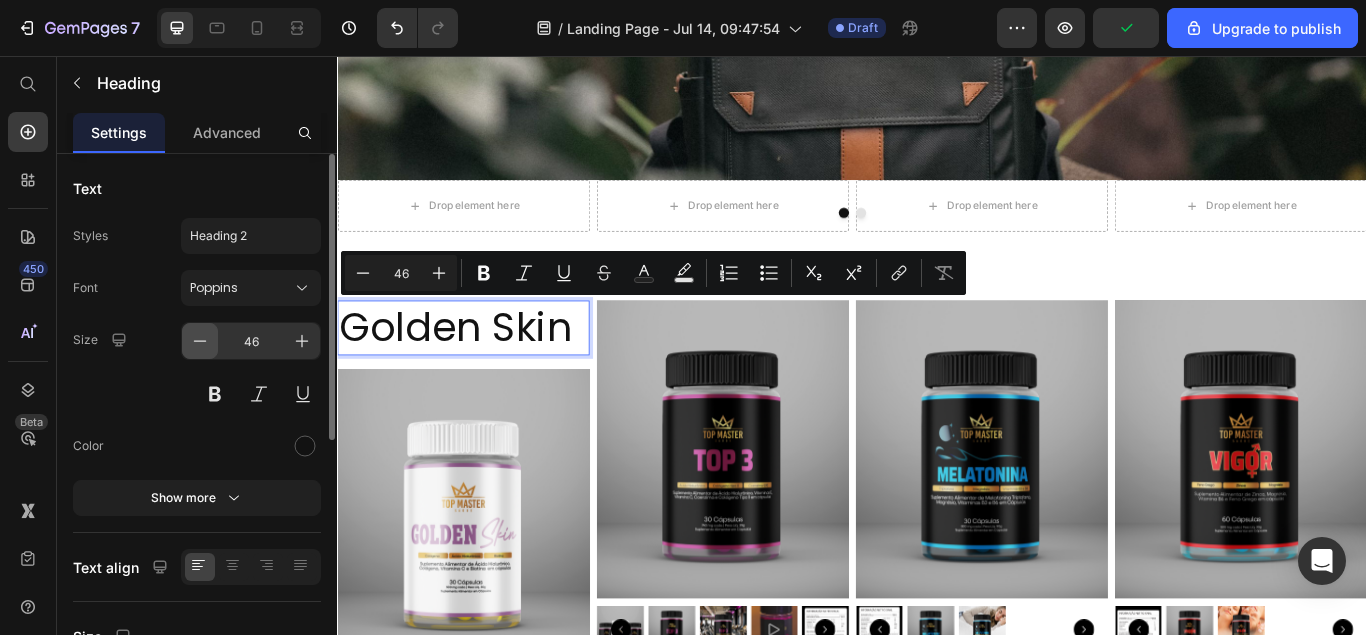 click 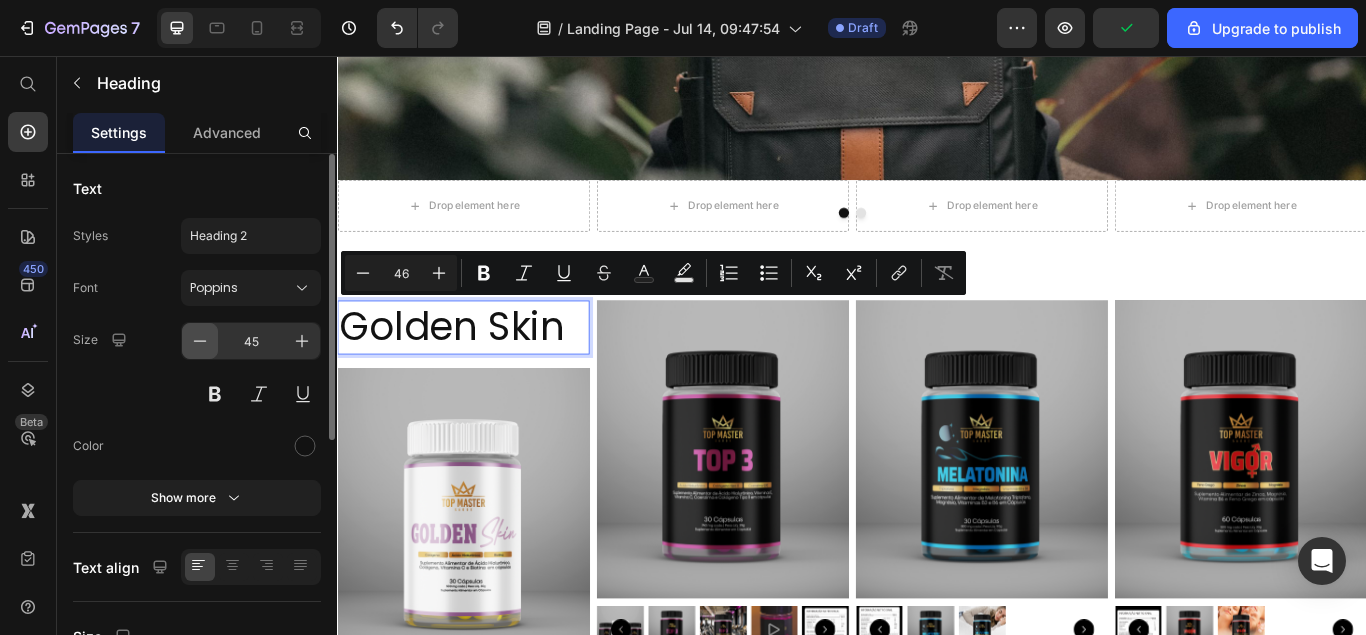 click 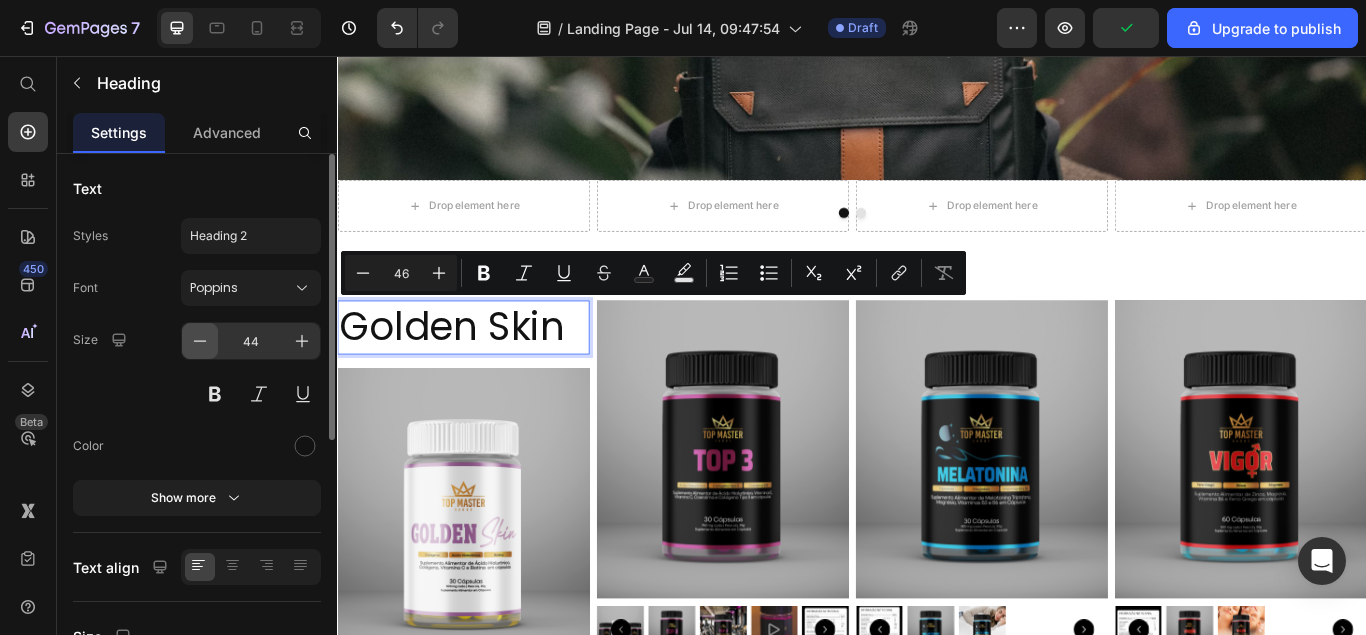 click 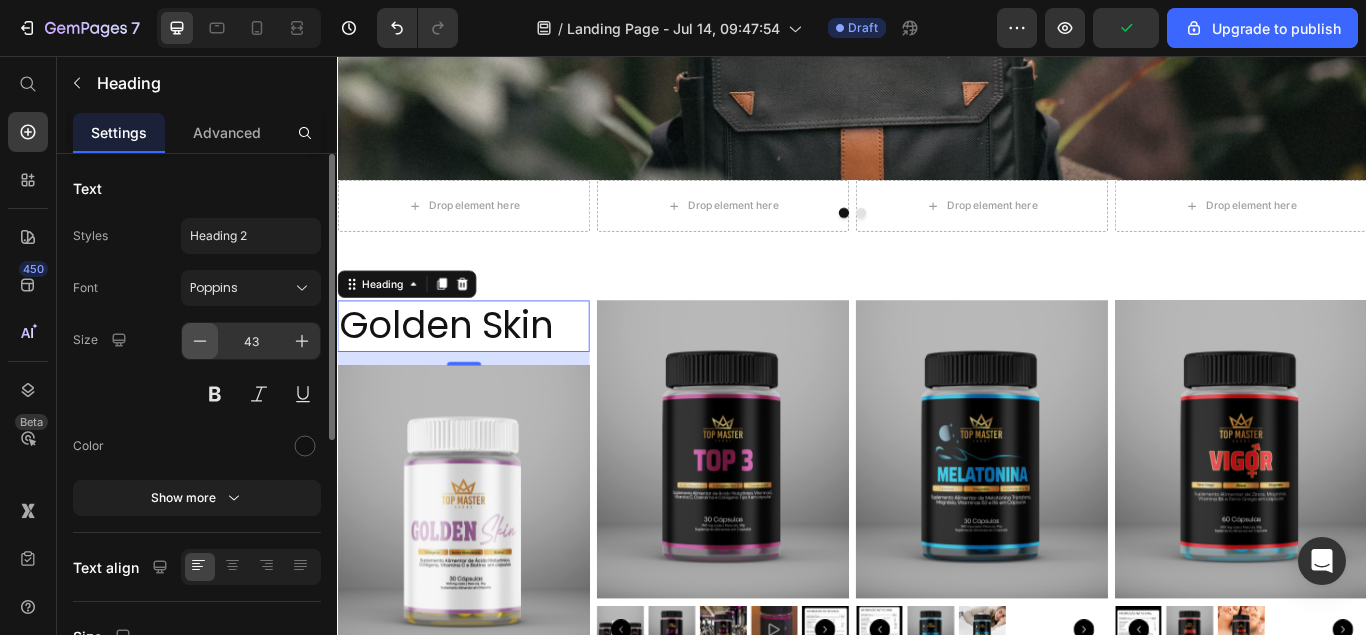 click 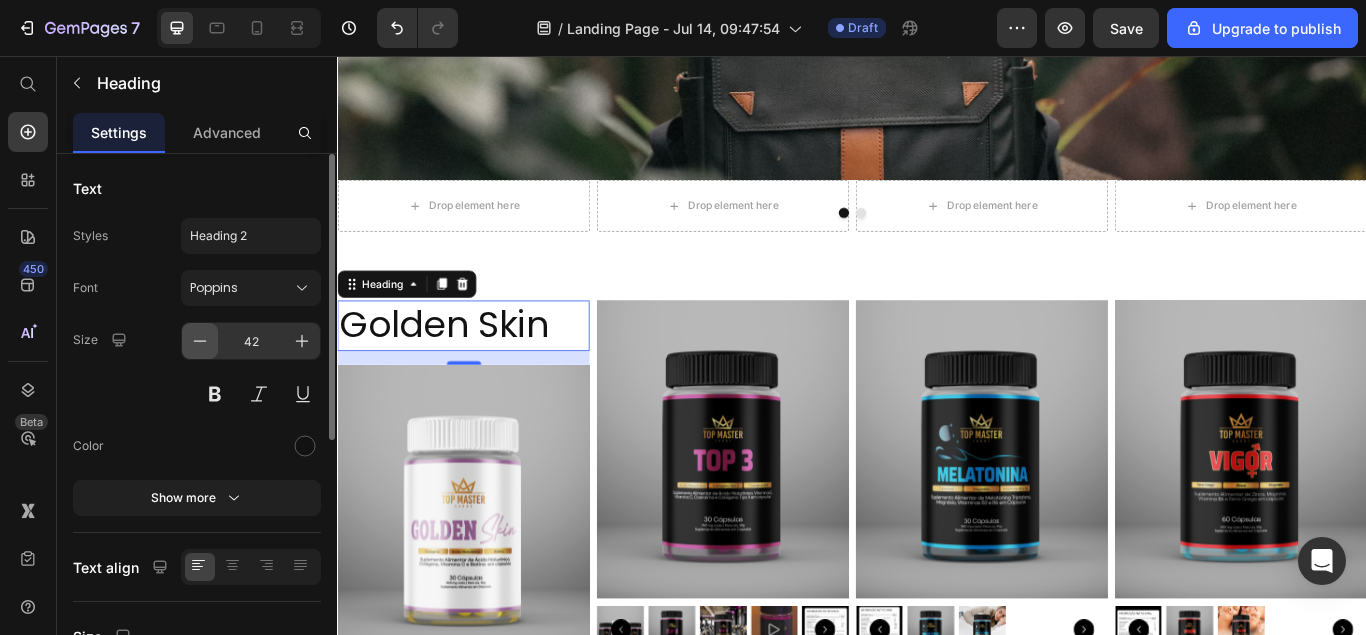 click 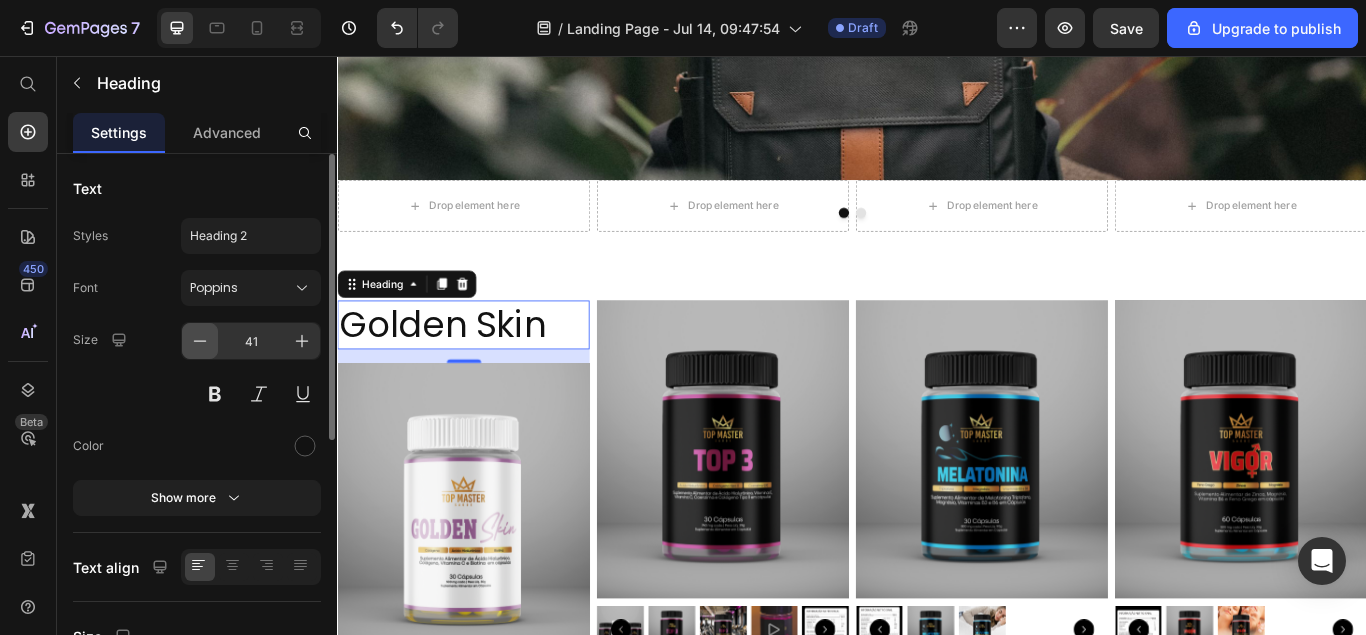 click 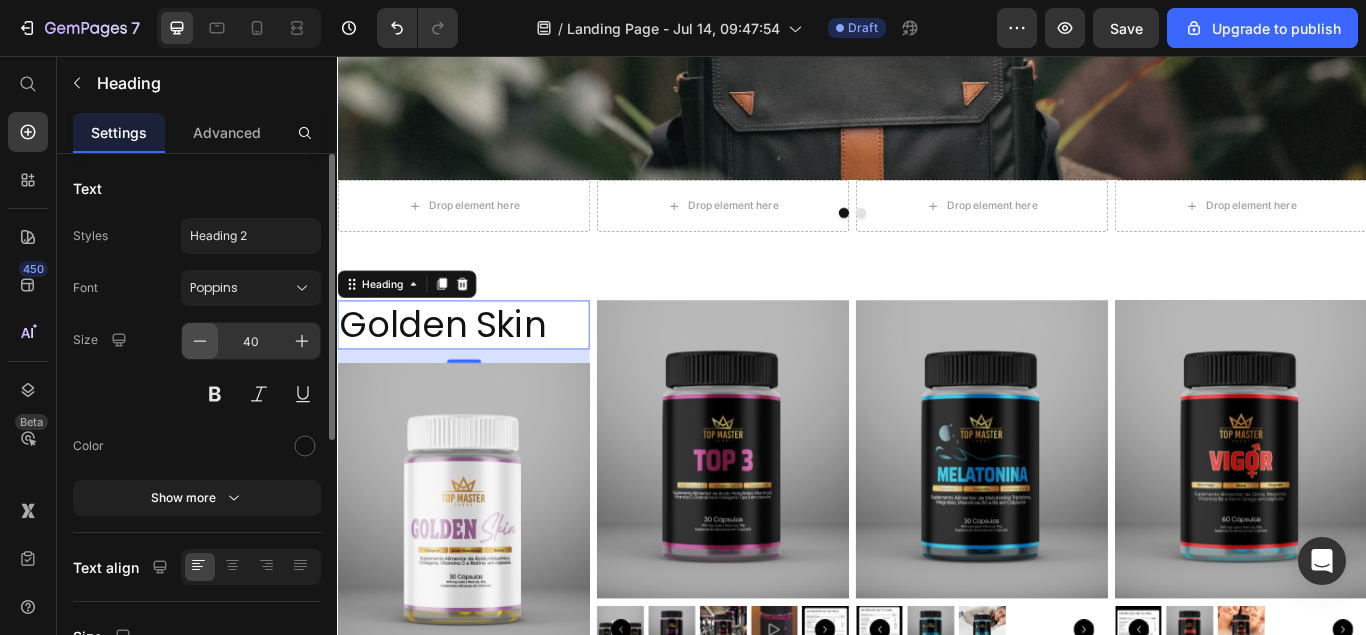 click 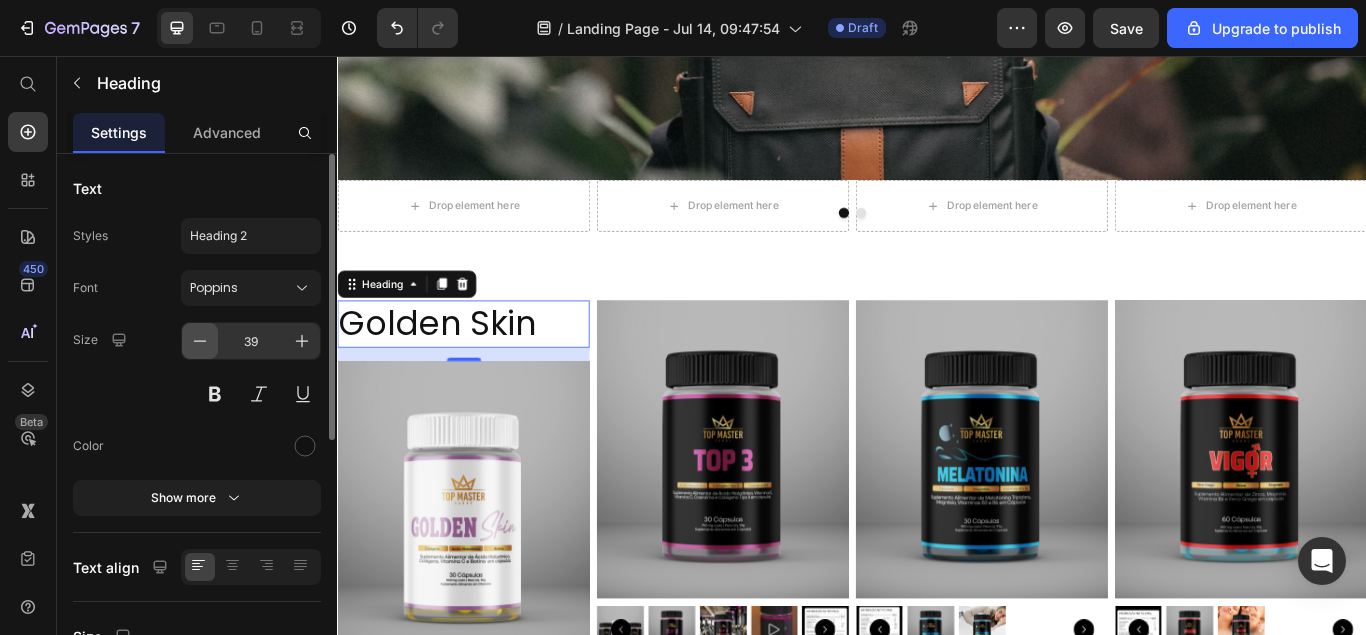 click 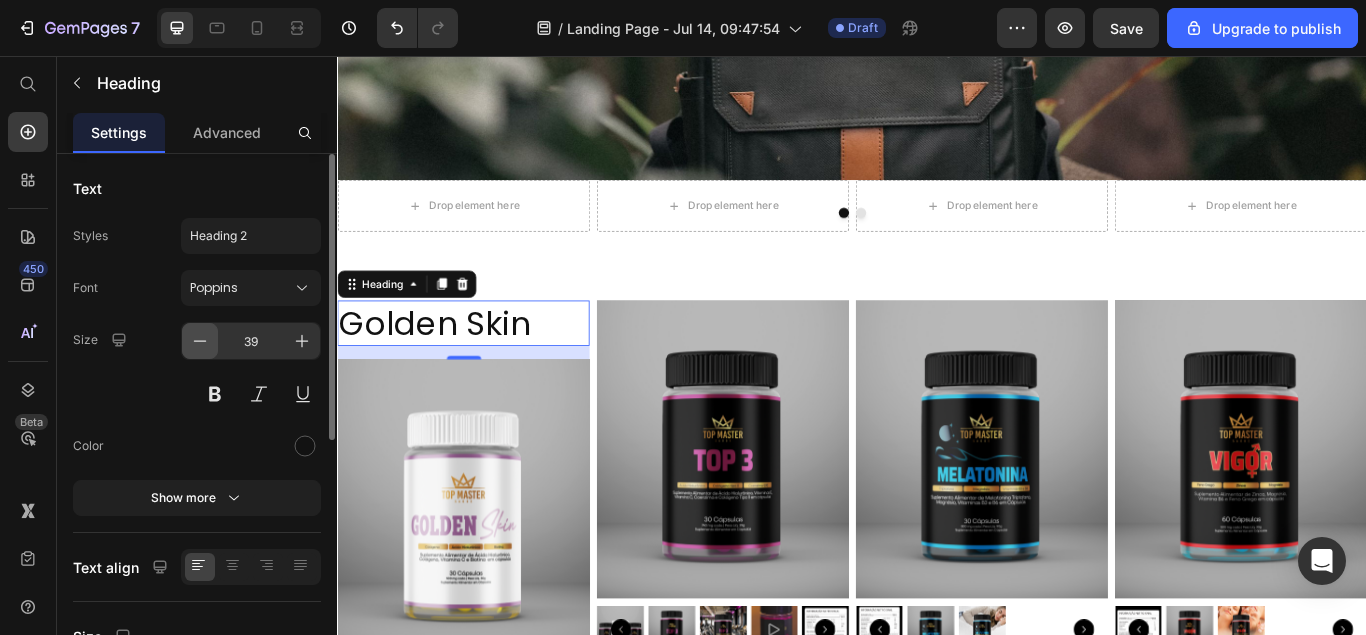 type on "38" 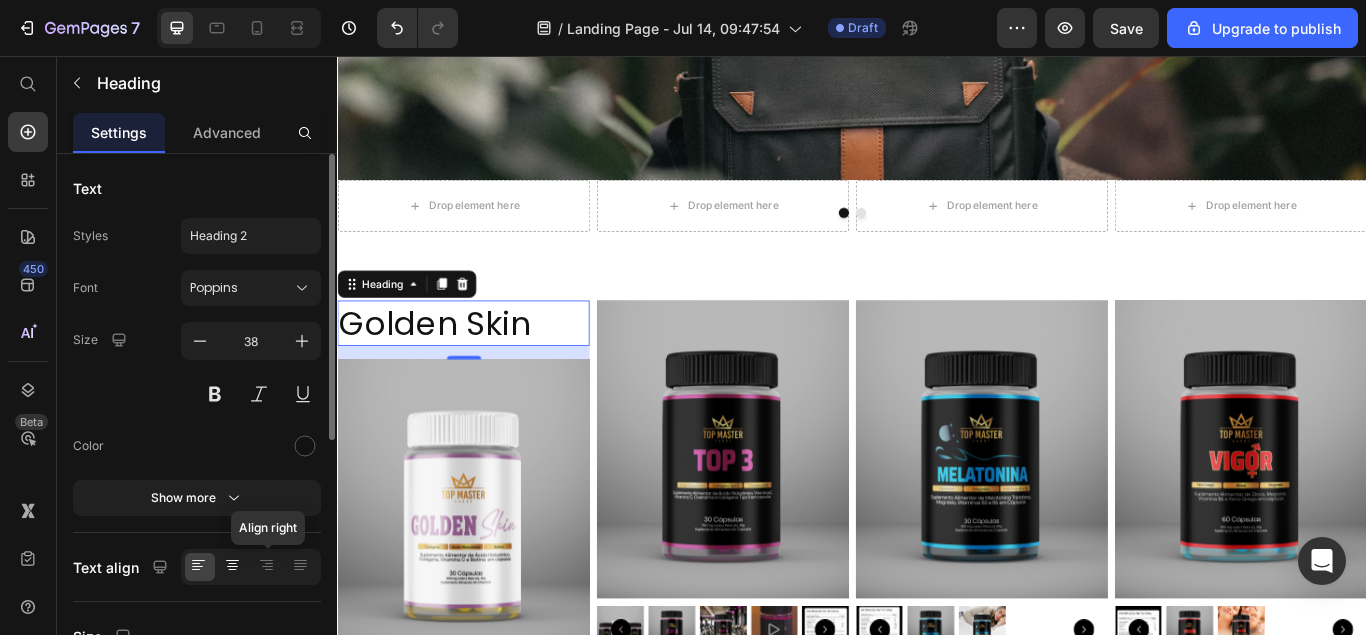 click 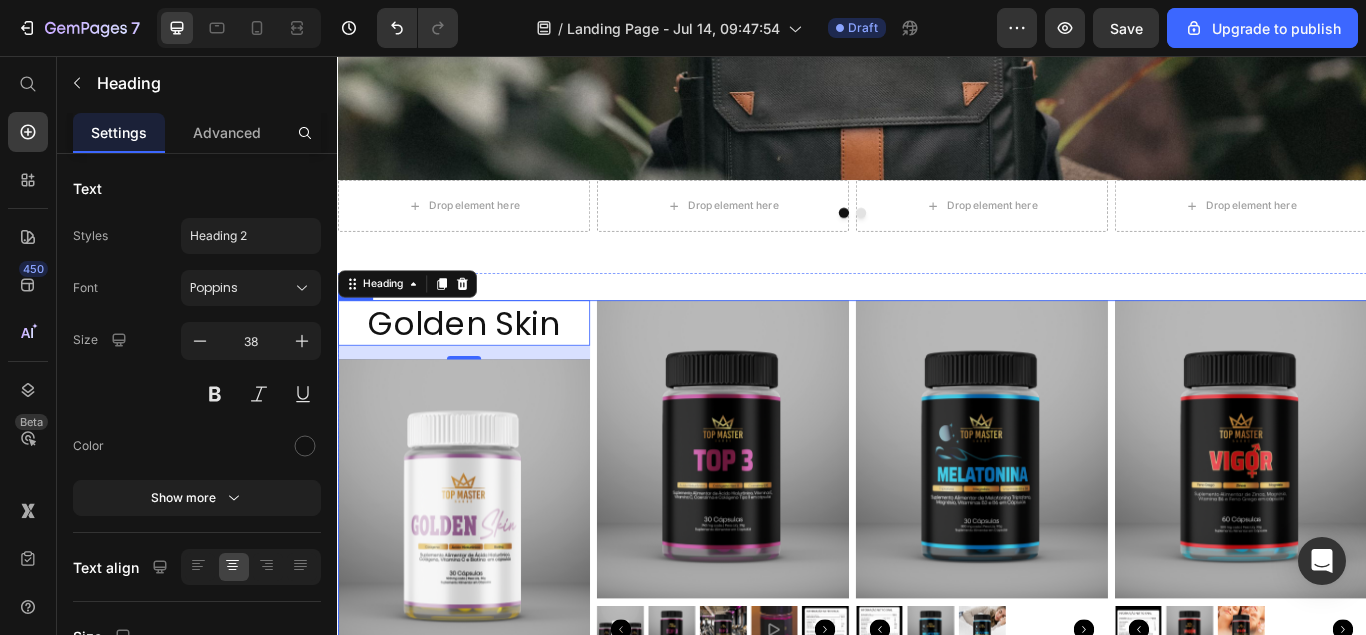 click on "Drop element here Hero Banner
Drop element here
Drop element here
Drop element here
Drop element here Row
Drop element here
Carousel Row Section 1" at bounding box center [937, -1] 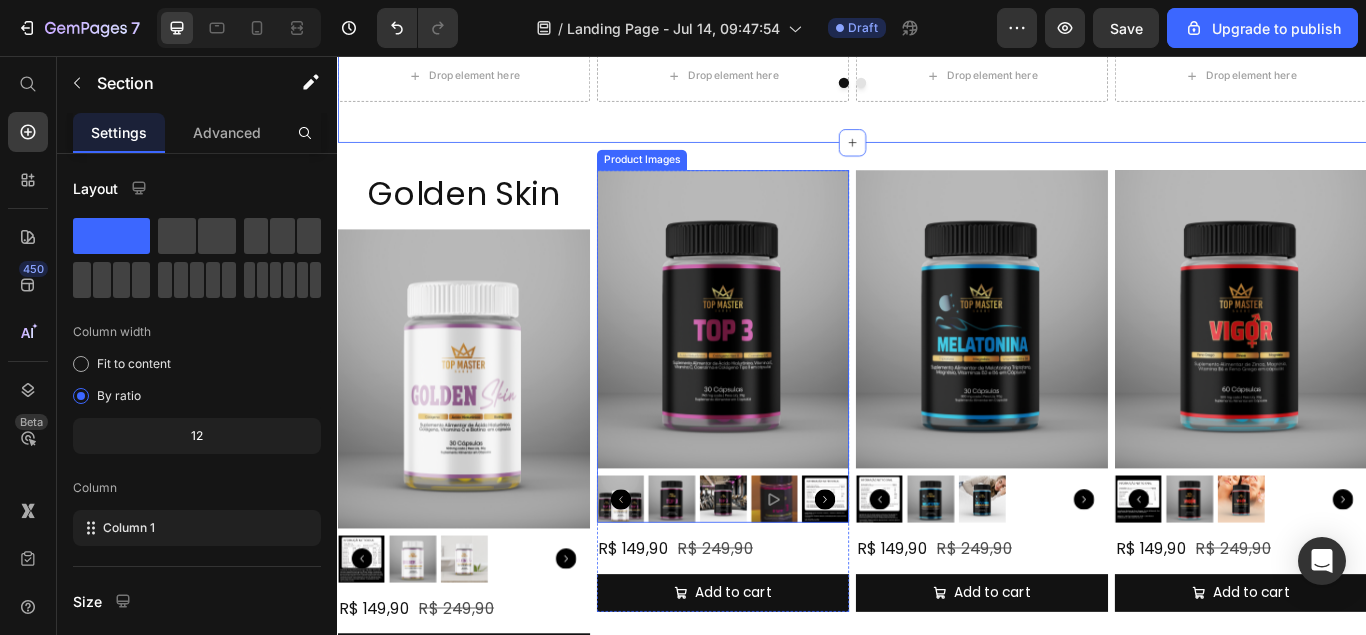 scroll, scrollTop: 612, scrollLeft: 0, axis: vertical 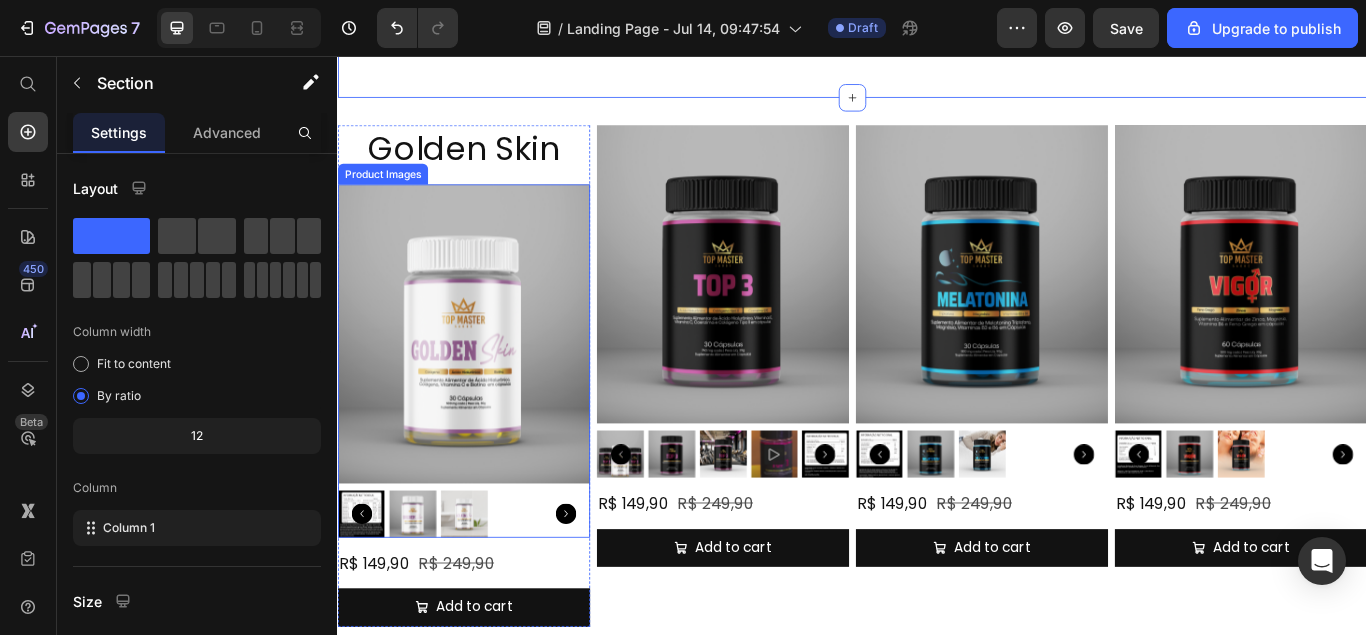 click on "Golden Skin" at bounding box center (484, 163) 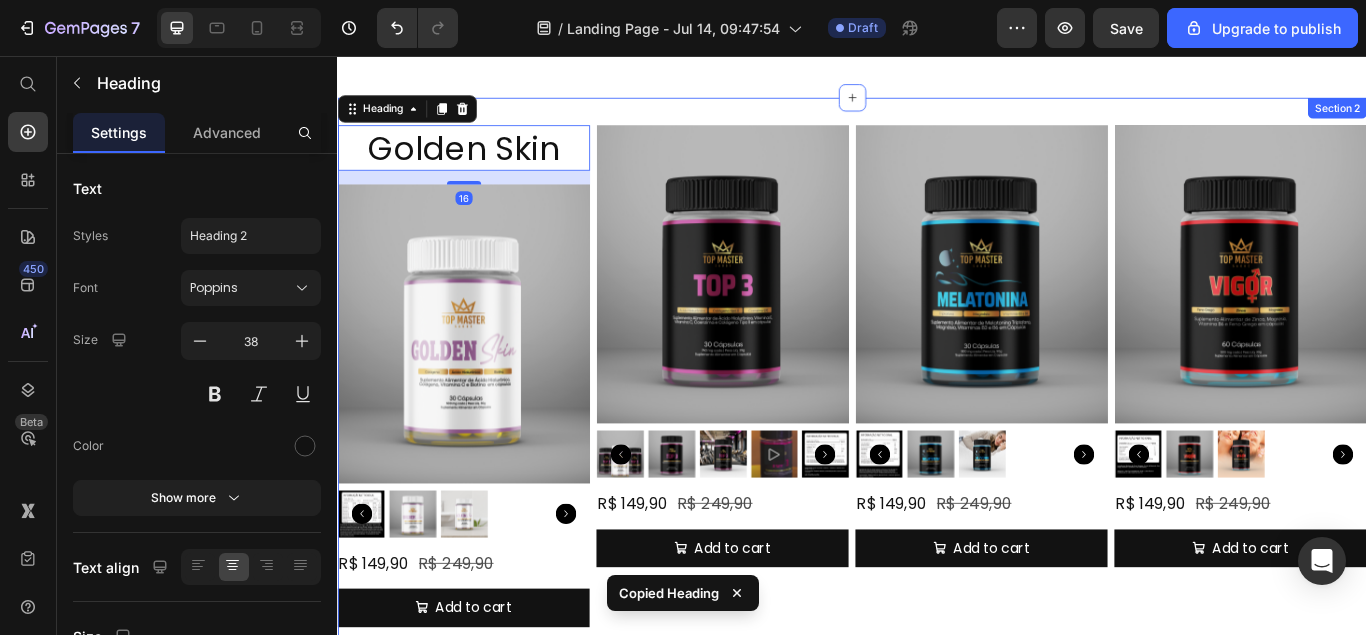 click on "Golden Skin Heading   16
Product Images R$ 149,90 Product Price R$ 249,90 Product Price Row
Add to cart Add to Cart Product
Product Images R$ 149,90 Product Price R$ 249,90 Product Price Row
Add to cart Add to Cart Product
Product Images R$ 149,90 Product Price R$ 249,90 Product Price Row
Add to cart Add to Cart Product
Product Images R$ 149,90 Product Price R$ 249,90 Product Price Row
Add to cart Add to Cart Product Row Section 2" at bounding box center [937, 429] 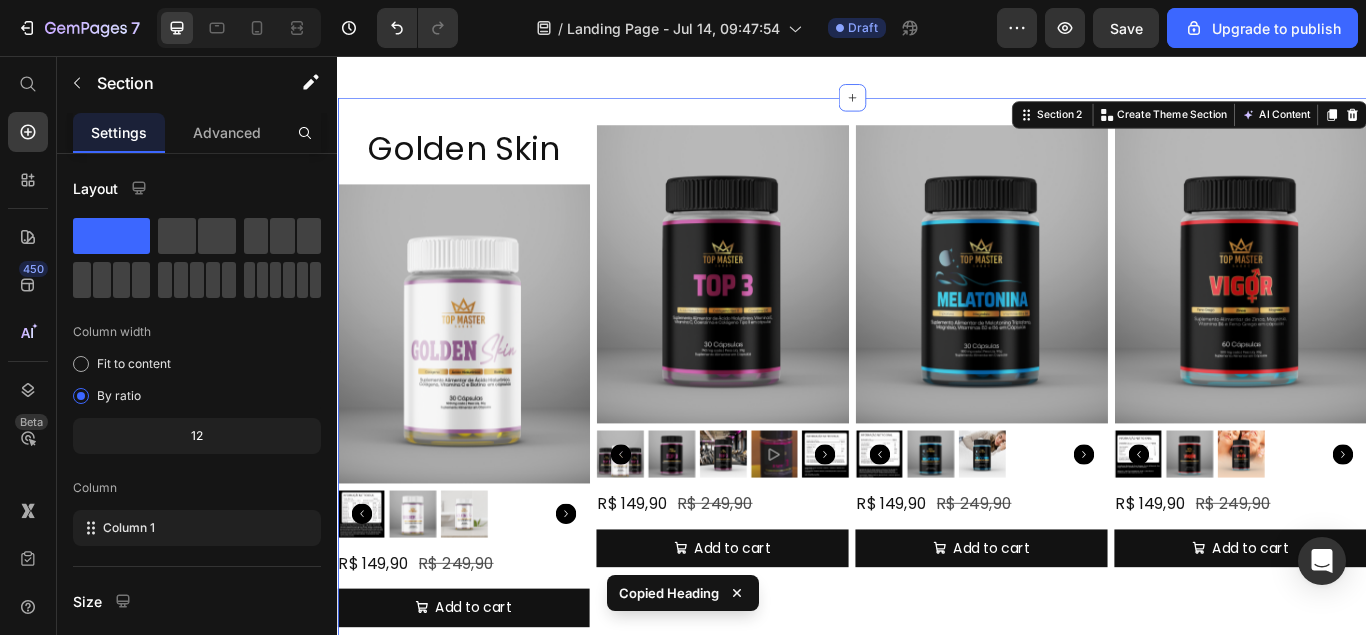 click on "Golden Skin Heading
Product Images R$ 149,90 Product Price R$ 249,90 Product Price Row
Add to cart Add to Cart Product
Product Images R$ 149,90 Product Price R$ 249,90 Product Price Row
Add to cart Add to Cart Product
Product Images R$ 149,90 Product Price R$ 249,90 Product Price Row
Add to cart Add to Cart Product
Product Images R$ 149,90 Product Price R$ 249,90 Product Price Row
Add to cart Add to Cart Product Row Section 2   You can create reusable sections Create Theme Section AI Content Write with GemAI What would you like to describe here? Tone and Voice Persuasive Product Ômega 3 Show more Generate" at bounding box center [937, 429] 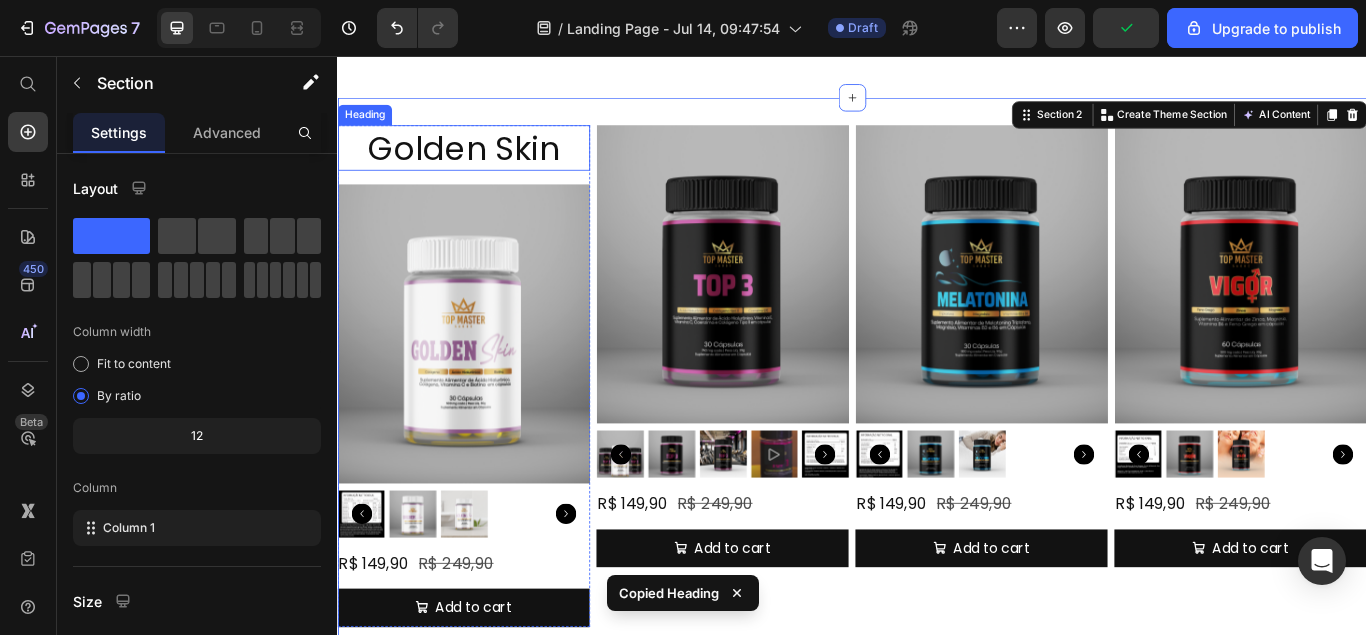 click on "Golden Skin" at bounding box center (484, 163) 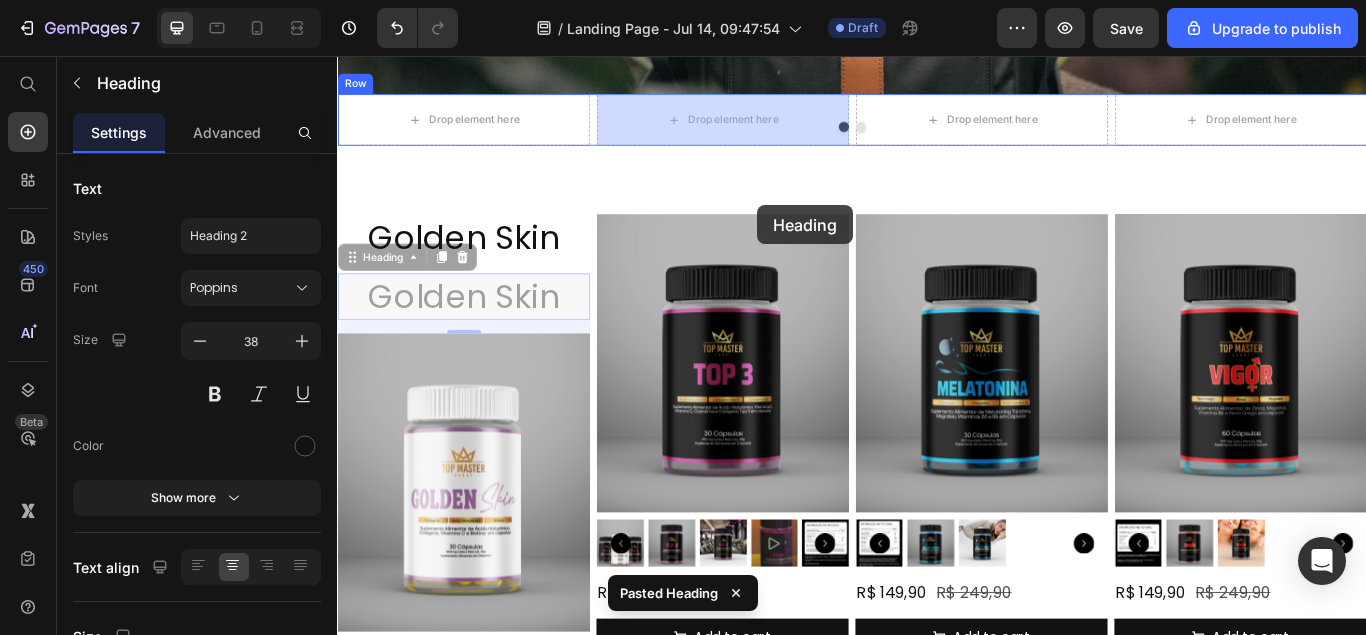 scroll, scrollTop: 498, scrollLeft: 0, axis: vertical 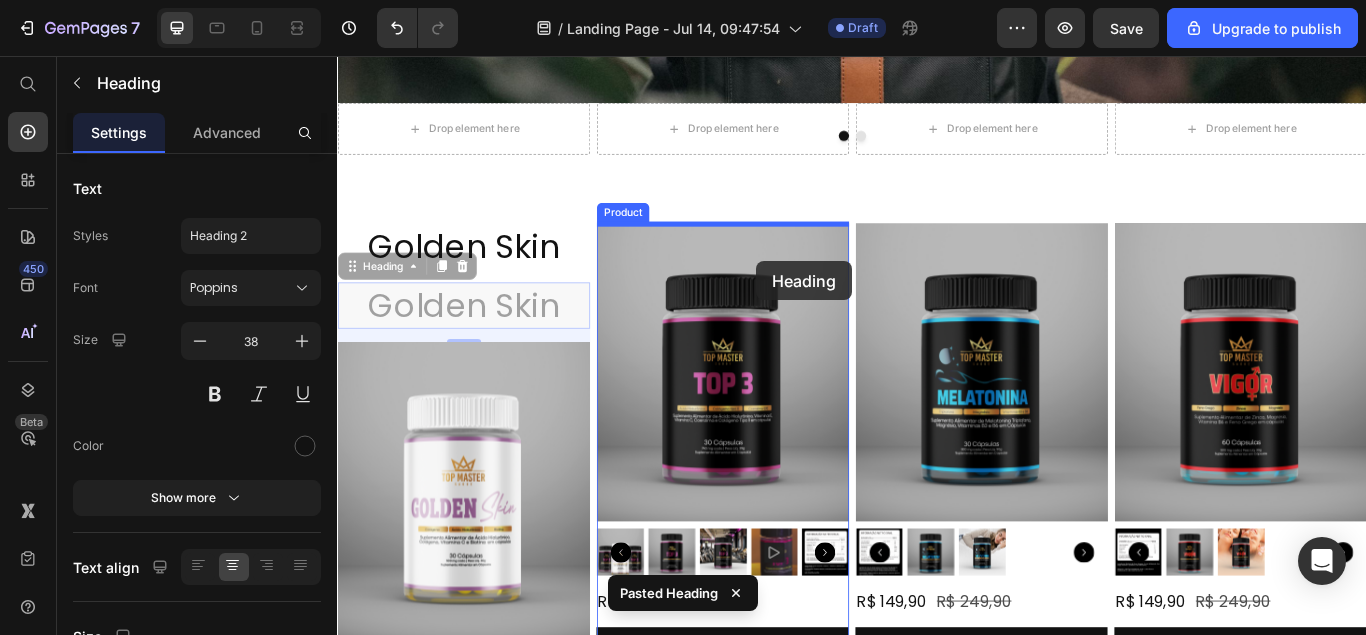 drag, startPoint x: 528, startPoint y: 236, endPoint x: 756, endPoint y: 261, distance: 229.36652 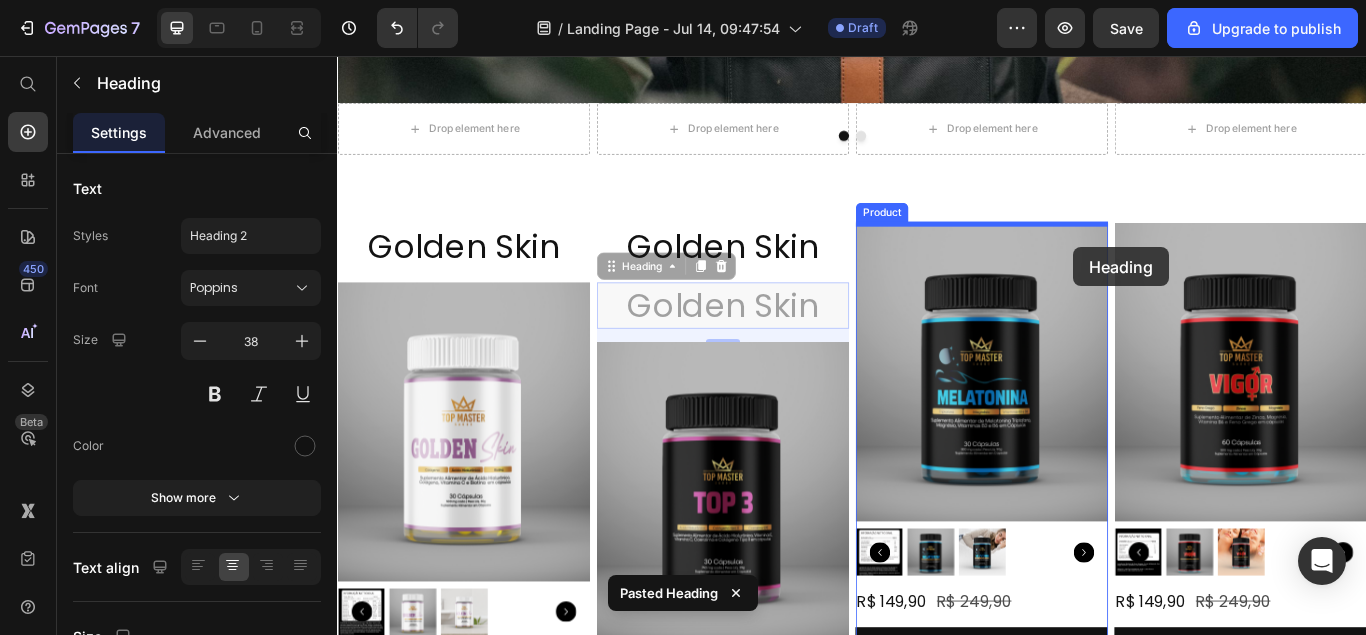 drag, startPoint x: 875, startPoint y: 355, endPoint x: 1073, endPoint y: 247, distance: 225.53935 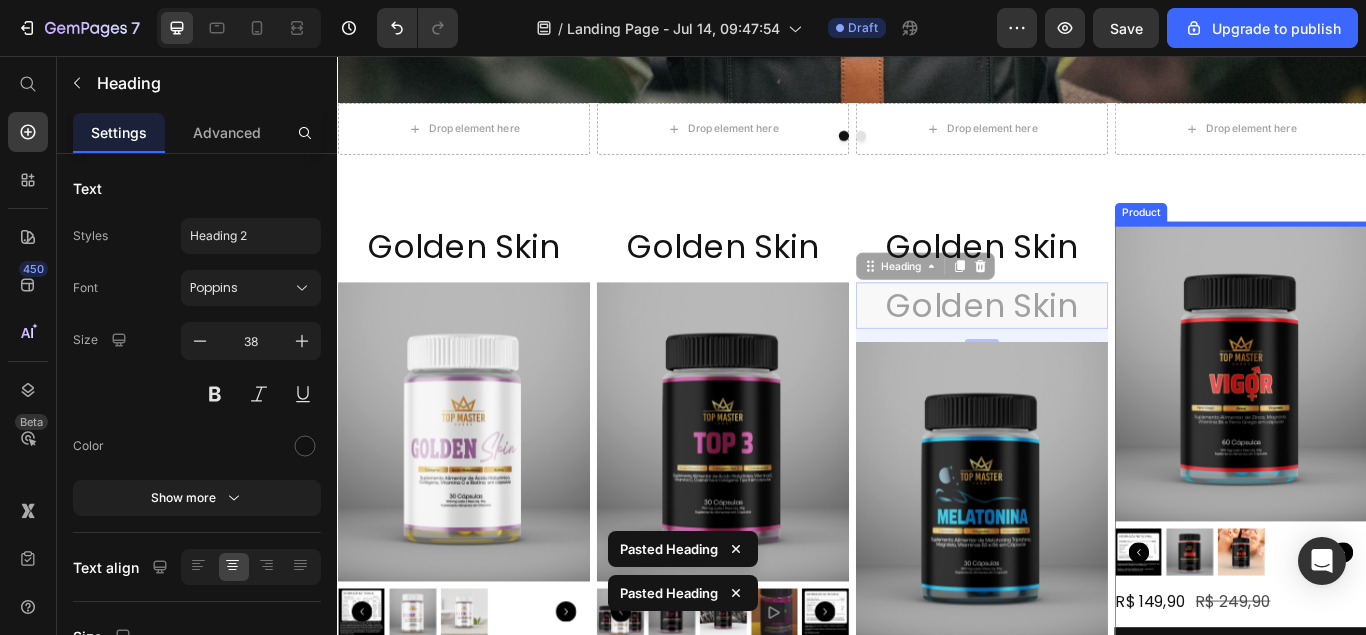 drag, startPoint x: 1141, startPoint y: 351, endPoint x: 1377, endPoint y: 253, distance: 255.53865 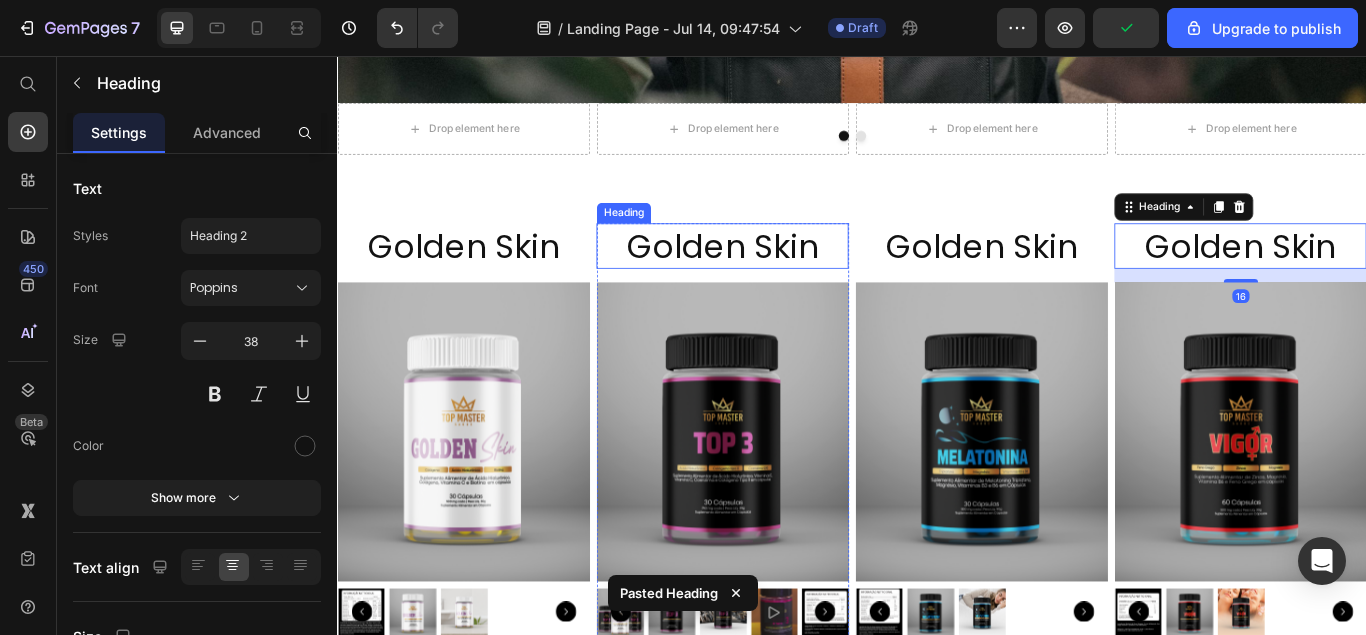 click on "Golden Skin" at bounding box center (786, 277) 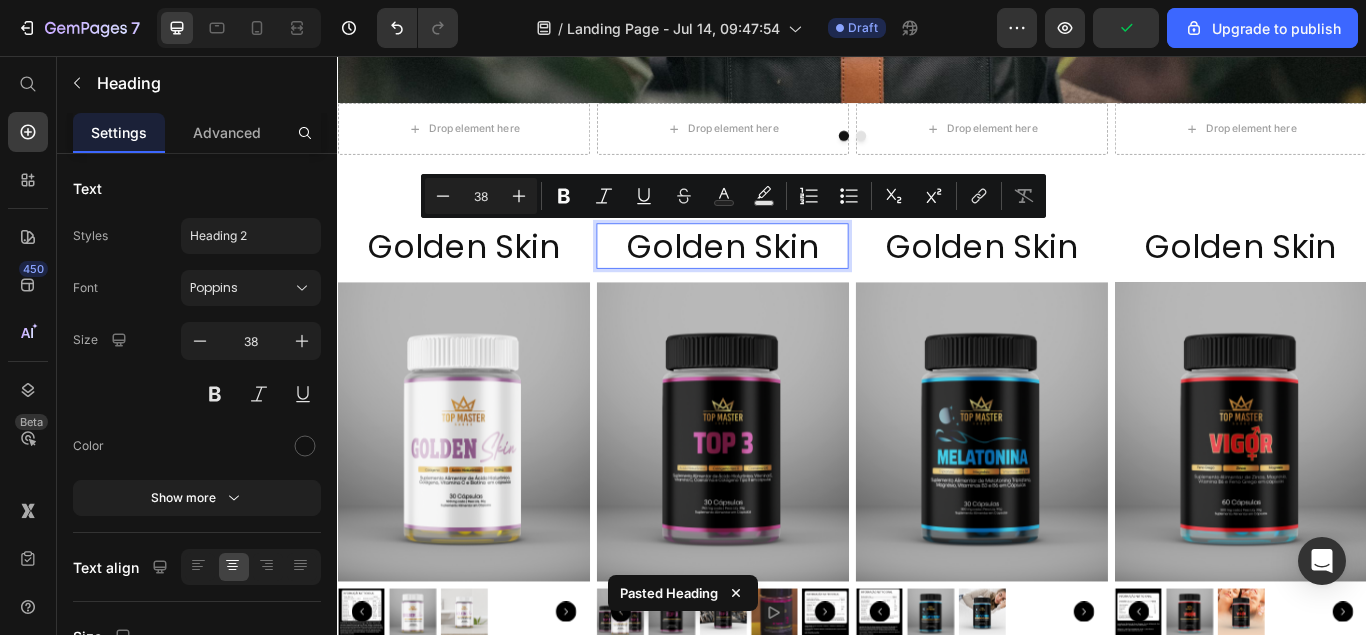 click on "Golden Skin" at bounding box center (786, 277) 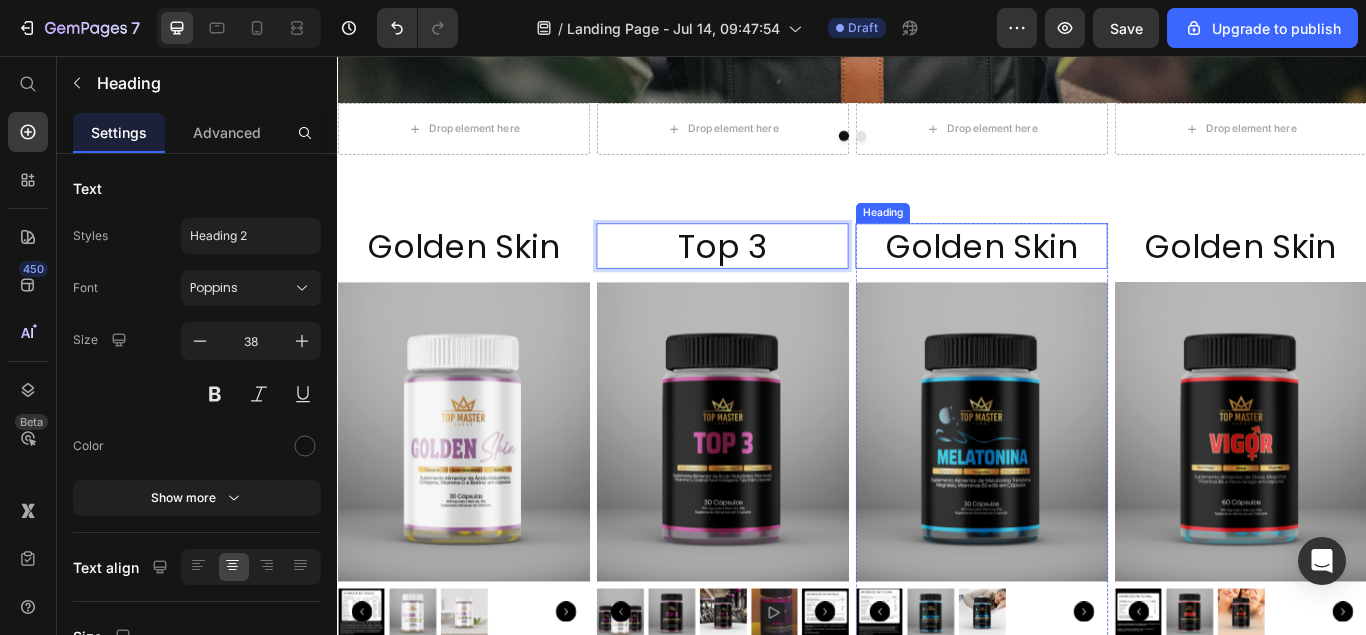 click on "Golden Skin" at bounding box center [1088, 277] 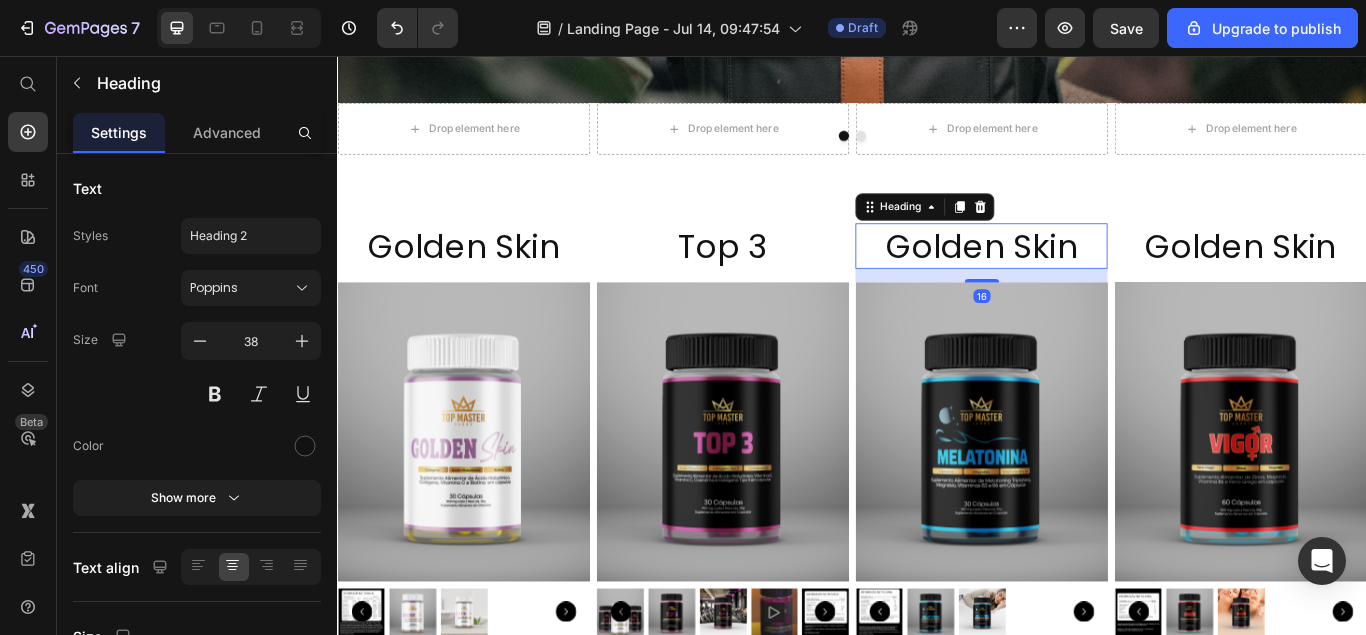 click on "Golden Skin" at bounding box center [1088, 277] 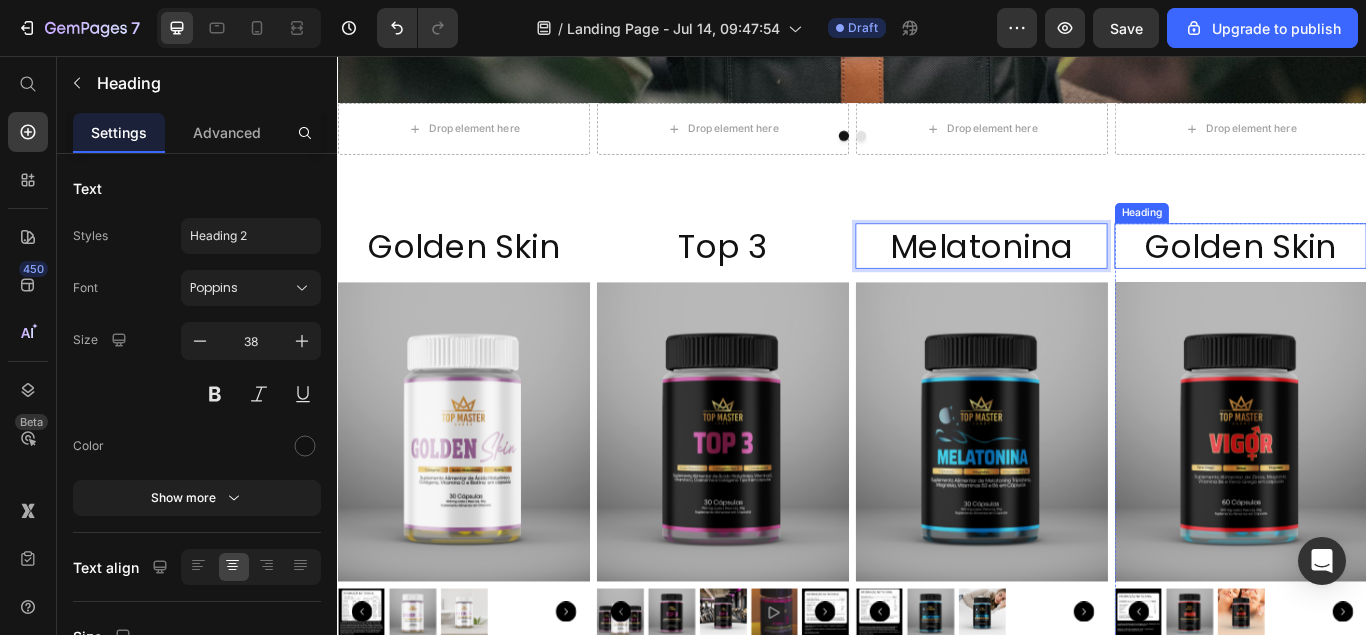 click on "Golden Skin" at bounding box center [1390, 277] 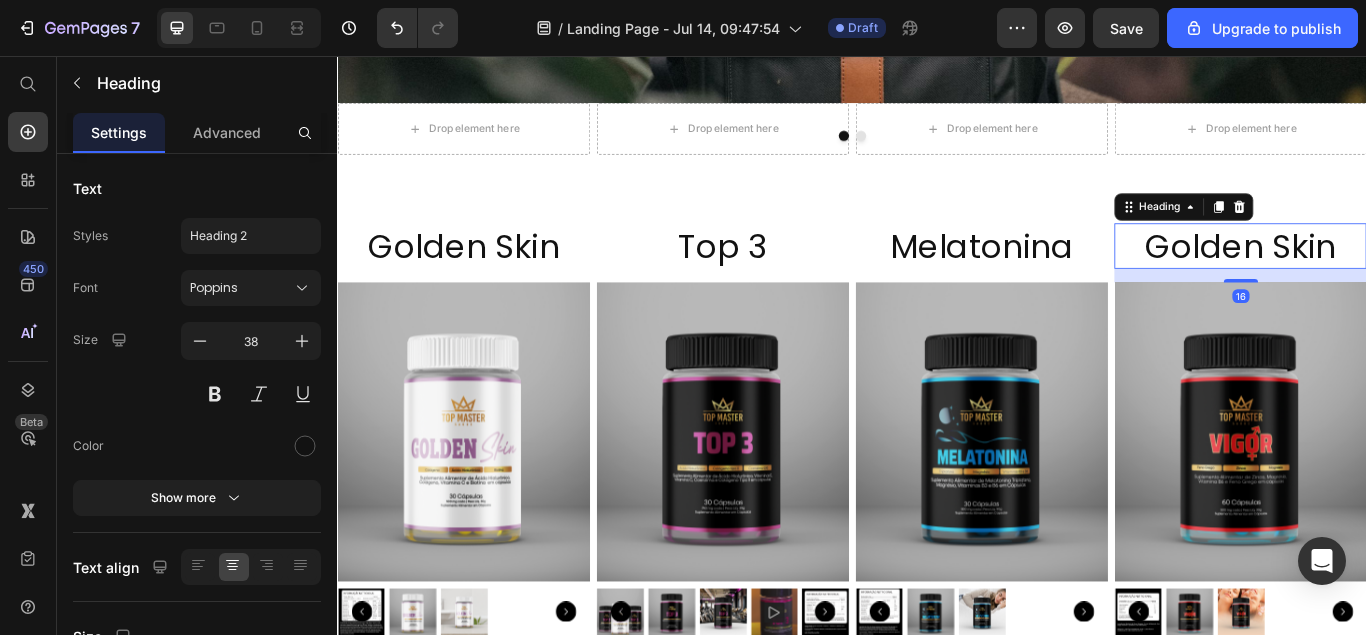 click on "Golden Skin" at bounding box center [1390, 277] 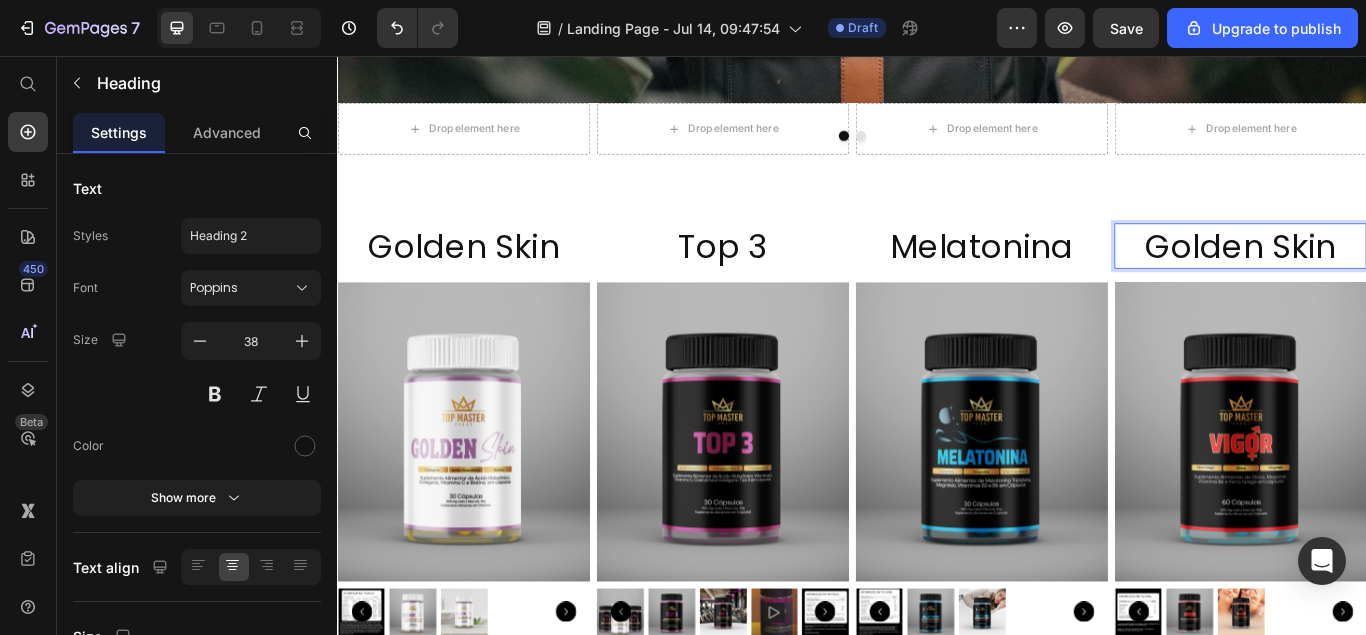 click on "Golden Skin" at bounding box center (1390, 277) 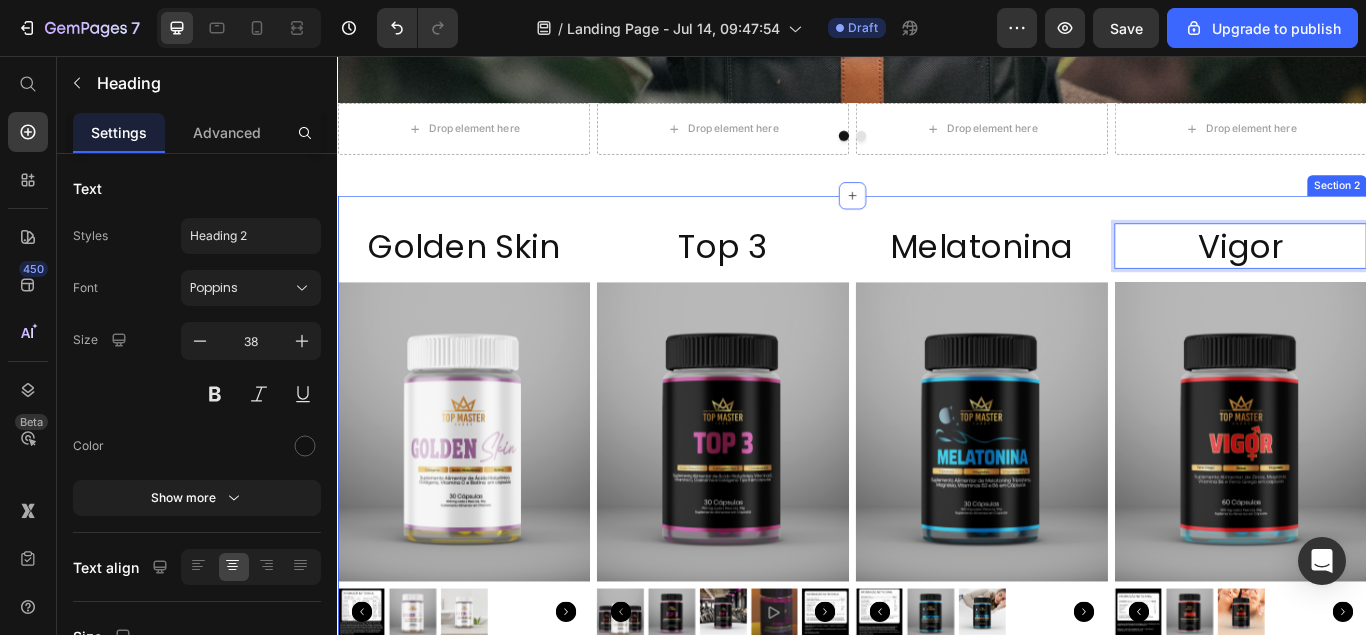 click on "Golden Skin Heading
Product Images R$ 149,90 Product Price R$ 249,90 Product Price Row
Add to cart Add to Cart Product Top 3 Heading
Product Images R$ 149,90 Product Price R$ 249,90 Product Price Row
Add to cart Add to Cart Product Melatonina Heading
Product Images R$ 149,90 Product Price R$ 249,90 Product Price Row
Add to cart Add to Cart Product Vigor Heading   16
Product Images R$ 149,90 Product Price R$ 249,90 Product Price Row
Add to cart Add to Cart Product Row Section 2" at bounding box center (937, 543) 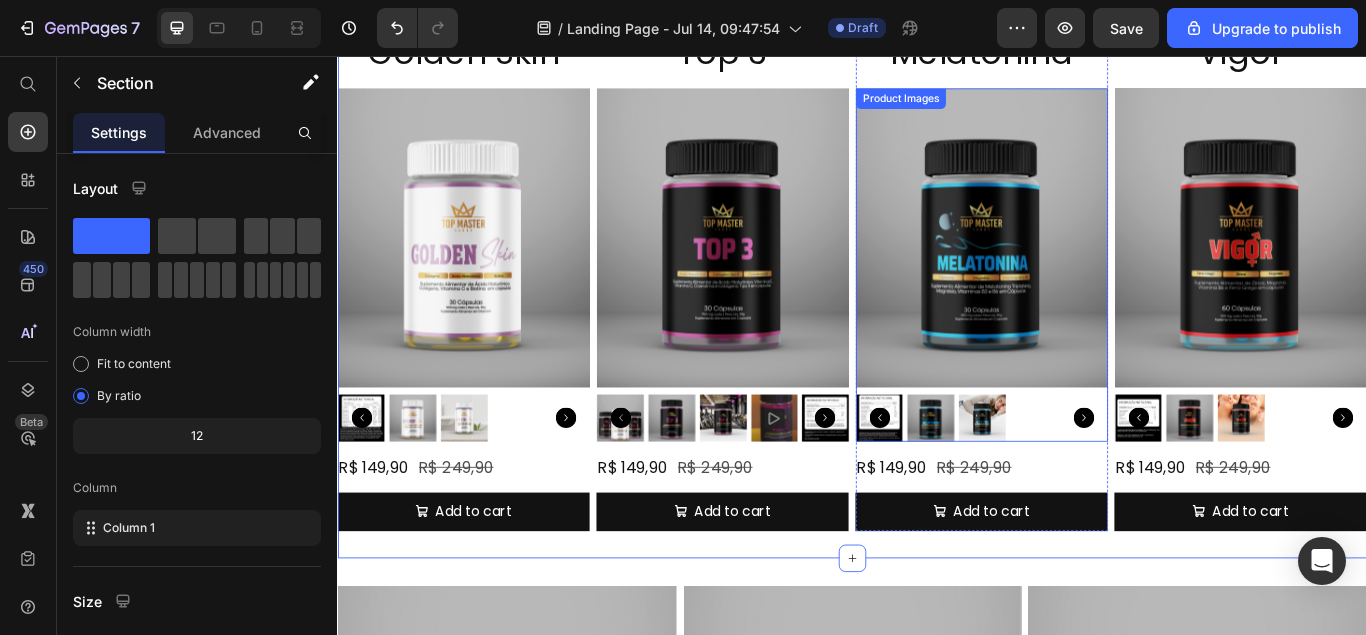scroll, scrollTop: 702, scrollLeft: 0, axis: vertical 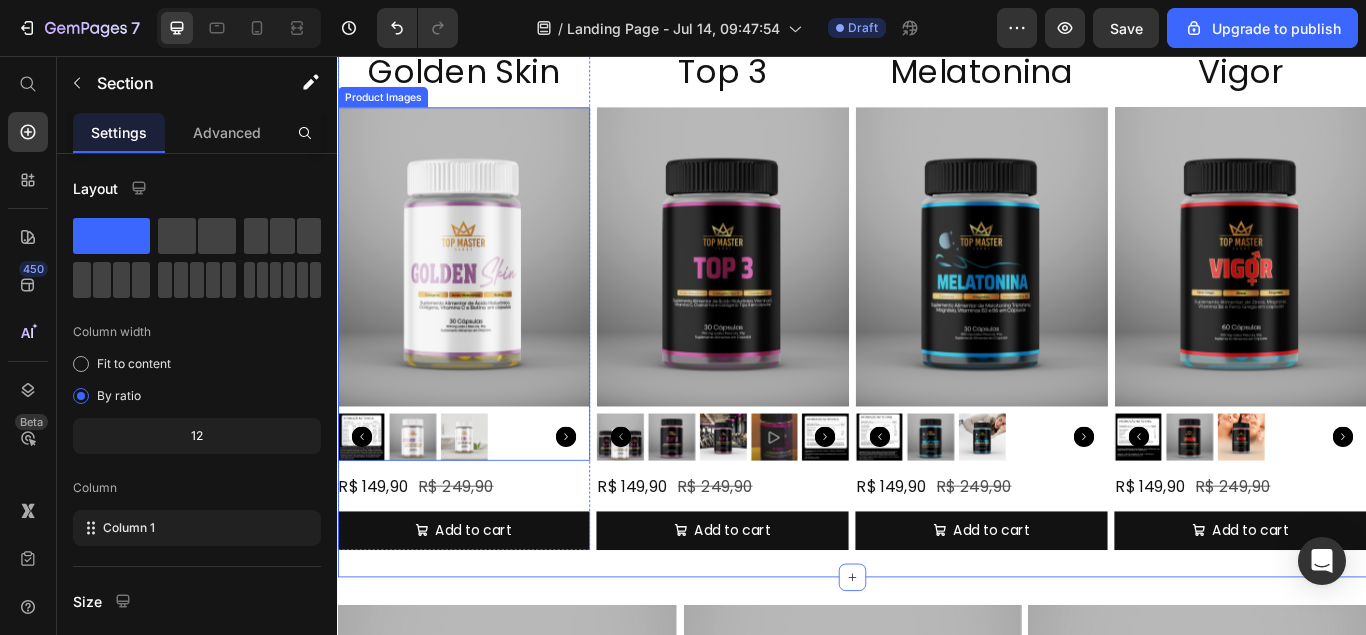 click at bounding box center (484, 321) 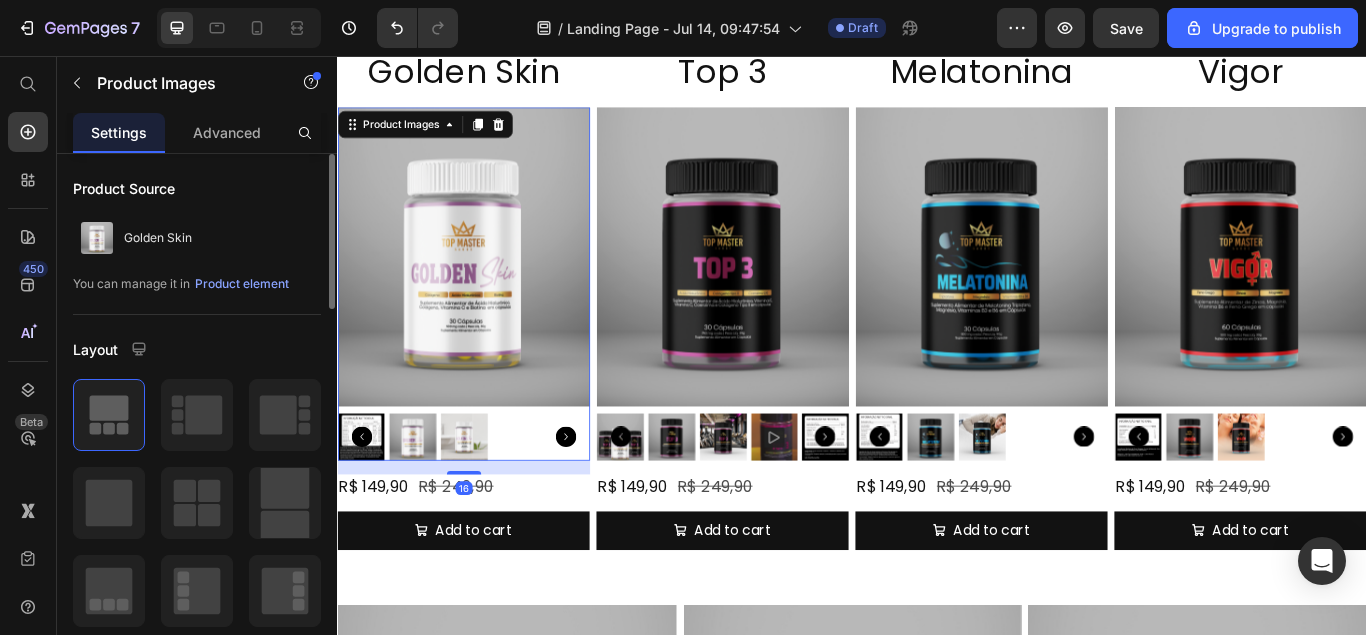 click 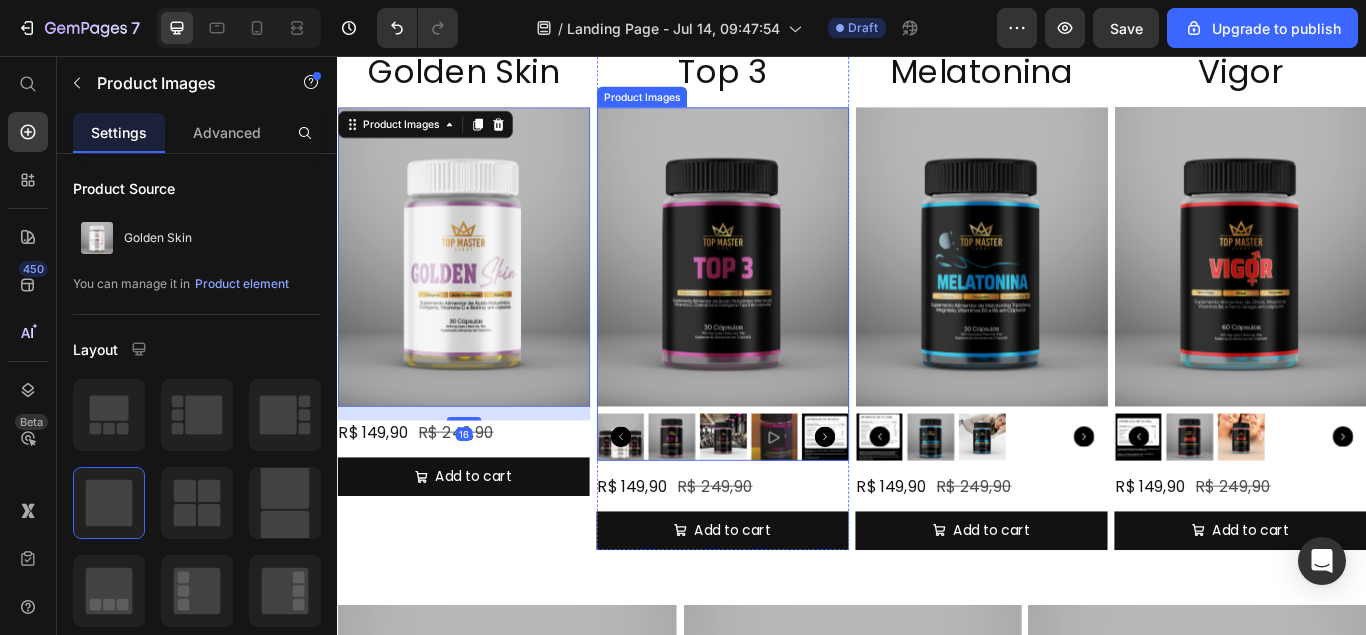click at bounding box center [786, 290] 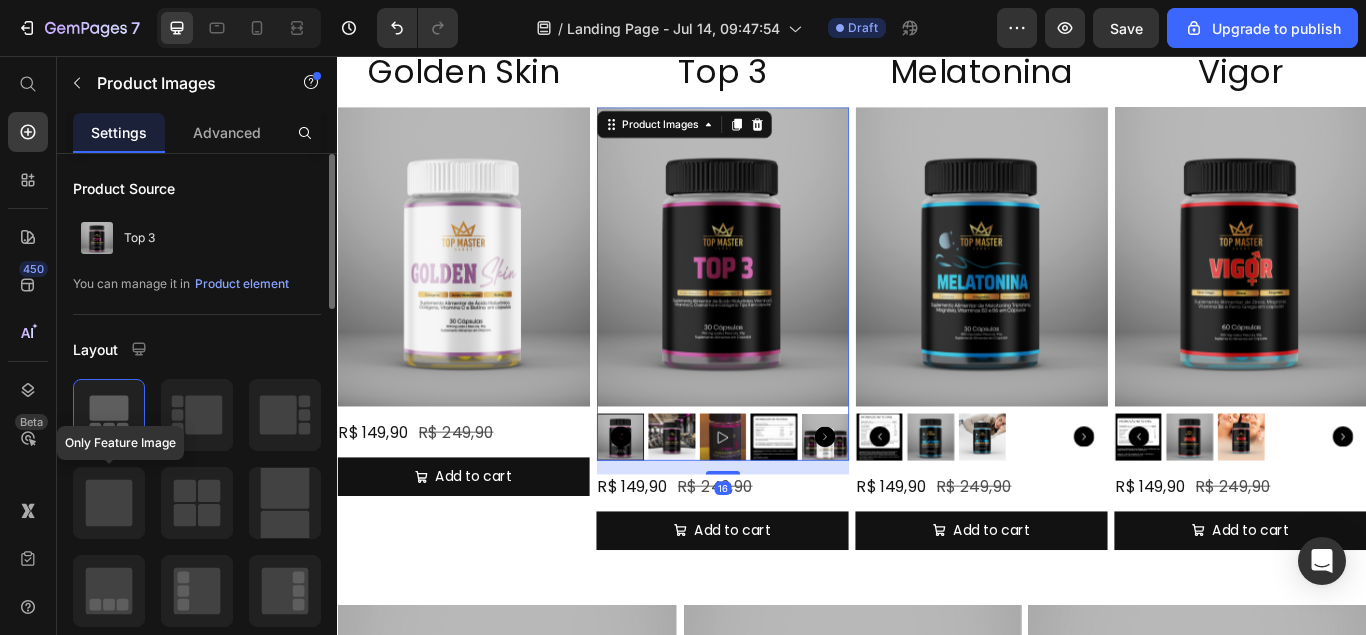 click 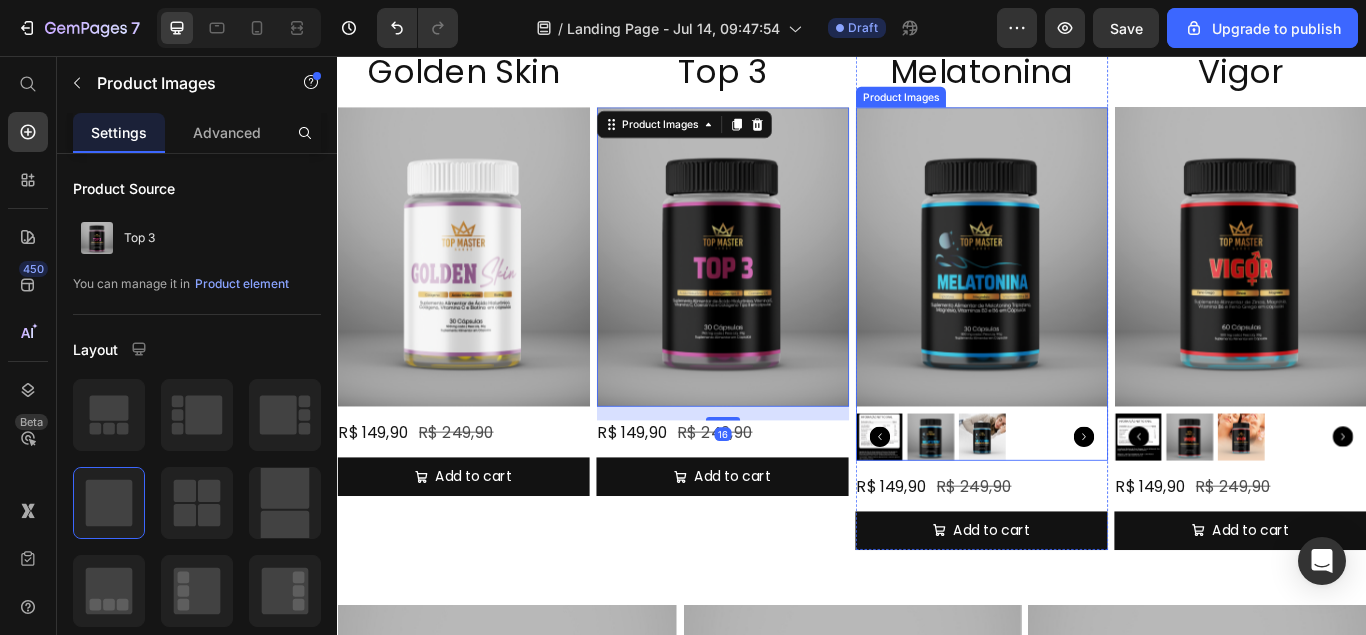 click at bounding box center (1088, 290) 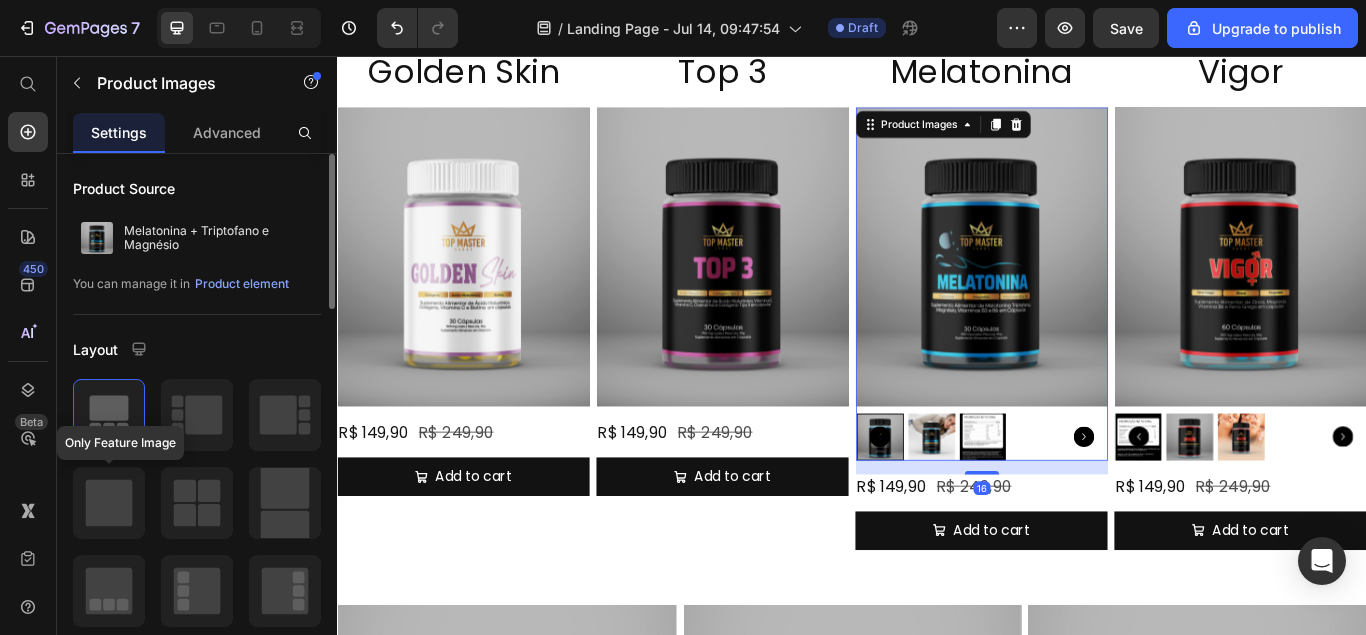 click 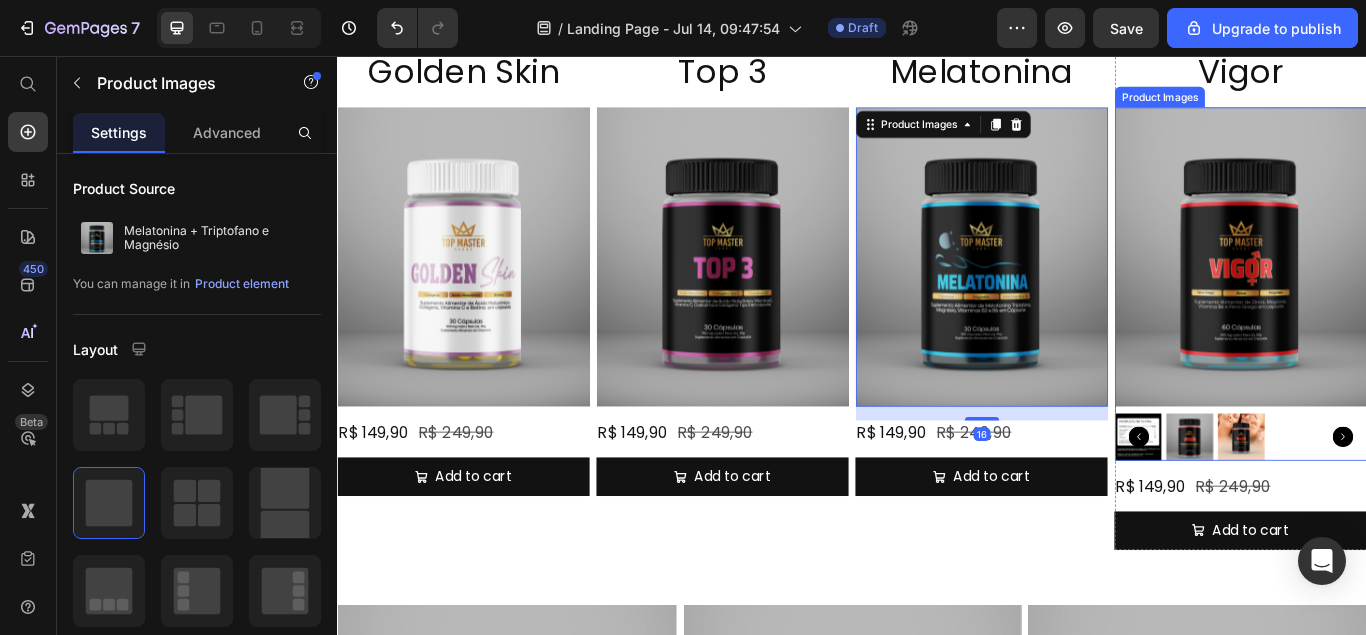 click at bounding box center [1390, 290] 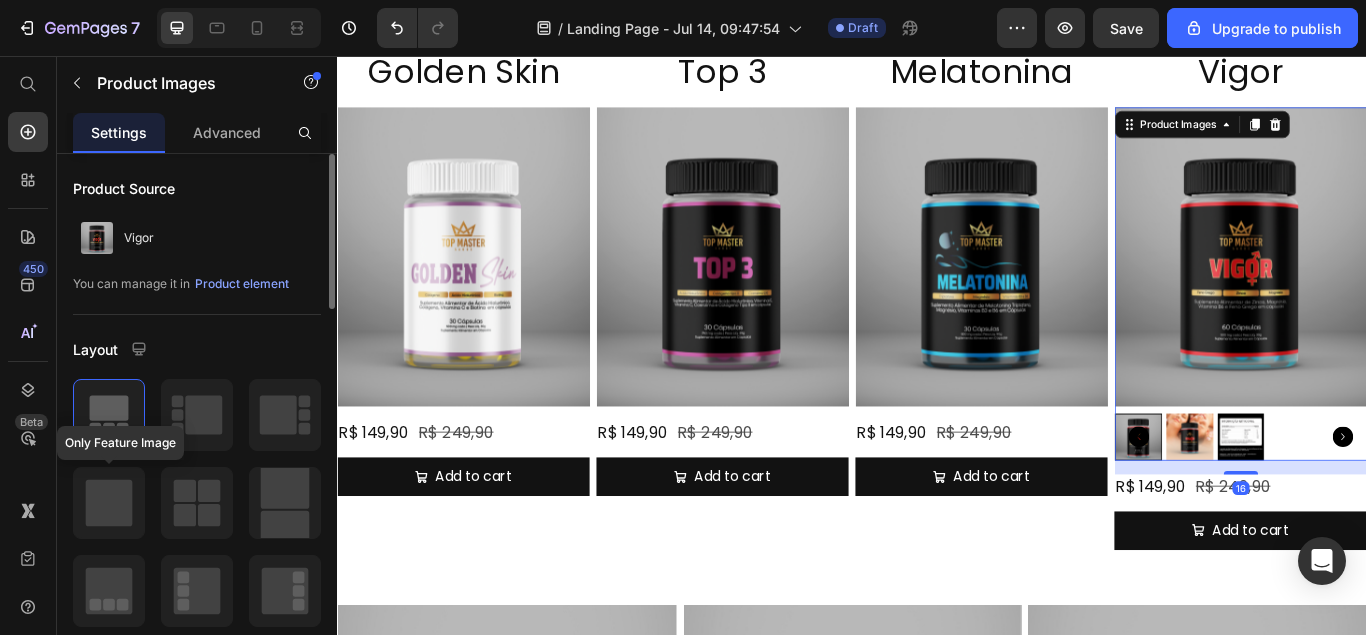 click 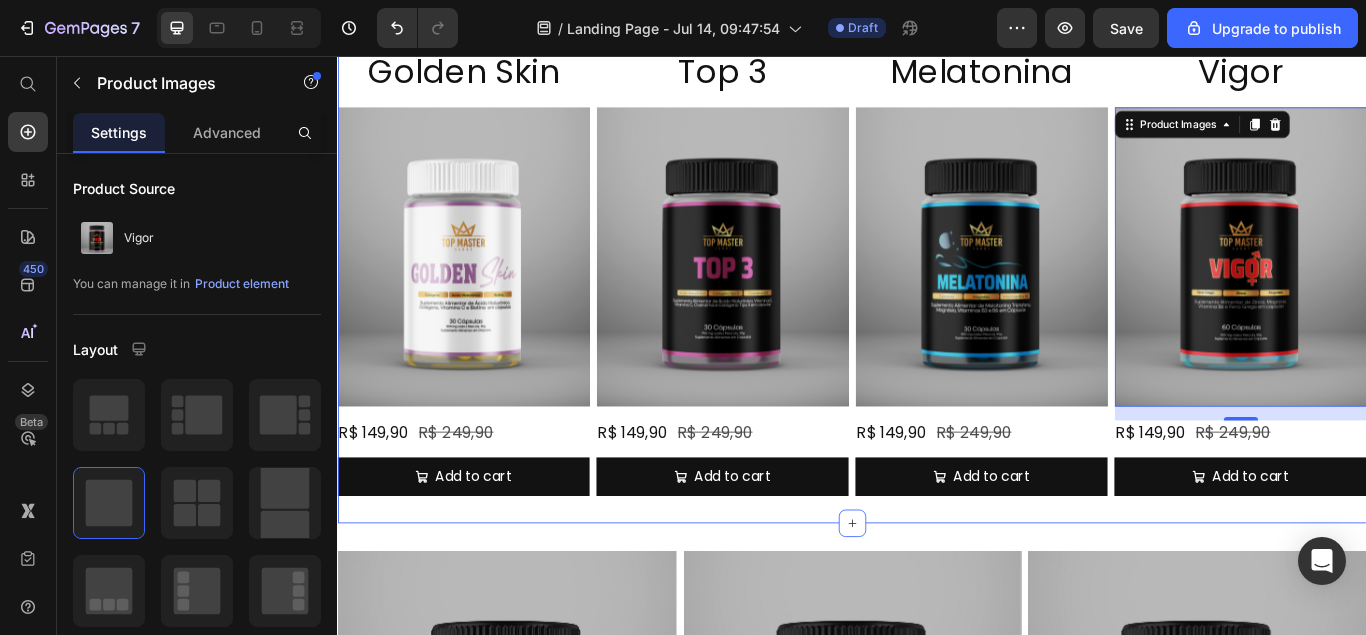 click on "Golden Skin Heading Product Images R$ 149,90 Product Price R$ 249,90 Product Price Row
Add to cart Add to Cart Product Top 3 Heading Product Images R$ 149,90 Product Price R$ 249,90 Product Price Row
Add to cart Add to Cart Product Melatonina Heading Product Images R$ 149,90 Product Price R$ 249,90 Product Price Row
Add to cart Add to Cart Product Vigor Heading Product Images   16 R$ 149,90 Product Price R$ 249,90 Product Price Row
Add to cart Add to Cart Product Row Section 2" at bounding box center (937, 308) 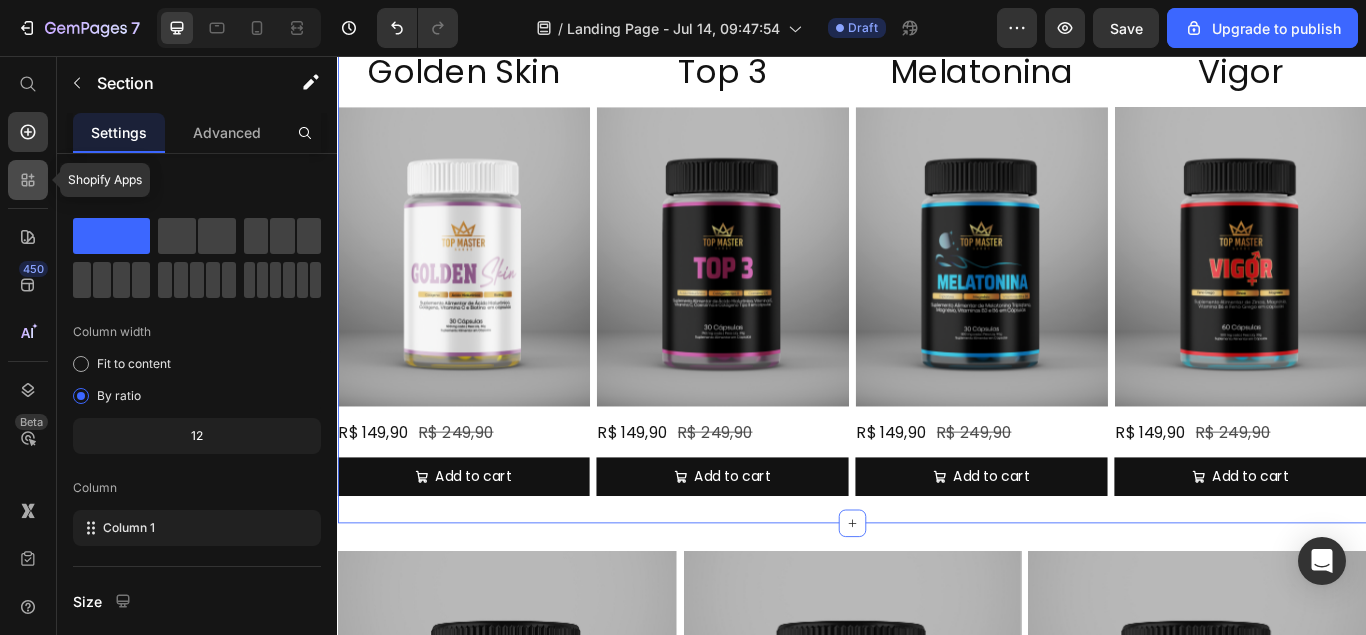 click 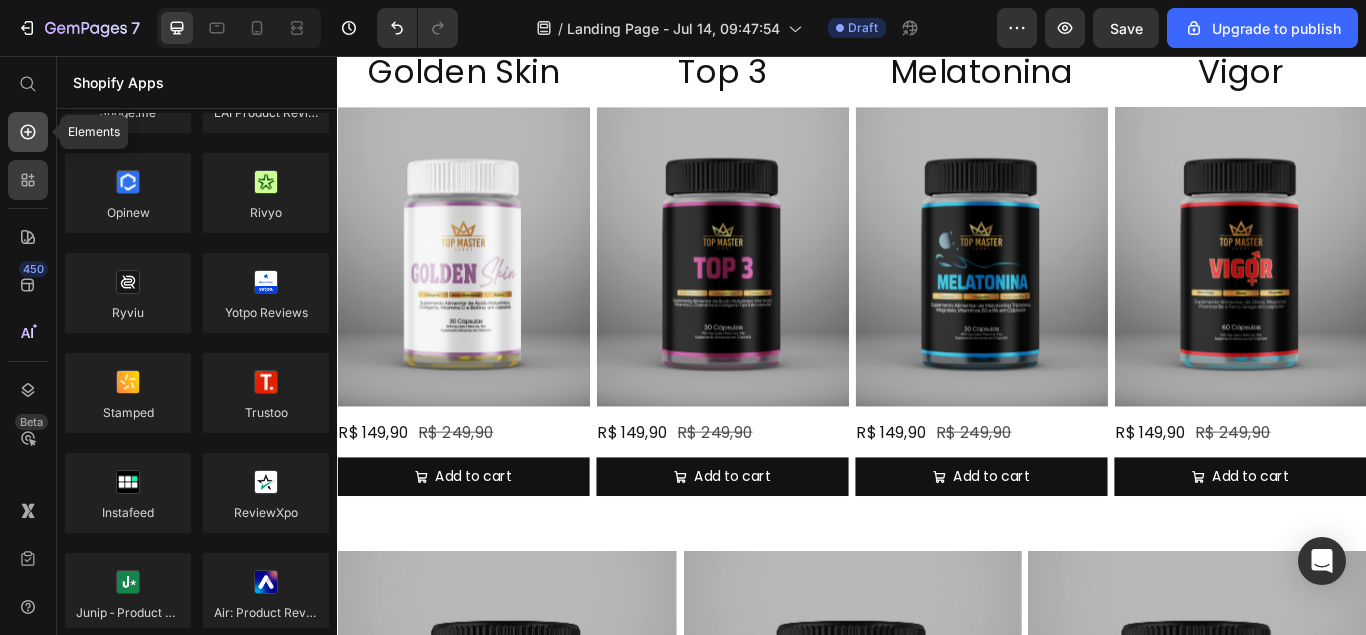 click 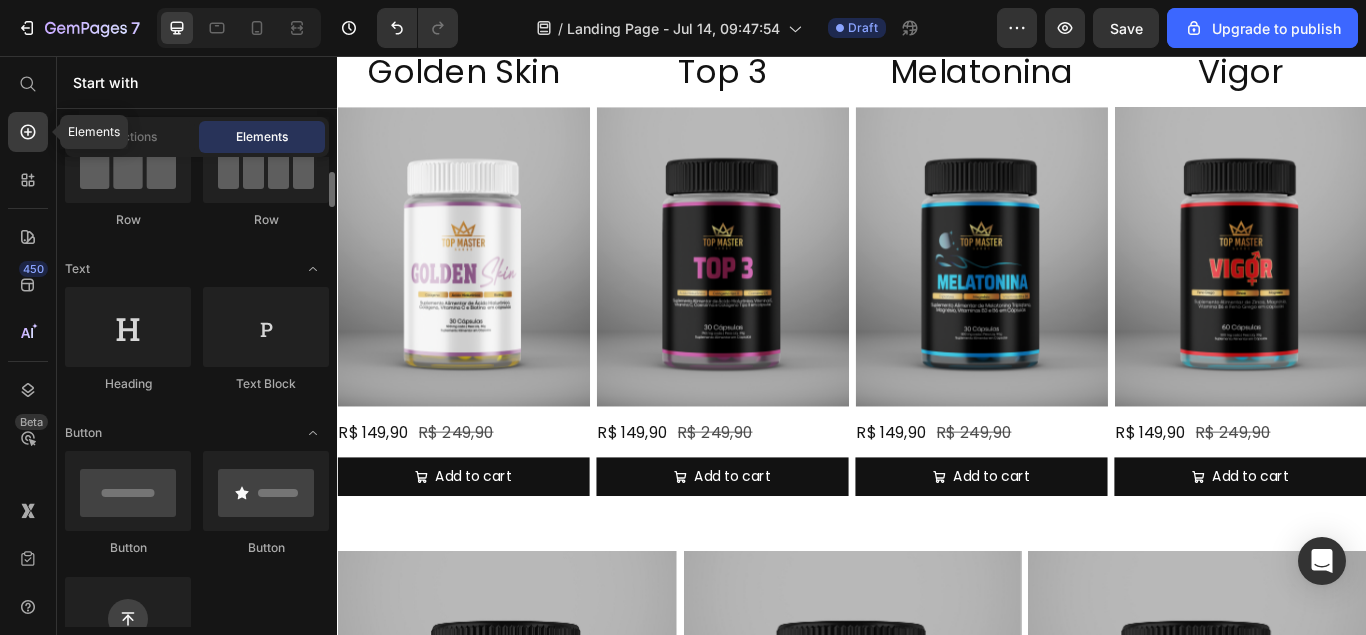 scroll, scrollTop: 204, scrollLeft: 0, axis: vertical 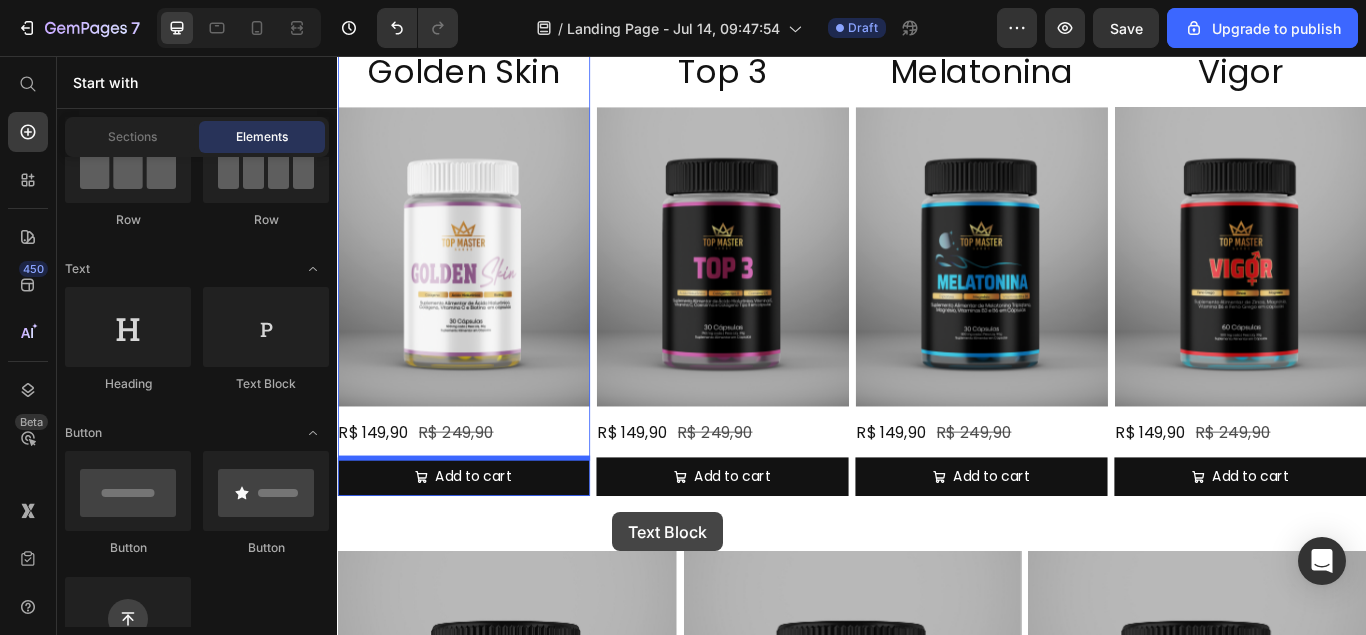 drag, startPoint x: 602, startPoint y: 392, endPoint x: 612, endPoint y: 512, distance: 120.41595 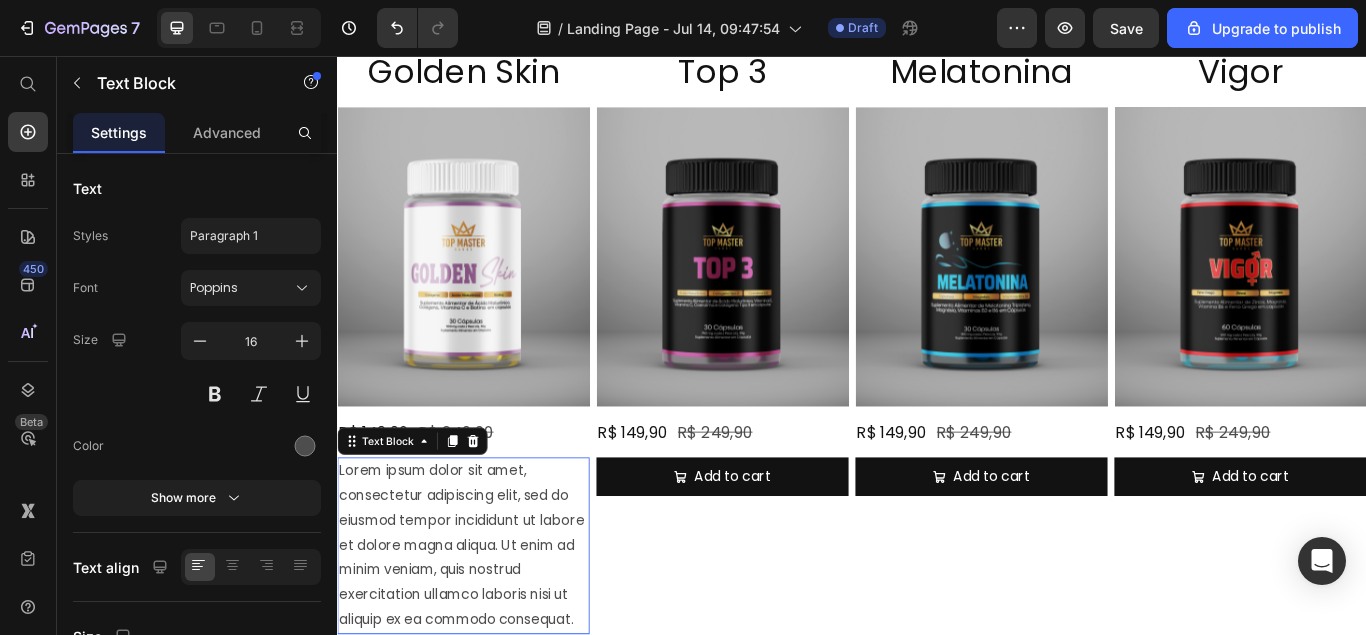 click on "Lorem ipsum dolor sit amet, consectetur adipiscing elit, sed do eiusmod tempor incididunt ut labore et dolore magna aliqua. Ut enim ad minim veniam, quis nostrud exercitation ullamco laboris nisi ut aliquip ex ea commodo consequat." at bounding box center (484, 627) 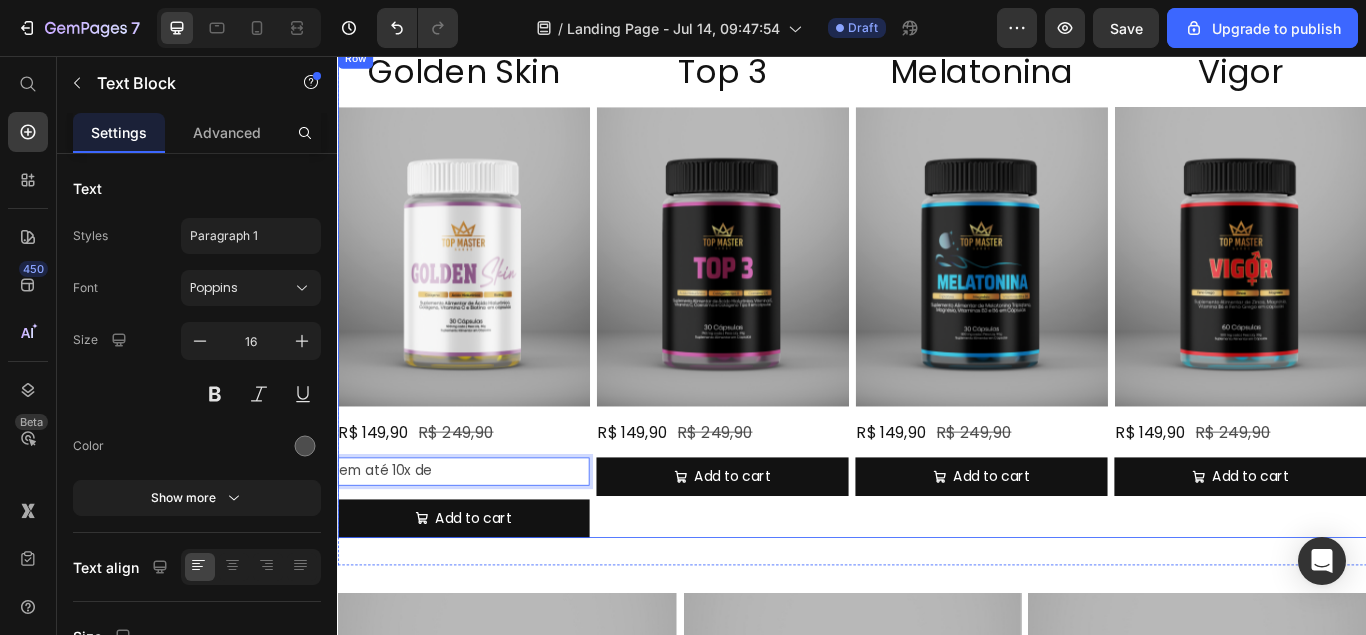 click on "Top 3 Heading Product Images R$ 149,90 Product Price R$ 249,90 Product Price Row
Add to cart Add to Cart Product" at bounding box center [786, 332] 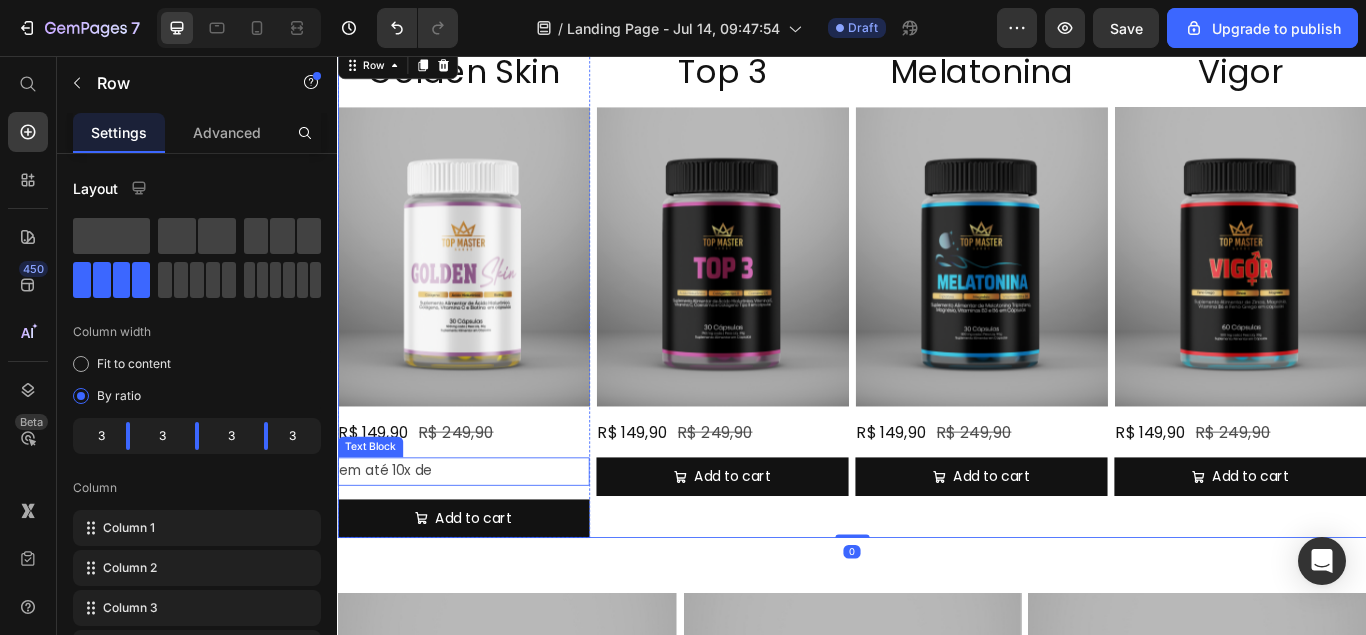 click on "em até 10x de" at bounding box center (484, 540) 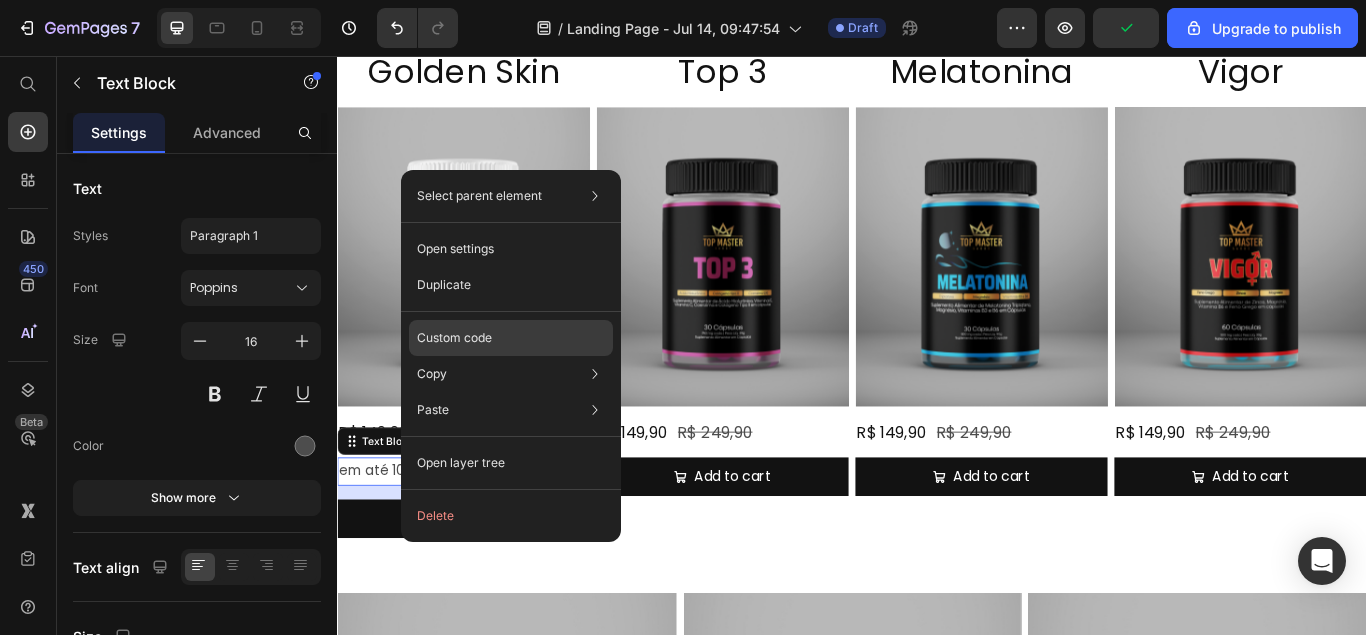 click on "Custom code" 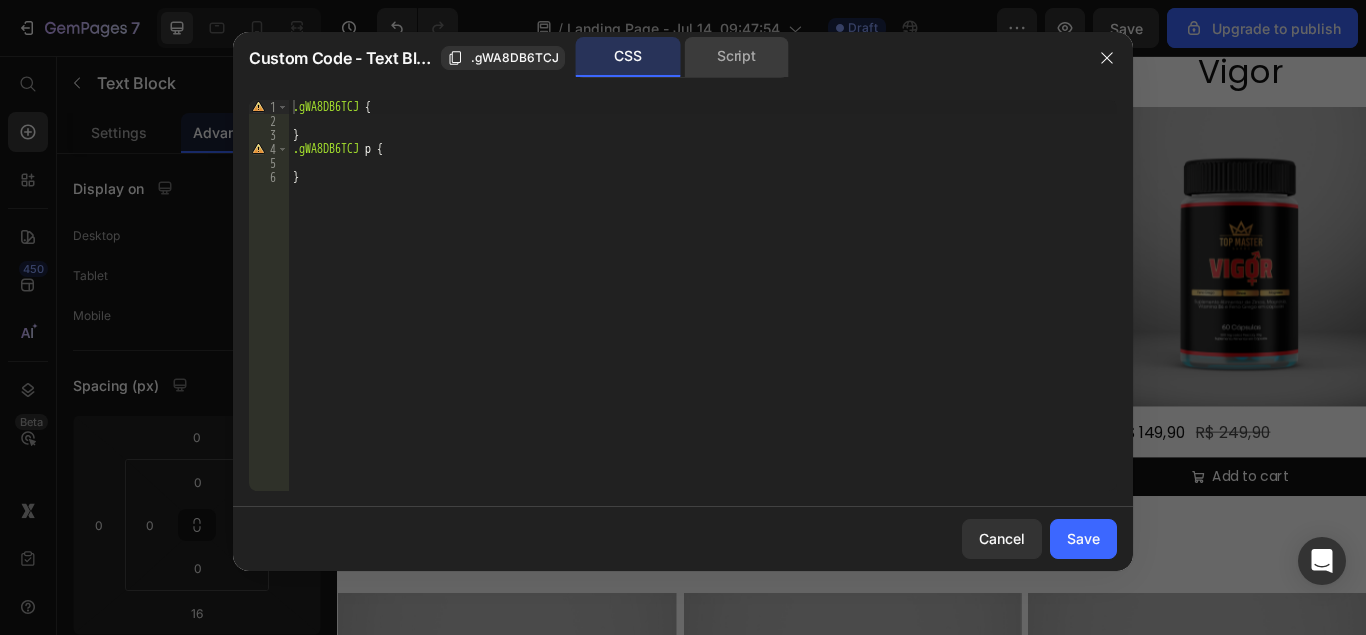 click on "Script" 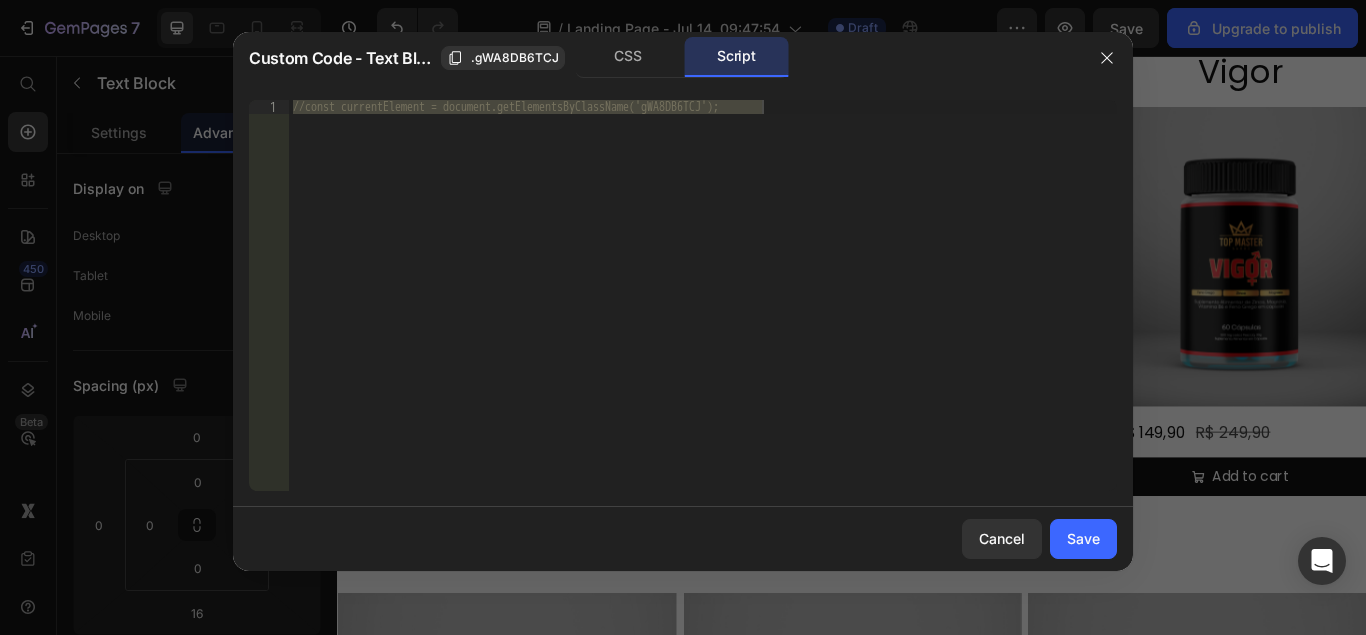 click on "//const currentElement = document.getElementsByClassName('gWA8DB6TCJ');" at bounding box center [703, 295] 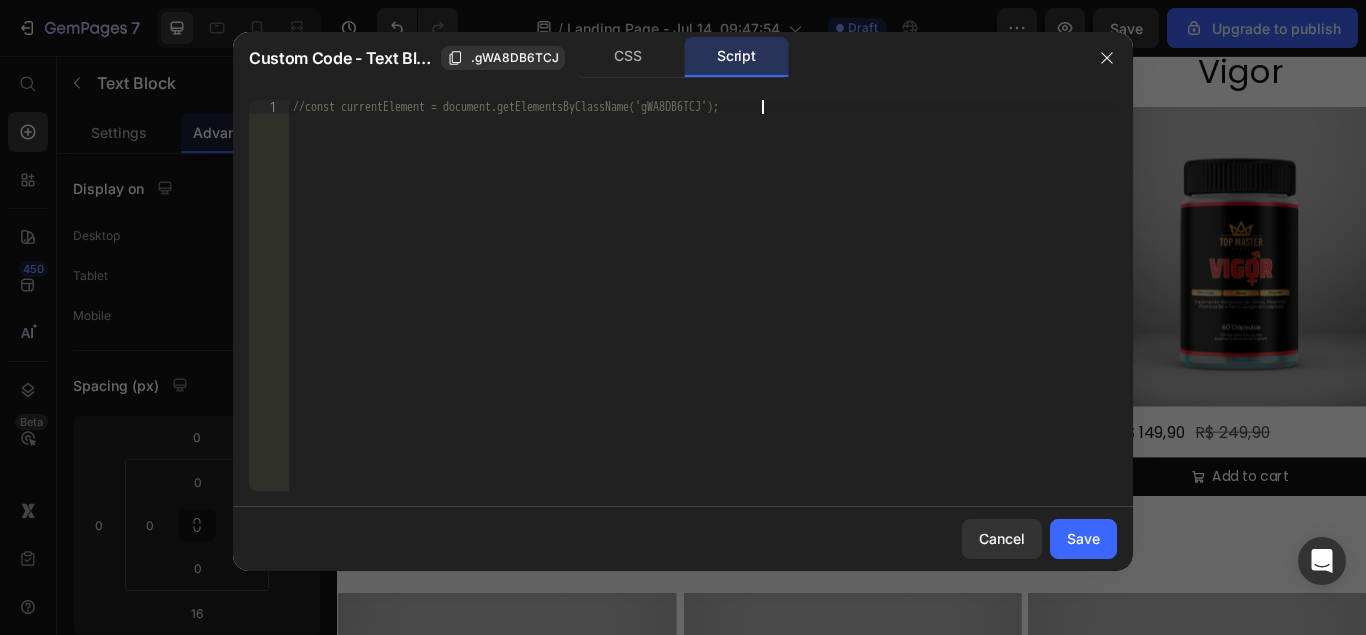 click on "//const currentElement = document.getElementsByClassName('gWA8DB6TCJ');" at bounding box center (703, 309) 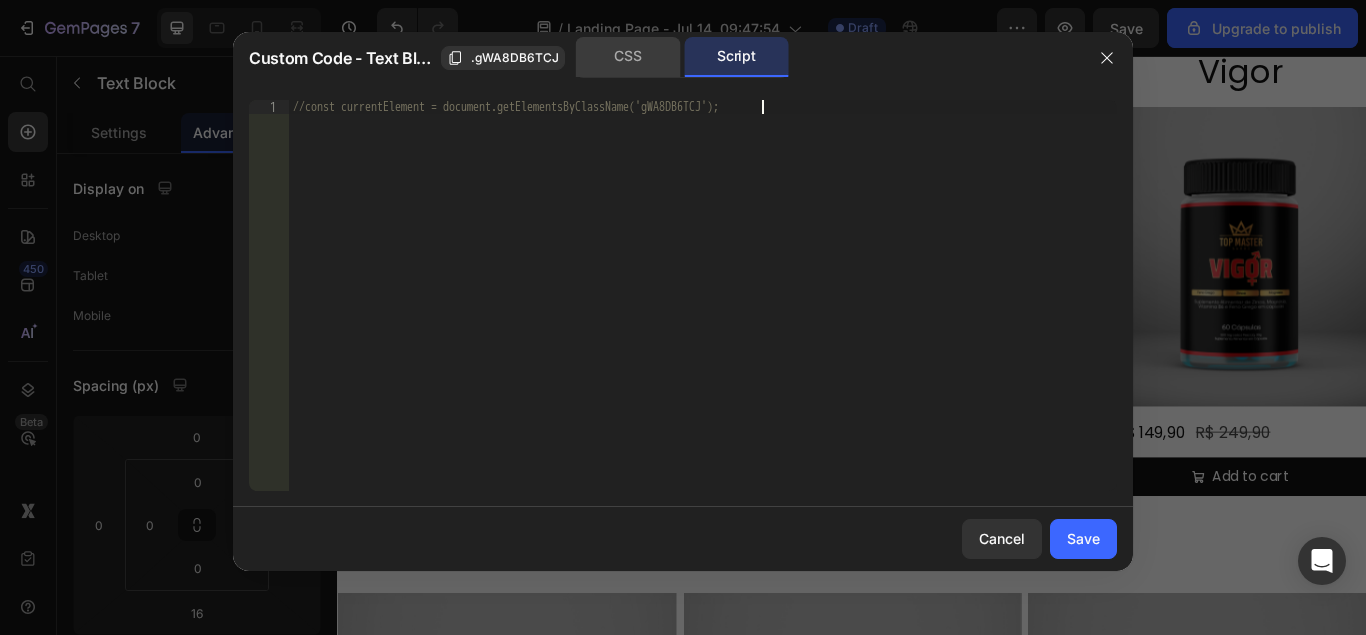 click on "CSS" 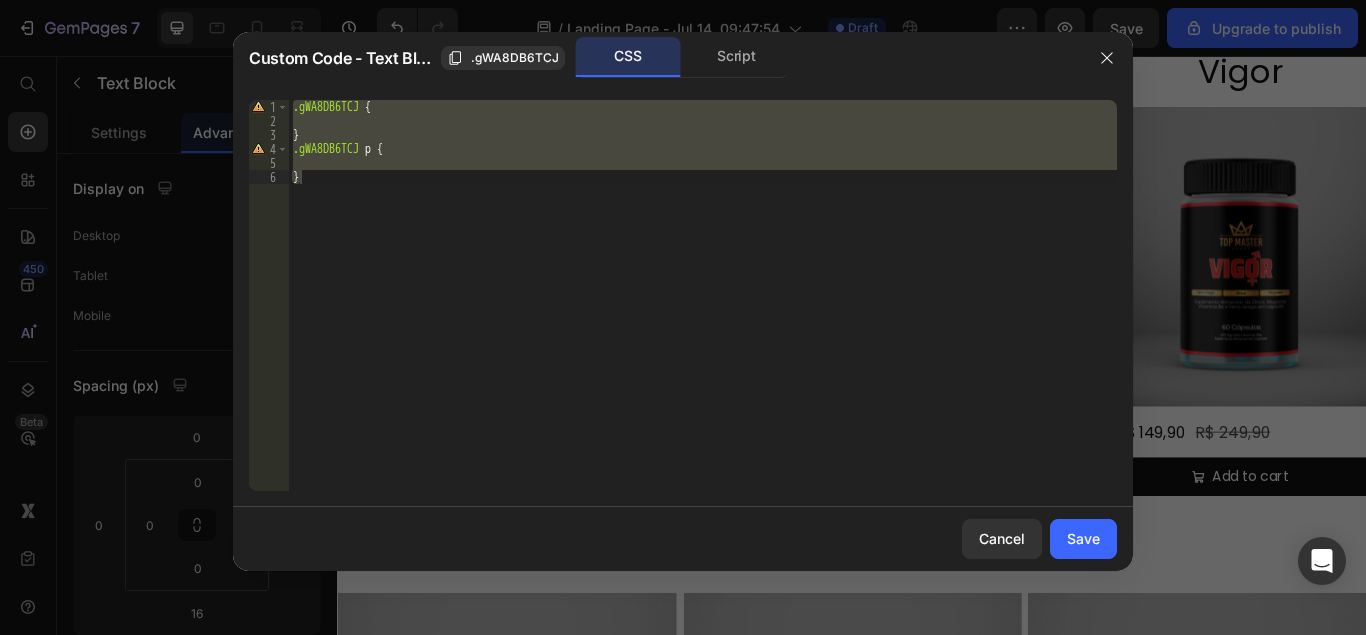 type on "}" 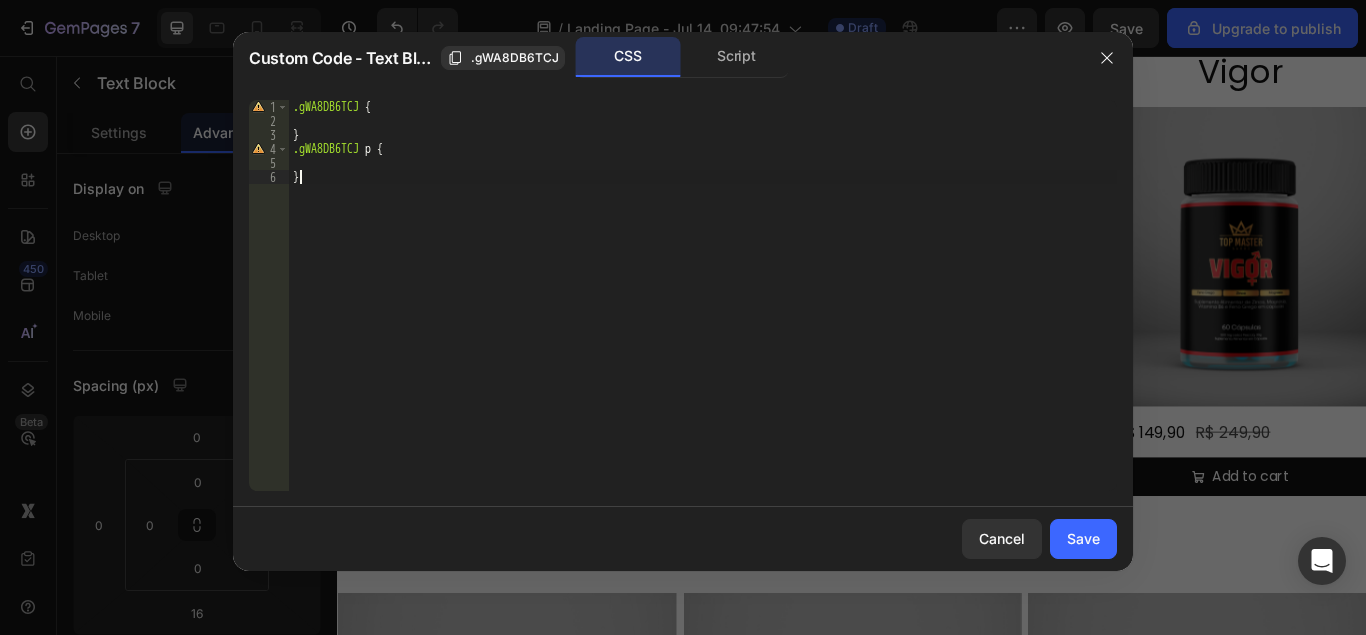 click on ".gWA8DB6TCJ   { } .gWA8DB6TCJ   p   { }" at bounding box center [703, 309] 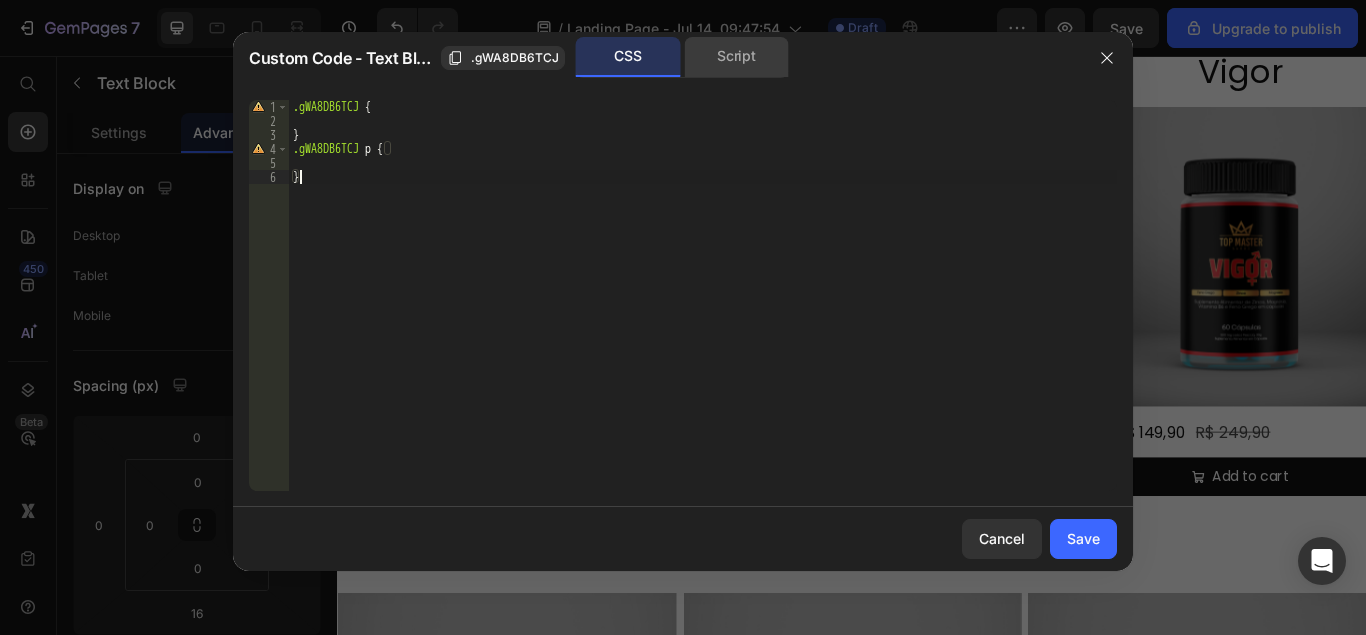 click on "Script" 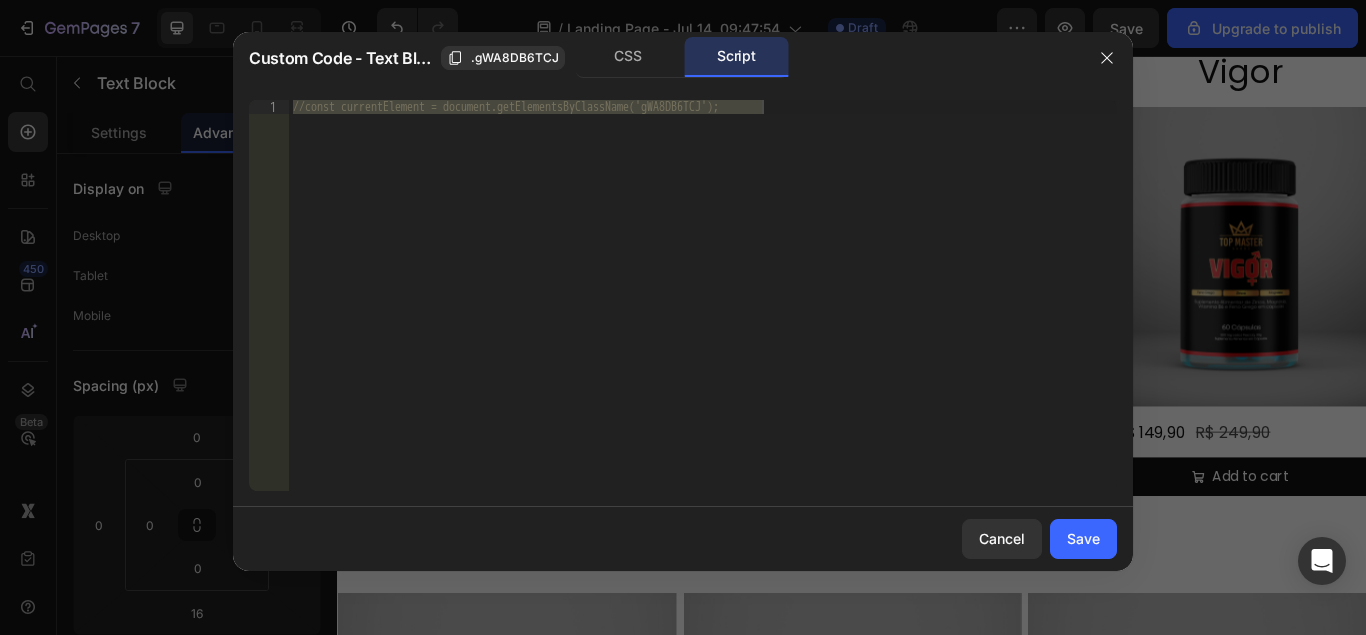 type on "//const currentElement = document.getElementsByClassName('gWA8DB6TCJ');" 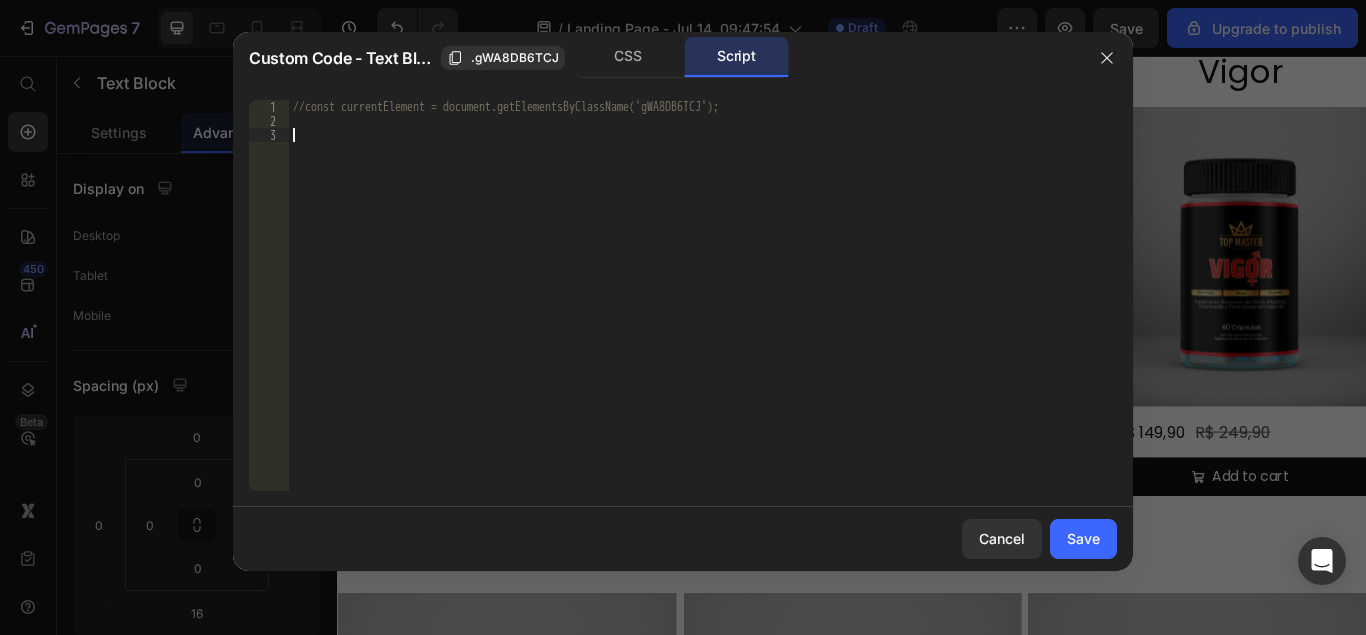 paste 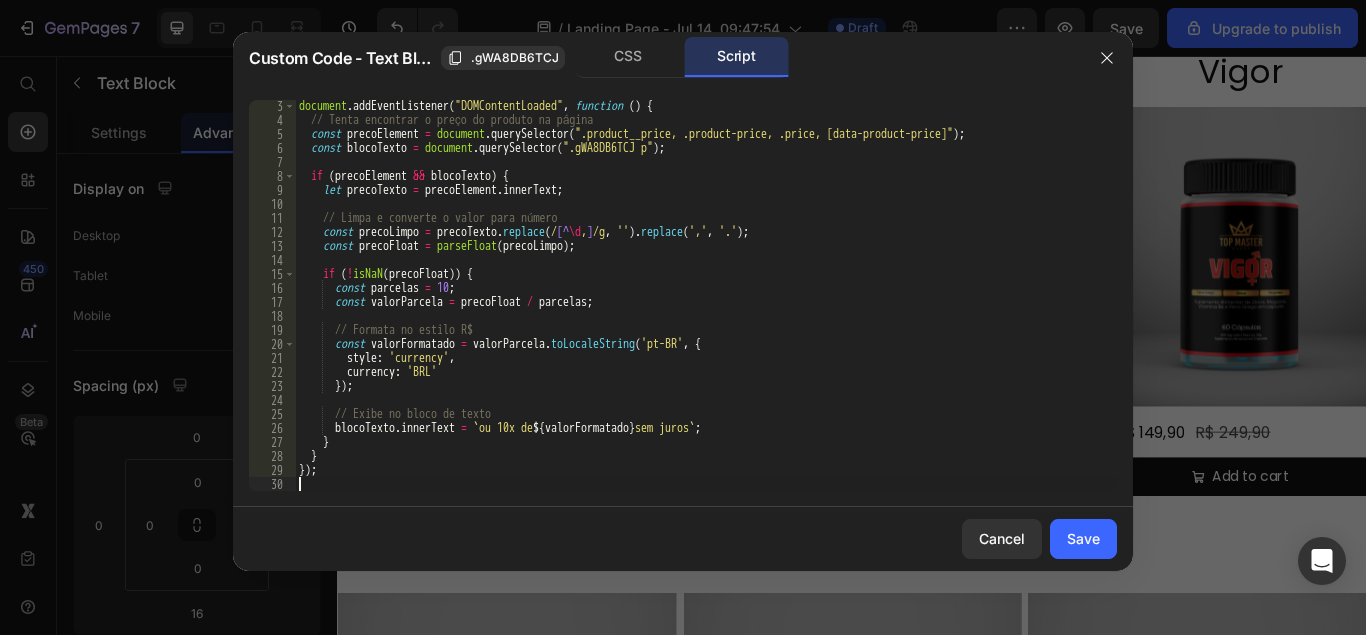 type 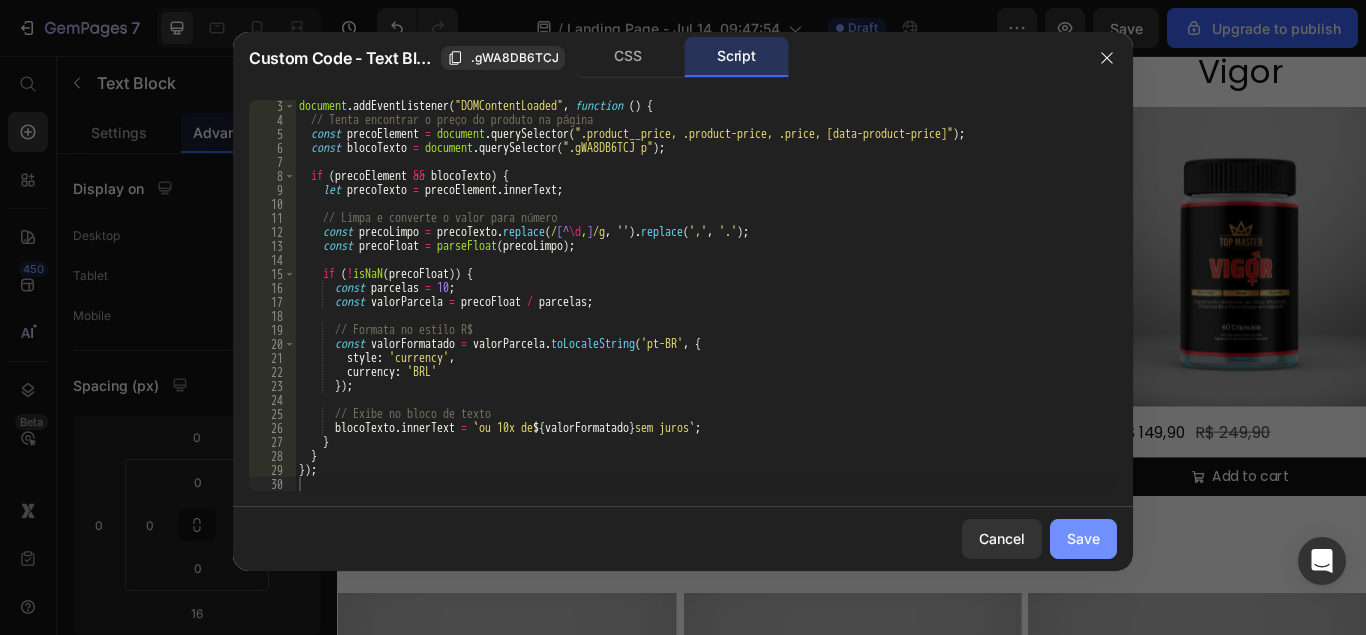 click on "Save" 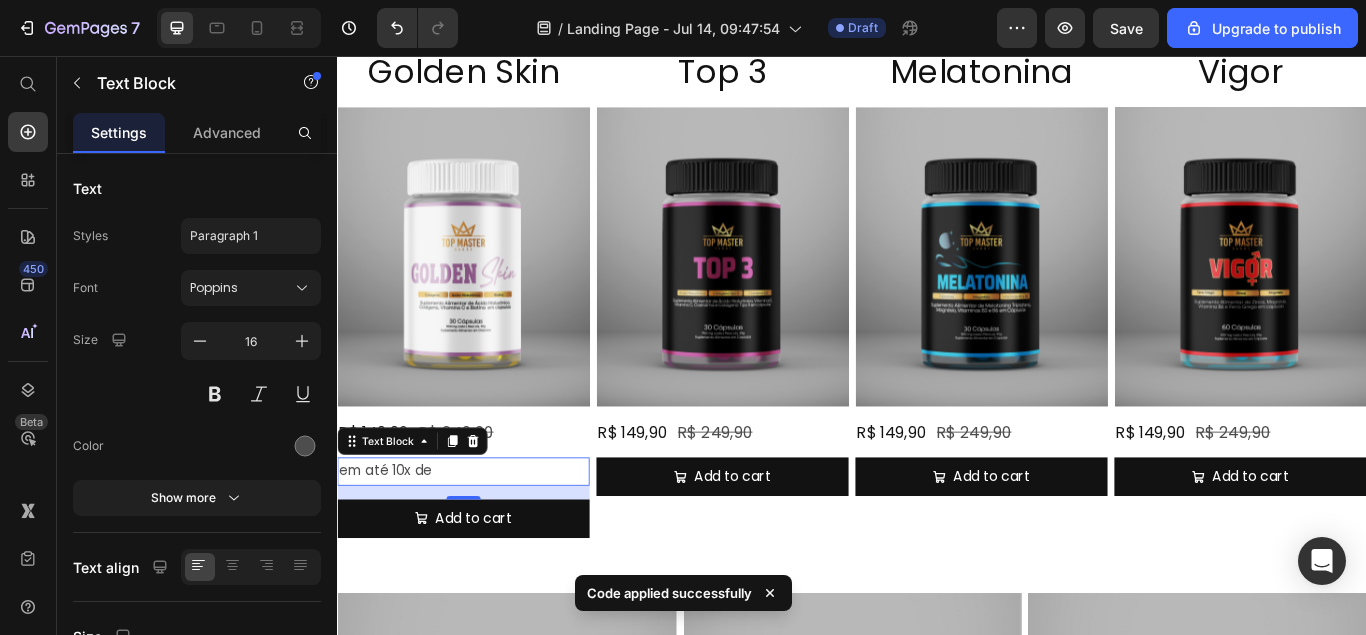 click on "em até 10x de" at bounding box center [484, 540] 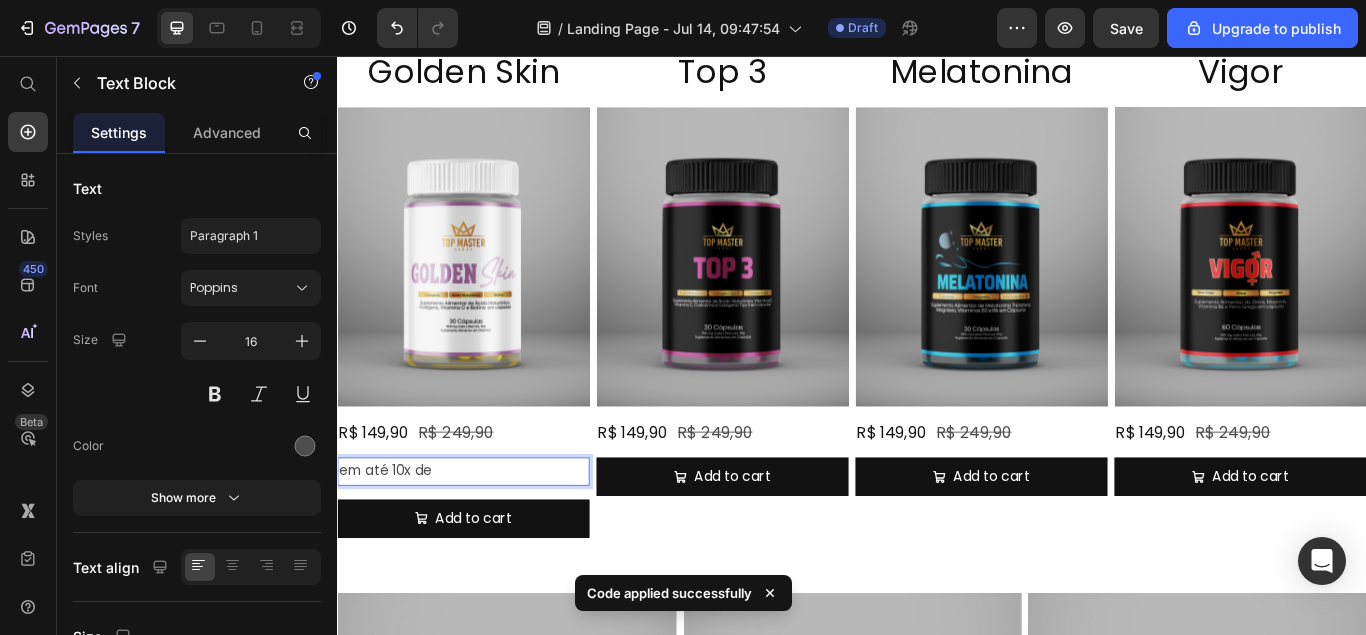 click on "em até 10x de" at bounding box center [484, 540] 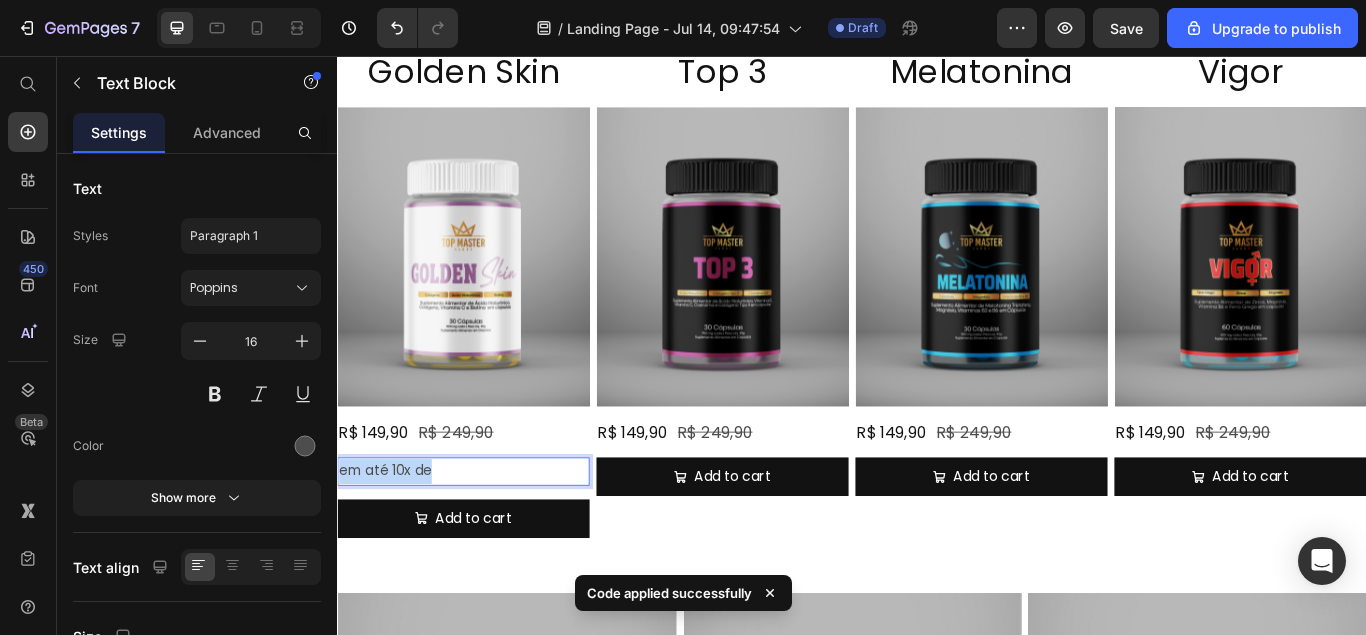 click on "em até 10x de" at bounding box center [484, 540] 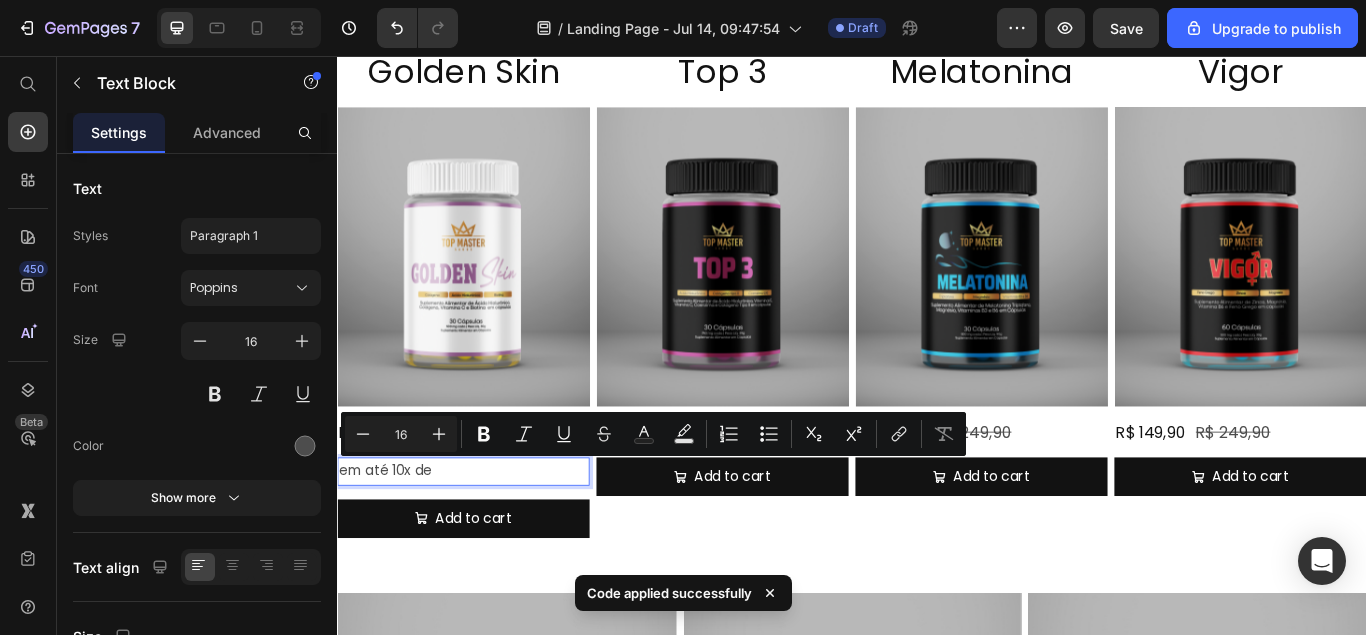 click on "em até 10x de" at bounding box center [484, 540] 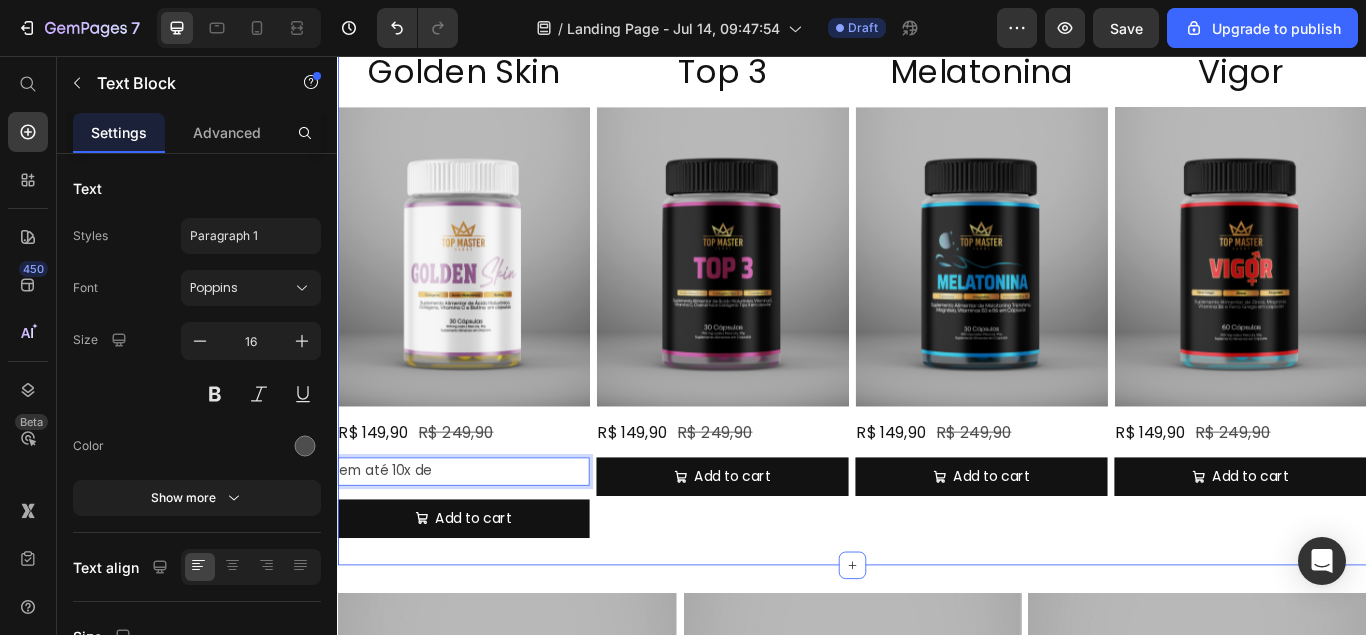click on "Golden Skin Heading Product Images R$ 149,90 Product Price R$ 249,90 Product Price Row em até 10x de Text Block   16
Add to cart Add to Cart Product Top 3 Heading Product Images R$ 149,90 Product Price R$ 249,90 Product Price Row
Add to cart Add to Cart Product Melatonina Heading Product Images R$ 149,90 Product Price R$ 249,90 Product Price Row
Add to cart Add to Cart Product Vigor Heading Product Images R$ 149,90 Product Price R$ 249,90 Product Price Row
Add to cart Add to Cart Product Row Section 2" at bounding box center [937, 332] 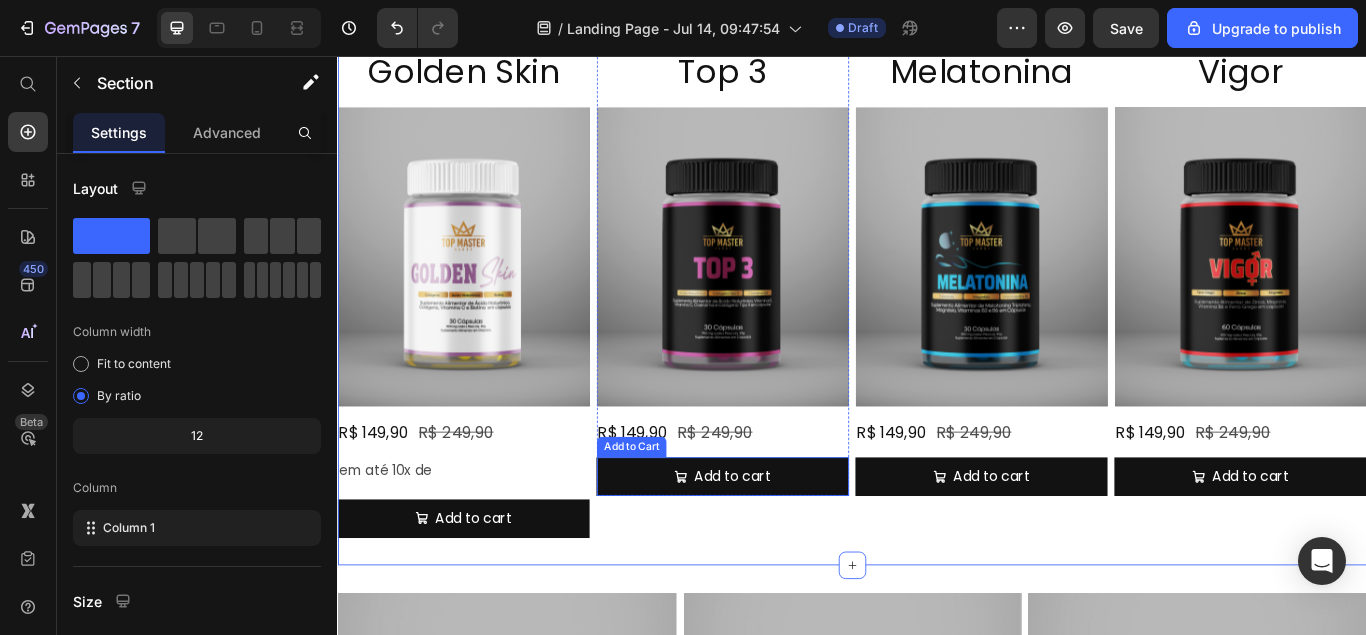 click on "R$ 149,90 Product Price R$ 249,90 Product Price Row
Add to cart Add to Cart" at bounding box center [786, 525] 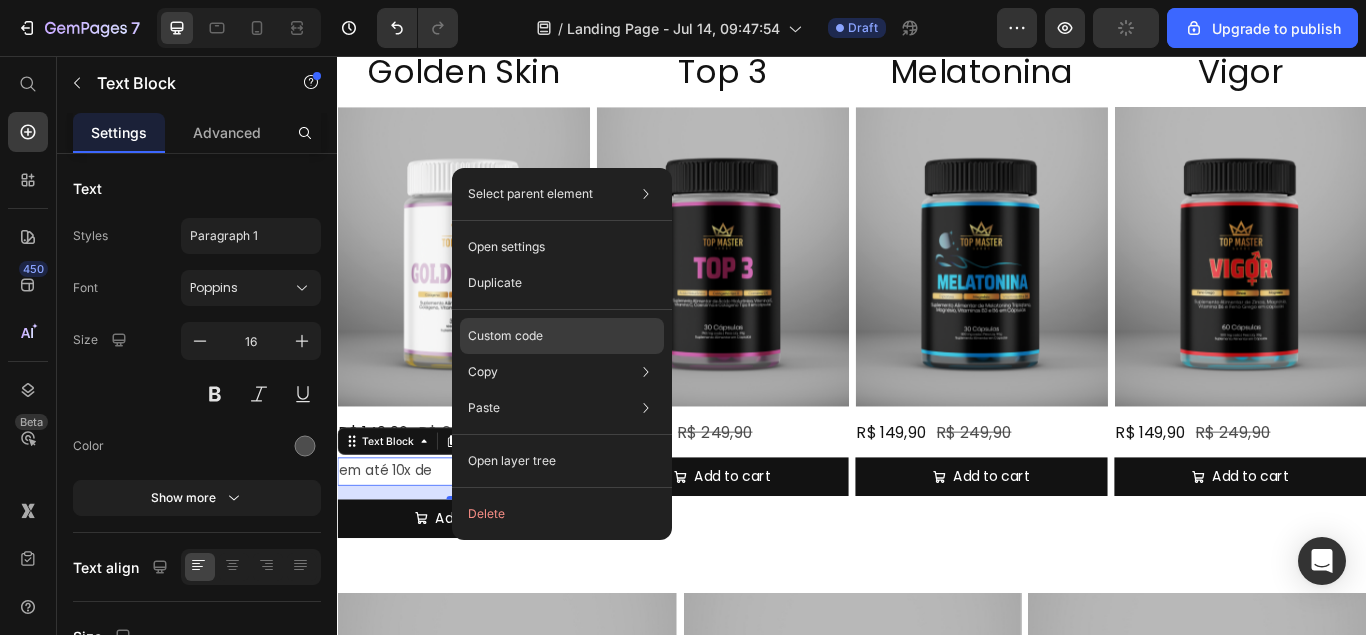 click on "Custom code" 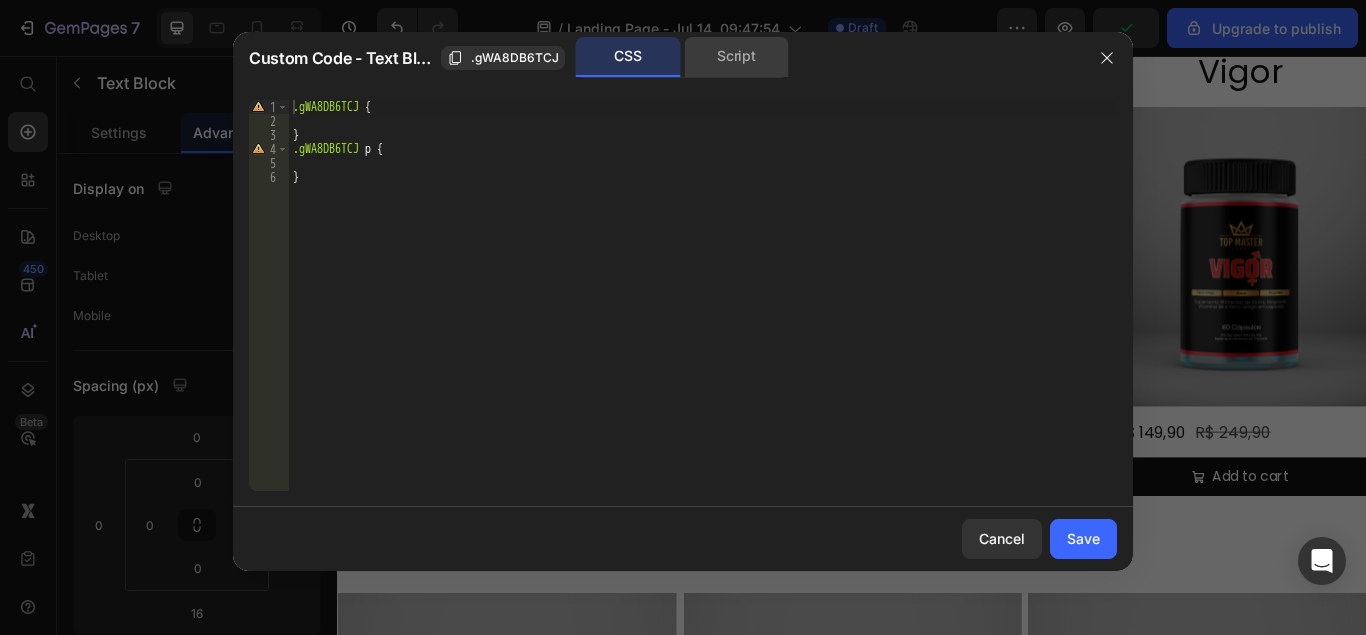 click on "Script" 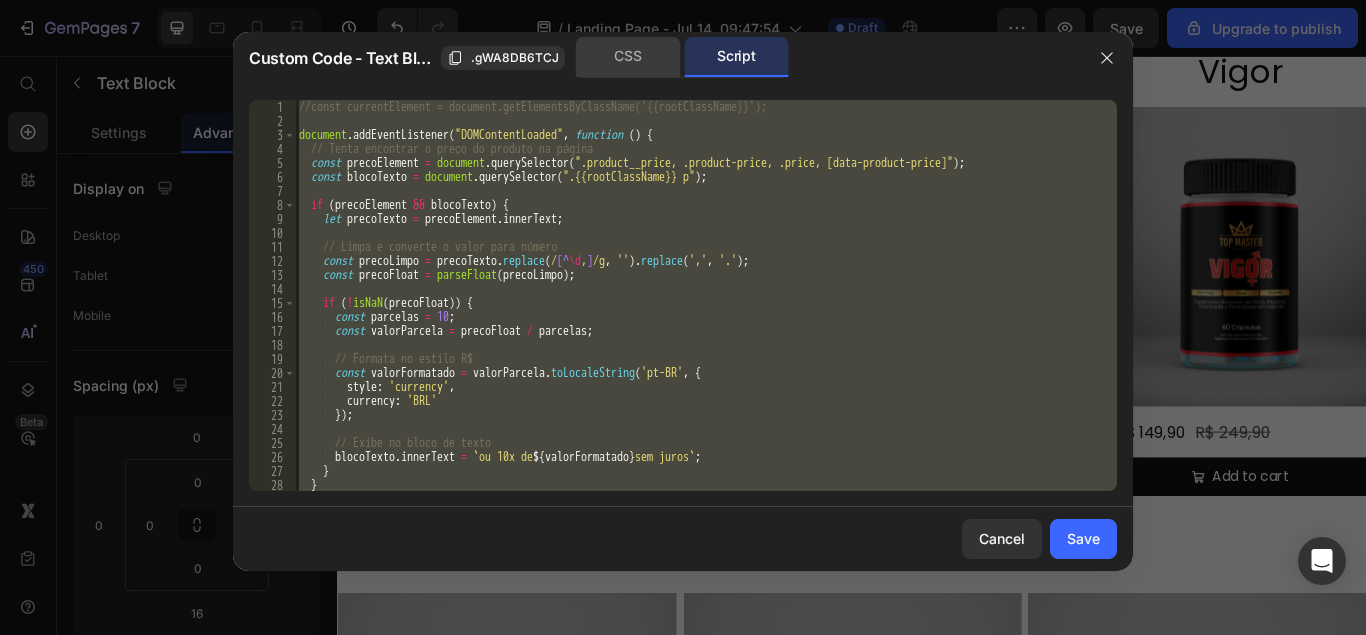 click on "CSS" 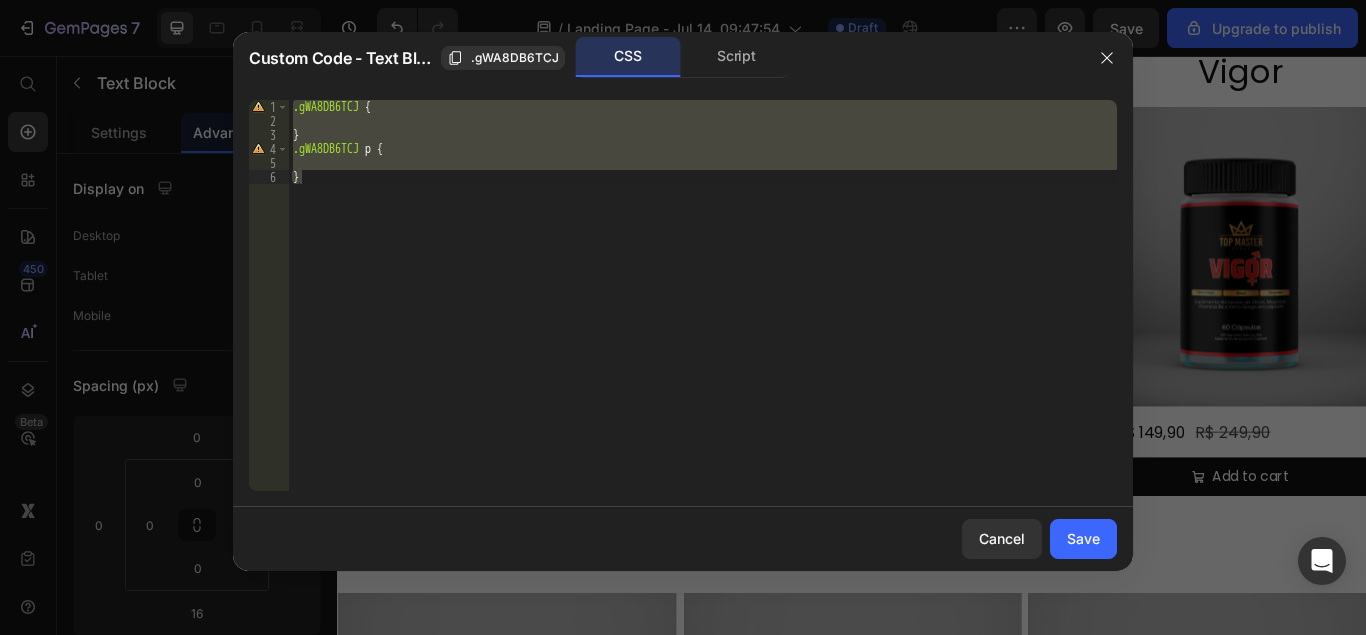 click on ".gWA8DB6TCJ   { } .gWA8DB6TCJ   p   { }" at bounding box center (703, 295) 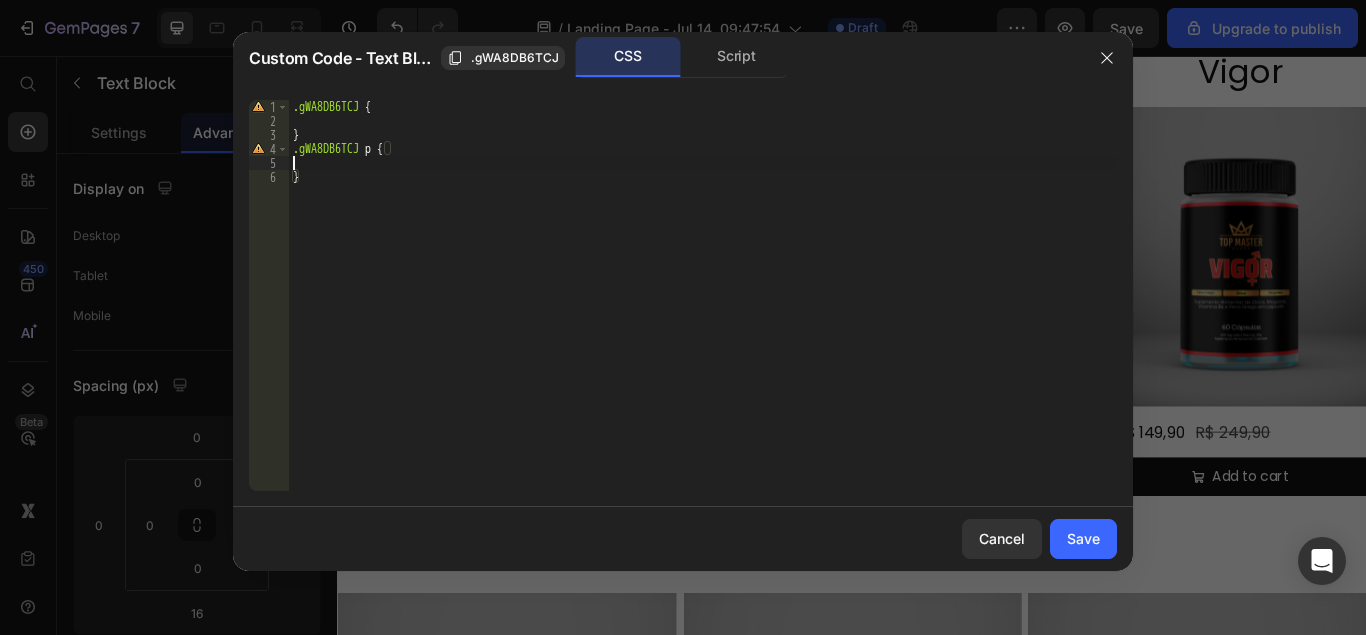 click on ".gWA8DB6TCJ   { } .gWA8DB6TCJ   p   { }" at bounding box center [703, 309] 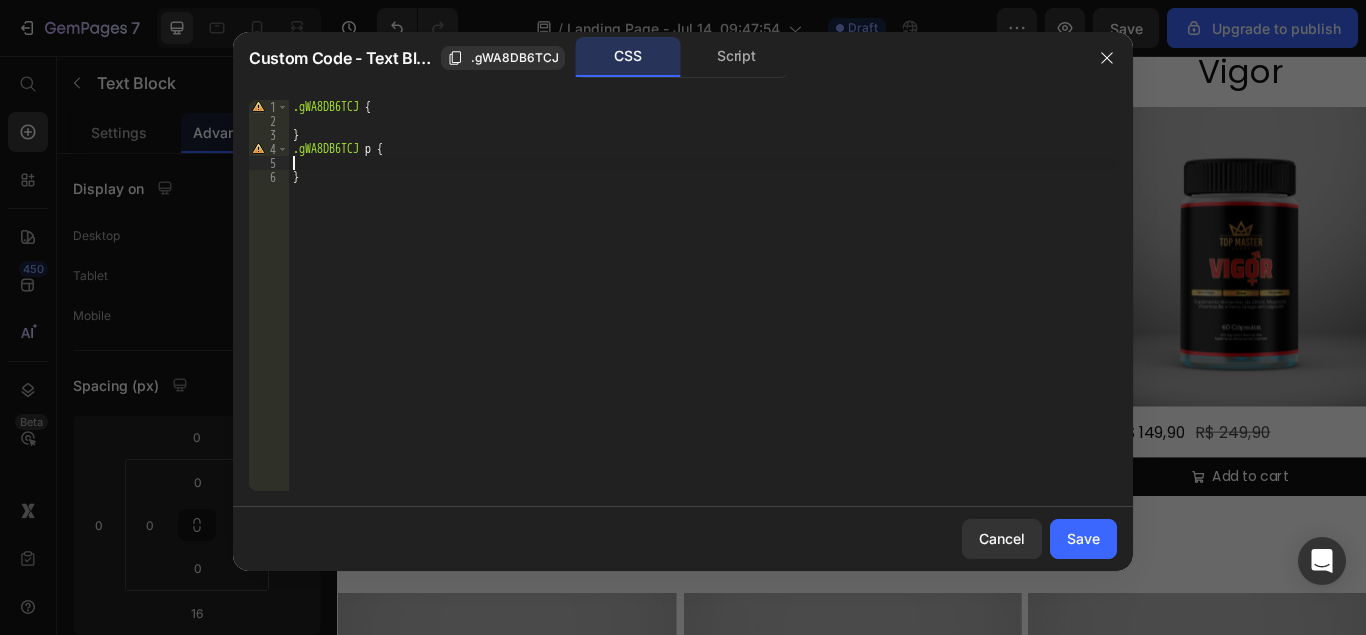 paste on ".gWA8DB6TCJ p {" 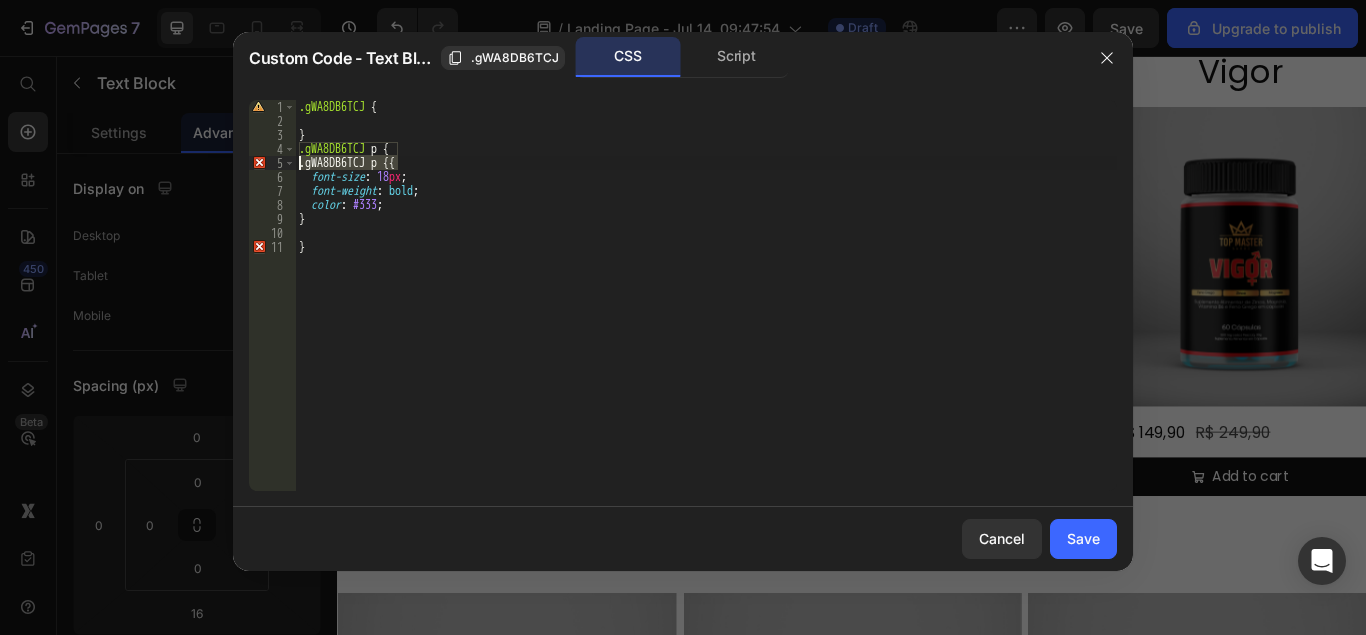 drag, startPoint x: 394, startPoint y: 163, endPoint x: 272, endPoint y: 168, distance: 122.10242 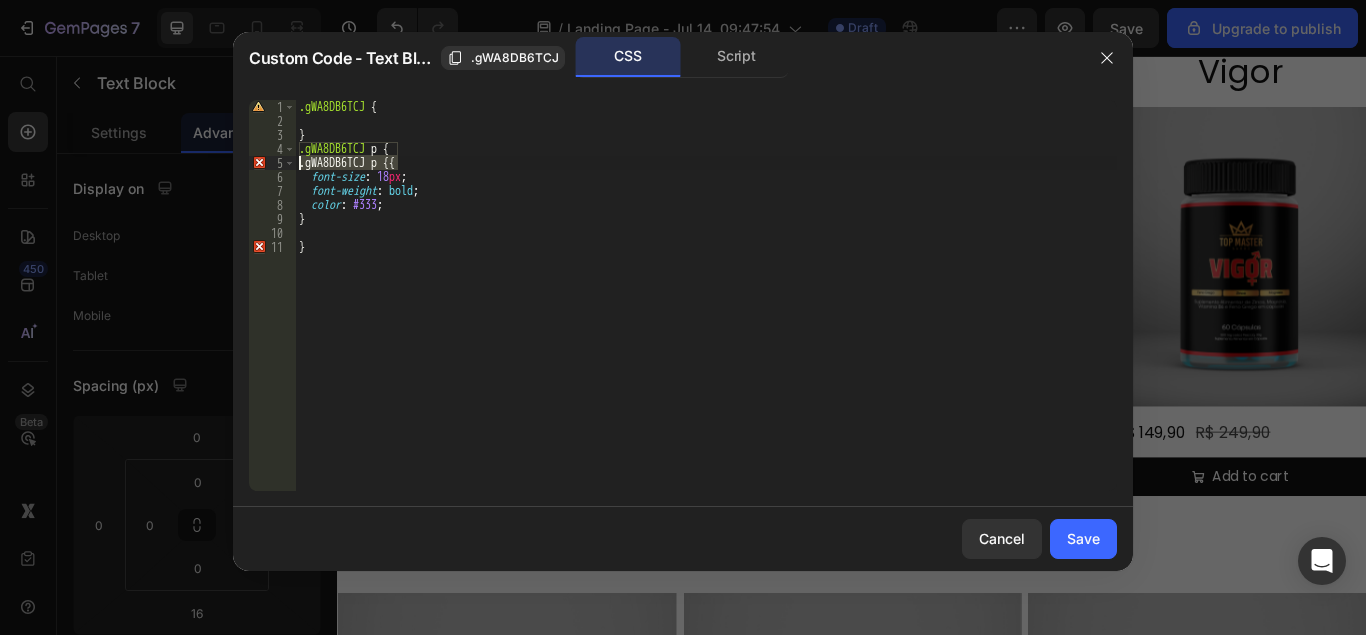 click on ".gWA8DB6TCJ   { } .gWA8DB6TCJ   p   { .gWA8DB6TCJ p {    font-size :   18 px ;    font-weight :   bold ;    color :   #333 ; } }" at bounding box center (706, 295) 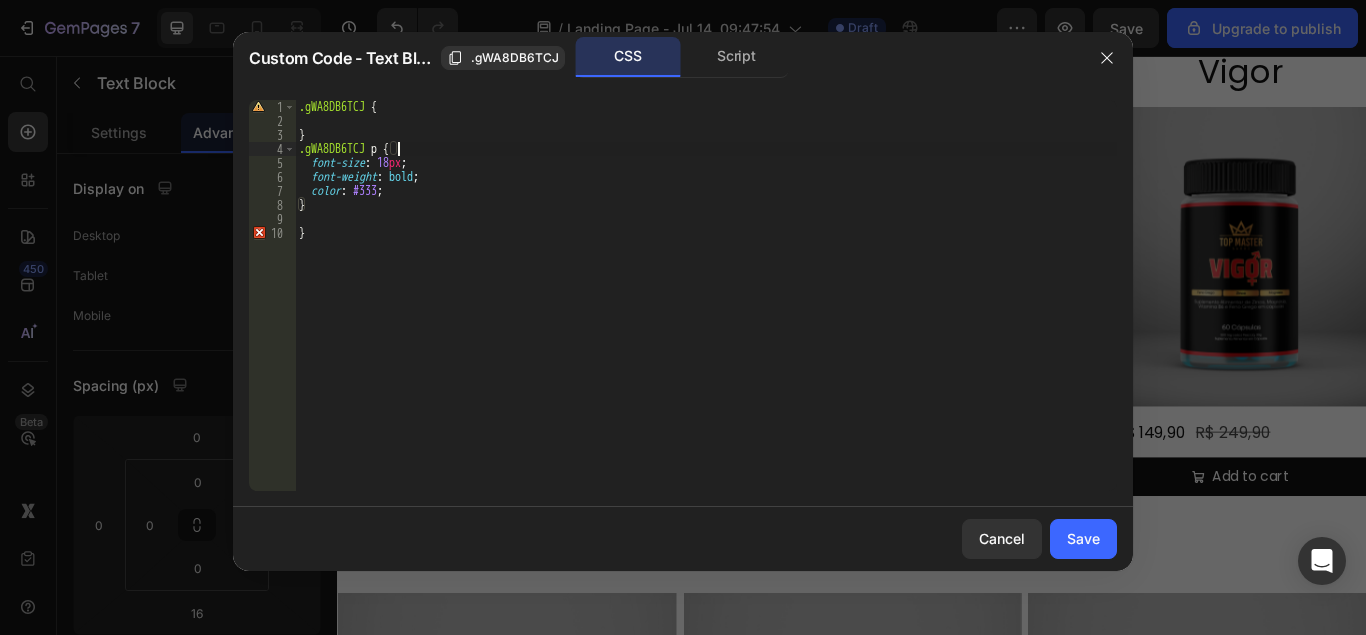click on ".gWA8DB6TCJ   { } .gWA8DB6TCJ   p   {    font-size :   18 px ;    font-weight :   bold ;    color :   #333 ; } }" at bounding box center (706, 309) 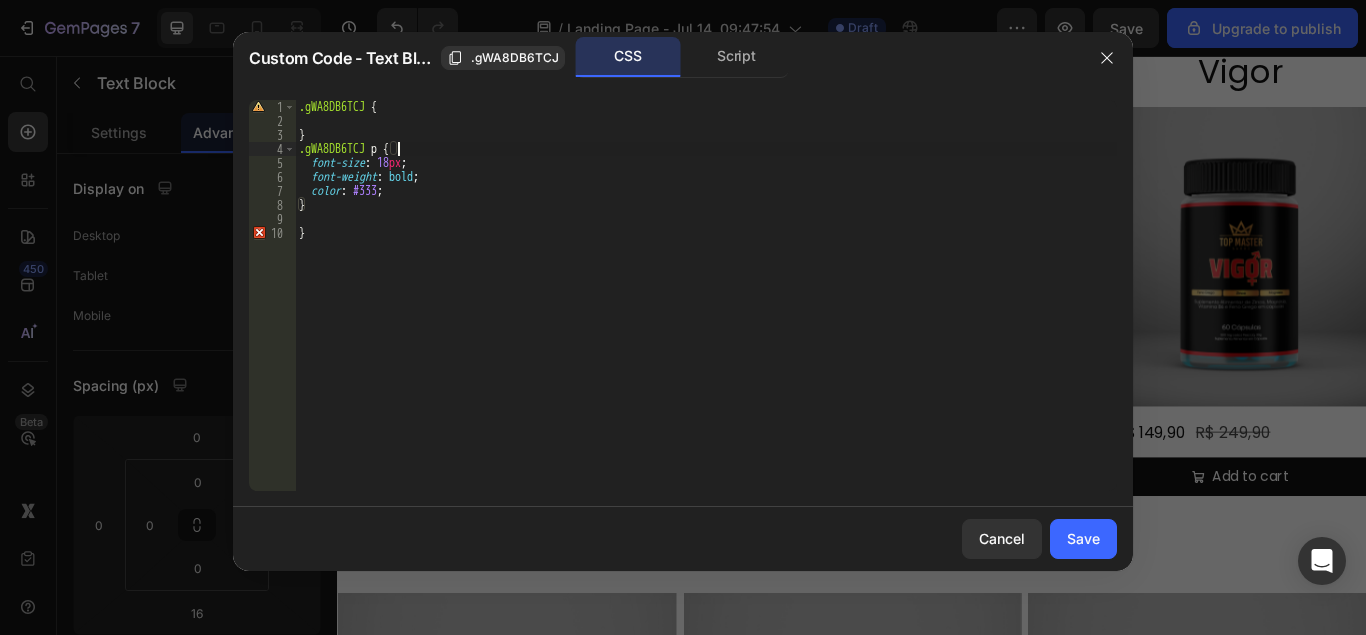type on "}" 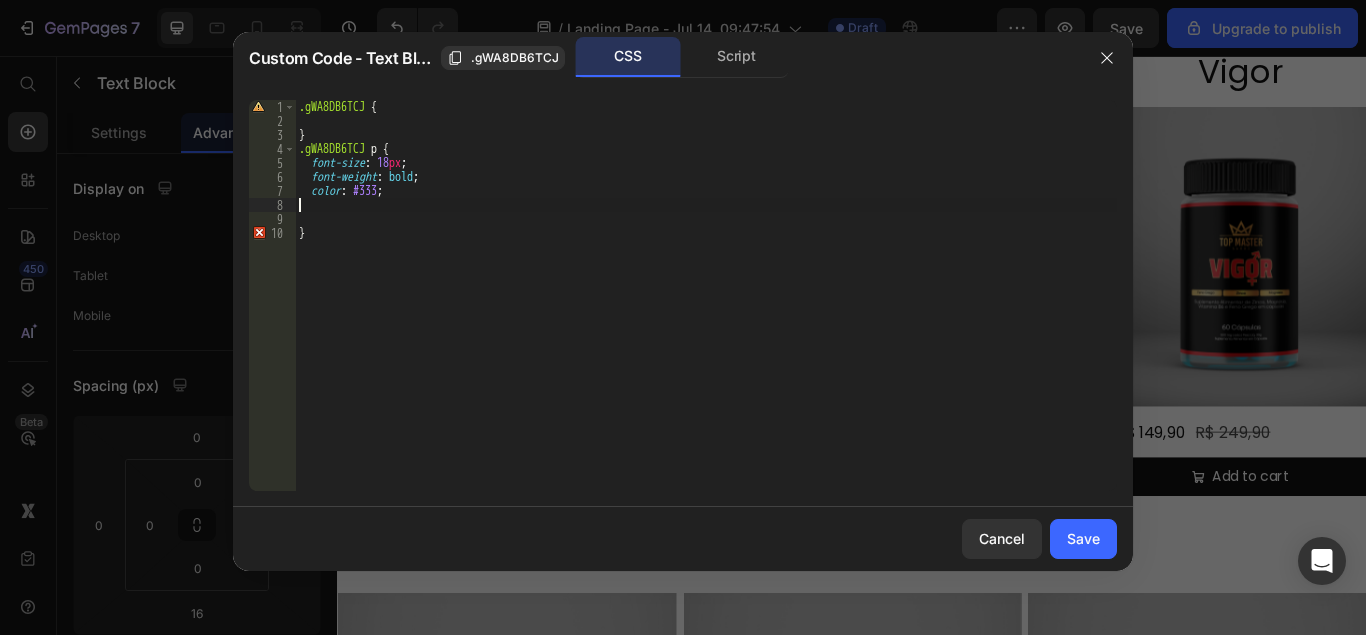 type on "color: #333;" 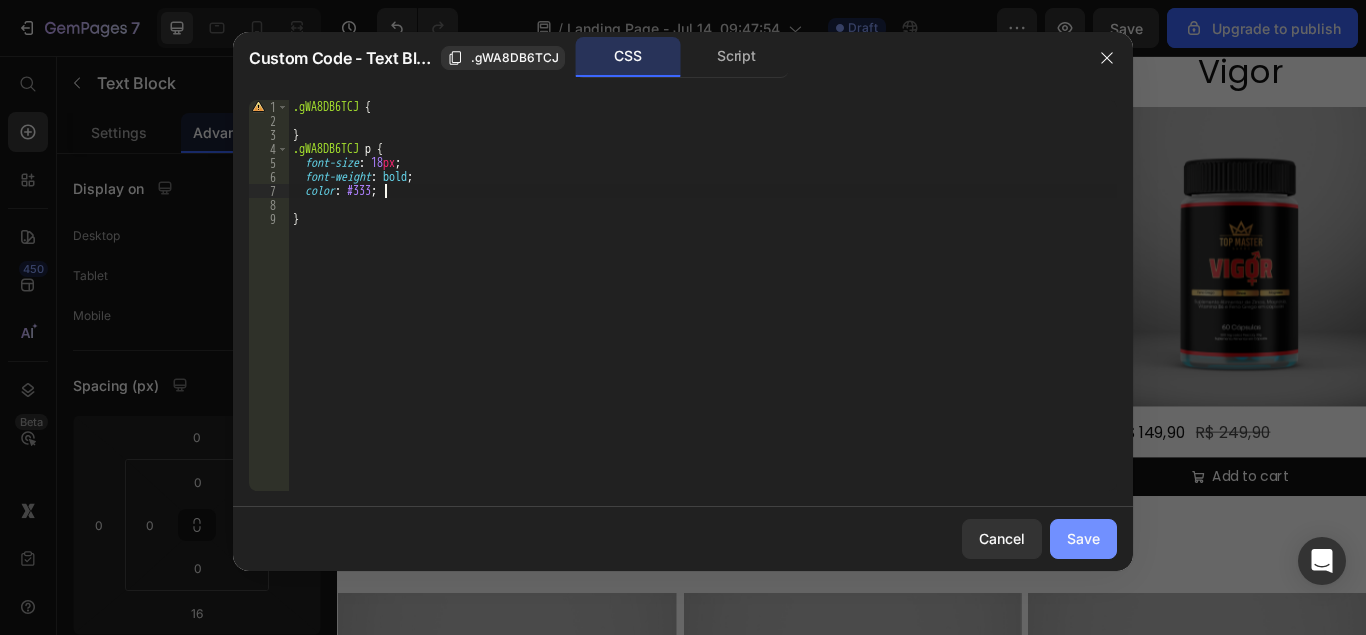 click on "Save" at bounding box center (1083, 538) 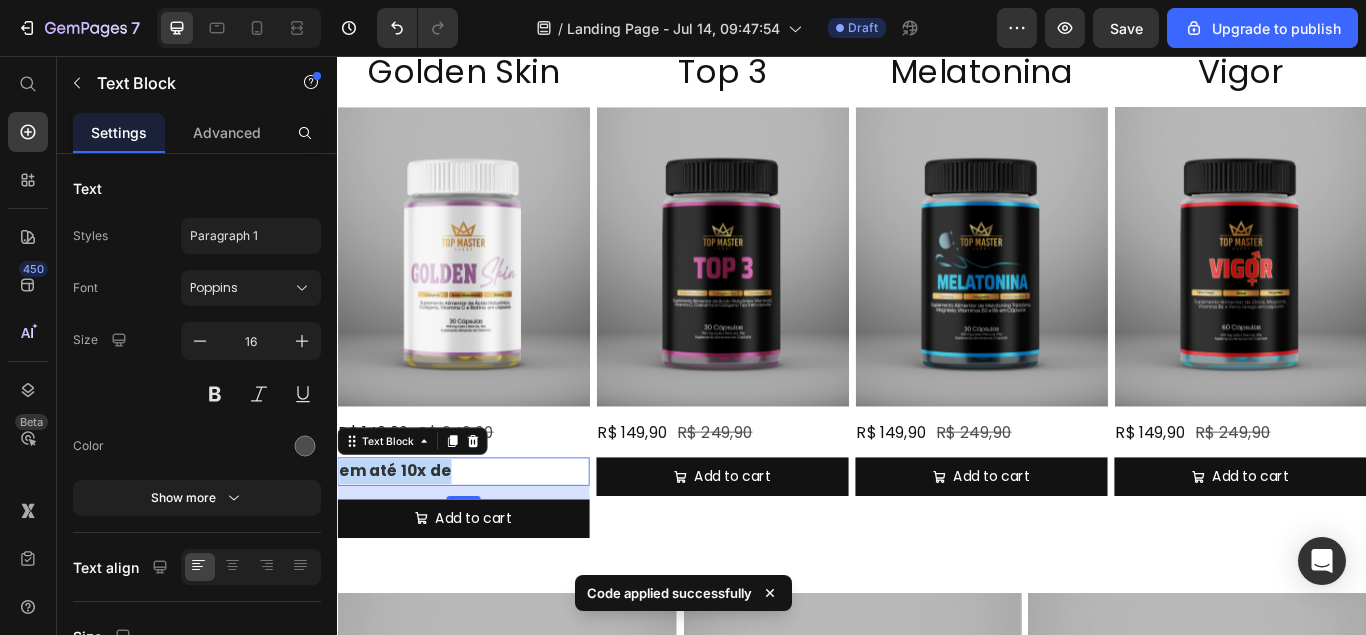 click on "em até 10x de" at bounding box center (484, 540) 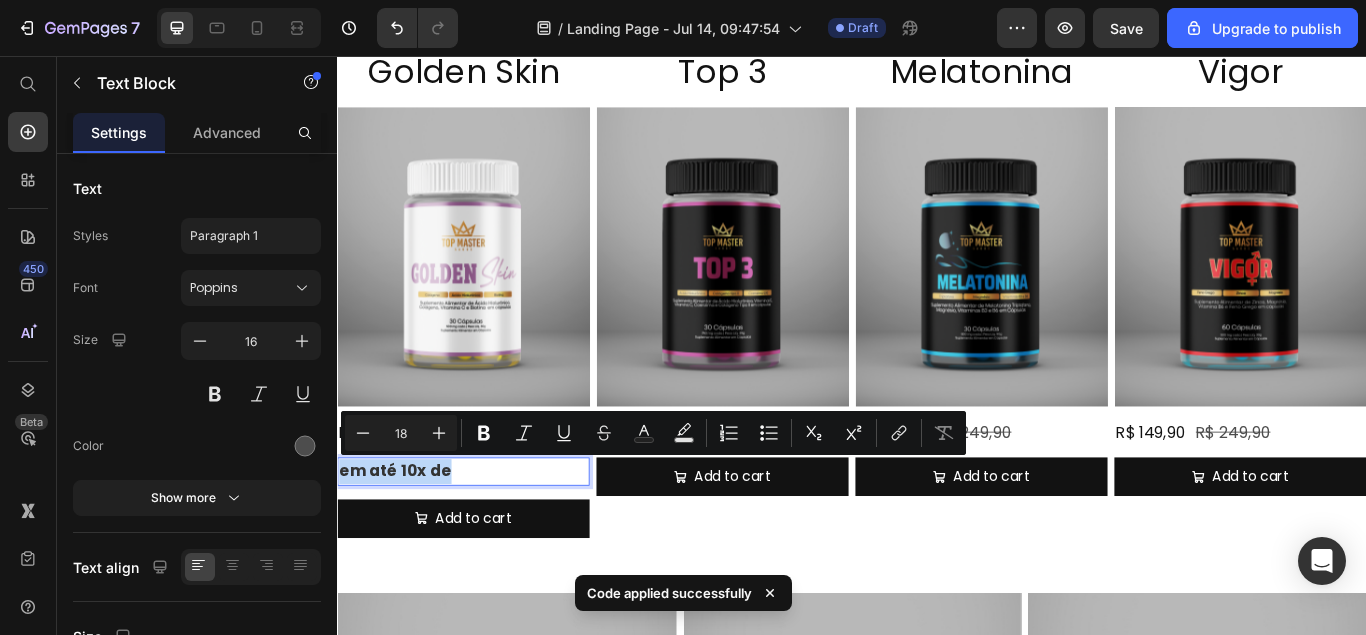 click on "em até 10x de" at bounding box center [484, 540] 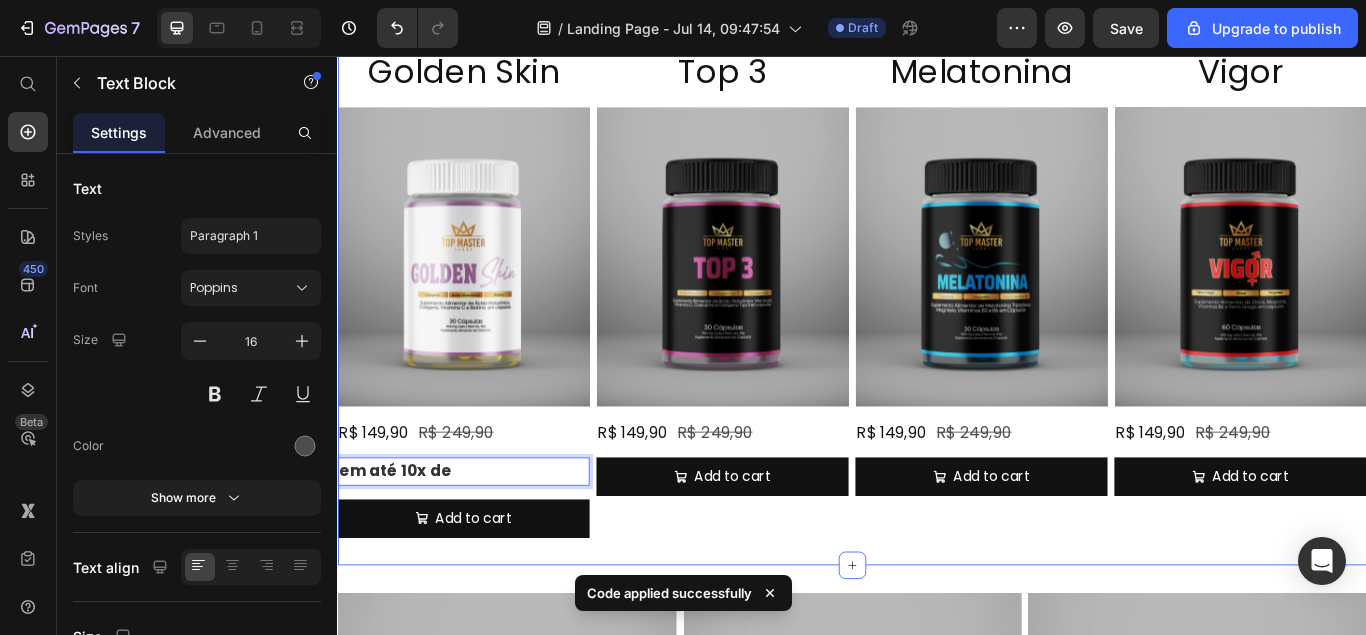 click on "Top 3 Heading Product Images R$ 149,90 Product Price R$ 249,90 Product Price Row
Add to cart Add to Cart Product" at bounding box center (786, 332) 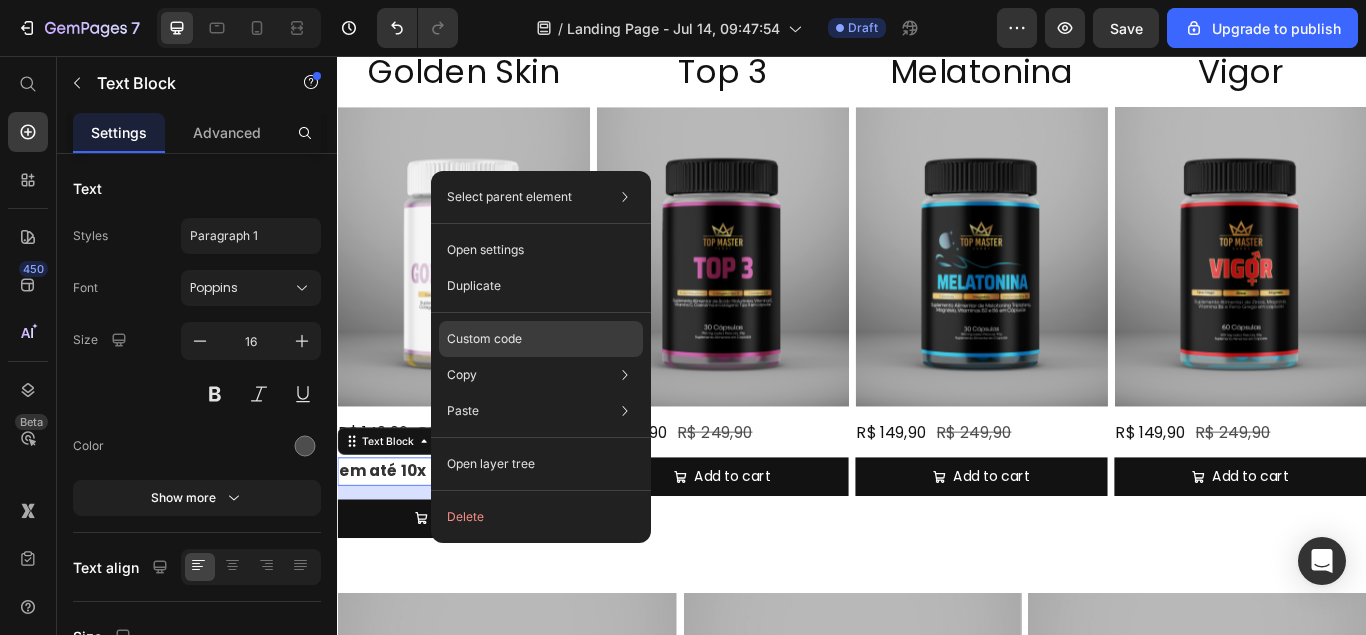 click on "Custom code" 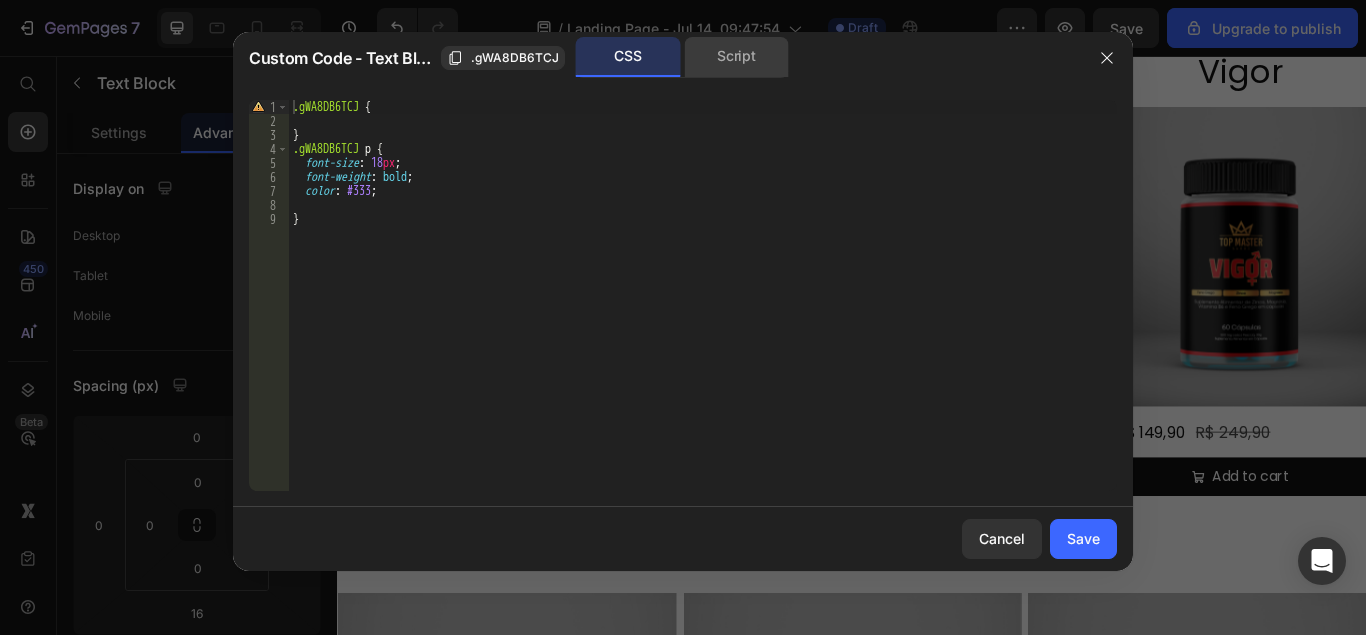 click on "Script" 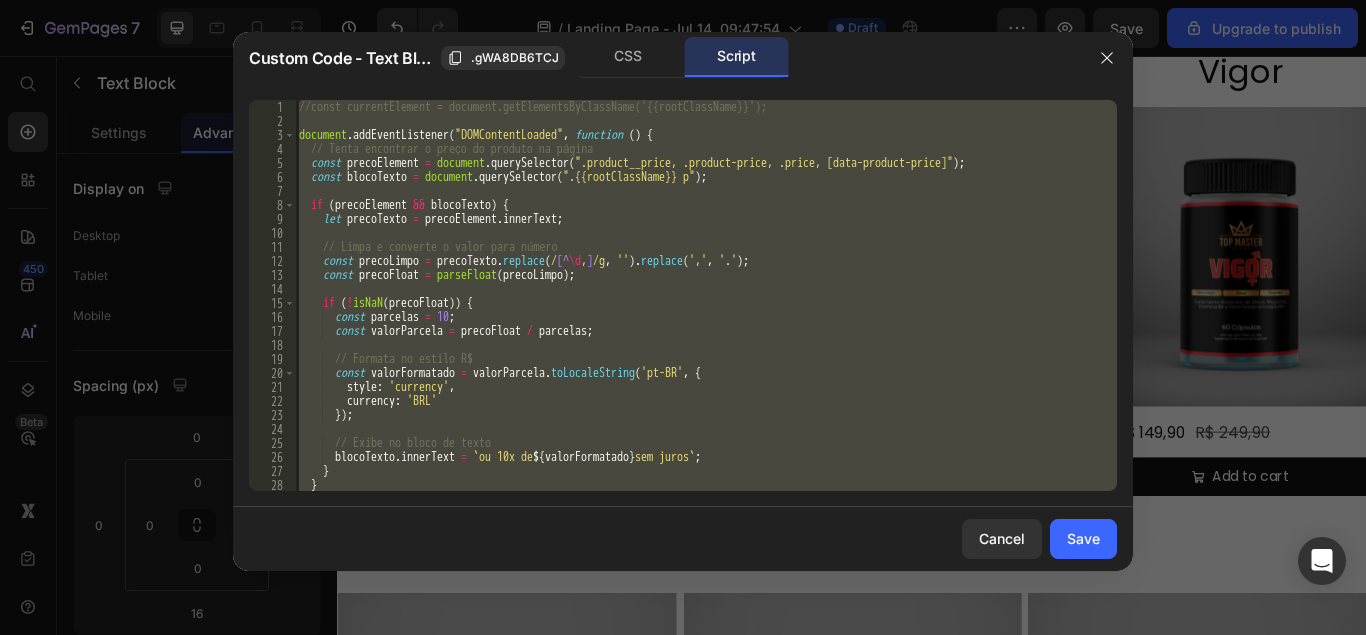 scroll, scrollTop: 29, scrollLeft: 0, axis: vertical 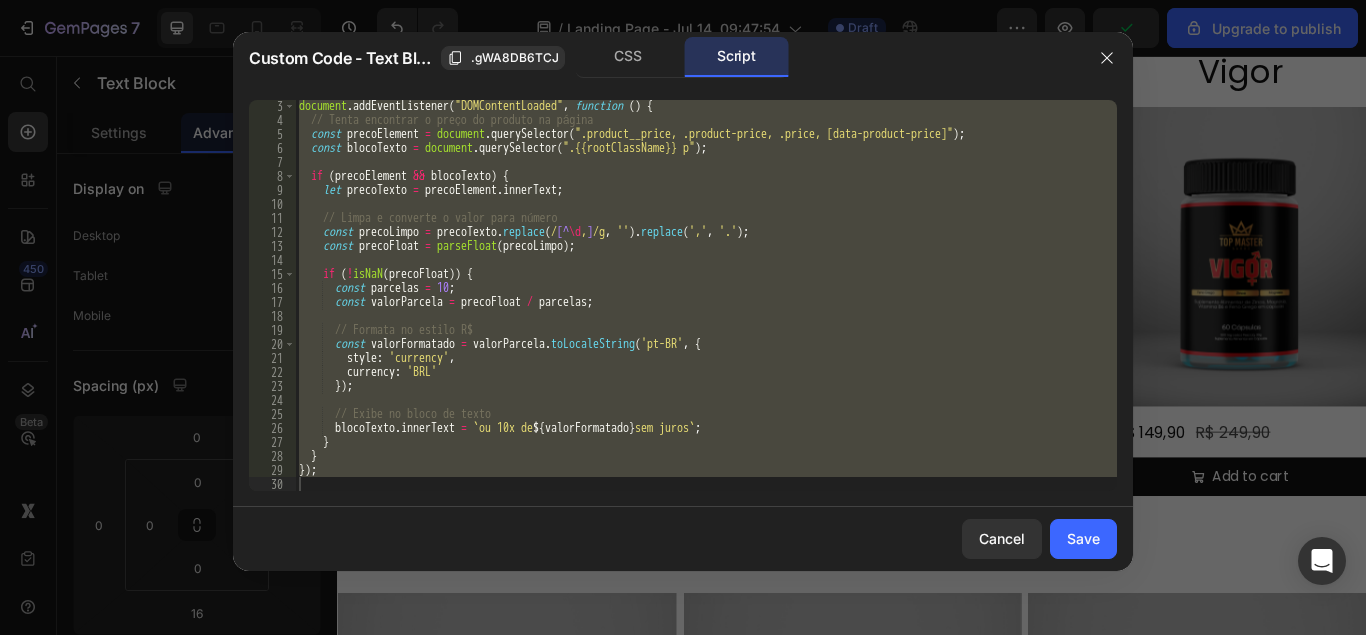 type on "});" 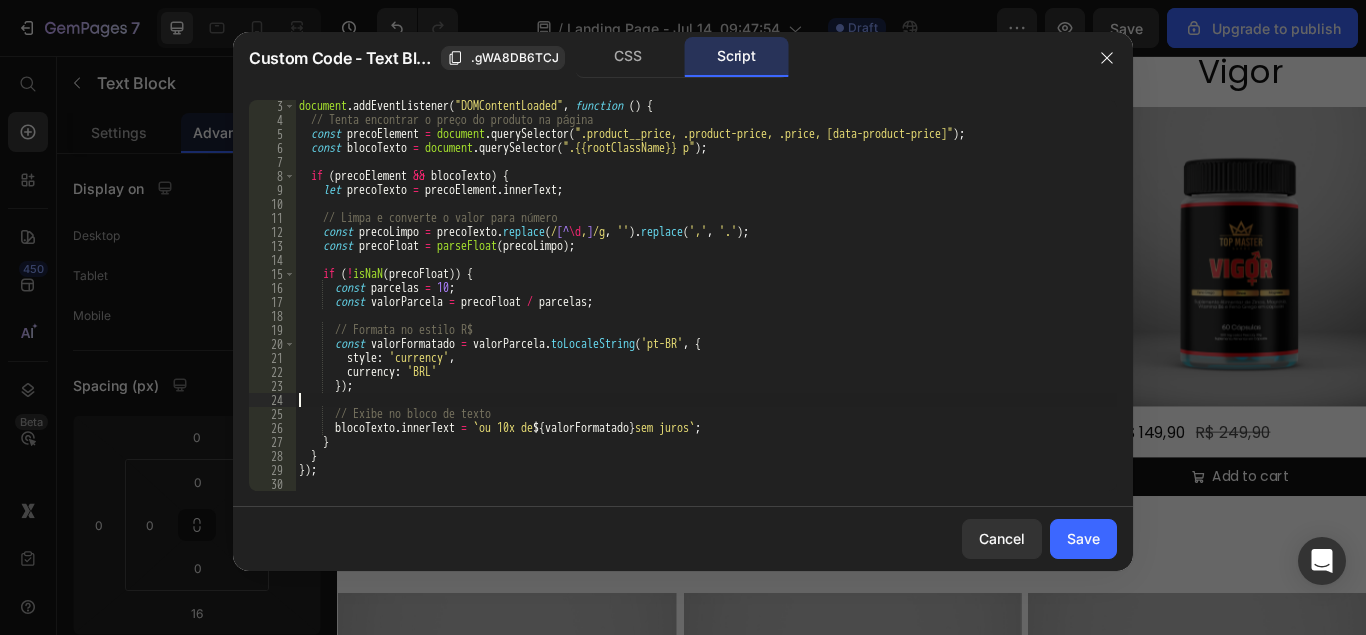 scroll, scrollTop: 0, scrollLeft: 0, axis: both 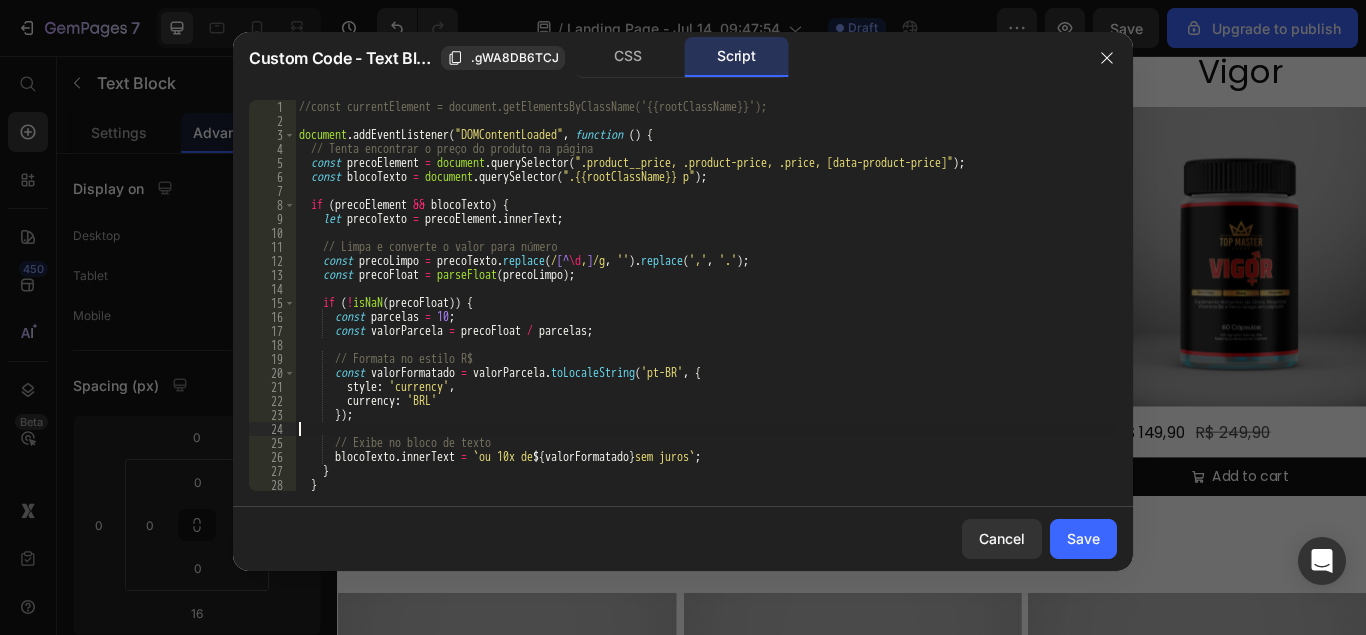 click on "//const currentElement = document.getElementsByClassName('{{rootClassName}}'); document . addEventListener ( "DOMContentLoaded" ,   function   ( )   {    // Tenta encontrar o preço do produto na página    const   precoElement   =   document . querySelector ( ".product__price, .product-price, .price, [data-product-price]" ) ;    const   blocoTexto   =   document . querySelector ( ".{{rootClassName}} p" ) ;    if   ( precoElement   &&   blocoTexto )   {      let   precoTexto   =   precoElement . innerText ;      // Limpa e converte o valor para número      const   precoLimpo   =   precoTexto . replace ( / [^ \d , ] /g ,   '' ) . replace ( ',' ,   '.' ) ;      const   precoFloat   =   parseFloat ( precoLimpo ) ;      if   ( ! isNaN ( precoFloat ))   {         const   parcelas   =   10 ;         const   valorParcela   =   precoFloat   /   parcelas ;         // Formata no estilo R$         const   valorFormatado   =   valorParcela . toLocaleString ( 'pt-BR' ,   {           style :   'currency' ,           :   ;" at bounding box center [706, 309] 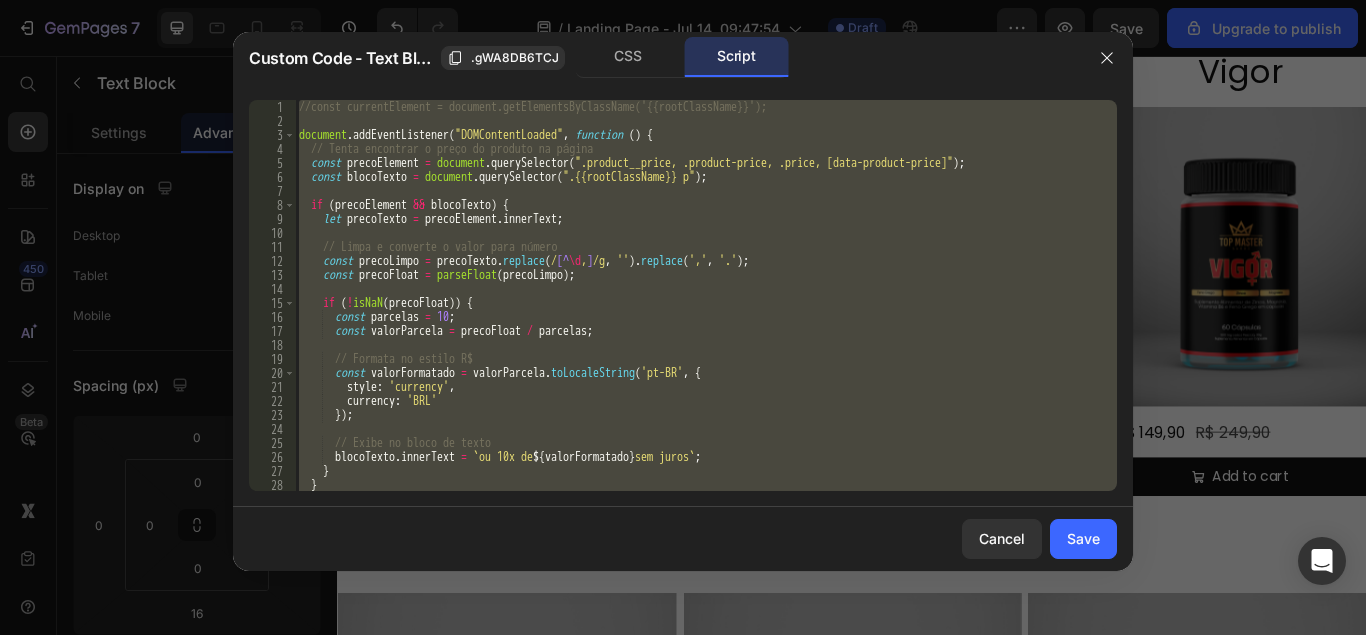 paste 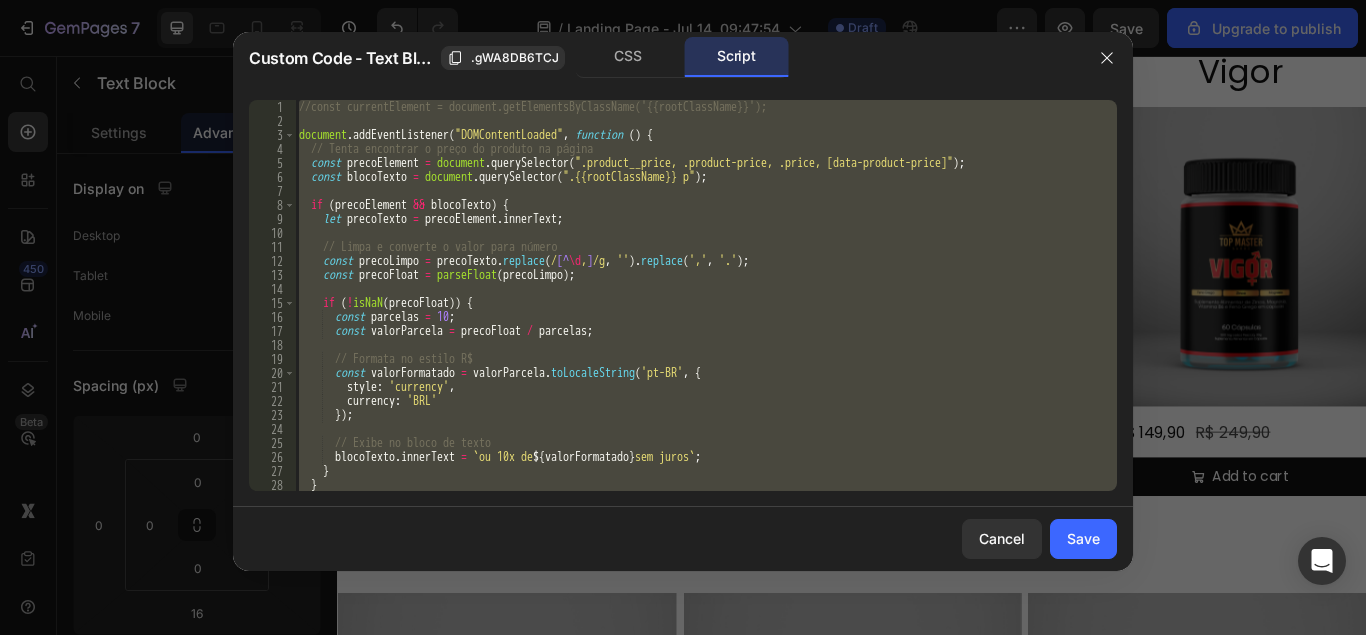 type 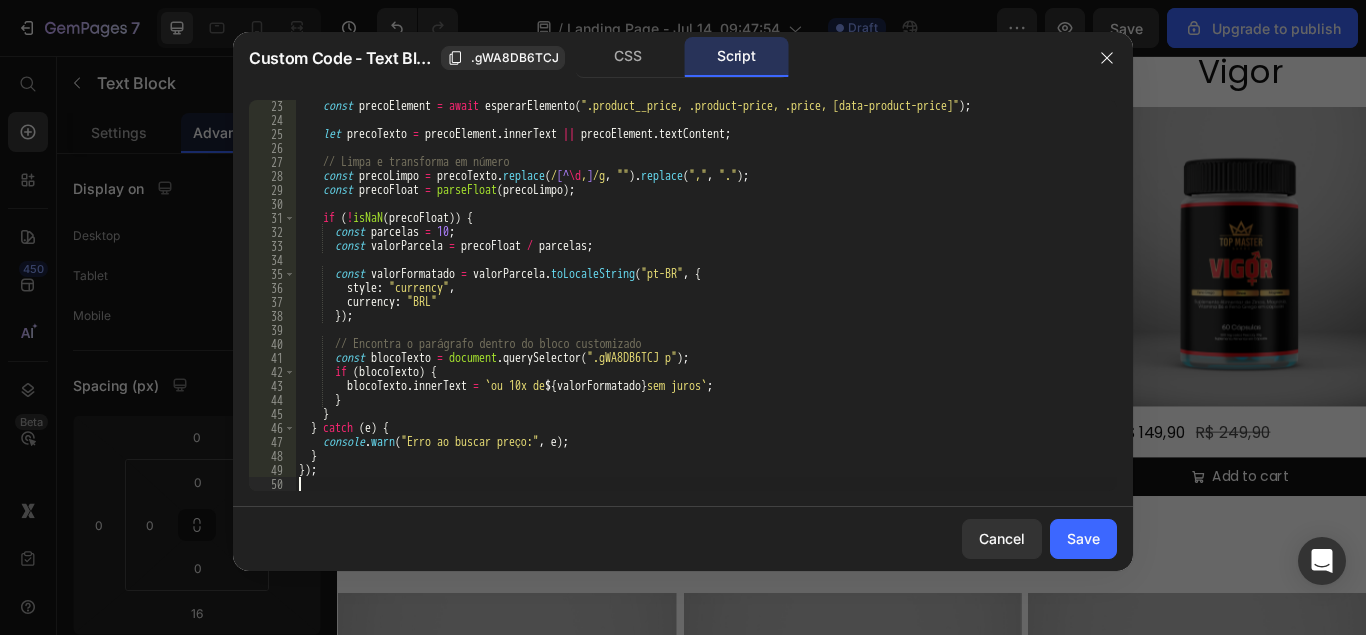 scroll, scrollTop: 309, scrollLeft: 0, axis: vertical 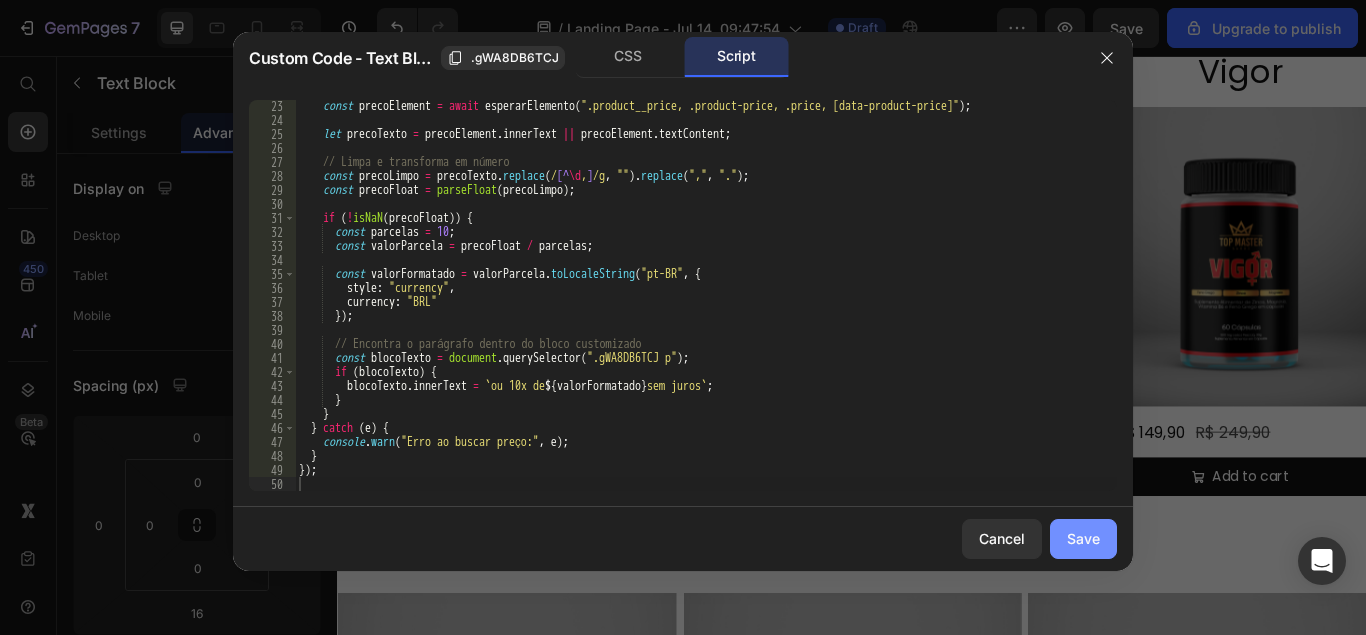 click on "Save" 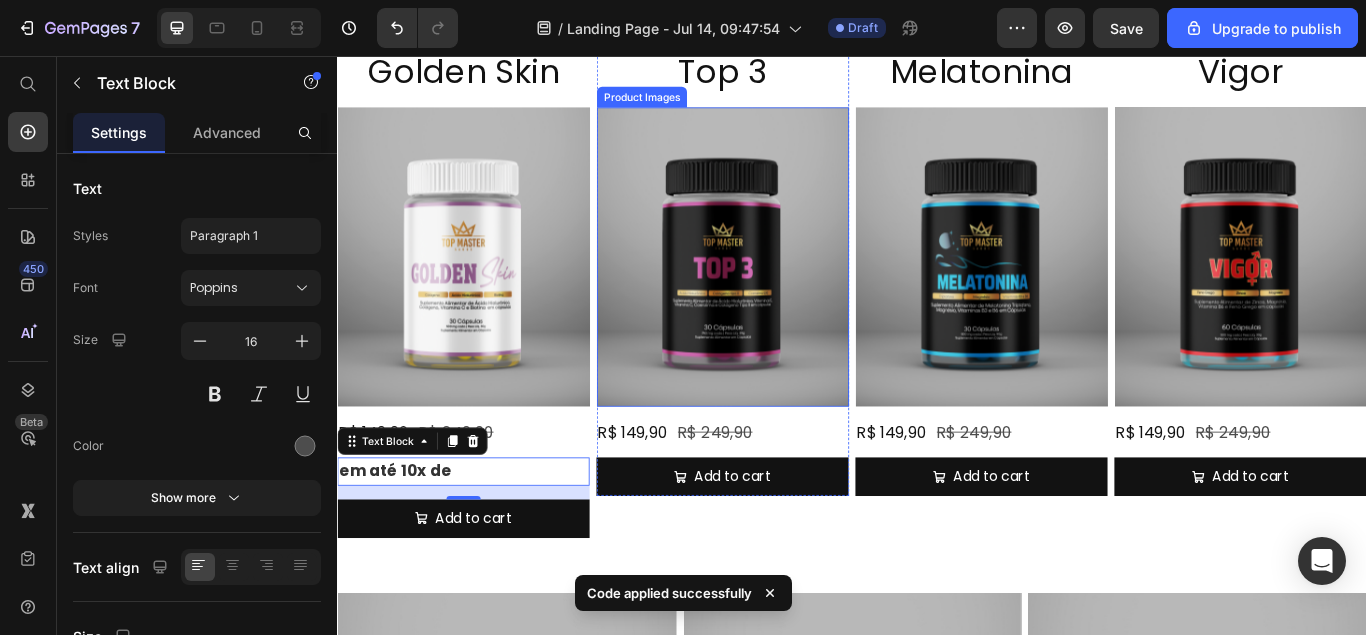 click at bounding box center [786, 290] 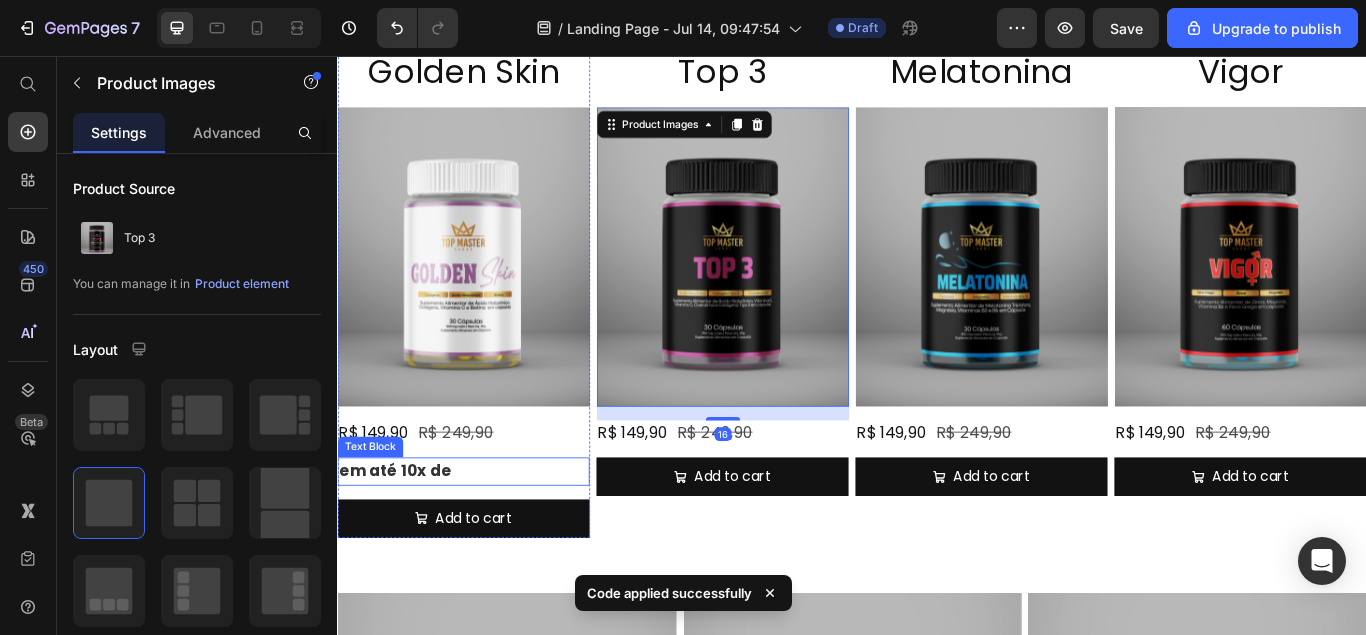 click on "em até 10x de" at bounding box center (484, 540) 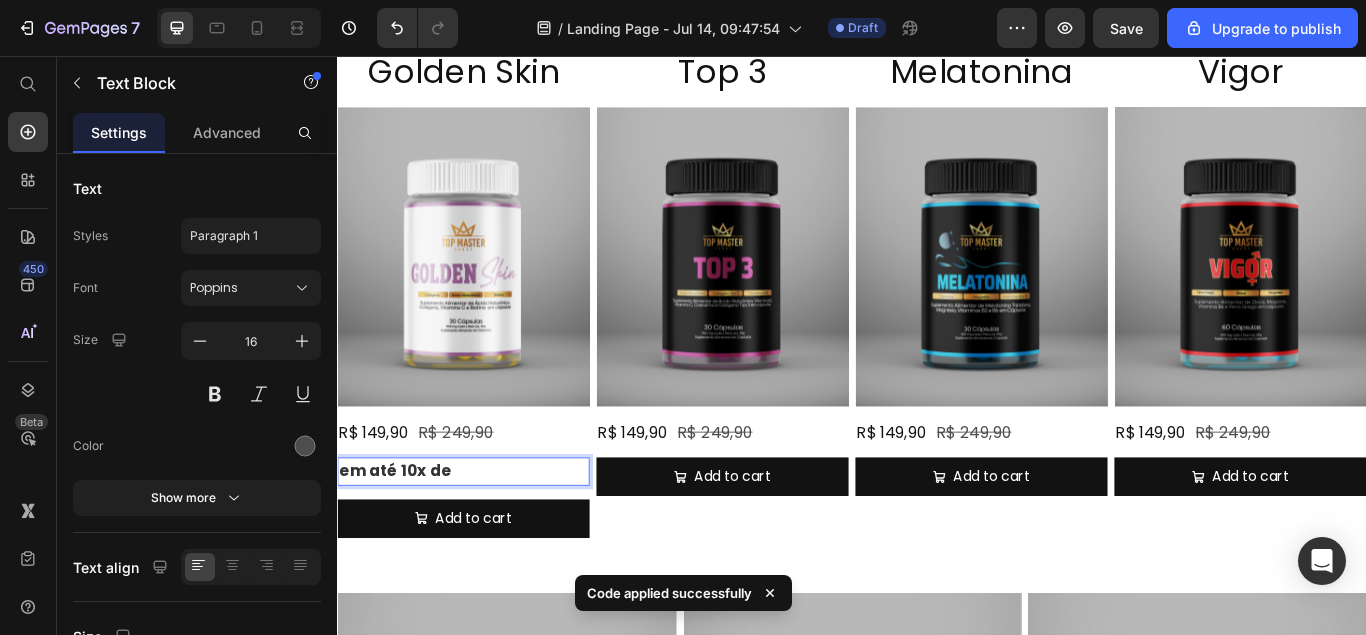 click on "em até 10x de" at bounding box center (484, 540) 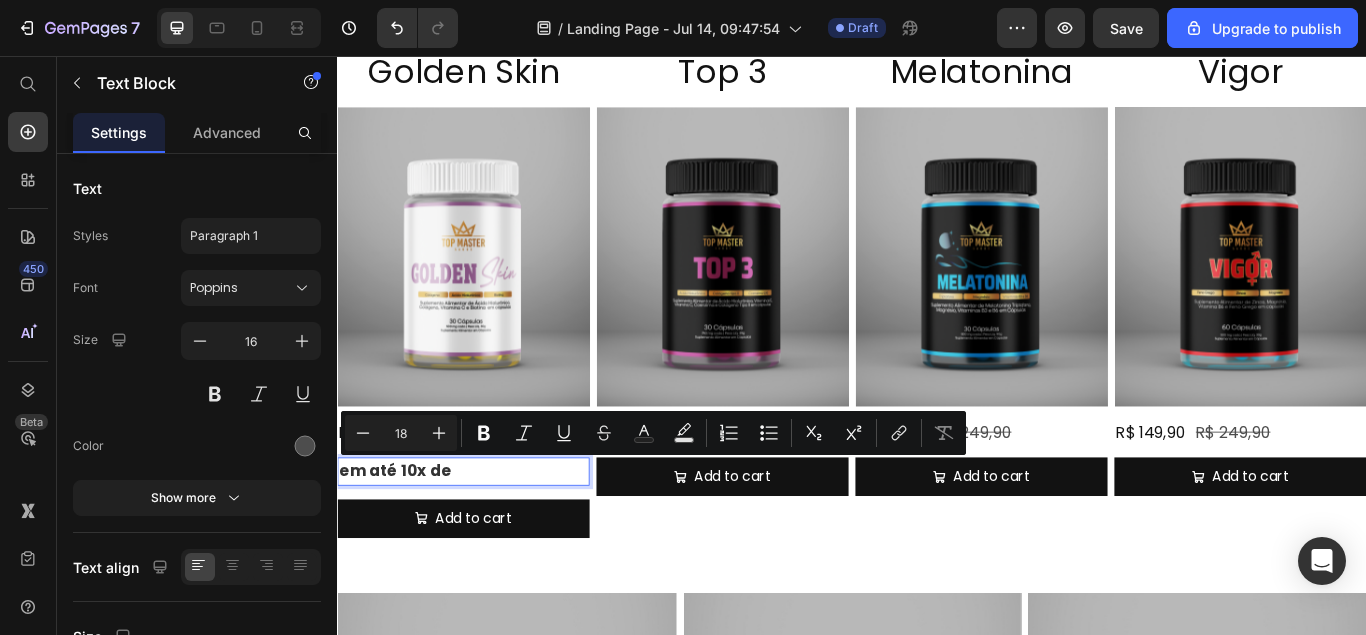 click on "em até 10x de" at bounding box center (484, 540) 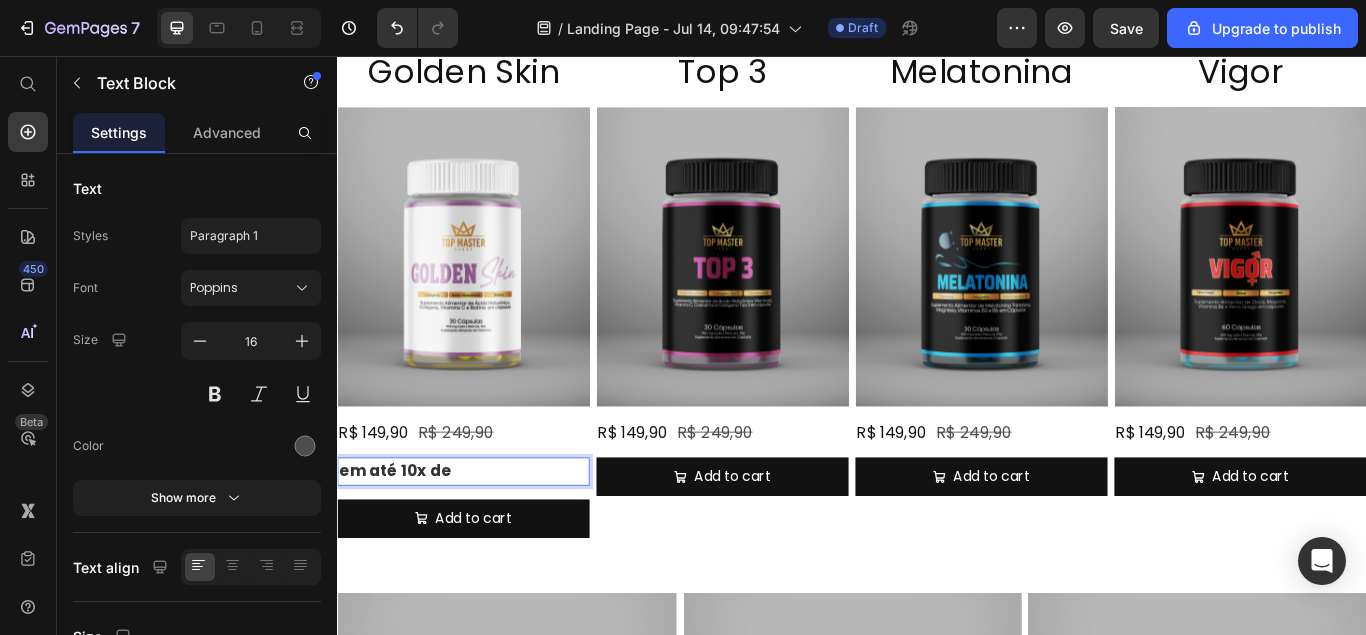 click on "em até 10x de" at bounding box center [484, 540] 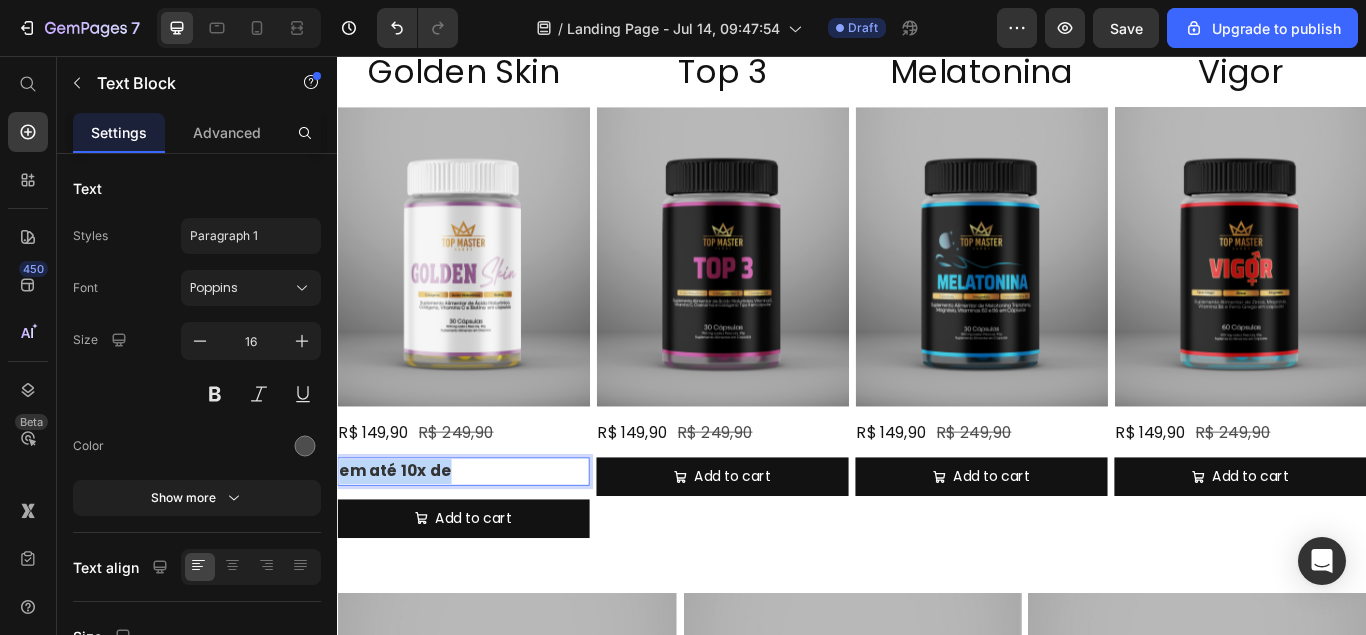 click on "em até 10x de" at bounding box center (484, 540) 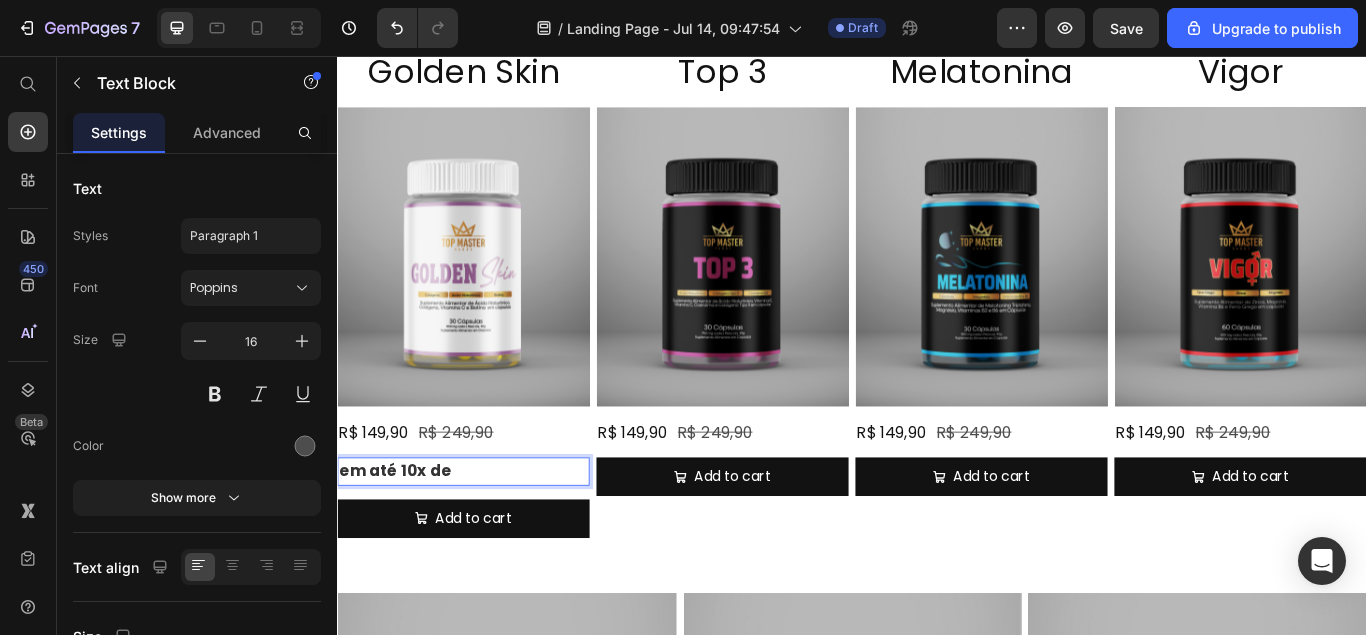 click on "em até 10x de" at bounding box center [484, 540] 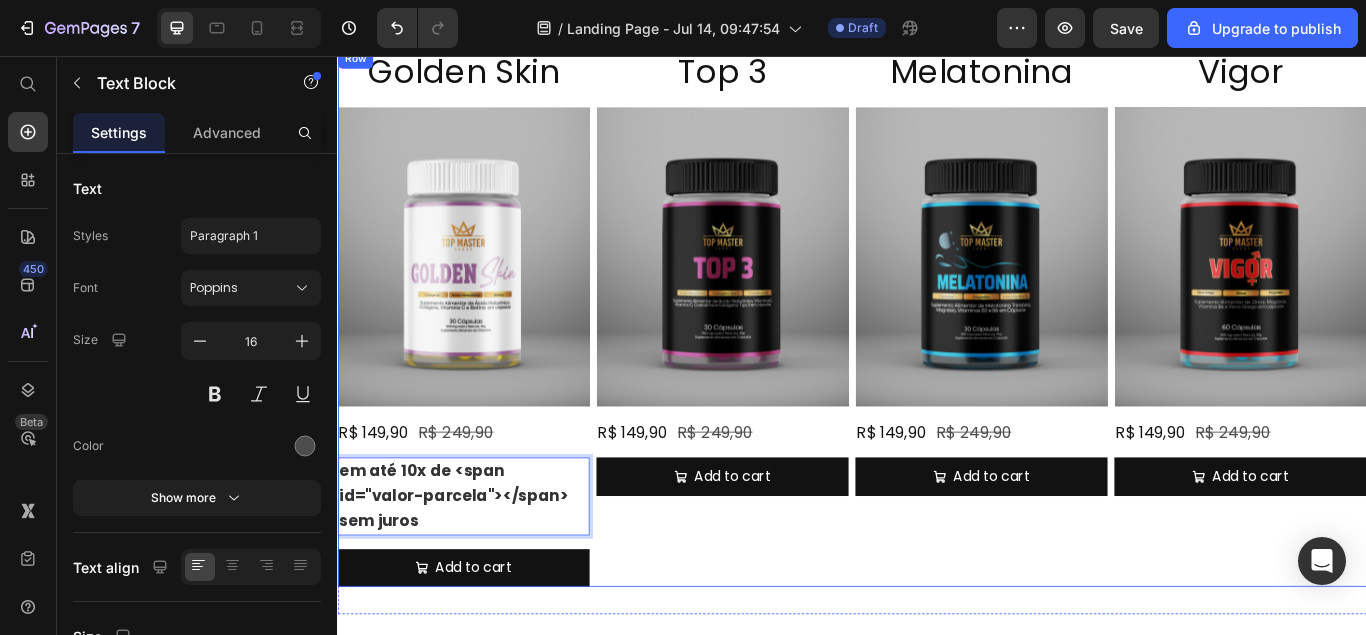 click on "Top 3 Heading Product Images R$ 149,90 Product Price R$ 249,90 Product Price Row
Add to cart Add to Cart Product" at bounding box center (786, 361) 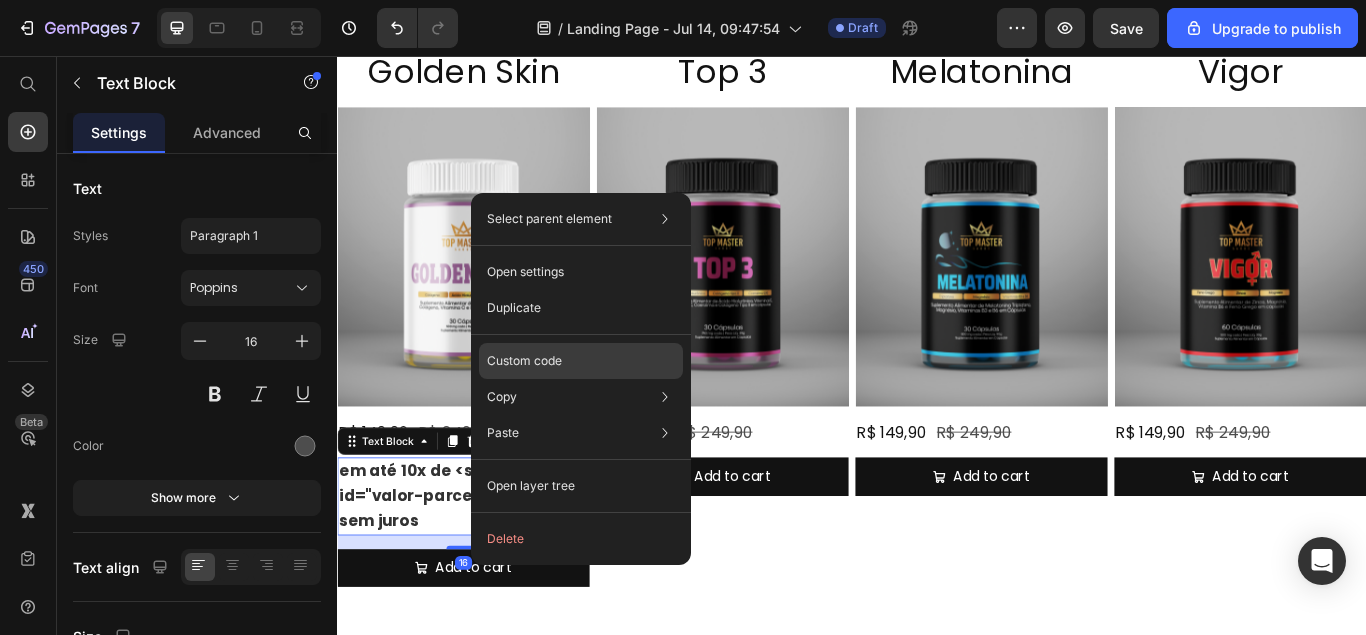 click on "Custom code" 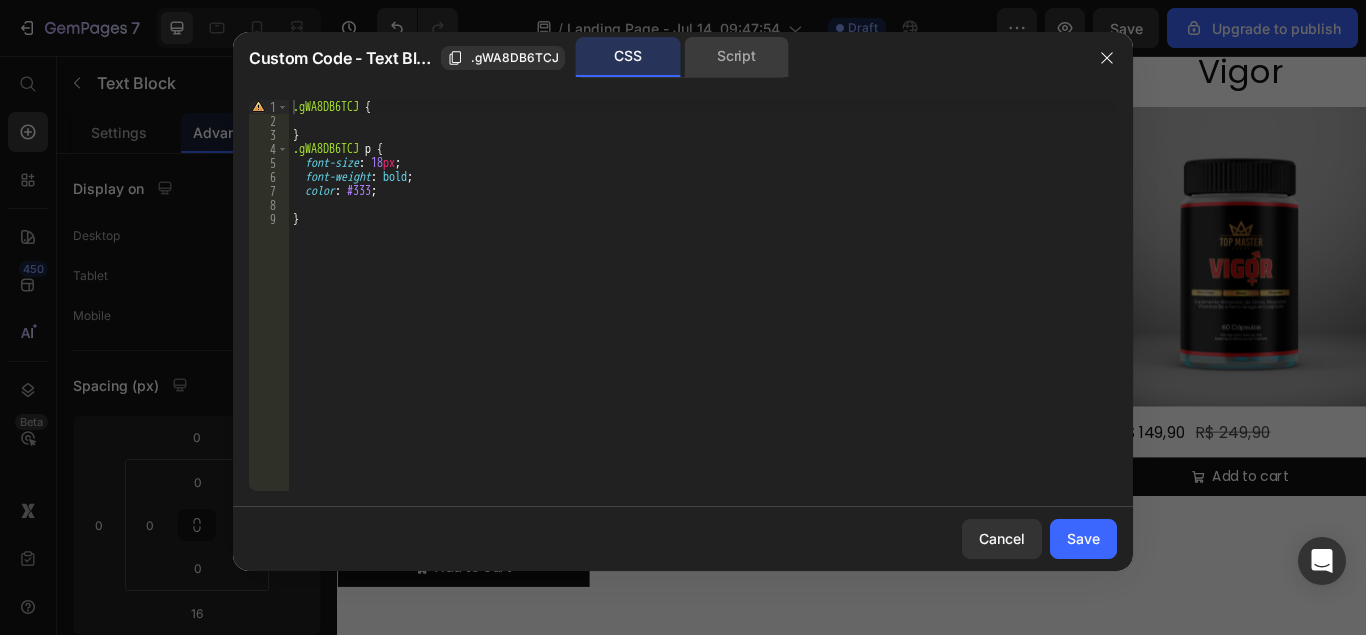 click on "Script" 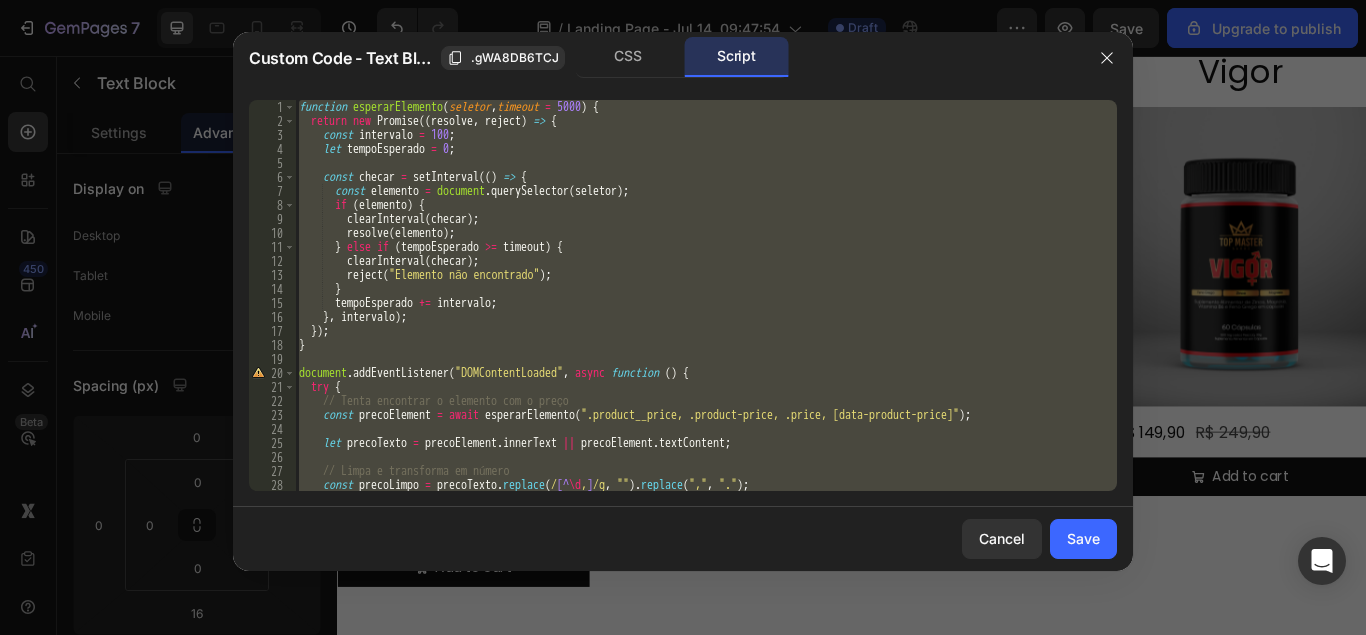 click on "function   esperarElemento ( seletor ,  timeout   =   5000 )   {    return   new   Promise (( resolve ,   reject )   =>   {      const   intervalo   =   100 ;      let   tempoEsperado   =   0 ;      const   checar   =   setInterval (( )   =>   {         const   elemento   =   document . querySelector ( seletor ) ;         if   ( elemento )   {           clearInterval ( checar ) ;           resolve ( elemento ) ;         }   else   if   ( tempoEsperado   >=   timeout )   {           clearInterval ( checar ) ;           reject ( "Elemento não encontrado" ) ;         }         tempoEsperado   +=   intervalo ;      } ,   intervalo ) ;    }) ; } document . addEventListener ( "DOMContentLoaded" ,   async   function   ( )   {    try   {      // Tenta encontrar o elemento com o preço      const   precoElement   =   await   esperarElemento ( ".product__price, .product-price, .price, [data-product-price]" ) ;      let   precoTexto   =   precoElement . innerText   ||   precoElement . textContent ;           const" at bounding box center [706, 295] 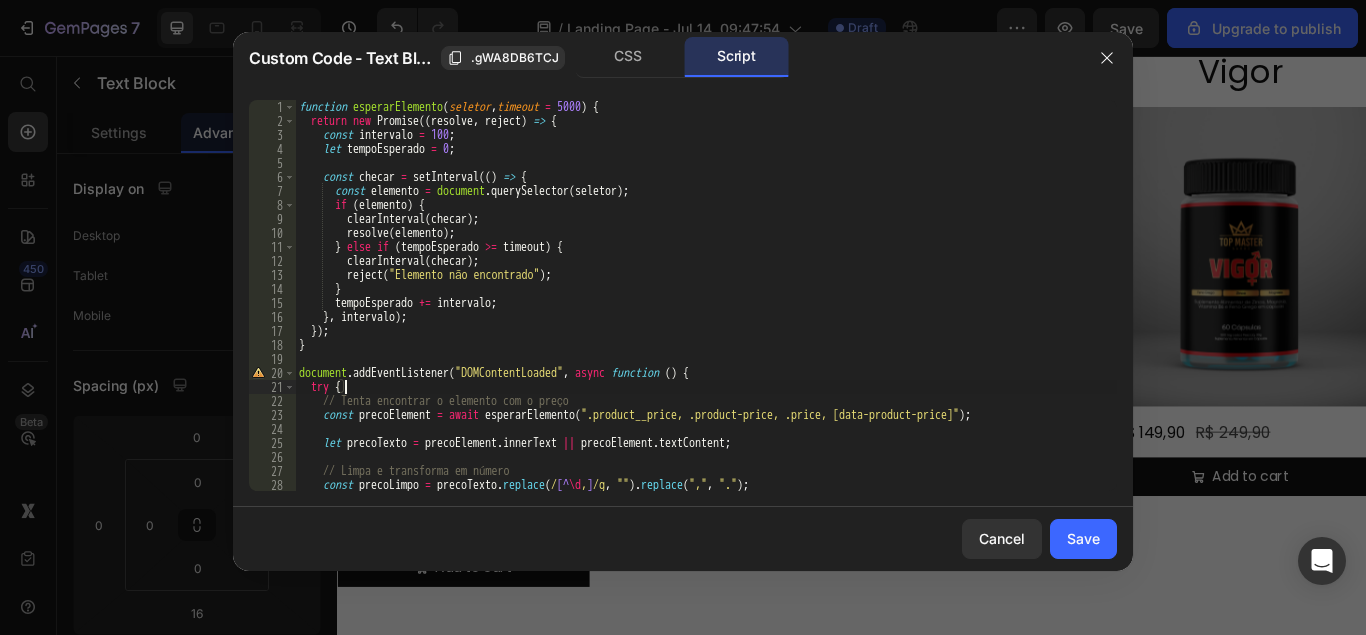 type on "});" 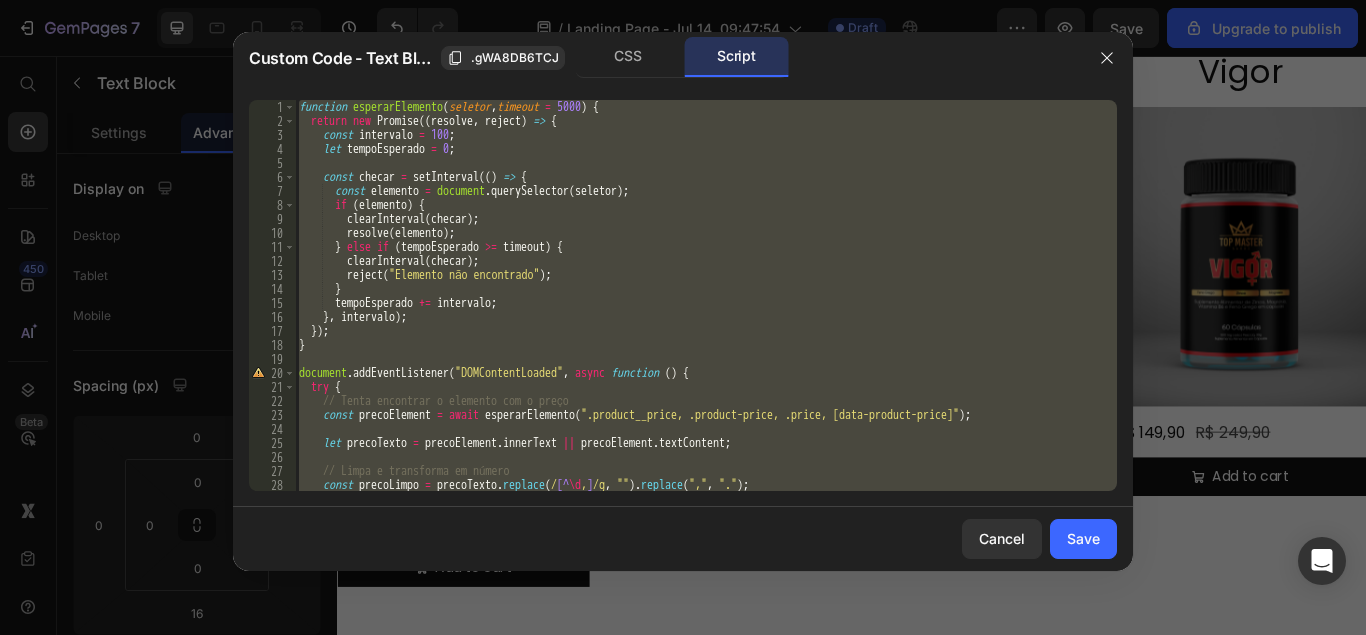type 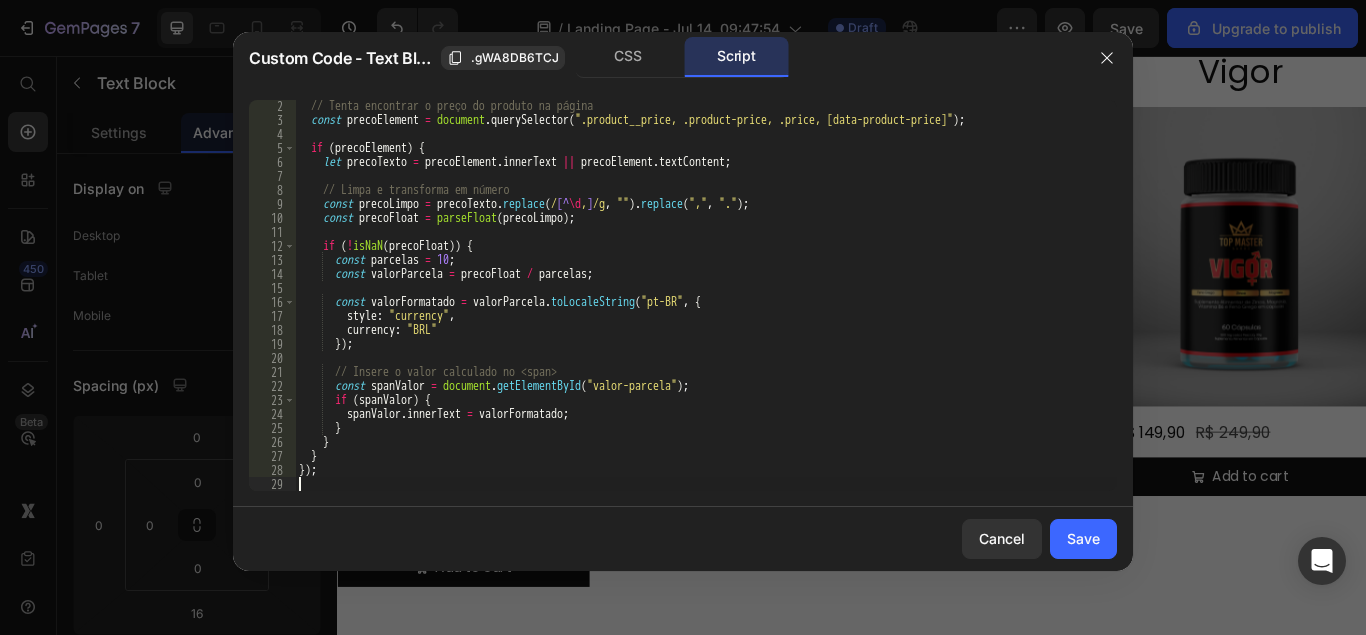 scroll, scrollTop: 0, scrollLeft: 0, axis: both 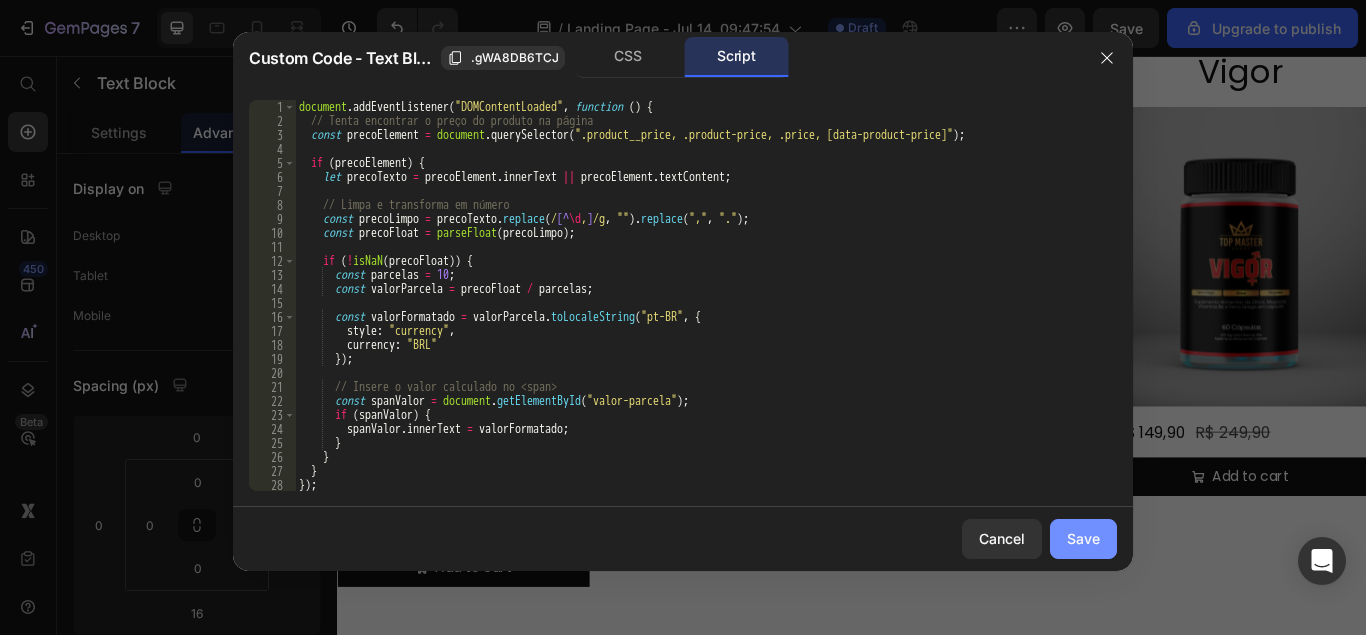 click on "Save" at bounding box center (1083, 538) 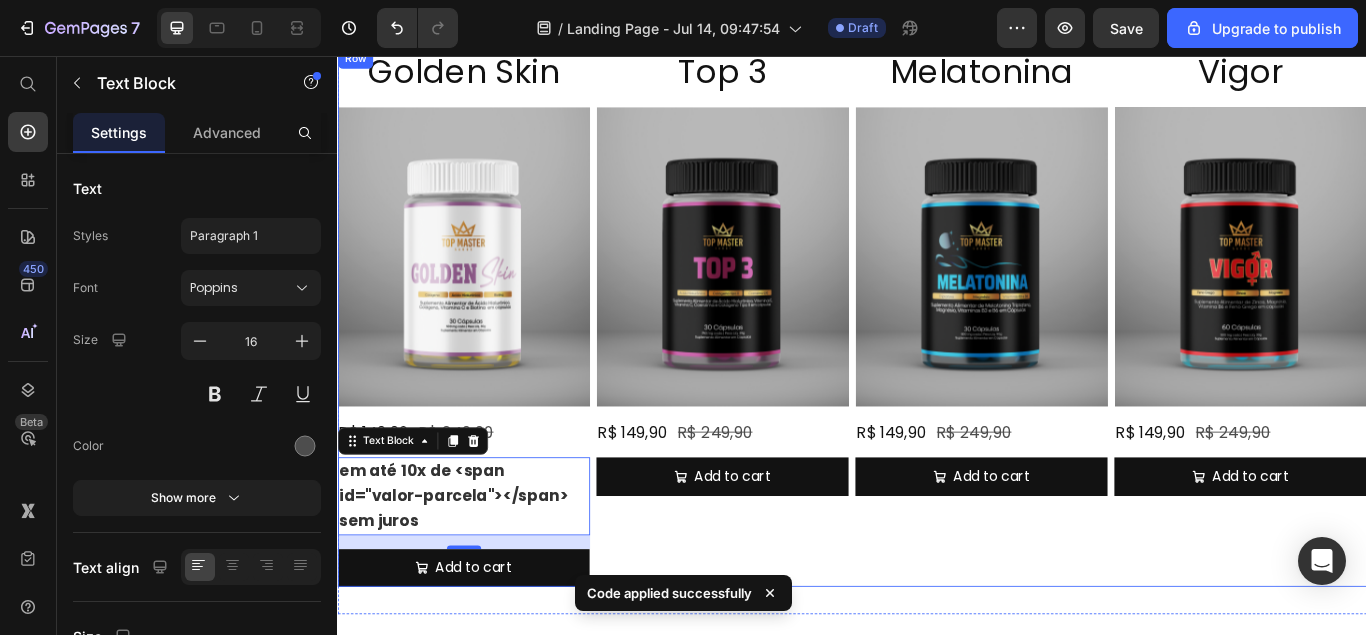 click on "Golden Skin Heading Product Images R$ 149,90 Product Price R$ 249,90 Product Price Row em até 10x de <span id="valor-parcela"></span> sem juros Text Block   16
Add to cart Add to Cart Product Top 3 Heading Product Images R$ 149,90 Product Price R$ 249,90 Product Price Row
Add to cart Add to Cart Product Melatonina Heading Product Images R$ 149,90 Product Price R$ 249,90 Product Price Row
Add to cart Add to Cart Product Vigor Heading Product Images R$ 149,90 Product Price R$ 249,90 Product Price Row
Add to cart Add to Cart Product Row" at bounding box center [937, 361] 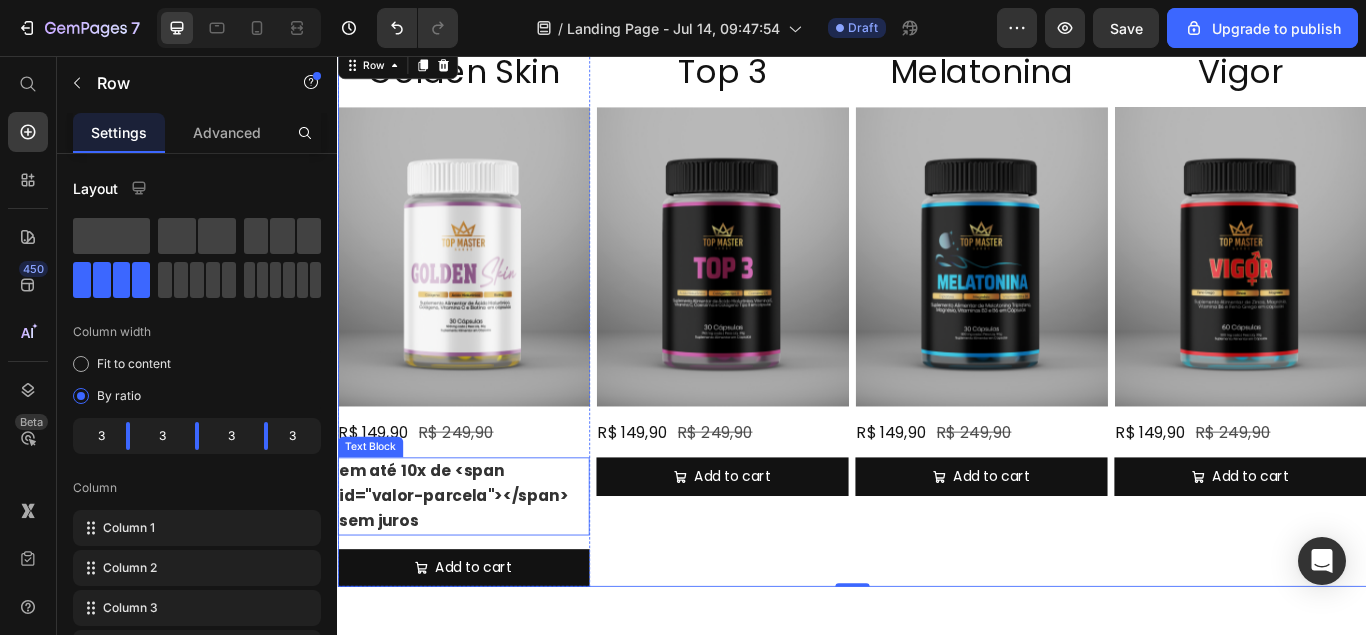click on "em até 10x de <span id="valor-parcela"></span> sem juros" at bounding box center [484, 569] 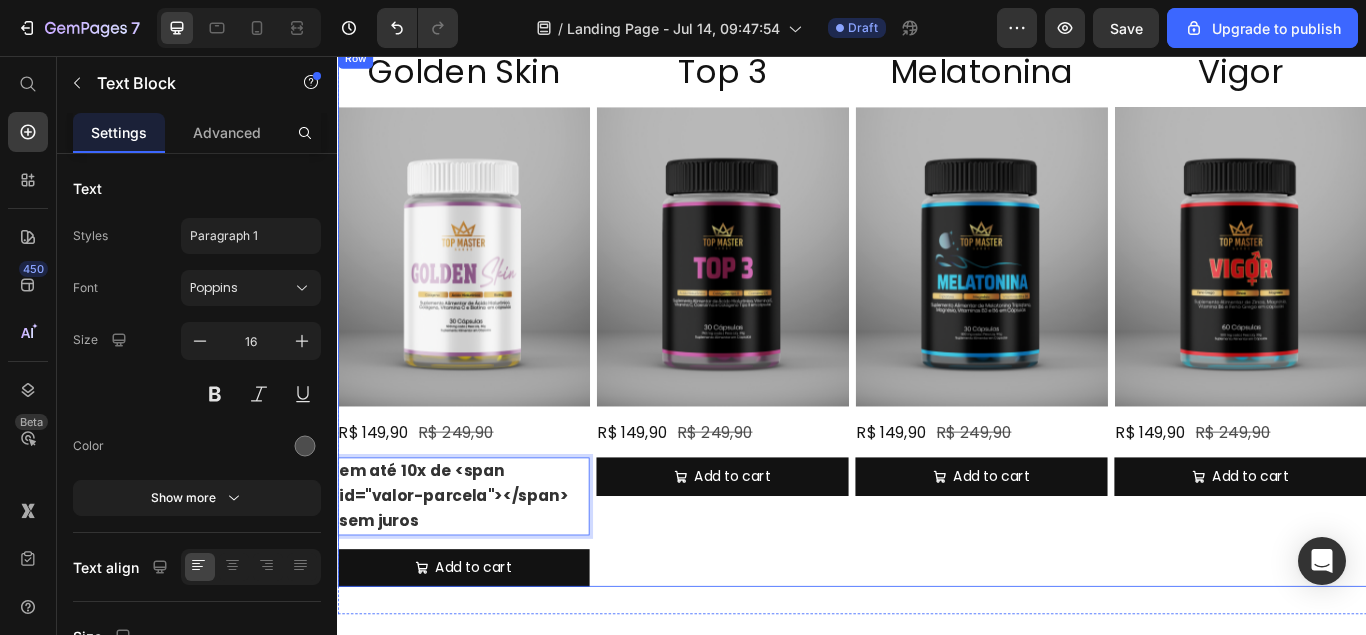 click on "Top 3 Heading Product Images R$ 149,90 Product Price R$ 249,90 Product Price Row
Add to cart Add to Cart Product" at bounding box center [786, 361] 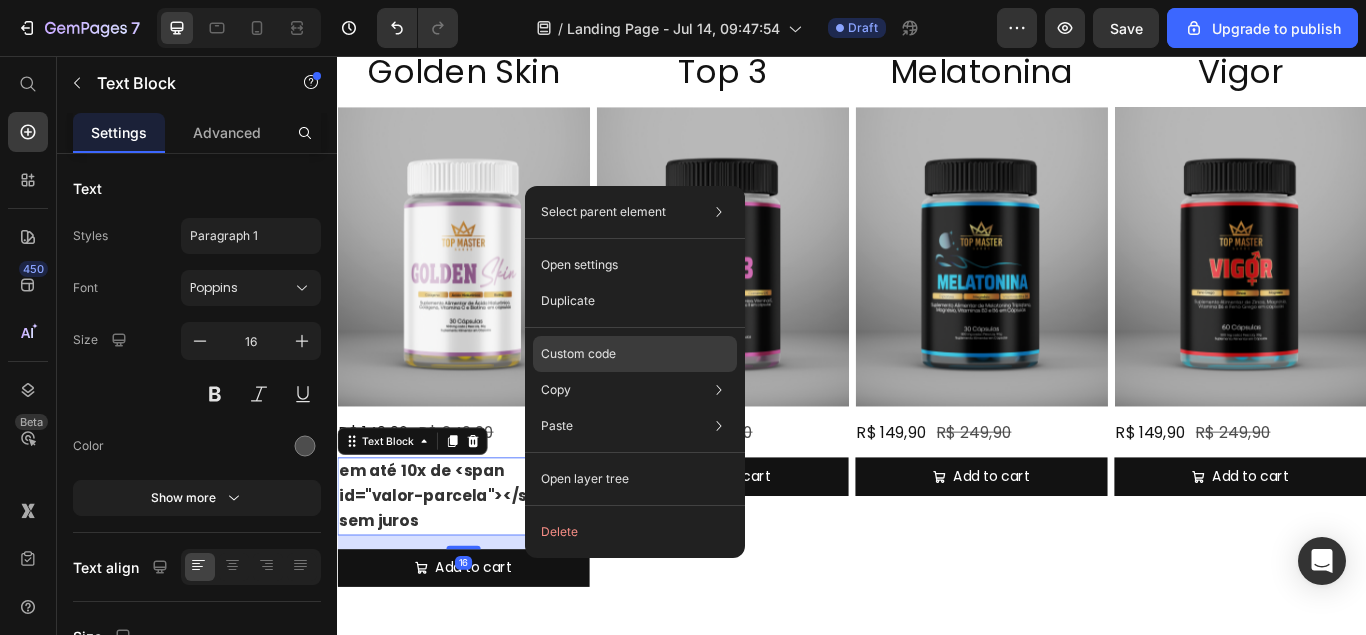 click on "Custom code" 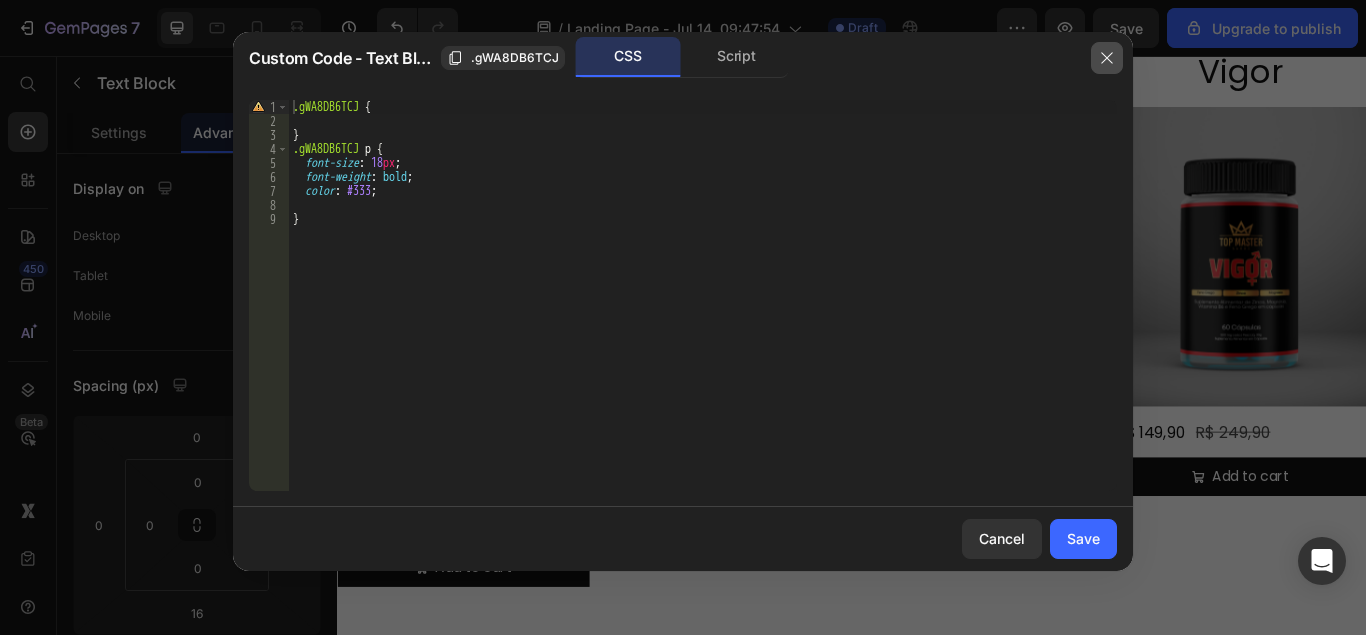 drag, startPoint x: 1104, startPoint y: 61, endPoint x: 856, endPoint y: 48, distance: 248.34048 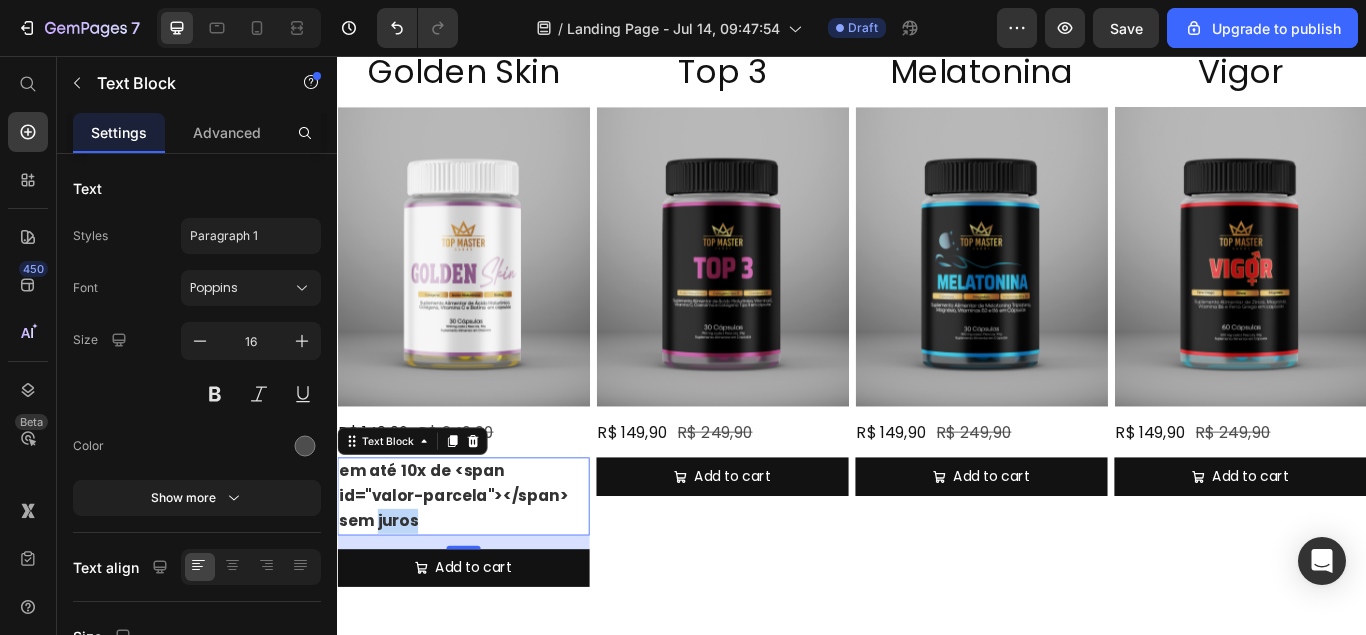 click on "em até 10x de <span id="valor-parcela"></span> sem juros" at bounding box center [484, 569] 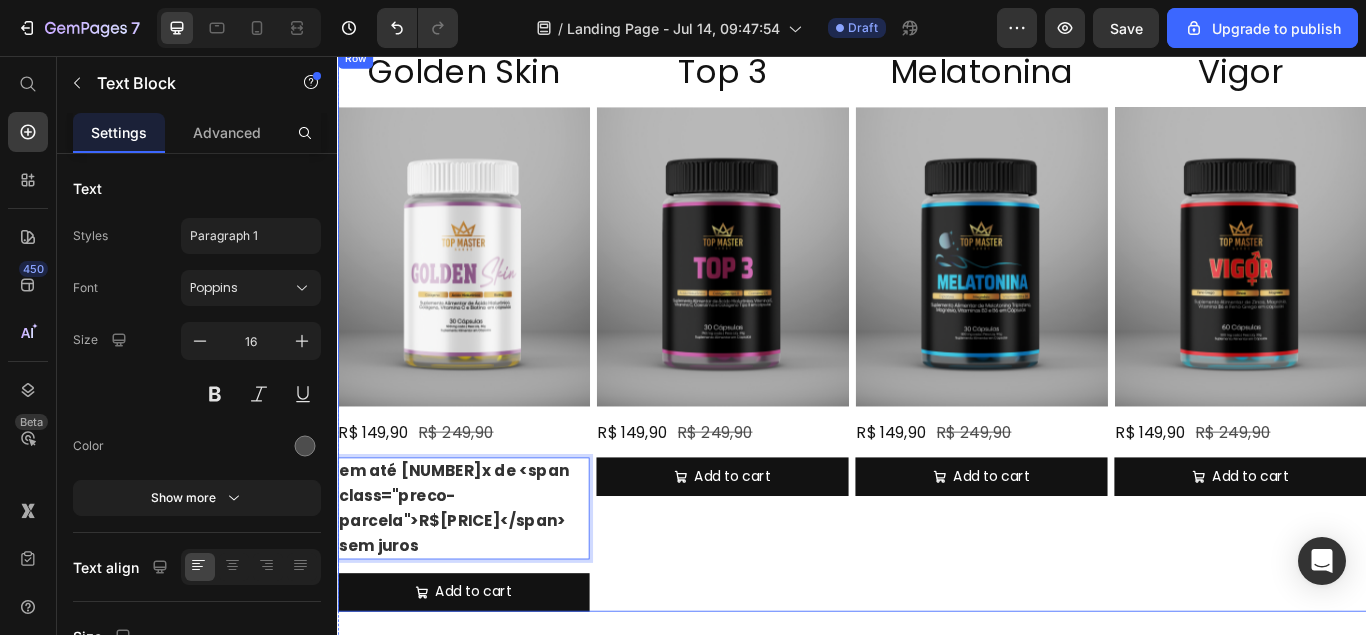 scroll, scrollTop: 77, scrollLeft: 0, axis: vertical 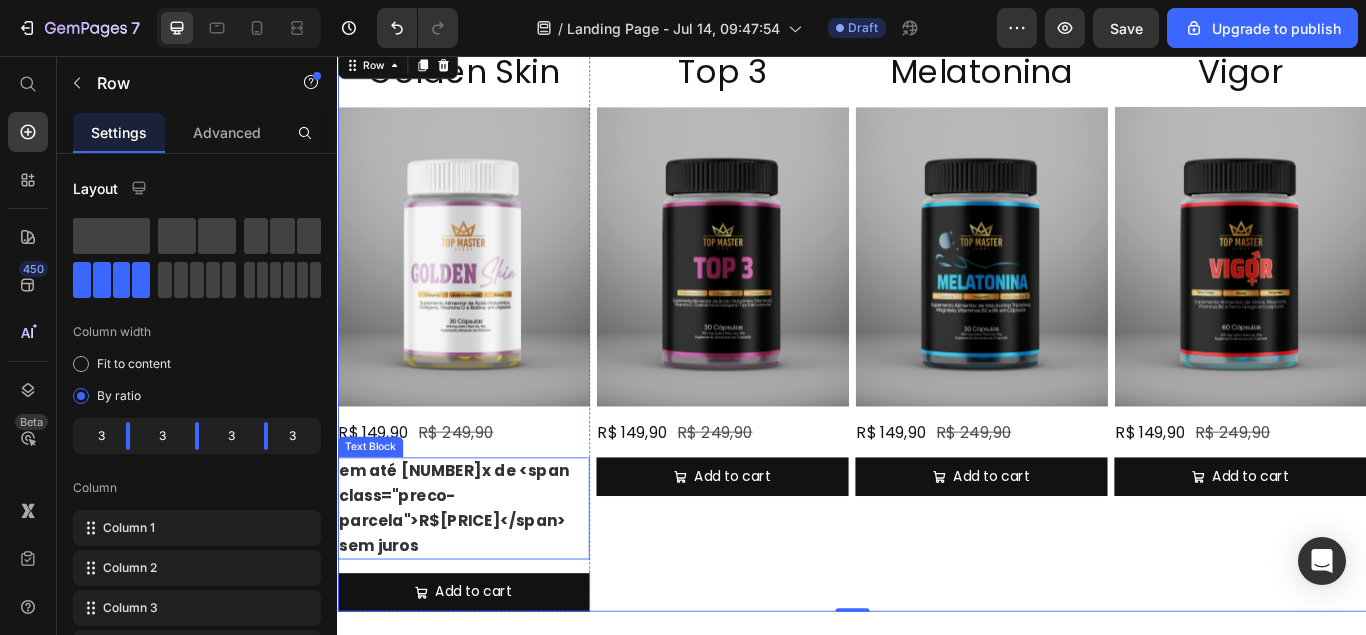 click on "em até 10x de <span class="preco-parcela">R$0,00</span> sem juros" at bounding box center [484, 583] 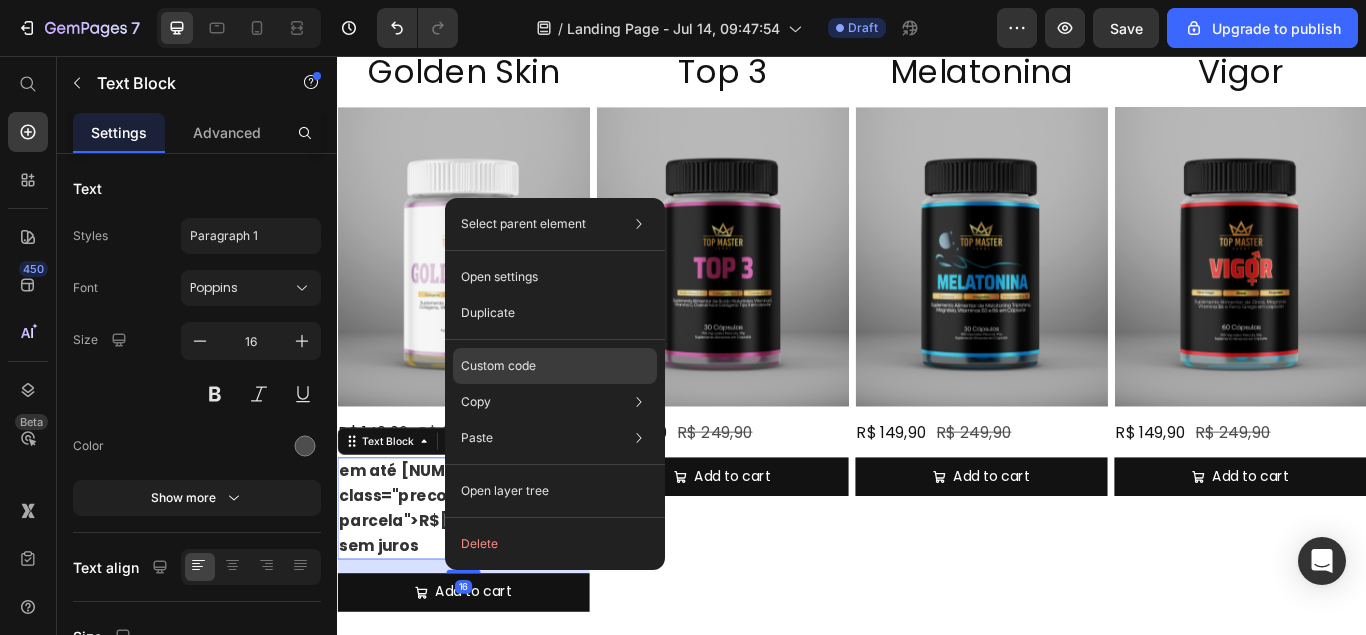 click on "Custom code" 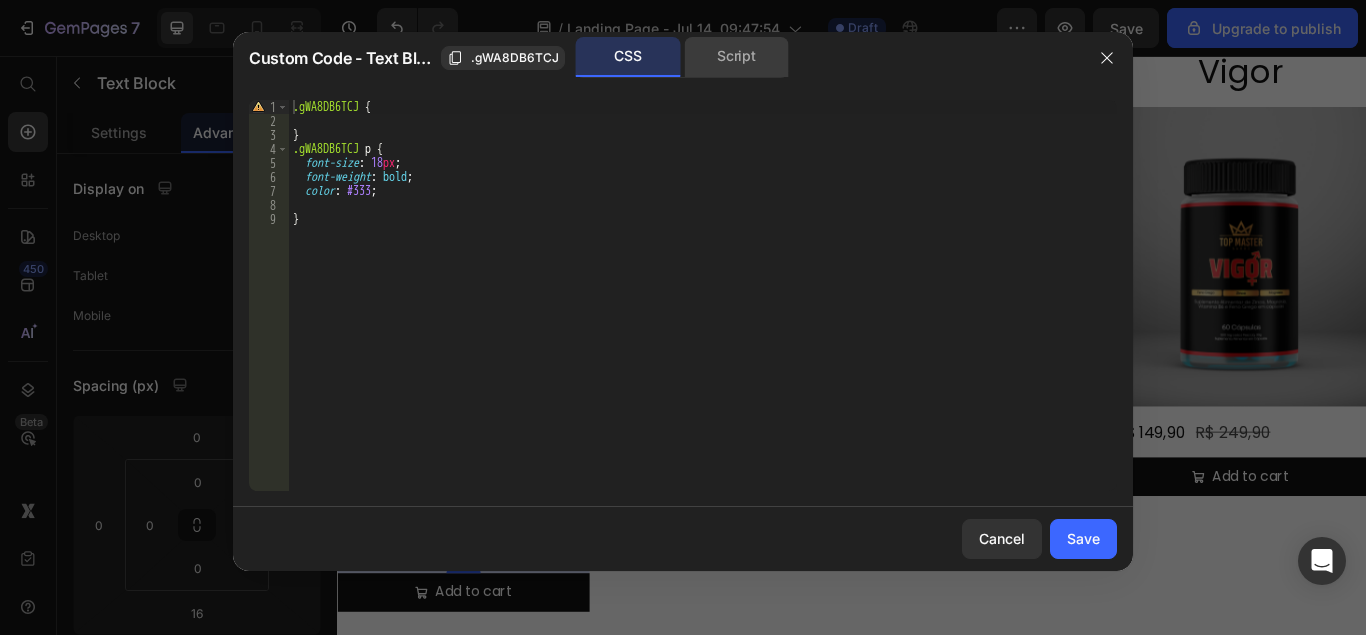 click on "Script" 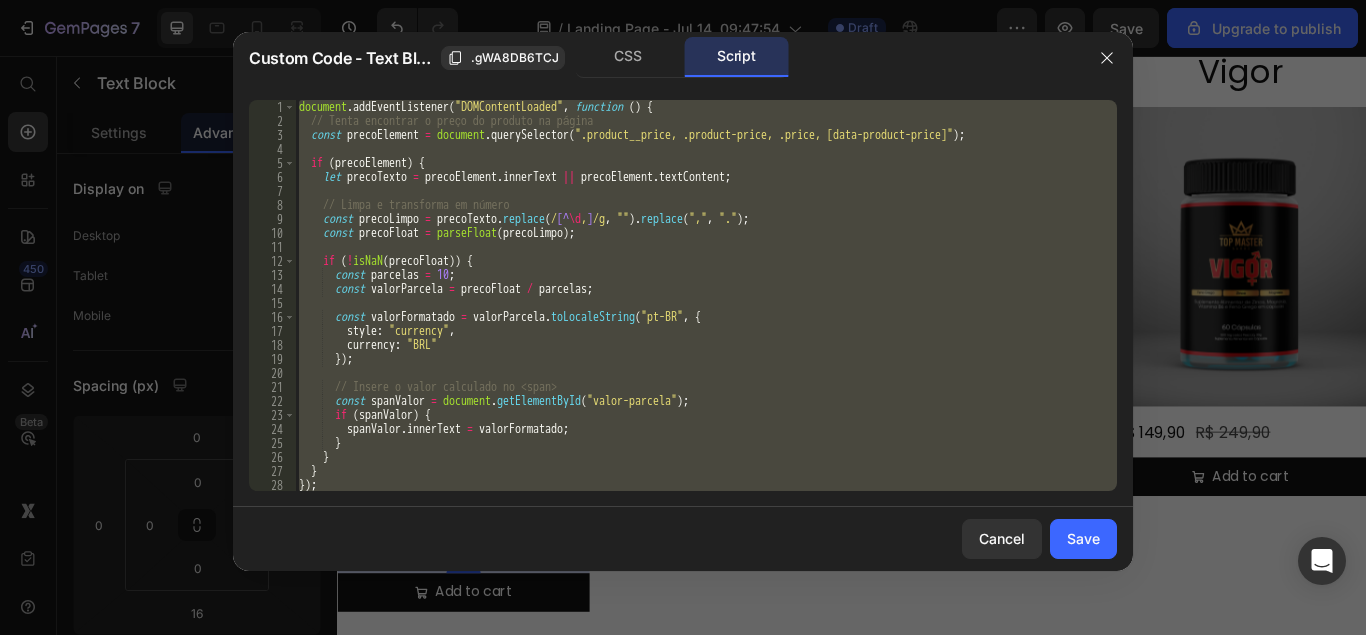 type on "});" 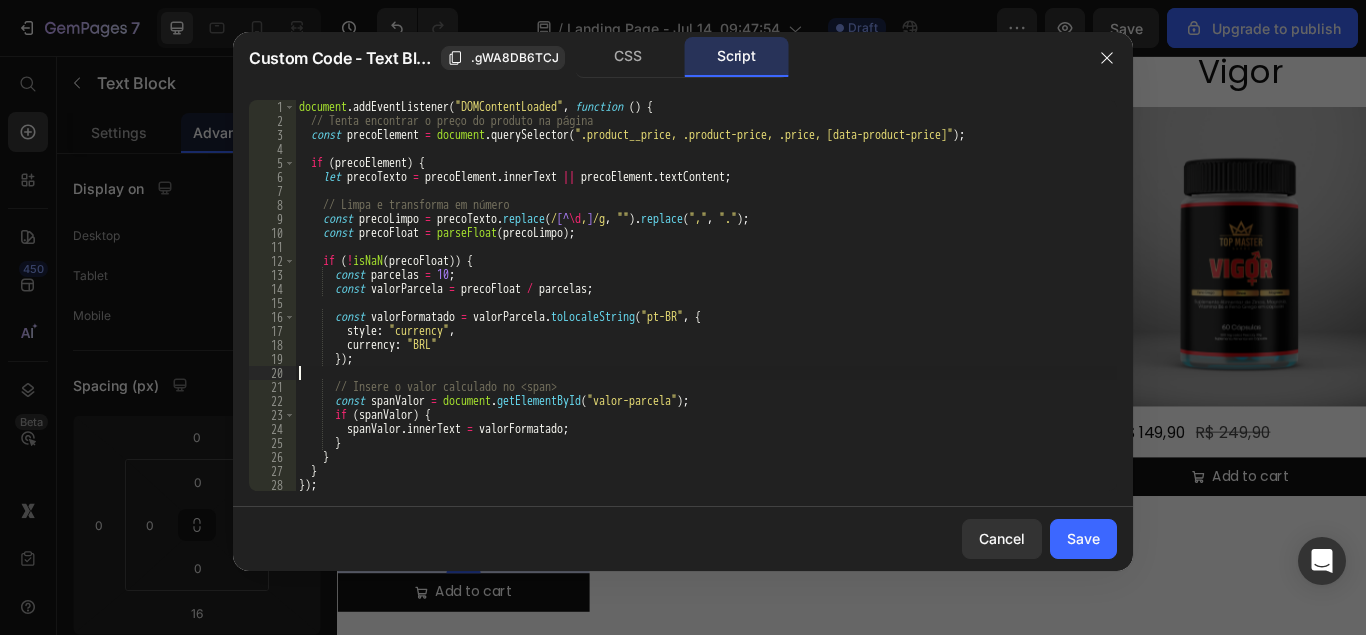 type on "});" 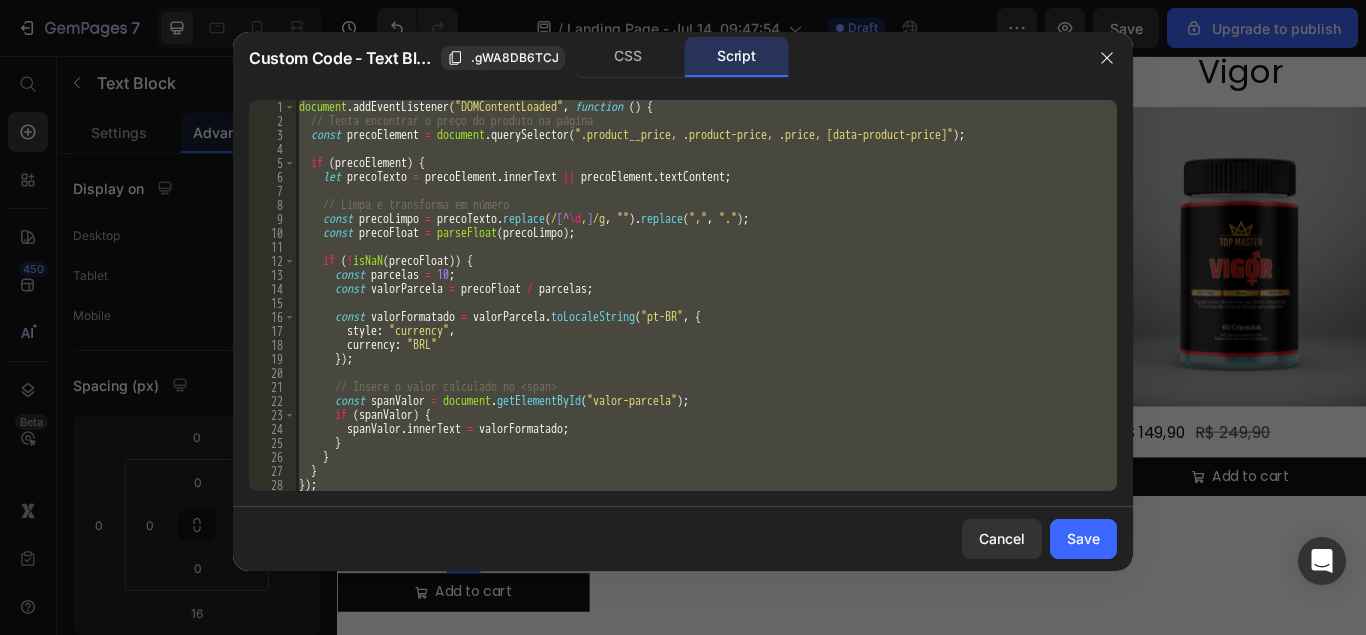 type 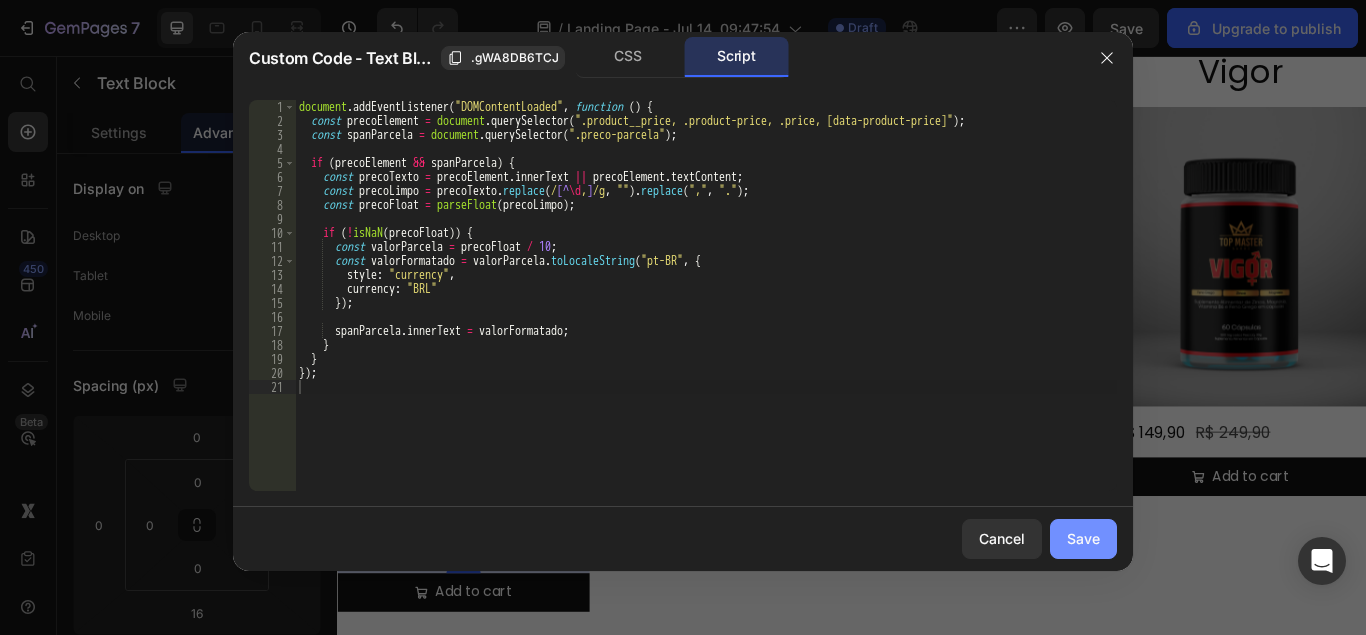 click on "Save" at bounding box center (1083, 538) 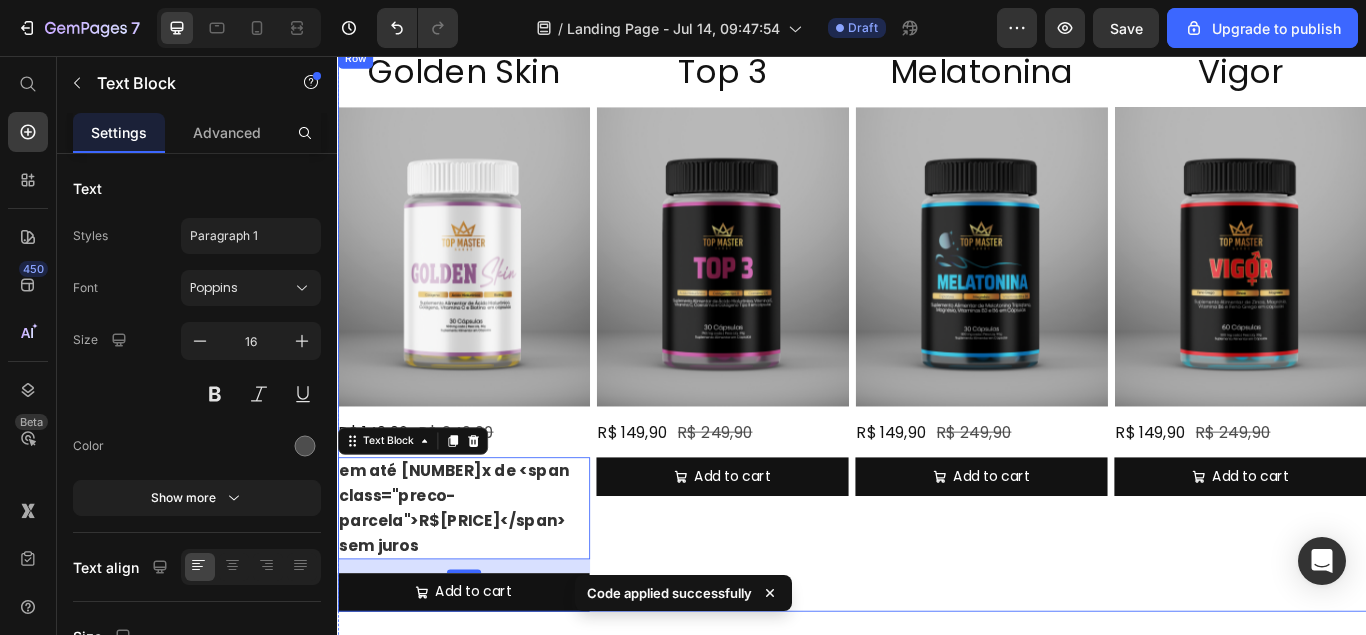 click on "Top 3 Heading Product Images R$ 149,90 Product Price R$ 249,90 Product Price Row
Add to cart Add to Cart Product" at bounding box center [786, 375] 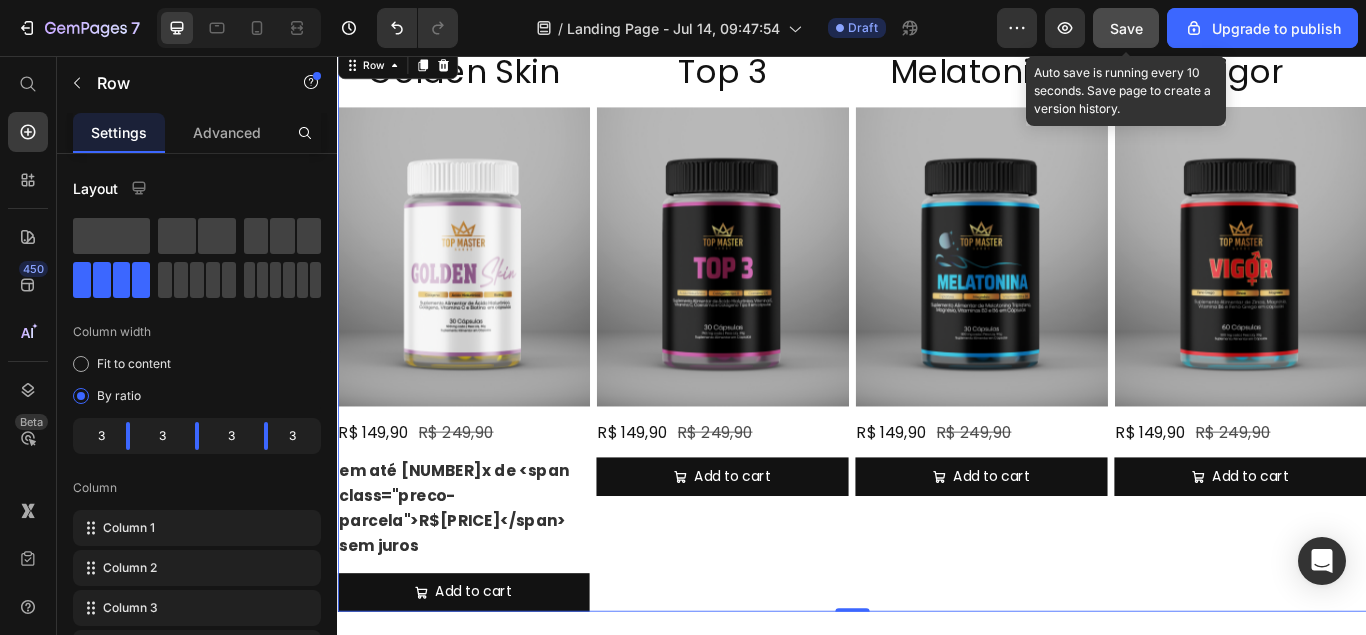 click on "Save" at bounding box center (1126, 28) 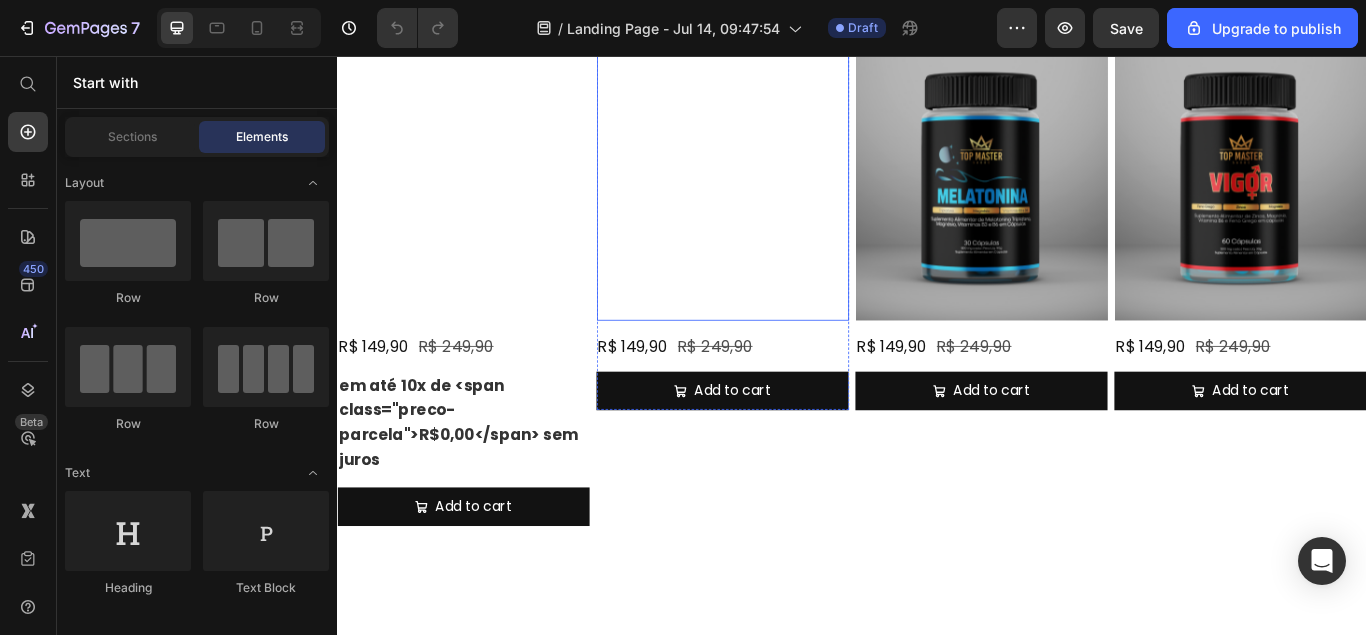 scroll, scrollTop: 816, scrollLeft: 0, axis: vertical 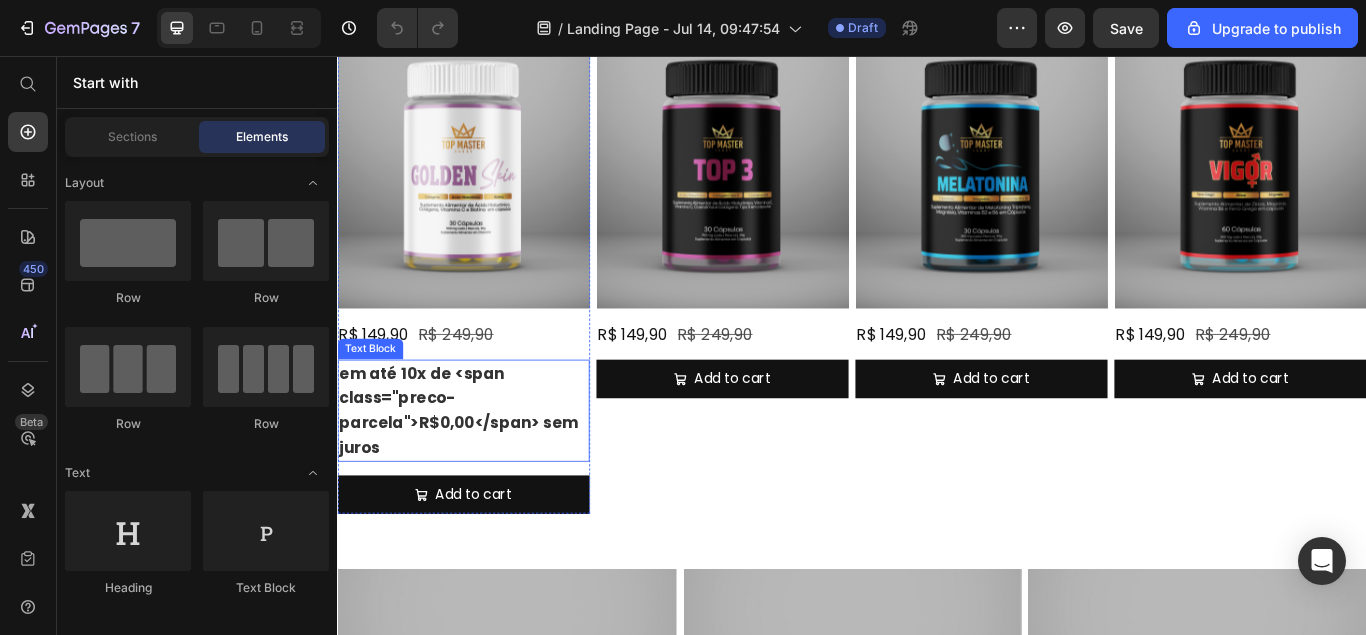 click on "em até 10x de <span class="preco-parcela">R$0,00</span> sem juros" at bounding box center (484, 469) 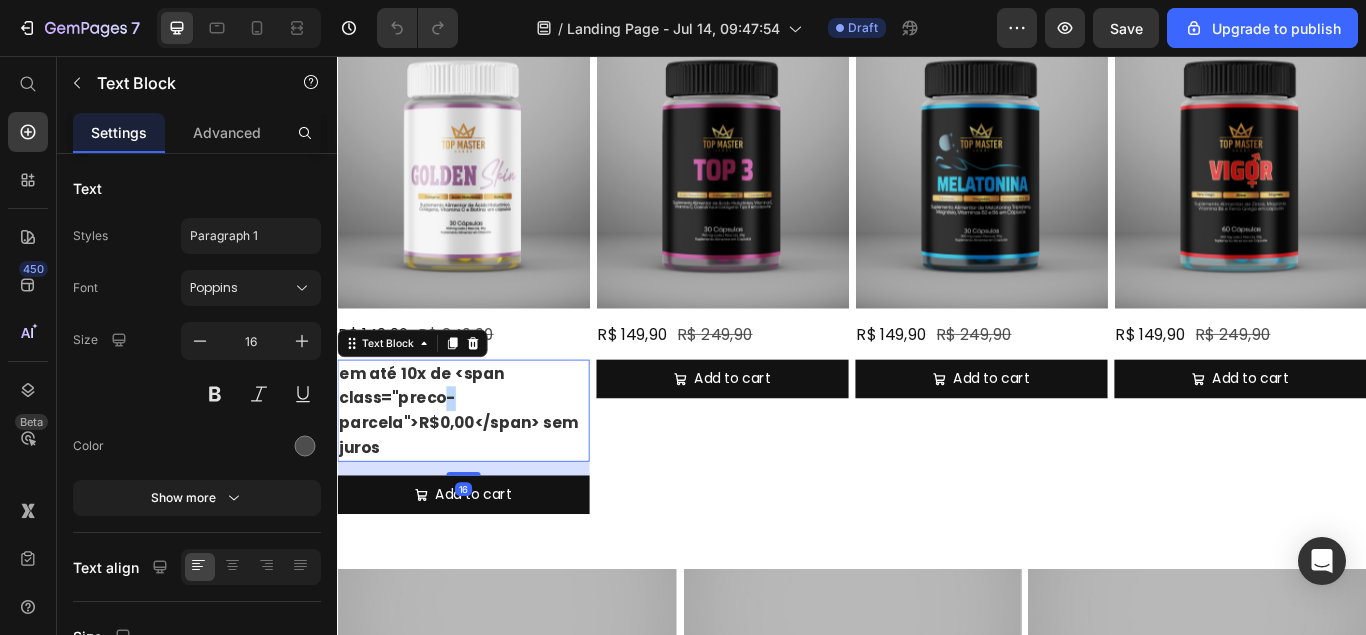 click on "em até 10x de <span class="preco-parcela">R$0,00</span> sem juros" at bounding box center [484, 469] 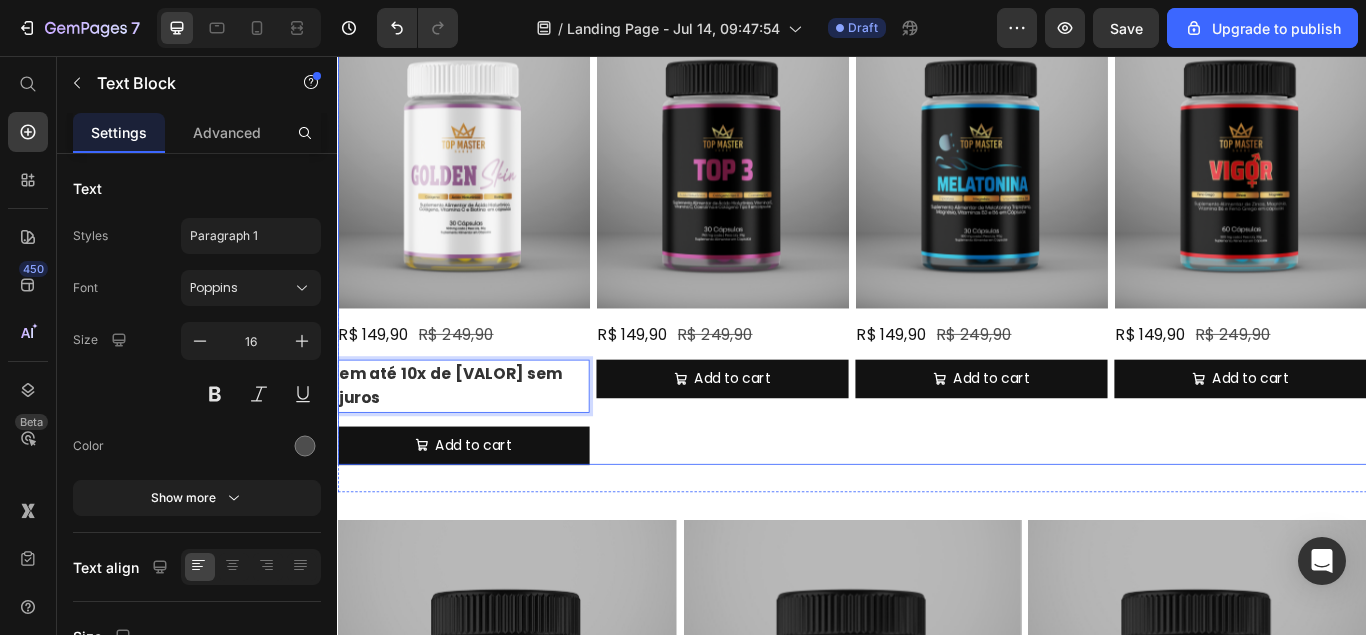 click on "Top 3 Heading Product Images R$ 149,90 Product Price R$ 249,90 Product Price Row
Add to cart Add to Cart Product" at bounding box center [786, 233] 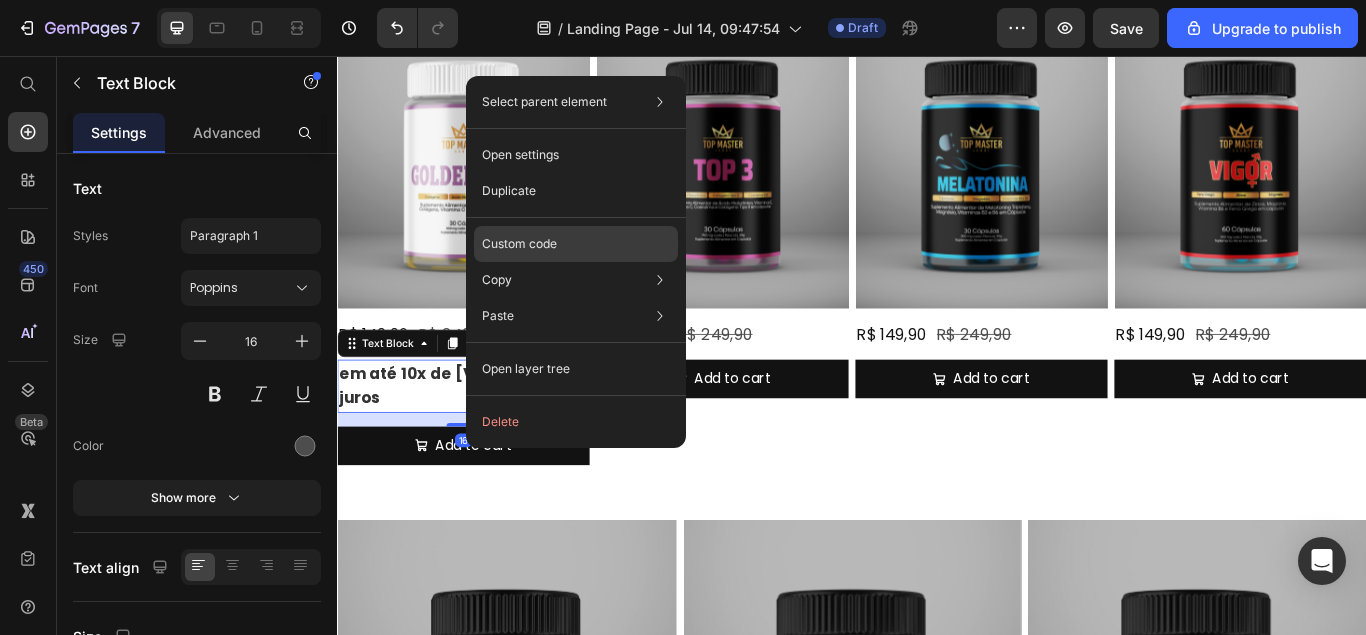 click on "Custom code" 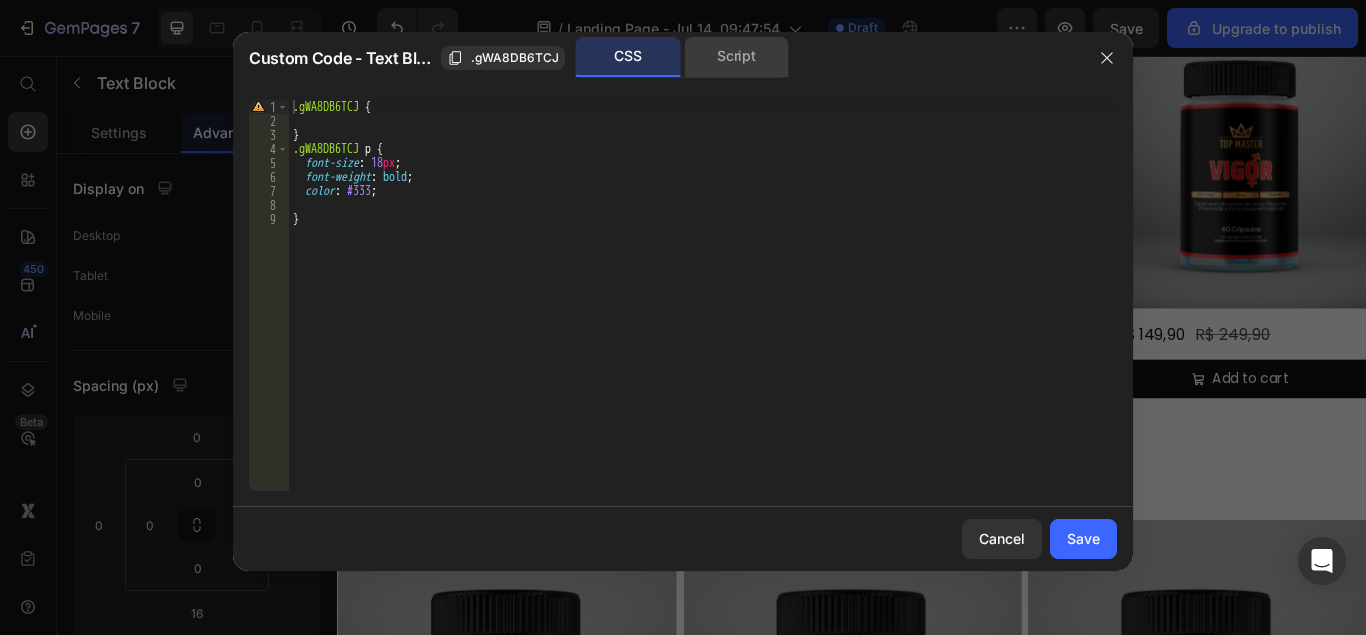 click on "Script" 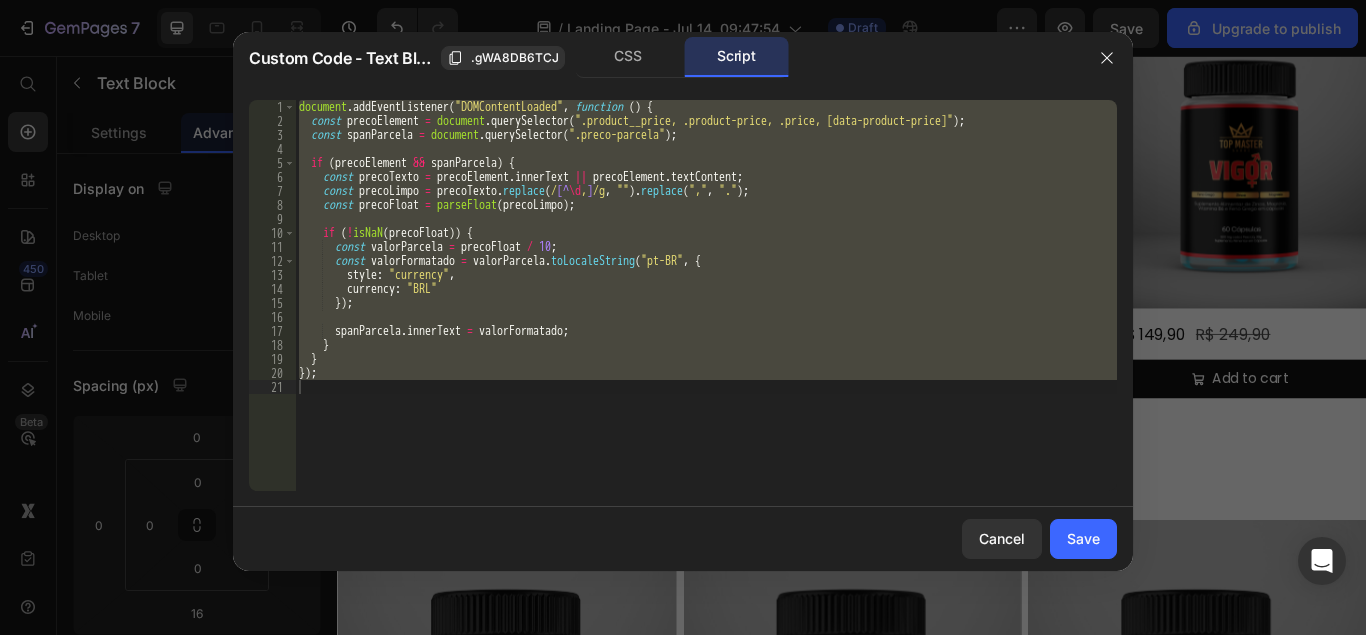 type on "});" 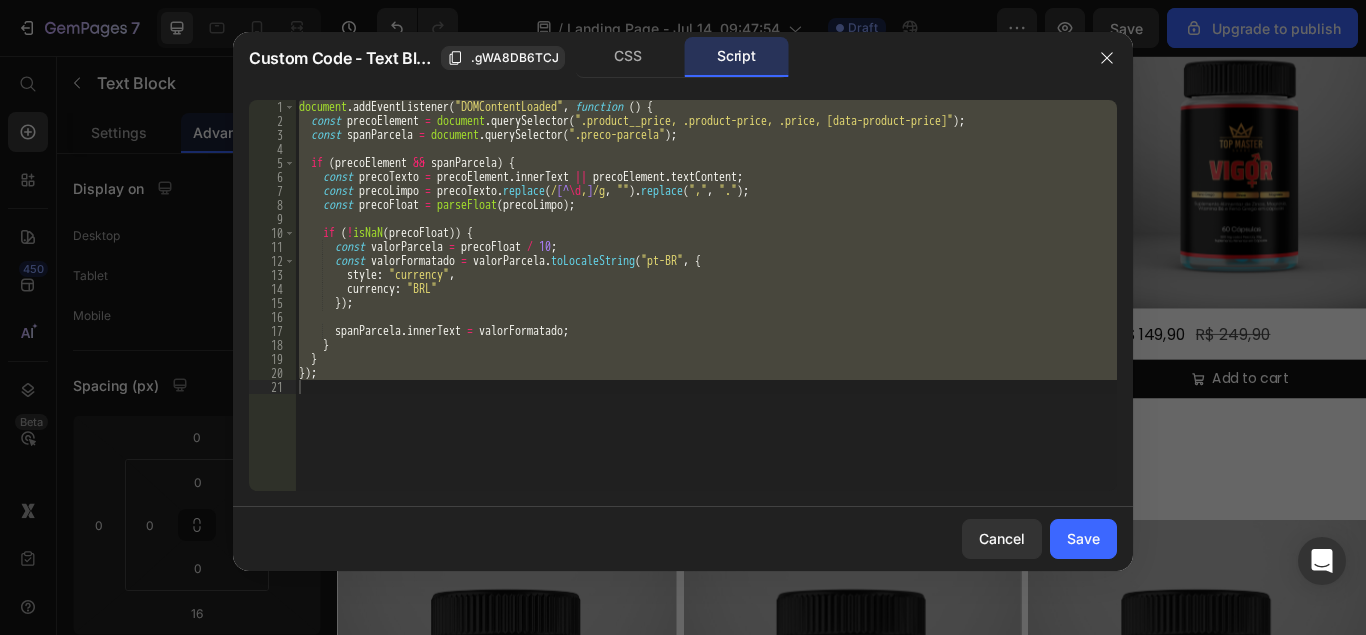 click on "document . addEventListener ( "DOMContentLoaded" ,   function   ( )   {    const   precoElement   =   document . querySelector ( ".product__price, .product-price, .price, [data-product-price]" ) ;    const   spanParcela   =   document . querySelector ( ".preco-parcela" ) ;    if   ( precoElement   &&   spanParcela )   {      const   precoTexto   =   precoElement . innerText   ||   precoElement . textContent ;      const   precoLimpo   =   precoTexto . replace ( / [^ \d , ] /g ,   "" ) . replace ( "," ,   "." ) ;      const   precoFloat   =   parseFloat ( precoLimpo ) ;      if   ( ! isNaN ( precoFloat ))   {         const   valorParcela   =   precoFloat   /   10 ;         const   valorFormatado   =   valorParcela . toLocaleString ( "pt-BR" ,   {           style :   "currency" ,           currency :   "BRL"         }) ;         spanParcela . innerText   =   valorFormatado ;      }    } }) ;" at bounding box center (706, 295) 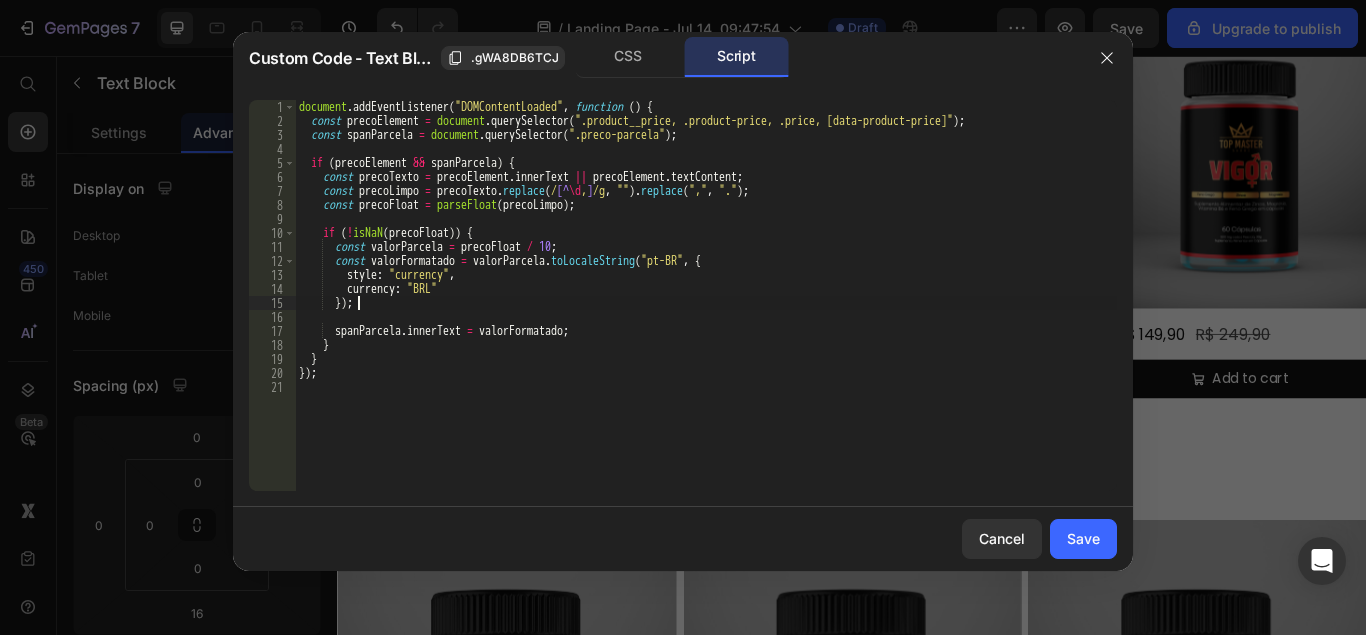 click on "document . addEventListener ( "DOMContentLoaded" ,   function   ( )   {    const   precoElement   =   document . querySelector ( ".product__price, .product-price, .price, [data-product-price]" ) ;    const   spanParcela   =   document . querySelector ( ".preco-parcela" ) ;    if   ( precoElement   &&   spanParcela )   {      const   precoTexto   =   precoElement . innerText   ||   precoElement . textContent ;      const   precoLimpo   =   precoTexto . replace ( / [^ \d , ] /g ,   "" ) . replace ( "," ,   "." ) ;      const   precoFloat   =   parseFloat ( precoLimpo ) ;      if   ( ! isNaN ( precoFloat ))   {         const   valorParcela   =   precoFloat   /   10 ;         const   valorFormatado   =   valorParcela . toLocaleString ( "pt-BR" ,   {           style :   "currency" ,           currency :   "BRL"         }) ;         spanParcela . innerText   =   valorFormatado ;      }    } }) ;" at bounding box center (706, 309) 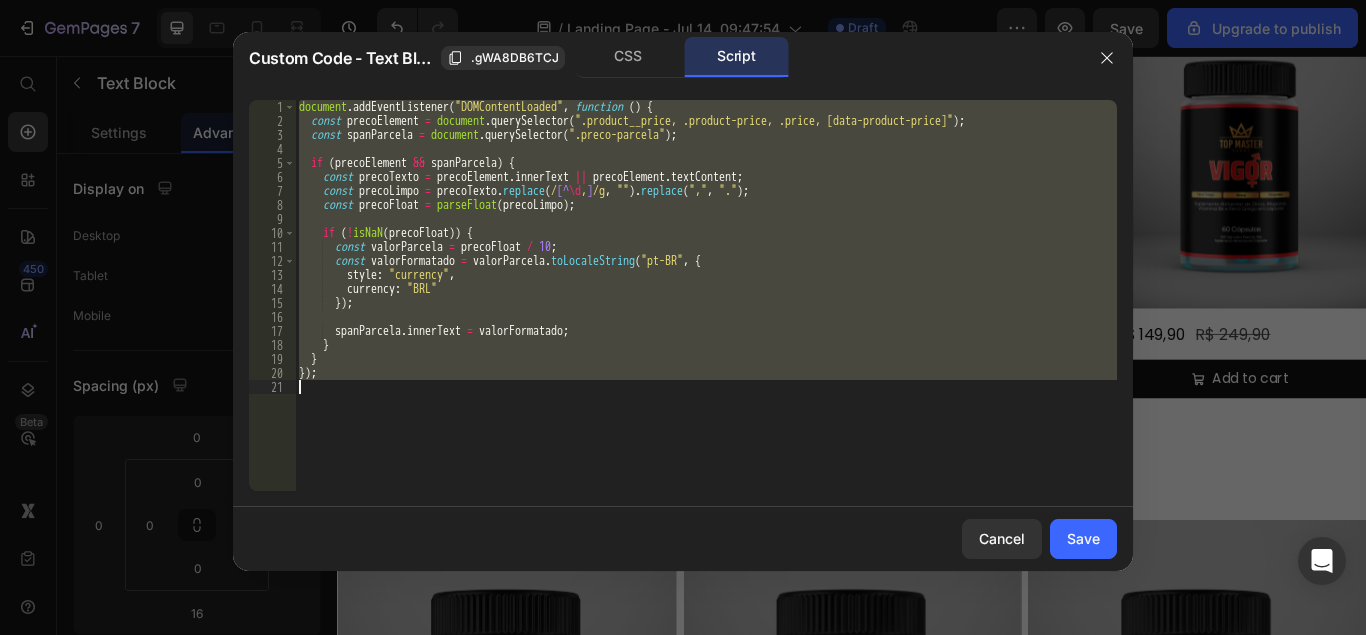 type 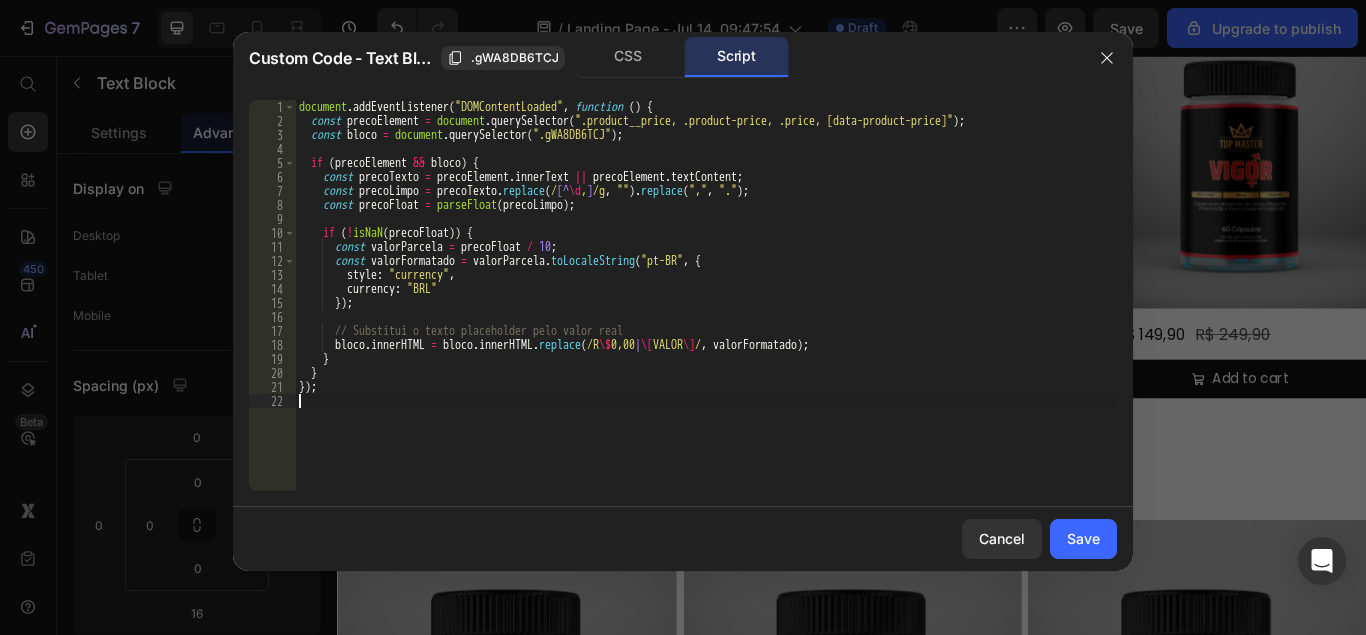 click on "document . addEventListener ( "DOMContentLoaded" ,   function   ( )   {    const   precoElement   =   document . querySelector ( ".product__price, .product-price, .price, [data-product-price]" ) ;    const   bloco   =   document . querySelector ( ".gWA8DB6TCJ" ) ;    if   ( precoElement   &&   bloco )   {      const   precoTexto   =   precoElement . innerText   ||   precoElement . textContent ;      const   precoLimpo   =   precoTexto . replace ( / [^ \d , ] /g ,   "" ) . replace ( "," ,   "." ) ;      const   precoFloat   =   parseFloat ( precoLimpo ) ;      if   ( ! isNaN ( precoFloat ))   {         const   valorParcela   =   precoFloat   /   10 ;         const   valorFormatado   =   valorParcela . toLocaleString ( "pt-BR" ,   {           style :   "currency" ,           currency :   "BRL"         }) ;         // Substitui o texto placeholder pelo valor real         bloco . innerHTML   =   bloco . innerHTML . replace ( /R \$ 0,00 | \[ VALOR \] / ,   valorFormatado ) ;      }    } }) ;" at bounding box center (706, 309) 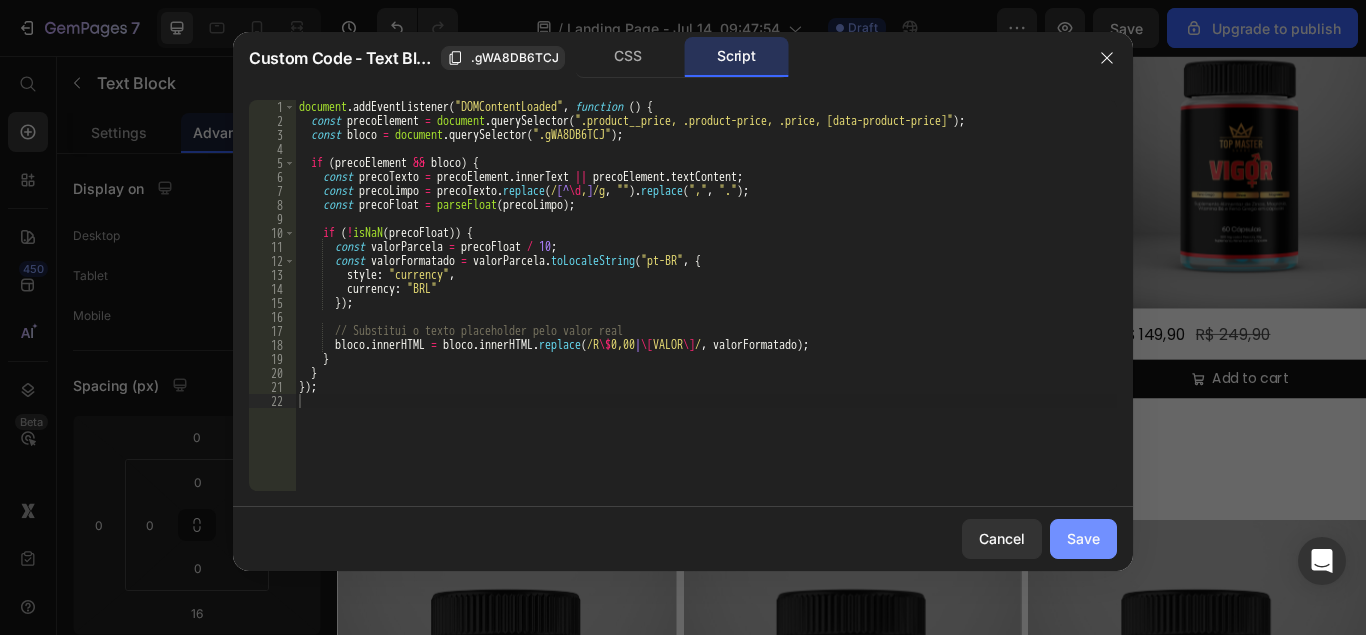 drag, startPoint x: 1080, startPoint y: 541, endPoint x: 386, endPoint y: 510, distance: 694.692 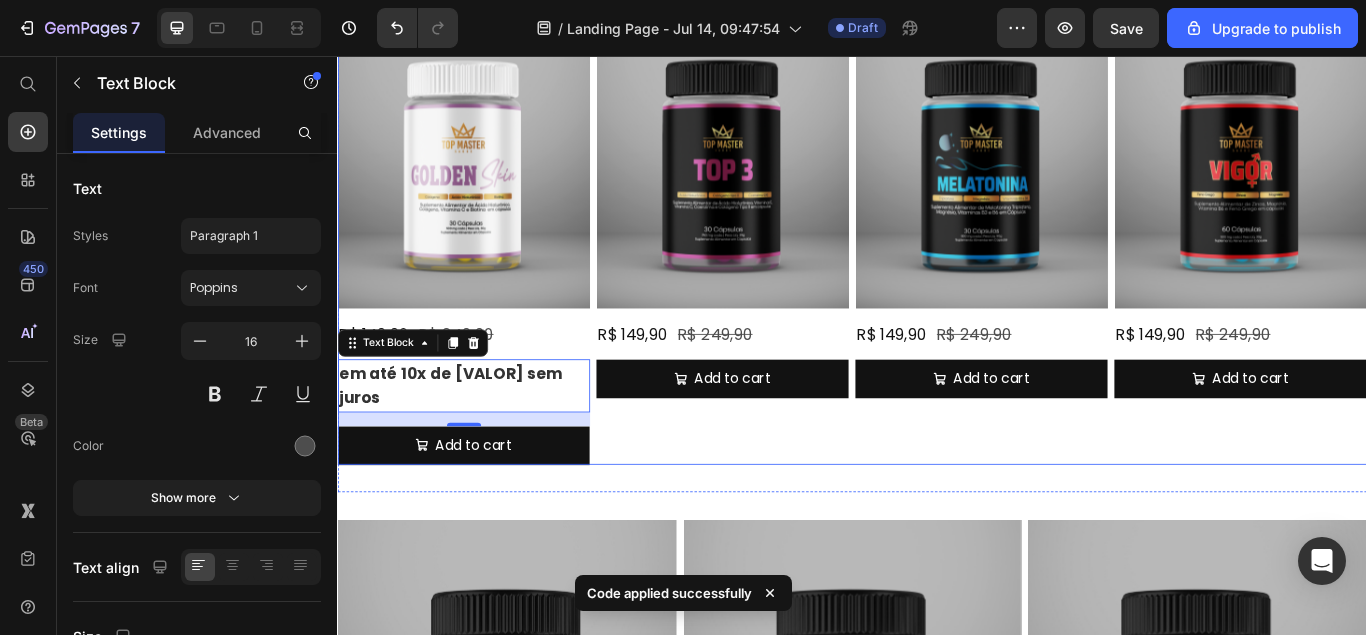 click on "Top 3 Heading Product Images R$ 149,90 Product Price R$ 249,90 Product Price Row
Add to cart Add to Cart Product" at bounding box center (786, 233) 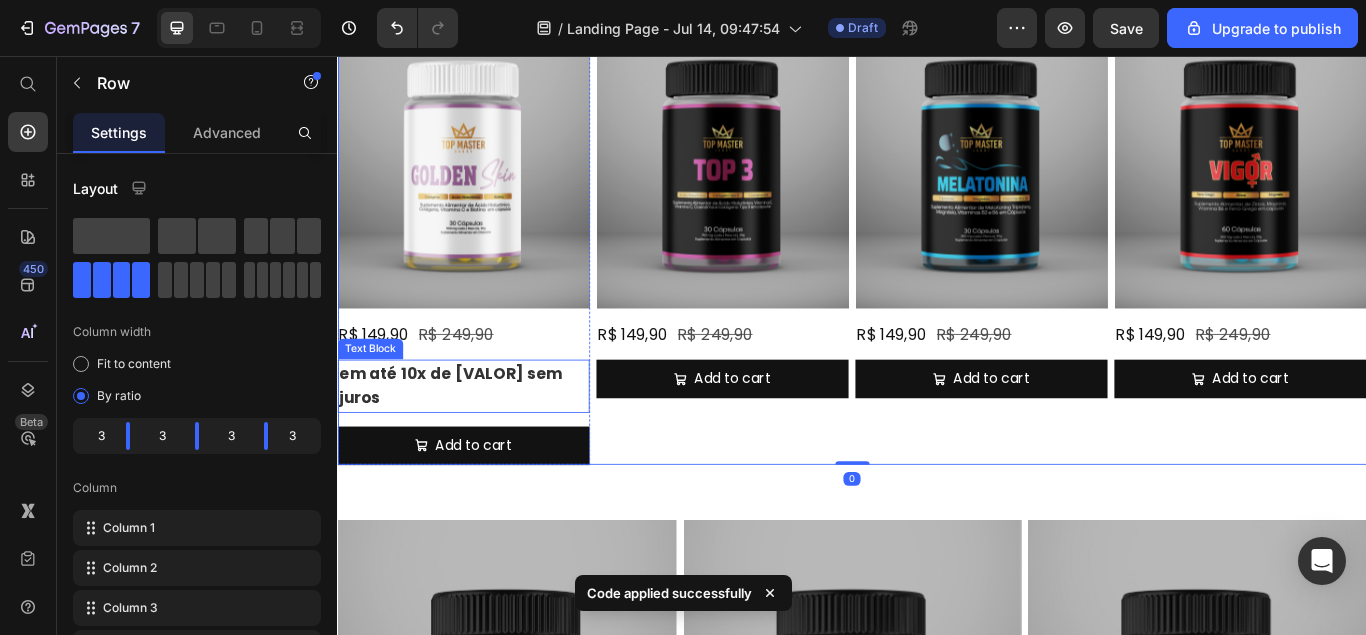 click on "em até 10x de [VALOR] sem juros" at bounding box center (484, 441) 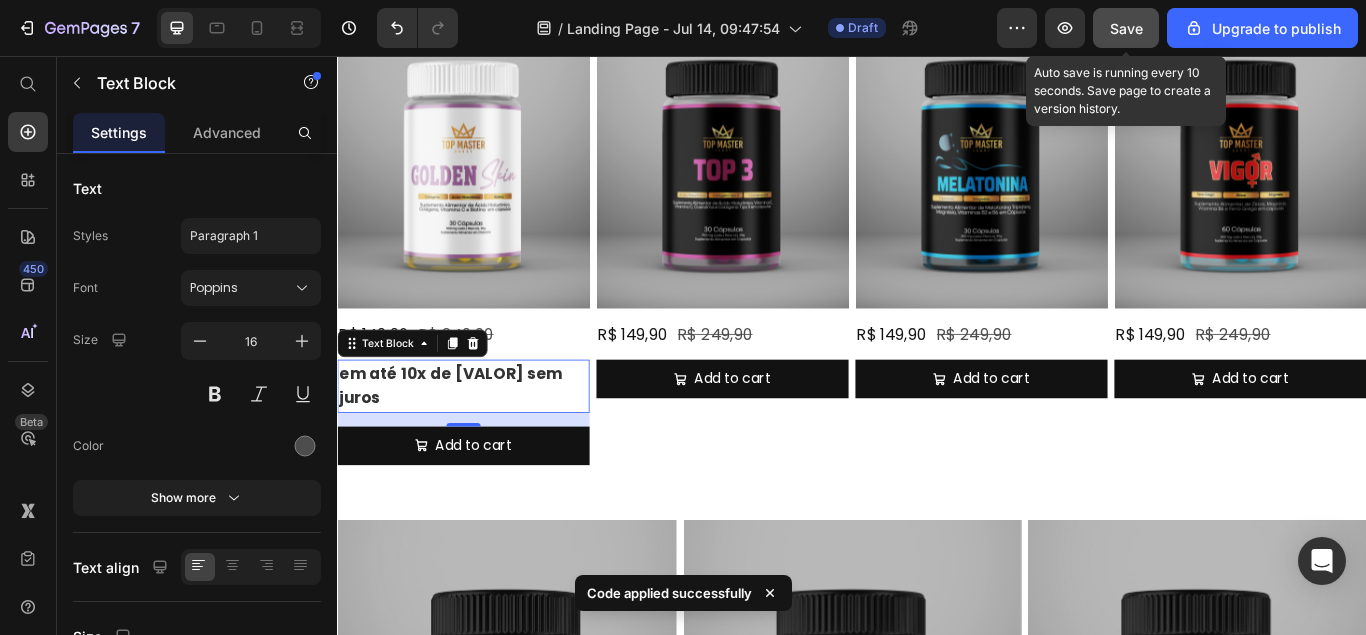 click on "Save" 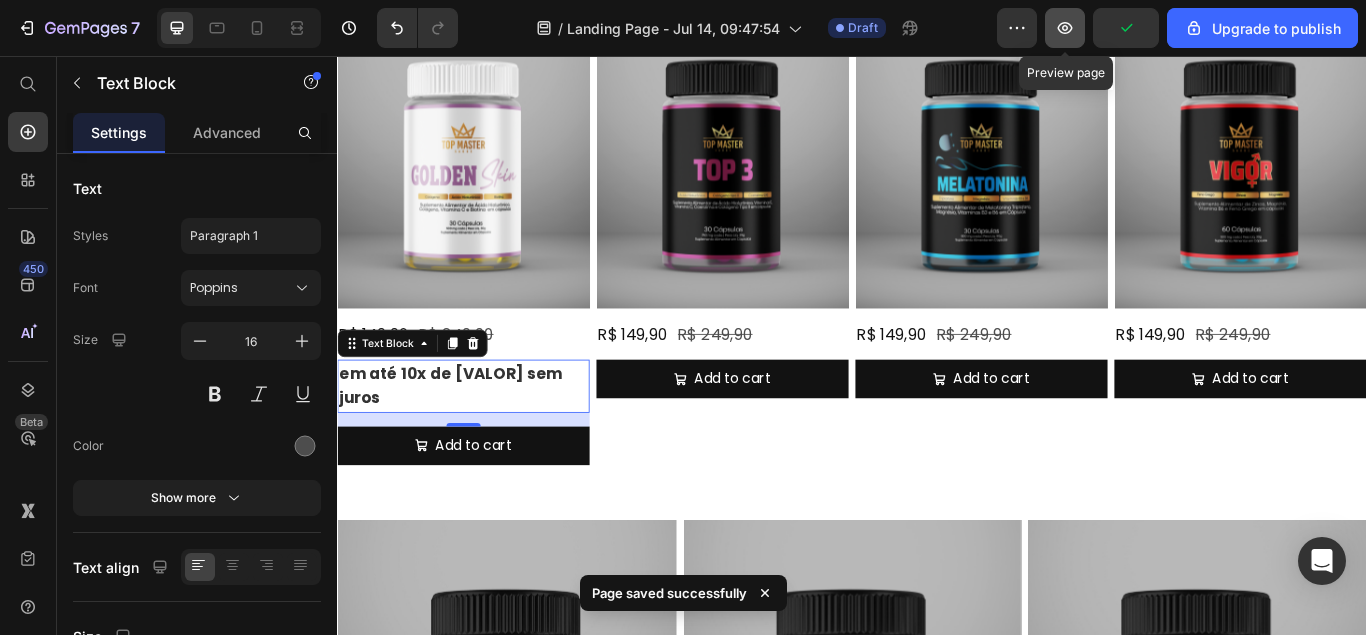 click 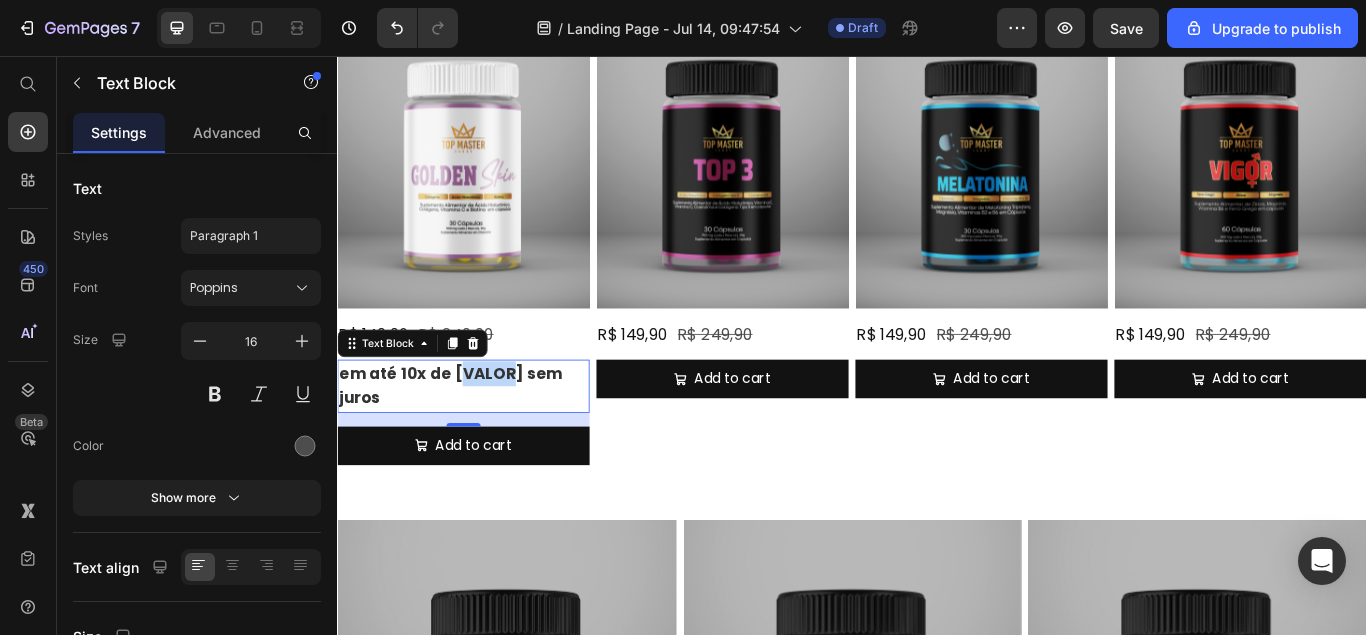 click on "em até 10x de [VALOR] sem juros" at bounding box center (484, 441) 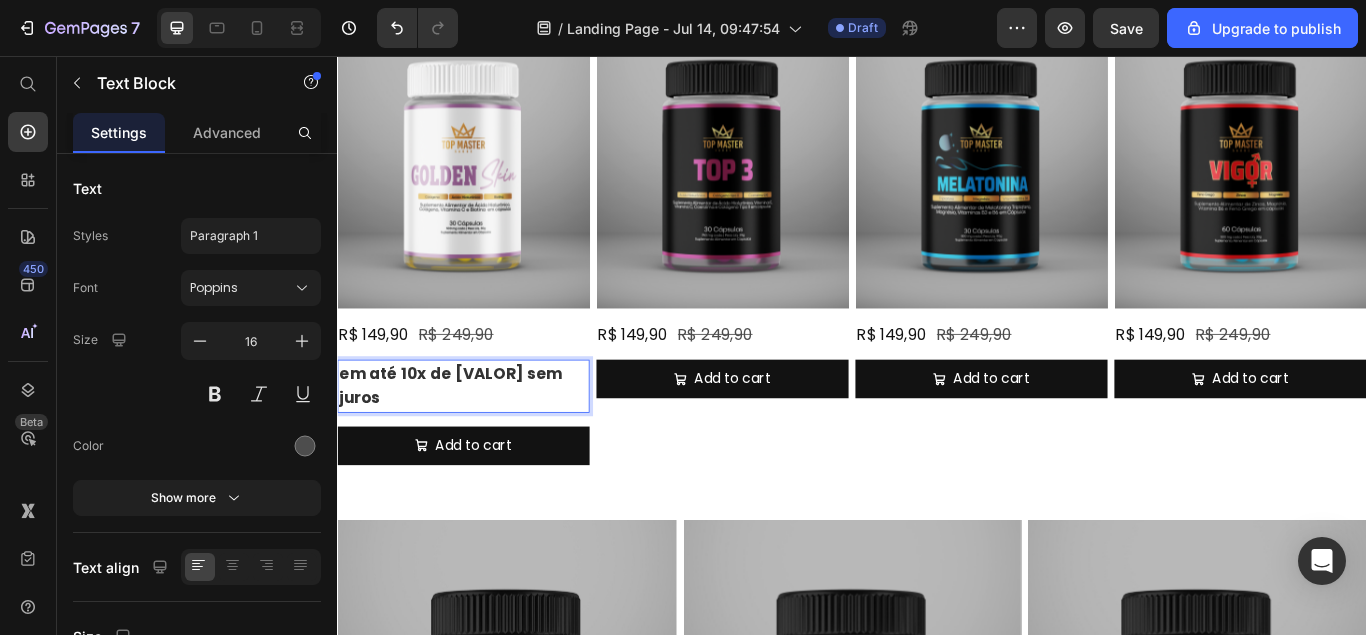 click on "em até 10x de [VALOR] sem juros" at bounding box center [484, 441] 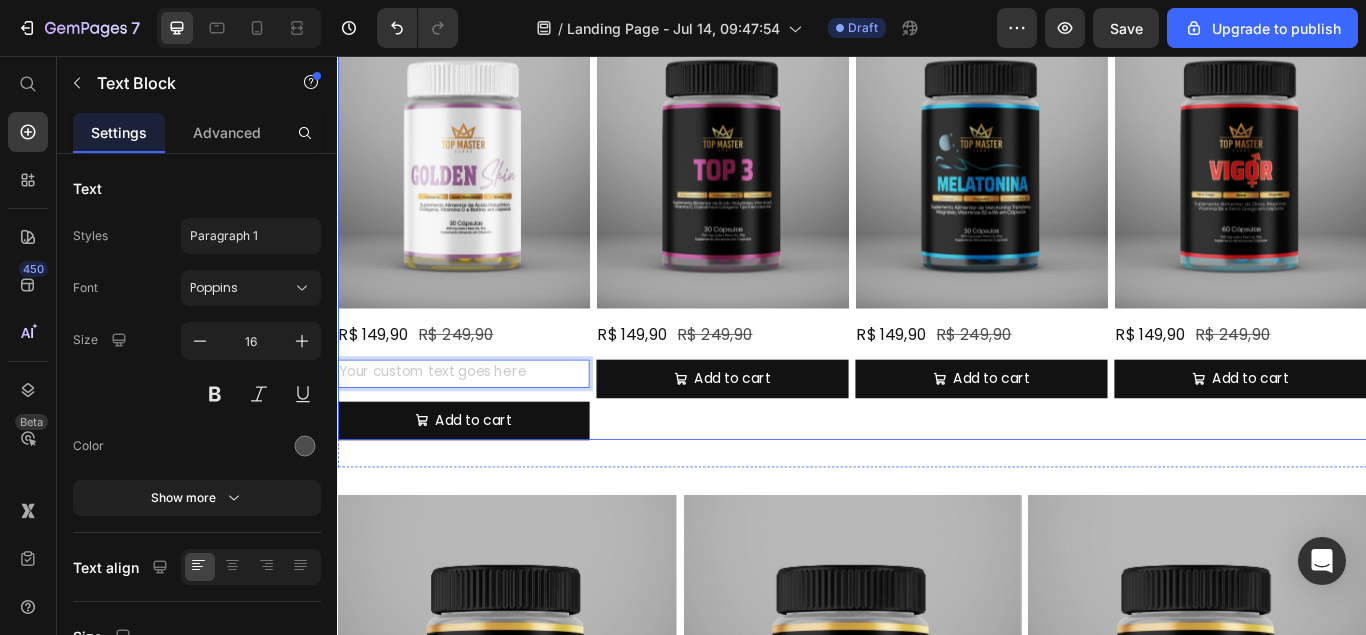 click on "Top 3 Heading Product Images R$ 149,90 Product Price R$ 249,90 Product Price Row
Add to cart Add to Cart Product" at bounding box center [786, 218] 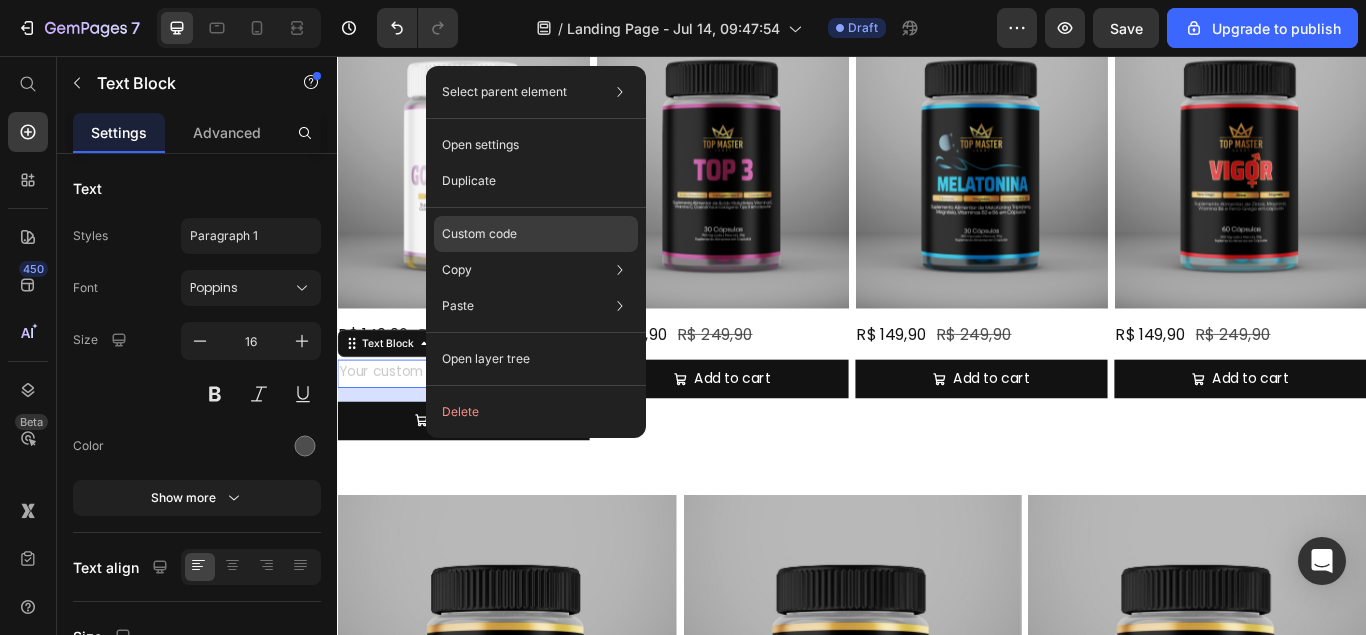 click on "Custom code" 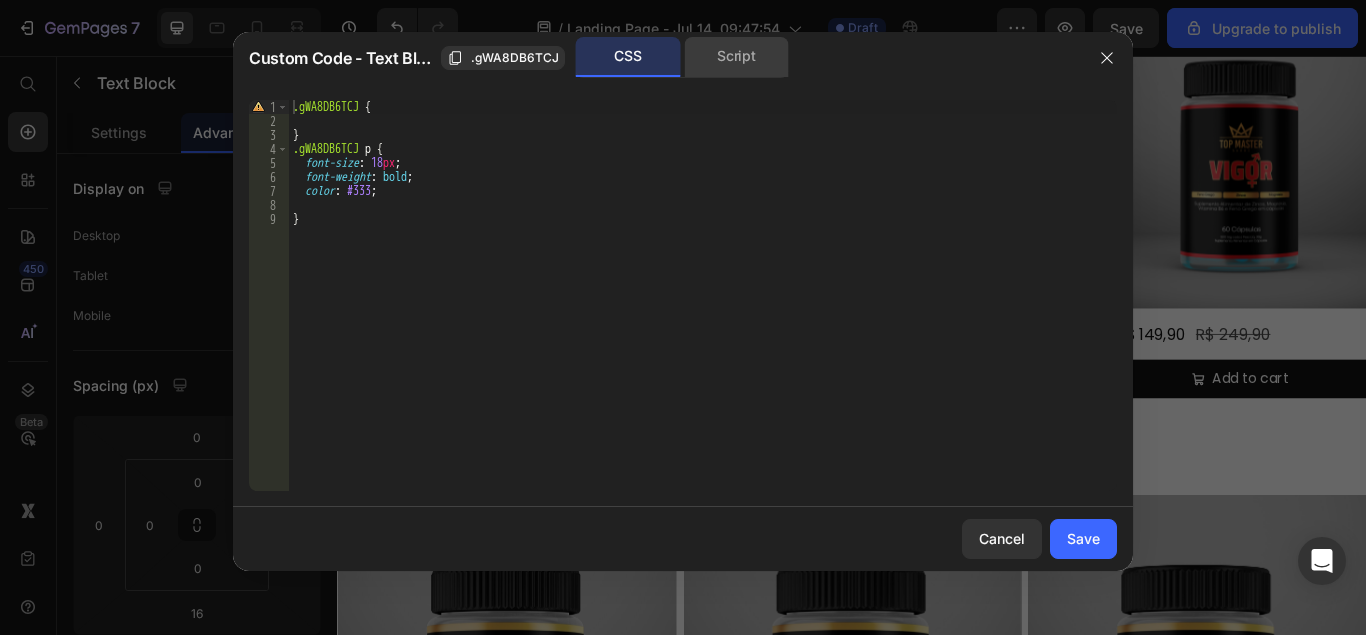 click on "Script" 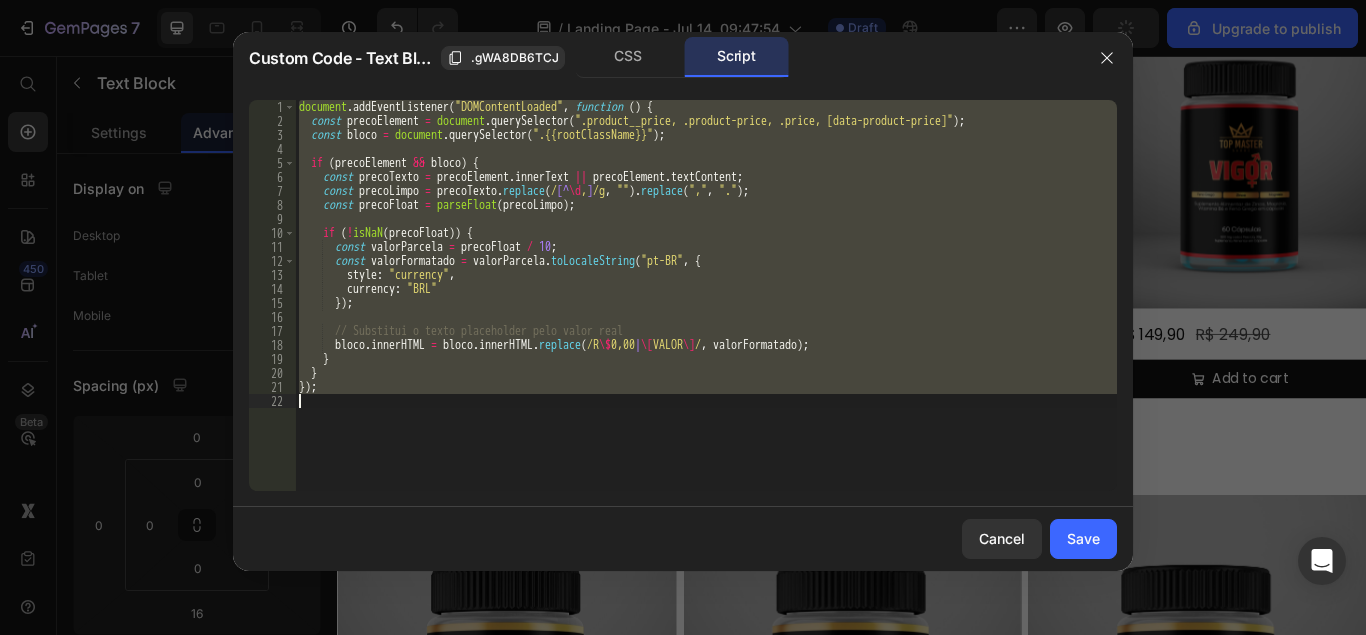 click on "document . addEventListener ( "DOMContentLoaded" ,   function   ( )   {    const   precoElement   =   document . querySelector ( ".product__price, .product-price, .price, [data-product-price]" ) ;    const   bloco   =   document . querySelector ( ".{{rootClassName}}" ) ;    if   ( precoElement   &&   bloco )   {      const   precoTexto   =   precoElement . innerText   ||   precoElement . textContent ;      const   precoLimpo   =   precoTexto . replace ( / [^ \d , ] /g ,   "" ) . replace ( "," ,   "." ) ;      const   precoFloat   =   parseFloat ( precoLimpo ) ;      if   ( ! isNaN ( precoFloat ))   {         const   valorParcela   =   precoFloat   /   10 ;         const   valorFormatado   =   valorParcela . toLocaleString ( "pt-BR" ,   {           style :   "currency" ,           currency :   "BRL"         }) ;         // Substitui o texto placeholder pelo valor real         bloco . innerHTML   =   bloco . innerHTML . replace ( /R \$ 0,00 | \[ VALOR \] / ,   valorFormatado ) ;      }    } }) ;" at bounding box center (706, 295) 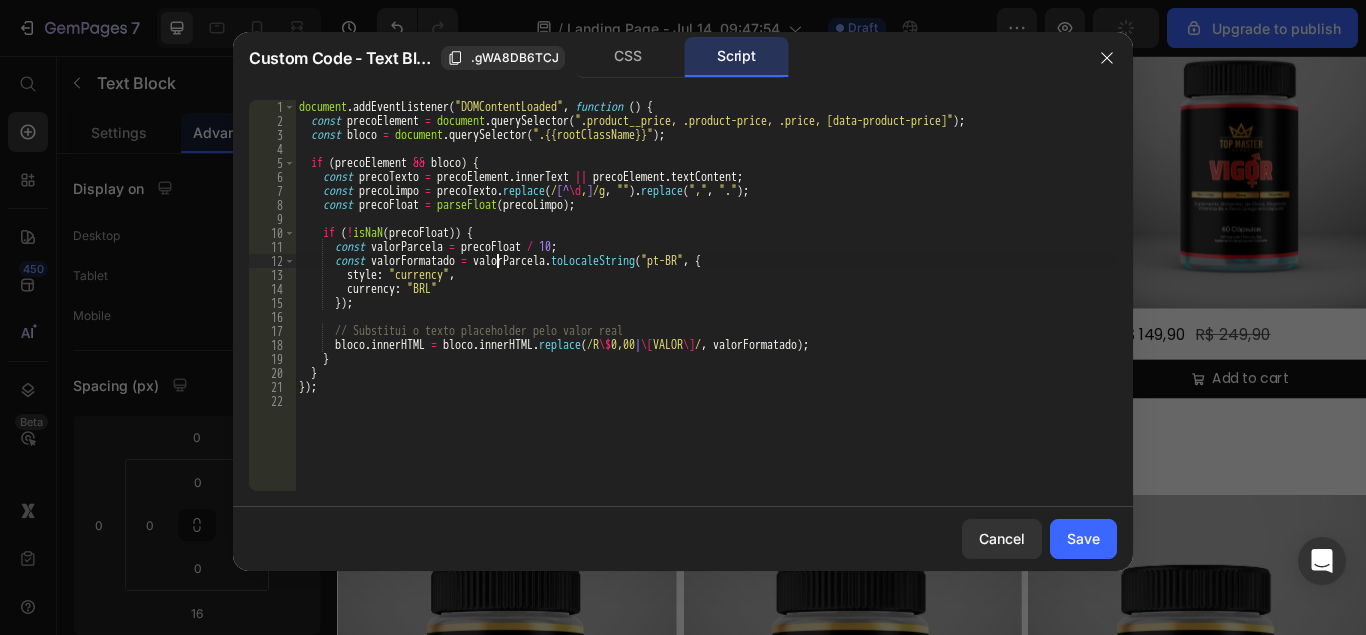 type on "});" 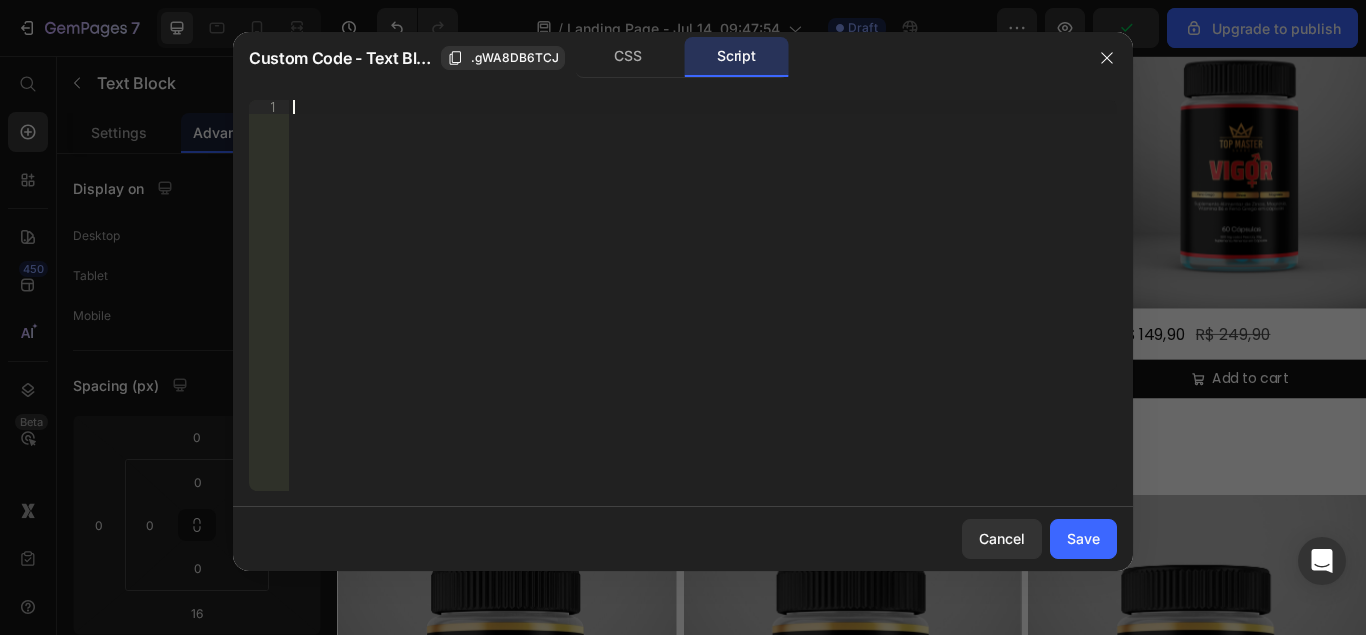 type 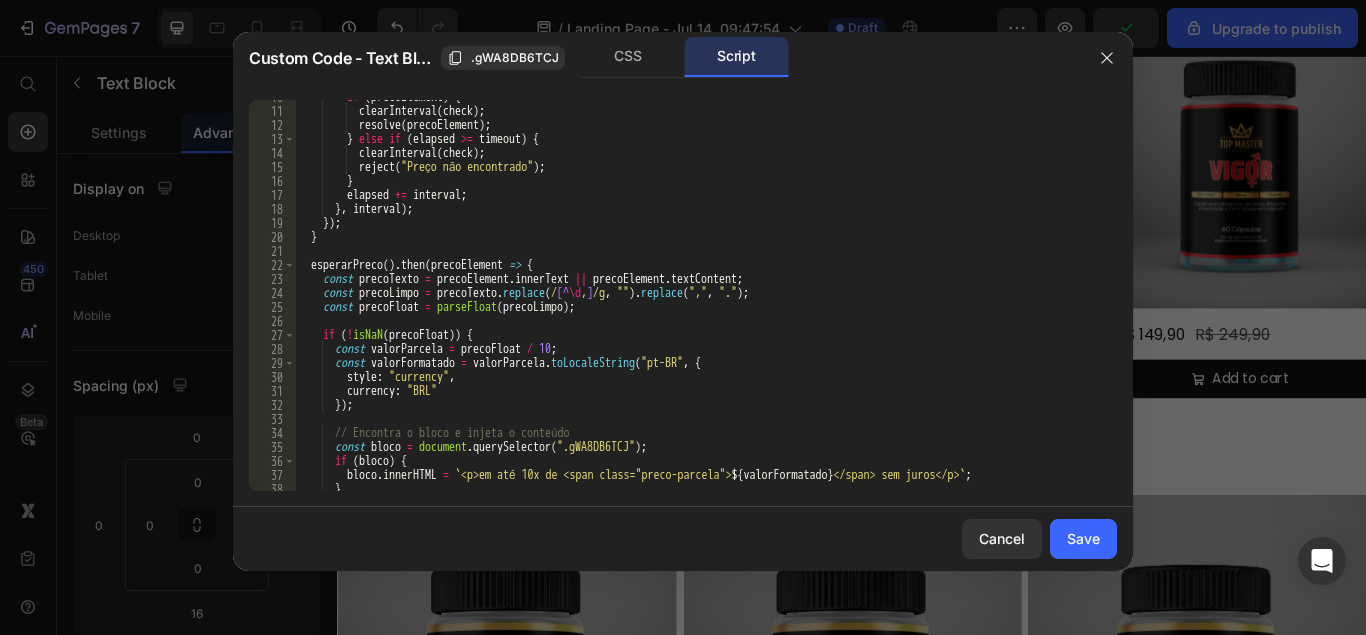 scroll, scrollTop: 0, scrollLeft: 0, axis: both 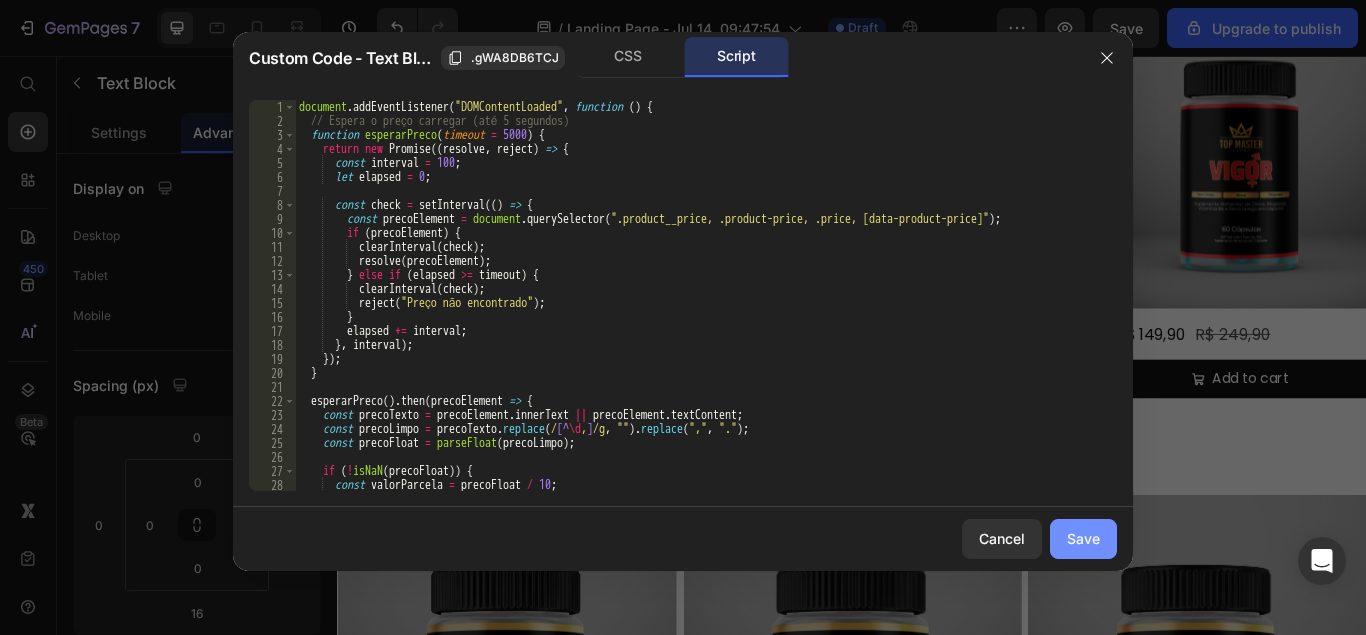 click on "Save" at bounding box center (1083, 538) 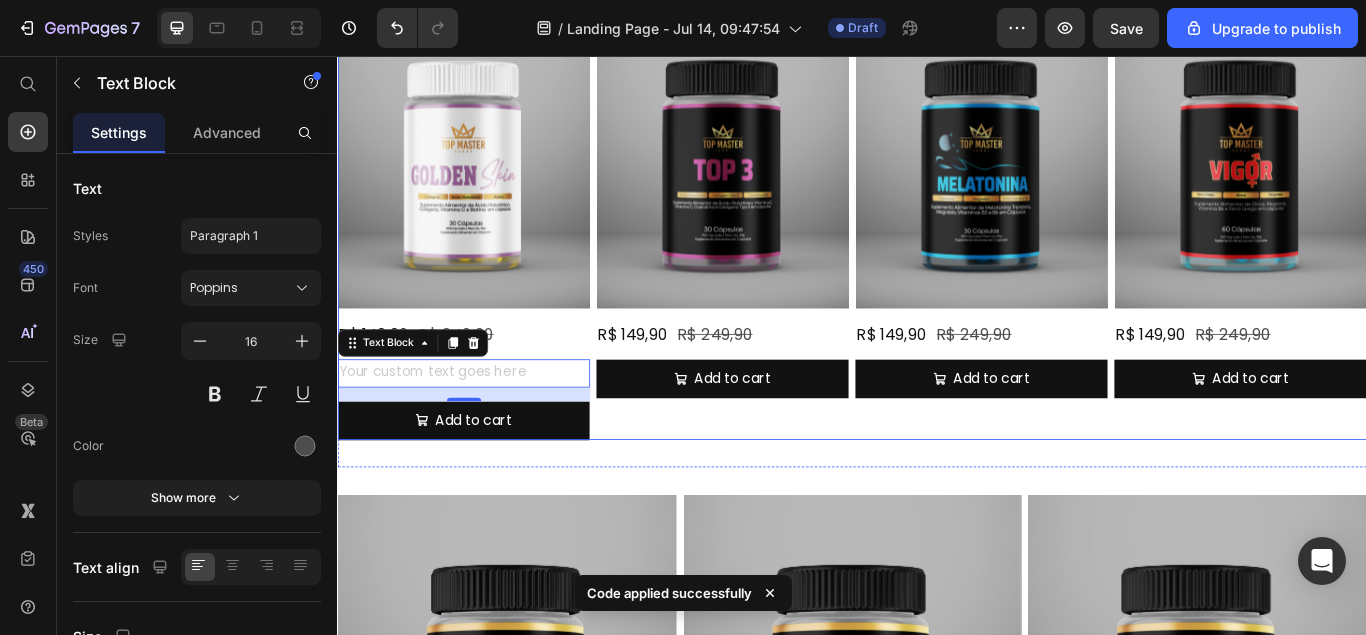 click on "Top 3 Heading Product Images R$ 149,90 Product Price R$ 249,90 Product Price Row
Add to cart Add to Cart Product" at bounding box center [786, 218] 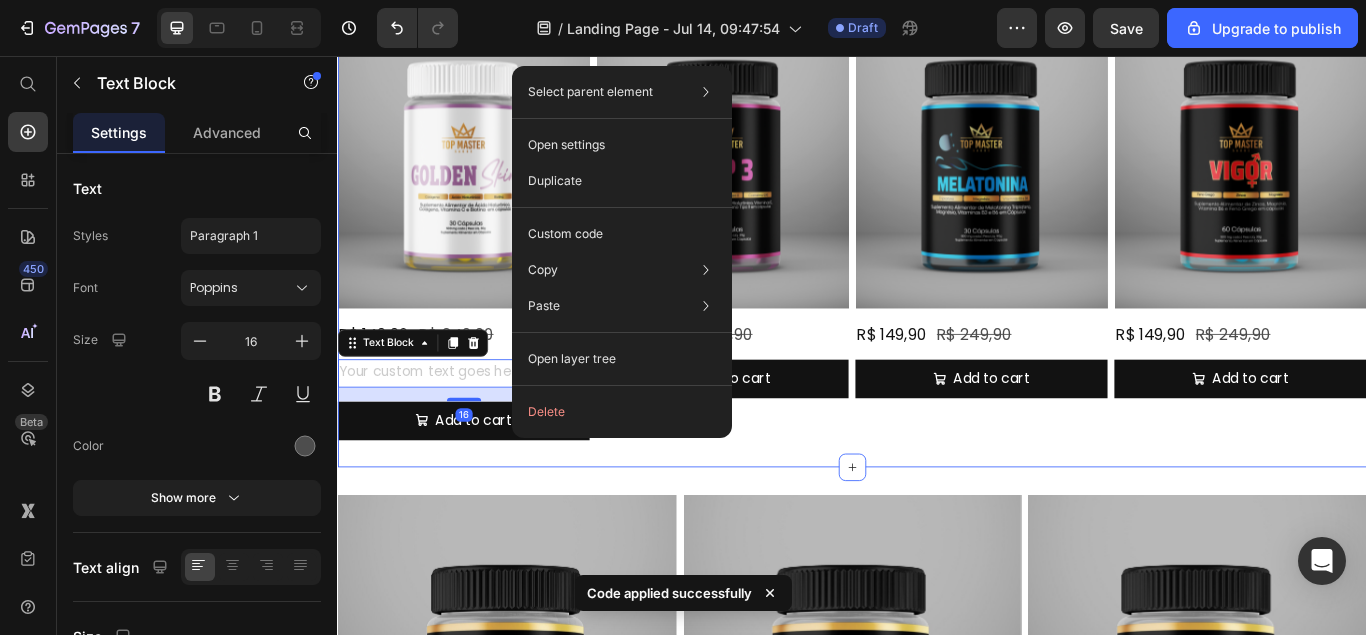 click on "Golden Skin Heading Product Images R$ 149,90 Product Price R$ 249,90 Product Price Row Text Block   16
Add to cart Add to Cart Product Top 3 Heading Product Images R$ 149,90 Product Price R$ 249,90 Product Price Row
Add to cart Add to Cart Product Melatonina Heading Product Images R$ 149,90 Product Price R$ 249,90 Product Price Row
Add to cart Add to Cart Product Vigor Heading Product Images R$ 149,90 Product Price R$ 249,90 Product Price Row
Add to cart Add to Cart Product Row Section 2" at bounding box center [937, 218] 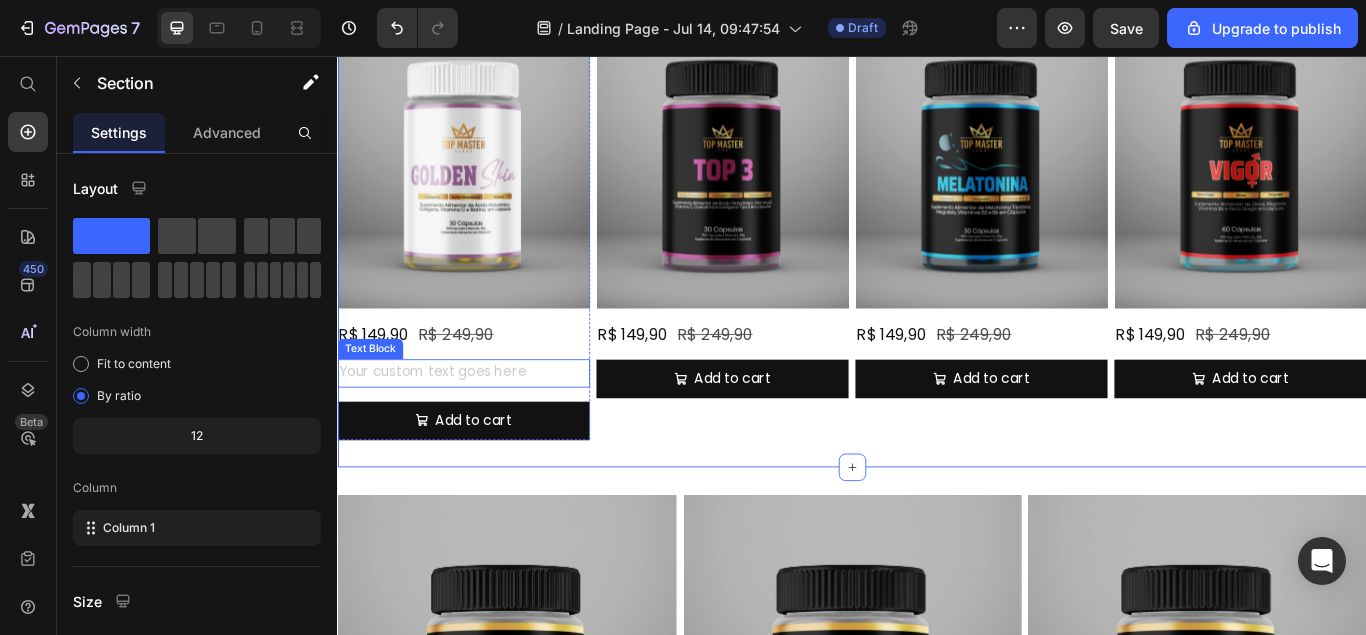 click at bounding box center [484, 426] 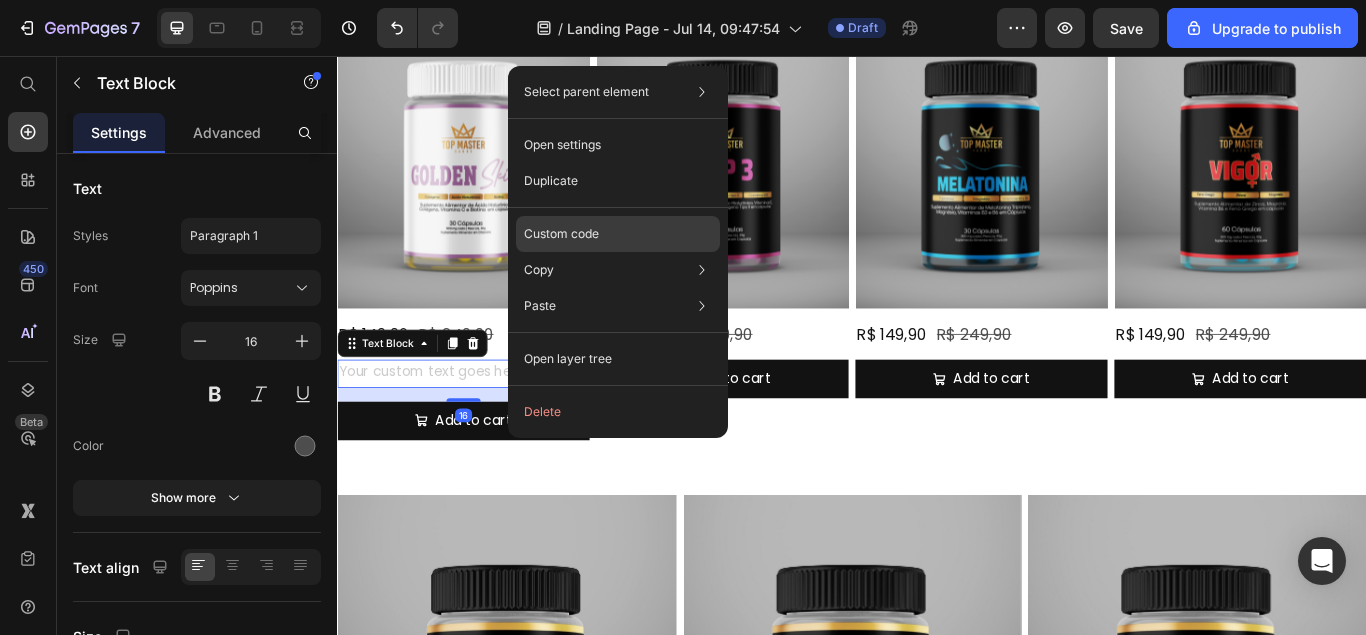 click on "Custom code" 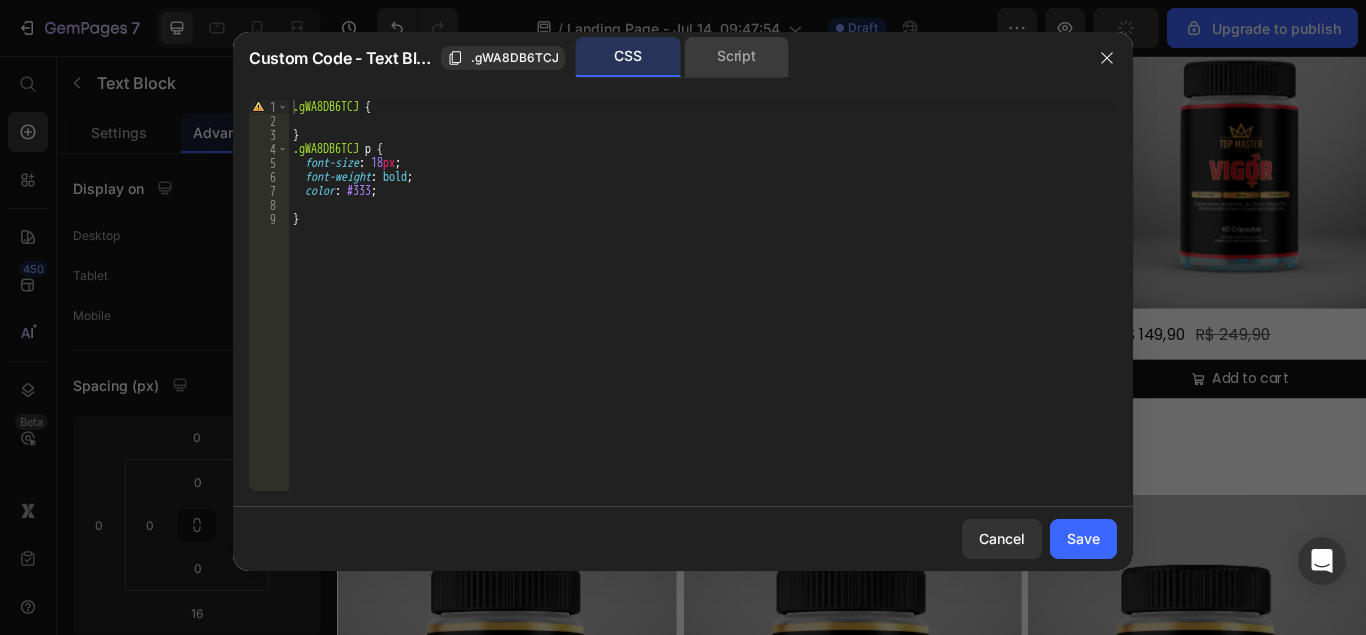 click on "Script" 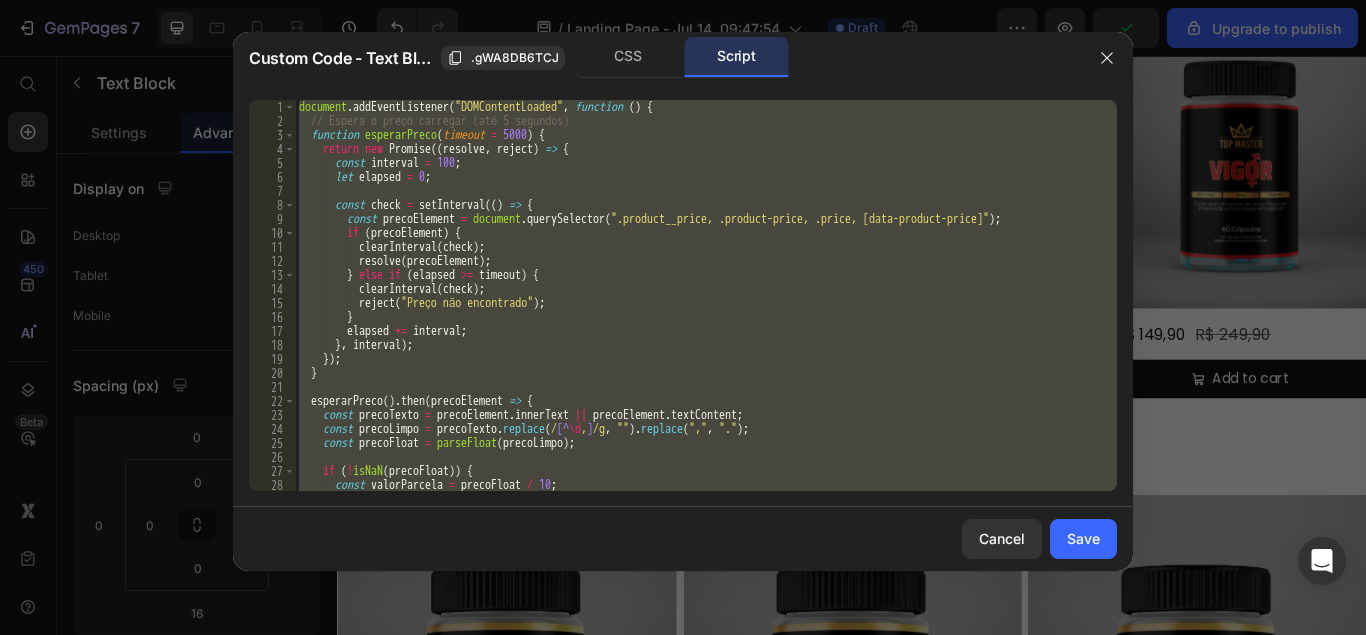 click on "document . addEventListener ( "DOMContentLoaded" ,   function   ( )   {    // Espera o preço carregar (até 5 segundos)    function   esperarPreco ( timeout   =   5000 )   {      return   new   Promise (( resolve ,   reject )   =>   {         const   interval   =   100 ;         let   elapsed   =   0 ;         const   check   =   setInterval (( )   =>   {           const   precoElement   =   document . querySelector ( ".product__price, .product-price, .price, [data-product-price]" ) ;           if   ( precoElement )   {              clearInterval ( check ) ;              resolve ( precoElement ) ;           }   else   if   ( elapsed   >=   timeout )   {              clearInterval ( check ) ;              reject ( "Preço não encontrado" ) ;           }           elapsed   +=   interval ;         } ,   interval ) ;      }) ;    }    esperarPreco ( ) . then ( precoElement   =>   {      const   precoTexto   =   precoElement . innerText   ||   precoElement . textContent ;      const   precoLimpo   =   . replace" at bounding box center (706, 295) 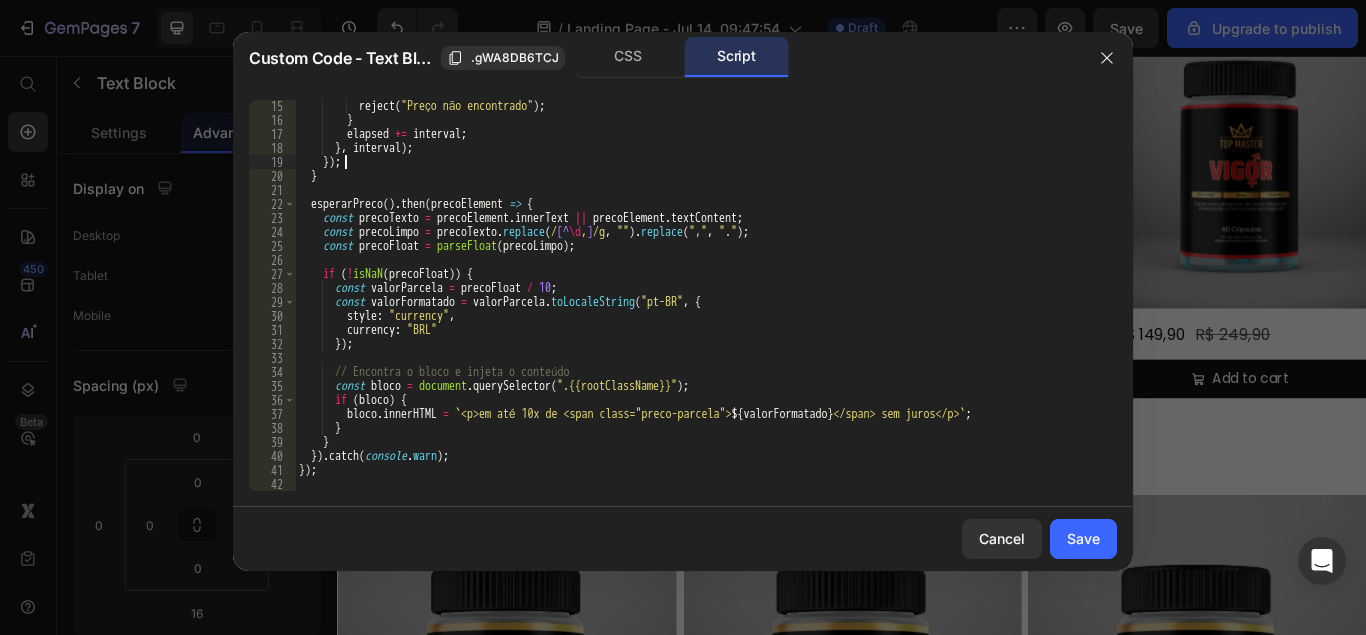 scroll, scrollTop: 0, scrollLeft: 0, axis: both 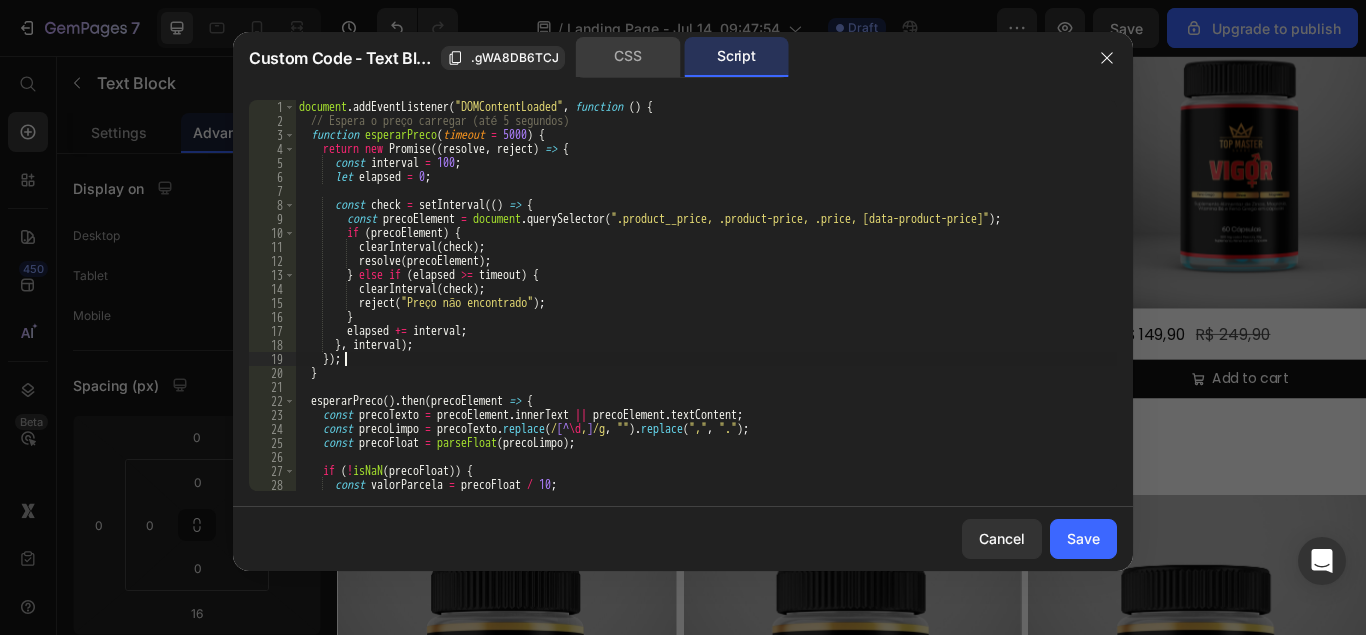 click on "CSS" 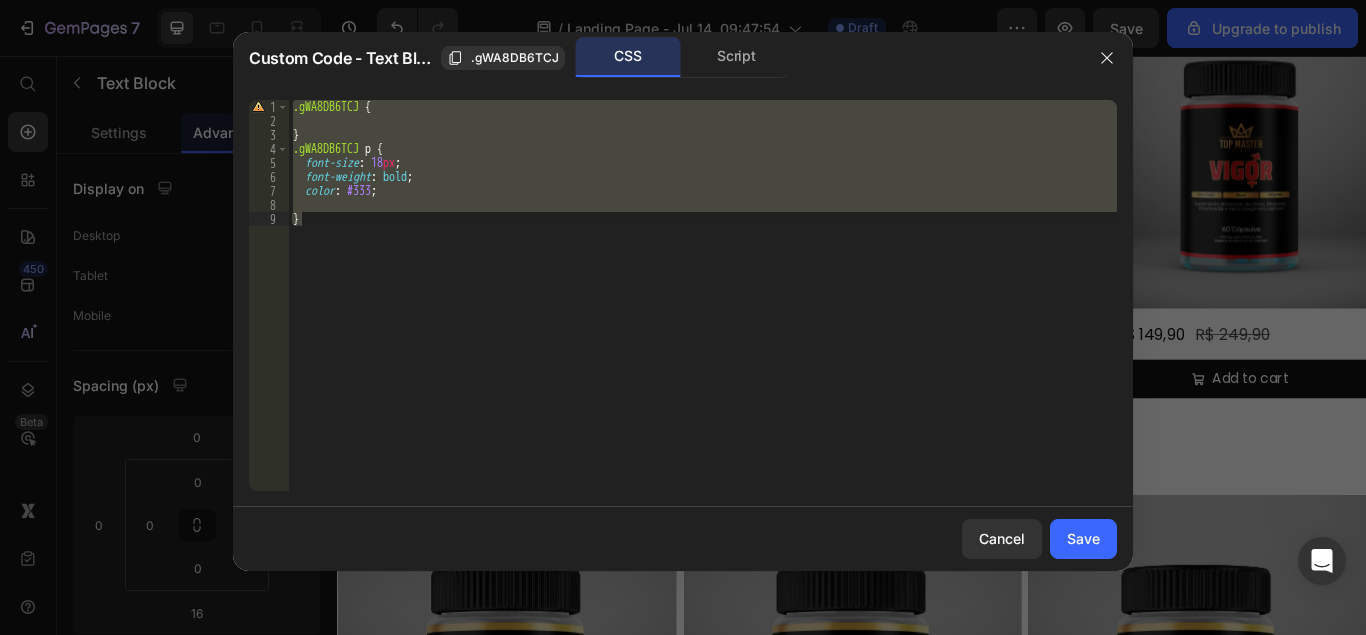 click on "Custom Code - Text Block .gWA8DB6TCJ CSS Script" 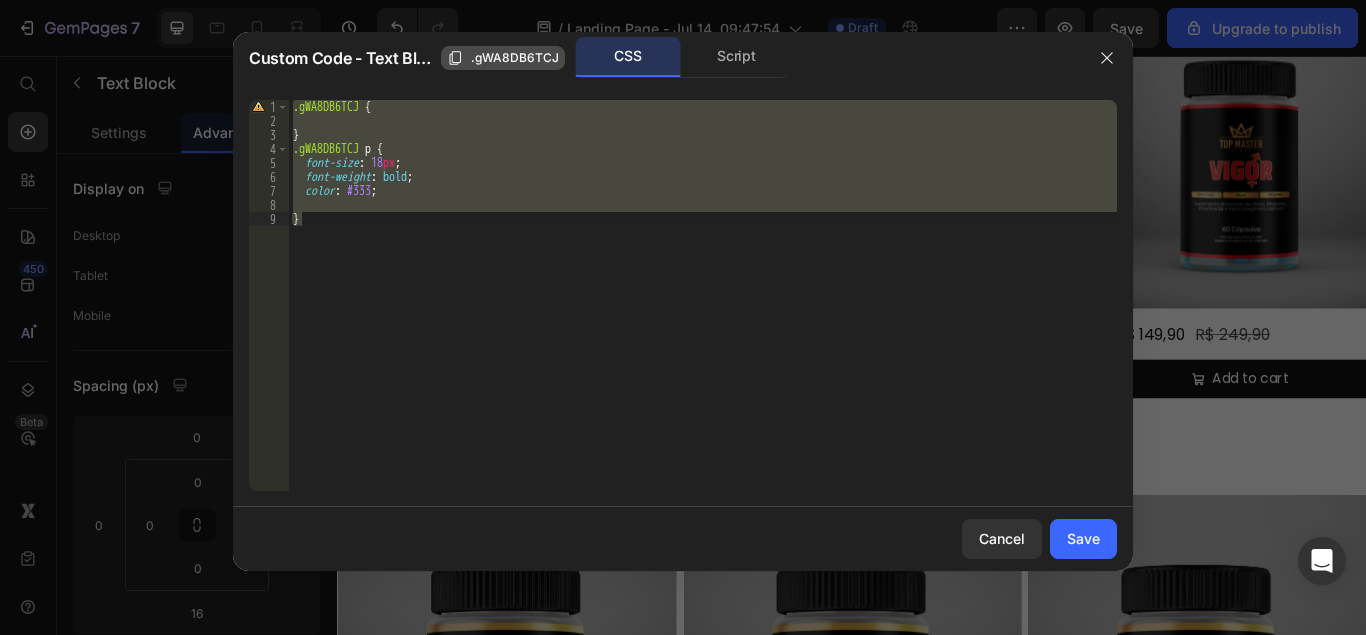 click on ".gWA8DB6TCJ" 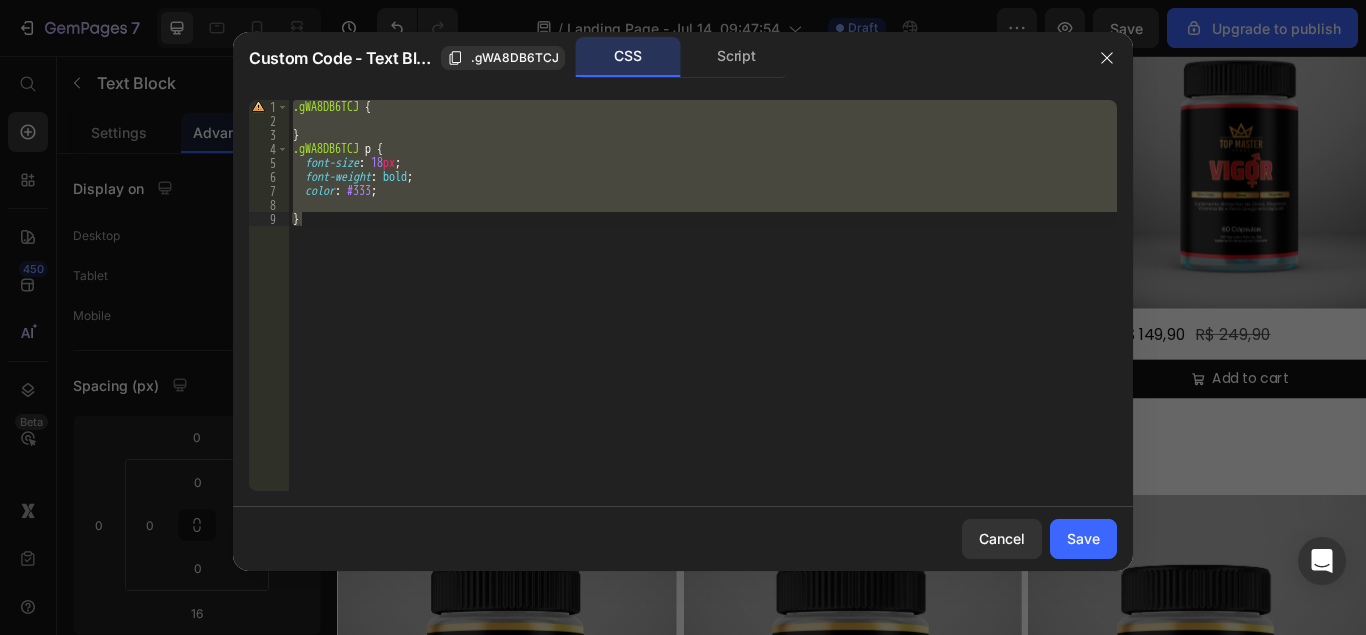 type on "}" 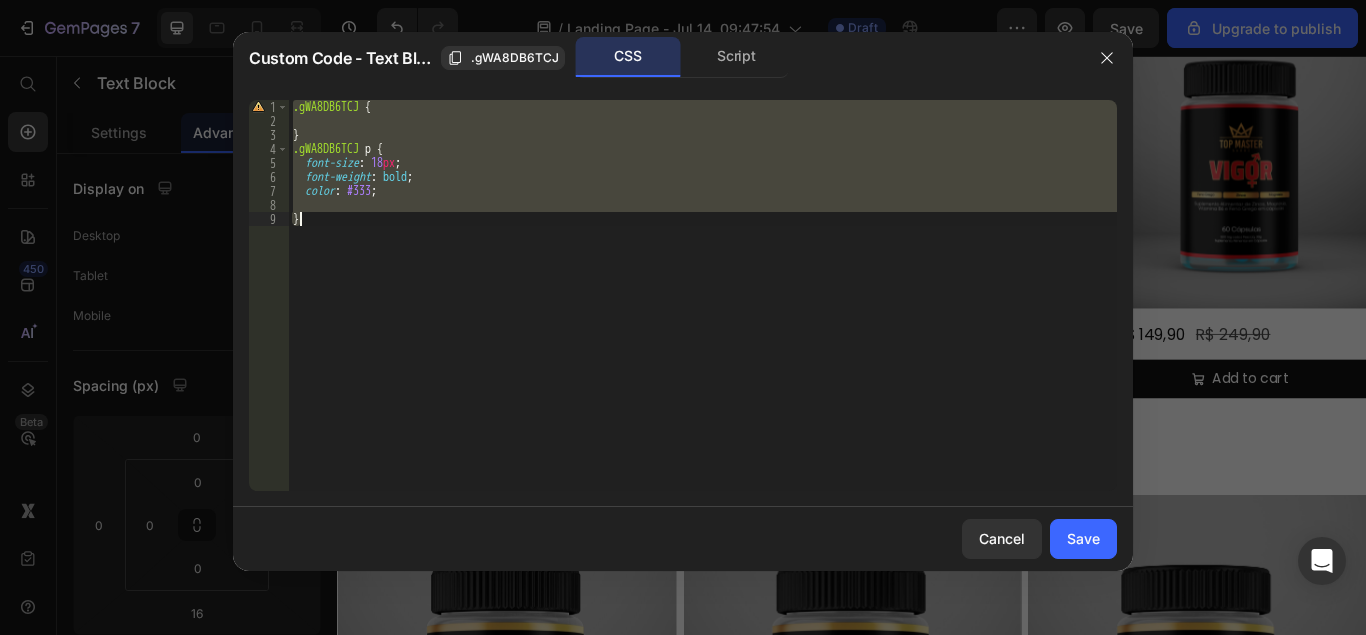 click on ".gWA8DB6TCJ   { } .gWA8DB6TCJ   p   {    font-size :   18 px ;    font-weight :   bold ;    color :   #333 ; }" at bounding box center [703, 295] 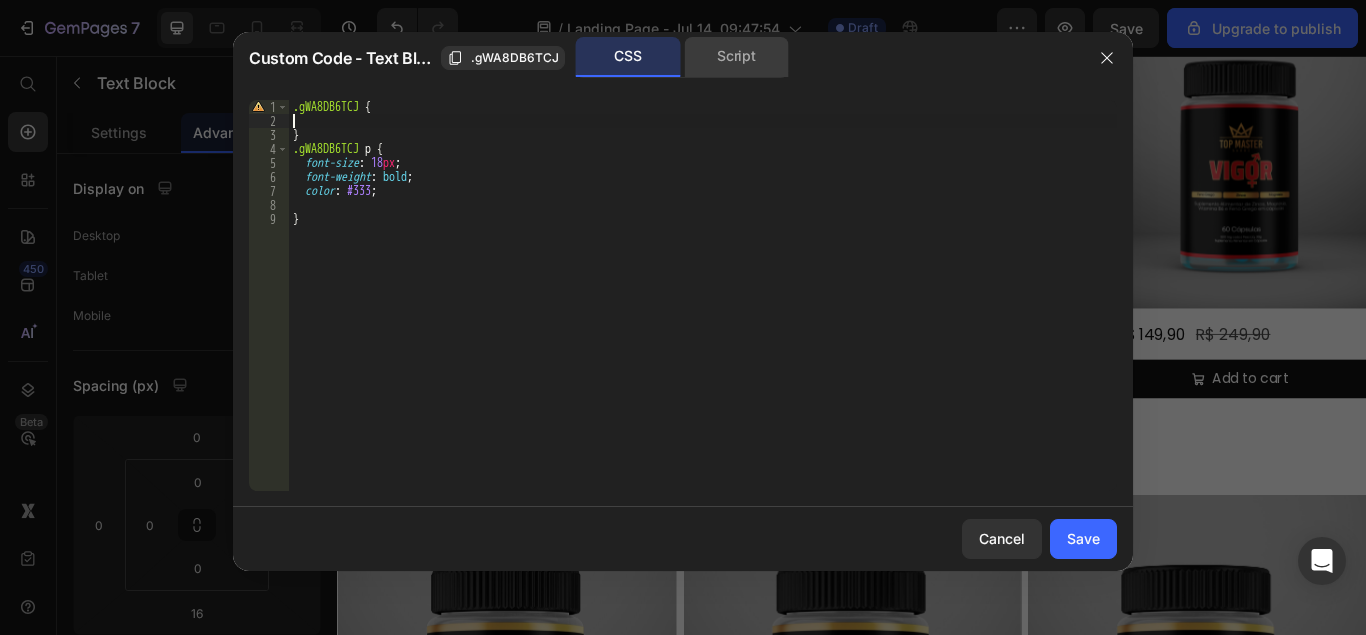 click on "Script" 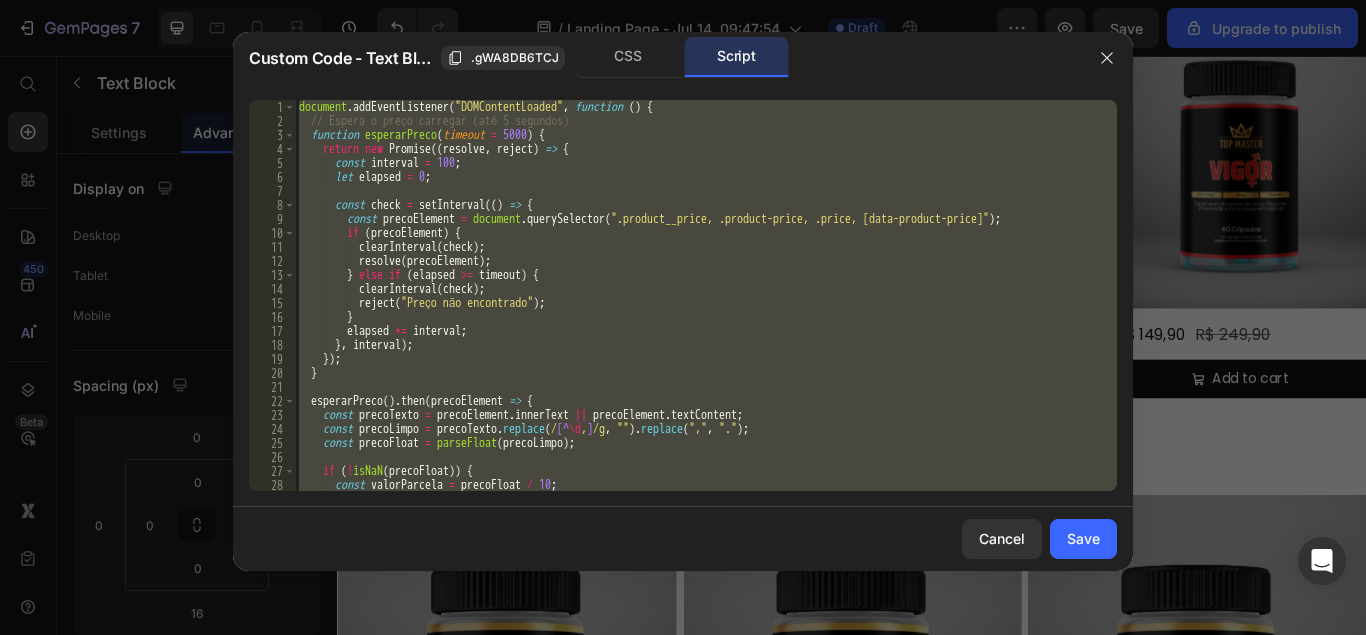 click on "document . addEventListener ( "DOMContentLoaded" ,   function   ( )   {    // Espera o preço carregar (até 5 segundos)    function   esperarPreco ( timeout   =   5000 )   {      return   new   Promise (( resolve ,   reject )   =>   {         const   interval   =   100 ;         let   elapsed   =   0 ;         const   check   =   setInterval (( )   =>   {           const   precoElement   =   document . querySelector ( ".product__price, .product-price, .price, [data-product-price]" ) ;           if   ( precoElement )   {              clearInterval ( check ) ;              resolve ( precoElement ) ;           }   else   if   ( elapsed   >=   timeout )   {              clearInterval ( check ) ;              reject ( "Preço não encontrado" ) ;           }           elapsed   +=   interval ;         } ,   interval ) ;      }) ;    }    esperarPreco ( ) . then ( precoElement   =>   {      const   precoTexto   =   precoElement . innerText   ||   precoElement . textContent ;      const   precoLimpo   =   . replace" at bounding box center [706, 295] 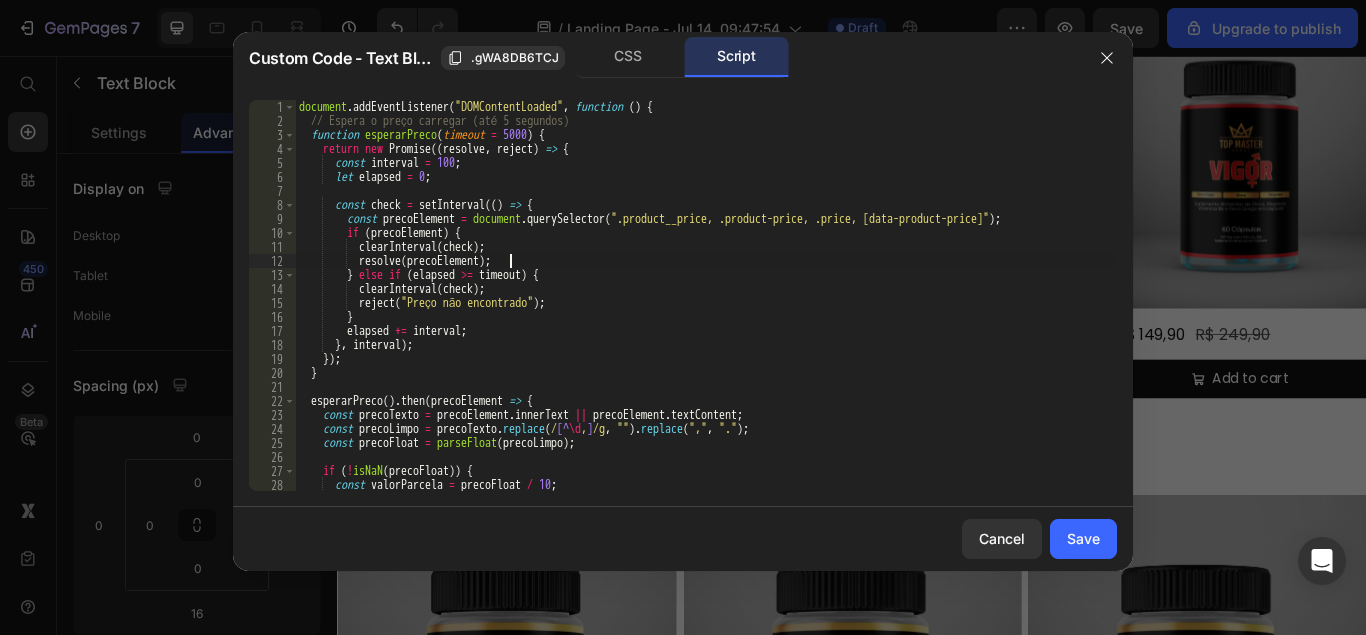 type on "});" 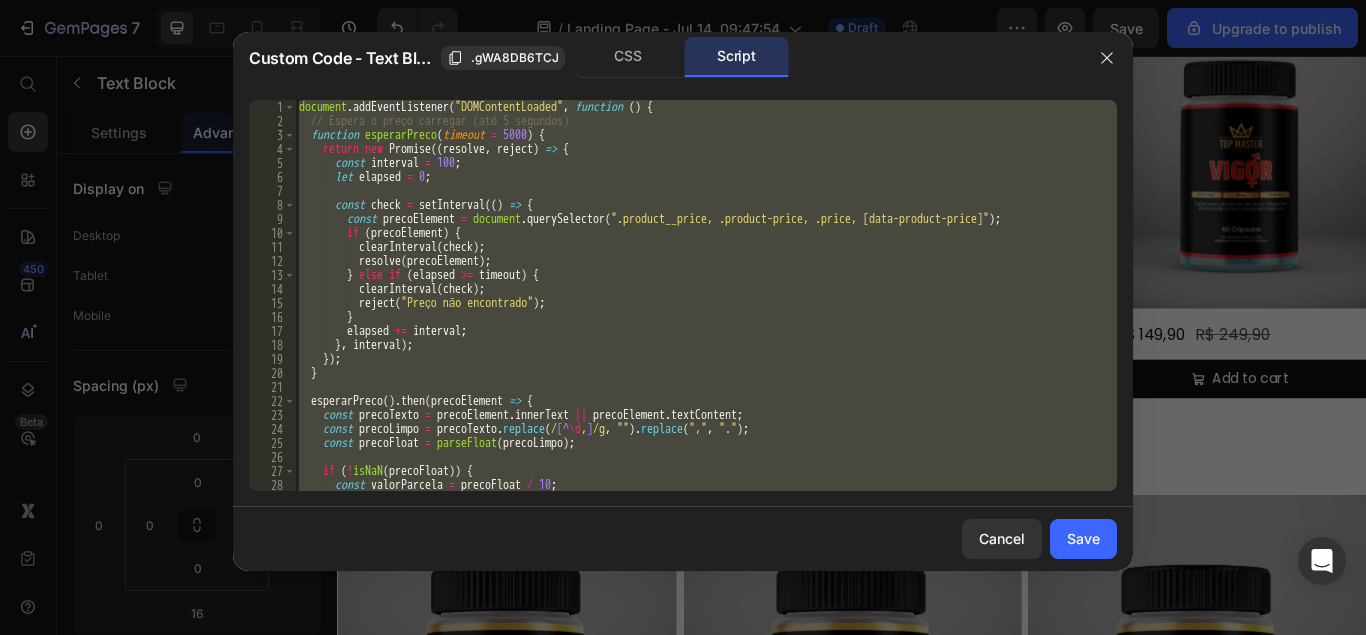 type 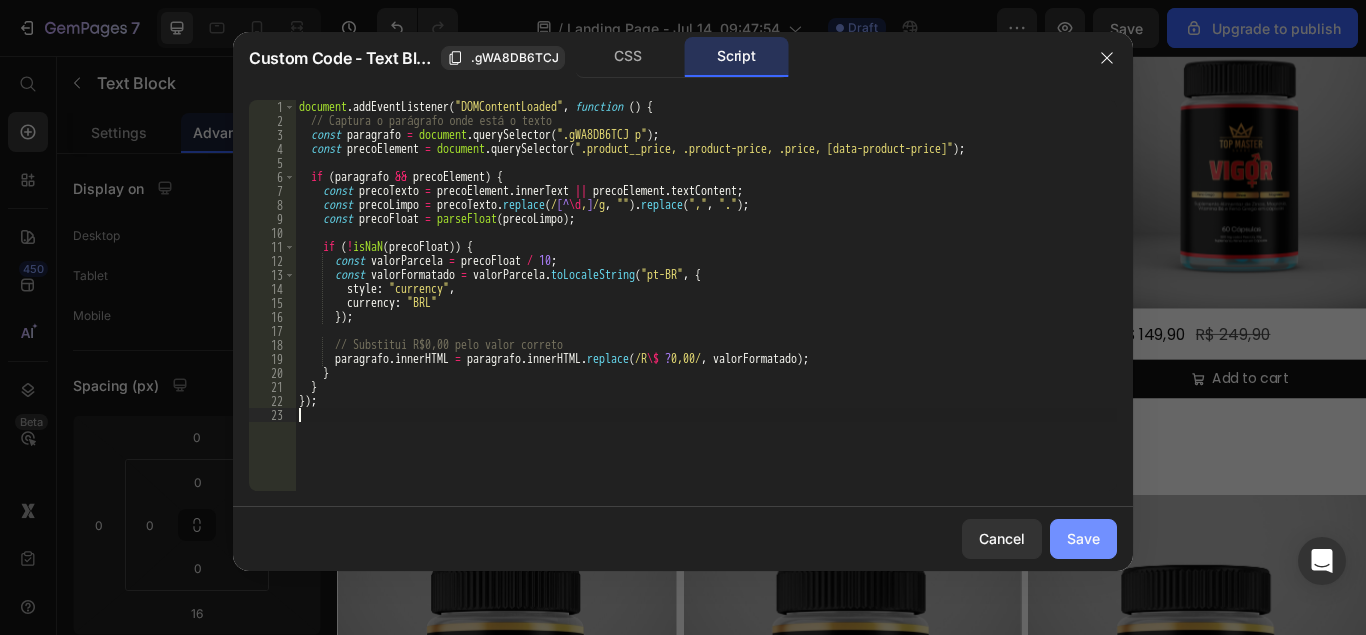 click on "Save" at bounding box center [1083, 538] 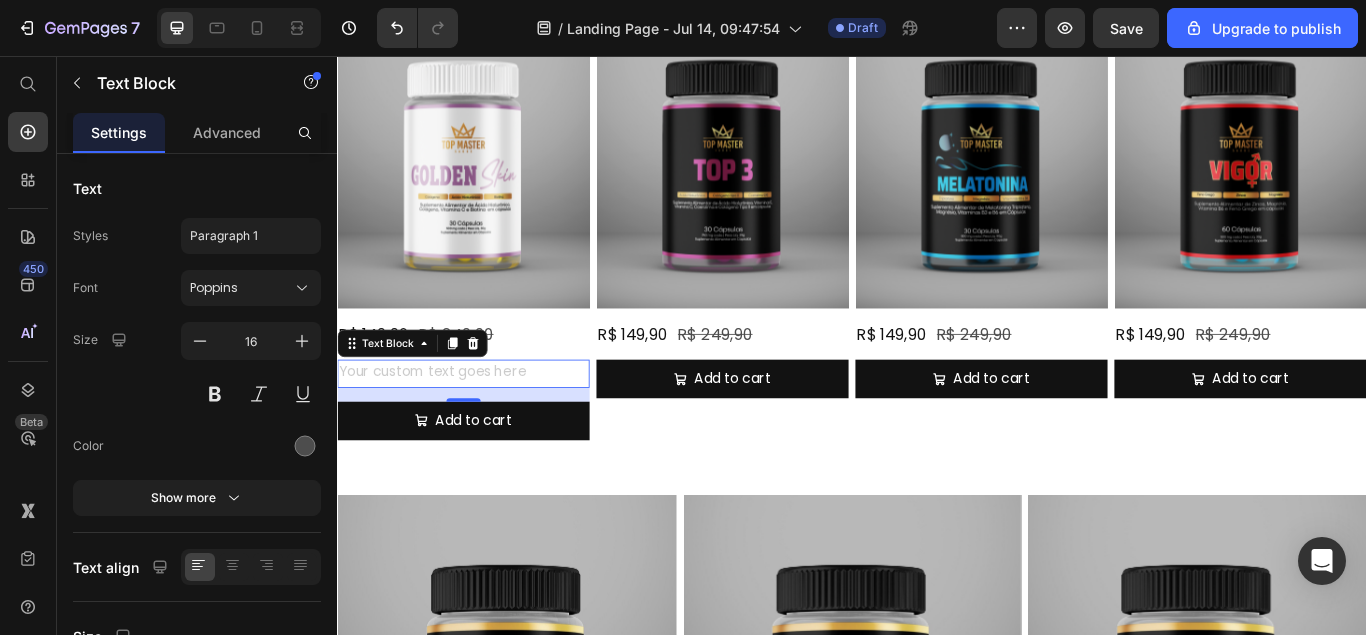 click at bounding box center (484, 426) 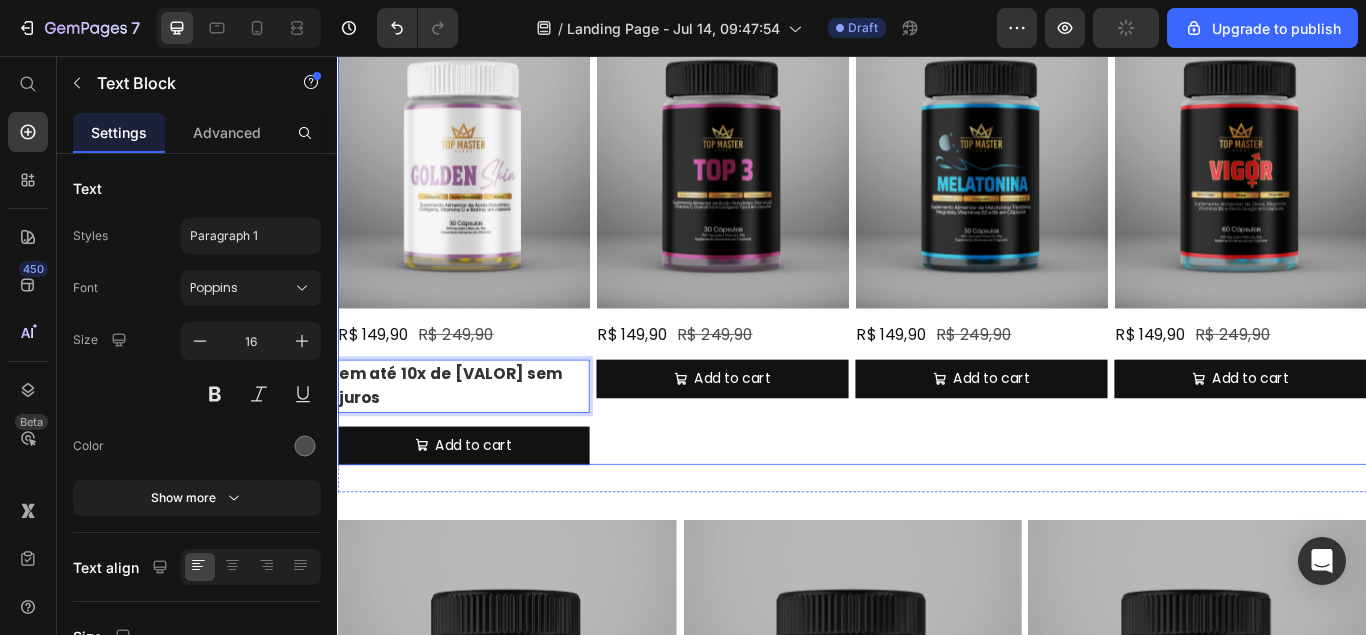click on "Top 3 Heading Product Images R$ 149,90 Product Price R$ 249,90 Product Price Row
Add to cart Add to Cart Product" at bounding box center [786, 233] 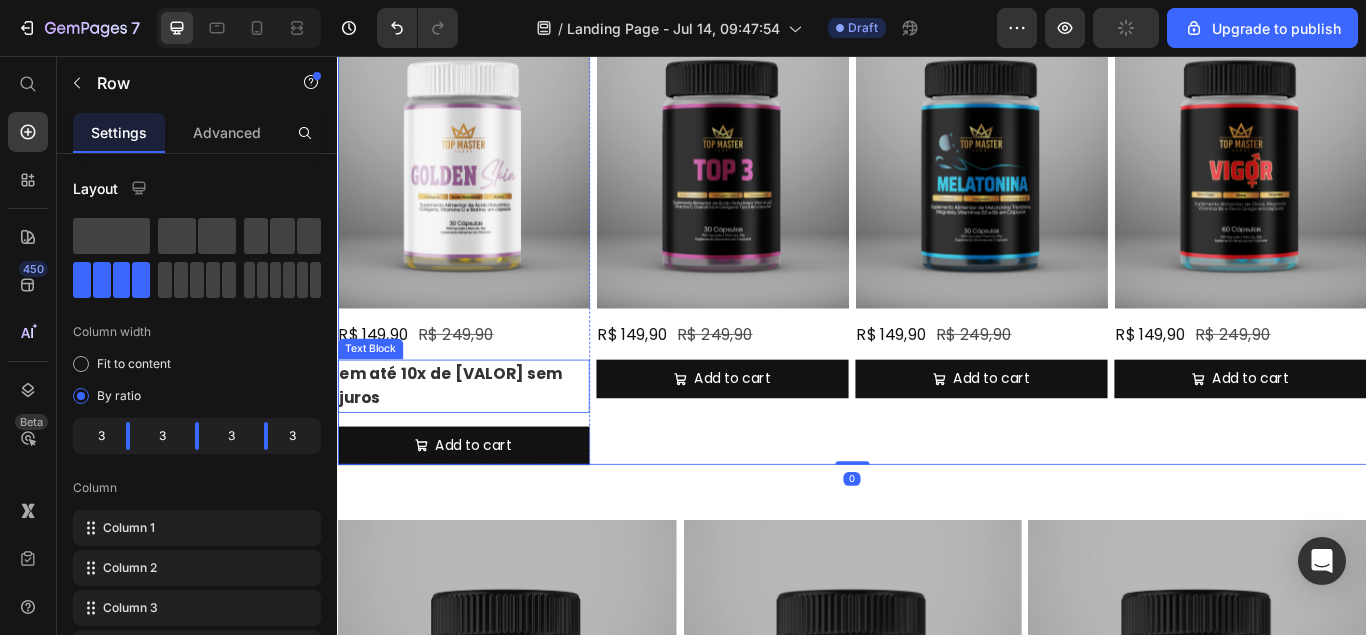 click on "em até 10x de R$0,00 sem juros" at bounding box center (484, 441) 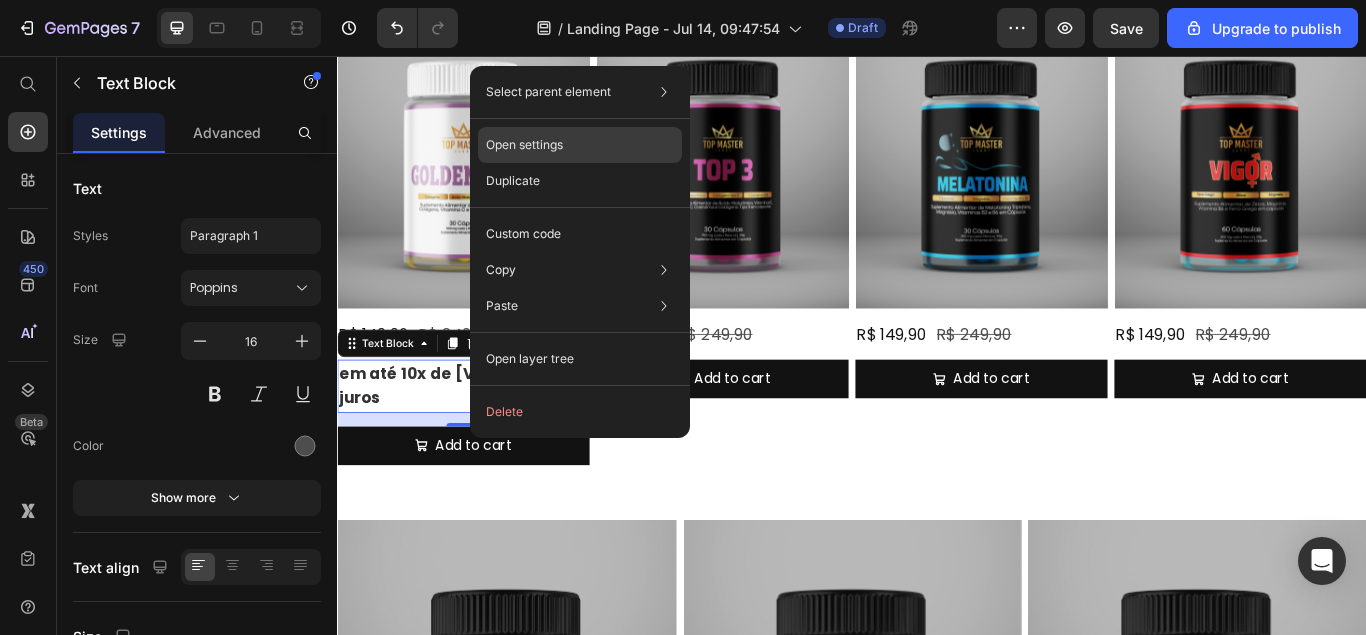 click on "Open settings" 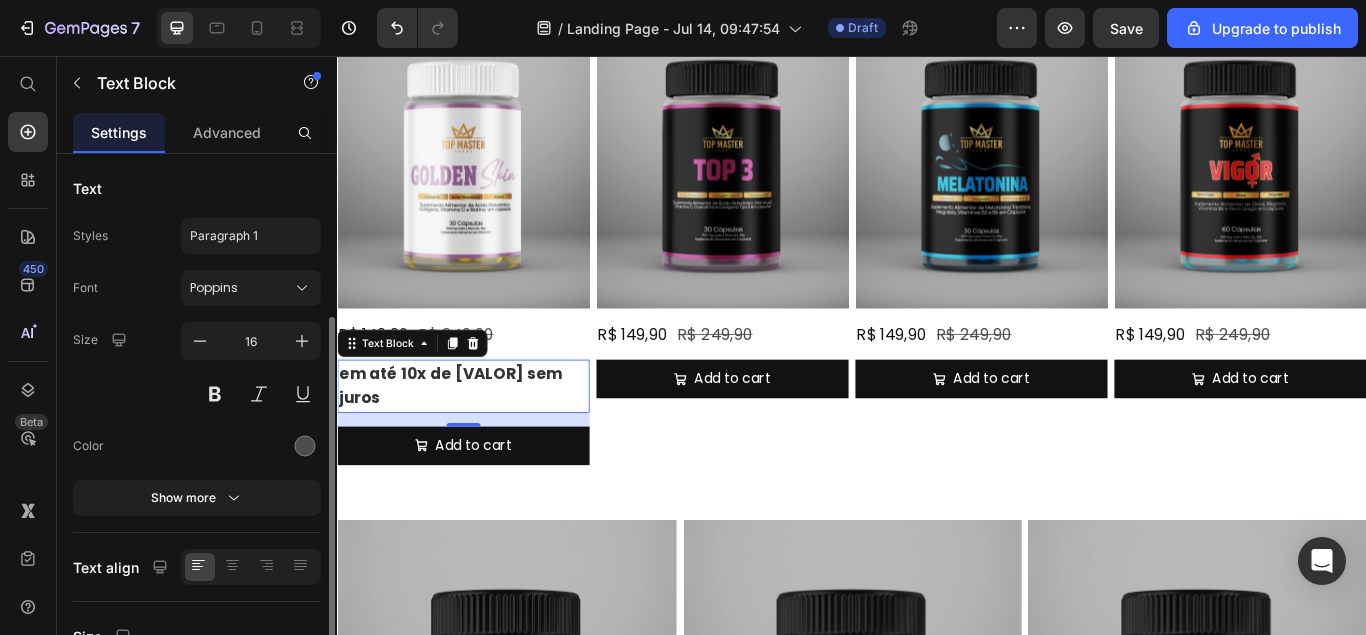 scroll, scrollTop: 357, scrollLeft: 0, axis: vertical 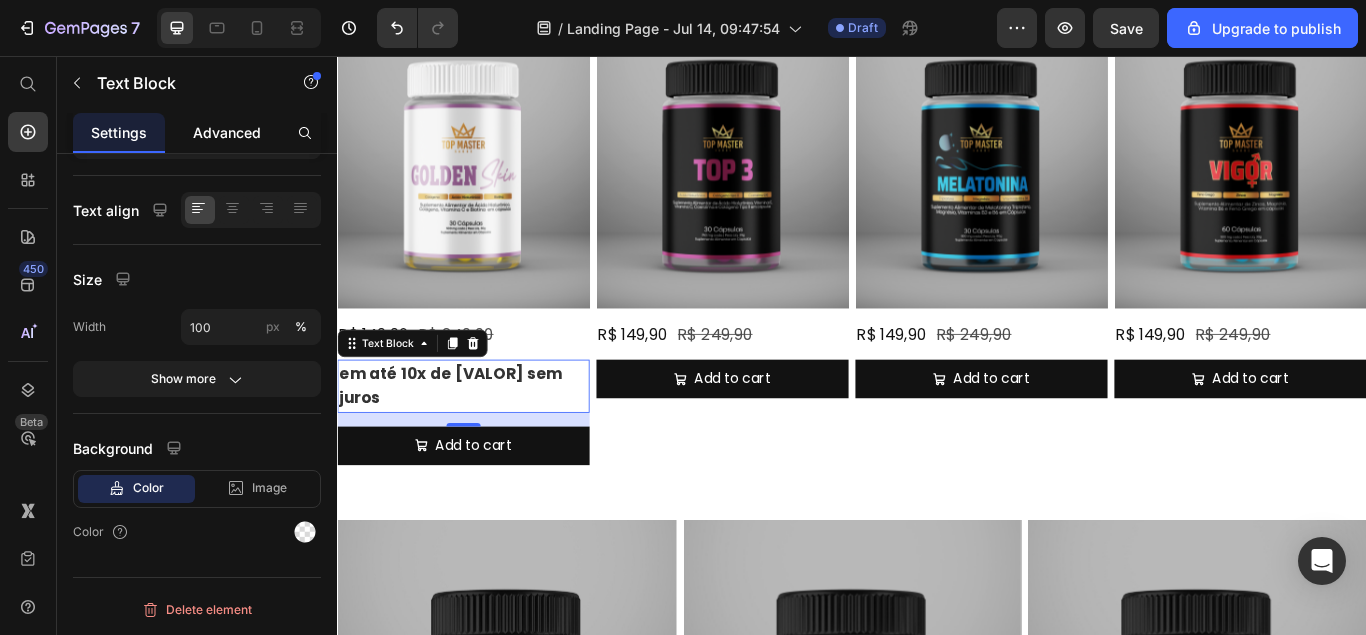 click on "Advanced" at bounding box center [227, 132] 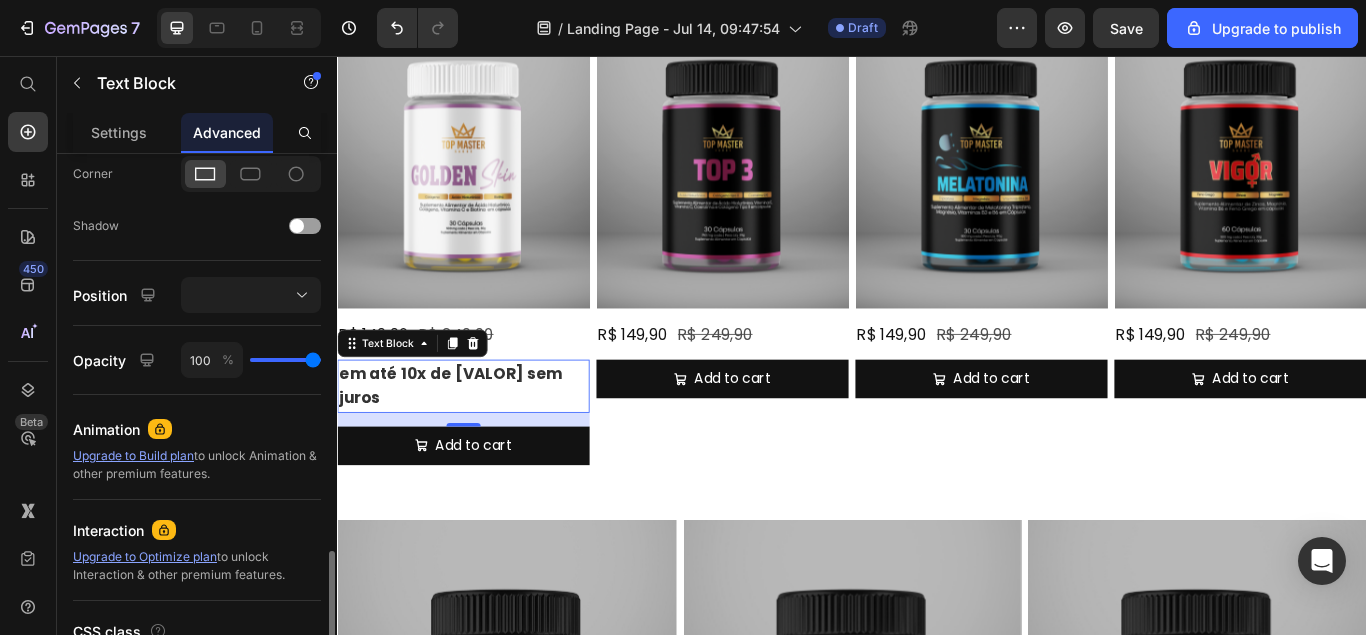 scroll, scrollTop: 767, scrollLeft: 0, axis: vertical 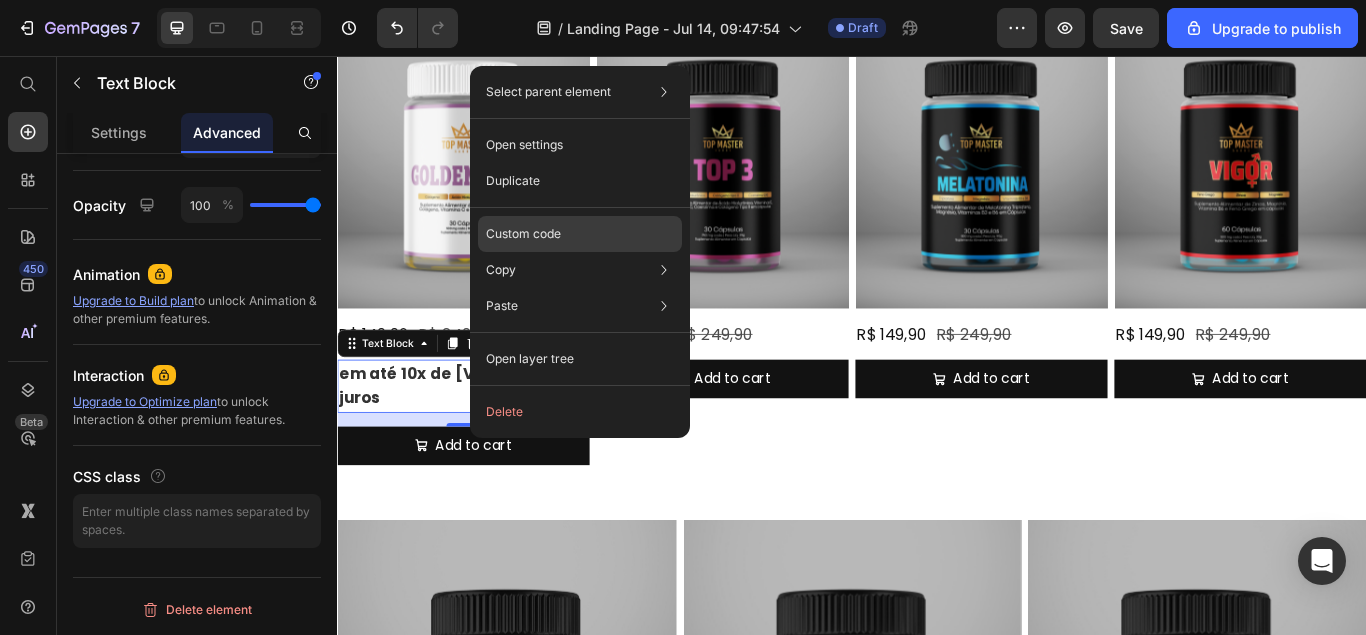 click on "Custom code" 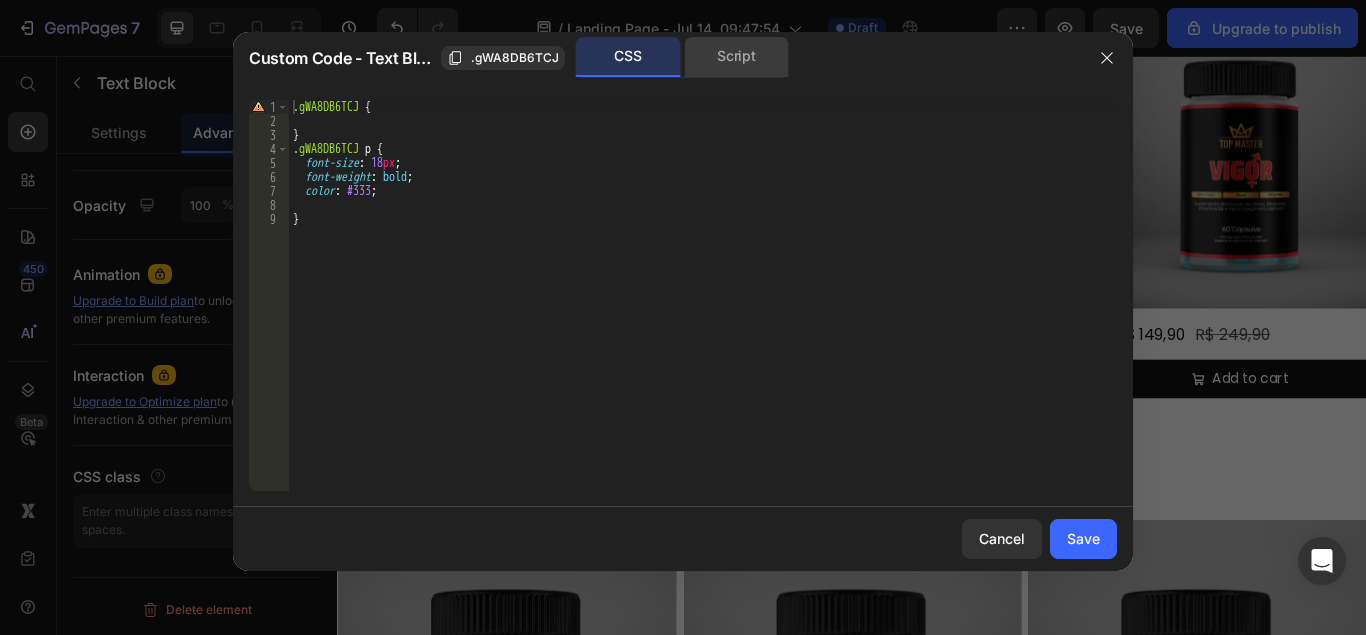 click on "Script" 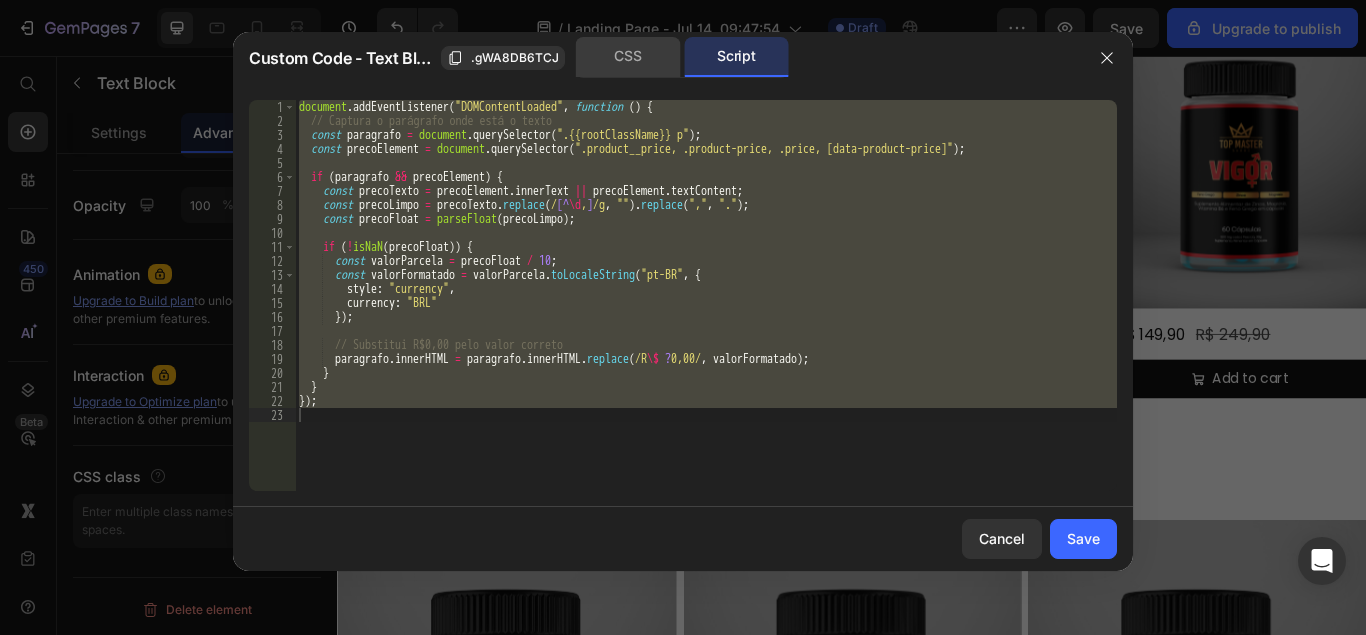 click on "CSS" 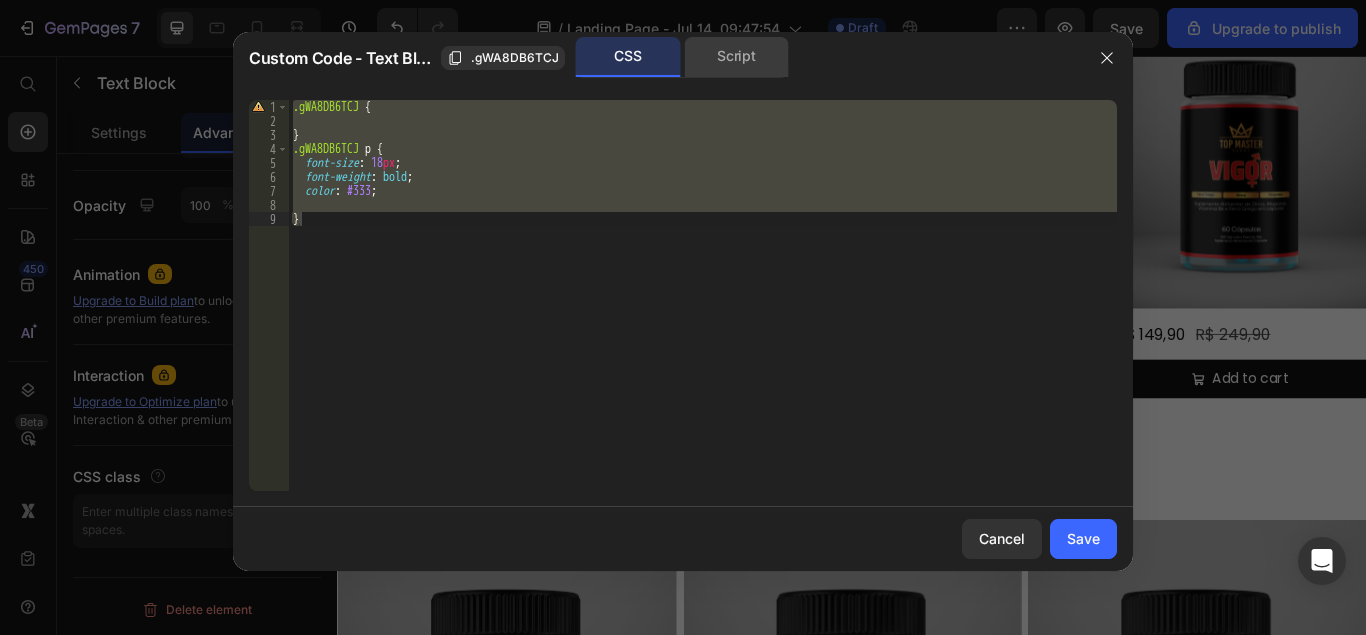 click on "Script" 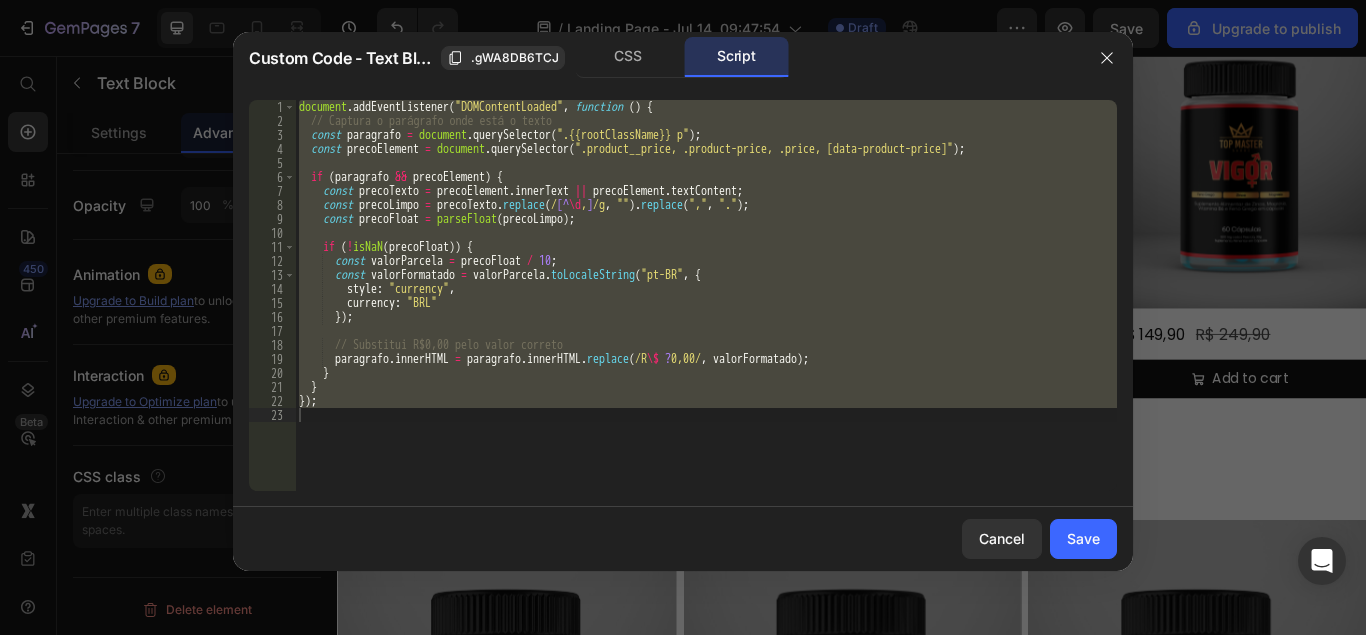 type on "});" 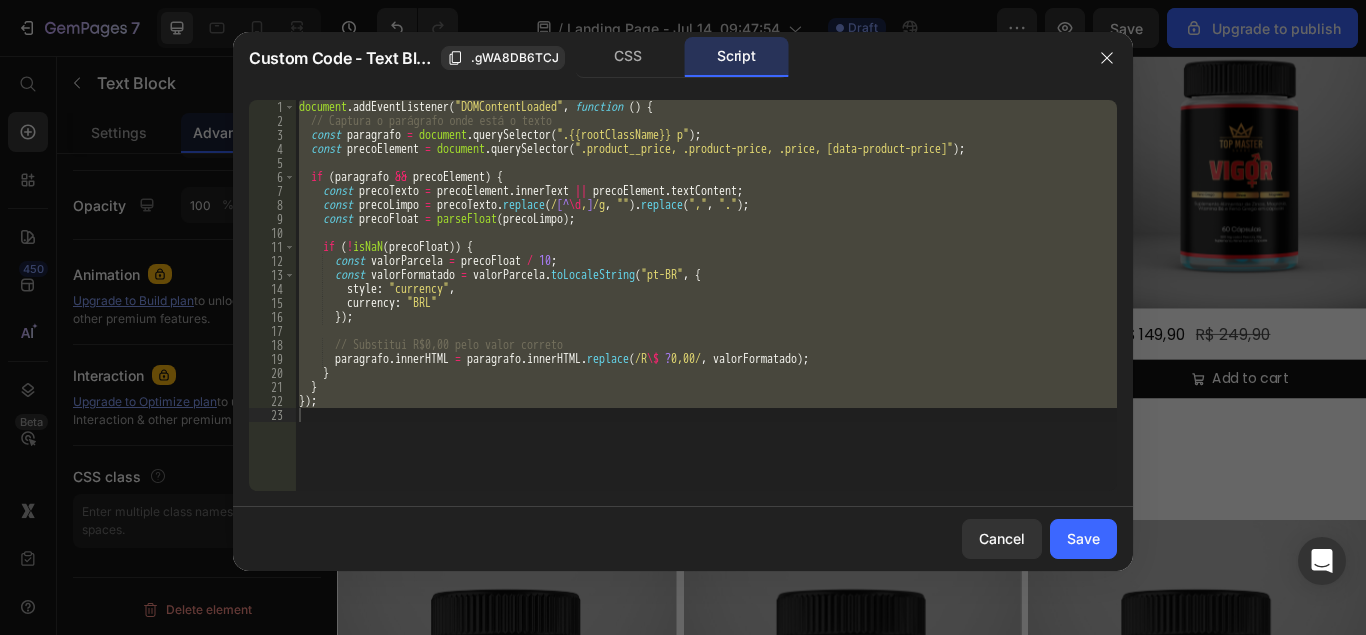 click on "document . addEventListener ( "DOMContentLoaded" ,   function   ( )   {    // Captura o parágrafo onde está o texto    const   paragrafo   =   document . querySelector ( ".{{rootClassName}} p" ) ;    const   precoElement   =   document . querySelector ( ".product__price, .product-price, .price, [data-product-price]" ) ;    if   ( paragrafo   &&   precoElement )   {      const   precoTexto   =   precoElement . innerText   ||   precoElement . textContent ;      const   precoLimpo   =   precoTexto . replace ( / [^ \d , ] /g ,   "" ) . replace ( "," ,   "." ) ;      const   precoFloat   =   parseFloat ( precoLimpo ) ;      if   ( ! isNaN ( precoFloat ))   {         const   valorParcela   =   precoFloat   /   10 ;         const   valorFormatado   =   valorParcela . toLocaleString ( "pt-BR" ,   {           style :   "currency" ,           currency :   "BRL"         }) ;         // Substitui R$0,00 pelo valor correto         paragrafo . innerHTML   =   paragrafo . innerHTML . replace ( /R \$   ? 0,00/ ,   ) ;" at bounding box center (706, 295) 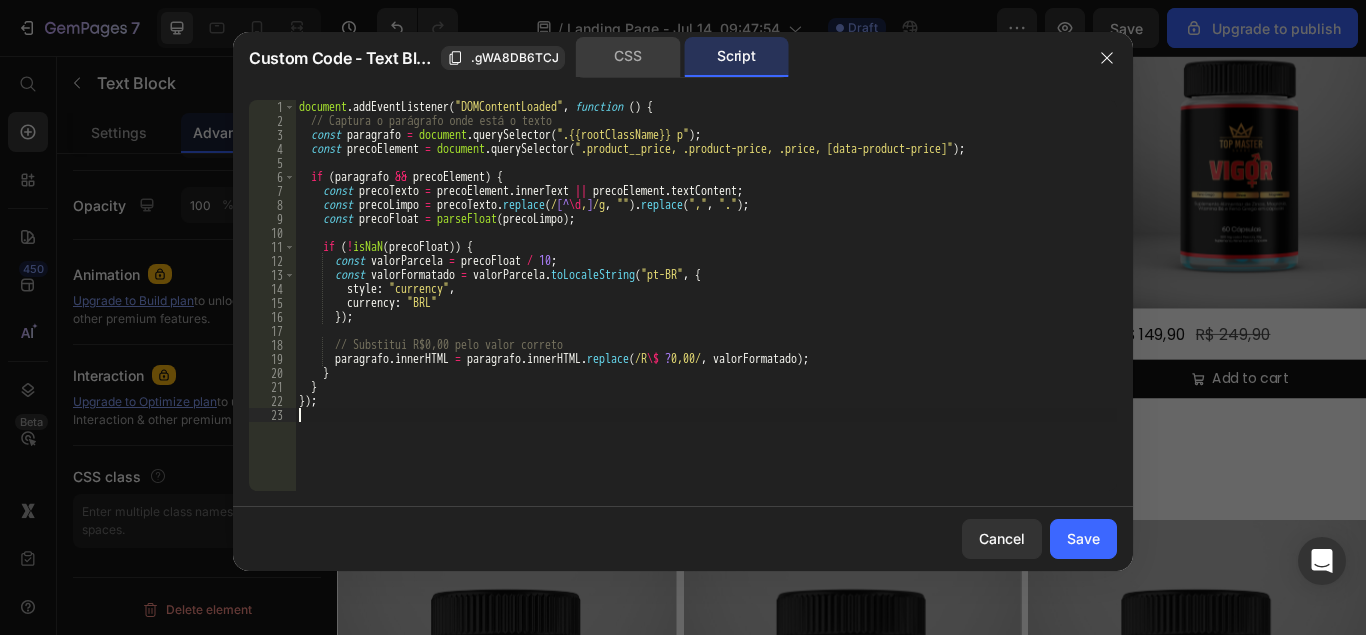 click on "CSS" 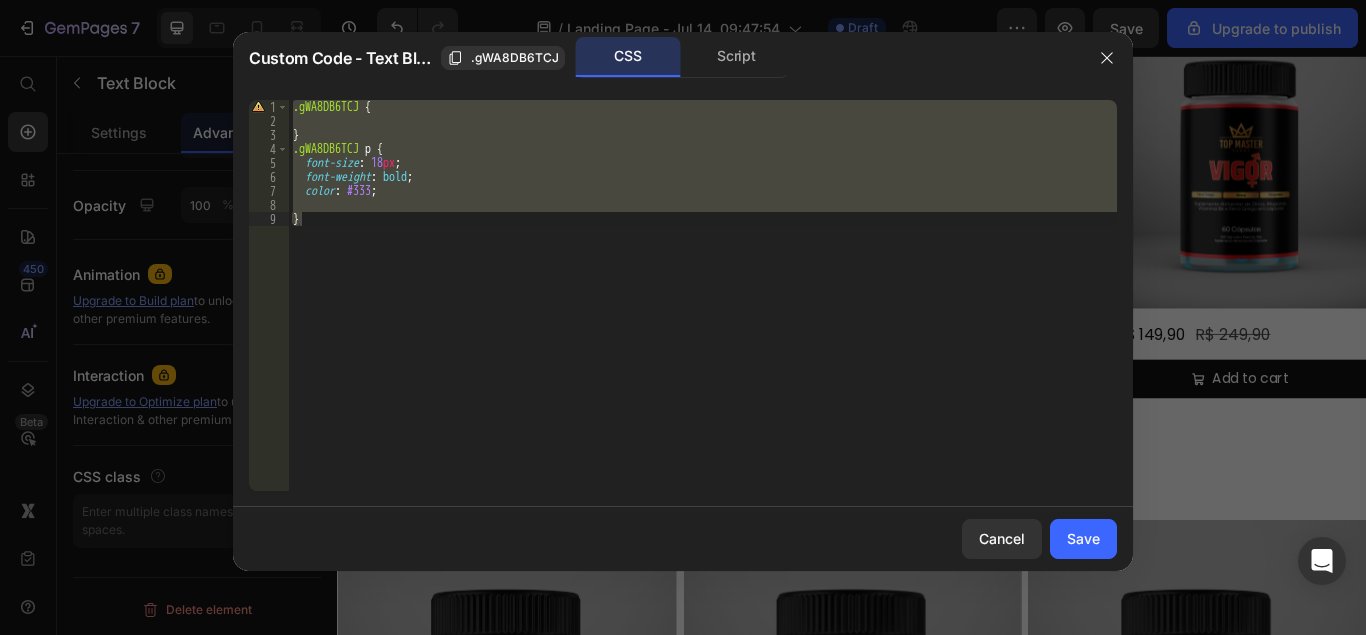 type on "}" 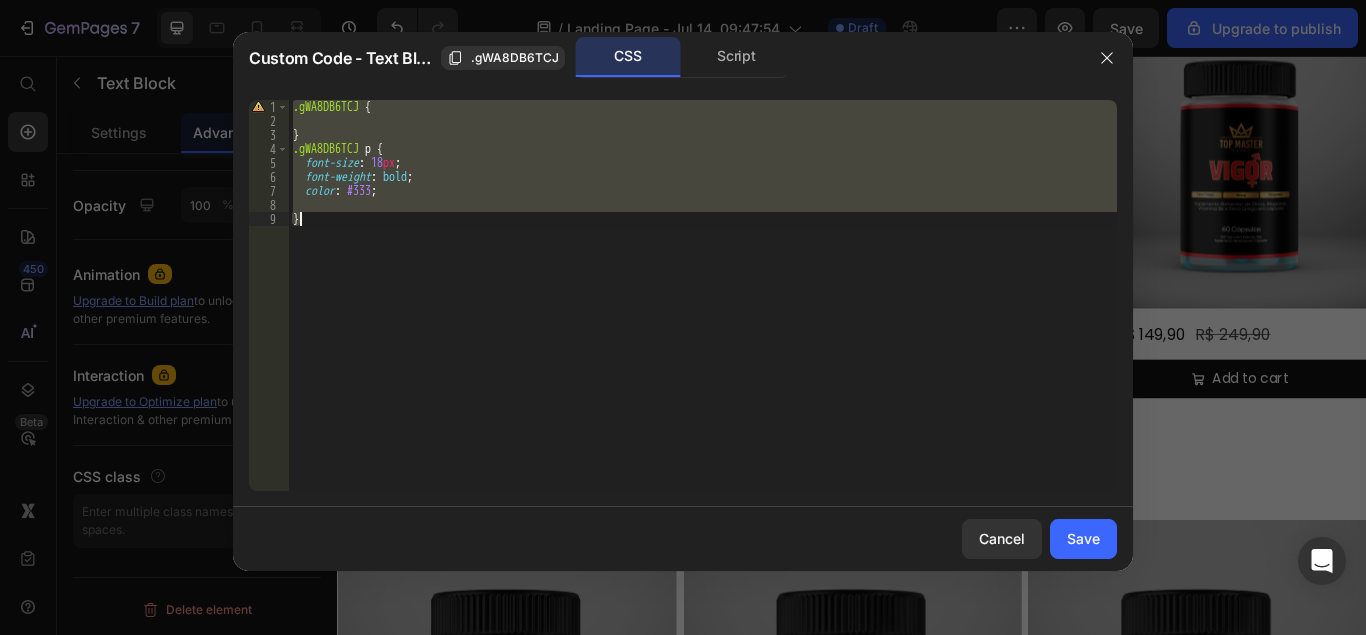click on ".gWA8DB6TCJ   { } .gWA8DB6TCJ   p   {    font-size :   18 px ;    font-weight :   bold ;    color :   #333 ; }" at bounding box center [703, 295] 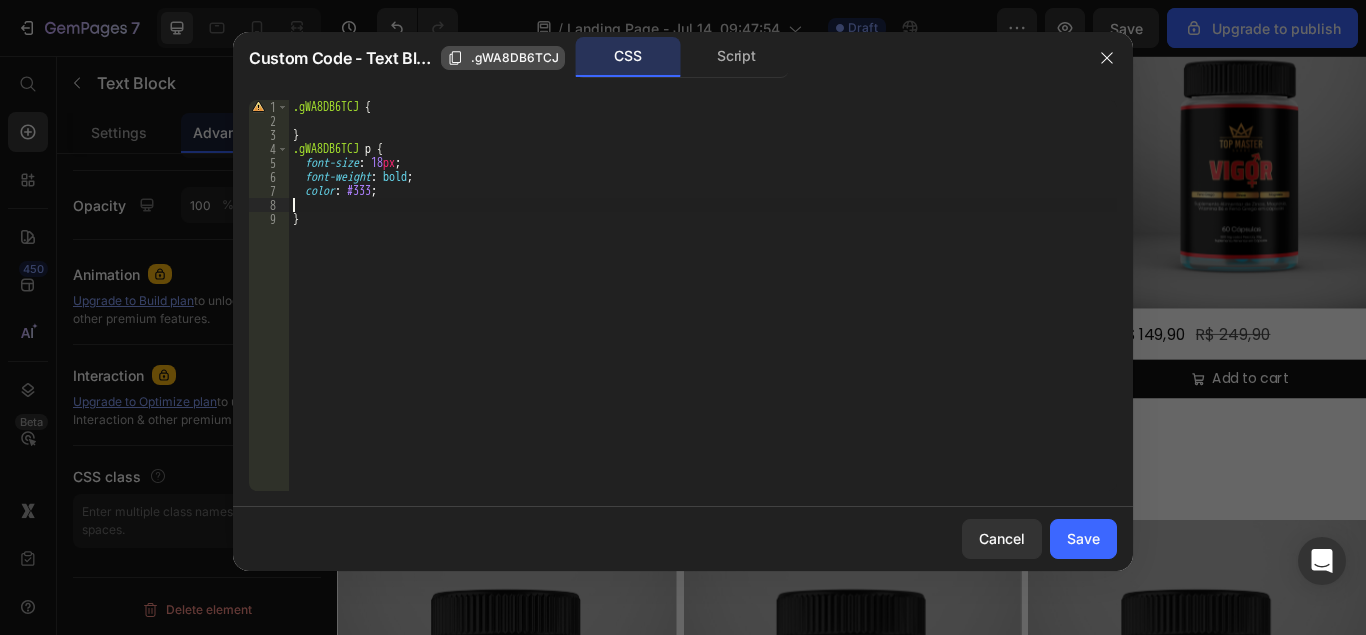 click on ".gWA8DB6TCJ" 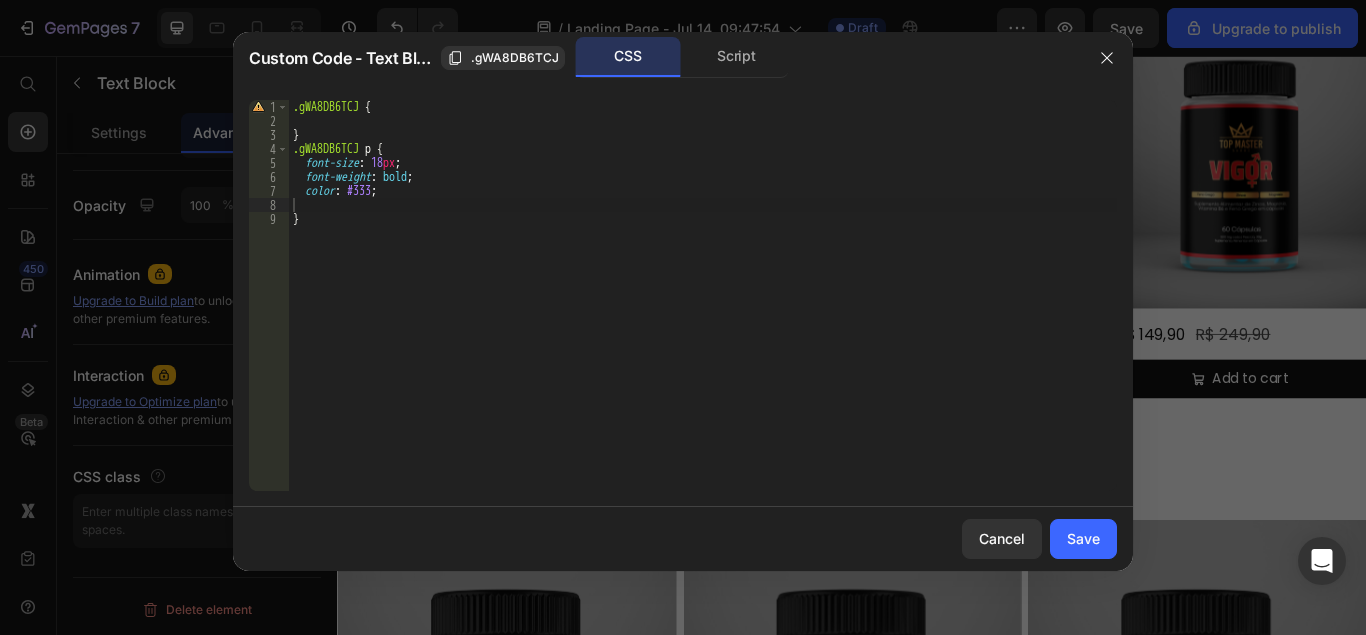 click 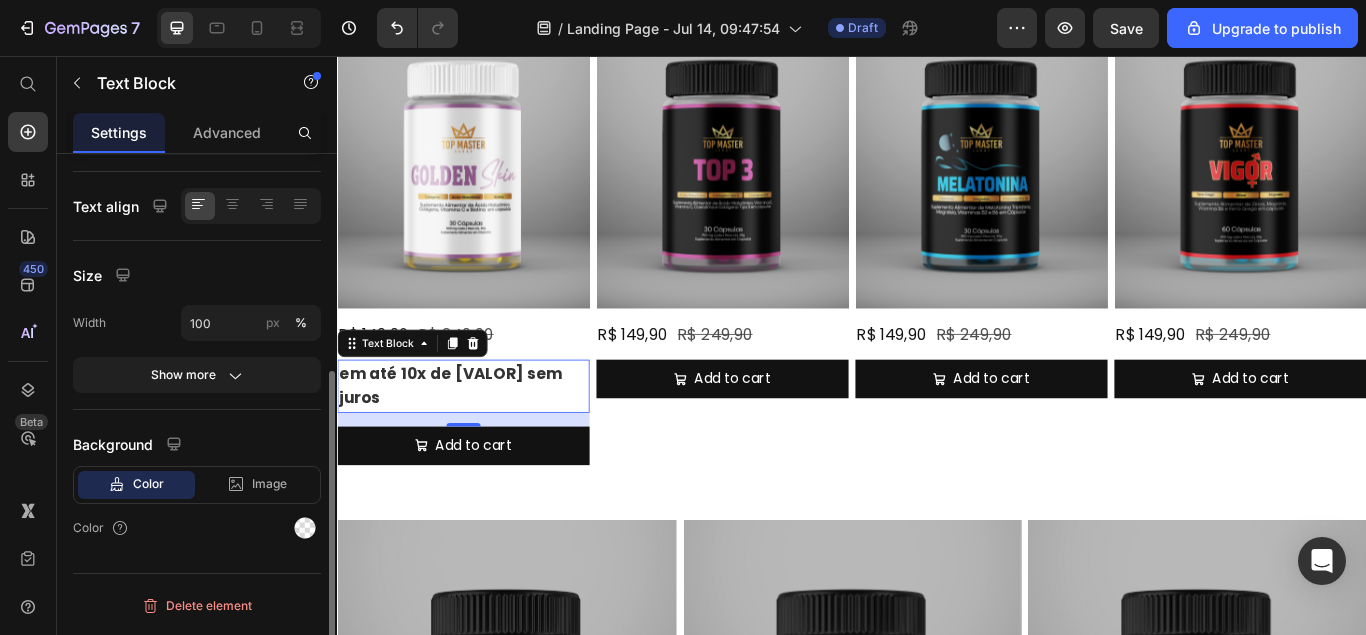 scroll, scrollTop: 361, scrollLeft: 0, axis: vertical 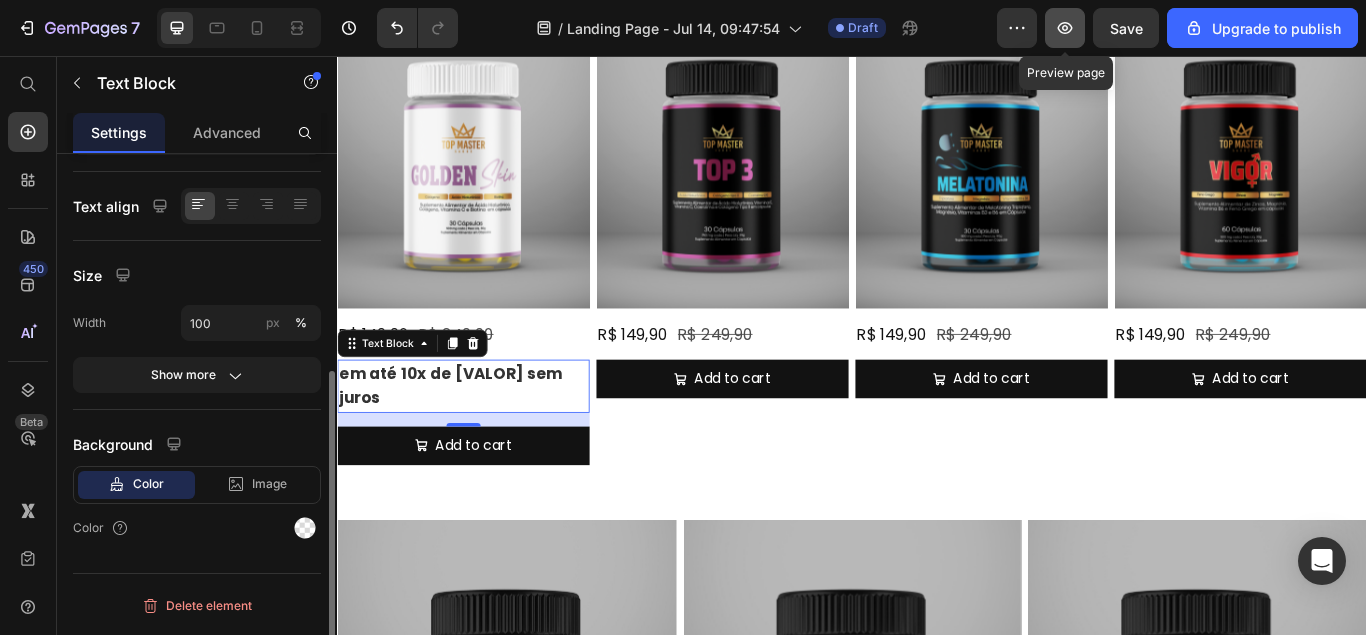 click 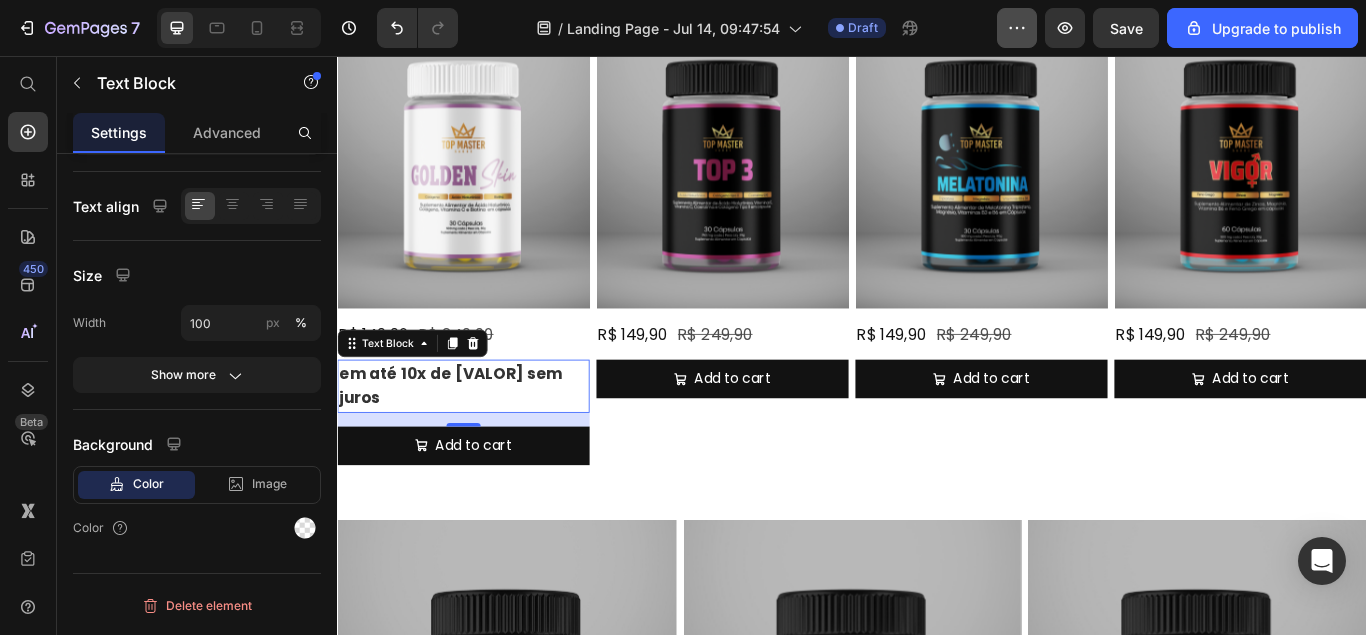 click 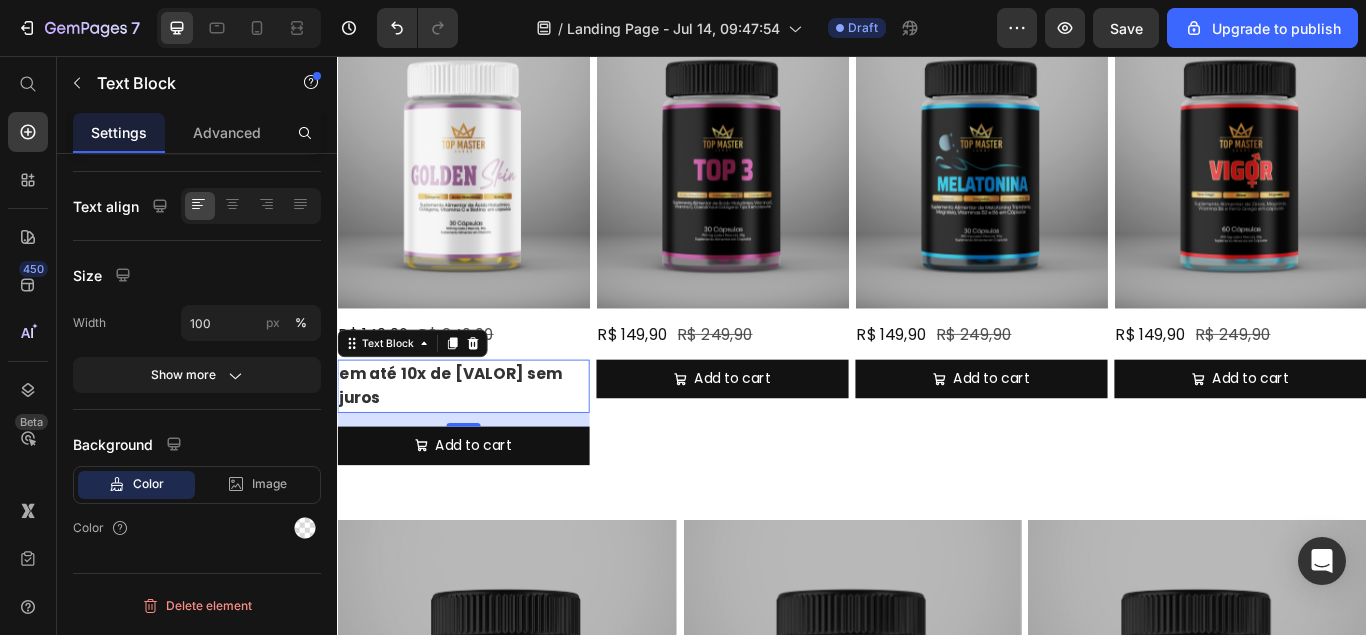 click on "/  Landing Page - Jul 14, 09:47:54 Draft" 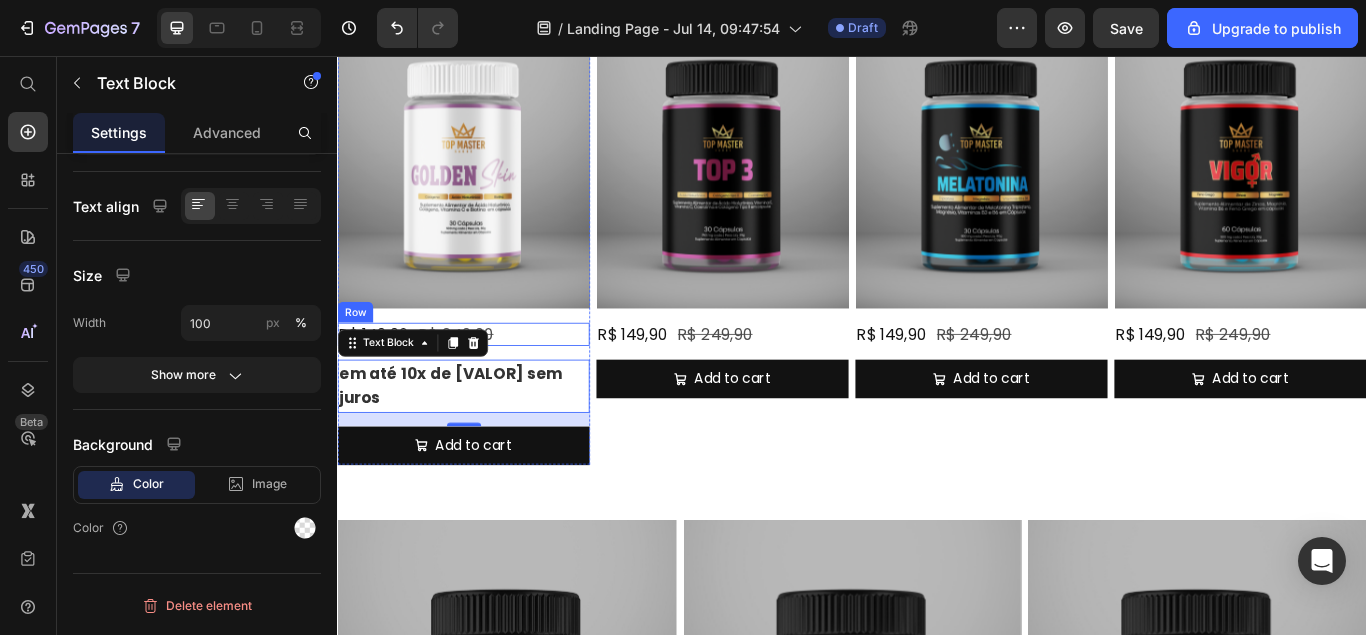 click on "R$ 149,90 Product Price R$ 249,90 Product Price Row" at bounding box center (484, 380) 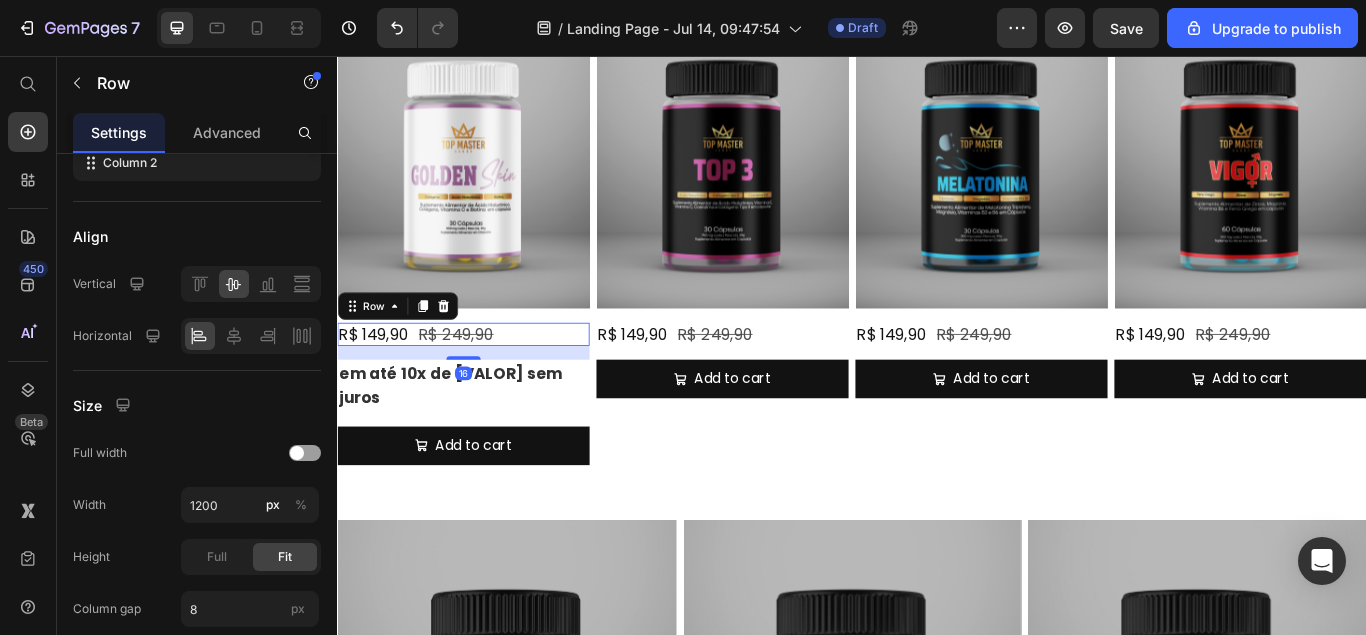 scroll, scrollTop: 0, scrollLeft: 0, axis: both 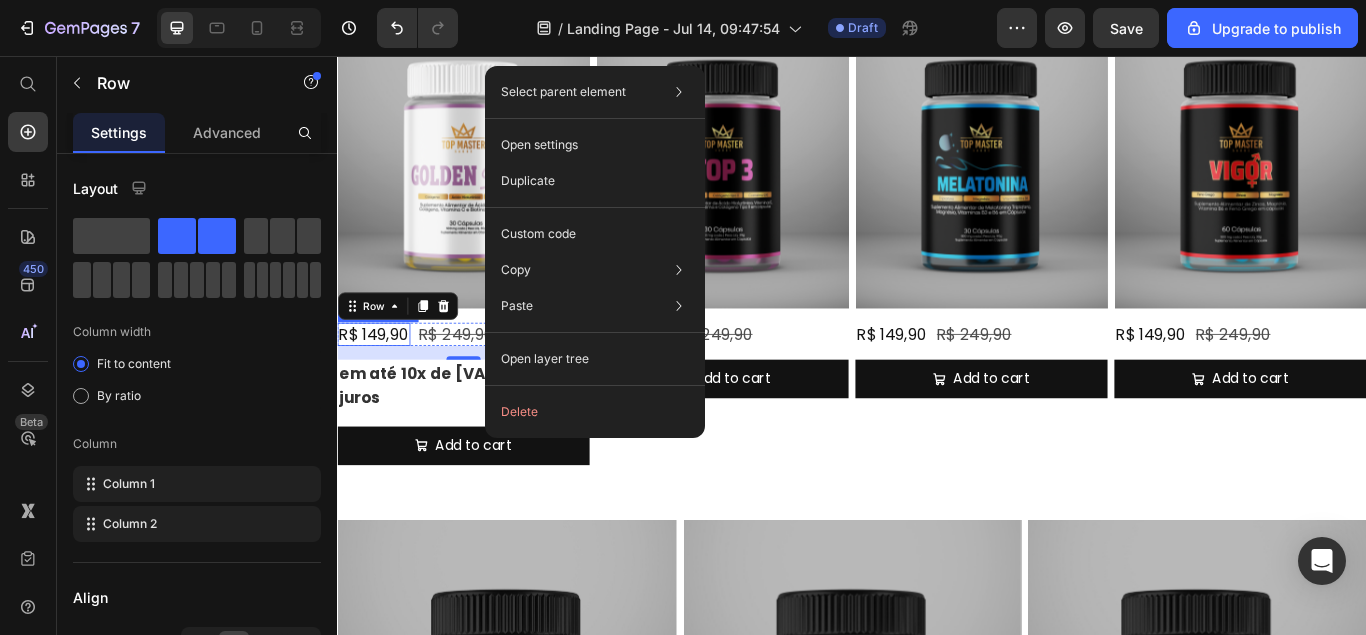 click on "R$ 149,90" at bounding box center (379, 380) 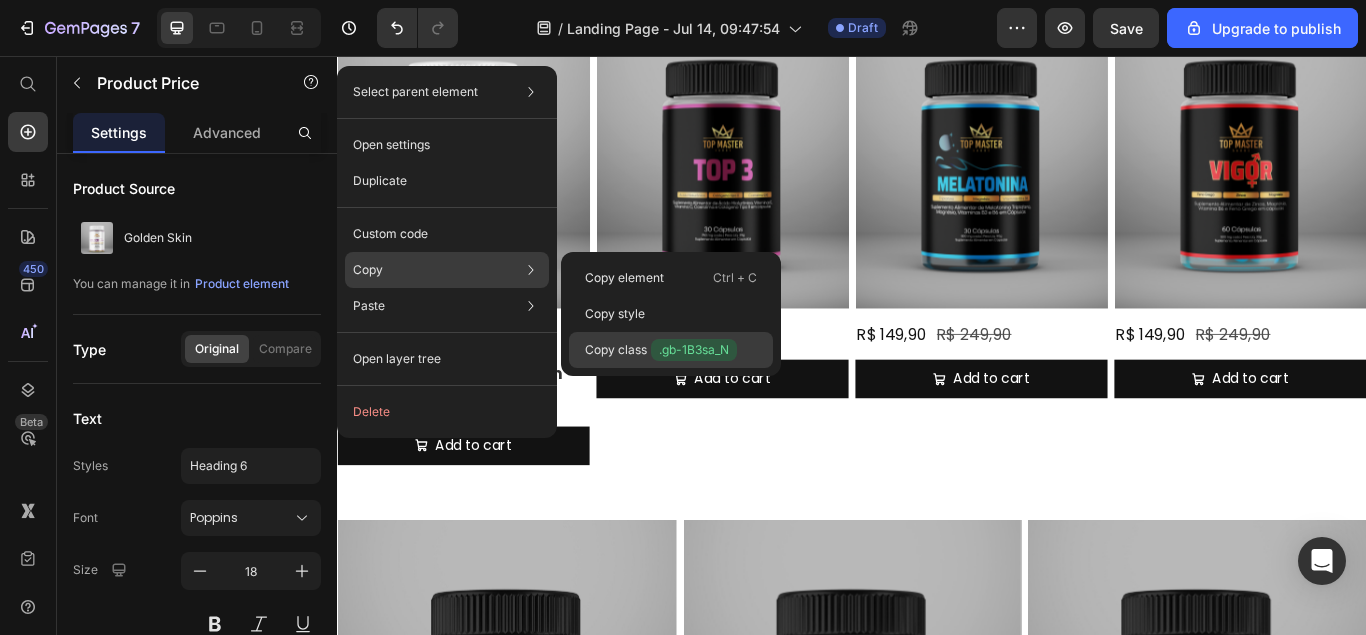 click on ".gb-1B3sa_N" at bounding box center (694, 350) 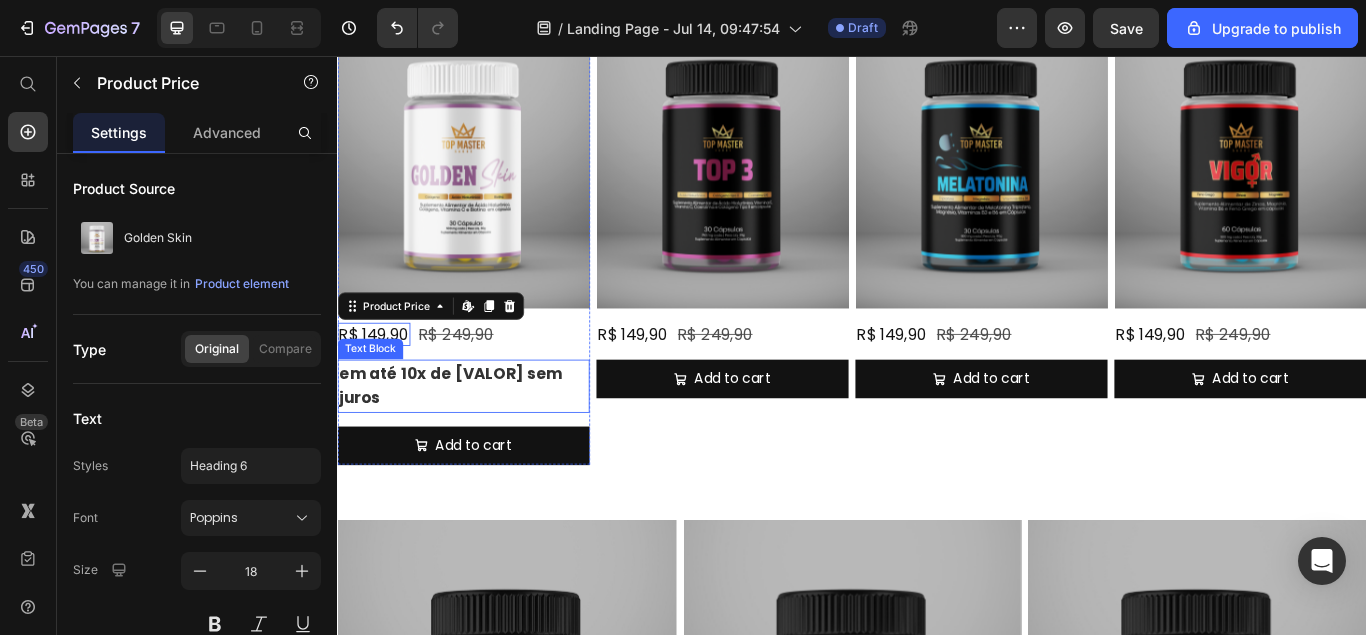 click on "em até 10x de R$0,00 sem juros" at bounding box center [484, 441] 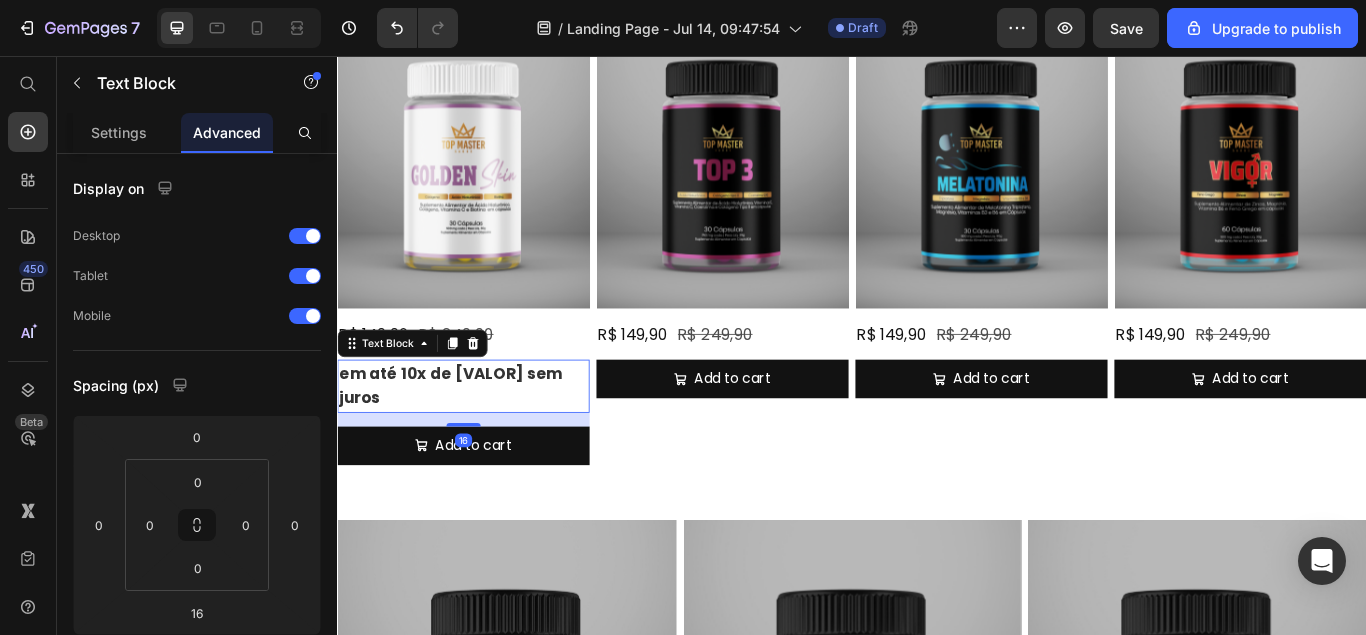 click on "em até 10x de R$0,00 sem juros" at bounding box center [484, 441] 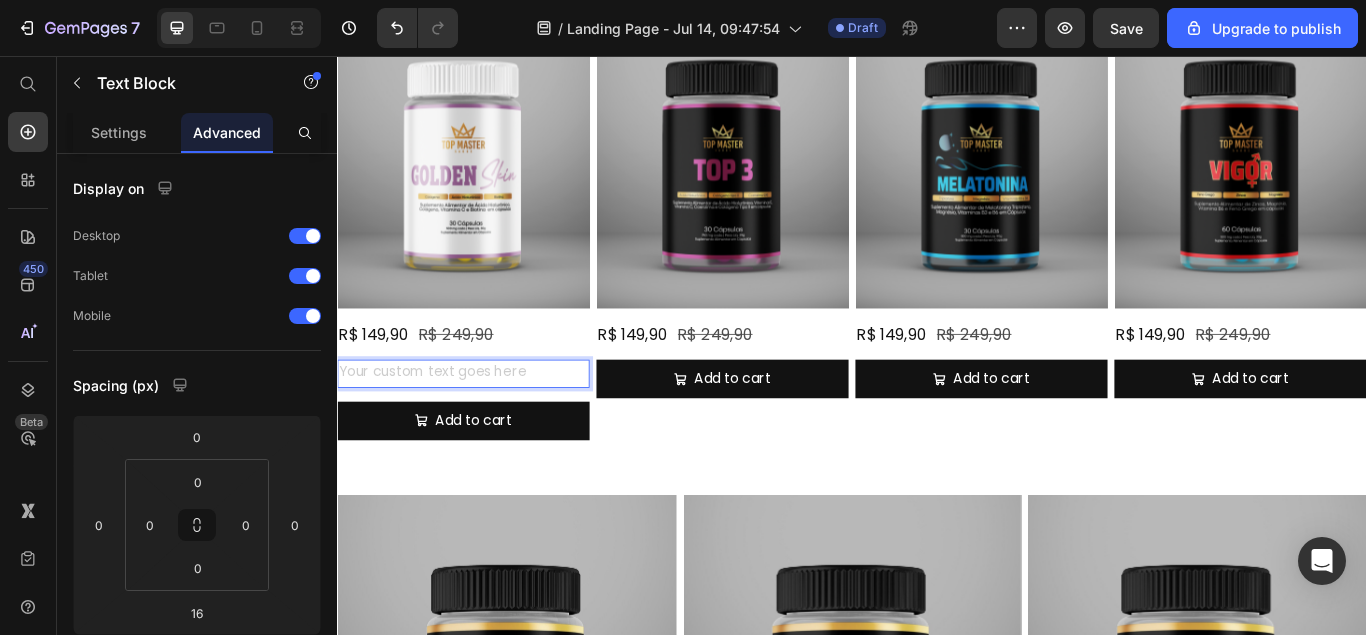 click on "R$ 149,90 Product Price R$ 249,90 Product Price Row" at bounding box center (484, 380) 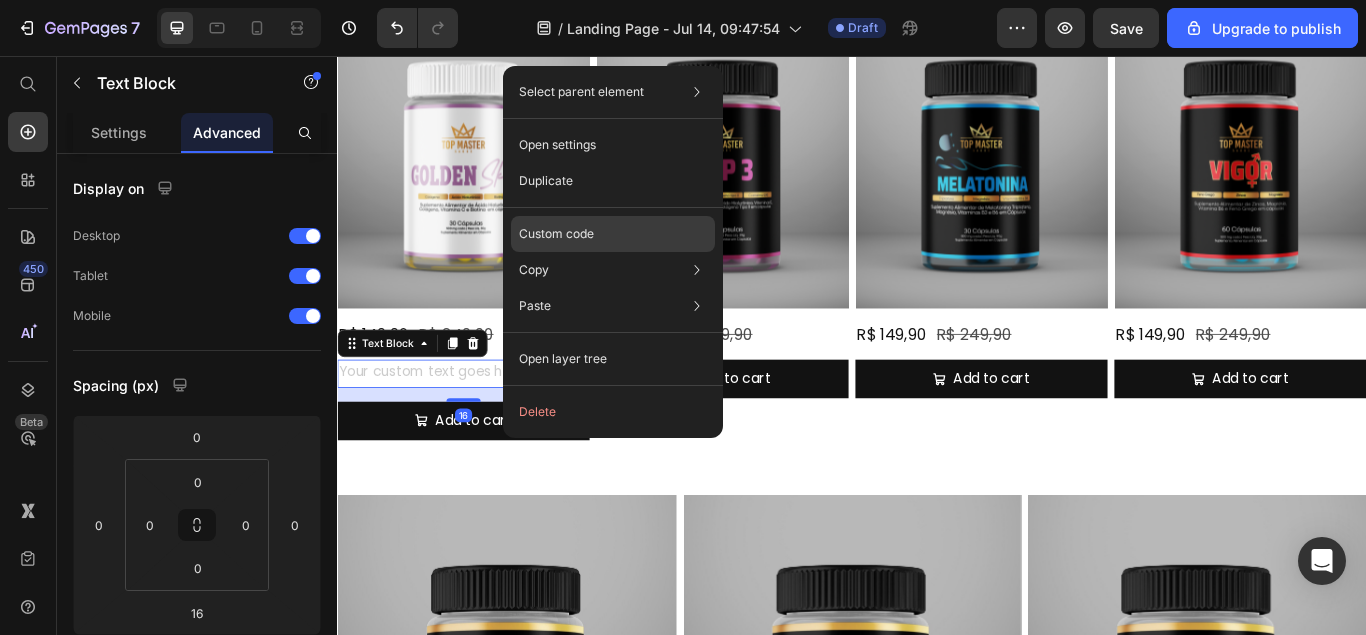 click on "Custom code" 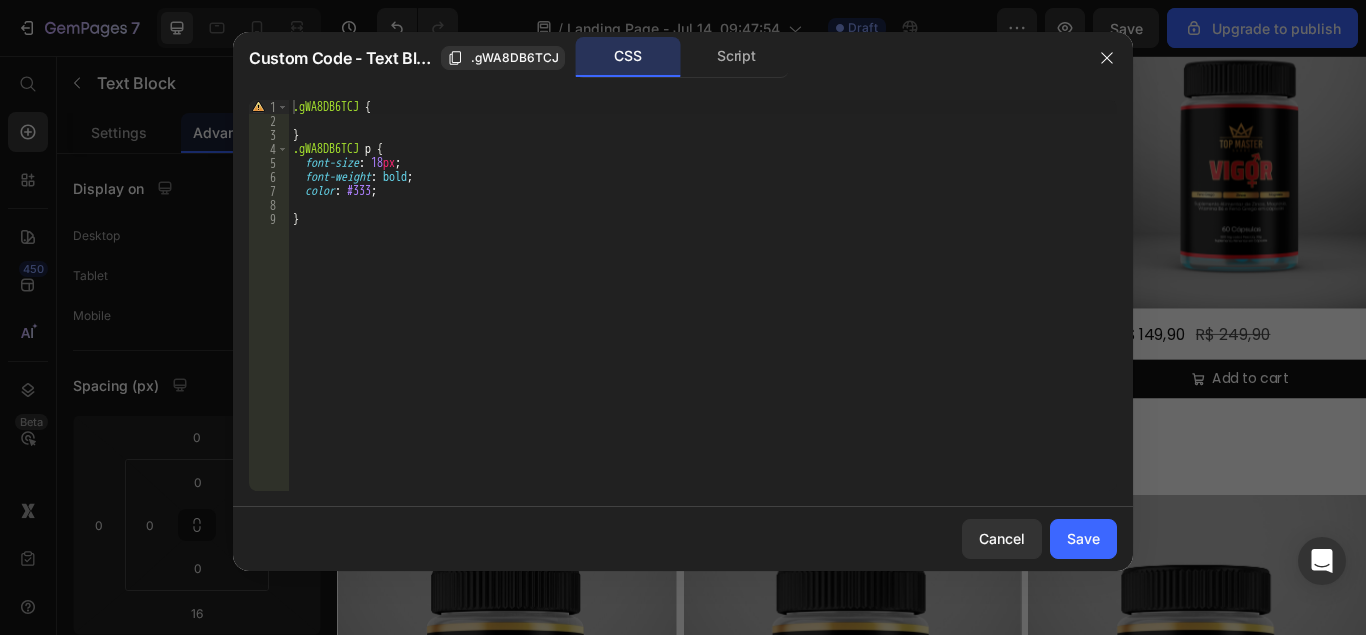 click on "Custom Code - Text Block .gWA8DB6TCJ CSS Script" at bounding box center (657, 58) 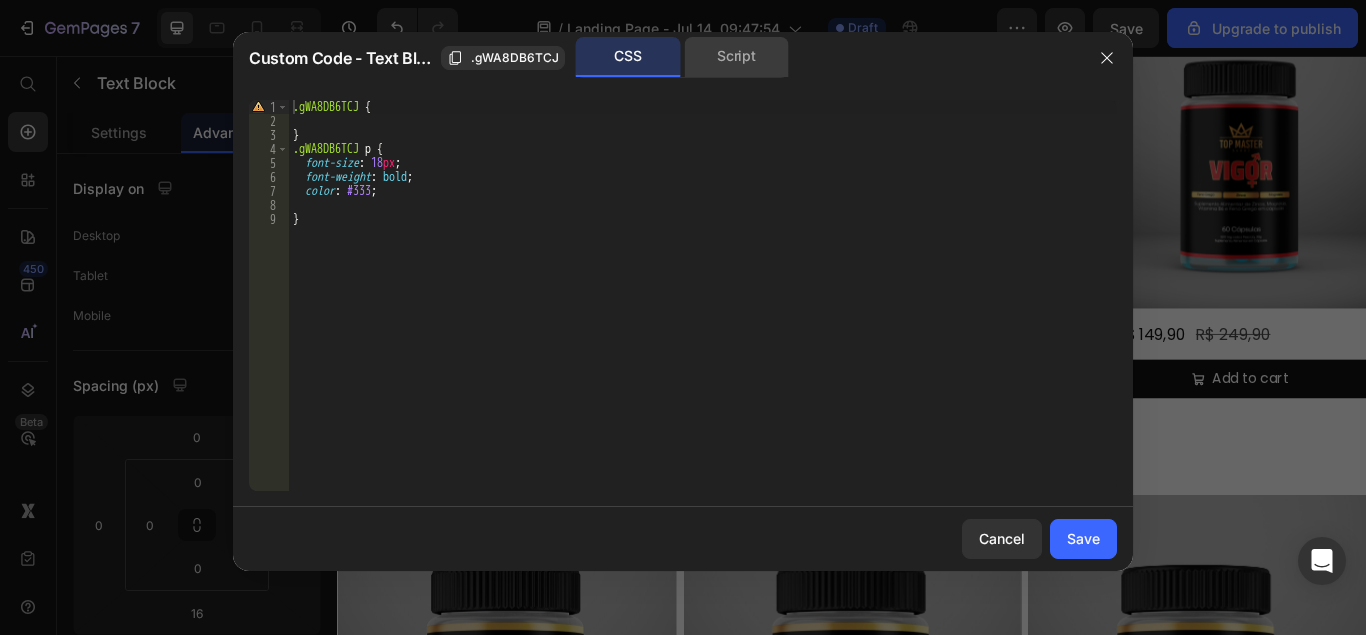 click on "Script" 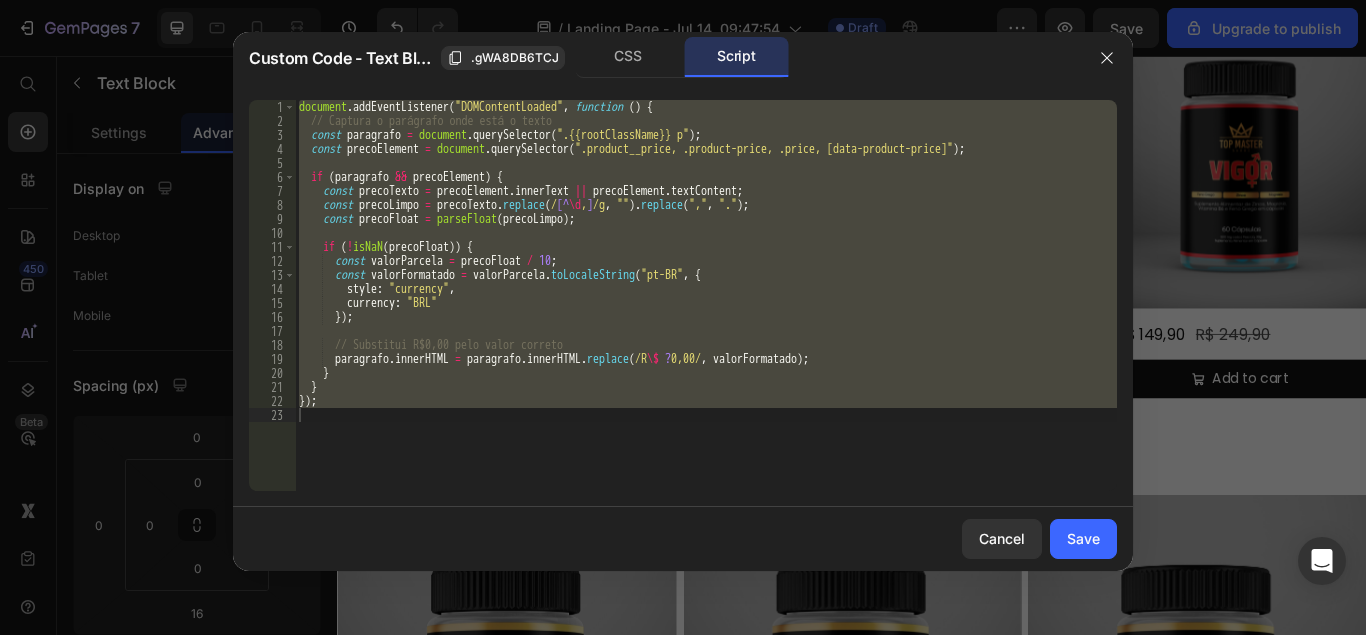 click on "document . addEventListener ( "DOMContentLoaded" ,   function   ( )   {    // Captura o parágrafo onde está o texto    const   paragrafo   =   document . querySelector ( ".{{rootClassName}} p" ) ;    const   precoElement   =   document . querySelector ( ".product__price, .product-price, .price, [data-product-price]" ) ;    if   ( paragrafo   &&   precoElement )   {      const   precoTexto   =   precoElement . innerText   ||   precoElement . textContent ;      const   precoLimpo   =   precoTexto . replace ( / [^ \d , ] /g ,   "" ) . replace ( "," ,   "." ) ;      const   precoFloat   =   parseFloat ( precoLimpo ) ;      if   ( ! isNaN ( precoFloat ))   {         const   valorParcela   =   precoFloat   /   10 ;         const   valorFormatado   =   valorParcela . toLocaleString ( "pt-BR" ,   {           style :   "currency" ,           currency :   "BRL"         }) ;         // Substitui R$0,00 pelo valor correto         paragrafo . innerHTML   =   paragrafo . innerHTML . replace ( /R \$   ? 0,00/ ,   ) ;" at bounding box center [706, 295] 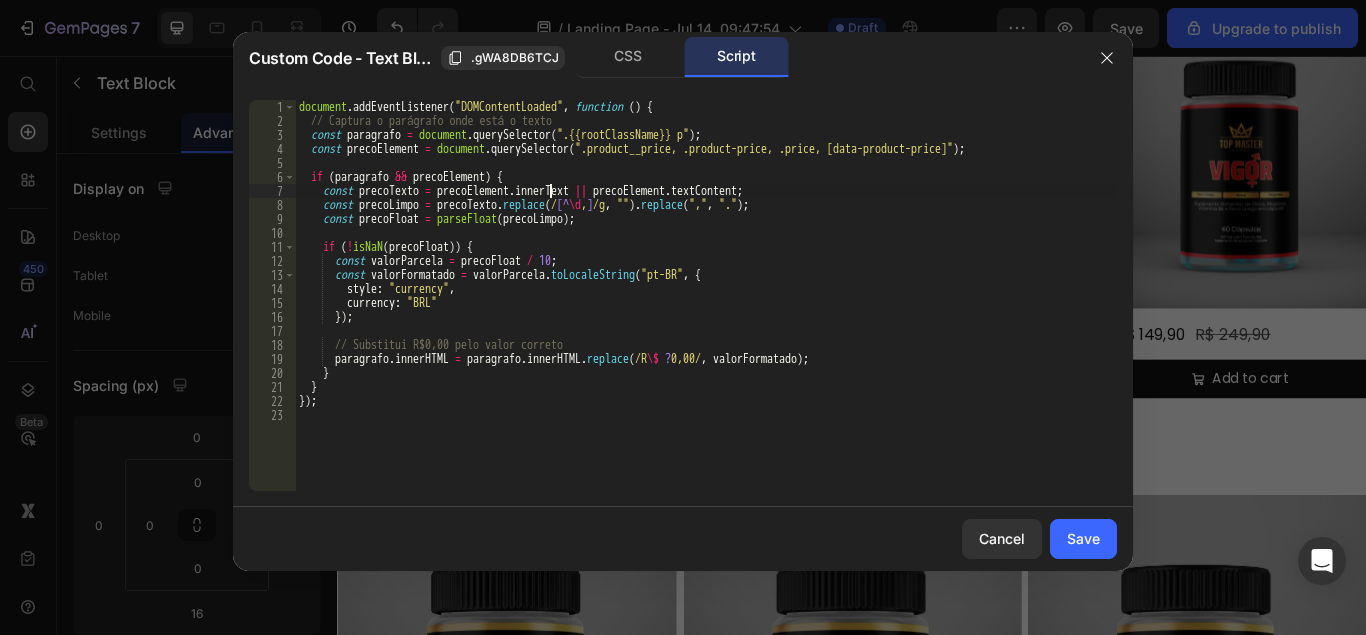 type on "});" 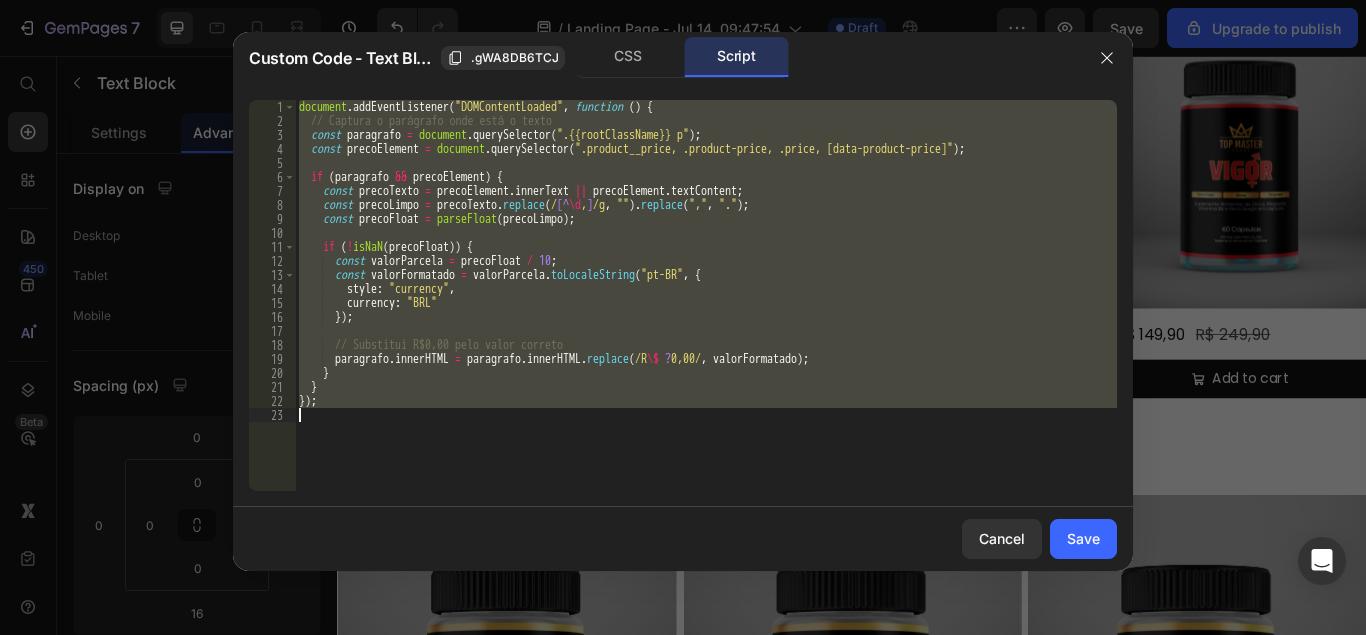 type 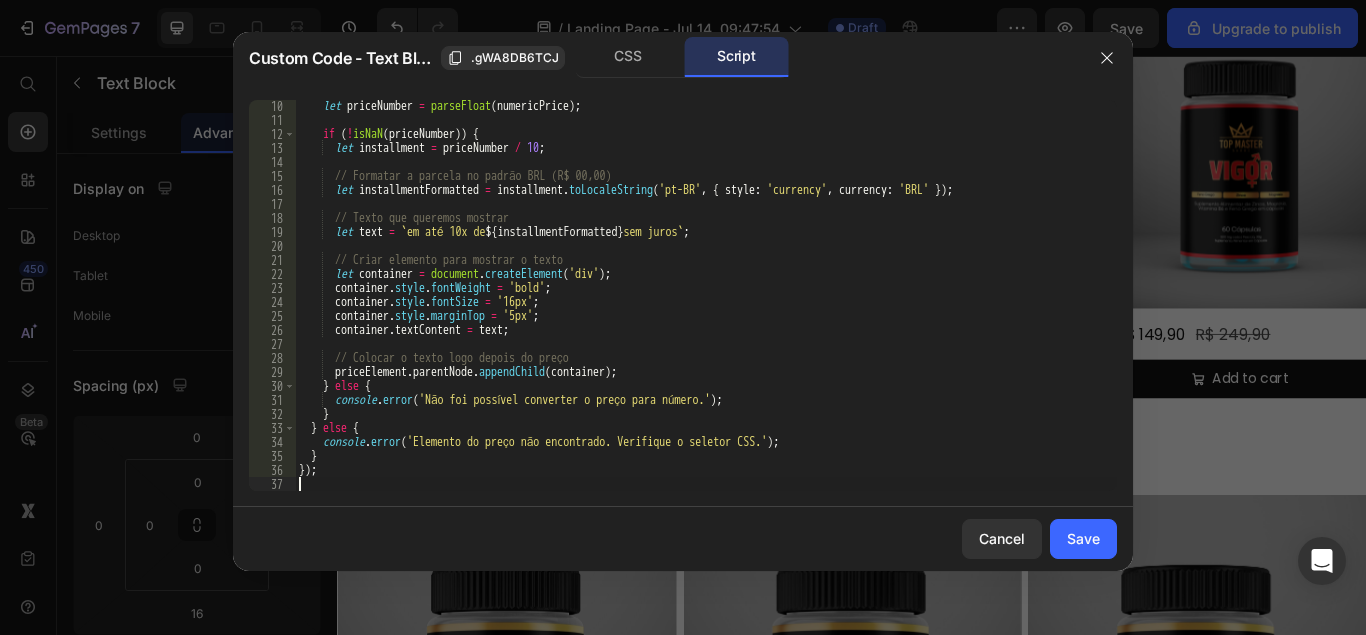 scroll, scrollTop: 127, scrollLeft: 0, axis: vertical 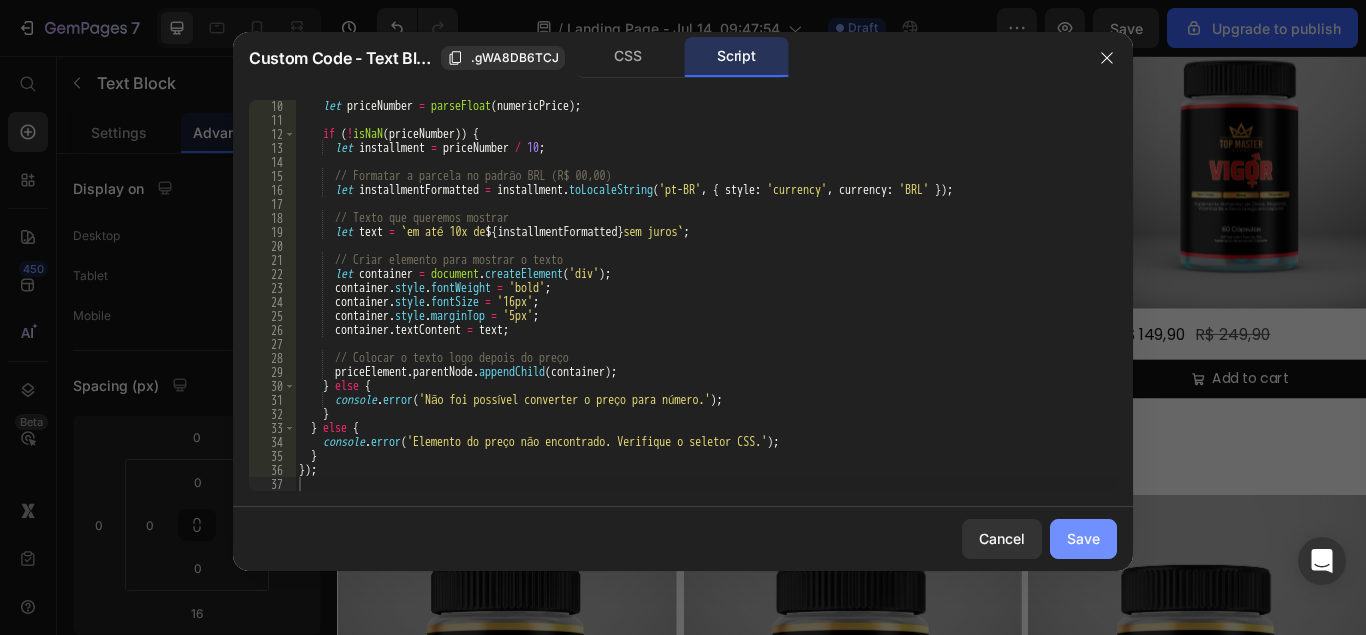 drag, startPoint x: 1088, startPoint y: 544, endPoint x: 823, endPoint y: 563, distance: 265.68027 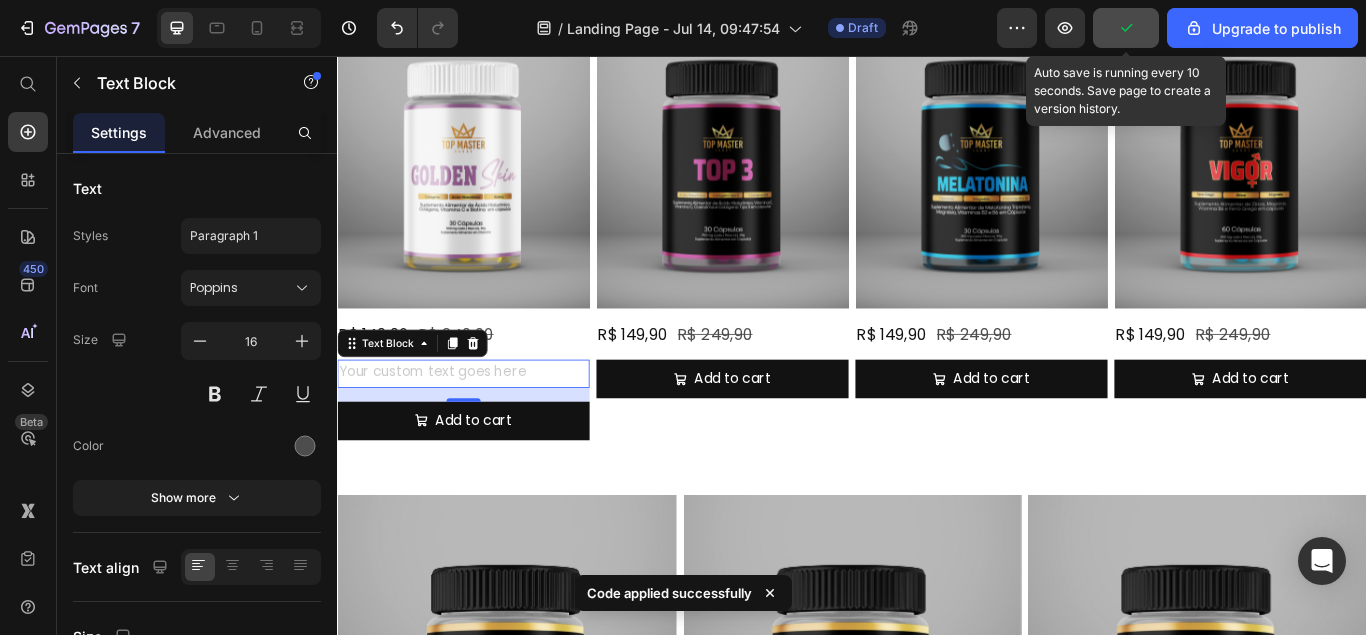 click 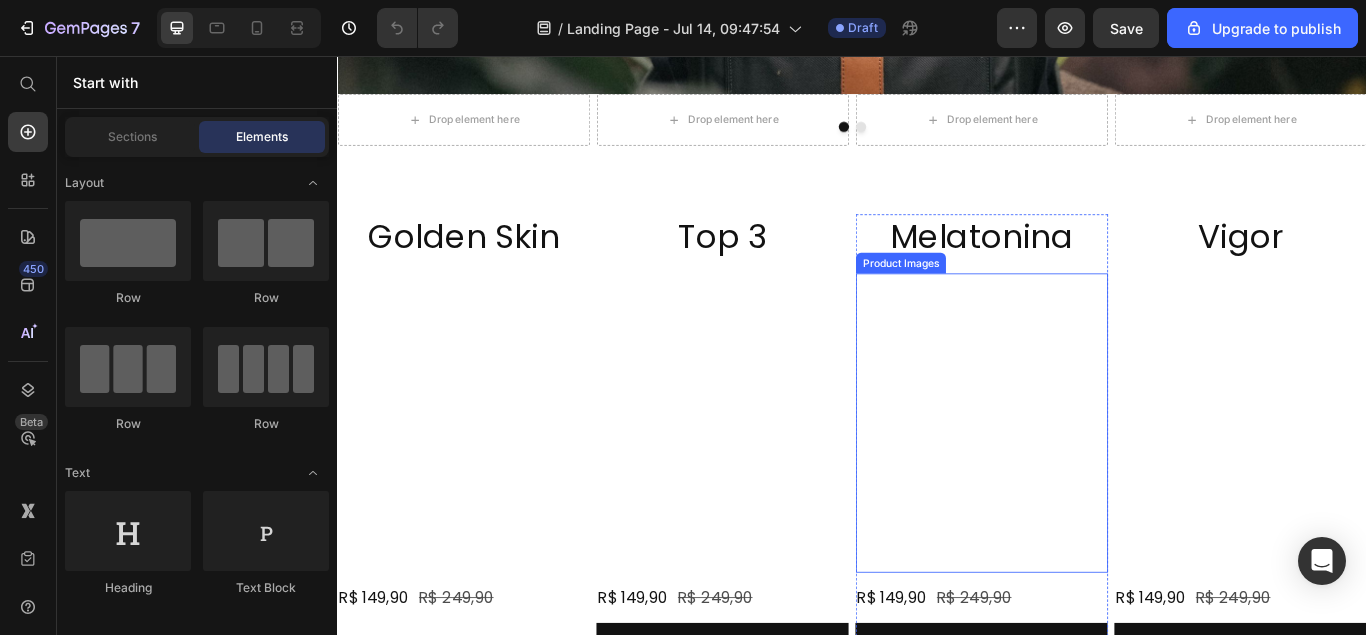 scroll, scrollTop: 917, scrollLeft: 0, axis: vertical 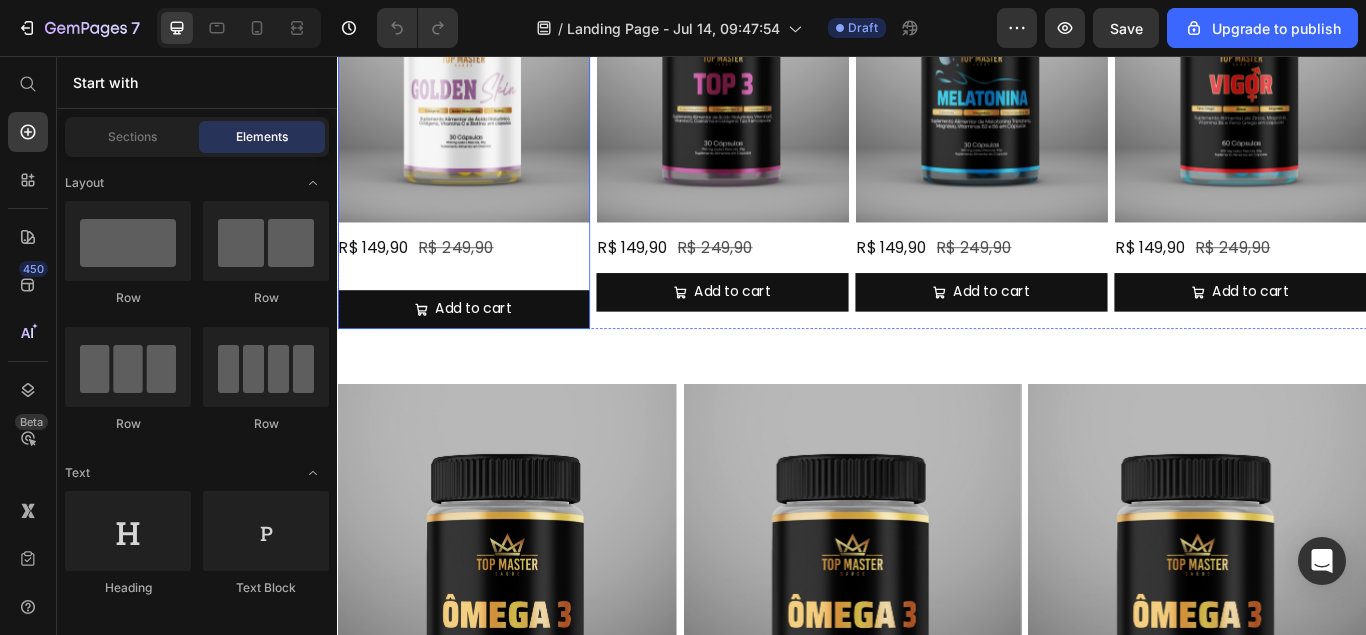 click on "R$ 149,90 Product Price R$ 249,90 Product Price Row Text Block
Add to cart Add to Cart" at bounding box center (484, 320) 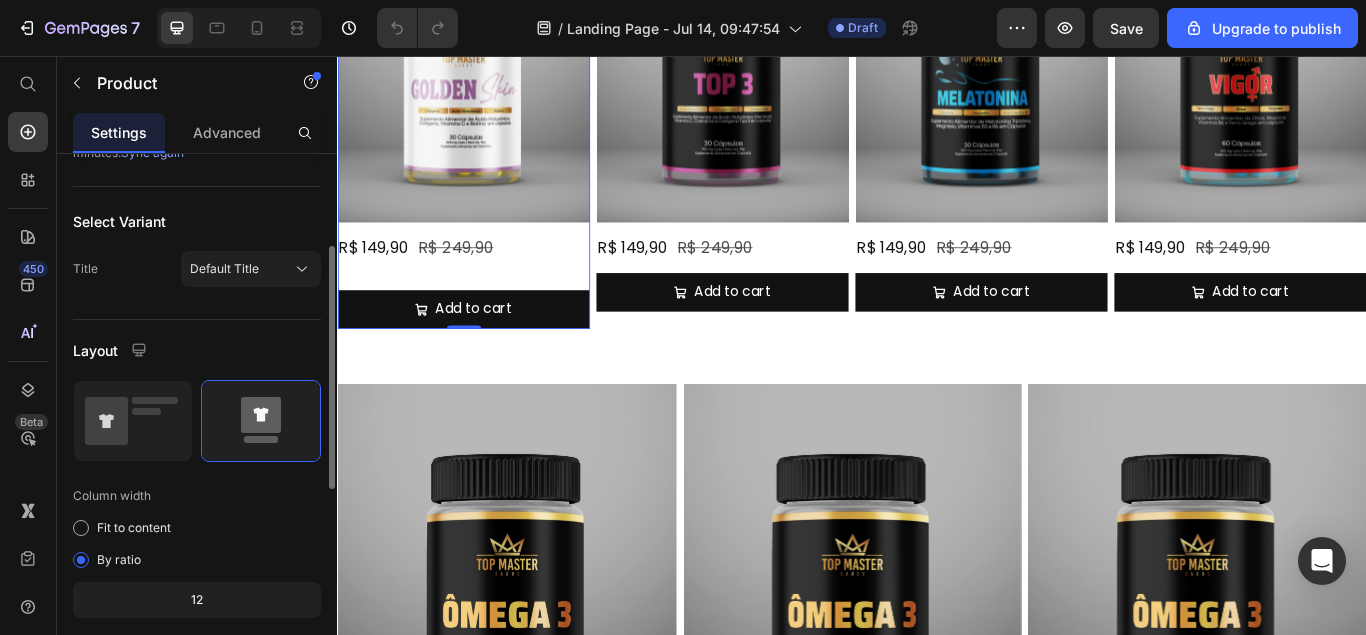 scroll, scrollTop: 0, scrollLeft: 0, axis: both 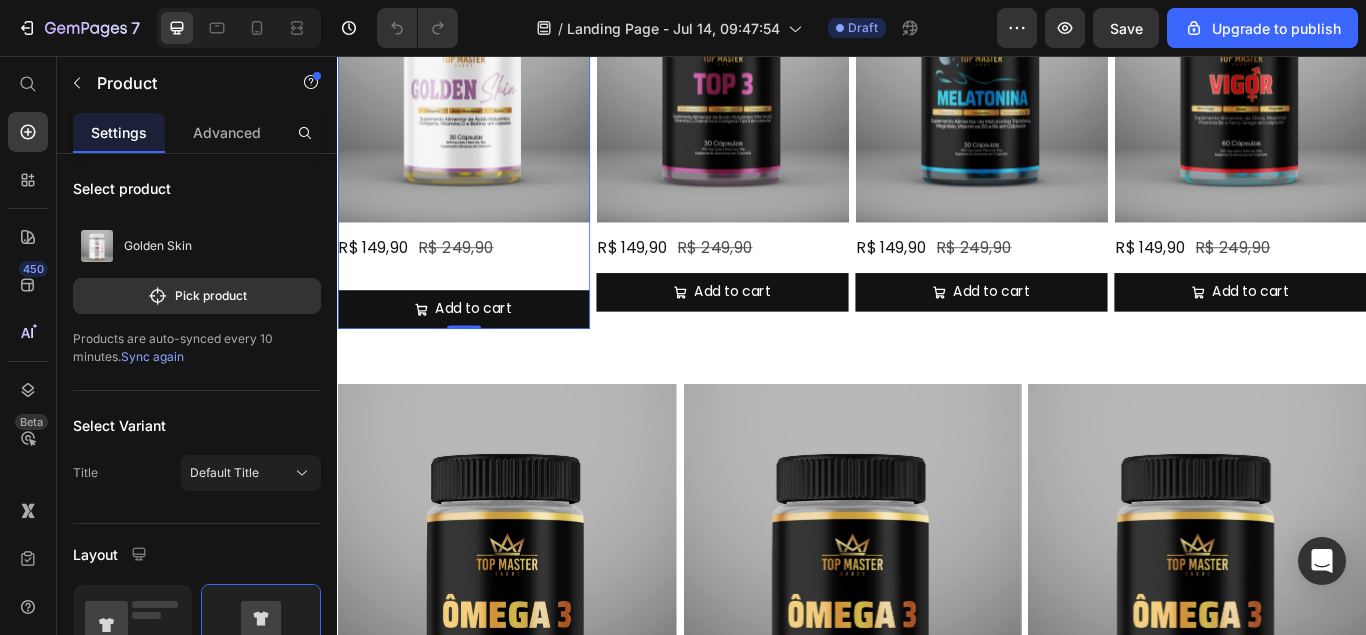 click on "R$ 149,90 Product Price R$ 249,90 Product Price Row Text Block
Add to cart Add to Cart" at bounding box center [484, 320] 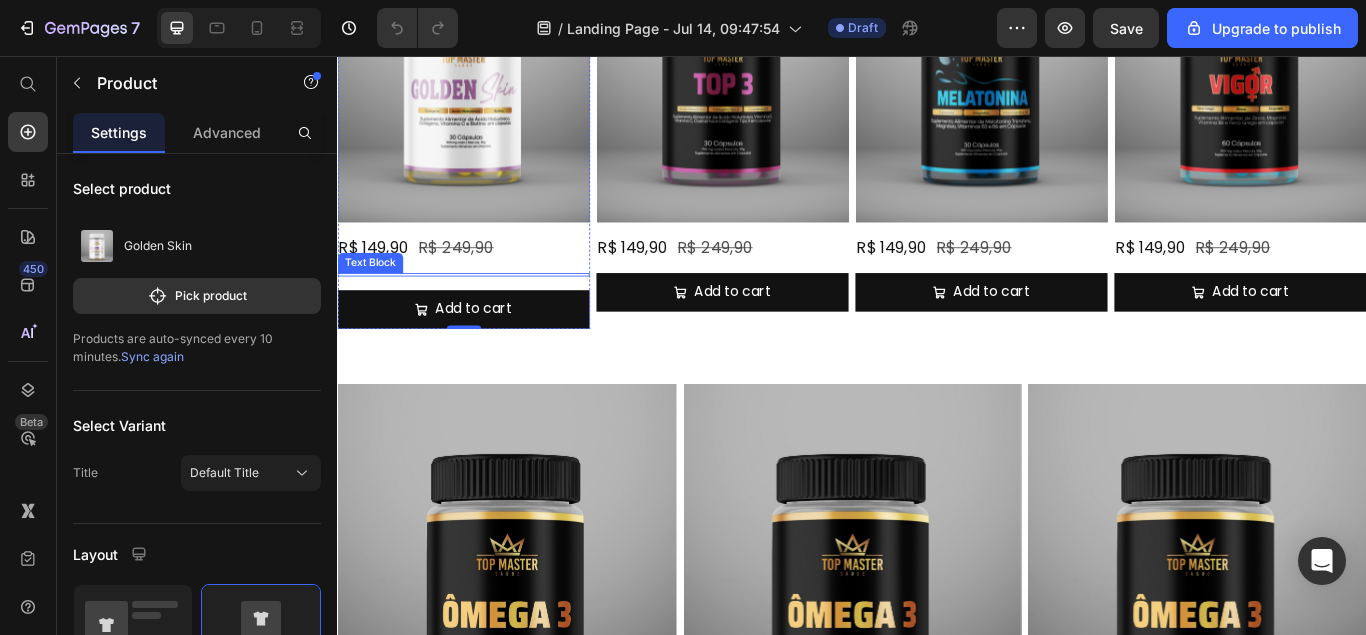 click at bounding box center [484, 311] 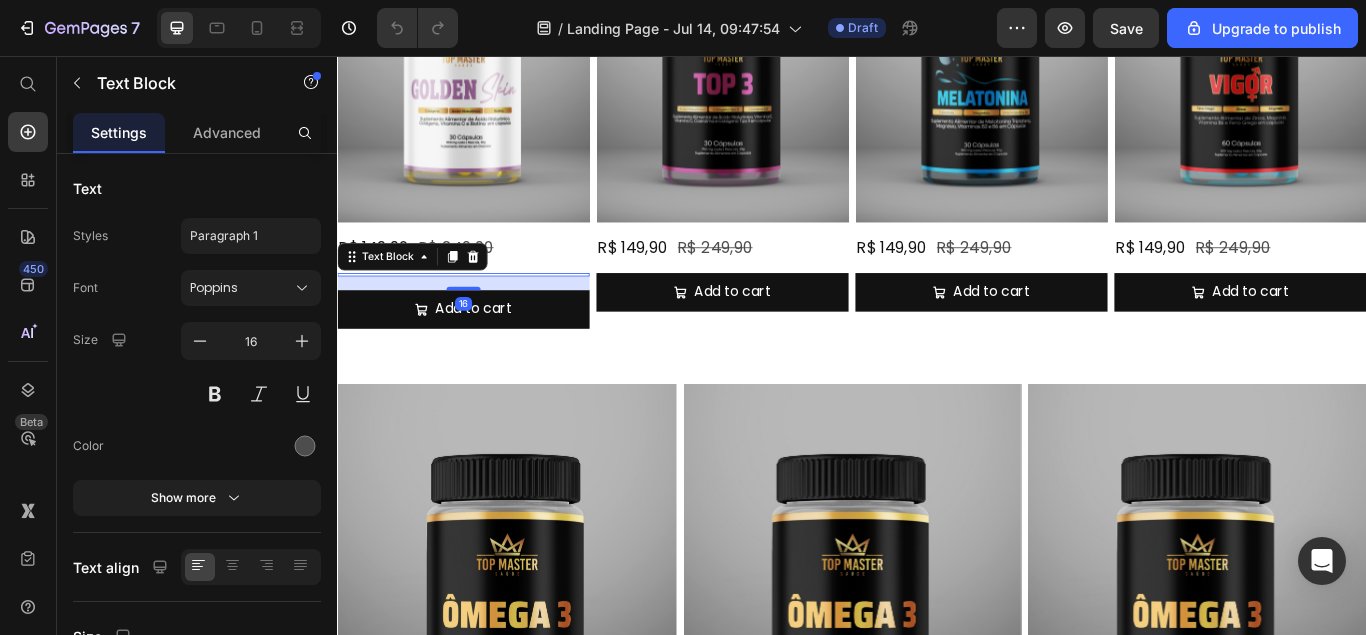 click on "16" at bounding box center [484, 321] 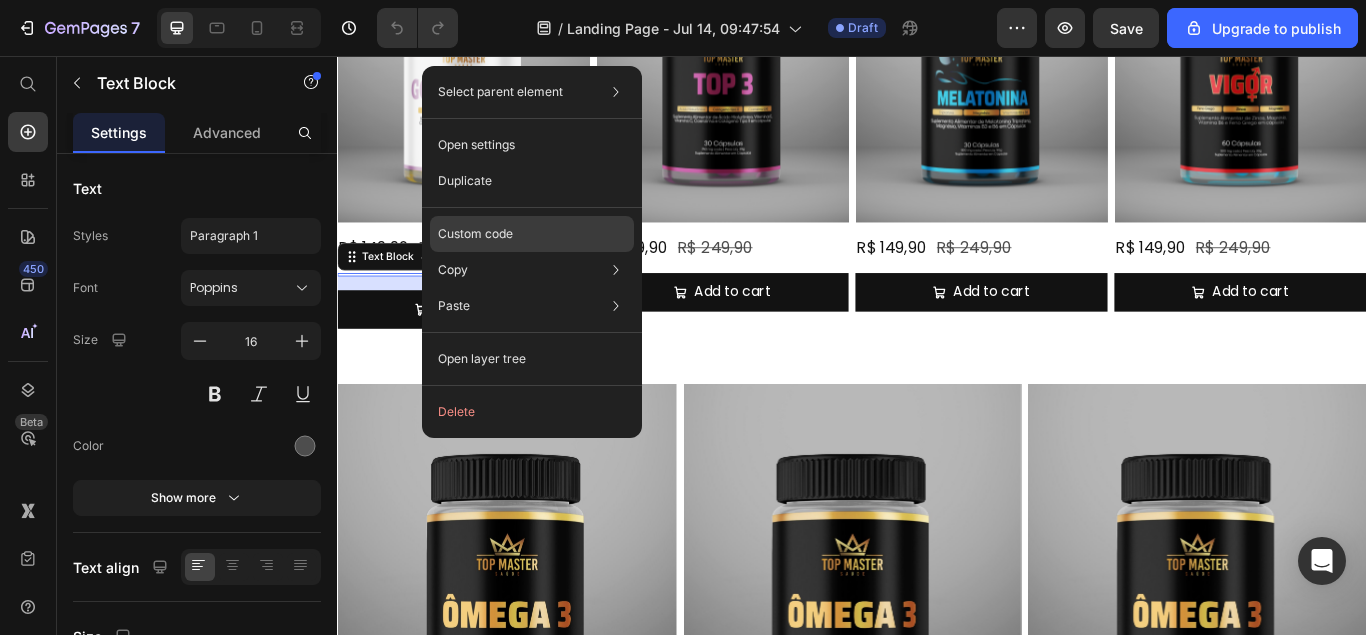 click on "Custom code" at bounding box center [475, 234] 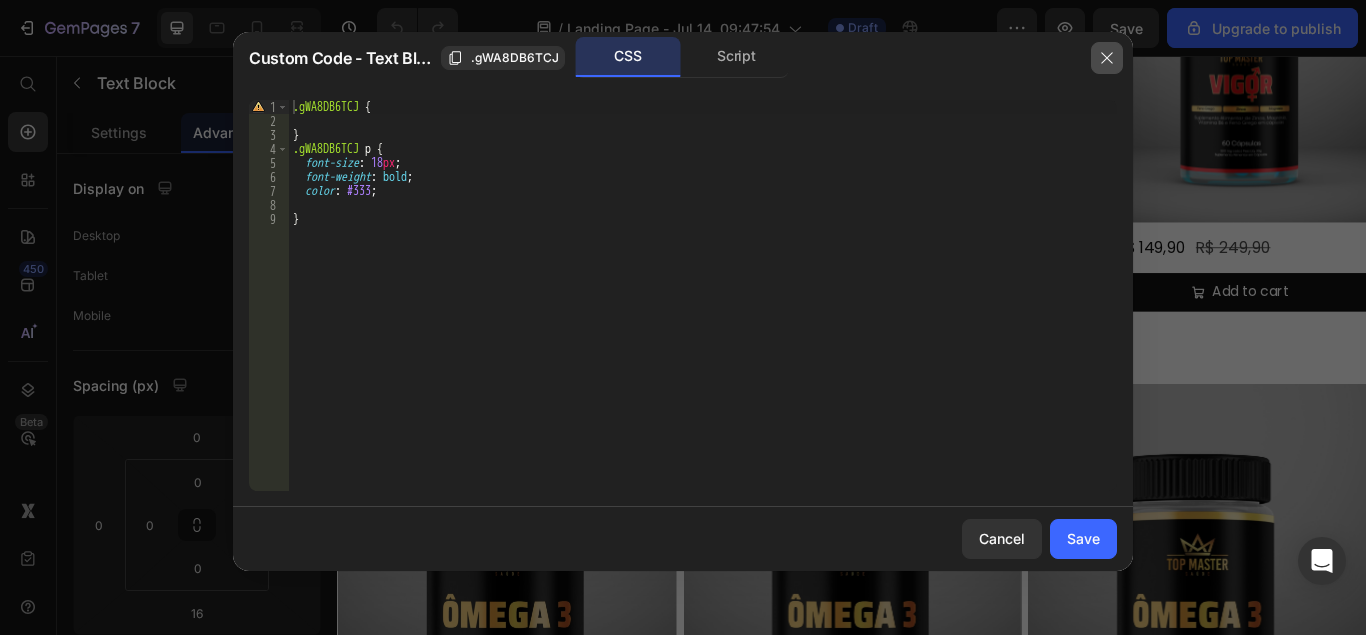 click at bounding box center [1107, 58] 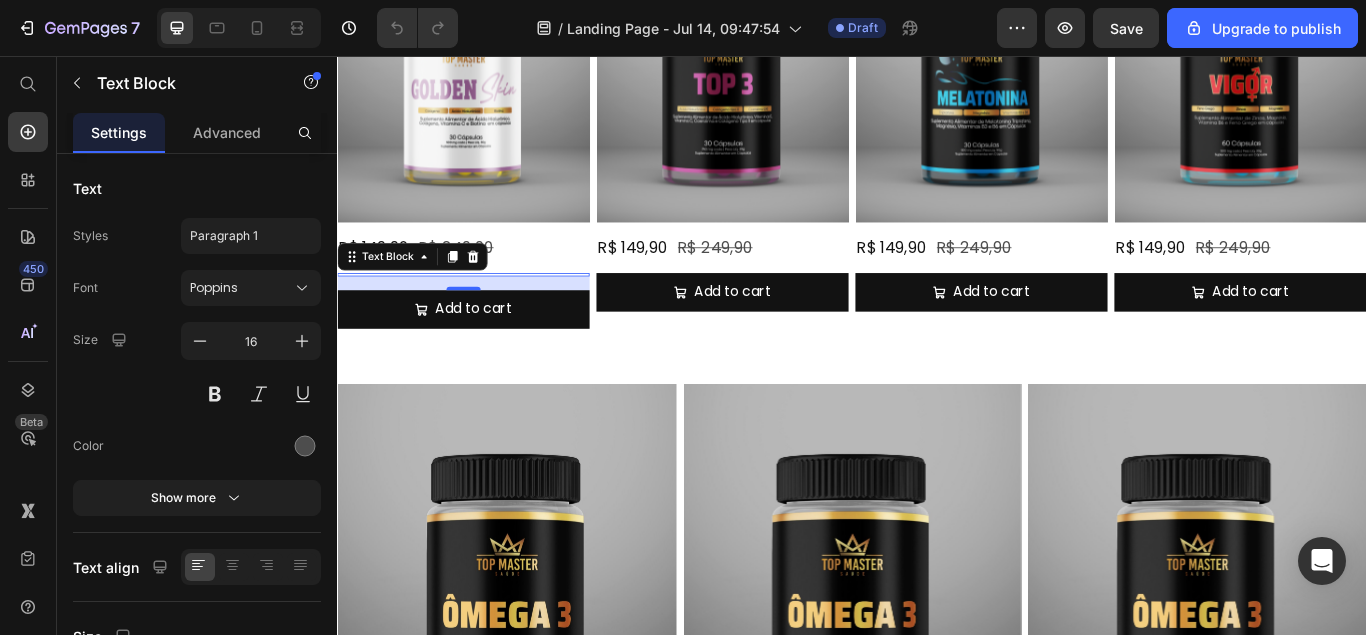 click on "16" at bounding box center [484, 321] 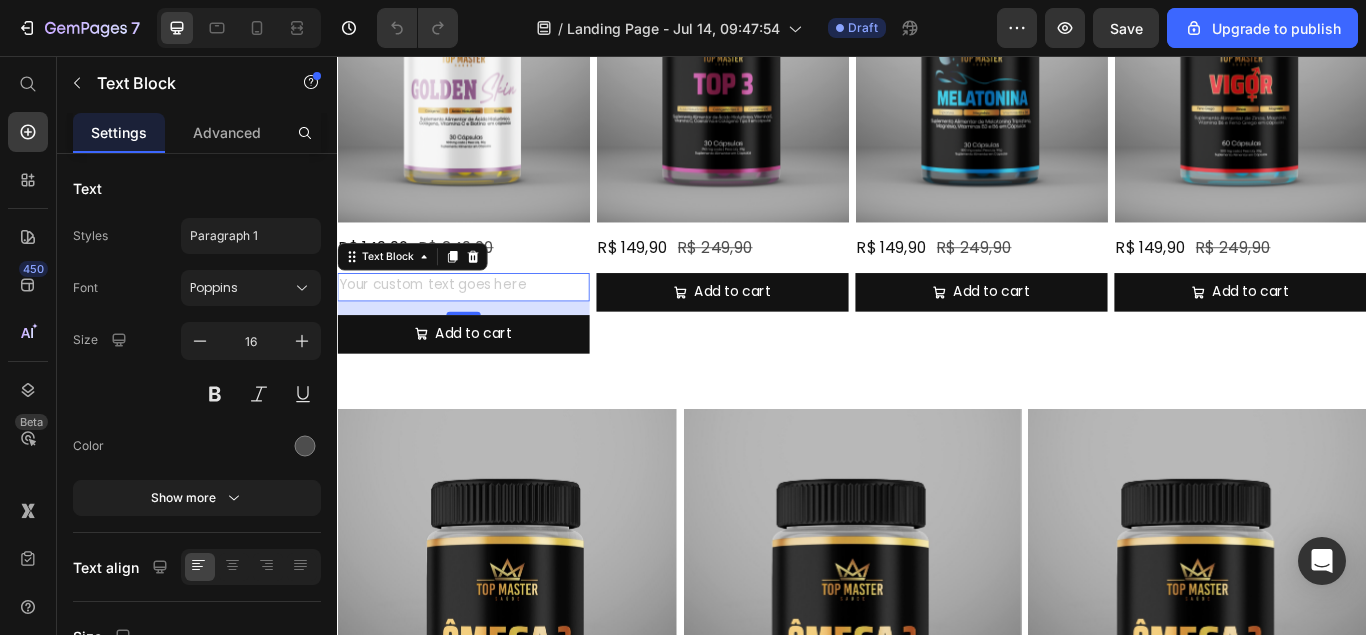 click at bounding box center (484, 325) 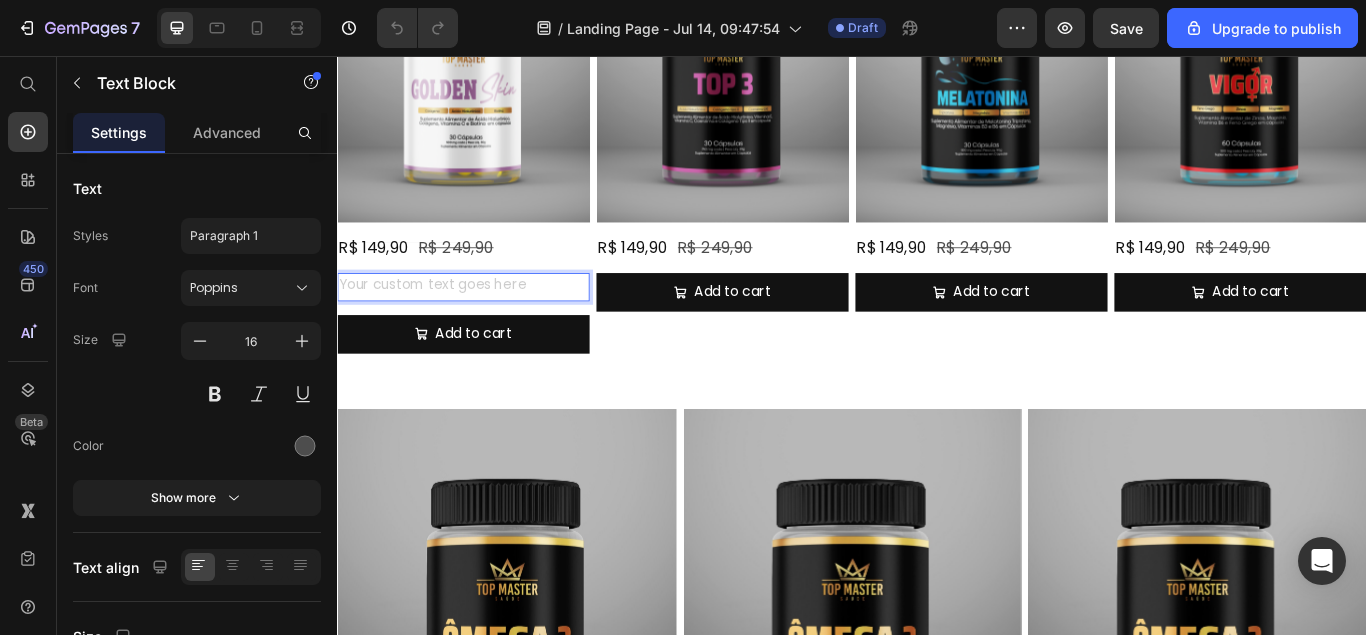 click at bounding box center (484, 325) 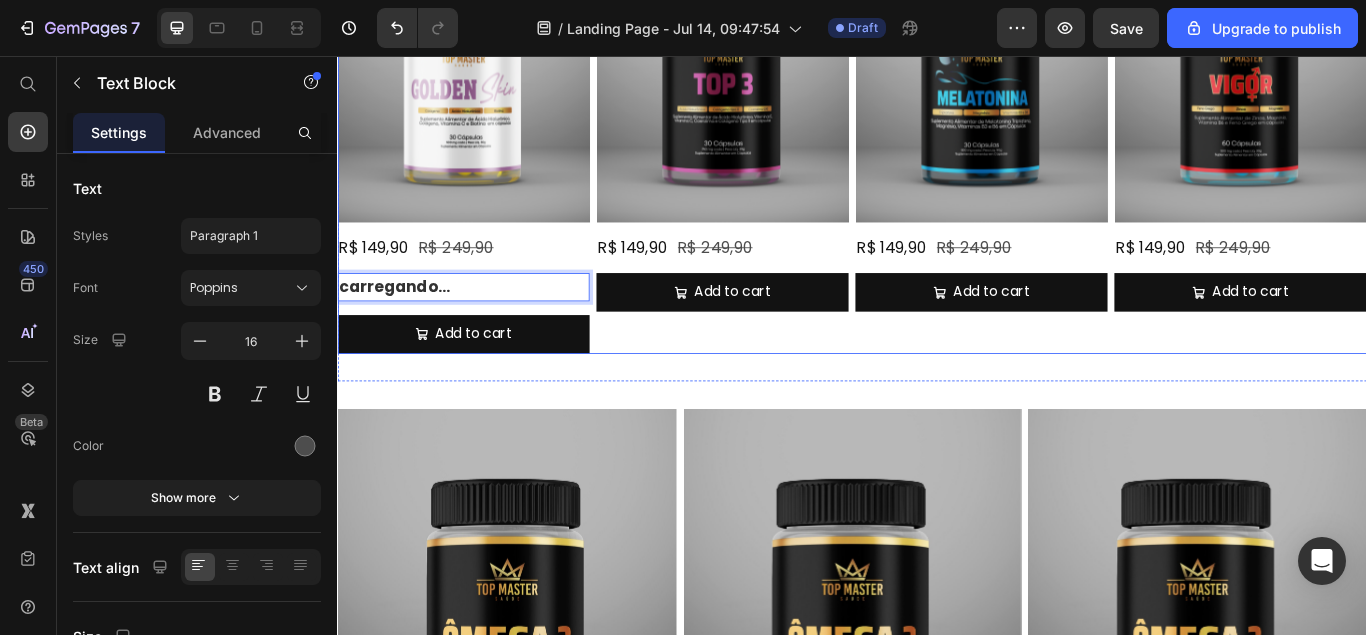 click on "Top 3 Heading Product Images R$ 149,90 Product Price R$ 249,90 Product Price Row
Add to cart Add to Cart Product" at bounding box center (786, 117) 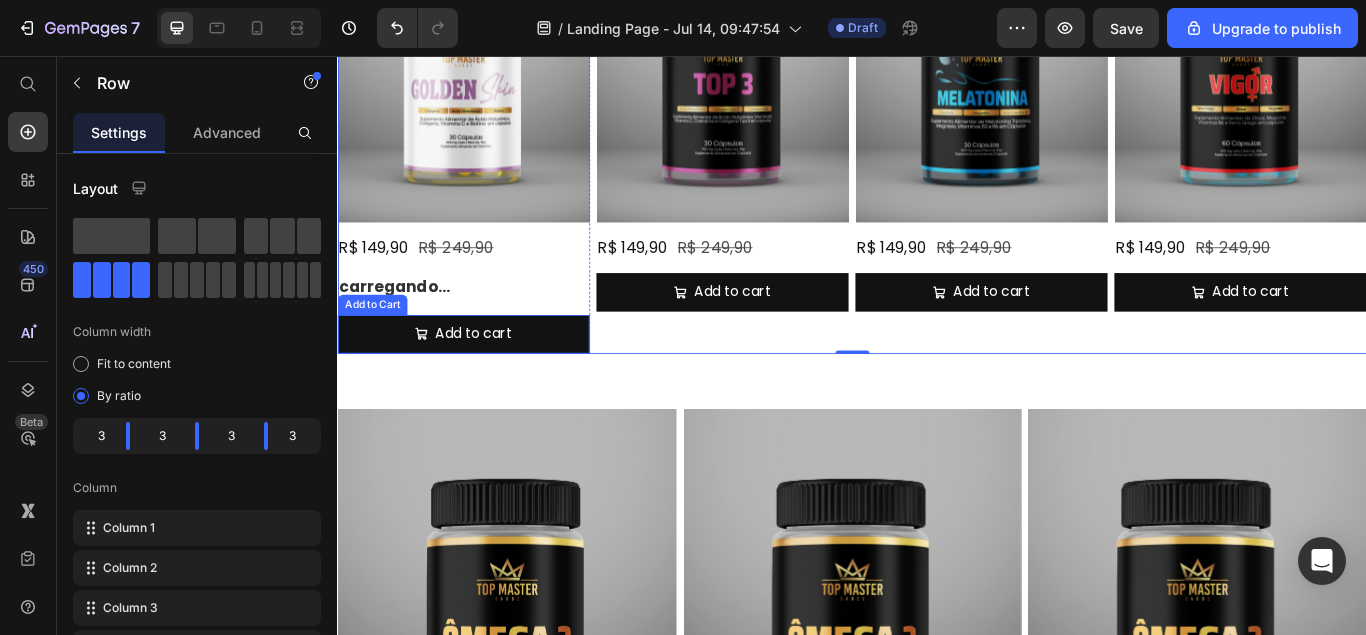 click on "carregando..." at bounding box center [484, 325] 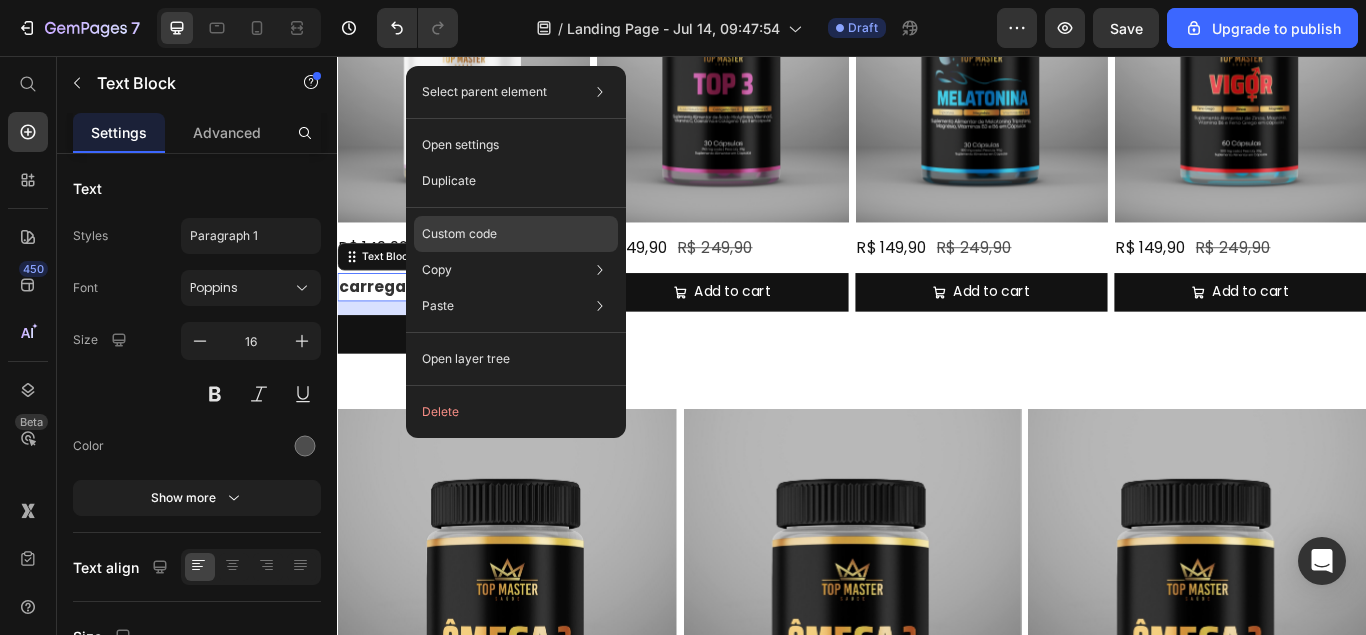 click on "Custom code" 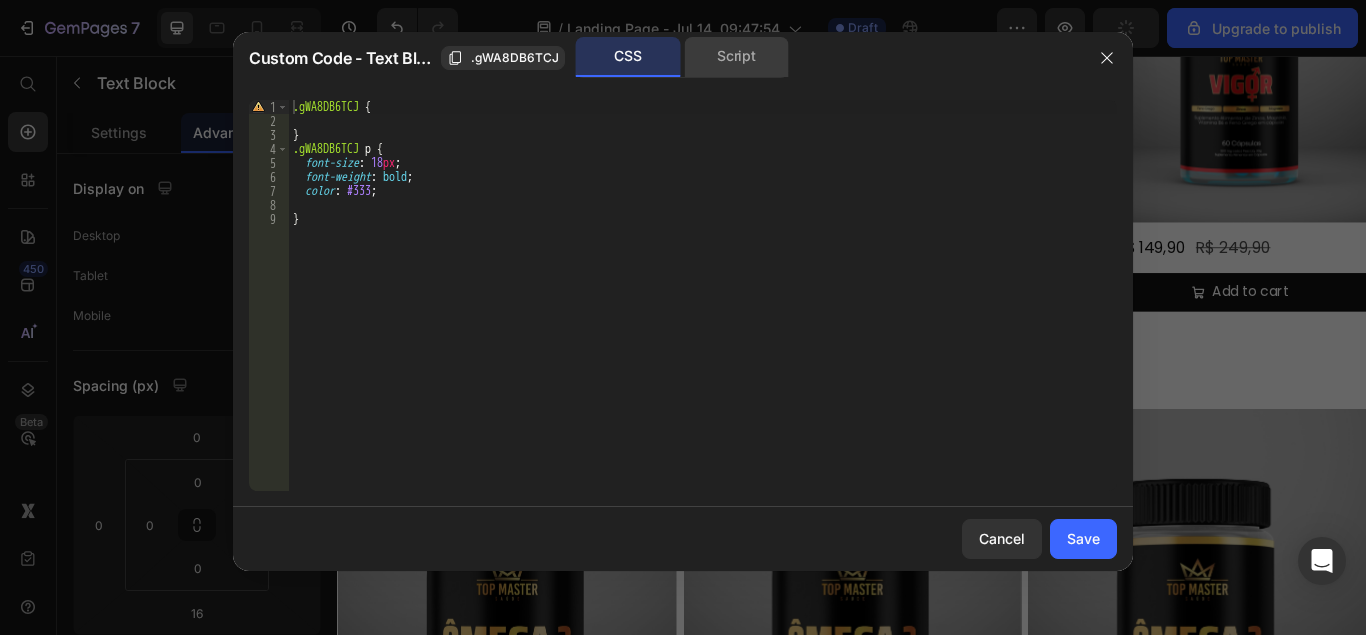 click on "Script" 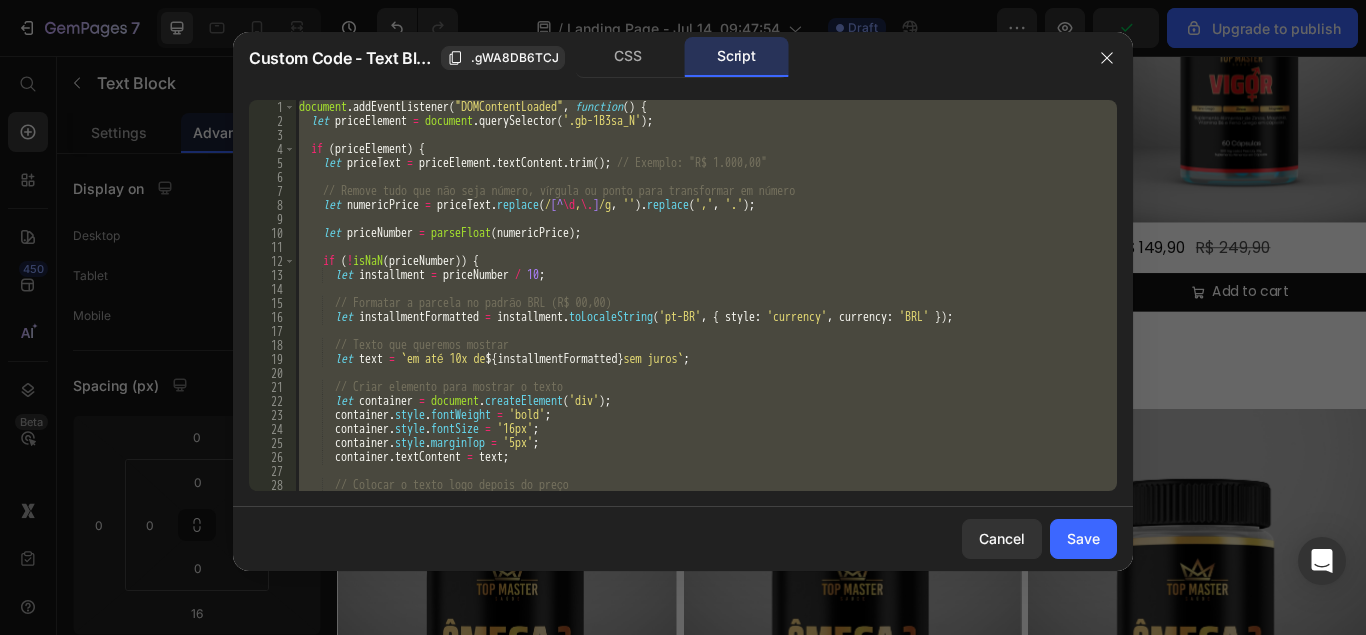 type on "});" 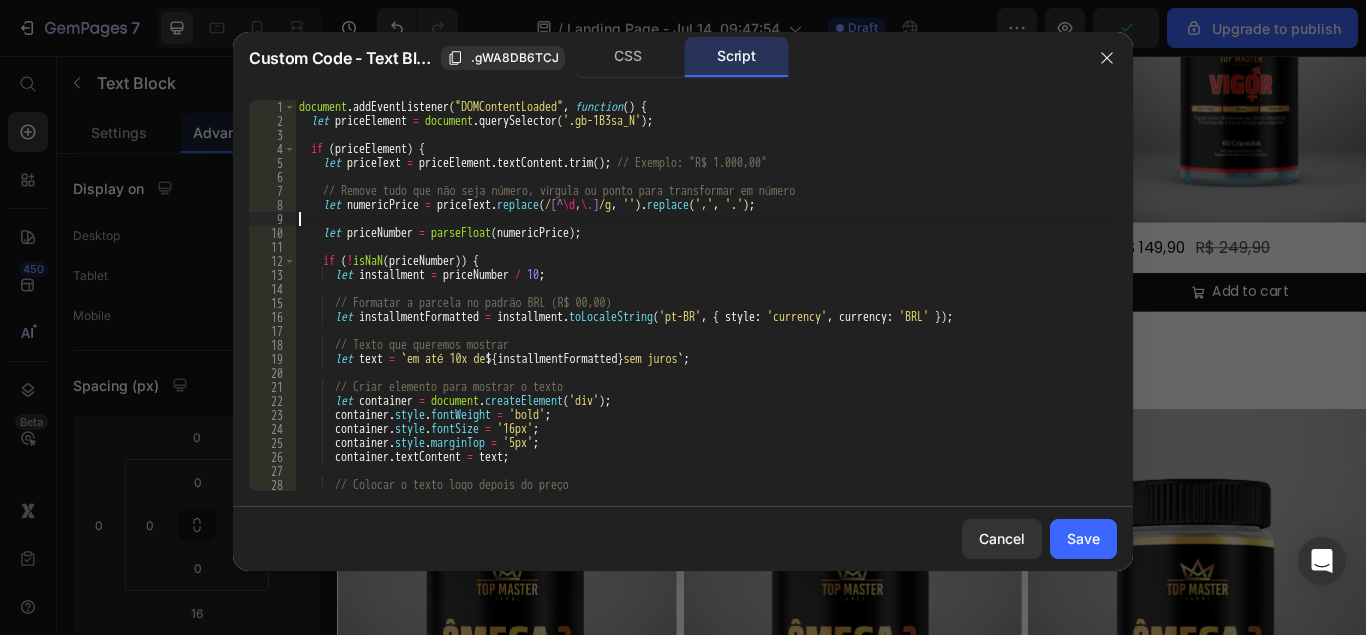 type on "});" 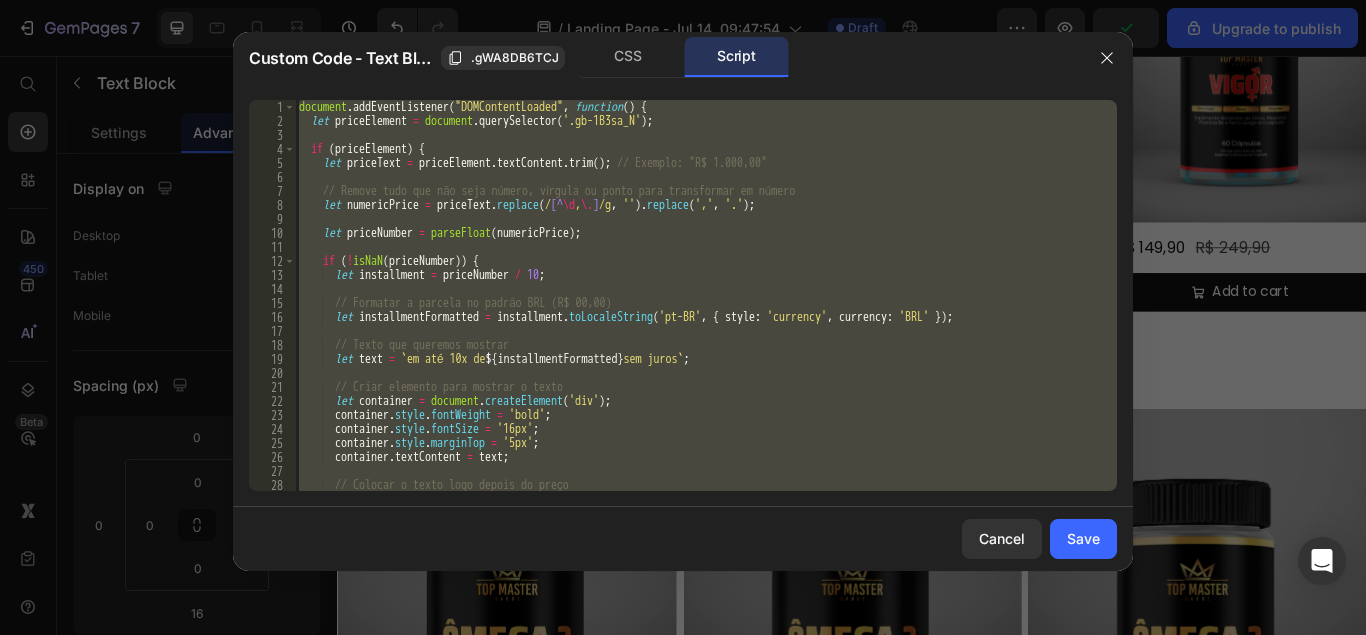 type 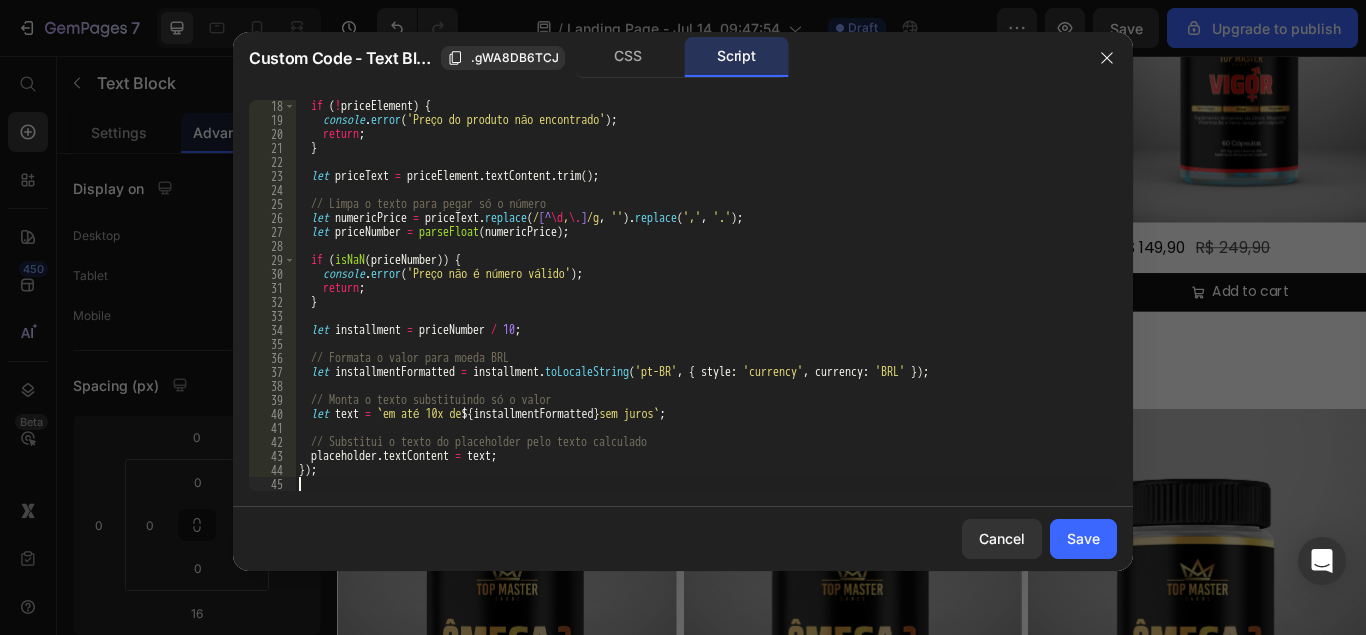 scroll, scrollTop: 239, scrollLeft: 0, axis: vertical 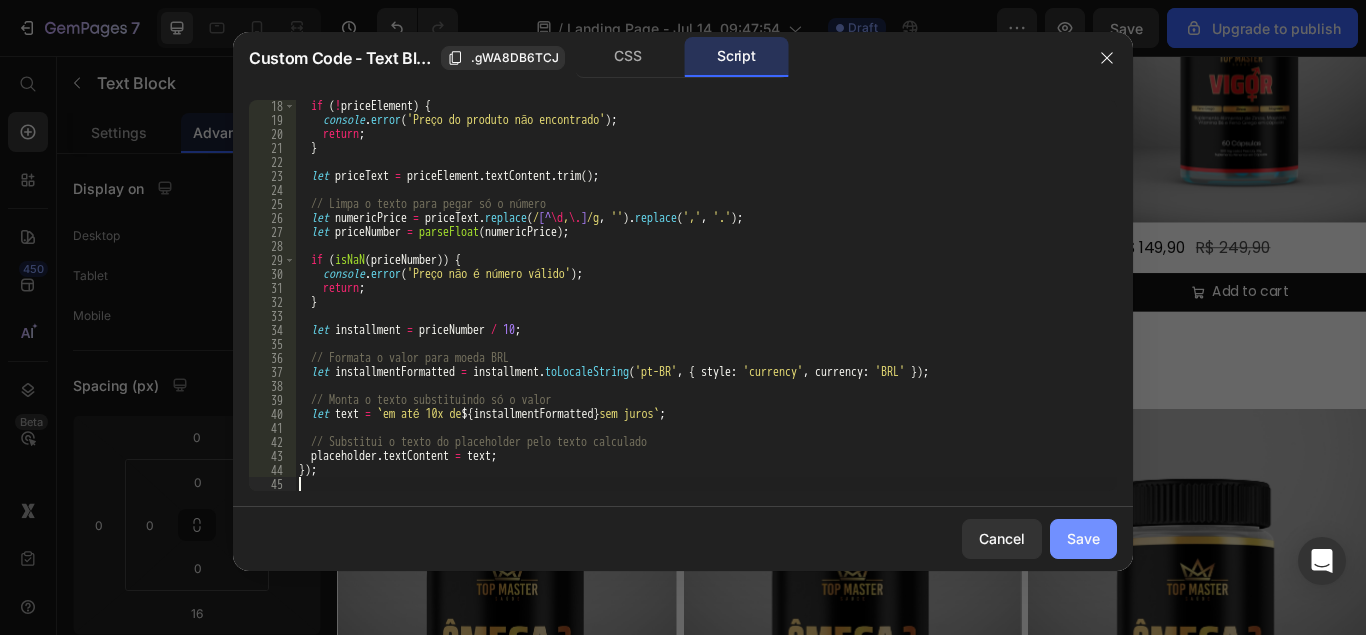 click on "Save" at bounding box center (1083, 538) 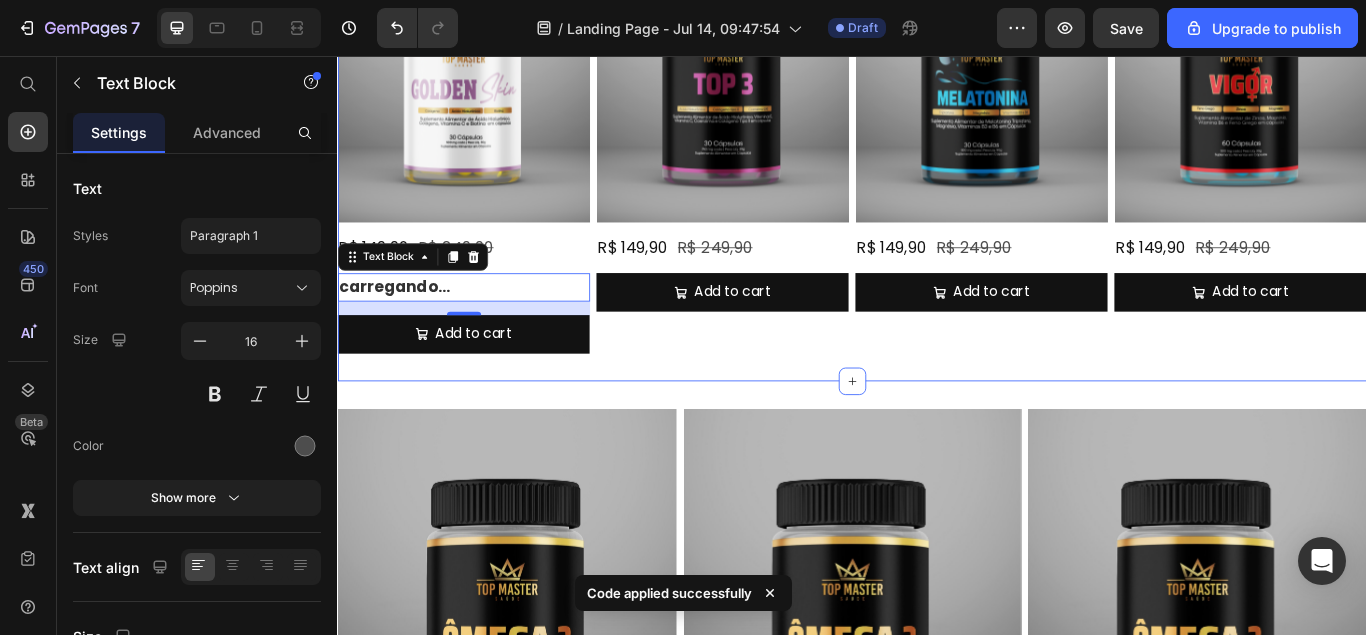 click on "Golden Skin Heading Product Images R$ 149,90 Product Price R$ 249,90 Product Price Row carregando... Text Block   16
Add to cart Add to Cart Product Top 3 Heading Product Images R$ 149,90 Product Price R$ 249,90 Product Price Row
Add to cart Add to Cart Product Melatonina Heading Product Images R$ 149,90 Product Price R$ 249,90 Product Price Row
Add to cart Add to Cart Product Vigor Heading Product Images R$ 149,90 Product Price R$ 249,90 Product Price Row
Add to cart Add to Cart Product Row Section 2" at bounding box center [937, 117] 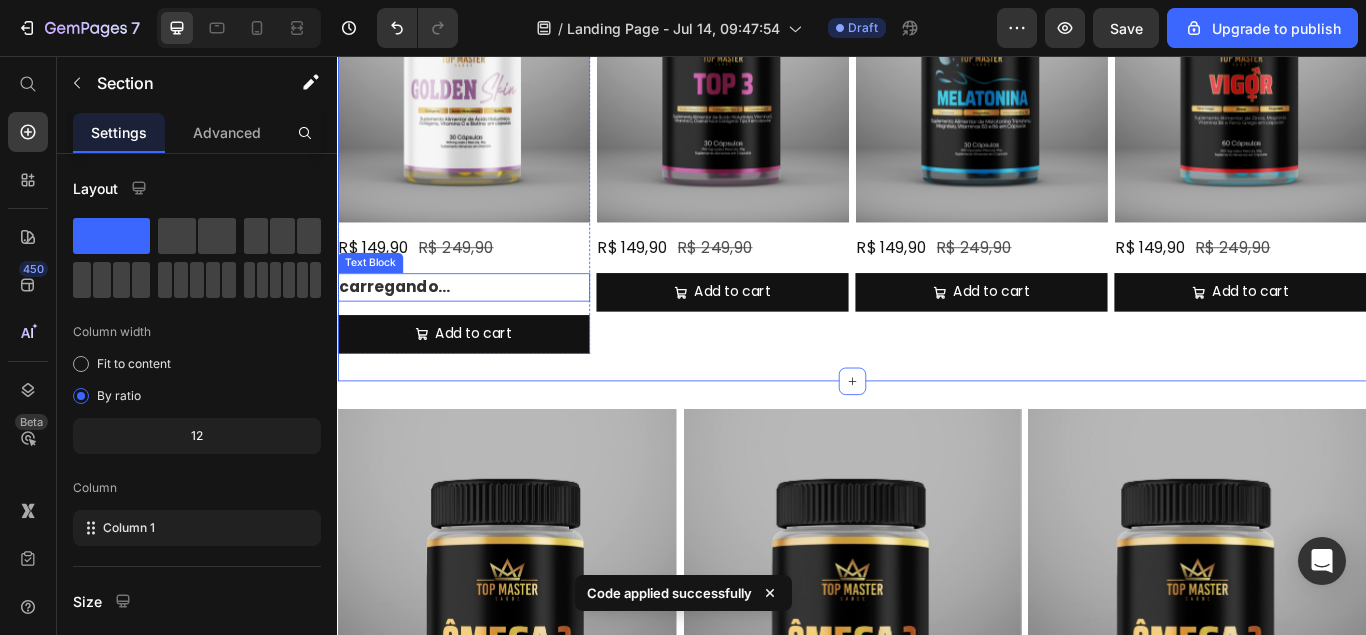 click on "carregando..." at bounding box center [484, 325] 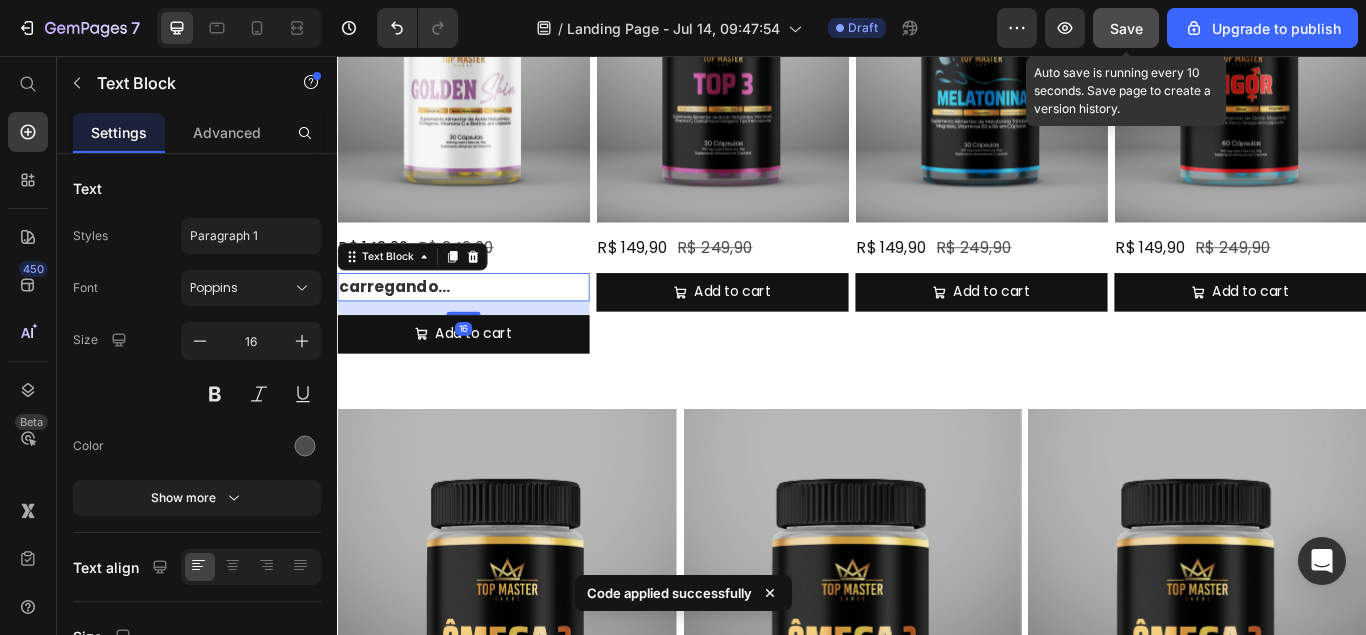 click on "Save" 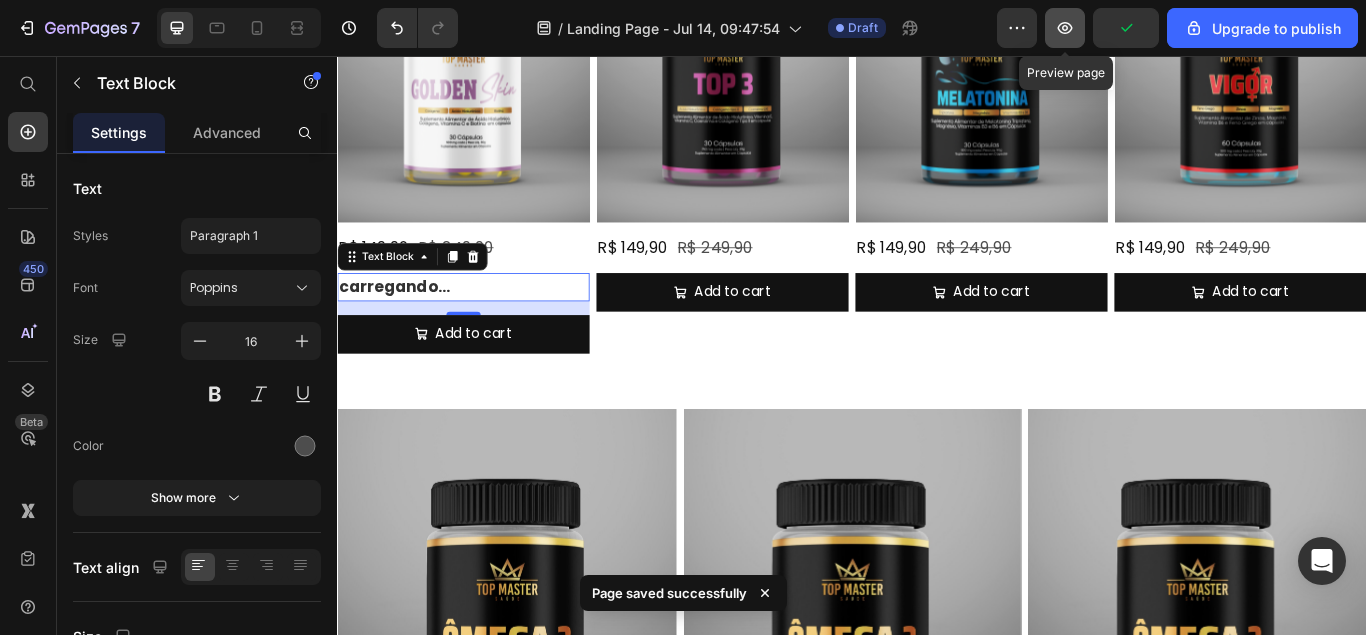 click 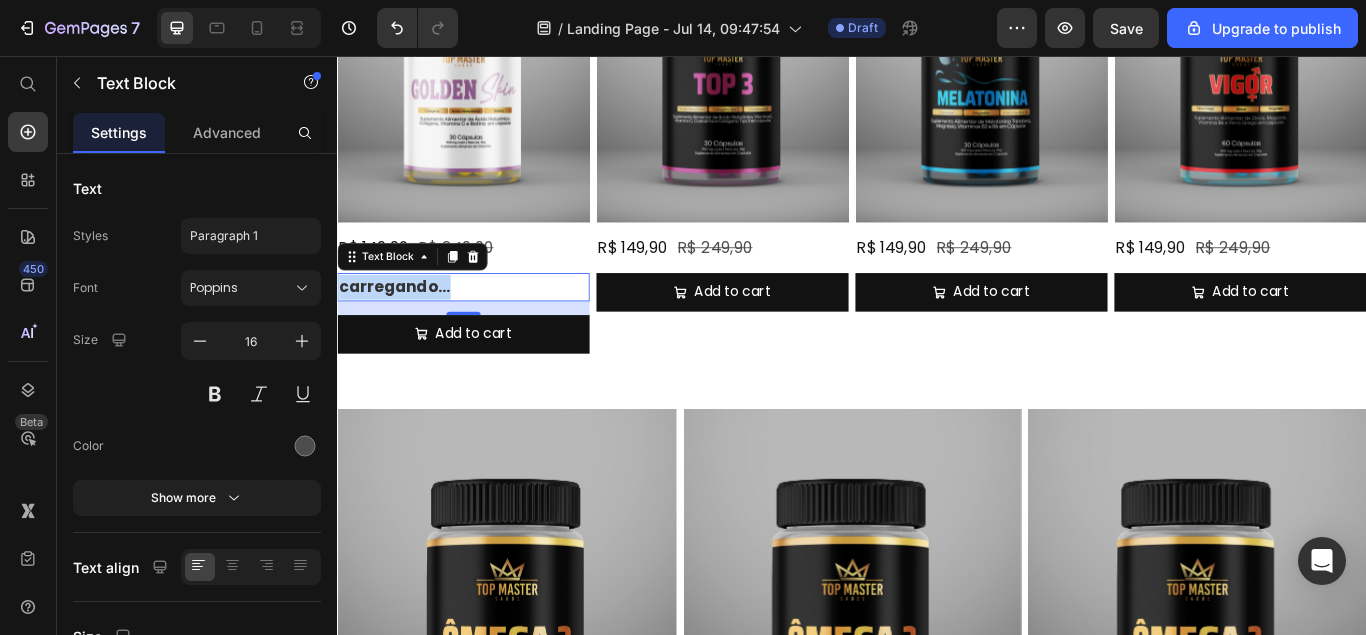 click on "carregando..." at bounding box center [484, 325] 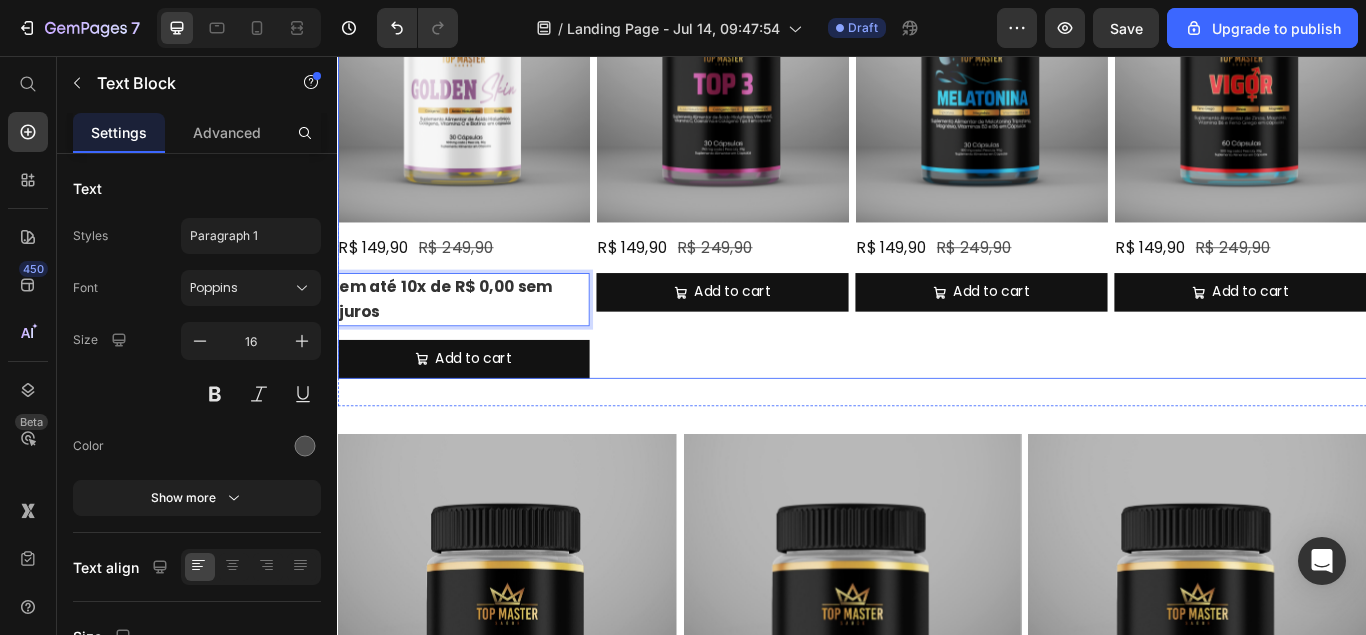 click on "Top 3 Heading Product Images R$ 149,90 Product Price R$ 249,90 Product Price Row
Add to cart Add to Cart Product" at bounding box center [786, 132] 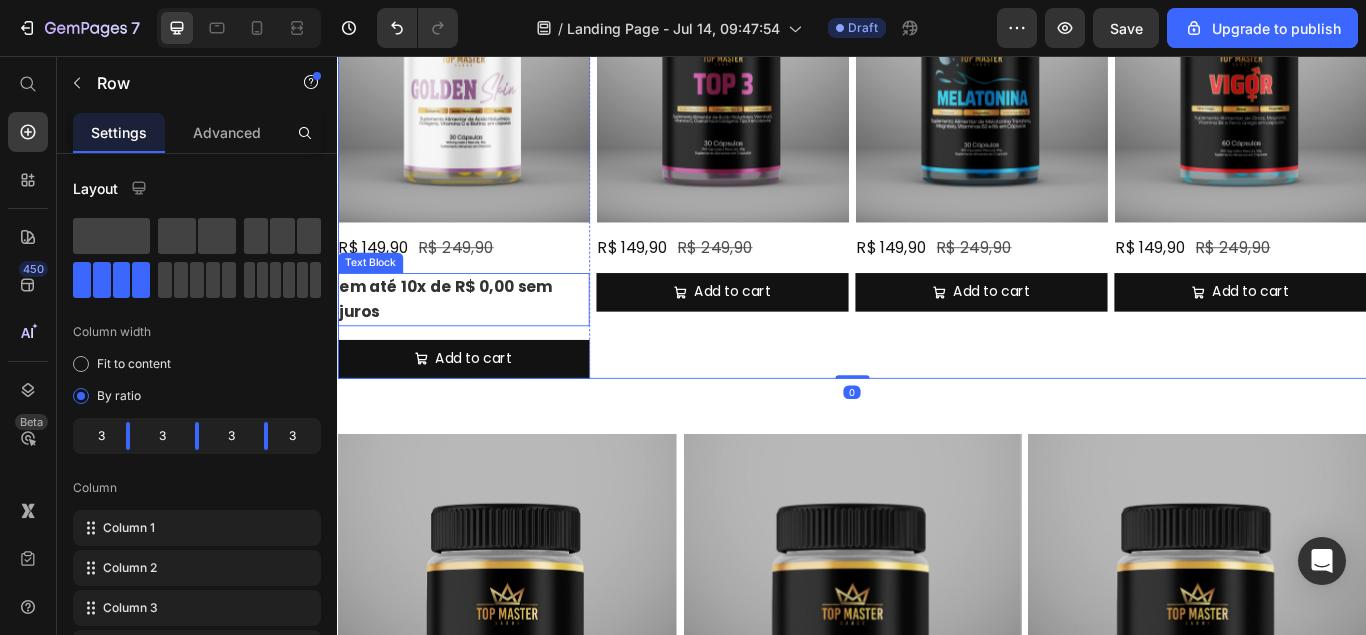 click on "em até 10x de R$ 0,00 sem juros" at bounding box center (484, 340) 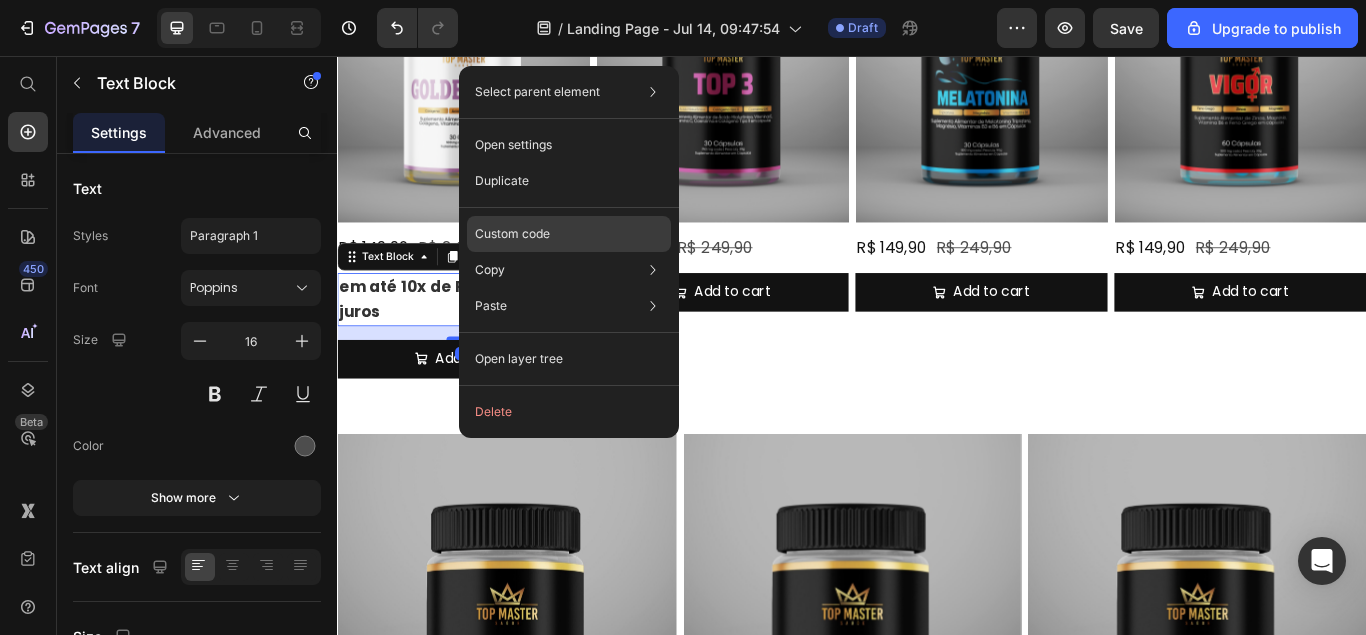 click on "Custom code" 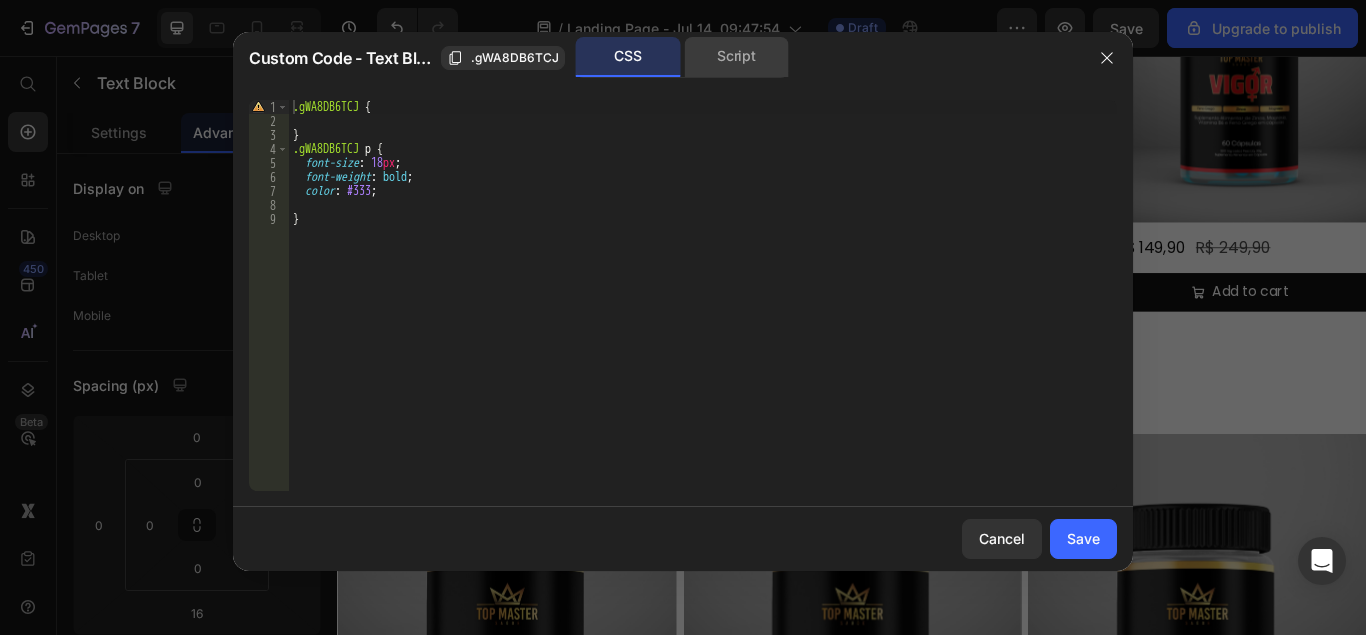 click on "Script" 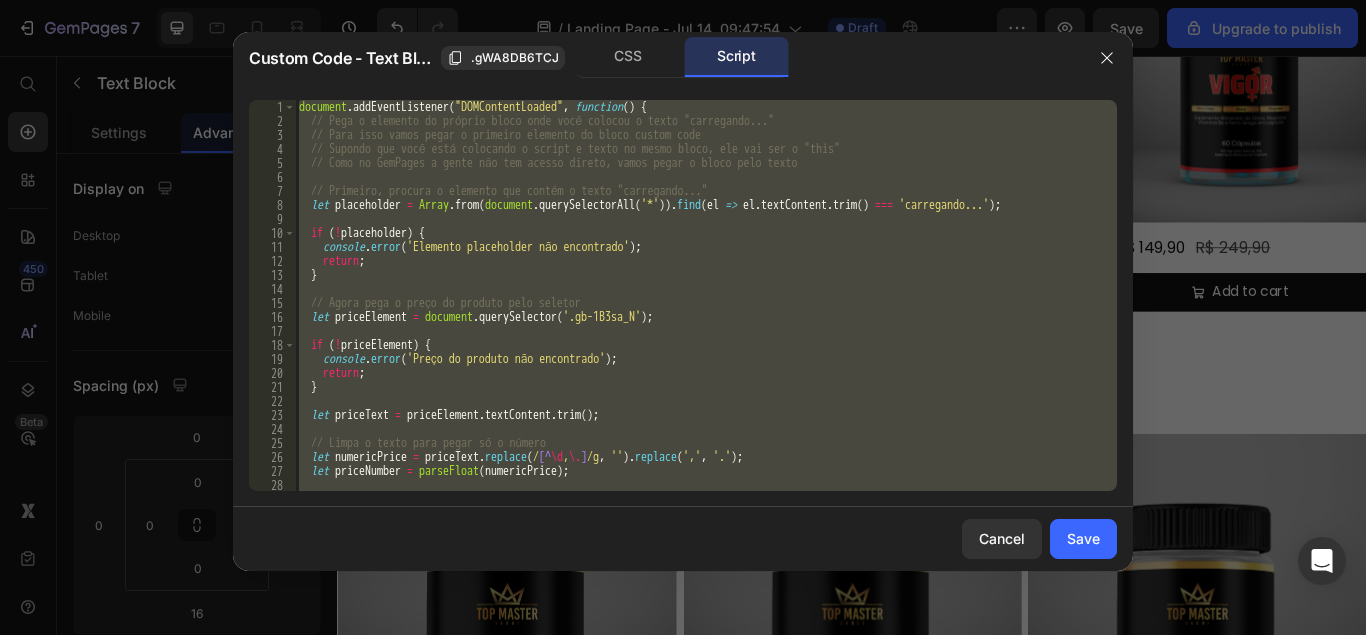 click on "document . addEventListener ( "DOMContentLoaded" ,   function ( )   {    // Pega o elemento do próprio bloco onde você colocou o texto "carregando..."    // Para isso vamos pegar o primeiro elemento do bloco custom code    // Supondo que você está colocando o script e texto no mesmo bloco, ele vai ser o "this"    // Como no GemPages a gente não tem acesso direto, vamos pegar o bloco pelo texto    // Primeiro, procura o elemento que contém o texto "carregando..."    let   placeholder   =   Array . from ( document . querySelectorAll ( '*' )) . find ( el   =>   el . textContent . trim ( )   ===   'carregando...' ) ;    if   ( ! placeholder )   {      console . error ( 'Elemento placeholder não encontrado' ) ;      return ;    }    // Agora pega o preço do produto pelo seletor    let   priceElement   =   document . querySelector ( '.gb-1B3sa_N' ) ;    if   ( ! priceElement )   {      console . error ( 'Preço do produto não encontrado' ) ;      return ;    }    let   priceText   =   priceElement . . trim" at bounding box center [706, 295] 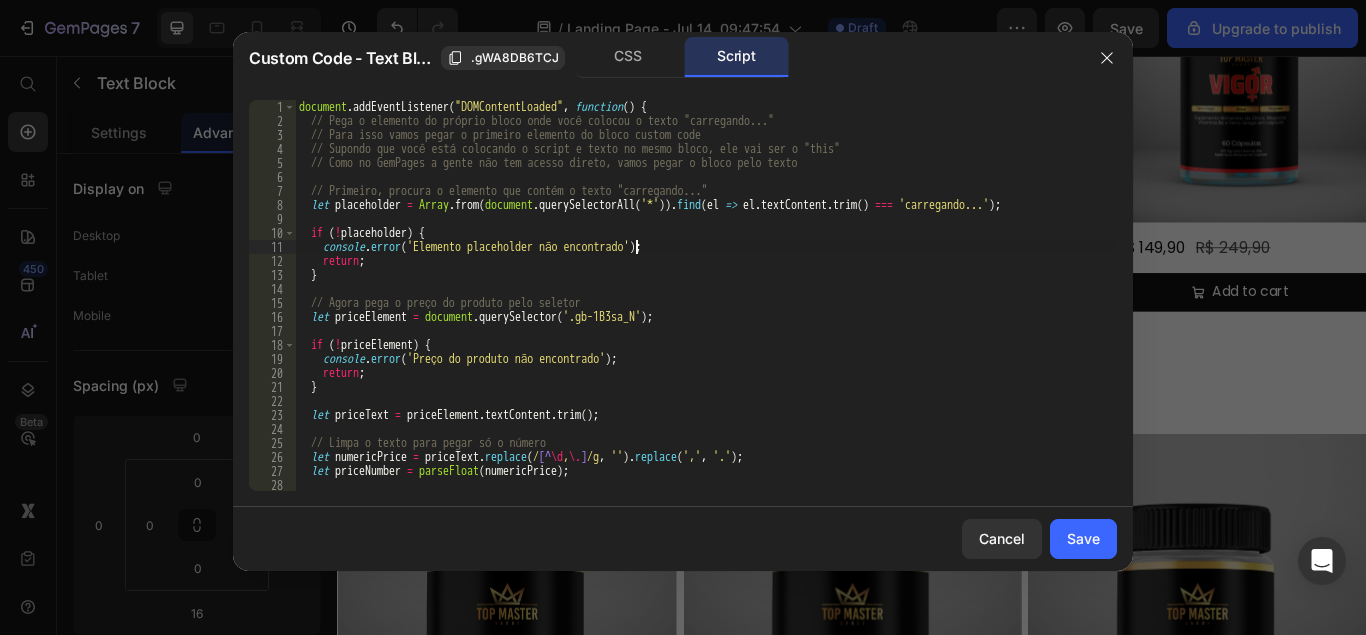 type on "});" 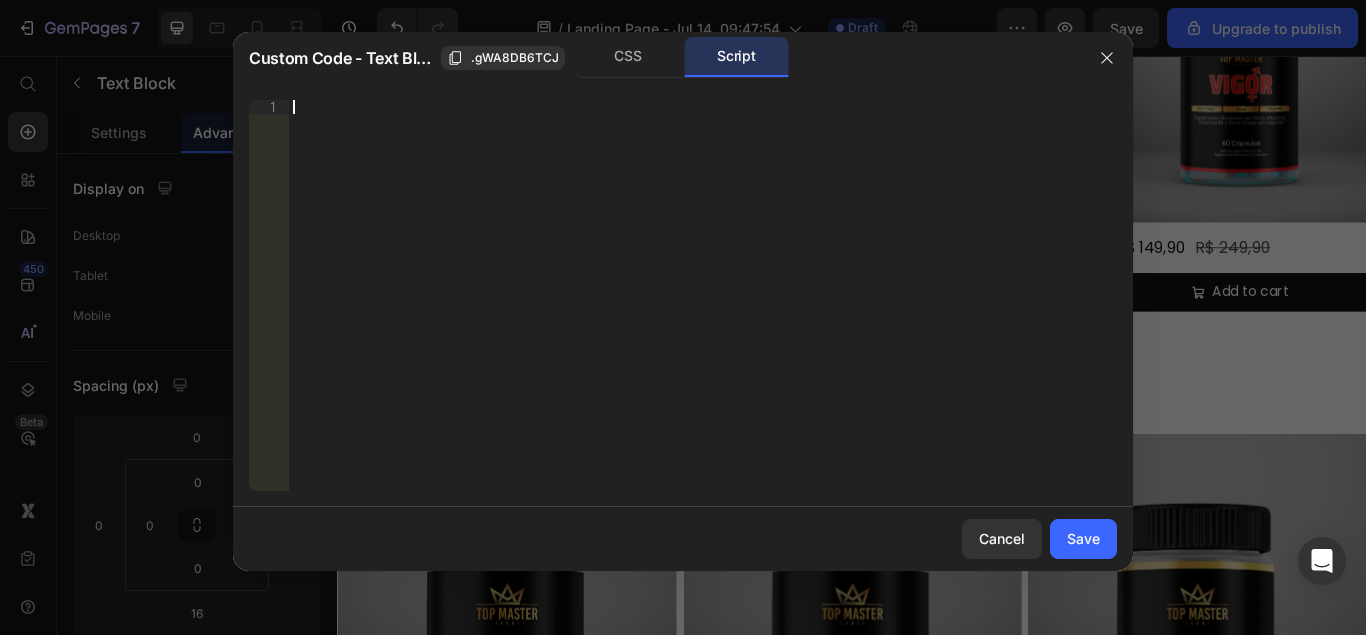 paste on "}" 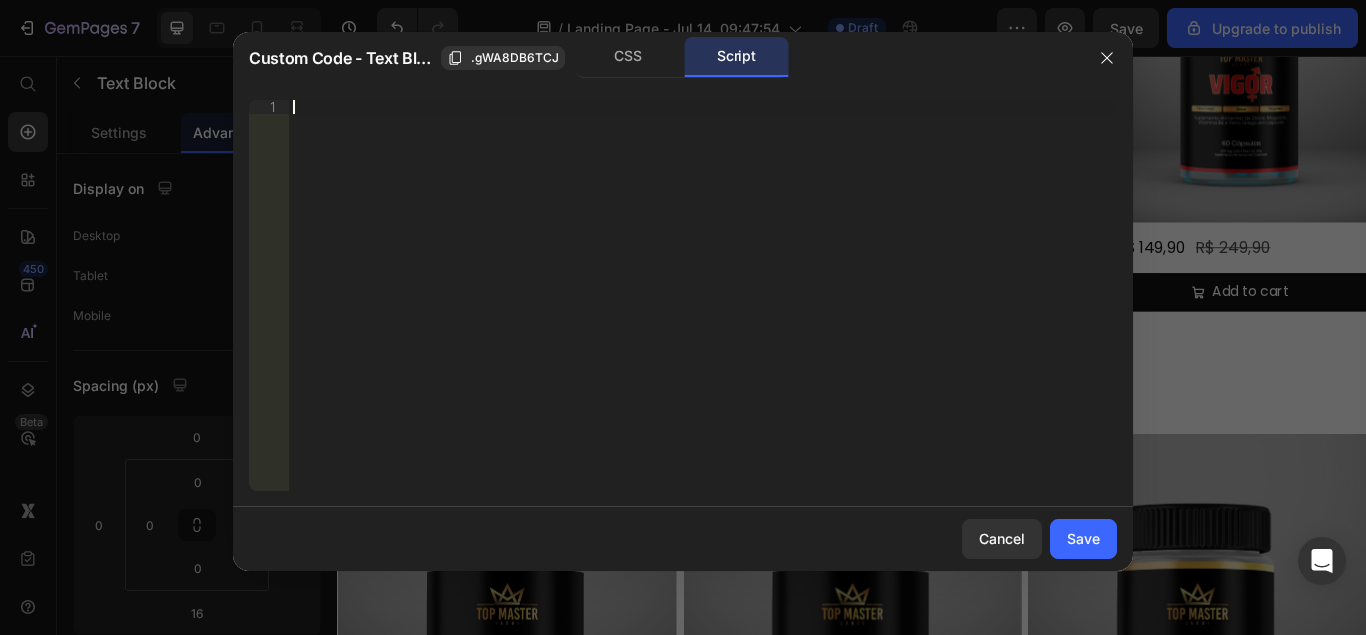 scroll, scrollTop: 155, scrollLeft: 0, axis: vertical 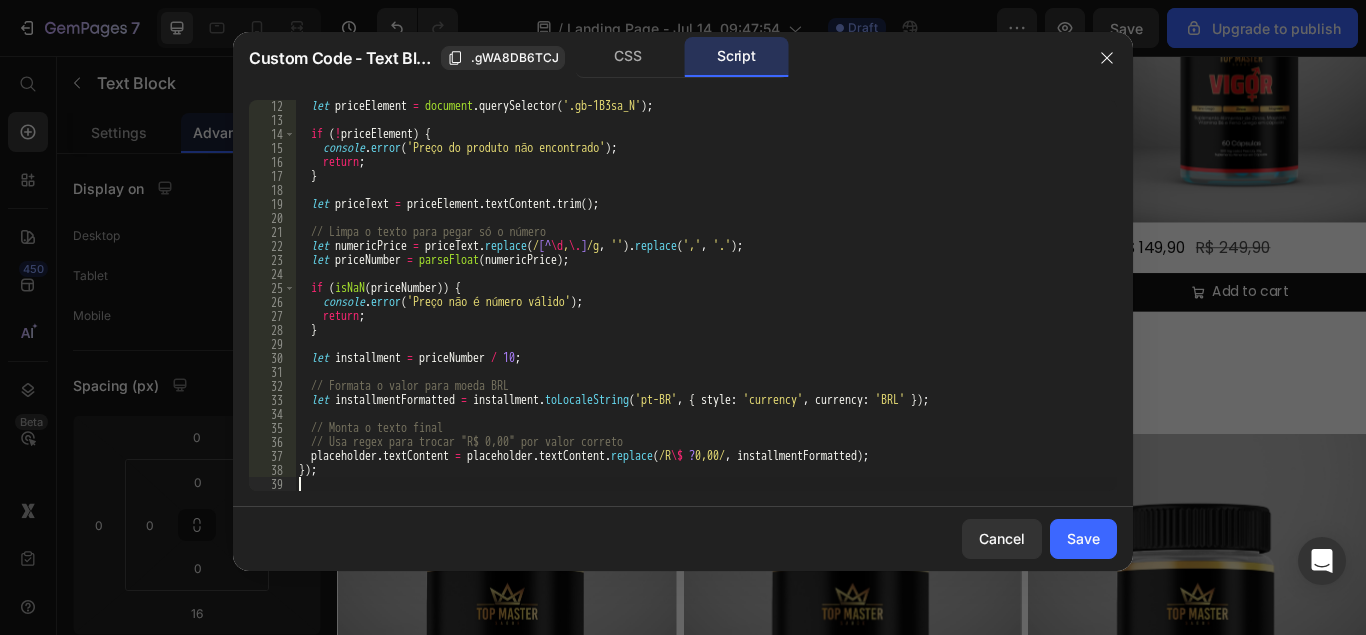 click on "let   priceElement   =   document . querySelector ( '.gb-1B3sa_N' ) ;    if   ( ! priceElement )   {      console . error ( 'Preço do produto não encontrado' ) ;      return ;    }    let   priceText   =   priceElement . textContent . trim ( ) ;    // Limpa o texto para pegar só o número    let   numericPrice   =   priceText . replace ( / [^ \d , \. ] /g ,   '' ) . replace ( ',' ,   '.' ) ;    let   priceNumber   =   parseFloat ( numericPrice ) ;    if   ( isNaN ( priceNumber ))   {      console . error ( 'Preço não é número válido' ) ;      return ;    }    let   installment   =   priceNumber   /   10 ;    // Formata o valor para moeda BRL    let   installmentFormatted   =   installment . toLocaleString ( 'pt-BR' ,   {   style :   'currency' ,   currency :   'BRL'   }) ;    // Monta o texto substituindo só o valor    // Usa regex para trocar "R$ 0,00" por valor correto    placeholder . textContent   =   placeholder . textContent . replace ( /R \$   ? 0,00/ ,   installmentFormatted ) ; }) ;" at bounding box center [706, 308] 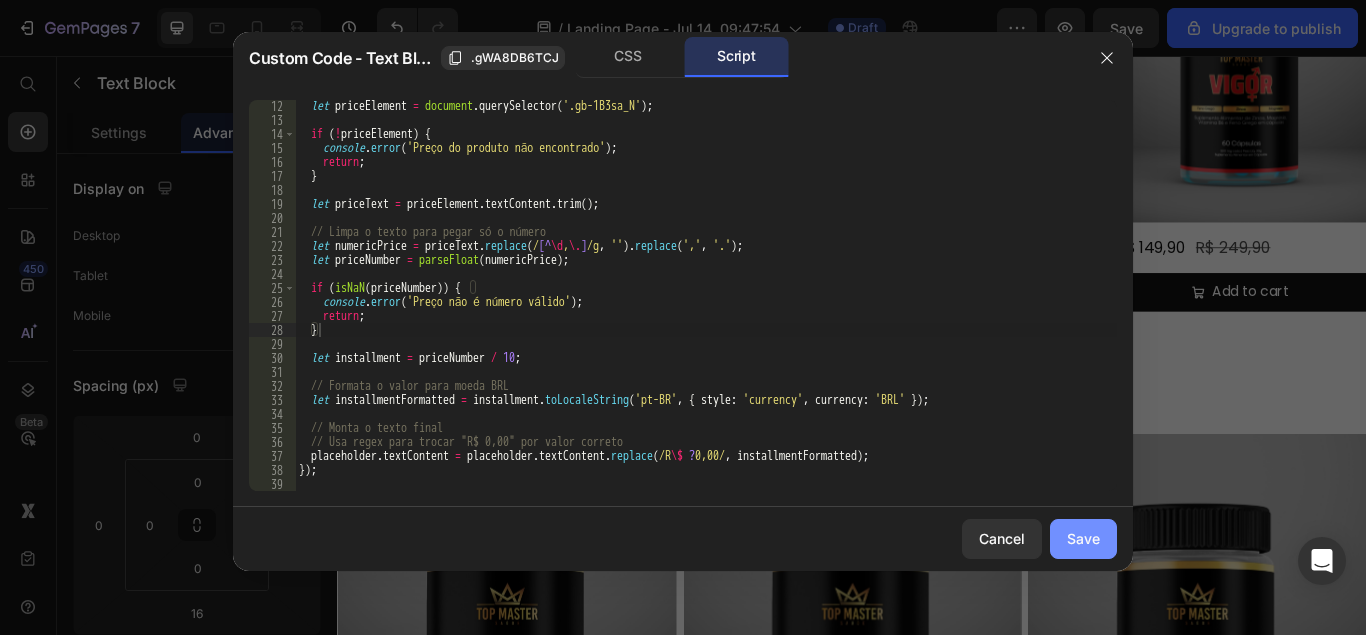 click on "Save" at bounding box center [1083, 538] 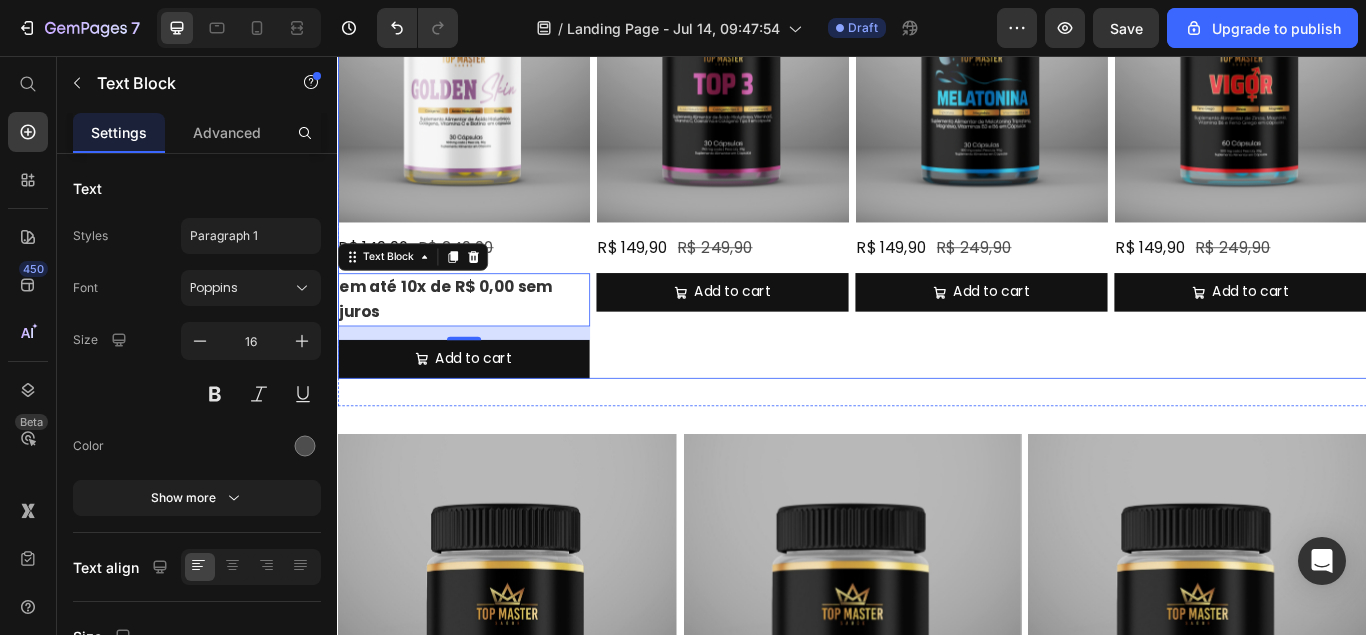 click on "Top 3 Heading Product Images R$ 149,90 Product Price R$ 249,90 Product Price Row
Add to cart Add to Cart Product" at bounding box center [786, 132] 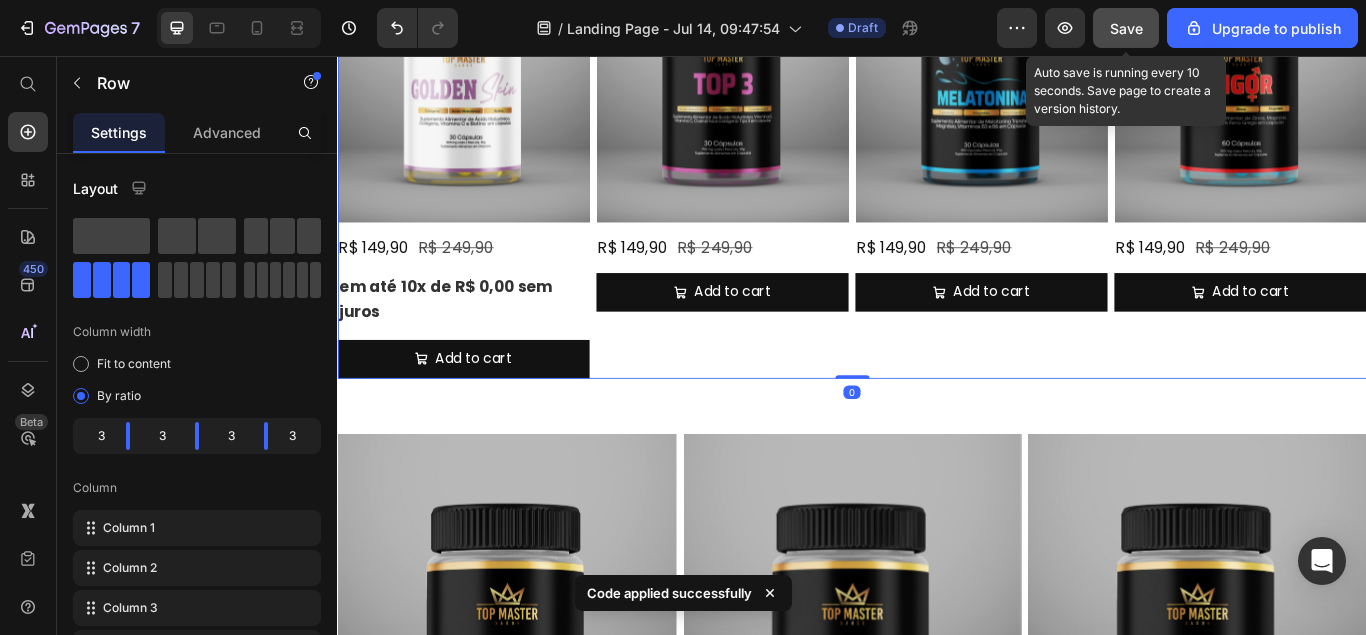 click on "Save" 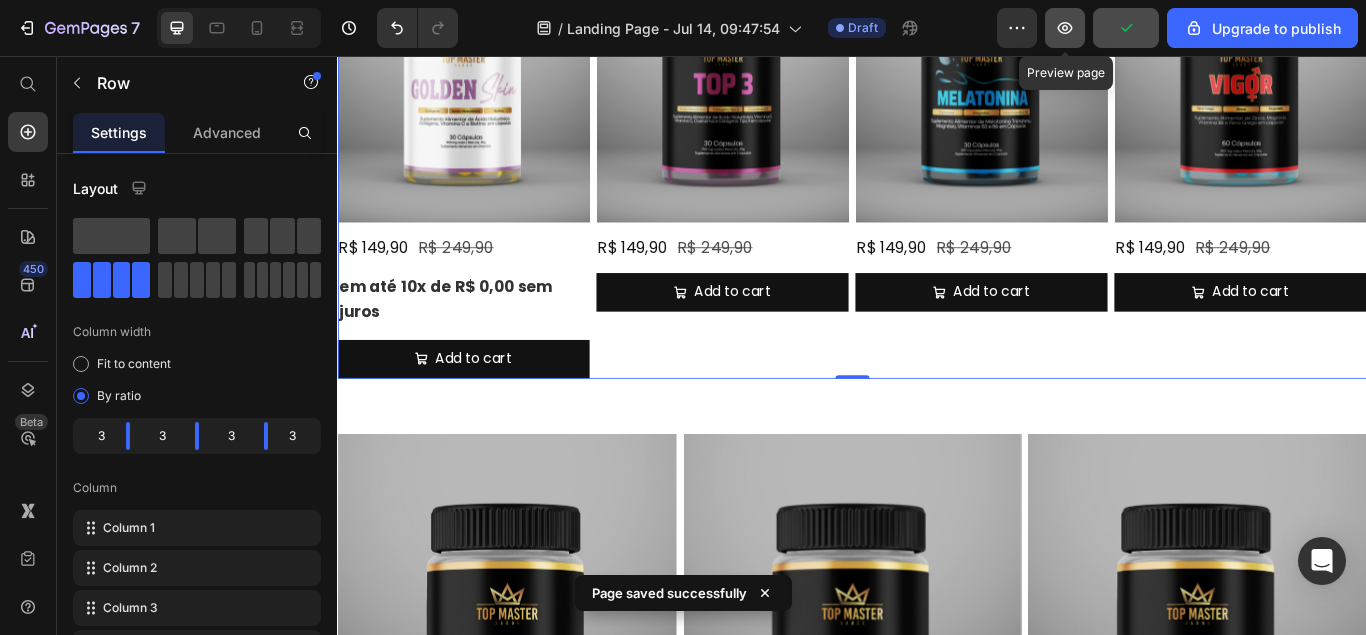 click 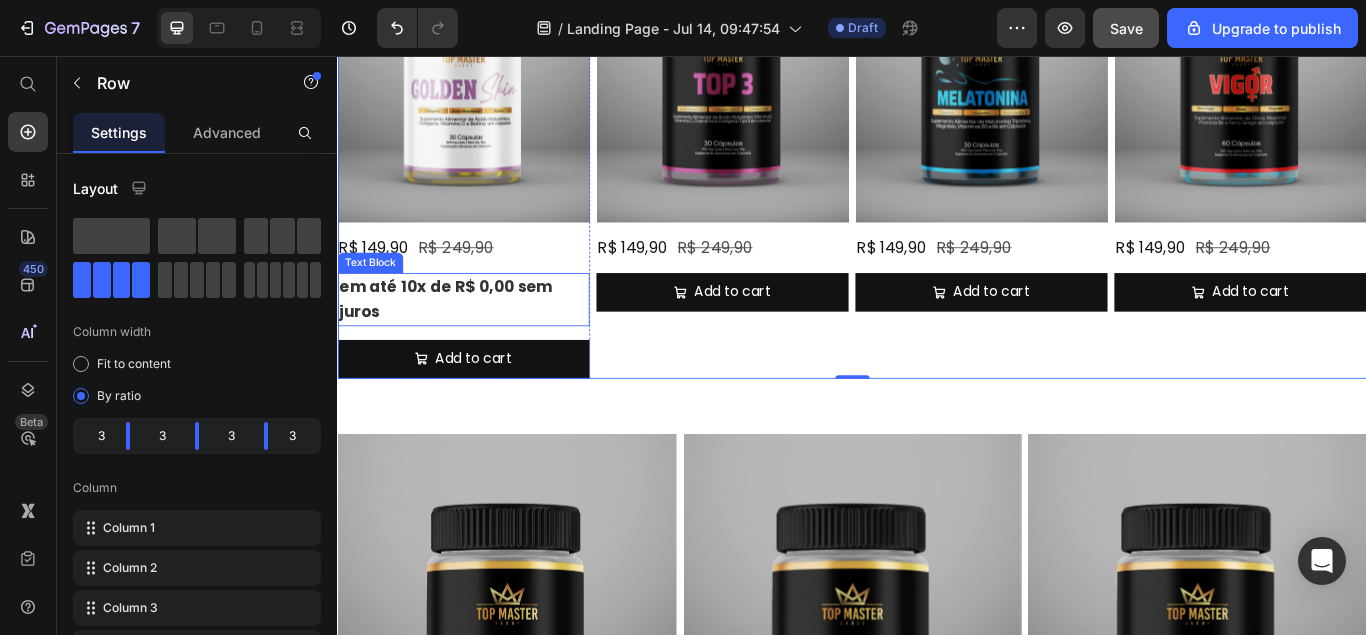 click on "em até 10x de R$ 0,00 sem juros" at bounding box center [484, 340] 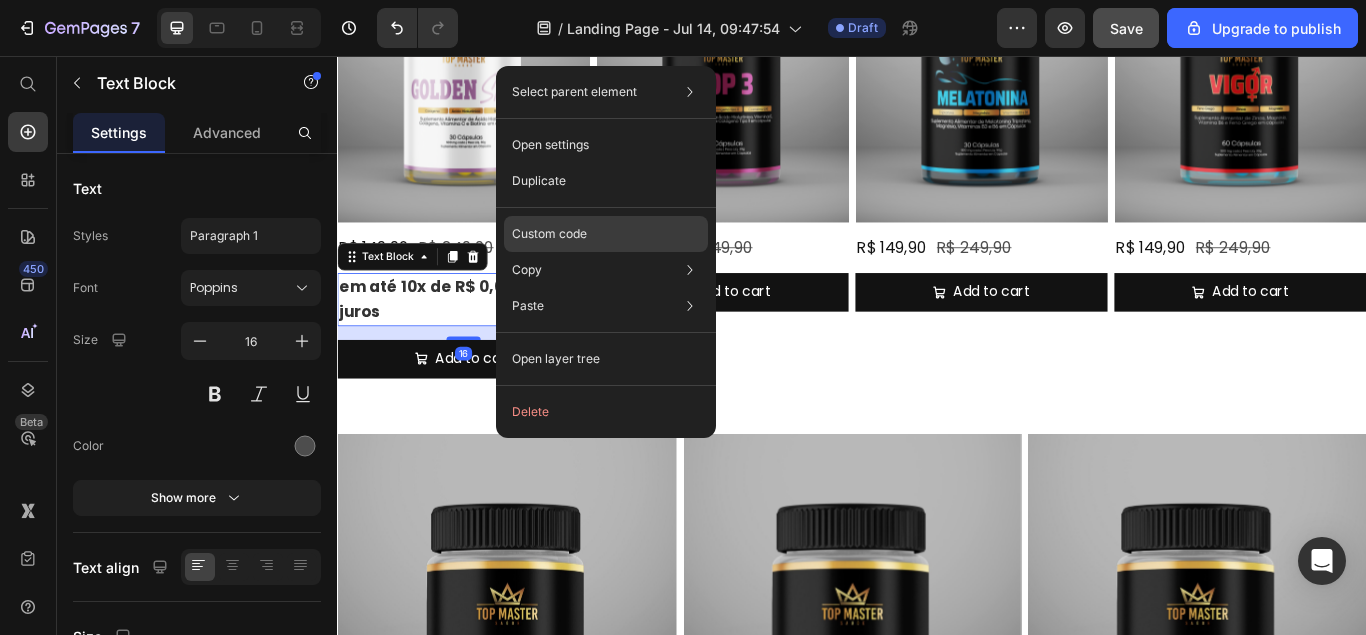 click on "Custom code" 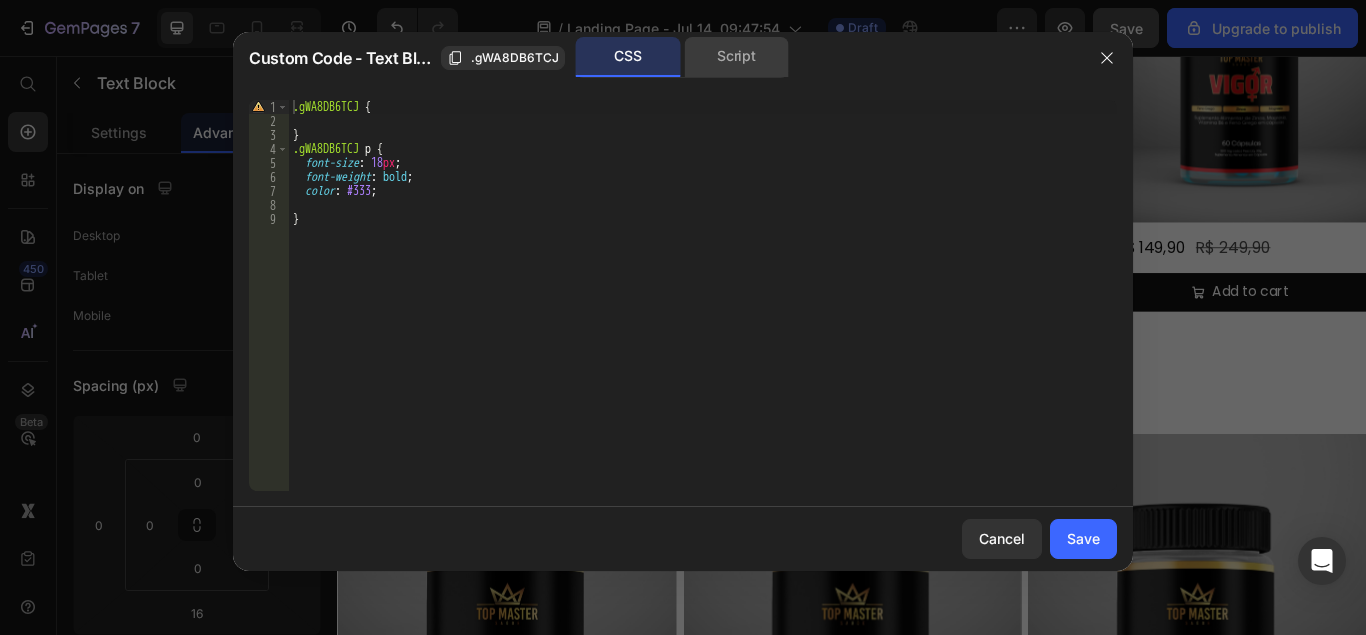 click on "Script" 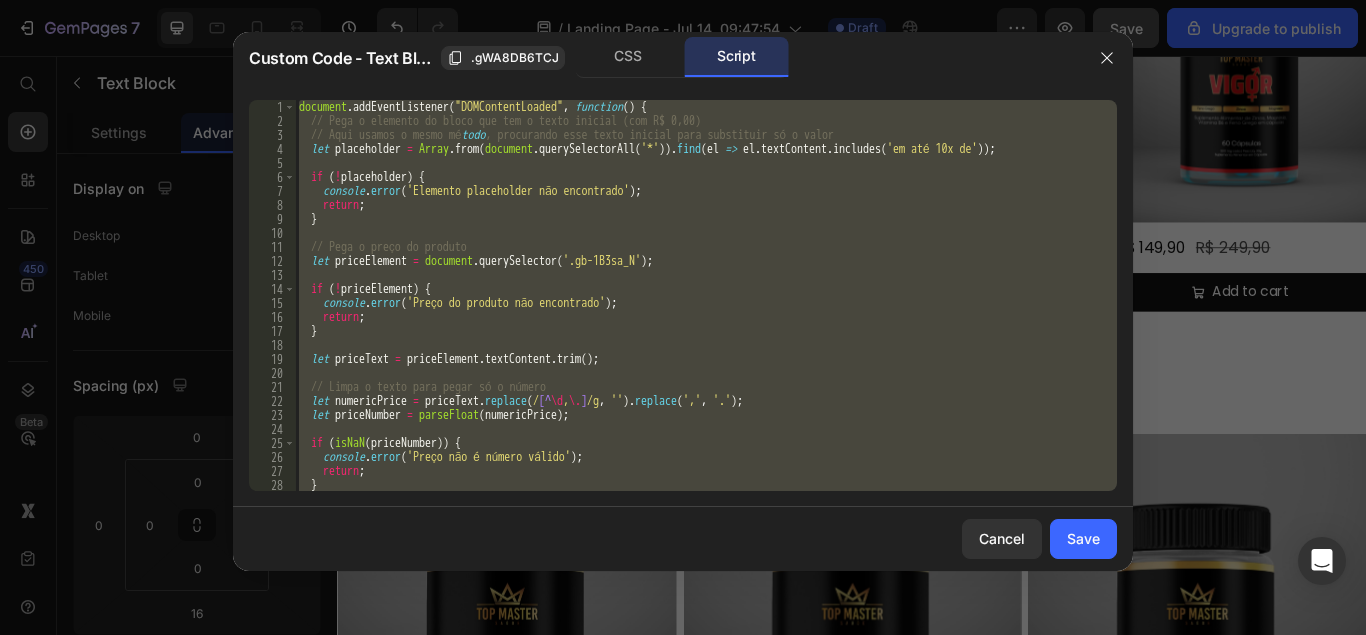 click on "document . addEventListener ( "DOMContentLoaded" ,   function ( )   {    // Pega o elemento do bloco que tem o texto inicial (com R$ 0,00)    // Aqui usamos o mesmo mé todo , procurando esse texto inicial para substituir só o valor    let   placeholder   =   Array . from ( document . querySelectorAll ( '*' )) . find ( el   =>   el . textContent . includes ( 'em até 10x de' )) ;    if   ( ! placeholder )   {      console . error ( 'Elemento placeholder não encontrado' ) ;      return ;    }    // Pega o preço do produto    let   priceElement   =   document . querySelector ( '.gb-1B3sa_N' ) ;    if   ( ! priceElement )   {      console . error ( 'Preço do produto não encontrado' ) ;      return ;    }    let   priceText   =   priceElement . textContent . trim ( ) ;    // Limpa o texto para pegar só o número    let   numericPrice   =   priceText . replace ( / [^ \d , \. ] /g ,   '' ) . replace ( ',' ,   '.' ) ;    let   priceNumber   =   parseFloat ( numericPrice ) ;    if   ( isNaN ( priceNumber ))   {" at bounding box center [706, 295] 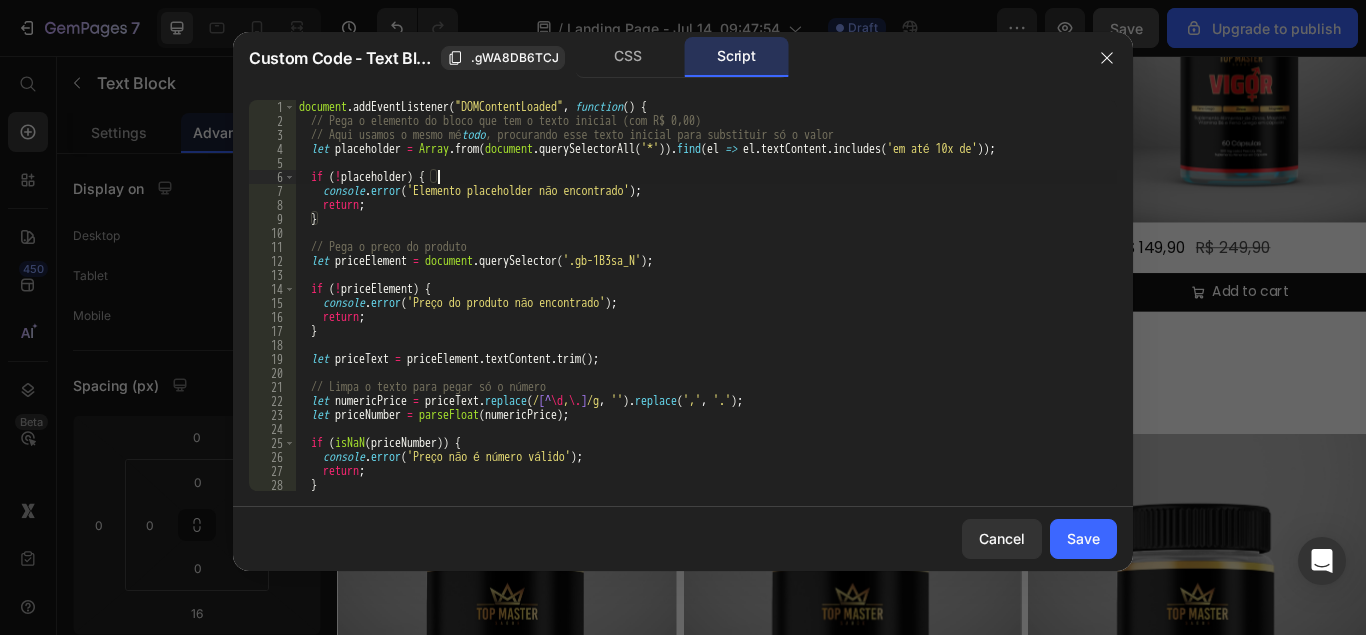 type on "});" 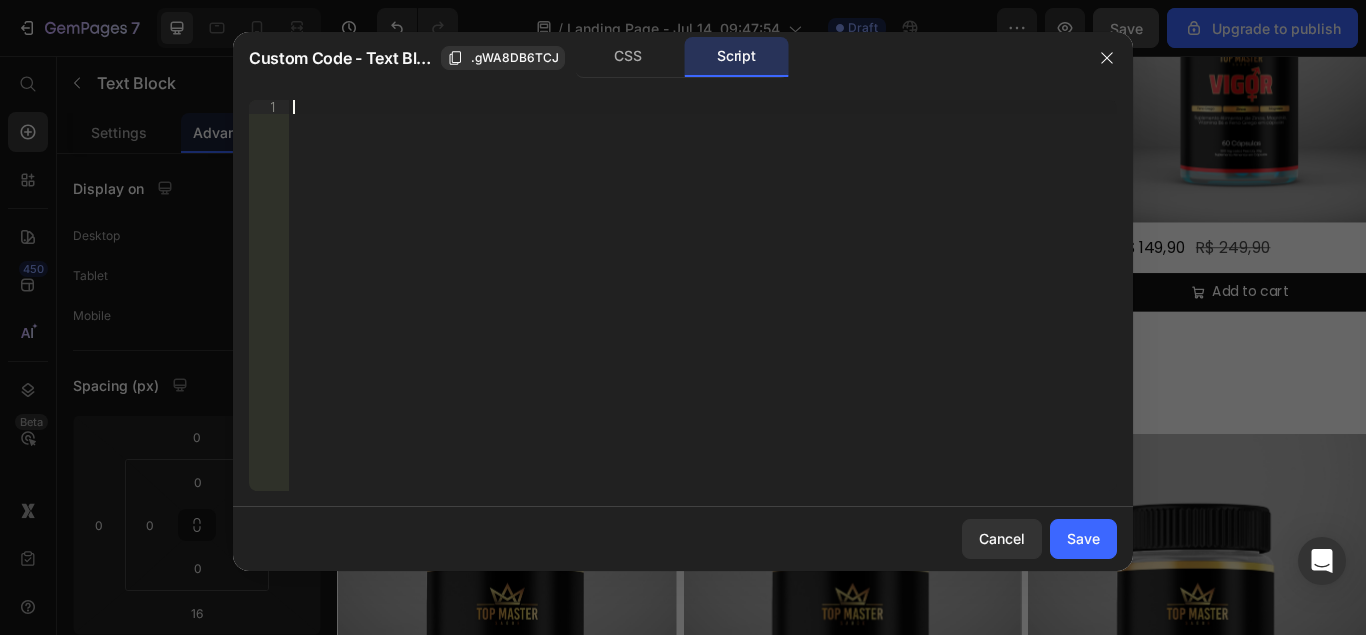 paste on "console.error('Preço não é número válido');" 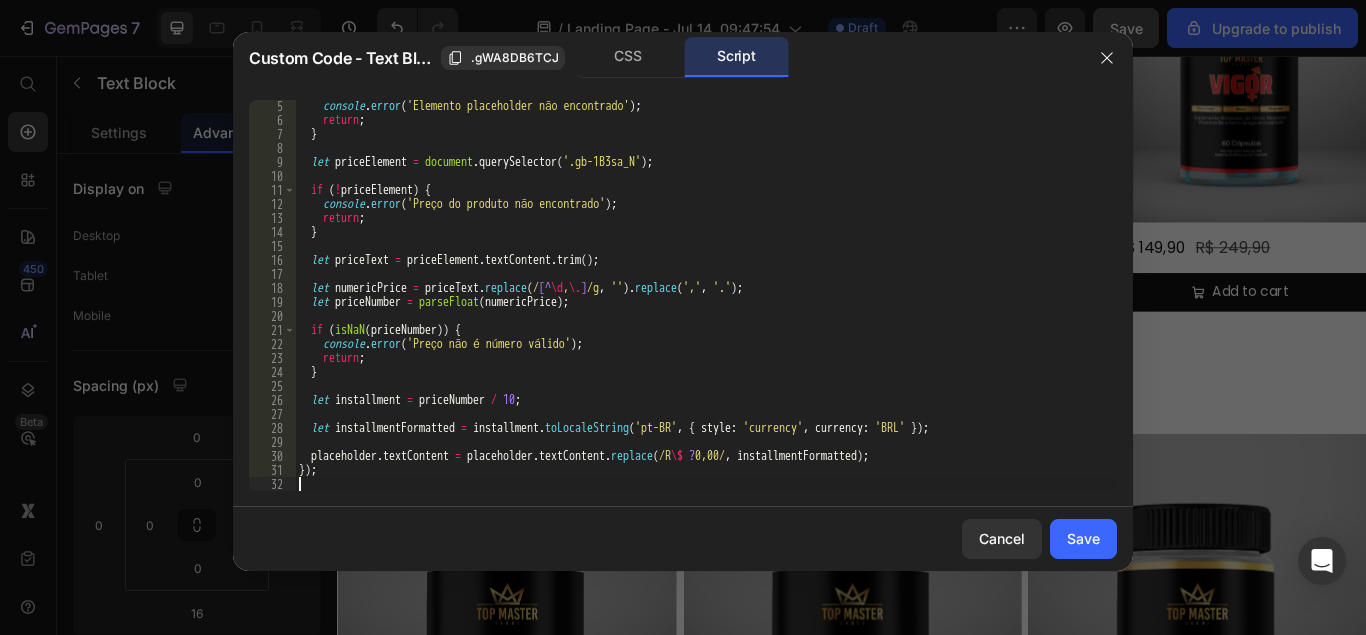 scroll, scrollTop: 57, scrollLeft: 0, axis: vertical 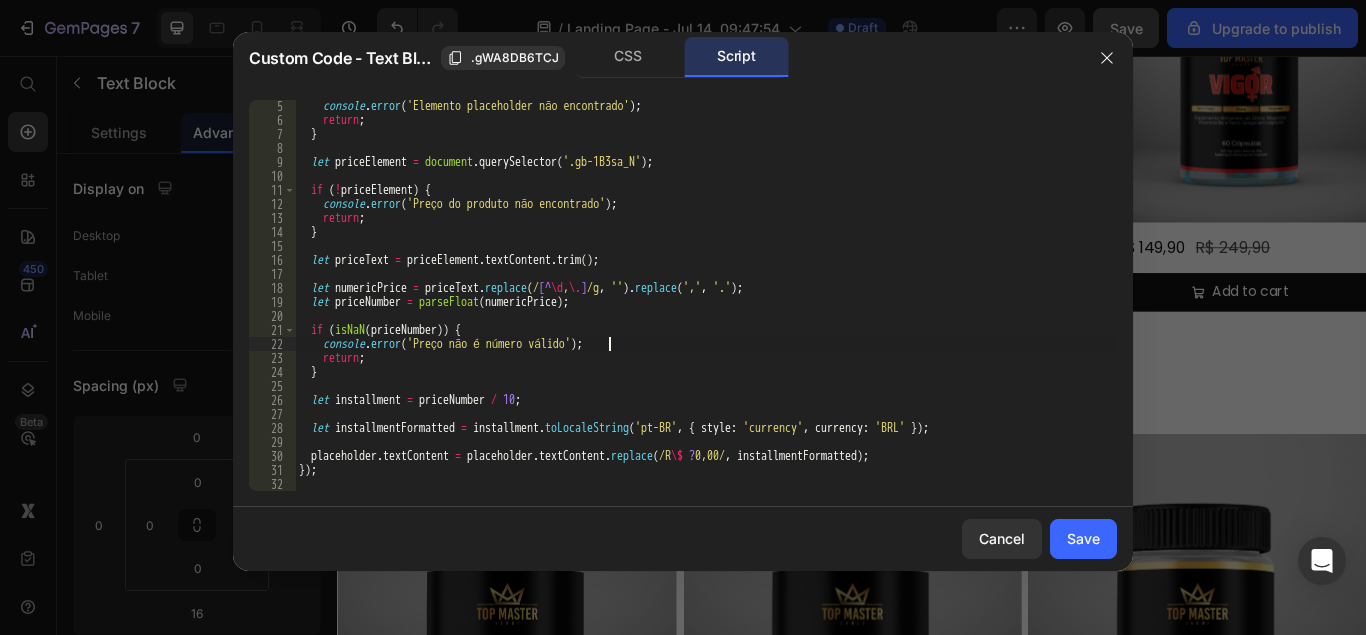 click on "console . error ( 'Elemento placeholder não encontrado' ) ;      return ;    }    let   priceElement   =   document . querySelector ( '.gb-1B3sa_N' ) ;    if   ( ! priceElement )   {      console . error ( 'Preço do produto não encontrado' ) ;      return ;    }    let   priceText   =   priceElement . textContent . trim ( ) ;    let   numericPrice   =   priceText . replace ( / [^ \d , \. ] /g ,   '' ) . replace ( ',' ,   '.' ) ;    let   priceNumber   =   parseFloat ( numericPrice ) ;    if   ( isNaN ( priceNumber ))   {      console . error ( 'Preço não é número válido' ) ;      return ;    }    let   installment   =   priceNumber   /   10 ;    let   installmentFormatted   =   installment . toLocaleString ( 'pt-BR' ,   {   style :   'currency' ,   currency :   'BRL'   }) ;    placeholder . textContent   =   placeholder . textContent . replace ( /R \$   ? 0,00/ ,   installmentFormatted ) ; }) ;" at bounding box center [706, 308] 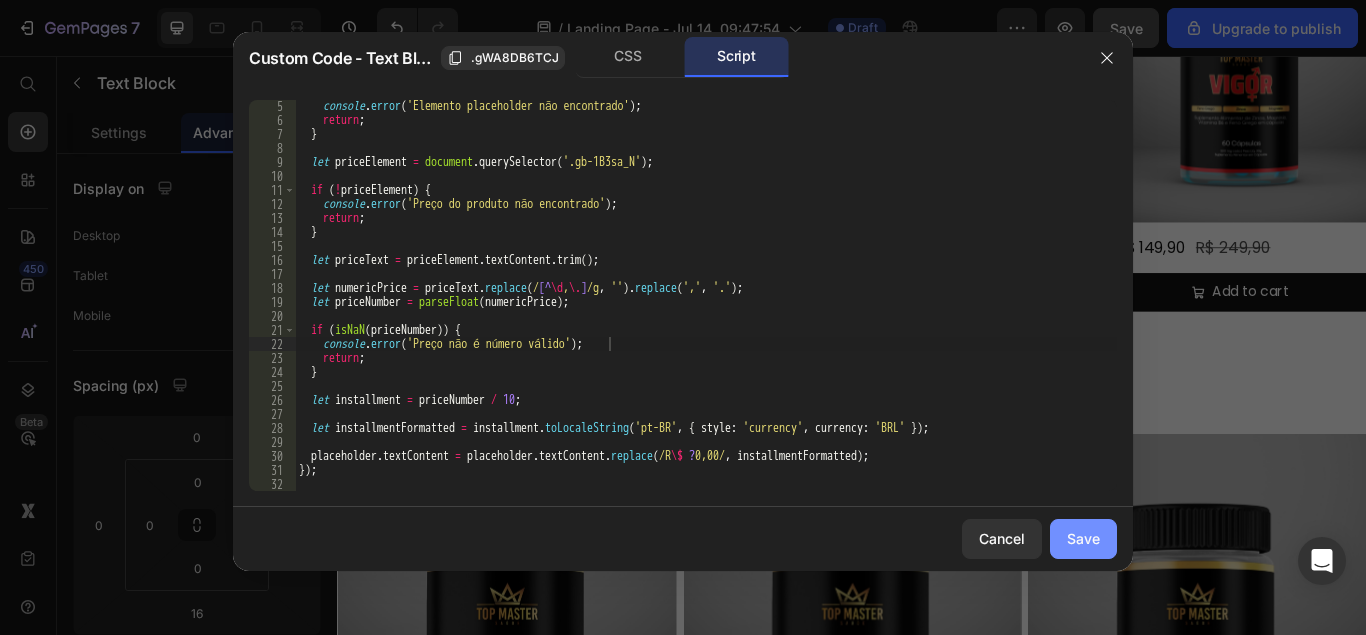 click on "Save" 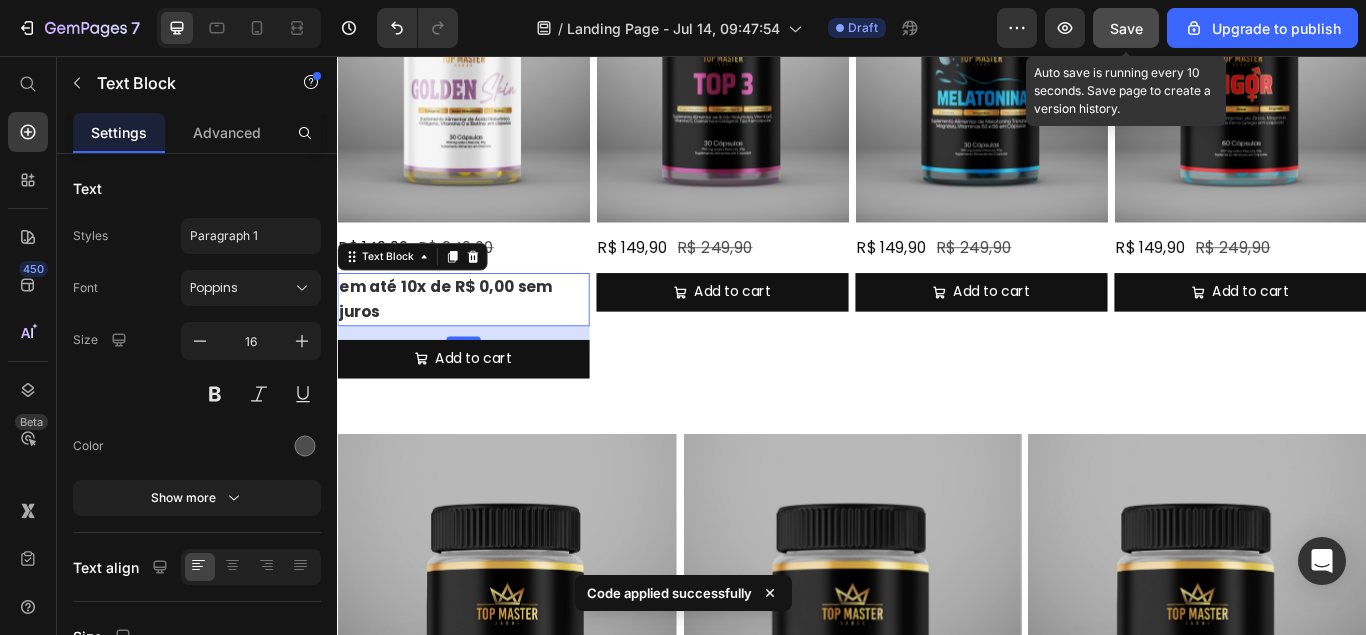click on "Save" at bounding box center [1126, 28] 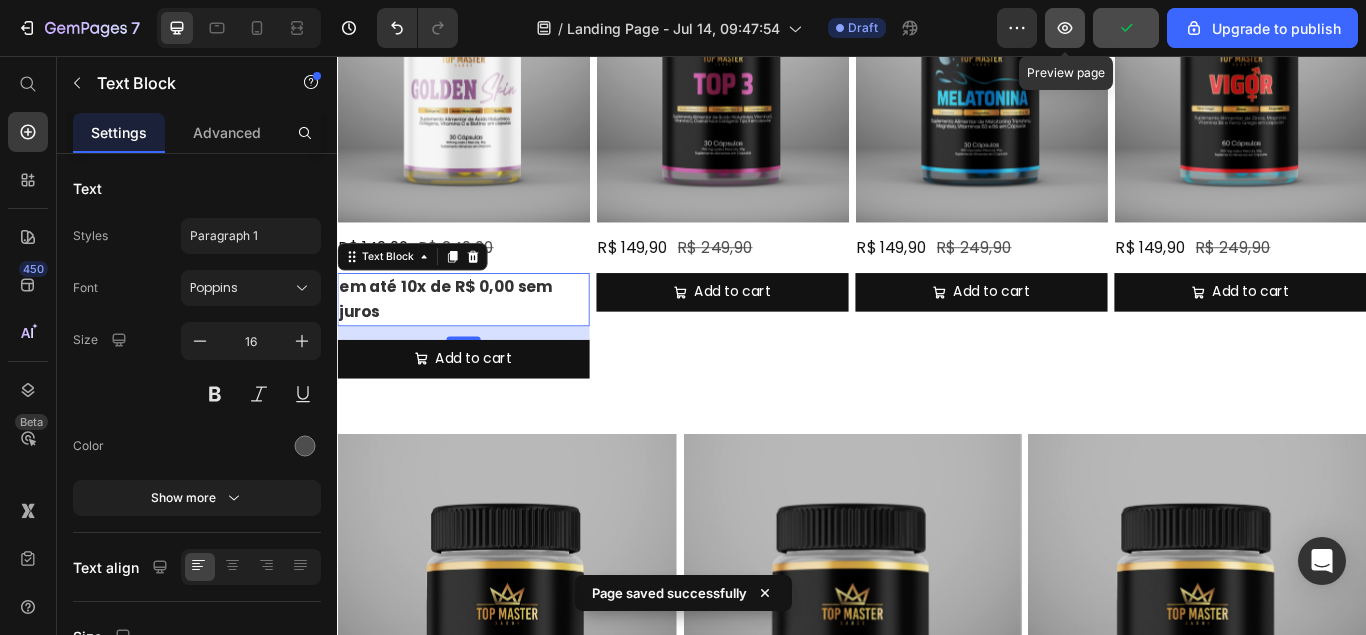 click 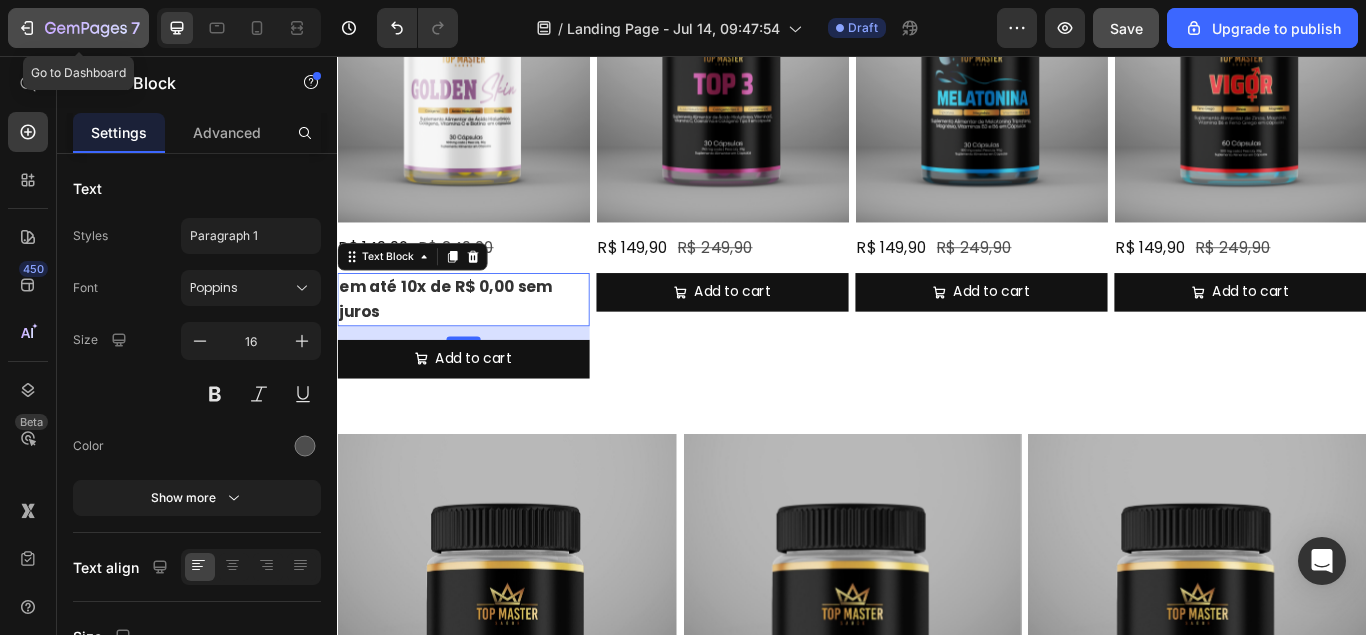 click 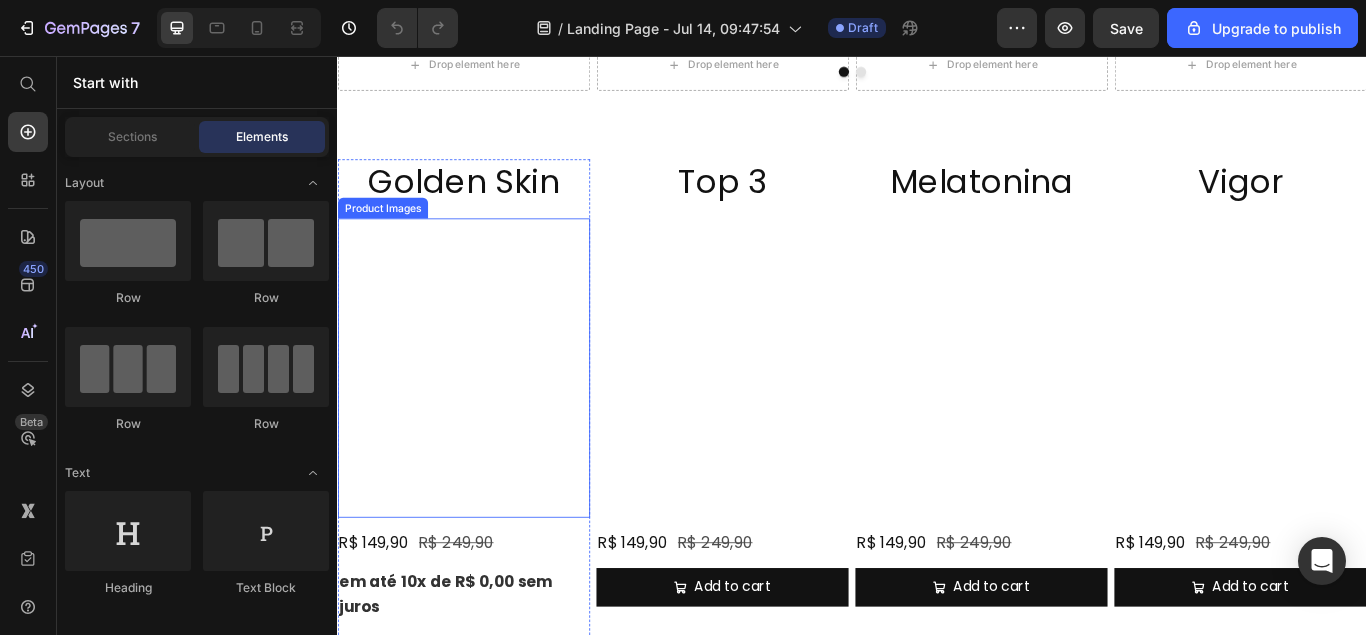 scroll, scrollTop: 612, scrollLeft: 0, axis: vertical 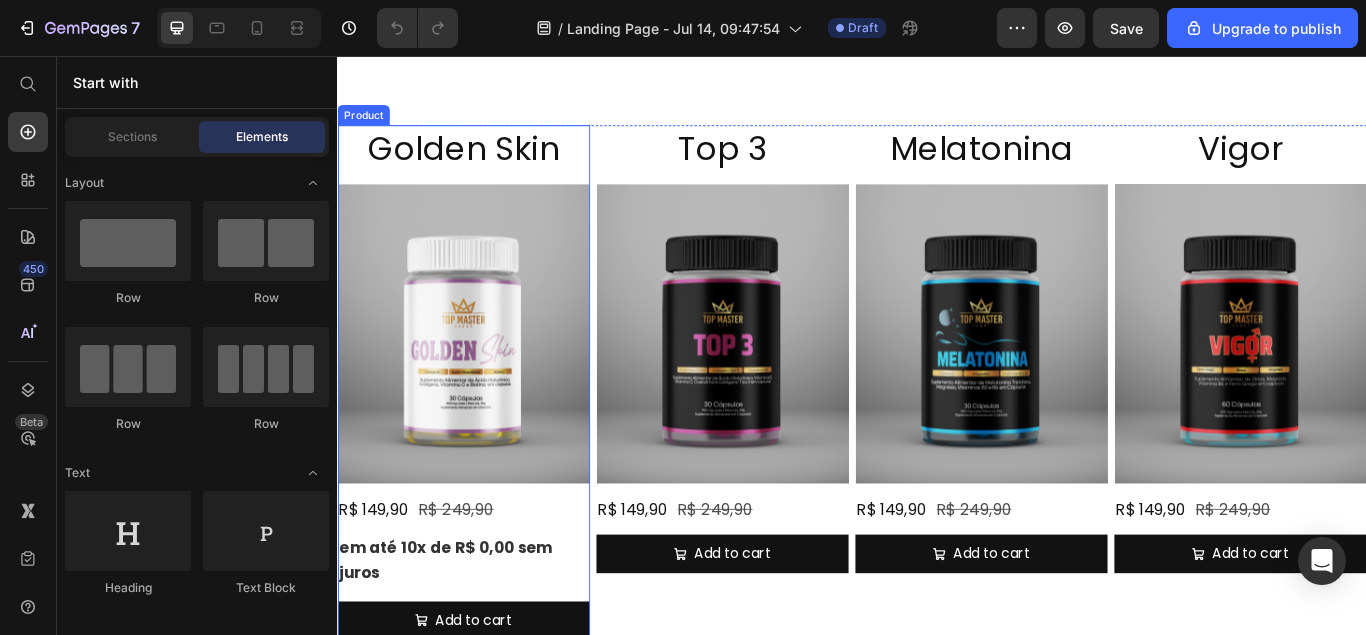 click on "R$ 149,90 Product Price R$ 249,90 Product Price Row em até 10x de R$ 0,00 sem juros Text Block
Add to cart Add to Cart" at bounding box center (484, 654) 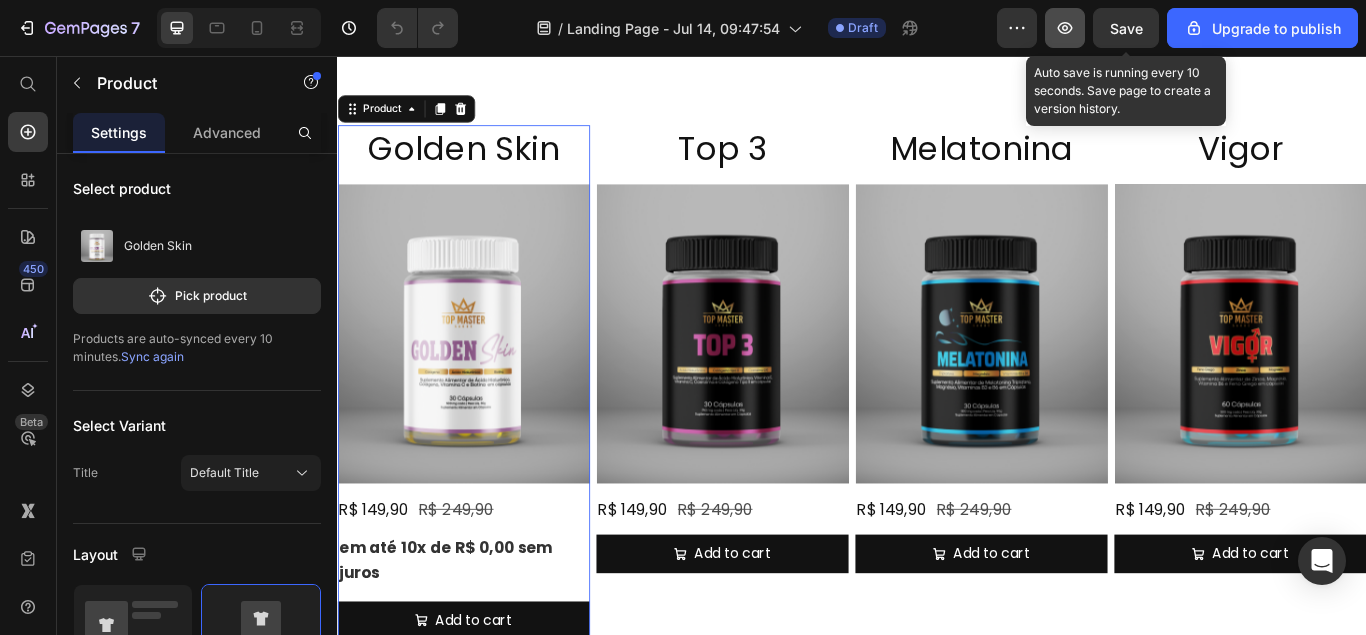 click 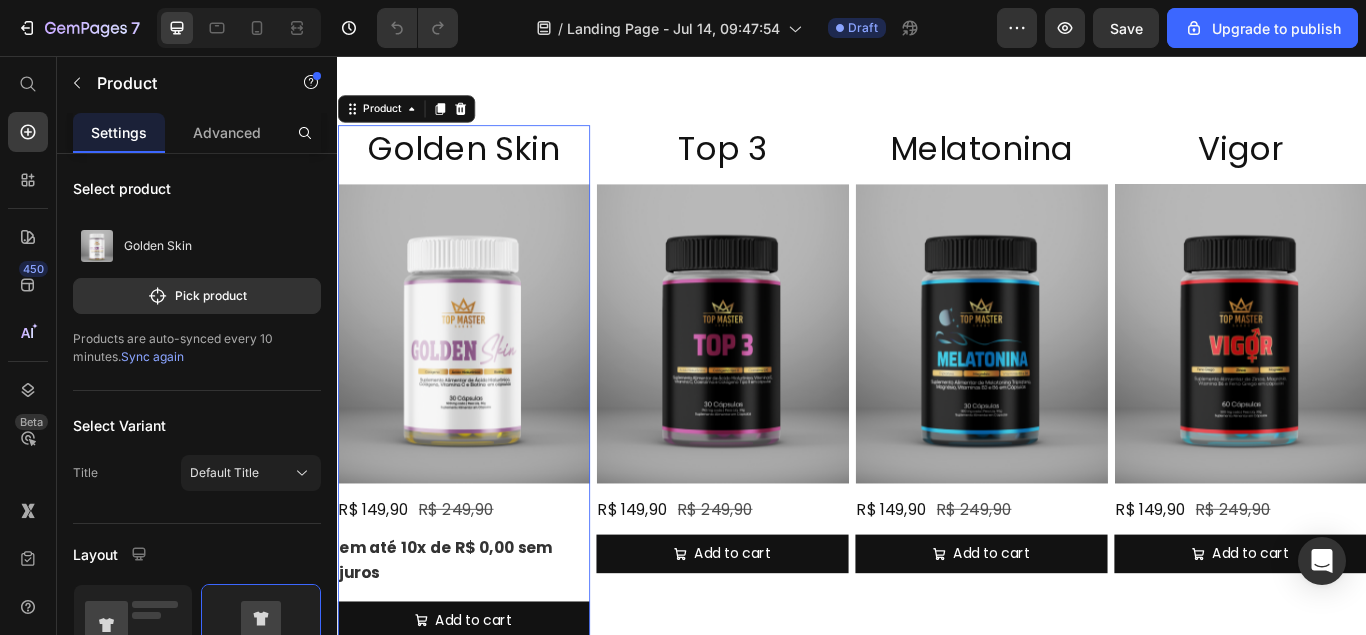 click on "em até 10x de R$ 0,00 sem juros" at bounding box center (484, 645) 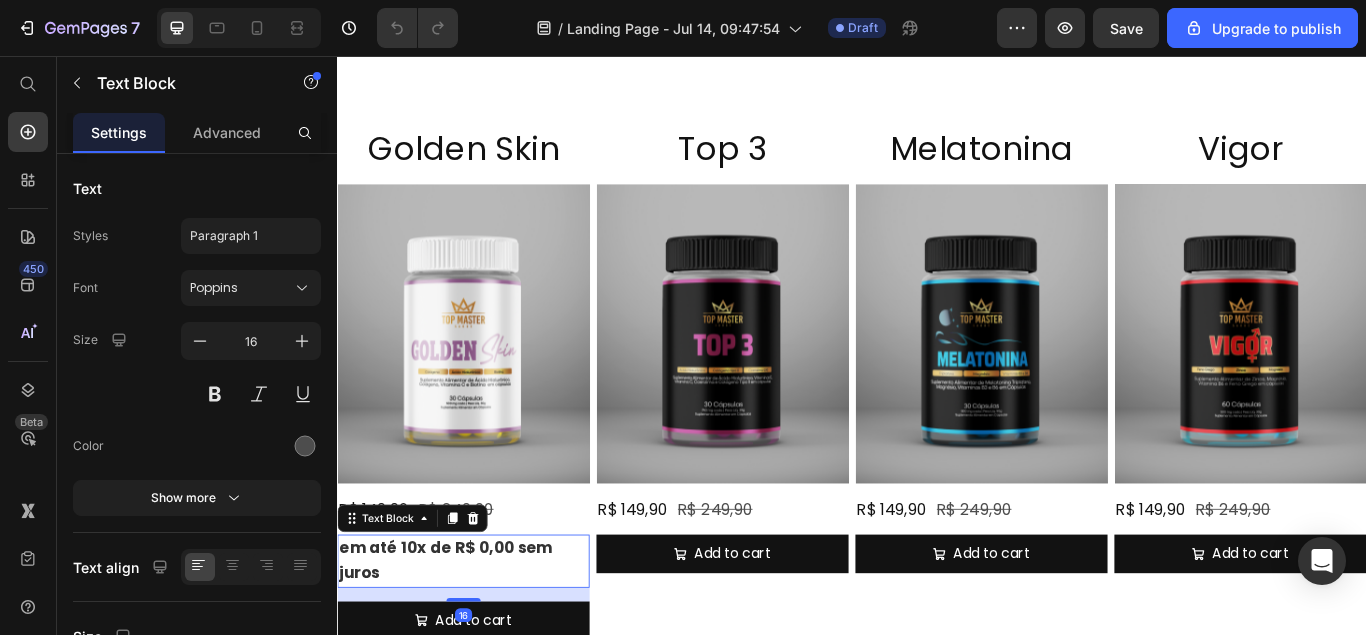 click on "em até 10x de R$ 0,00 sem juros" at bounding box center [484, 645] 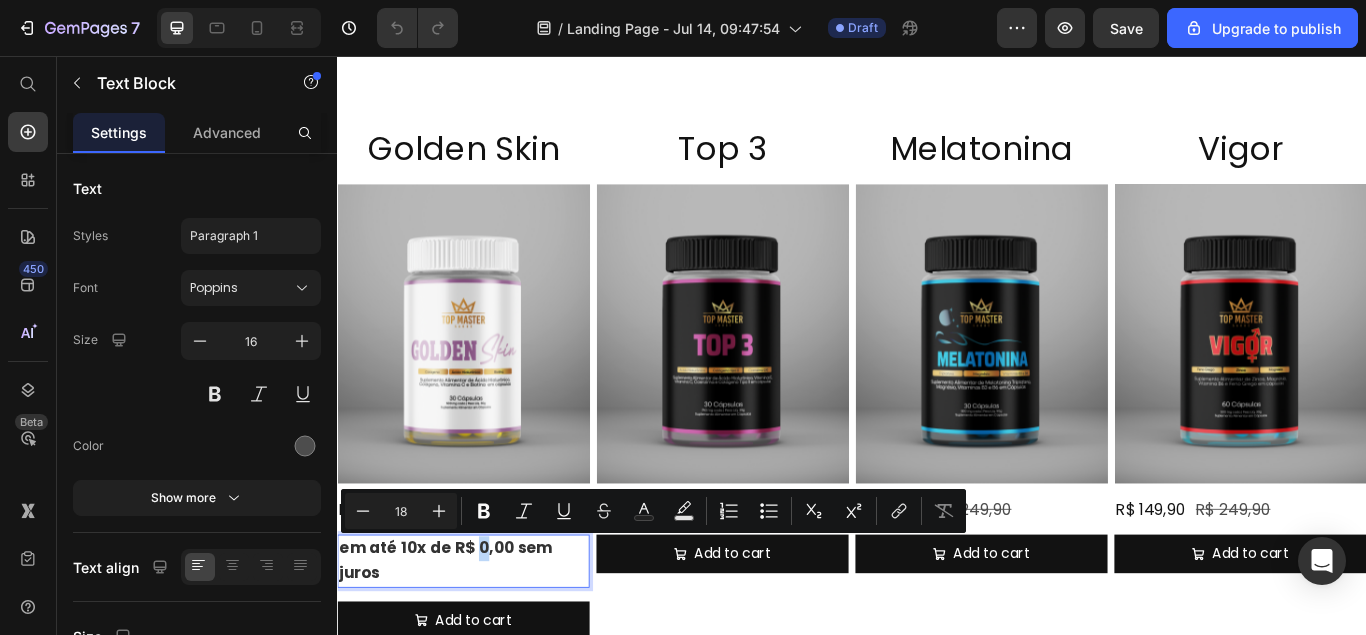 click on "em até 10x de R$ 0,00 sem juros" at bounding box center (484, 645) 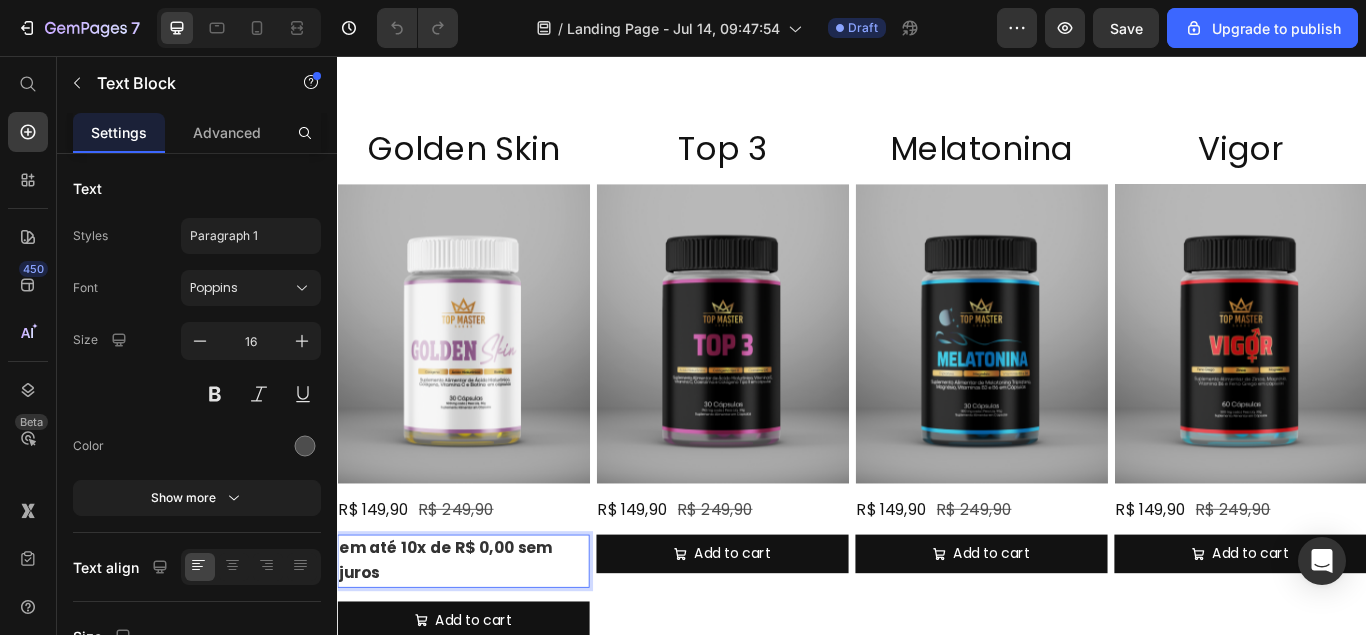 click on "em até 10x de R$ 0,00 sem juros" at bounding box center [484, 645] 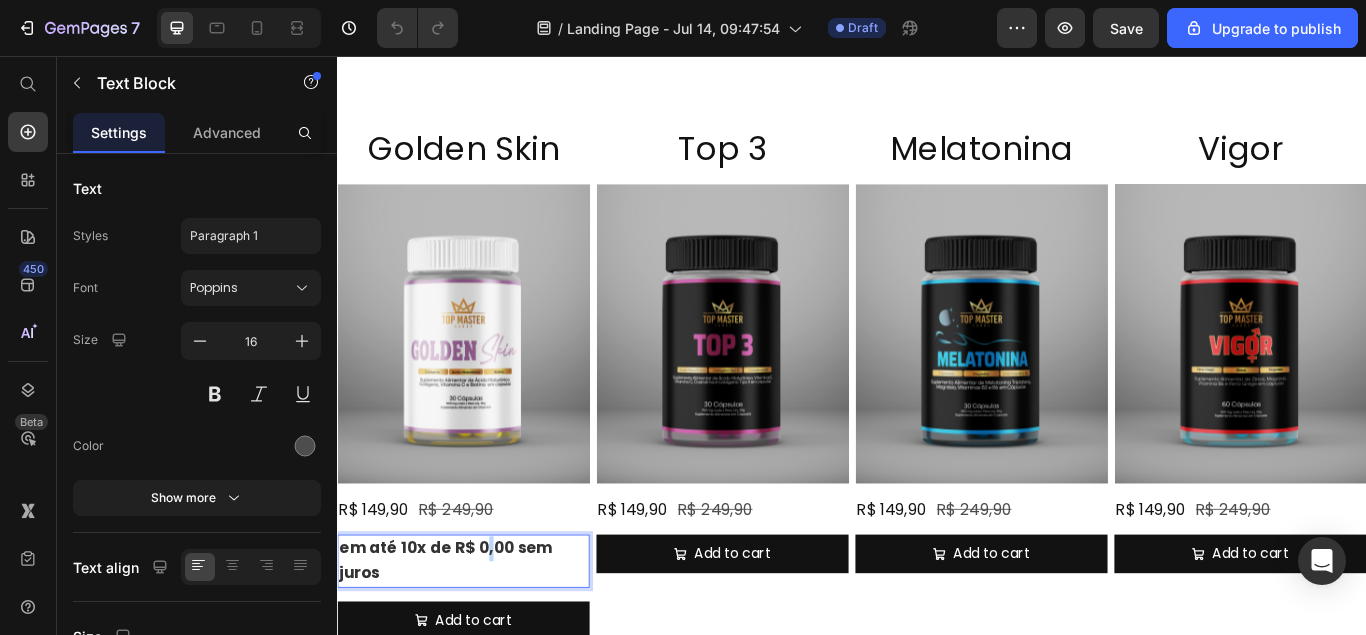 click on "em até 10x de R$ 0,00 sem juros" at bounding box center [484, 645] 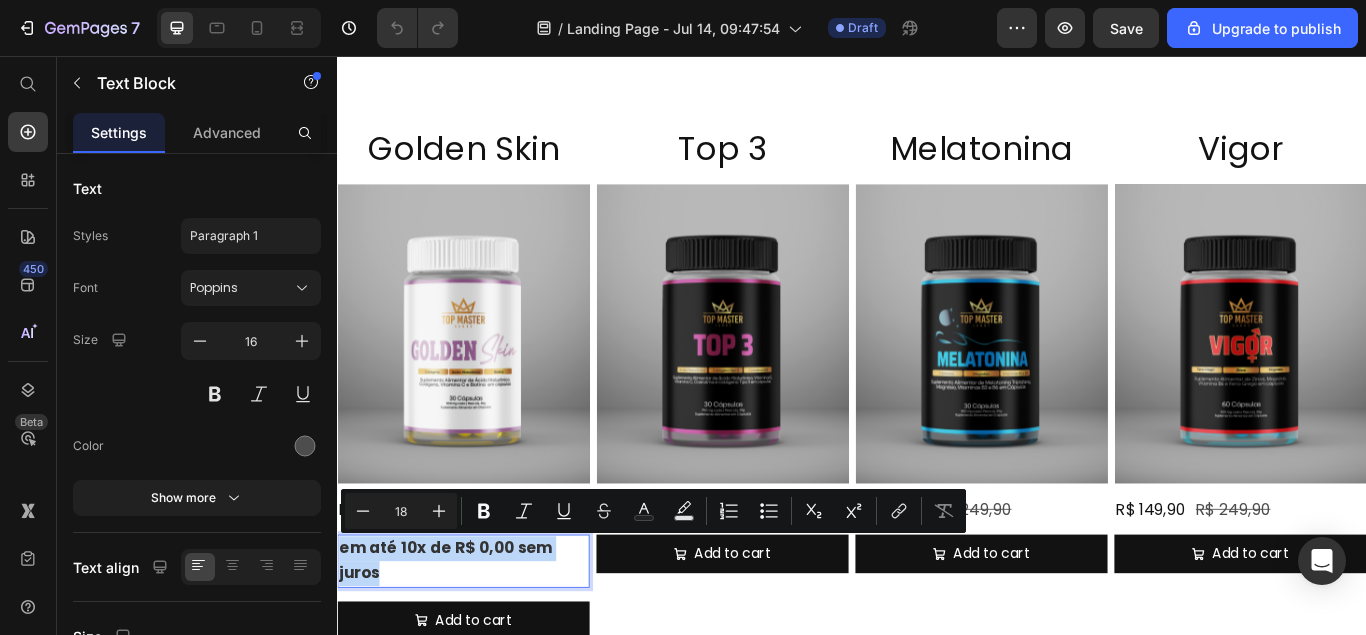 drag, startPoint x: 472, startPoint y: 653, endPoint x: 351, endPoint y: 623, distance: 124.66354 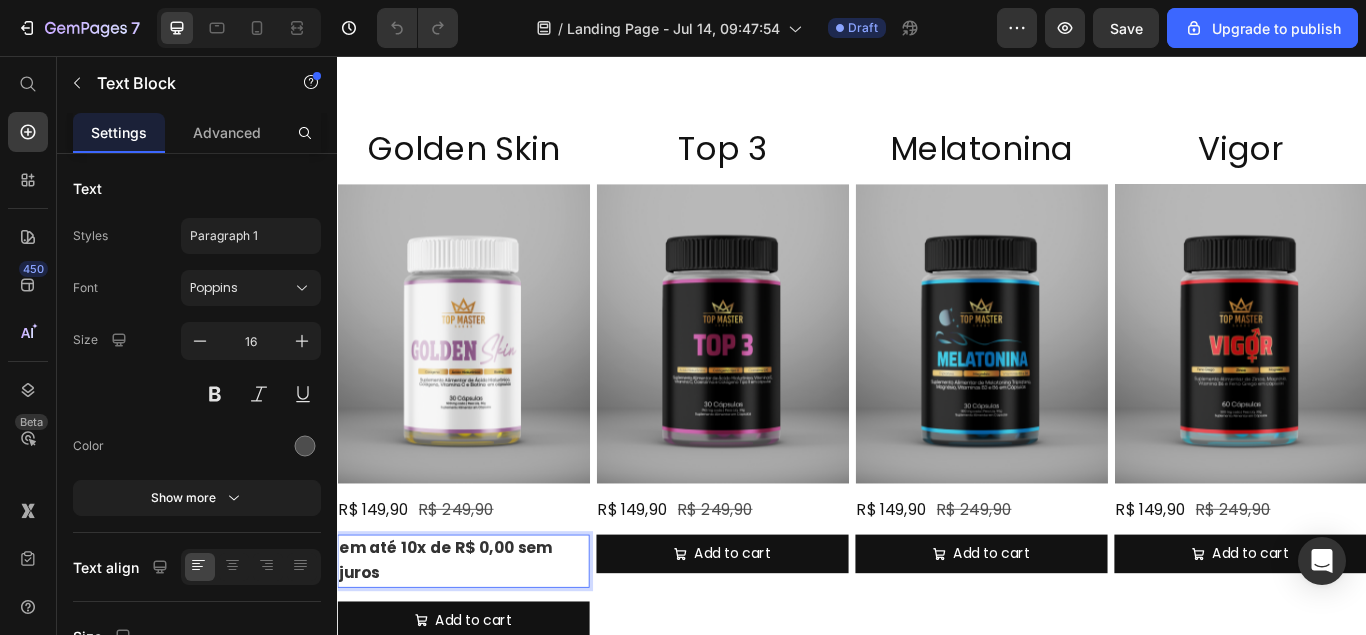 scroll, scrollTop: 58, scrollLeft: 0, axis: vertical 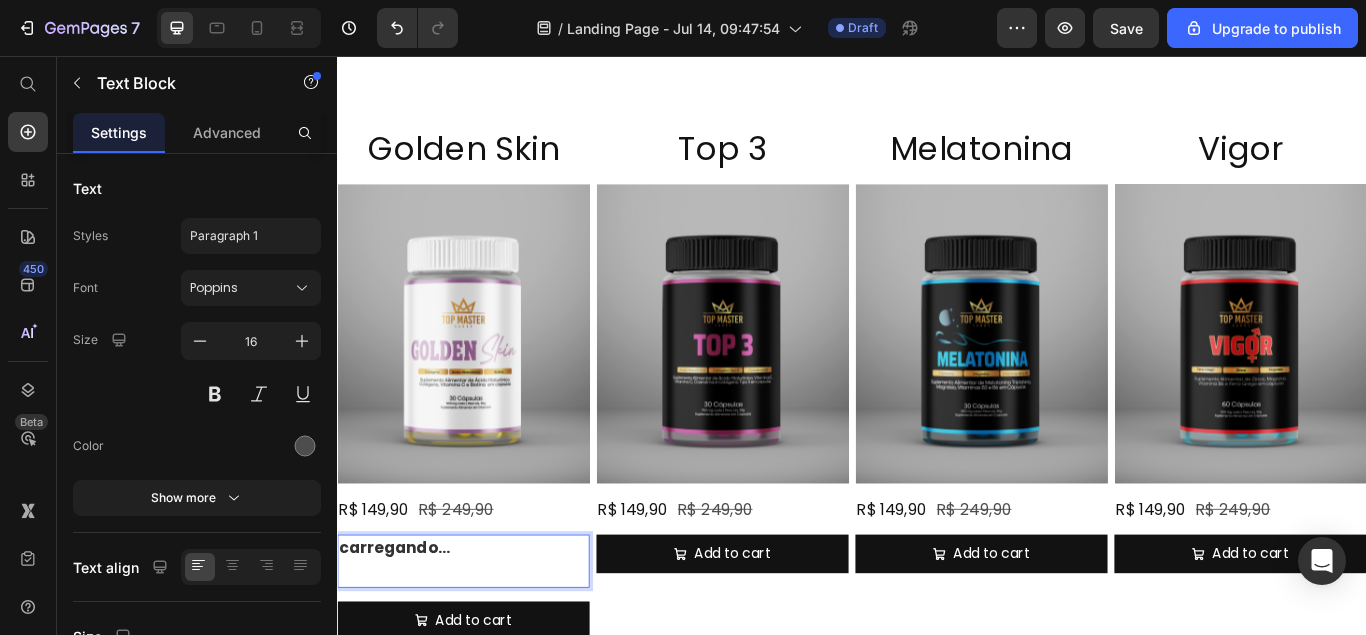 click on "carregando..." at bounding box center [484, 645] 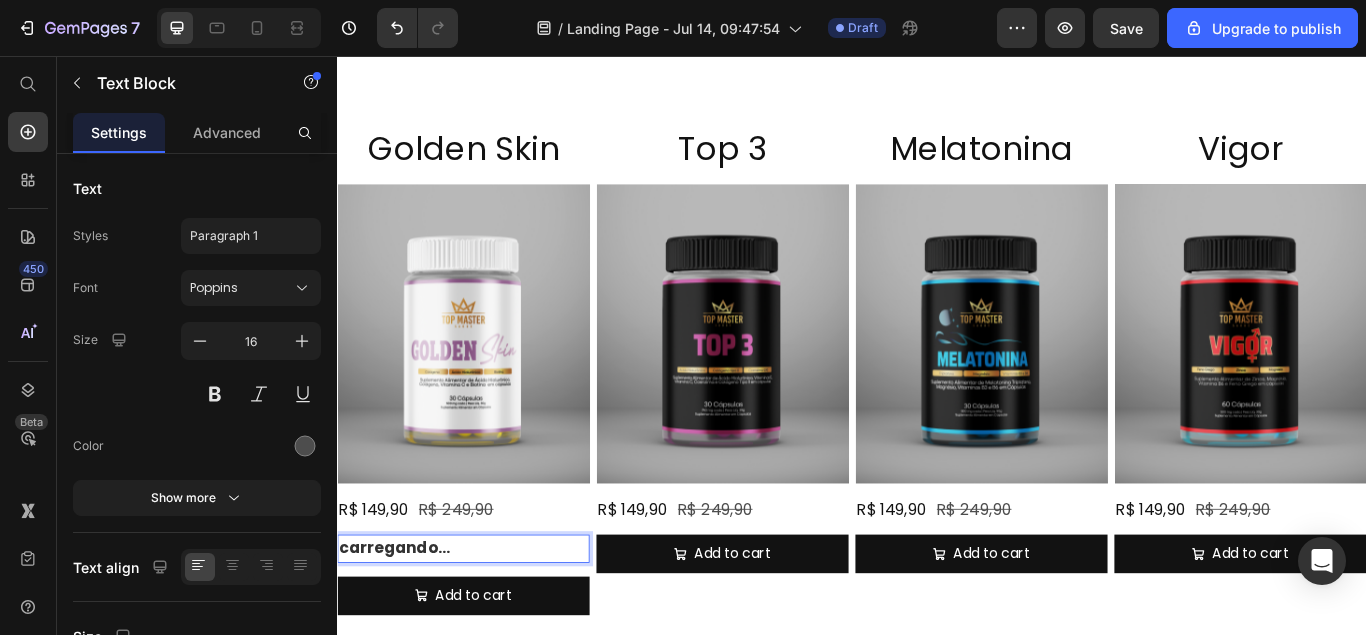 scroll, scrollTop: 85, scrollLeft: 0, axis: vertical 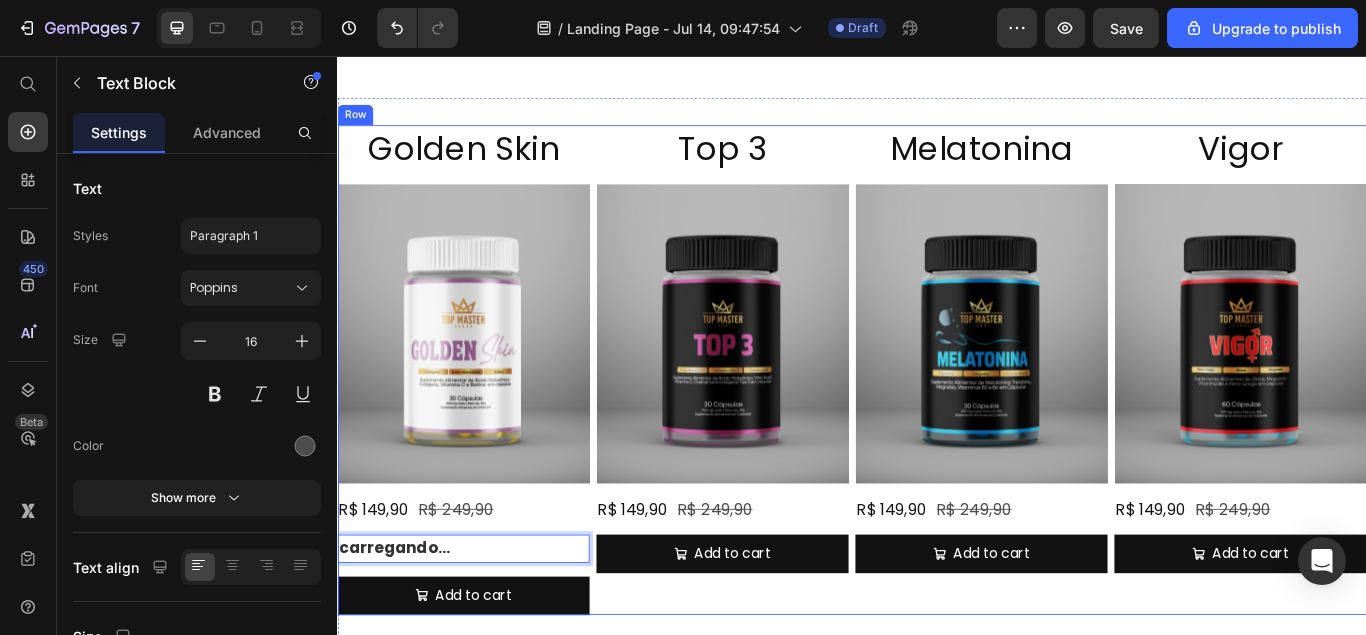 click on "Top 3 Heading Product Images R$ 149,90 Product Price R$ 249,90 Product Price Row
Add to cart Add to Cart Product" at bounding box center [786, 422] 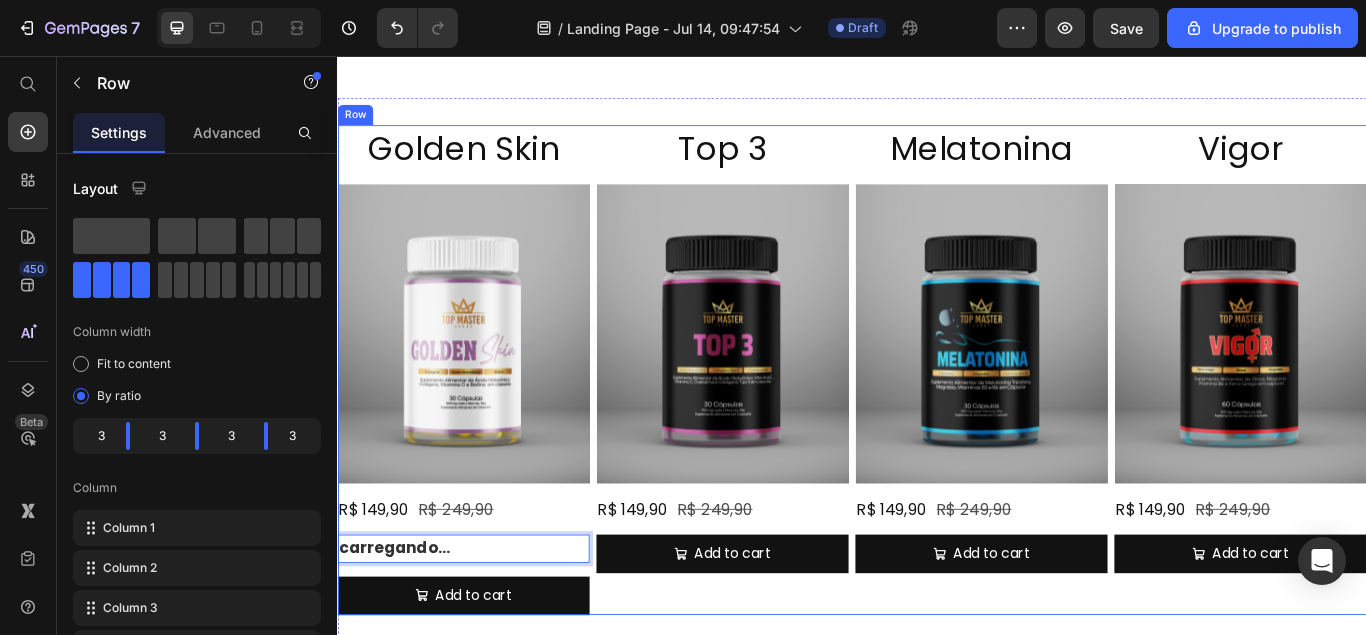 scroll, scrollTop: 0, scrollLeft: 0, axis: both 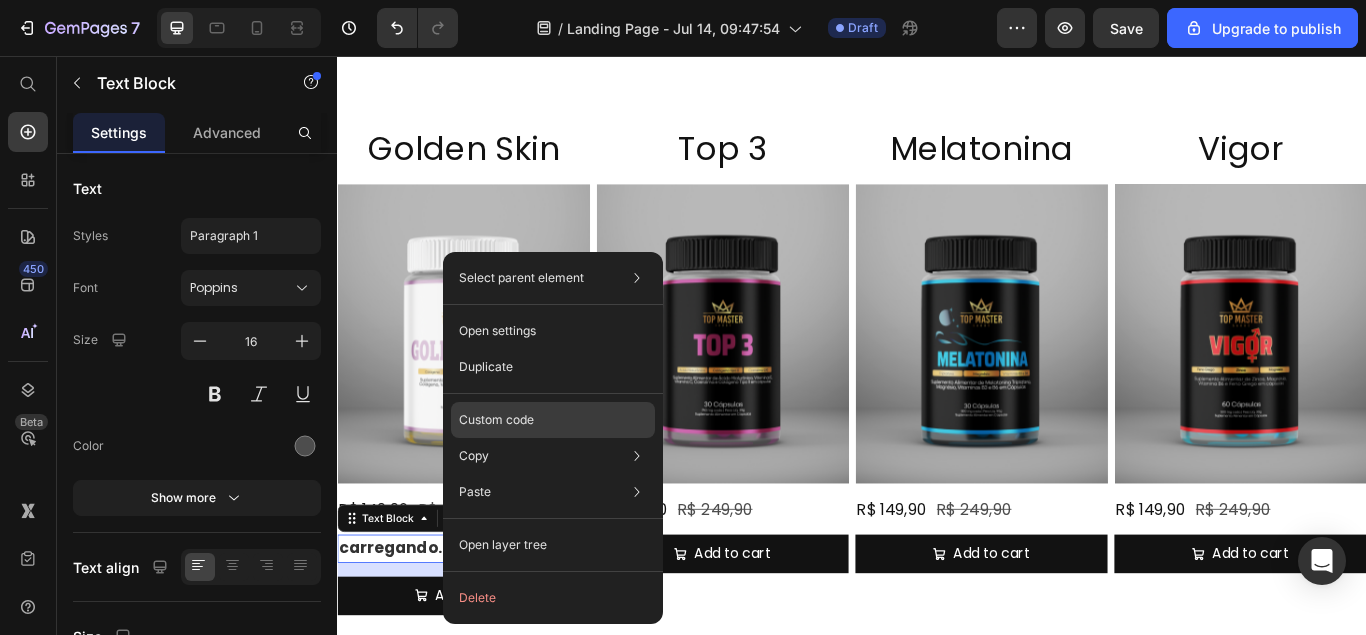 drag, startPoint x: 560, startPoint y: 422, endPoint x: 427, endPoint y: 127, distance: 323.59543 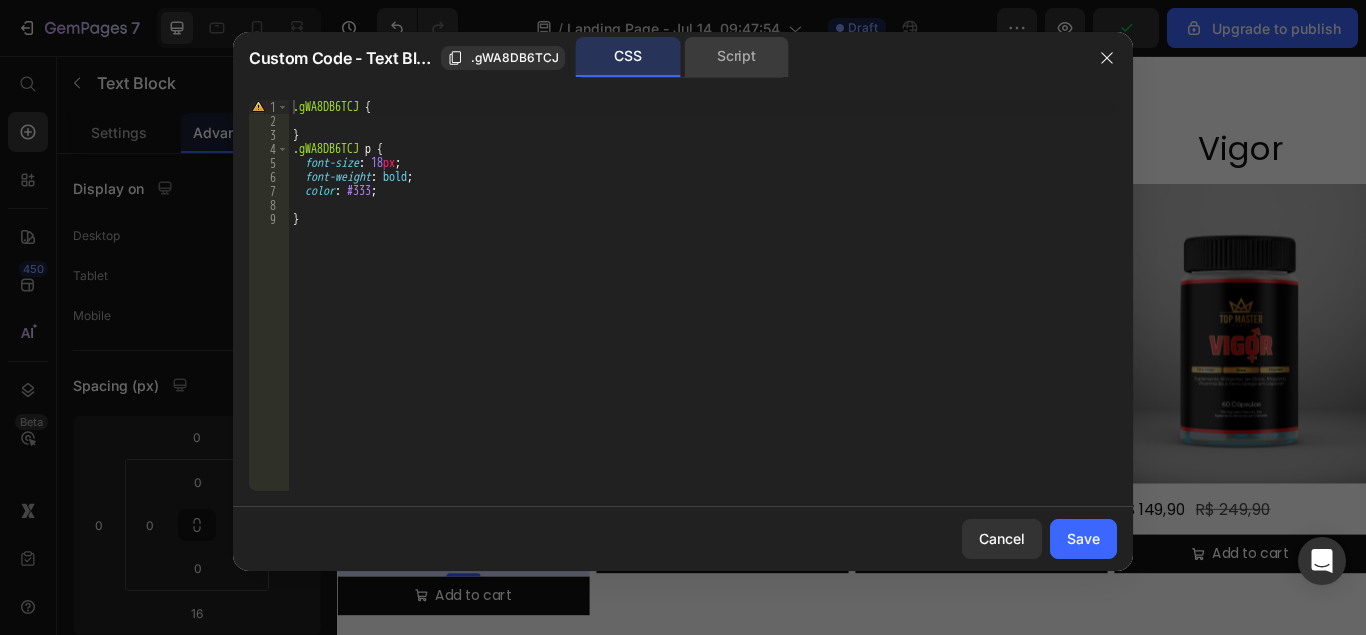 click on "Script" 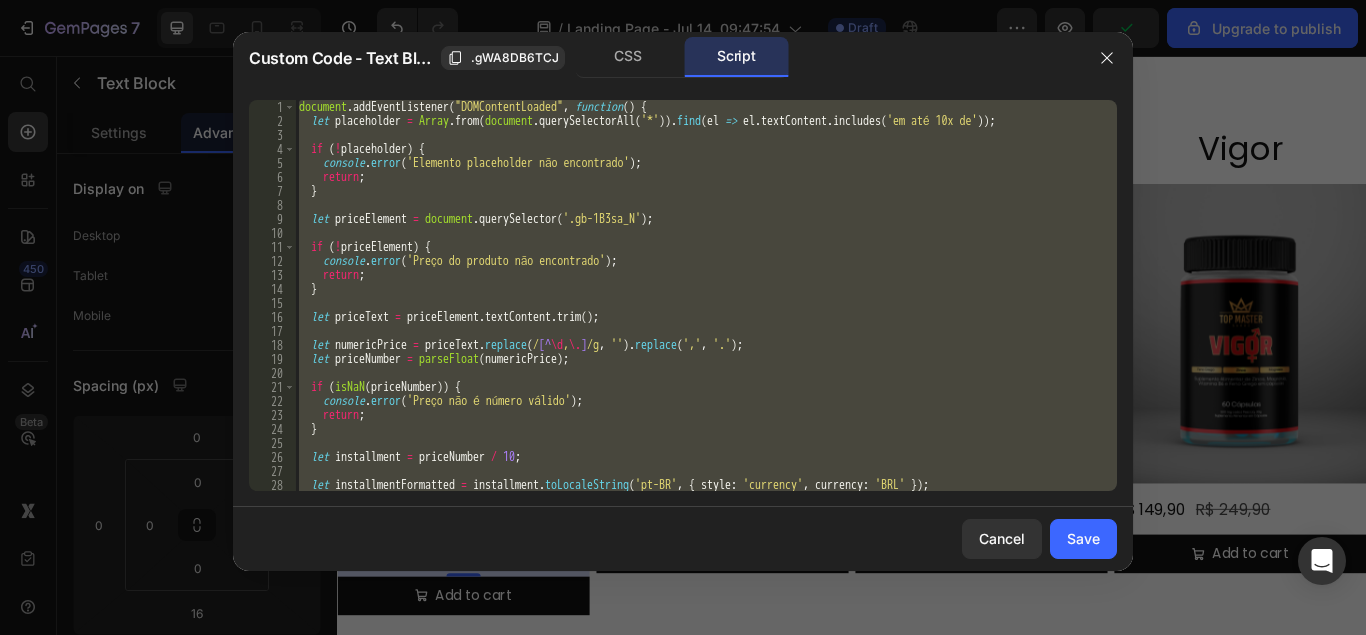 click on "document . addEventListener ( "DOMContentLoaded" ,   function ( )   {    let   placeholder   =   Array . from ( document . querySelectorAll ( '*' )) . find ( el   =>   el . textContent . includes ( 'em até 10x de' )) ;    if   ( ! placeholder )   {      console . error ( 'Elemento placeholder não encontrado' ) ;      return ;    }    let   priceElement   =   document . querySelector ( '.gb-1B3sa_N' ) ;    if   ( ! priceElement )   {      console . error ( 'Preço do produto não encontrado' ) ;      return ;    }    let   priceText   =   priceElement . textContent . trim ( ) ;    let   numericPrice   =   priceText . replace ( / [^ \d , \. ] /g ,   '' ) . replace ( ',' ,   '.' ) ;    let   priceNumber   =   parseFloat ( numericPrice ) ;    if   ( isNaN ( priceNumber ))   {      console . error ( 'Preço não é número válido' ) ;      return ;    }    let   installment   =   priceNumber   /   10 ;    let   installmentFormatted   =   installment . toLocaleString ( 'pt-BR' ,   {   style :   'currency' ,   currency :   'BRL'   }) ;    let   text   =   ` em até 10x de  ${ installmentFormatted }  sem juros ` ;    placeholder . textContent   =   text ; }) ;" at bounding box center (706, 295) 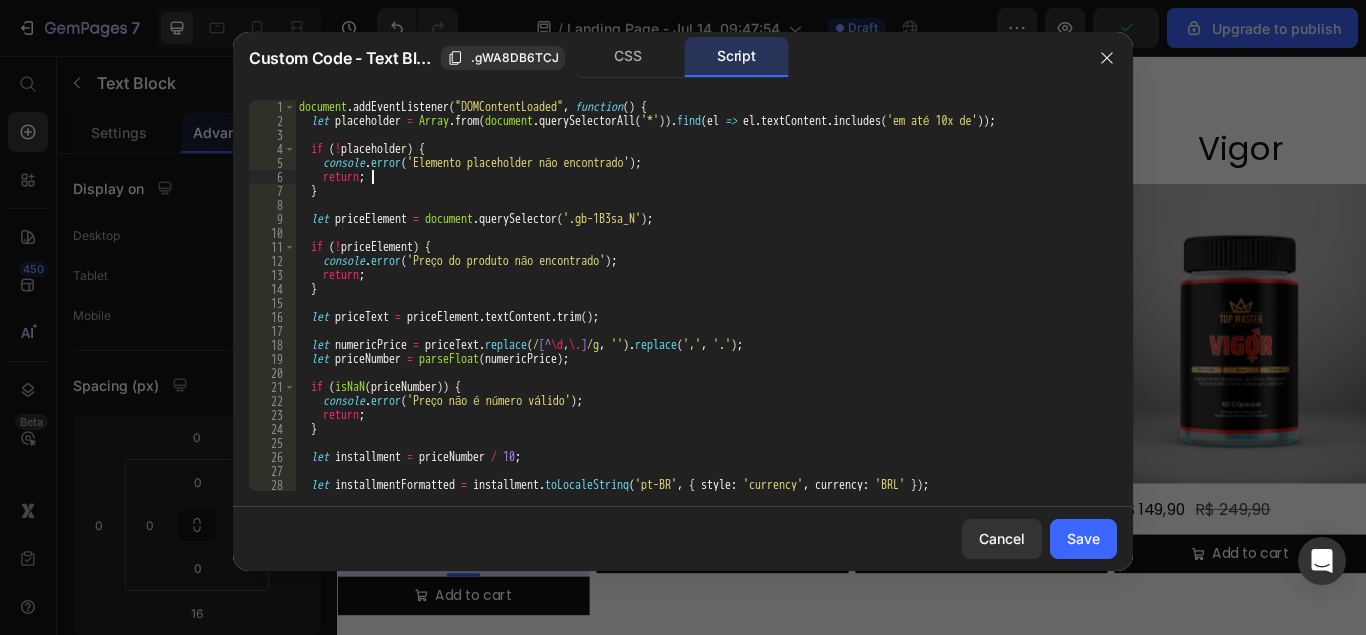 type on "});" 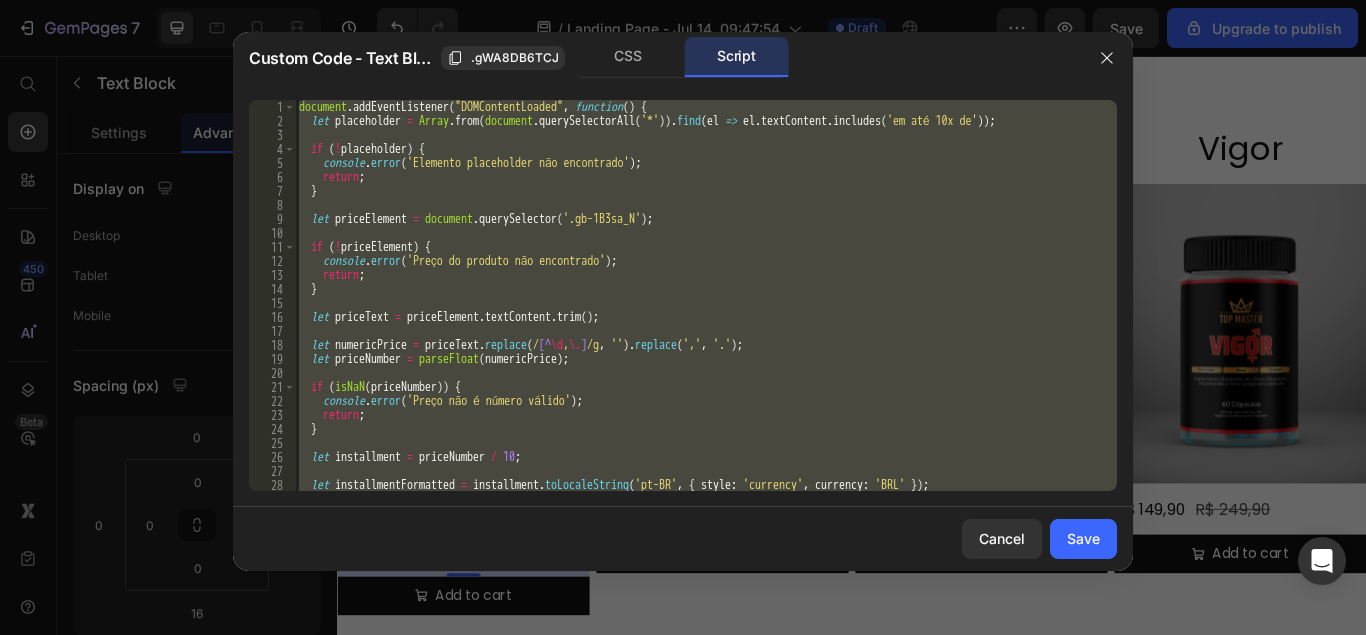 type 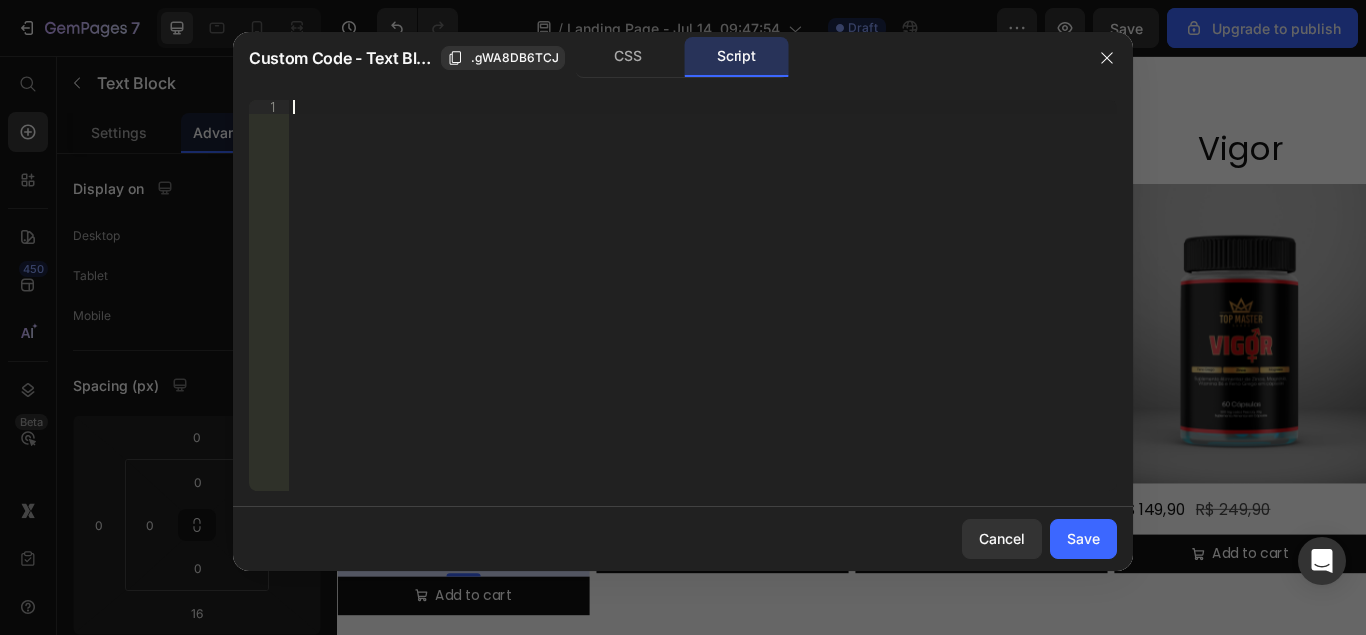 scroll, scrollTop: 239, scrollLeft: 0, axis: vertical 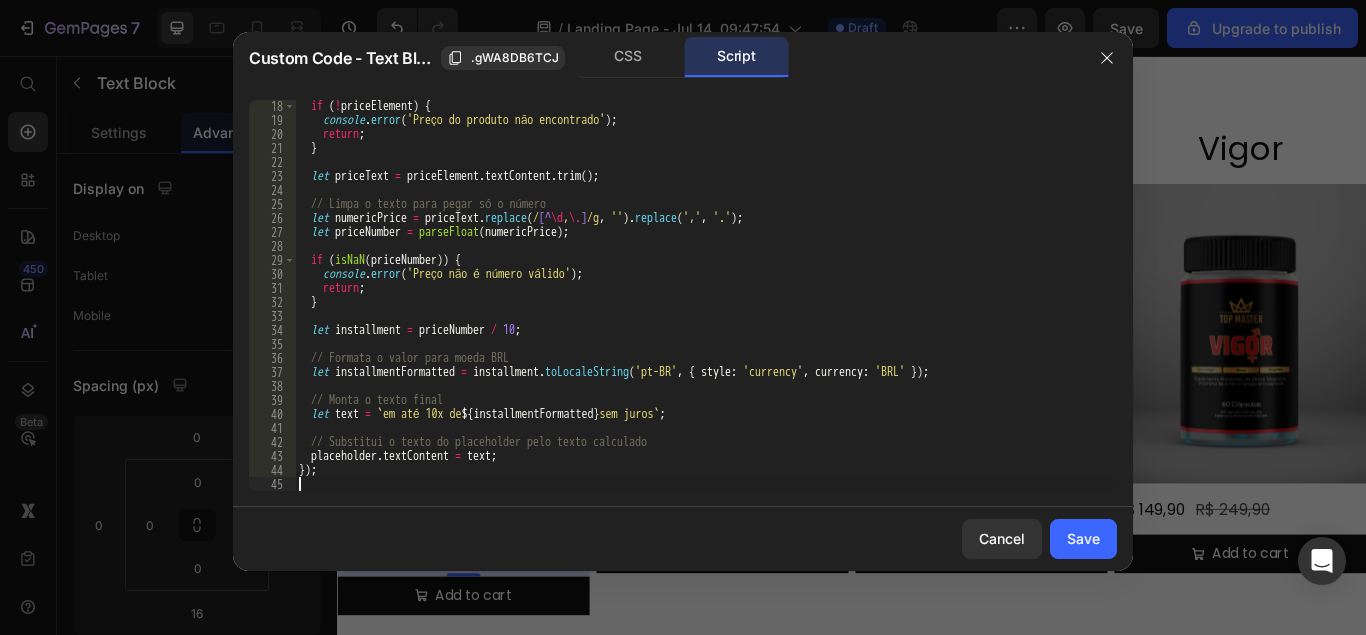 click on "if   ( ! priceElement )   {      console . error ( 'Preço do produto não encontrado' ) ;      return ;    }    let   priceText   =   priceElement . textContent . trim ( ) ;    // Limpa o texto para pegar só o número    let   numericPrice   =   priceText . replace ( / [^ \d , \. ] /g ,   '' ) . replace ( ',' ,   '.' ) ;    let   priceNumber   =   parseFloat ( numericPrice ) ;    if   ( isNaN ( priceNumber ))   {      console . error ( 'Preço não é número válido' ) ;      return ;    }    let   installment   =   priceNumber   /   10 ;    // Formata o valor para moeda BRL    let   installmentFormatted   =   installment . toLocaleString ( 'pt-BR' ,   {   style :   'currency' ,   currency :   'BRL'   }) ;    // Monta o texto final    let   text   =   ` em até 10x de  ${ installmentFormatted }  sem juros ` ;    // Substitui o texto do placeholder pelo texto calculado    placeholder . textContent   =   text ; }) ;" at bounding box center [706, 308] 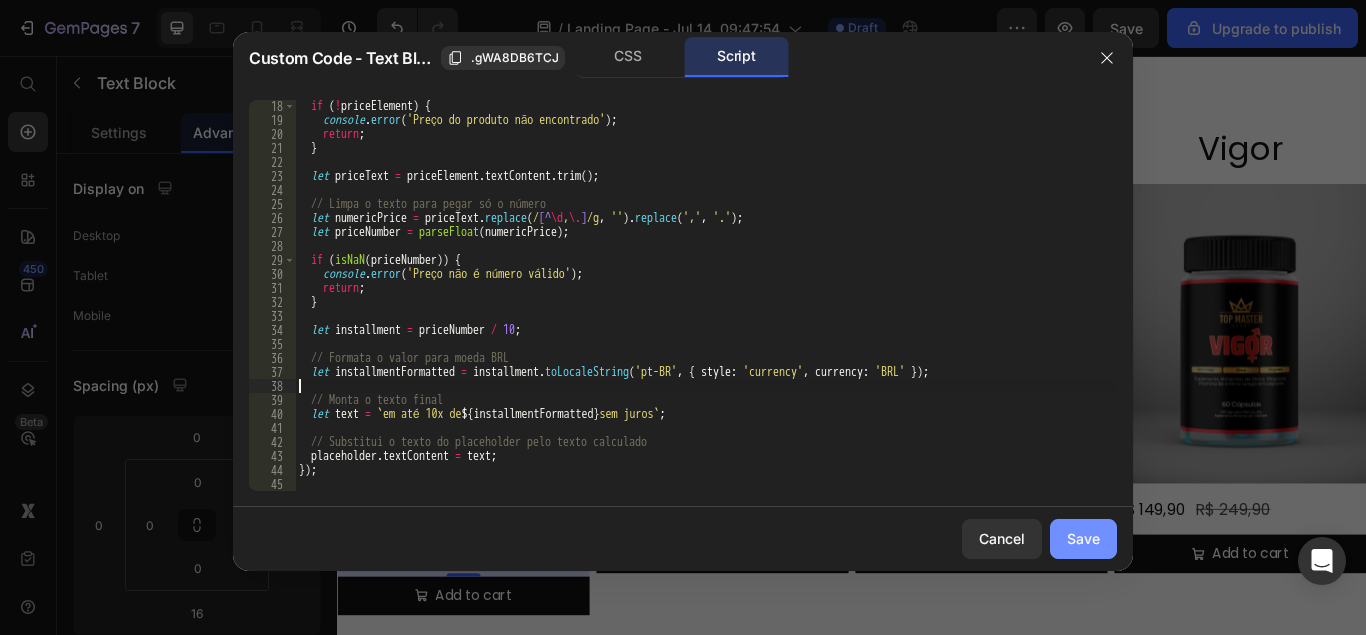 click on "Save" at bounding box center (1083, 538) 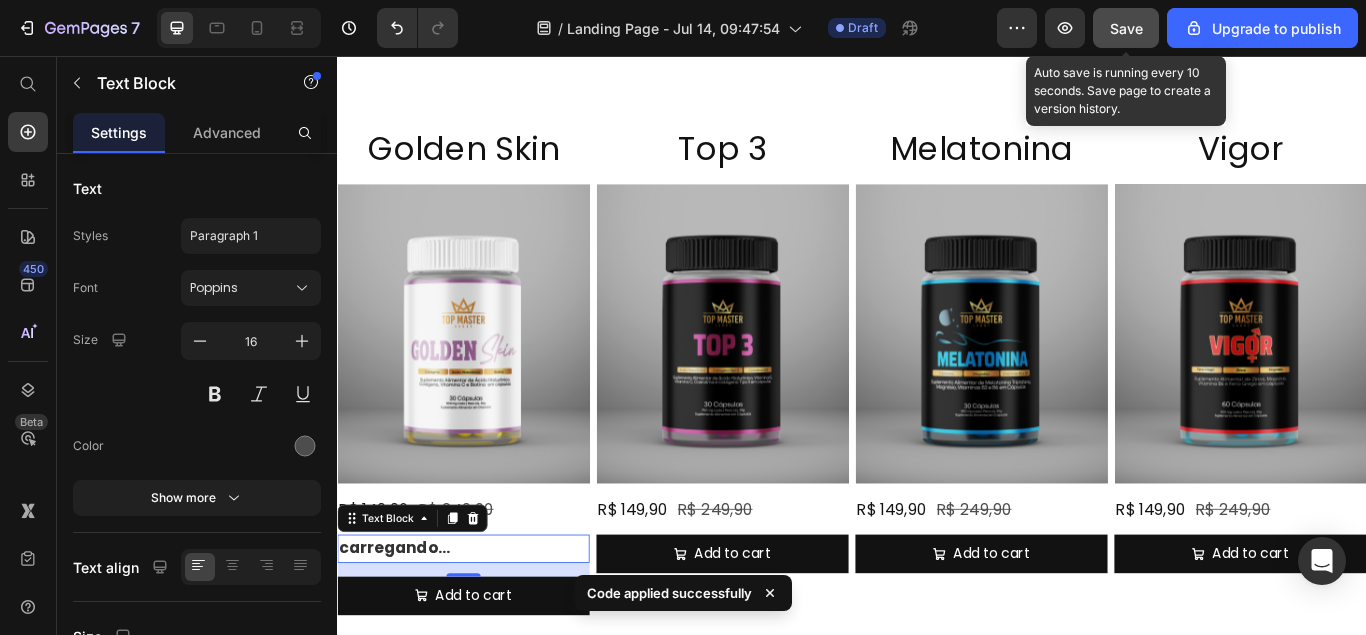 click on "Save" 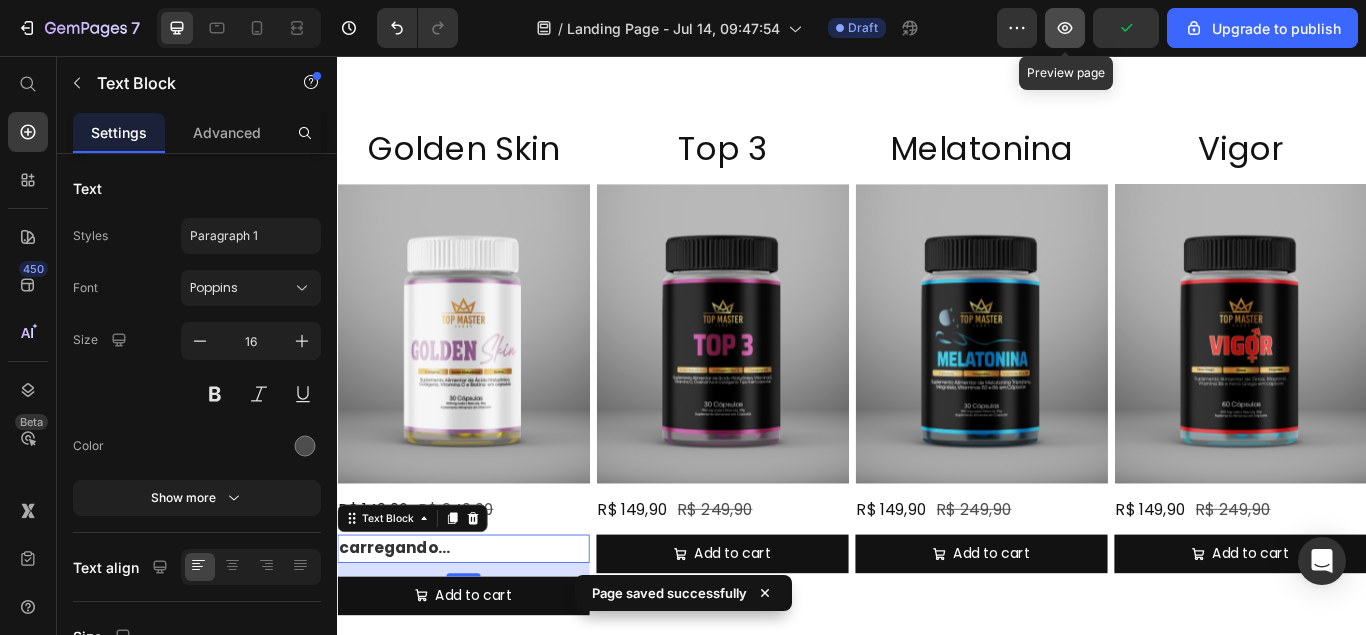 click 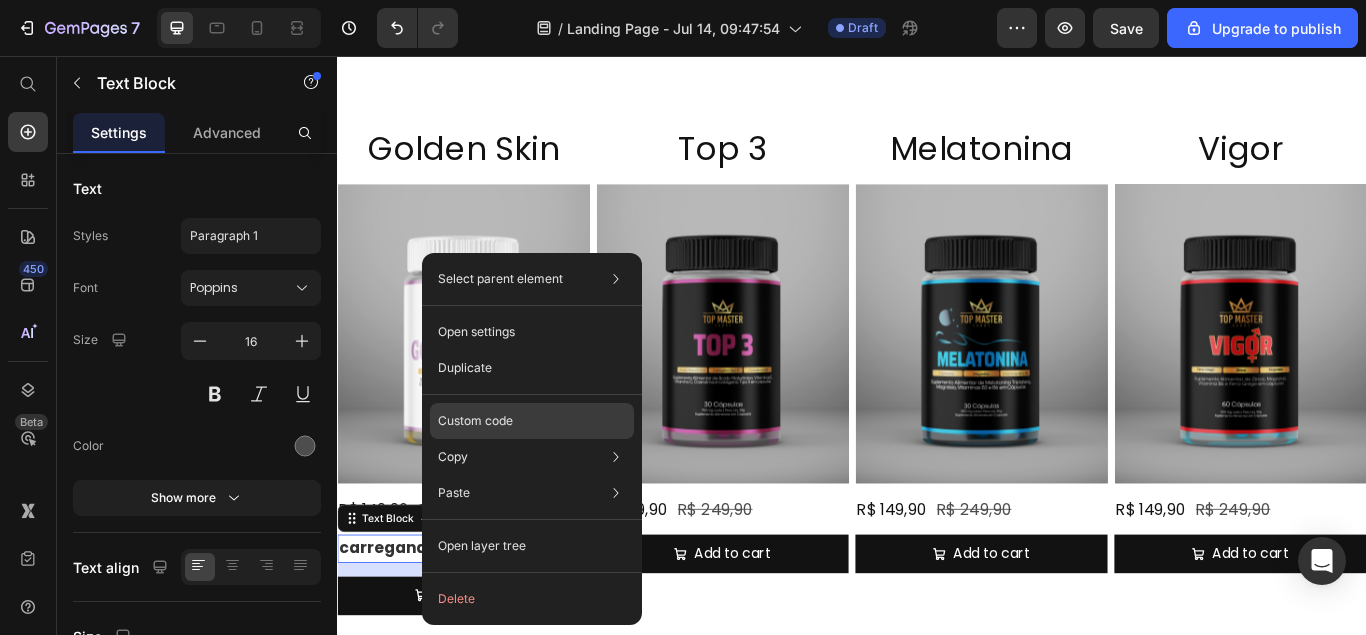click on "Custom code" at bounding box center (475, 421) 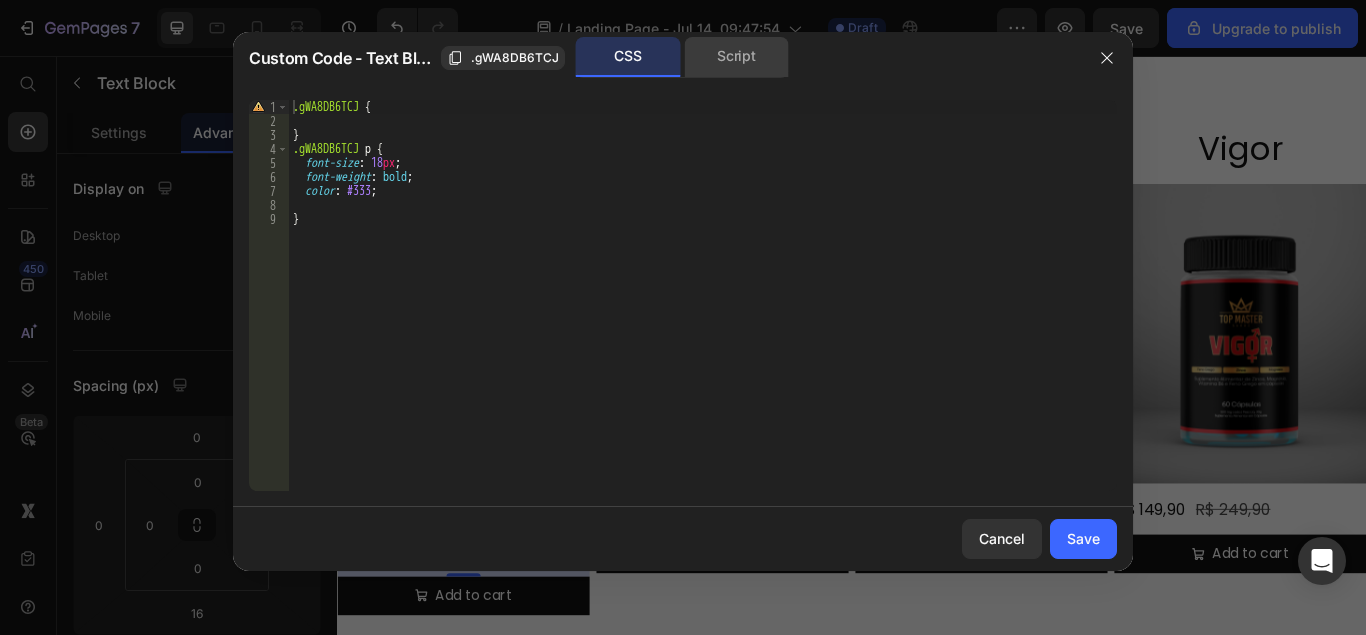click on "Script" 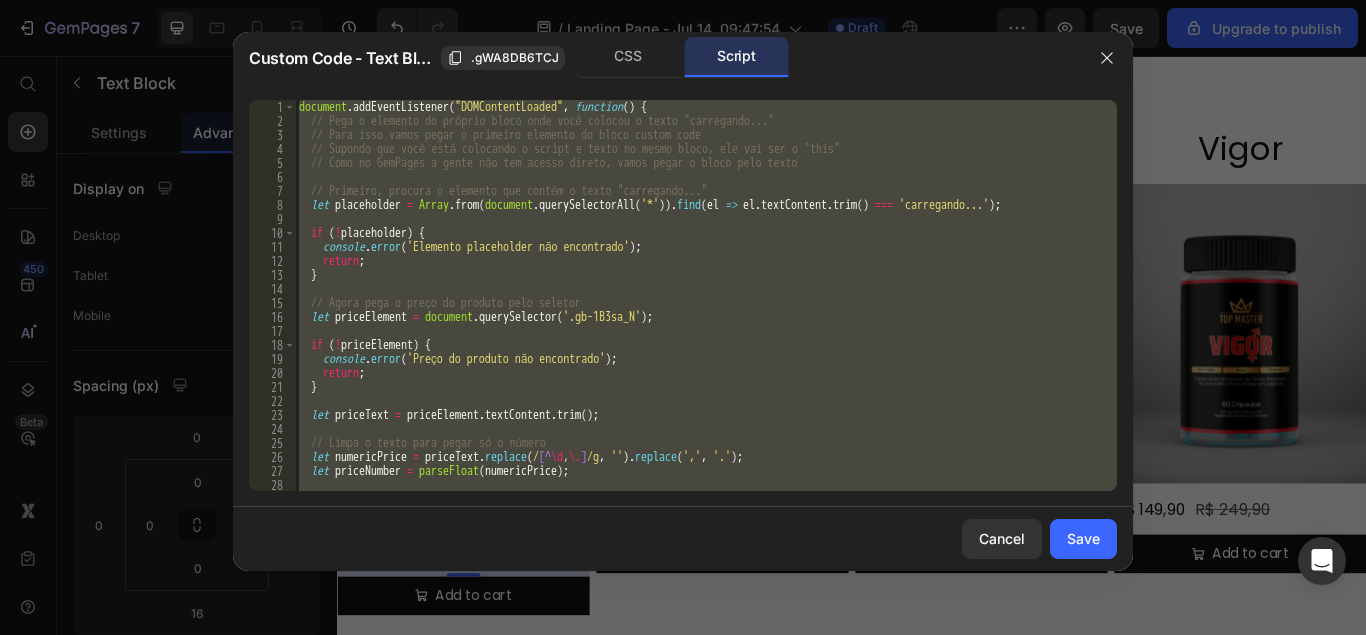 click on "document . addEventListener ( "DOMContentLoaded" ,   function ( )   {    // Pega o elemento do próprio bloco onde você colocou o texto "carregando..."    // Para isso vamos pegar o primeiro elemento do bloco custom code    // Supondo que você está colocando o script e texto no mesmo bloco, ele vai ser o "this"    // Como no GemPages a gente não tem acesso direto, vamos pegar o bloco pelo texto    // Primeiro, procura o elemento que contém o texto "carregando..."    let   placeholder   =   Array . from ( document . querySelectorAll ( '*' )) . find ( el   =>   el . textContent . trim ( )   ===   'carregando...' ) ;    if   ( ! placeholder )   {      console . error ( 'Elemento placeholder não encontrado' ) ;      return ;    }    // Agora pega o preço do produto pelo seletor    let   priceElement   =   document . querySelector ( '.gb-1B3sa_N' ) ;    if   ( ! priceElement )   {      console . error ( 'Preço do produto não encontrado' ) ;      return ;    }    let   priceText   =   priceElement . . trim" at bounding box center (706, 295) 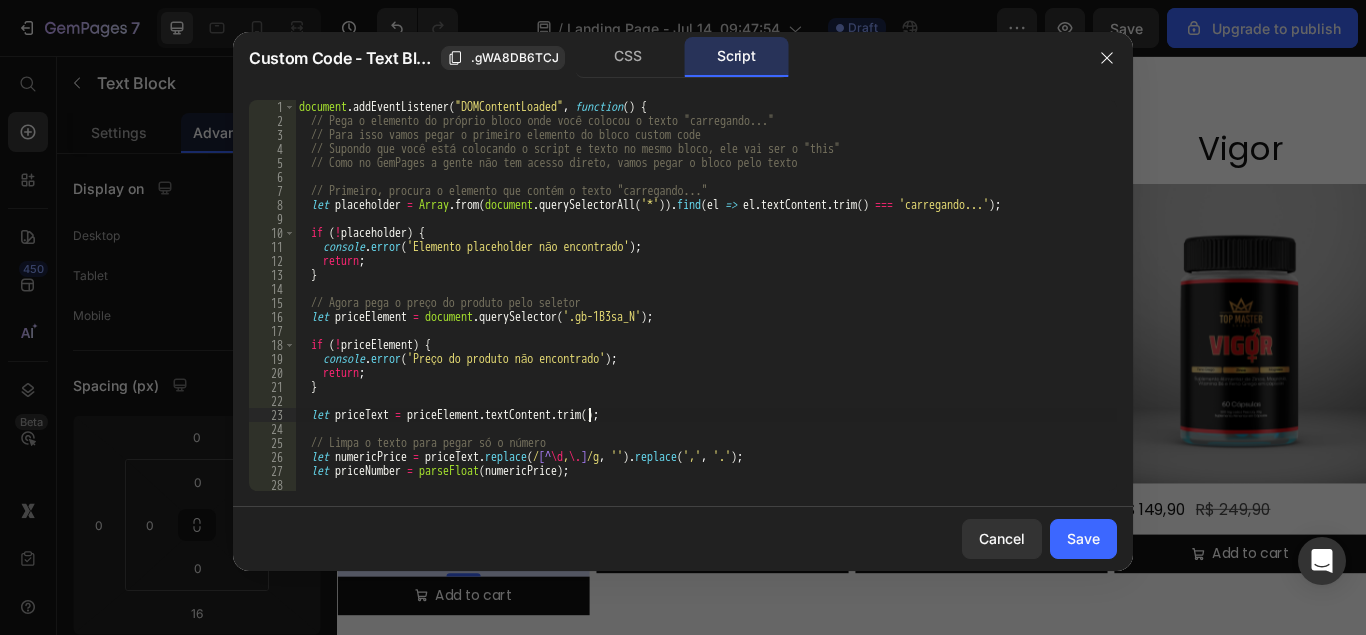 click on "document . addEventListener ( "DOMContentLoaded" ,   function ( )   {    // Pega o elemento do próprio bloco onde você colocou o texto "carregando..."    // Para isso vamos pegar o primeiro elemento do bloco custom code    // Supondo que você está colocando o script e texto no mesmo bloco, ele vai ser o "this"    // Como no GemPages a gente não tem acesso direto, vamos pegar o bloco pelo texto    // Primeiro, procura o elemento que contém o texto "carregando..."    let   placeholder   =   Array . from ( document . querySelectorAll ( '*' )) . find ( el   =>   el . textContent . trim ( )   ===   'carregando...' ) ;    if   ( ! placeholder )   {      console . error ( 'Elemento placeholder não encontrado' ) ;      return ;    }    // Agora pega o preço do produto pelo seletor    let   priceElement   =   document . querySelector ( '.gb-1B3sa_N' ) ;    if   ( ! priceElement )   {      console . error ( 'Preço do produto não encontrado' ) ;      return ;    }    let   priceText   =   priceElement . . trim" at bounding box center (706, 309) 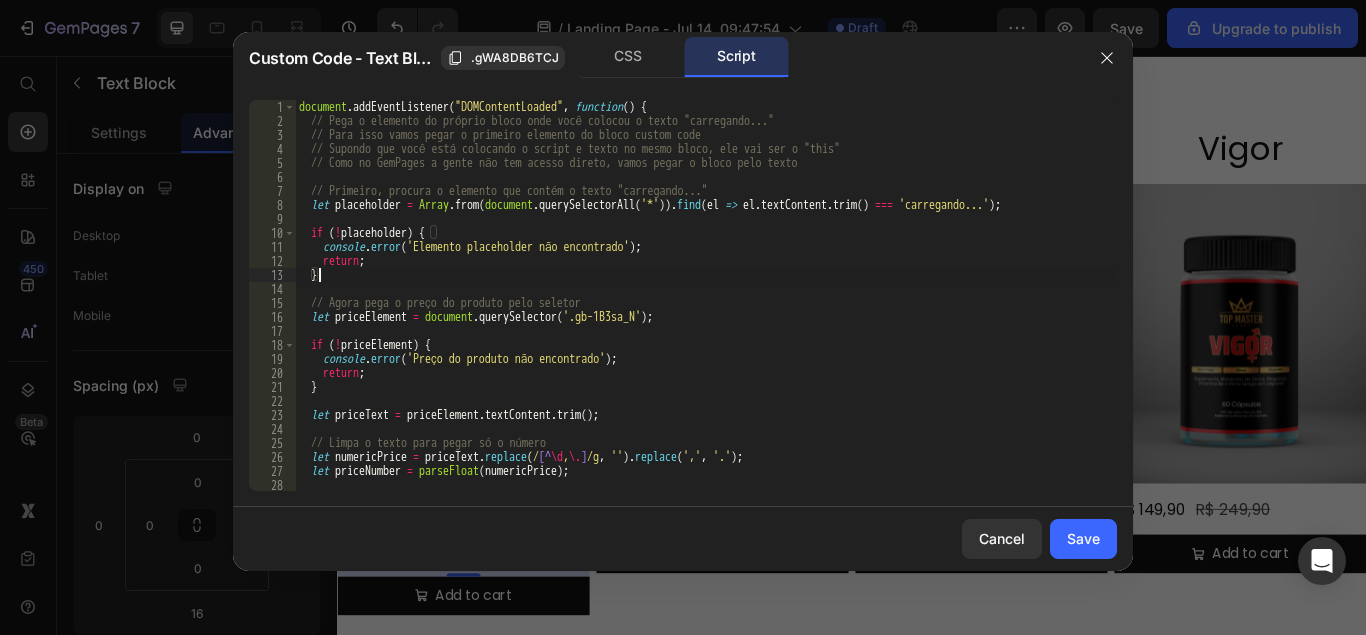 type on "});" 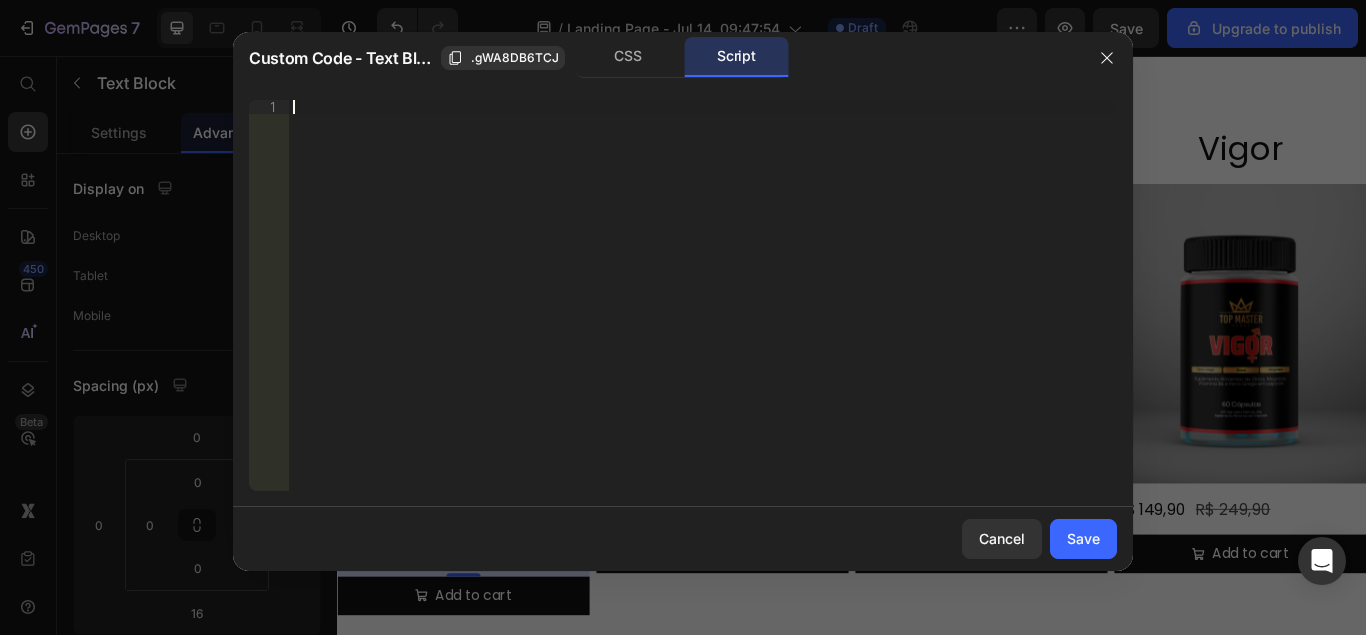 type 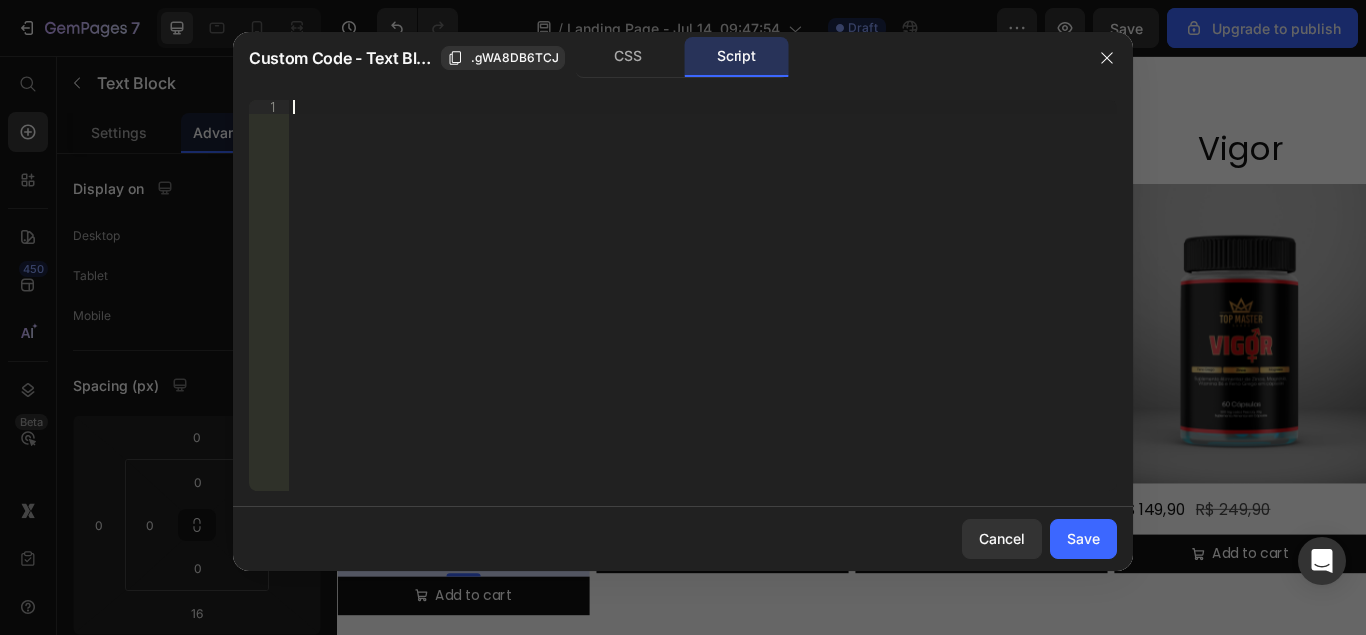 scroll, scrollTop: 183, scrollLeft: 0, axis: vertical 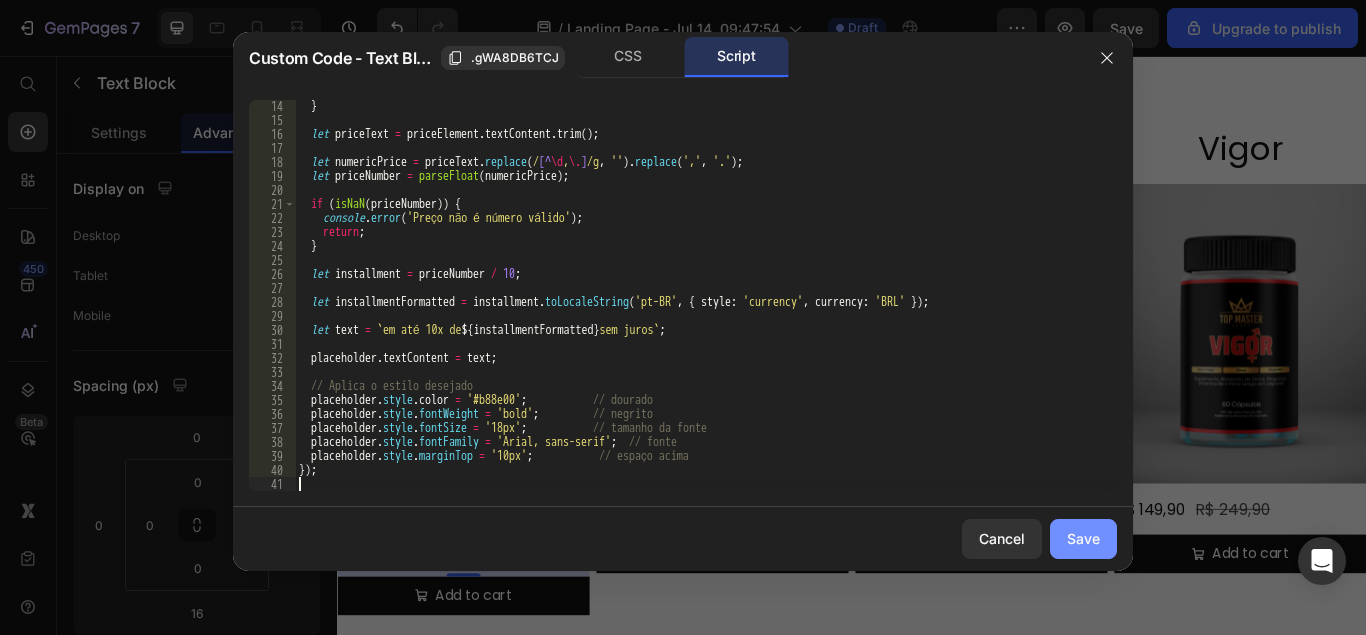 click on "Save" at bounding box center (1083, 538) 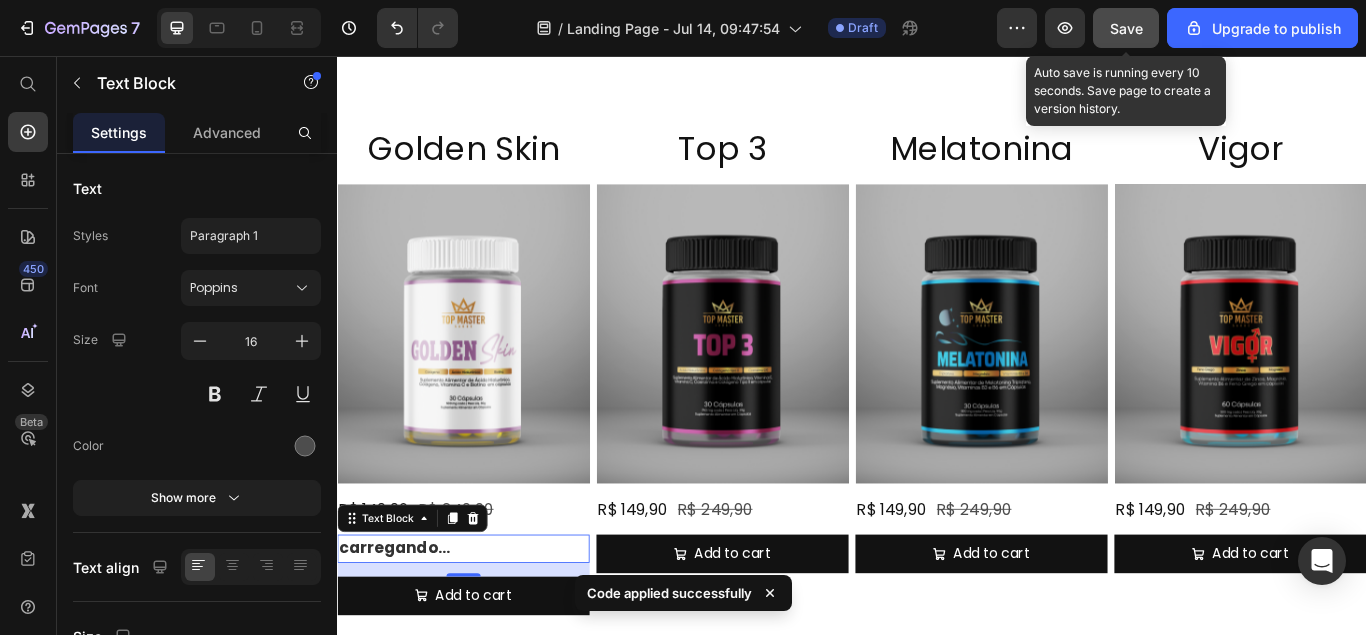 click on "Save" at bounding box center (1126, 28) 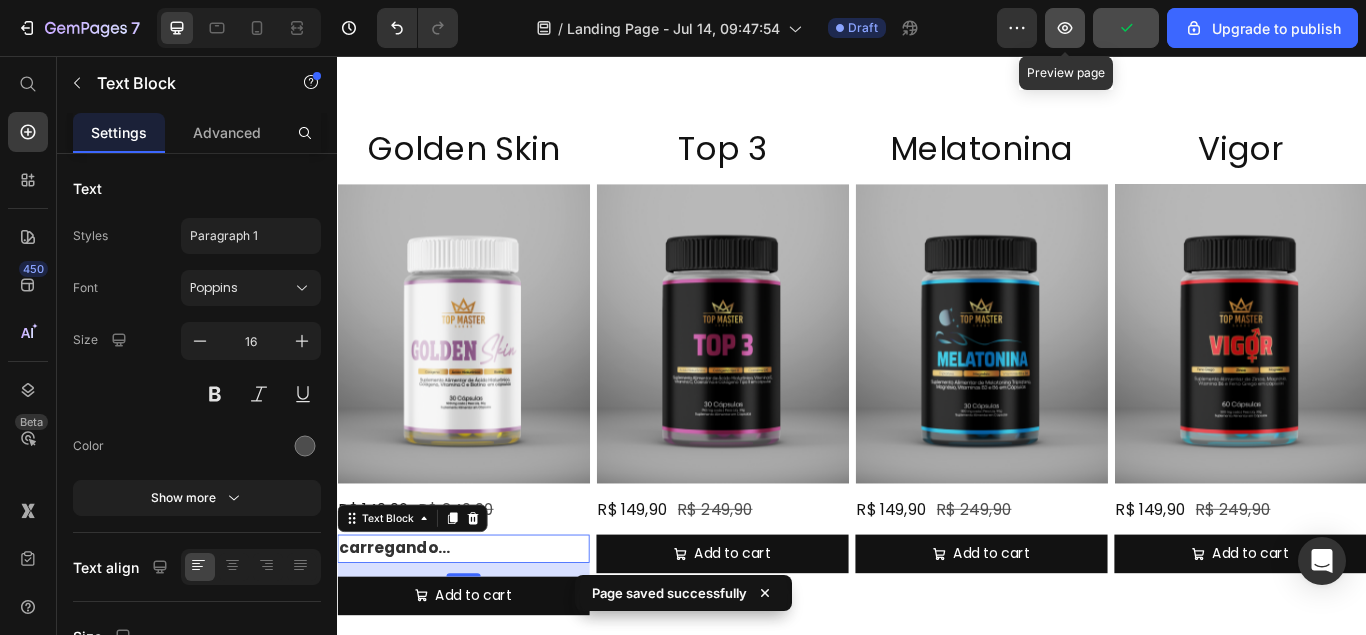 click 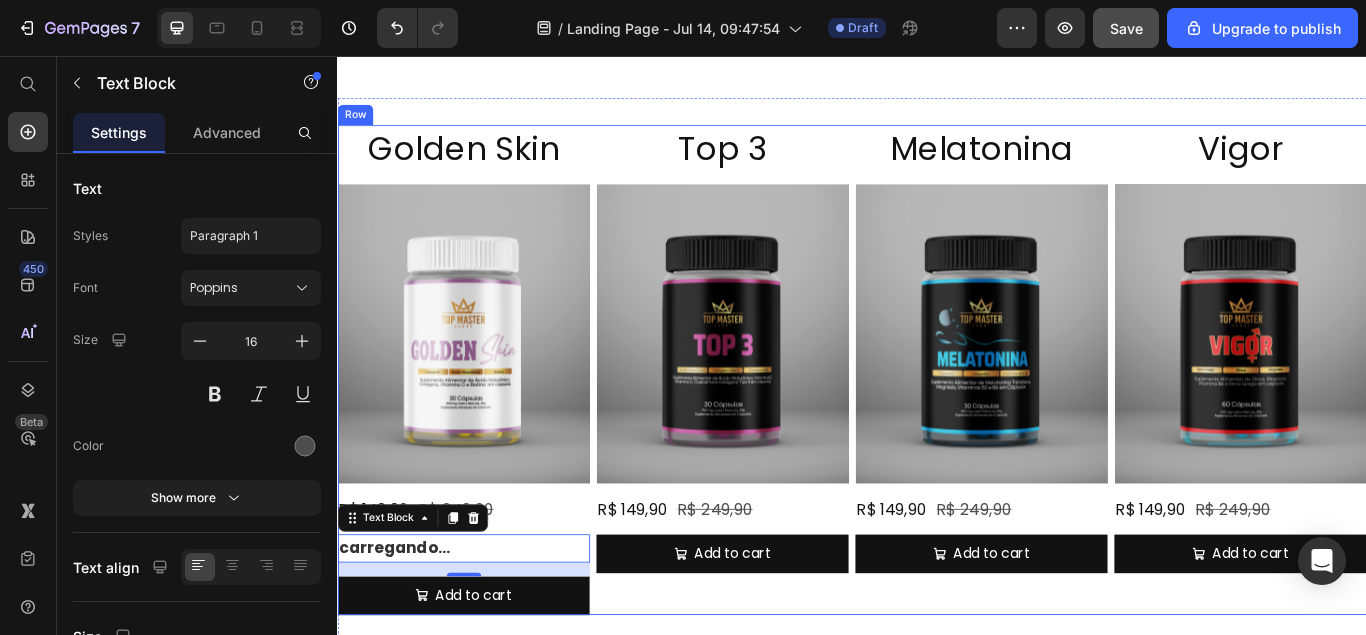 click on "Top 3 Heading Product Images R$ 149,90 Product Price R$ 249,90 Product Price Row
Add to cart Add to Cart Product" at bounding box center (786, 422) 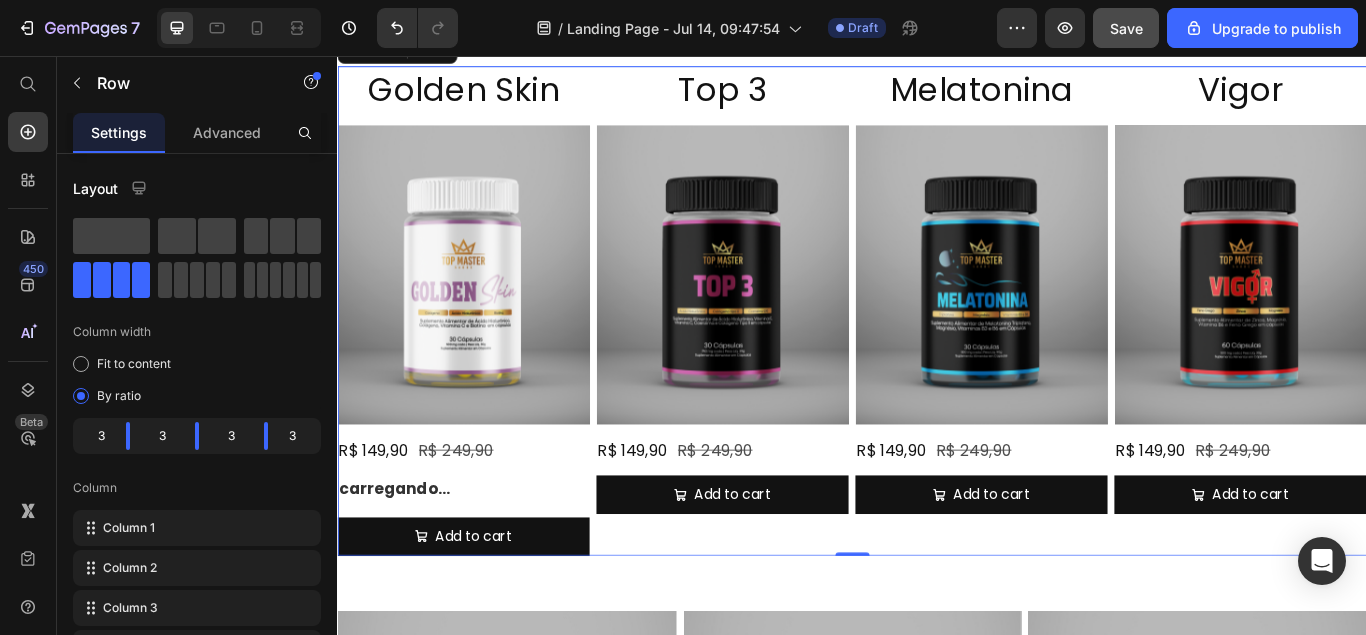scroll, scrollTop: 612, scrollLeft: 0, axis: vertical 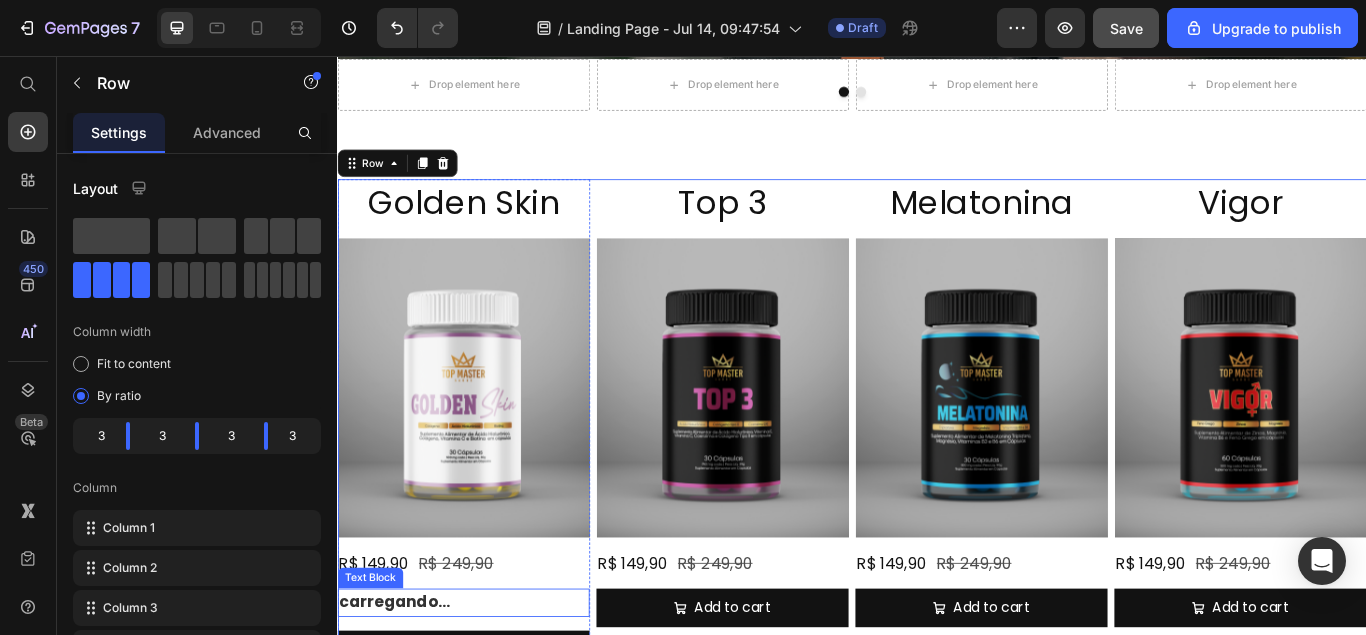 click at bounding box center (484, 443) 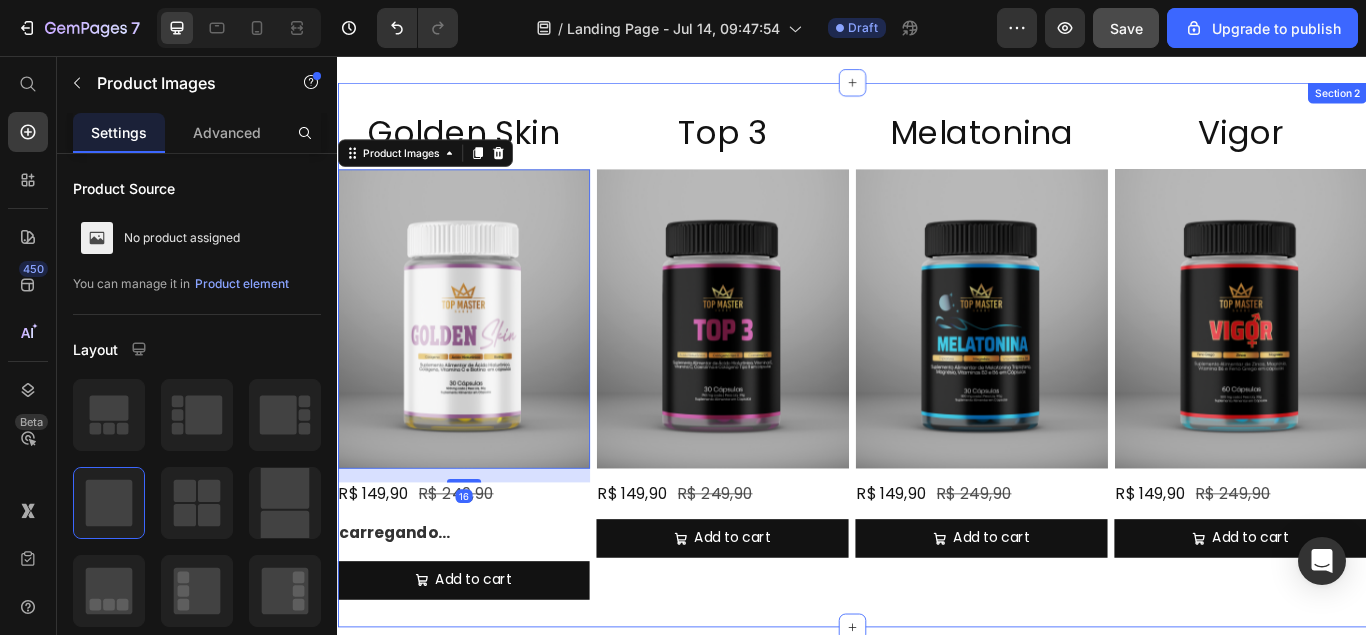 scroll, scrollTop: 724, scrollLeft: 0, axis: vertical 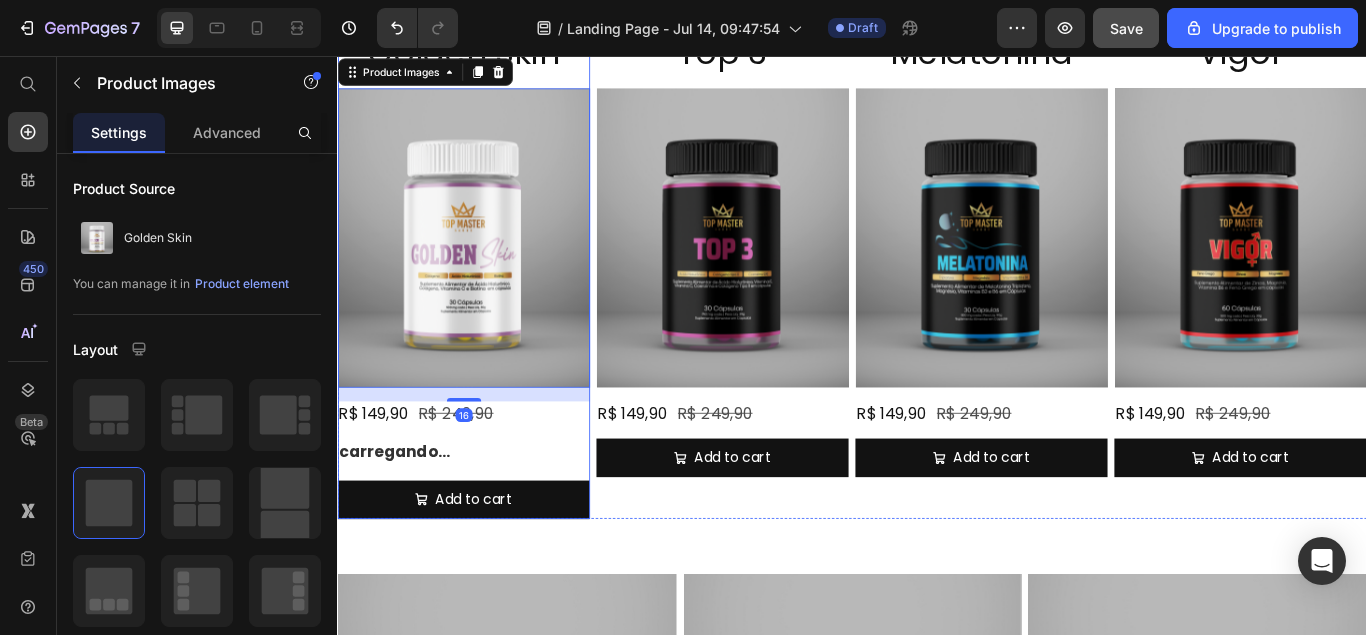 click on "carregando..." at bounding box center (484, 518) 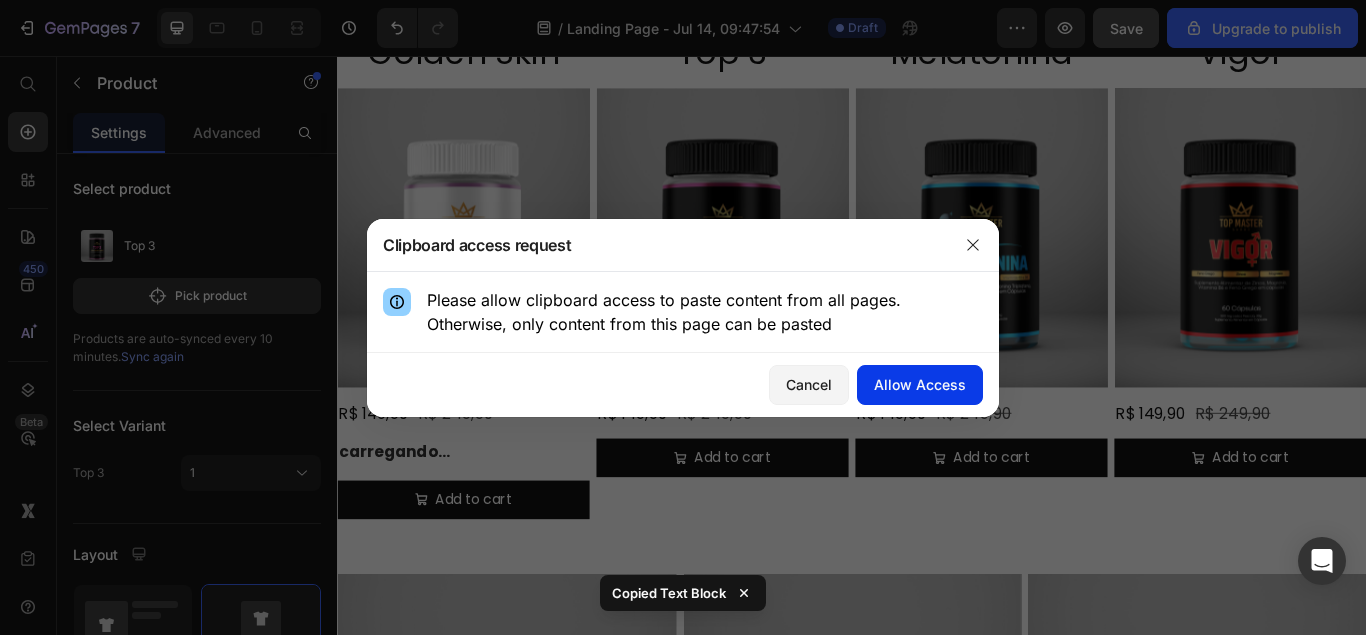 click on "Allow Access" at bounding box center [920, 384] 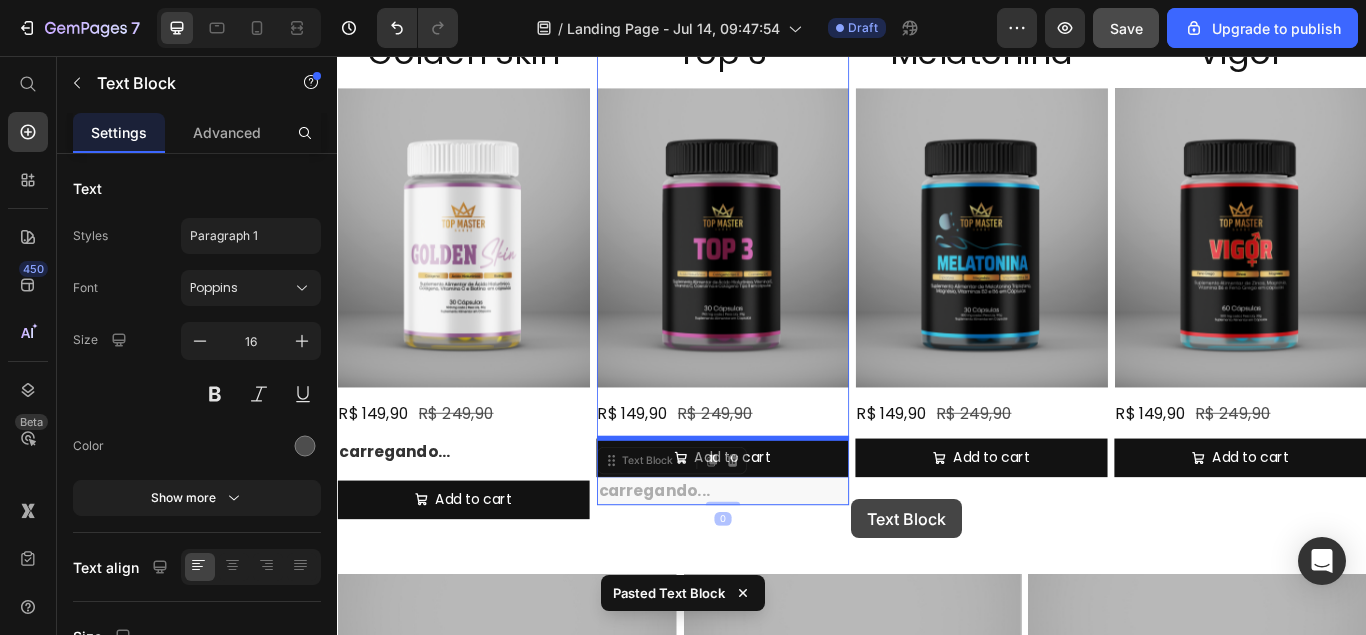 drag, startPoint x: 854, startPoint y: 564, endPoint x: 851, endPoint y: 499, distance: 65.06919 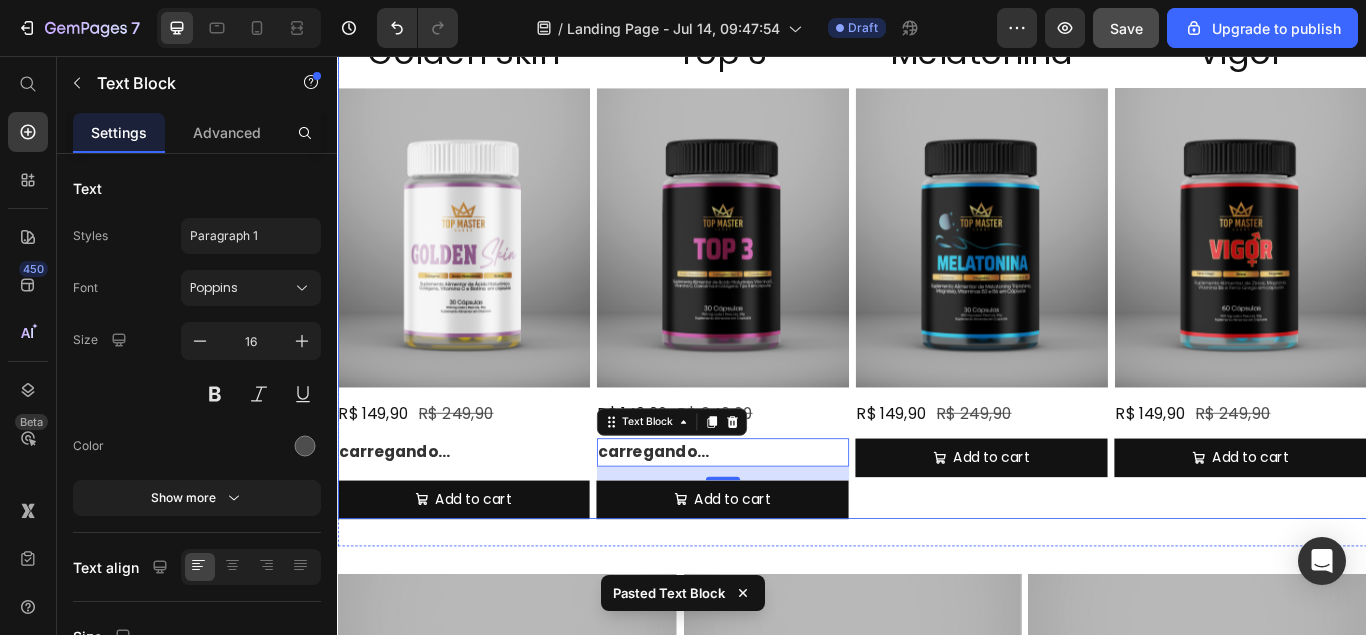 click on "Melatonina Heading Product Images R$ 149,90 Product Price R$ 249,90 Product Price Row
Add to cart Add to Cart Product" at bounding box center (1088, 310) 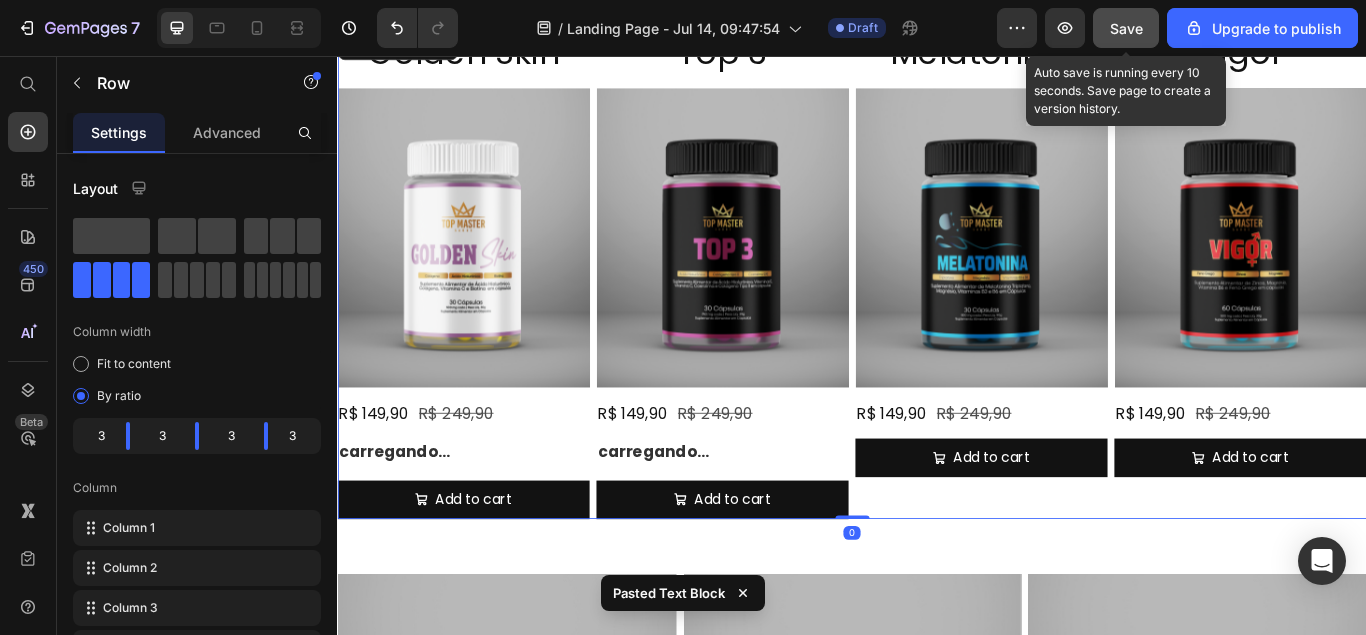 click on "Save" at bounding box center [1126, 28] 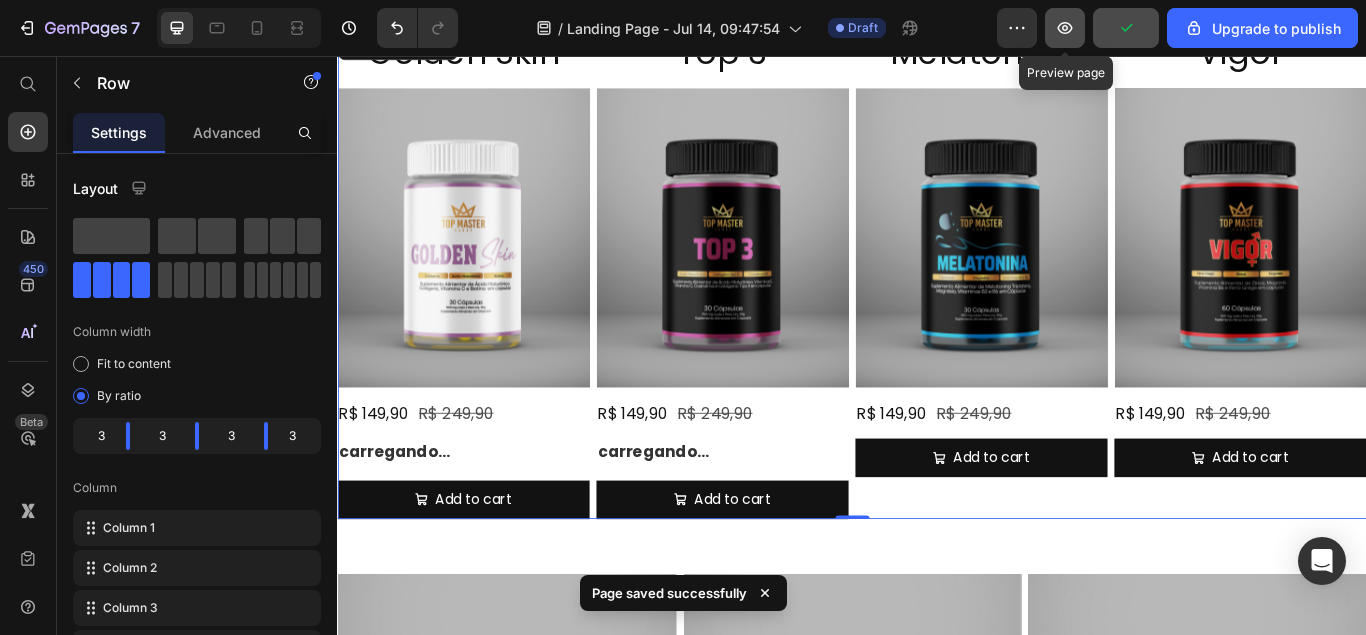 click 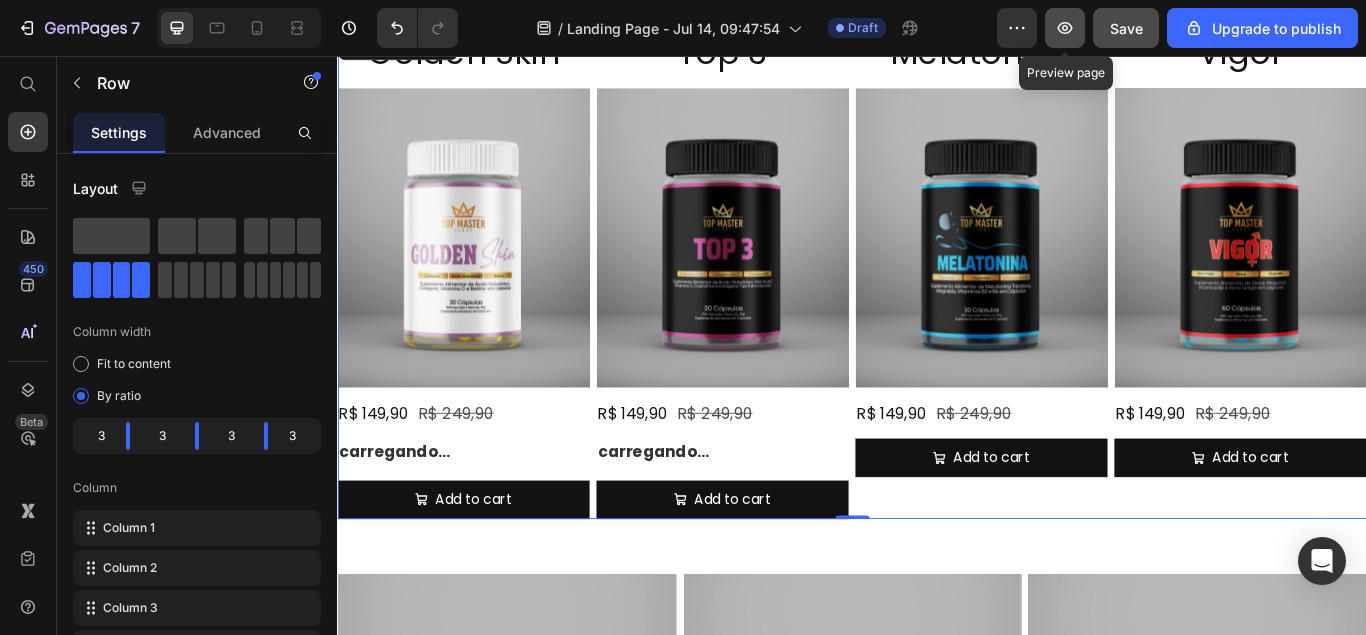 click 